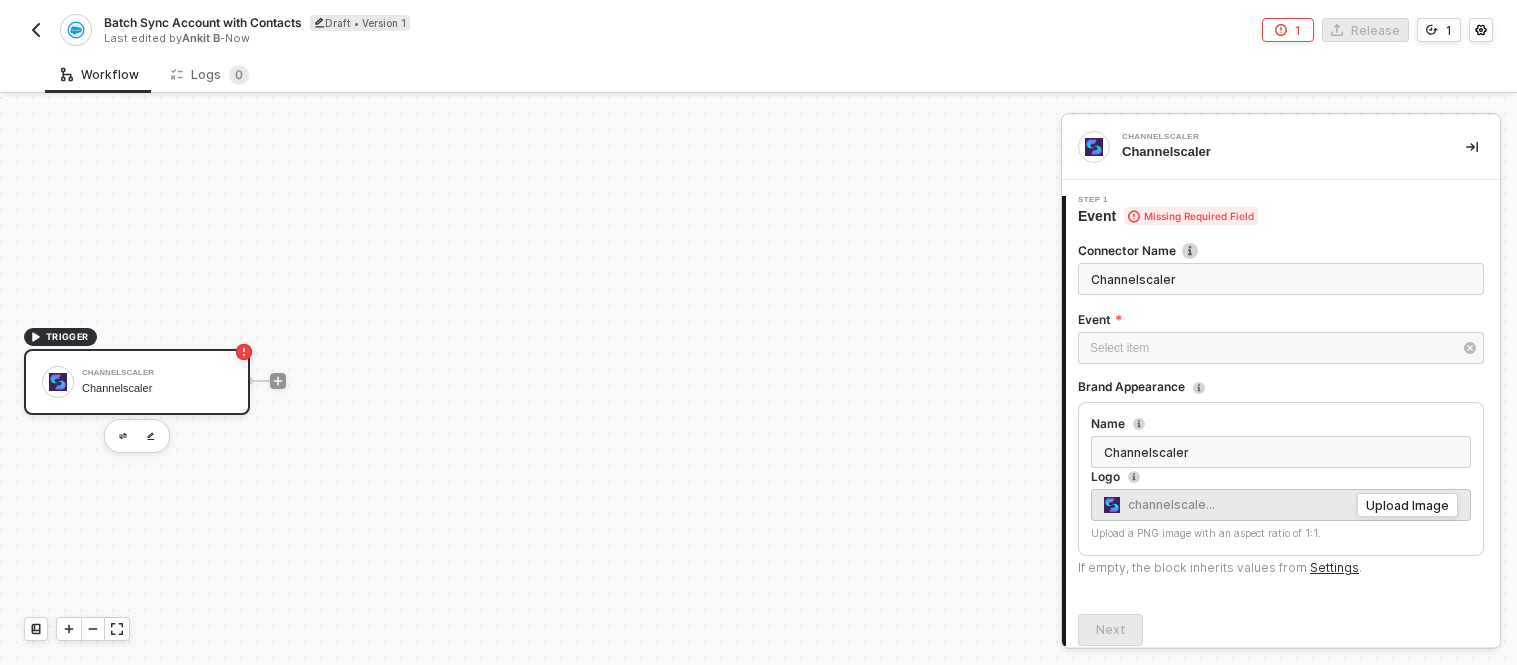 scroll, scrollTop: 0, scrollLeft: 0, axis: both 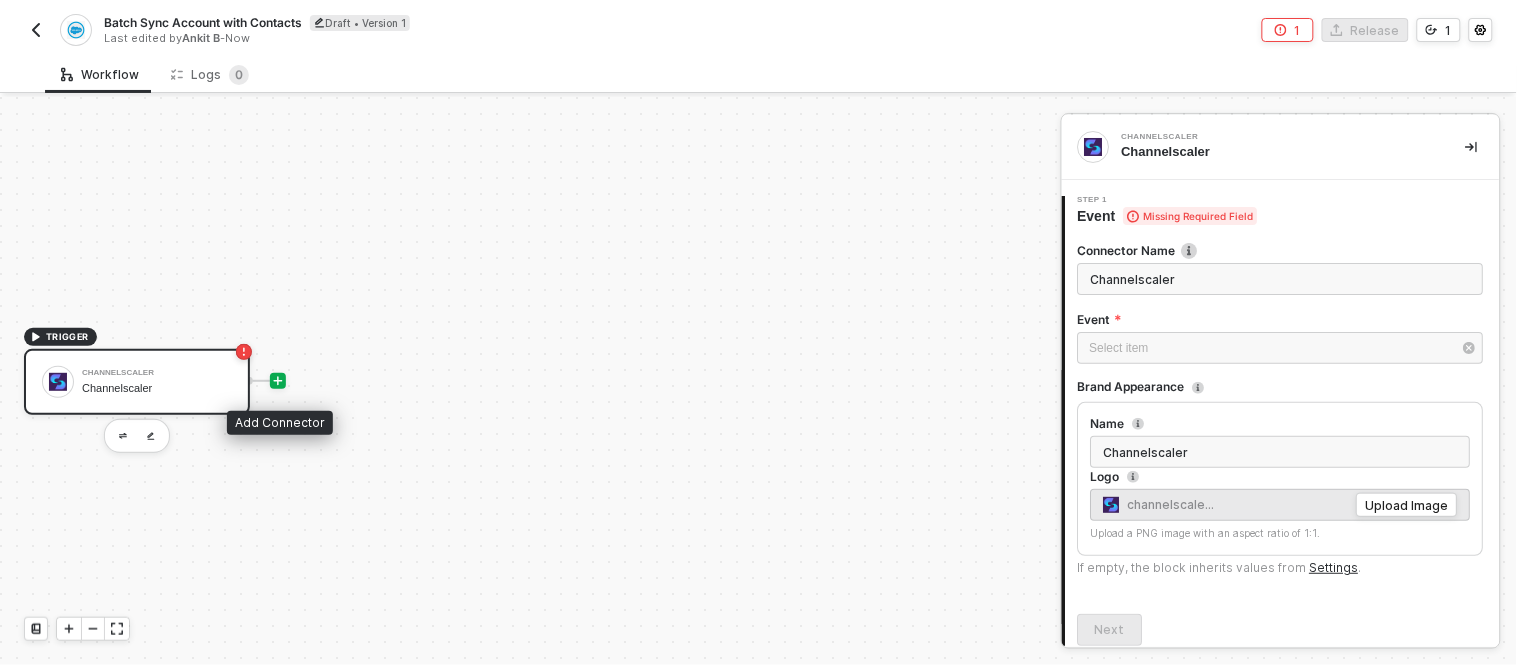 click 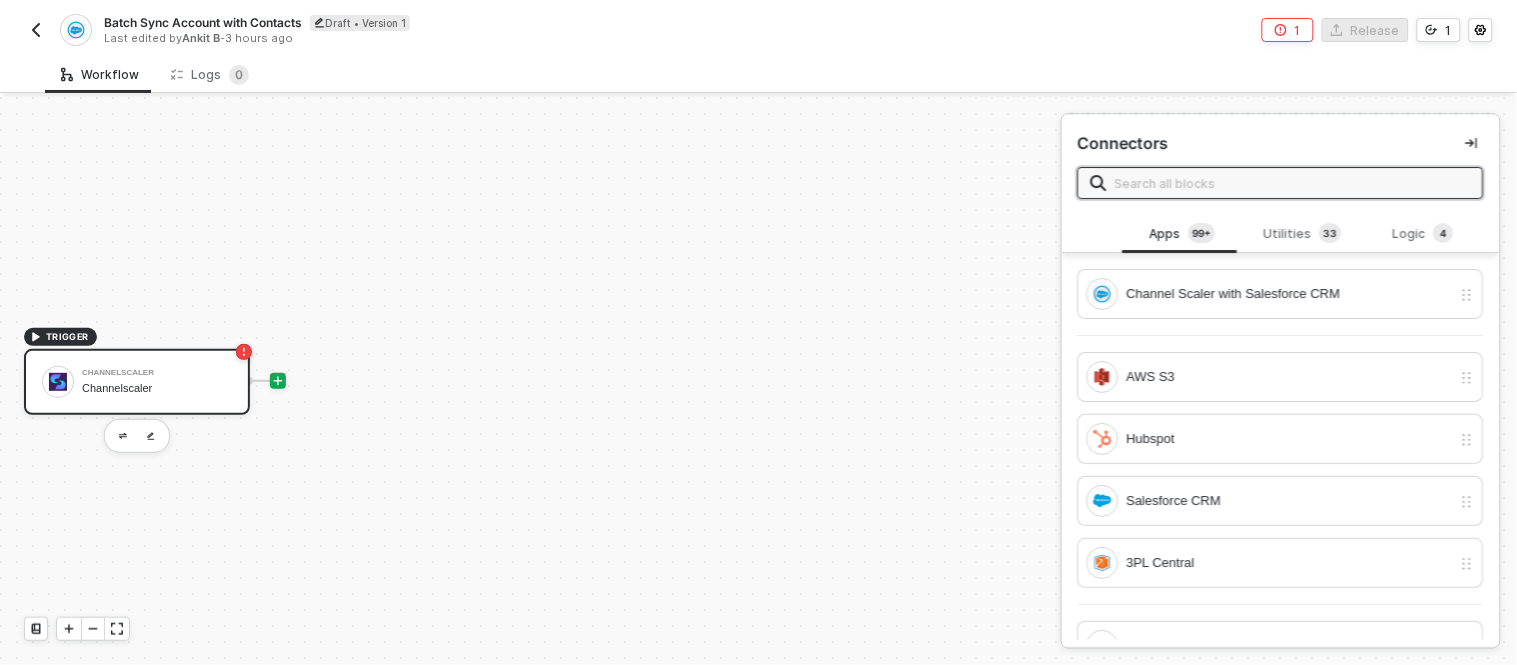 click on "Channelscaler Channelscaler" at bounding box center [157, 382] 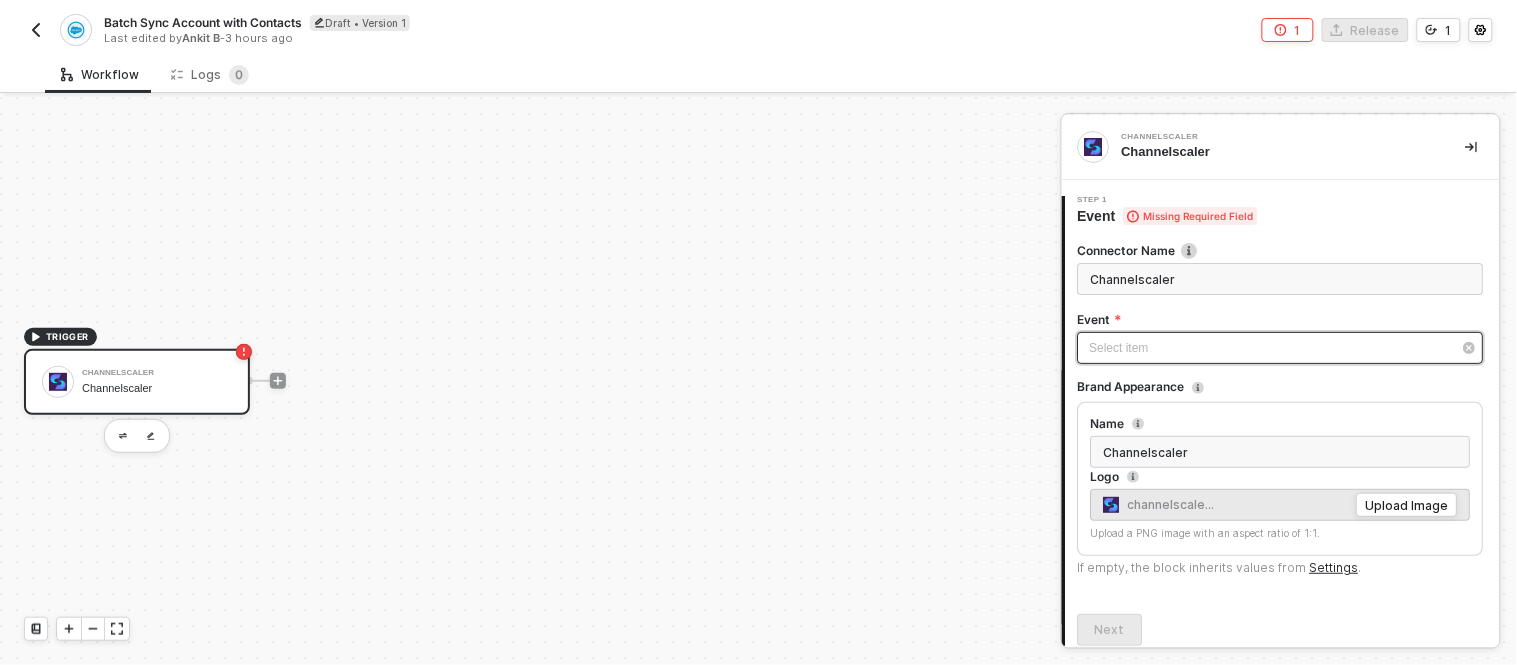 click on "Select item ﻿" at bounding box center [1271, 348] 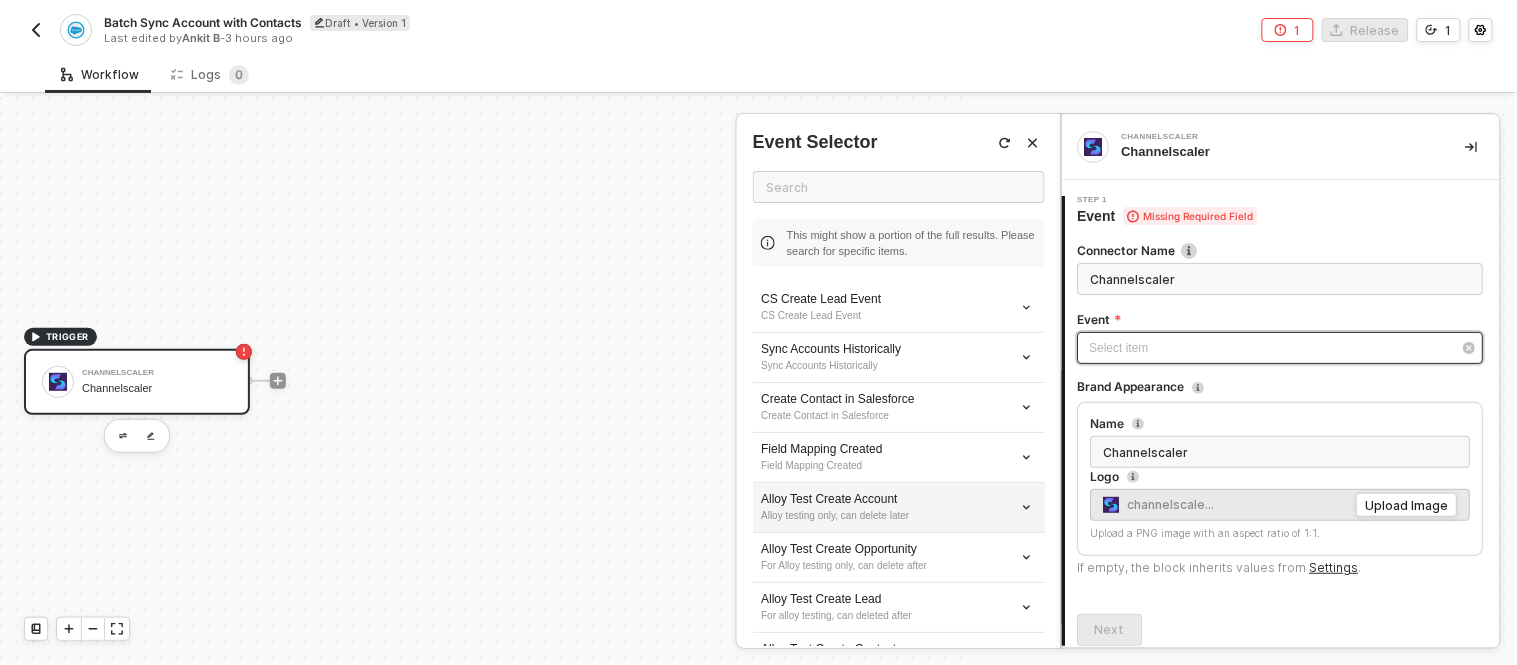 scroll, scrollTop: 153, scrollLeft: 0, axis: vertical 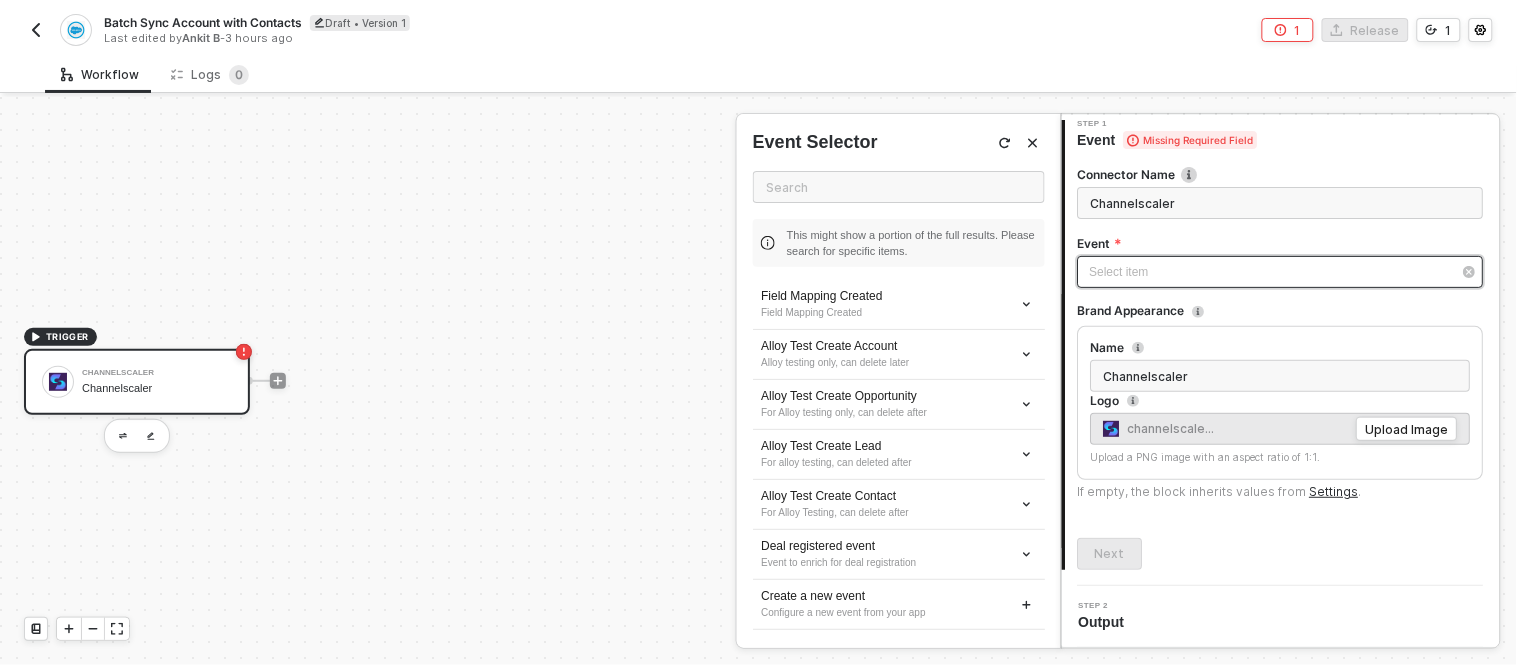 click on "Select item ﻿" at bounding box center (1271, 272) 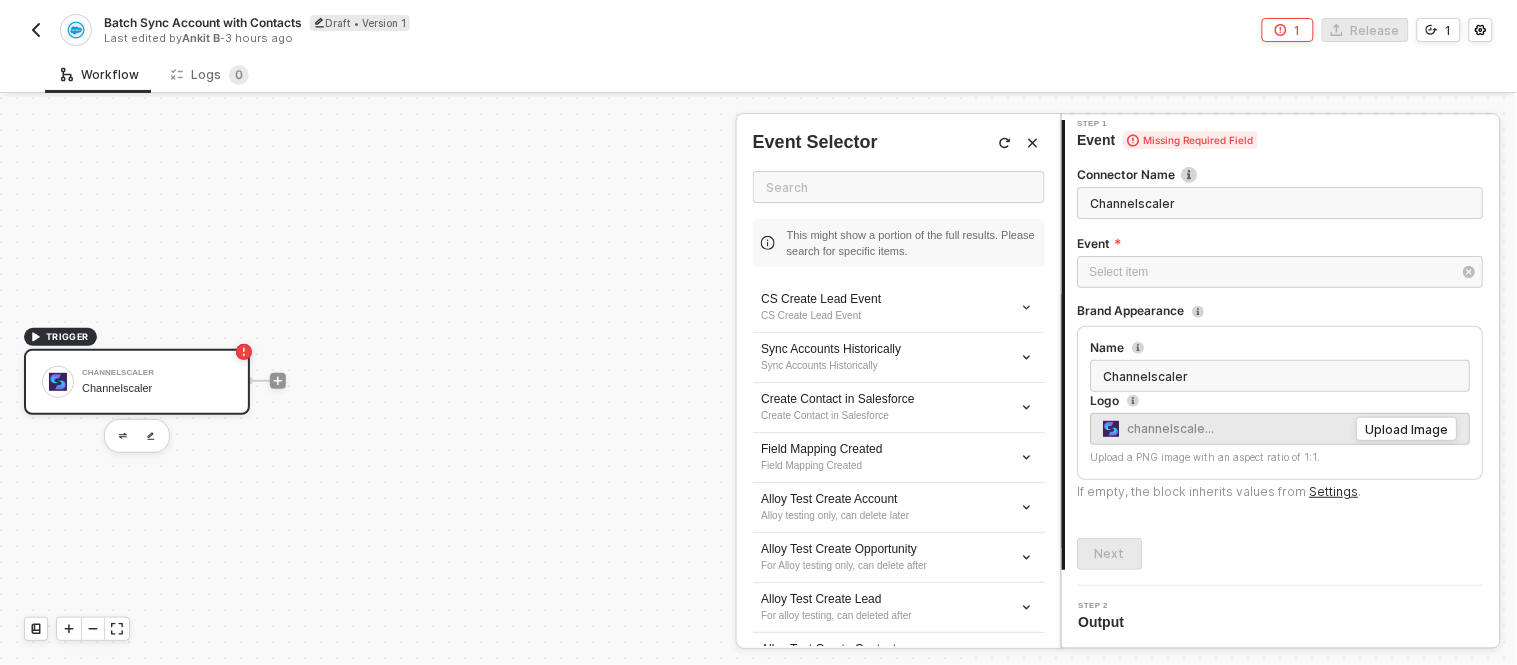 scroll, scrollTop: 153, scrollLeft: 0, axis: vertical 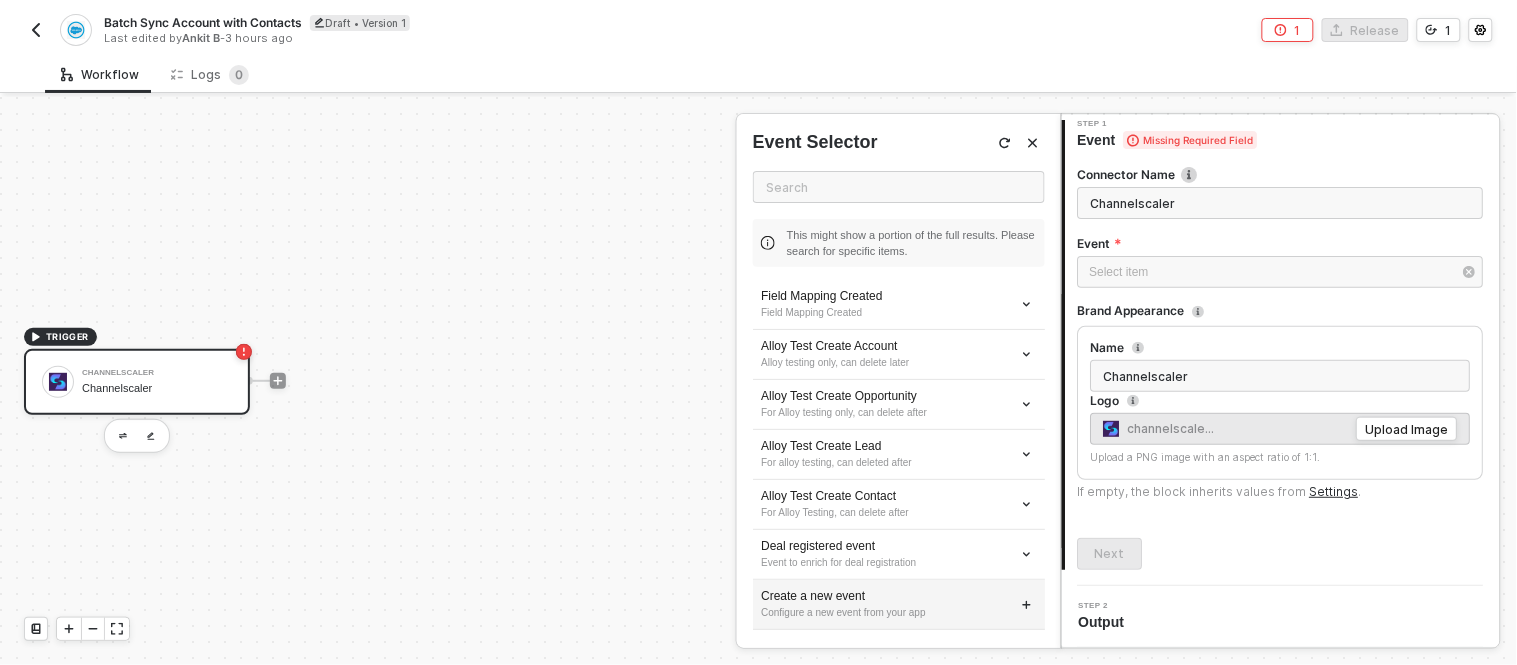 click on "Create a new event" at bounding box center (899, 596) 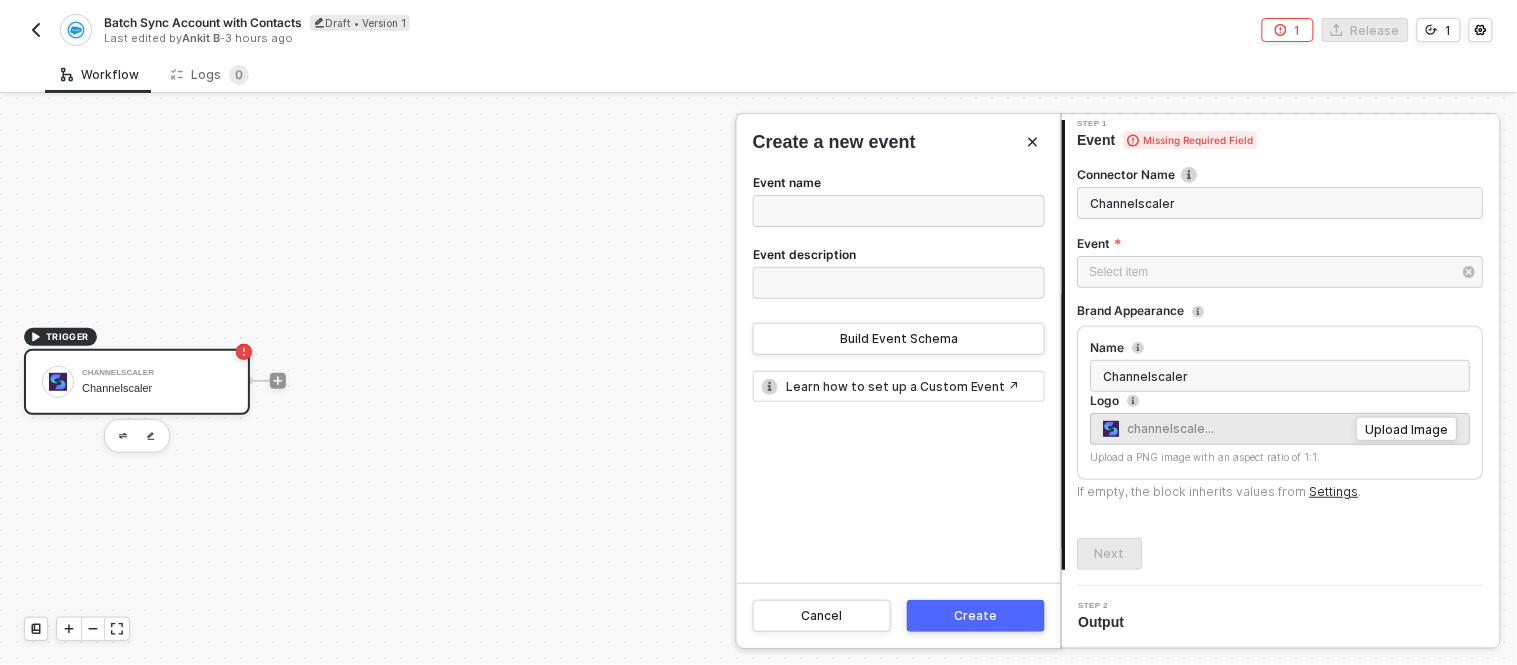 click on "Event name Event description Build Event Schema" at bounding box center [899, 263] 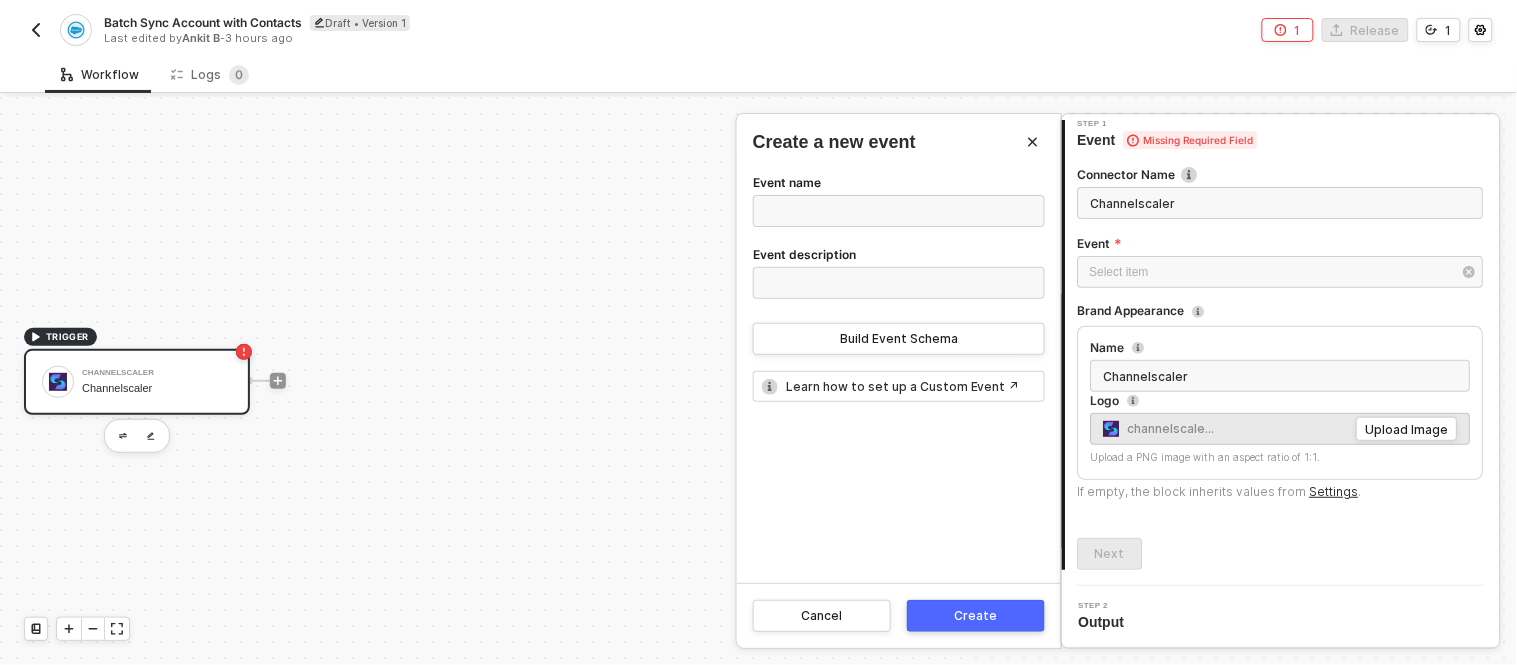 click on "Event name" at bounding box center (899, 211) 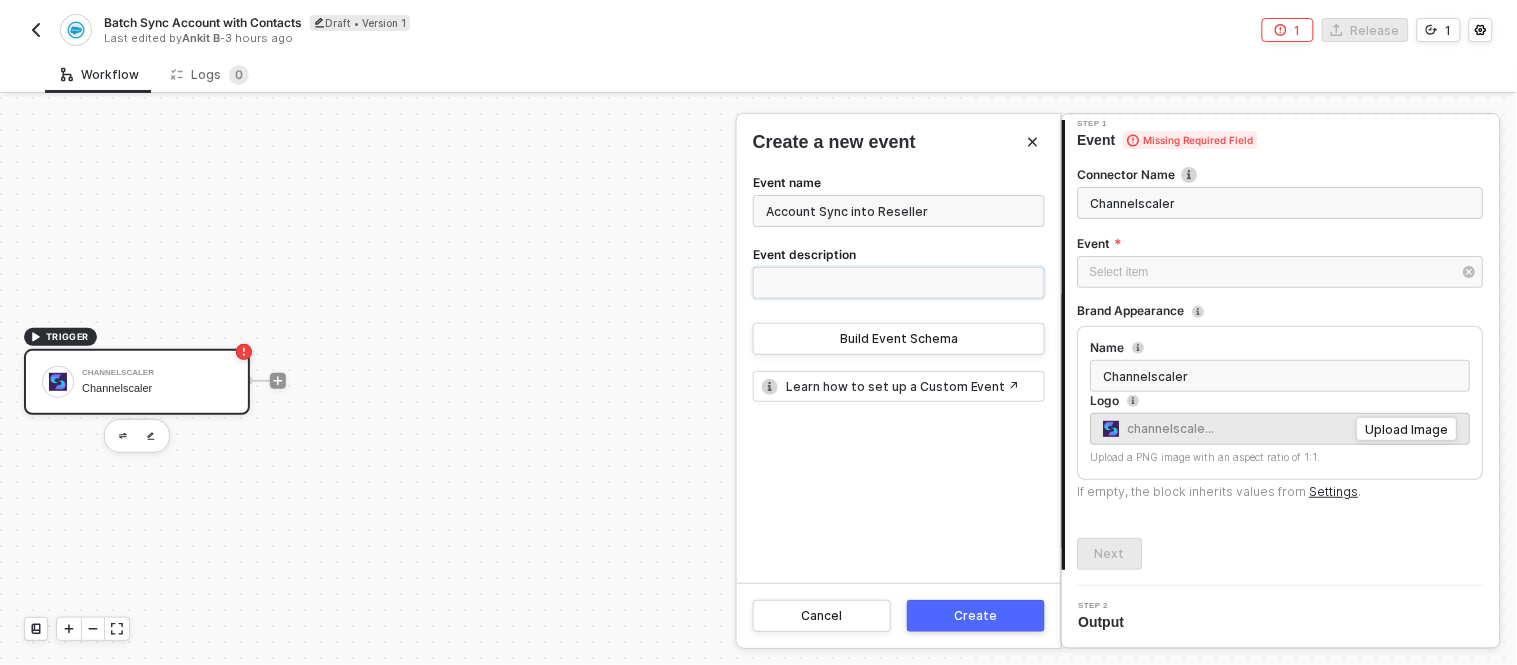 click on "Event description" at bounding box center [899, 283] 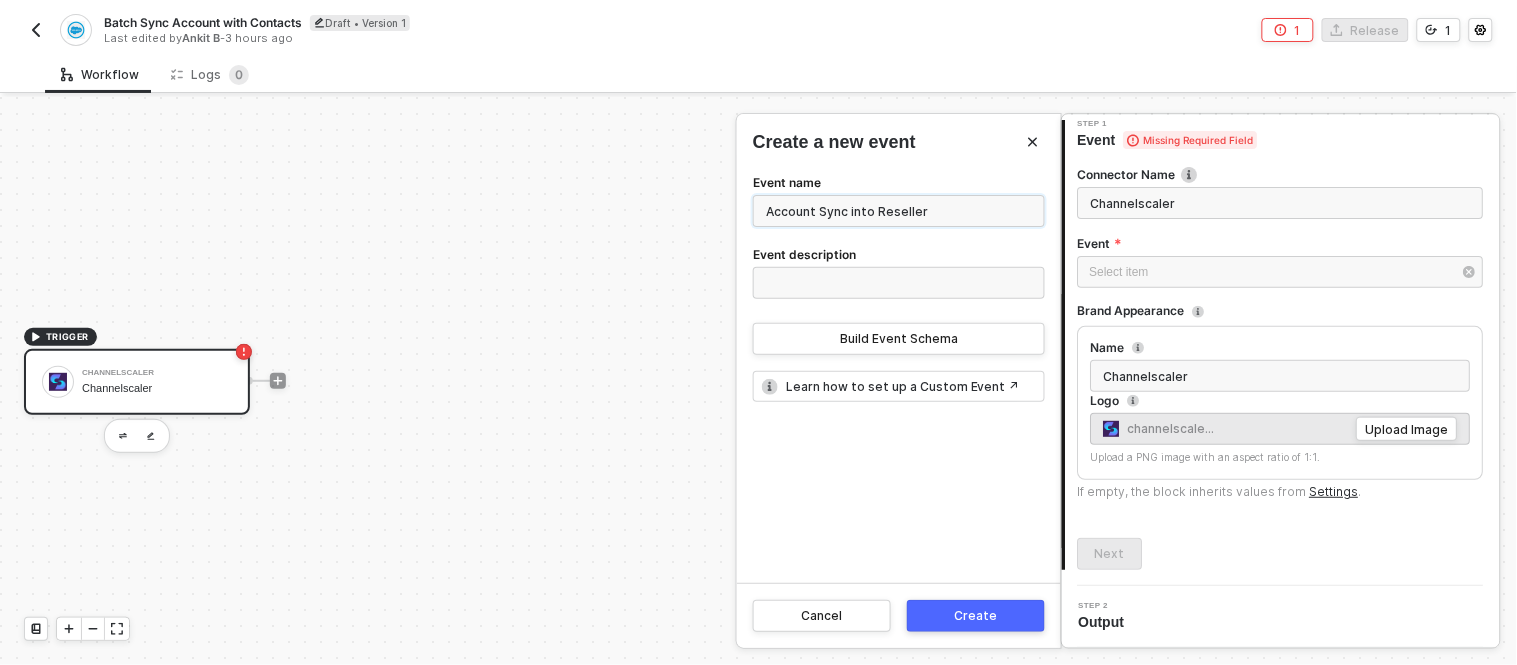 click on "Account Sync into Reseller" at bounding box center [899, 211] 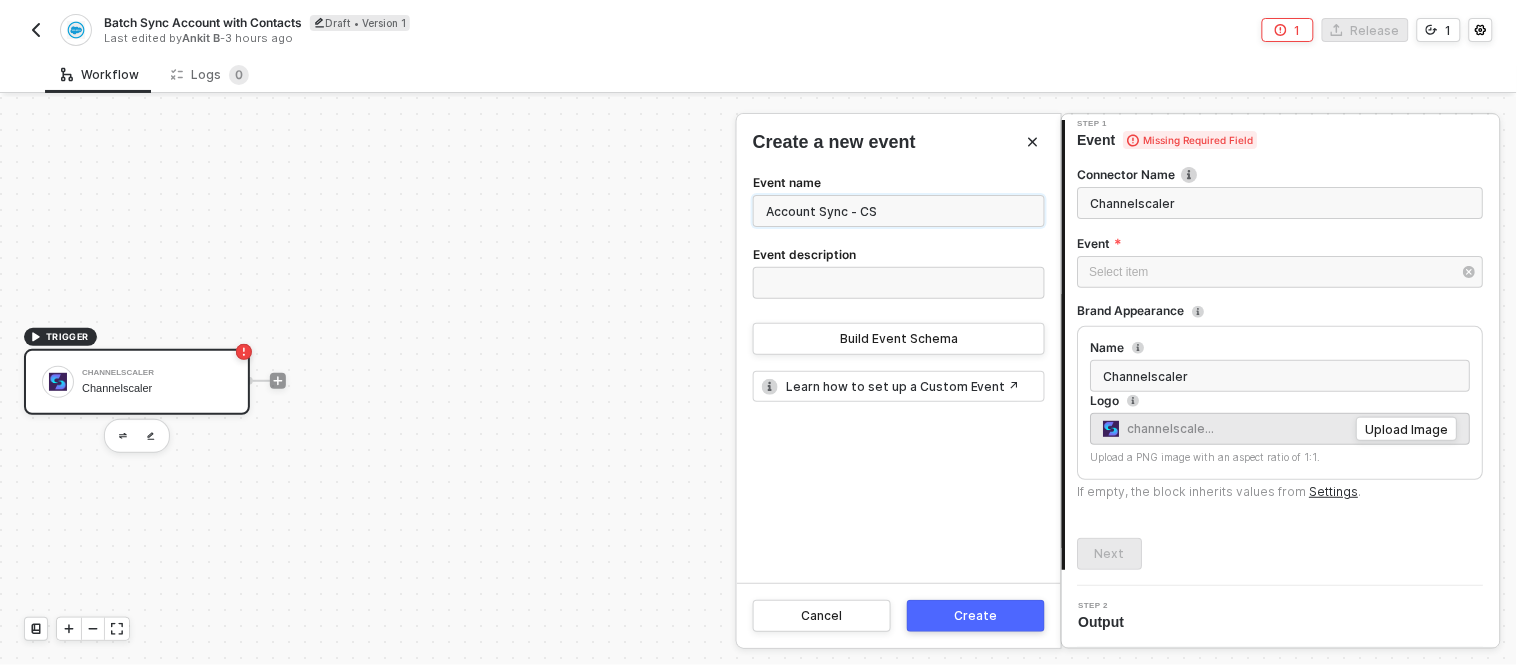 type on "Account Sync - CS" 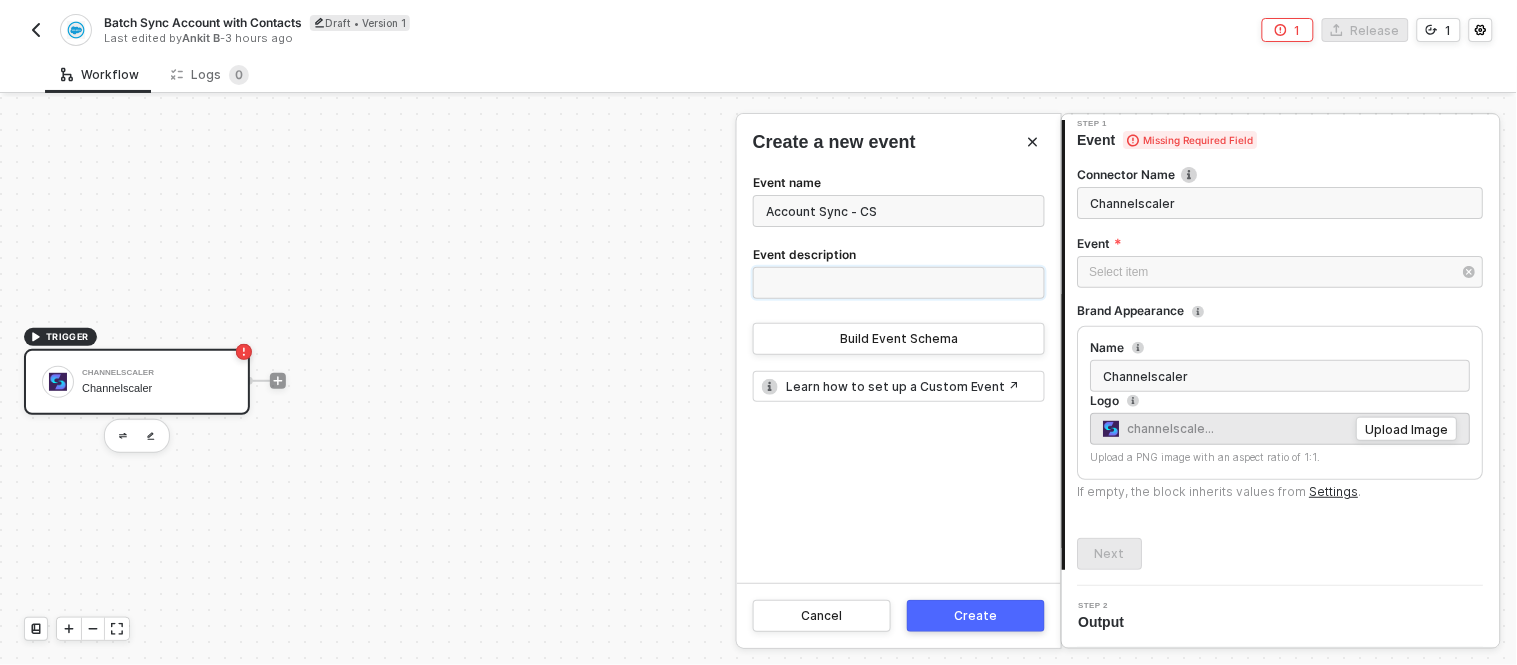 click on "Event description" at bounding box center (899, 283) 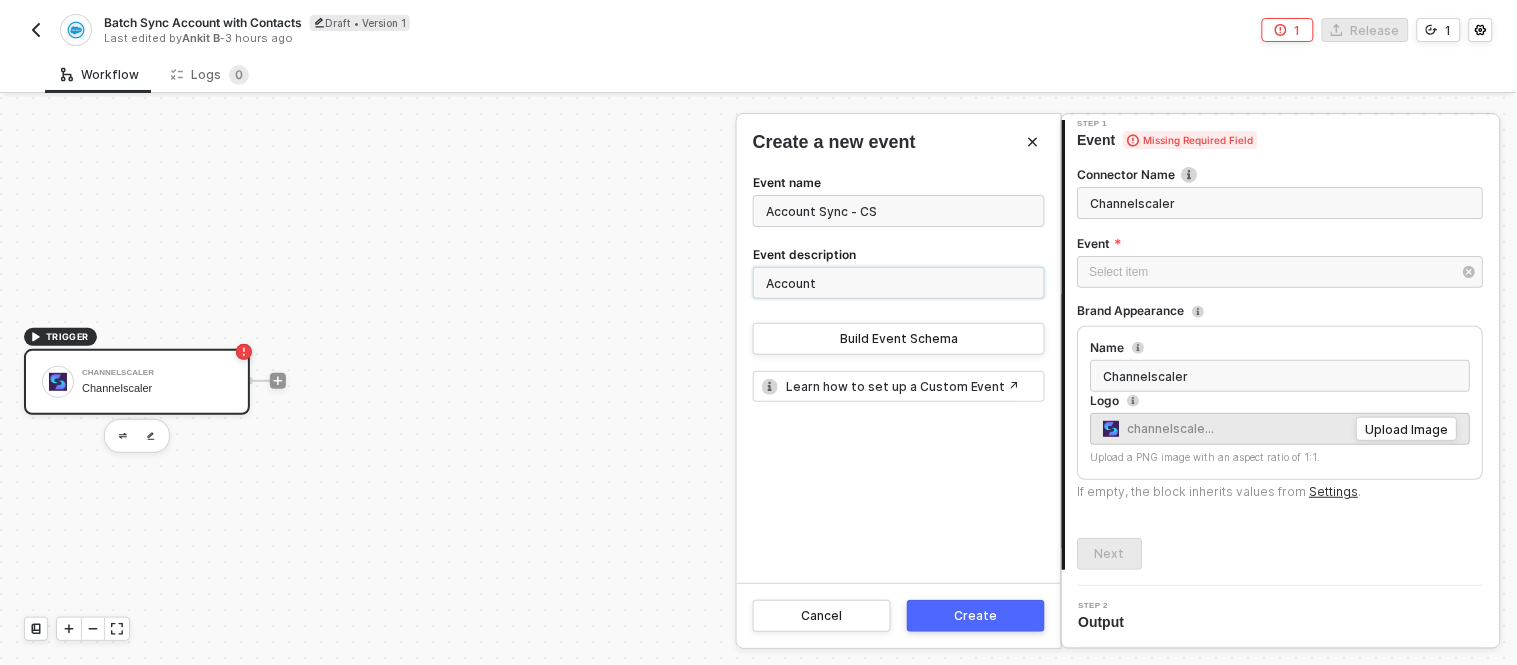 type on "Account" 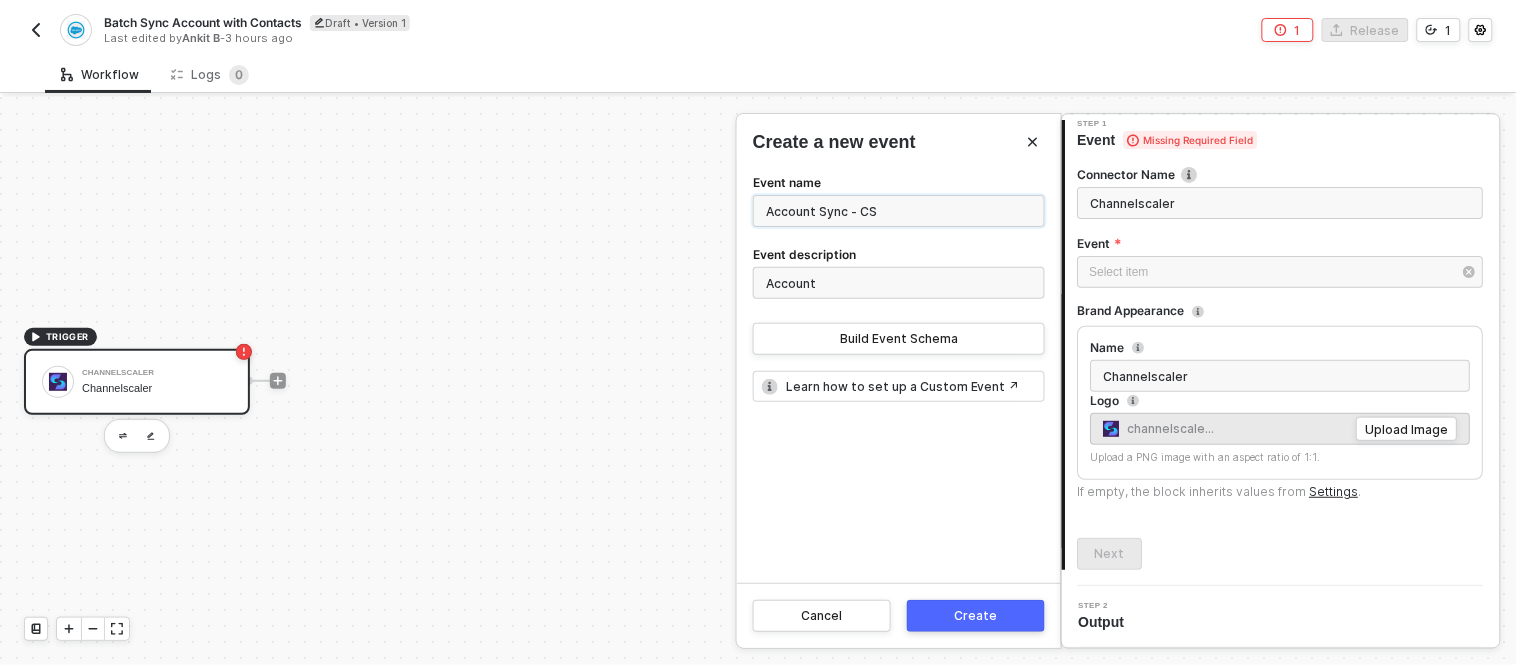 click on "Account Sync - CS" at bounding box center (899, 211) 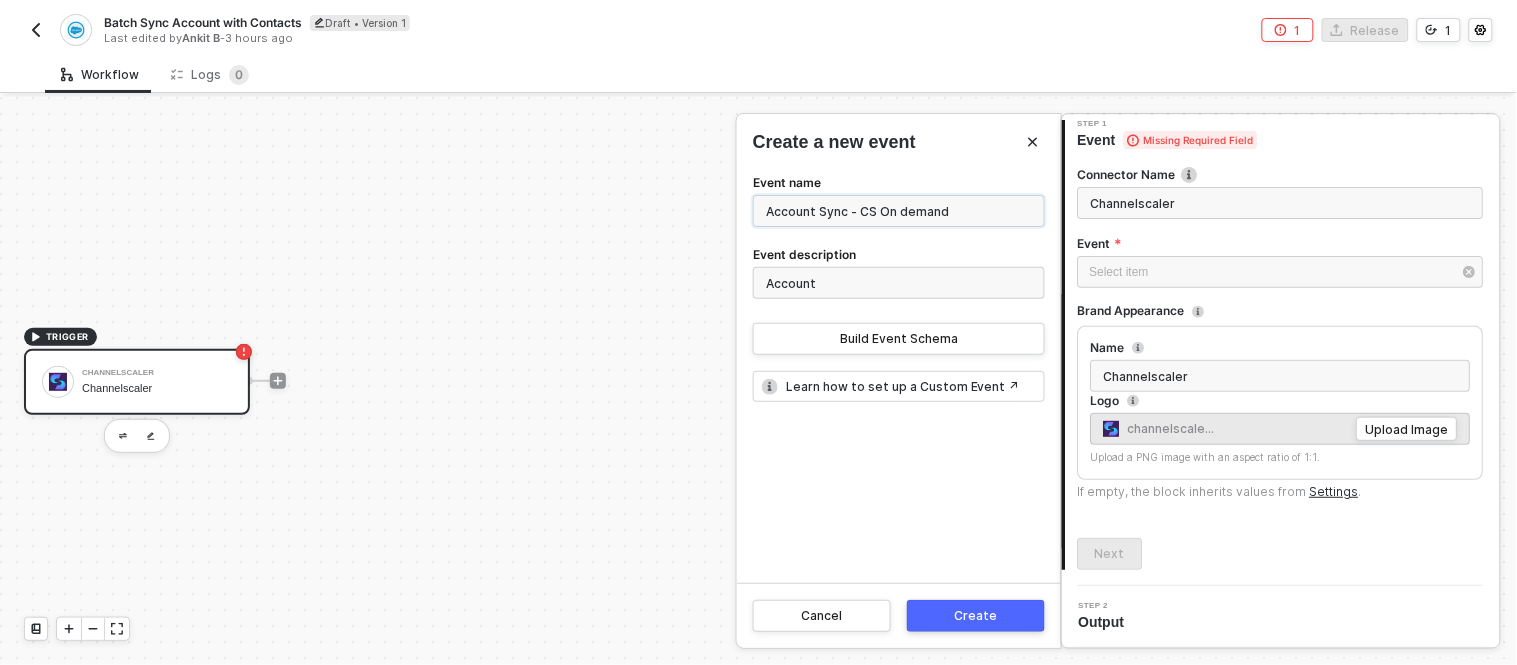 type on "Account Sync - CS On demand" 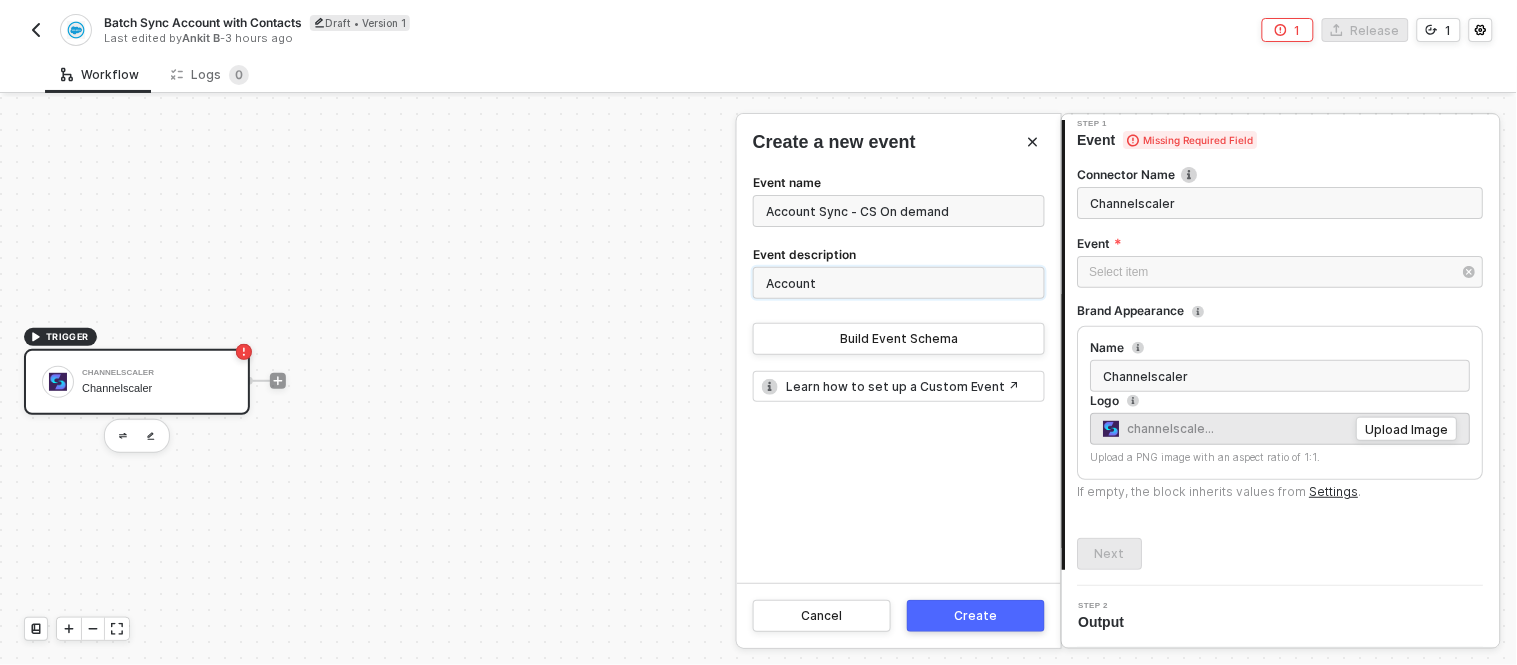 click on "Account" at bounding box center (899, 283) 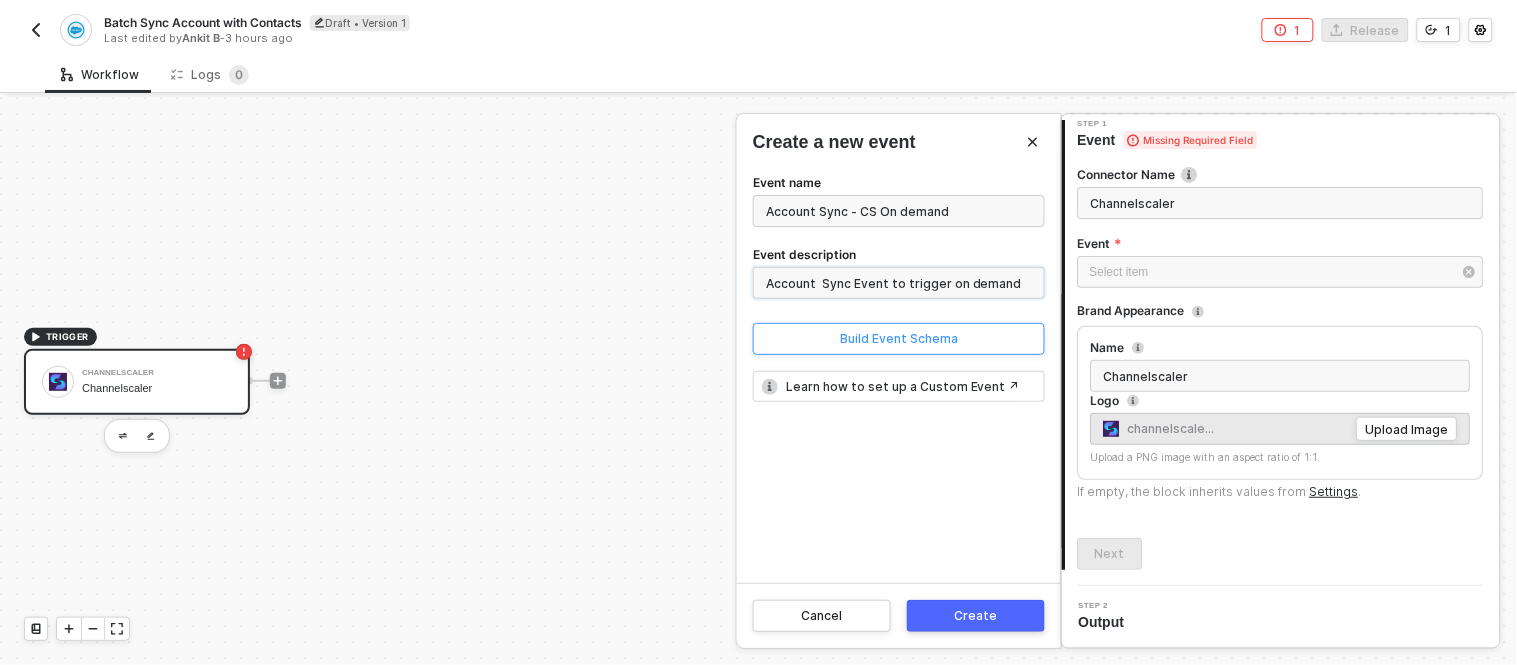 type on "Account  Sync Event to trigger on demand" 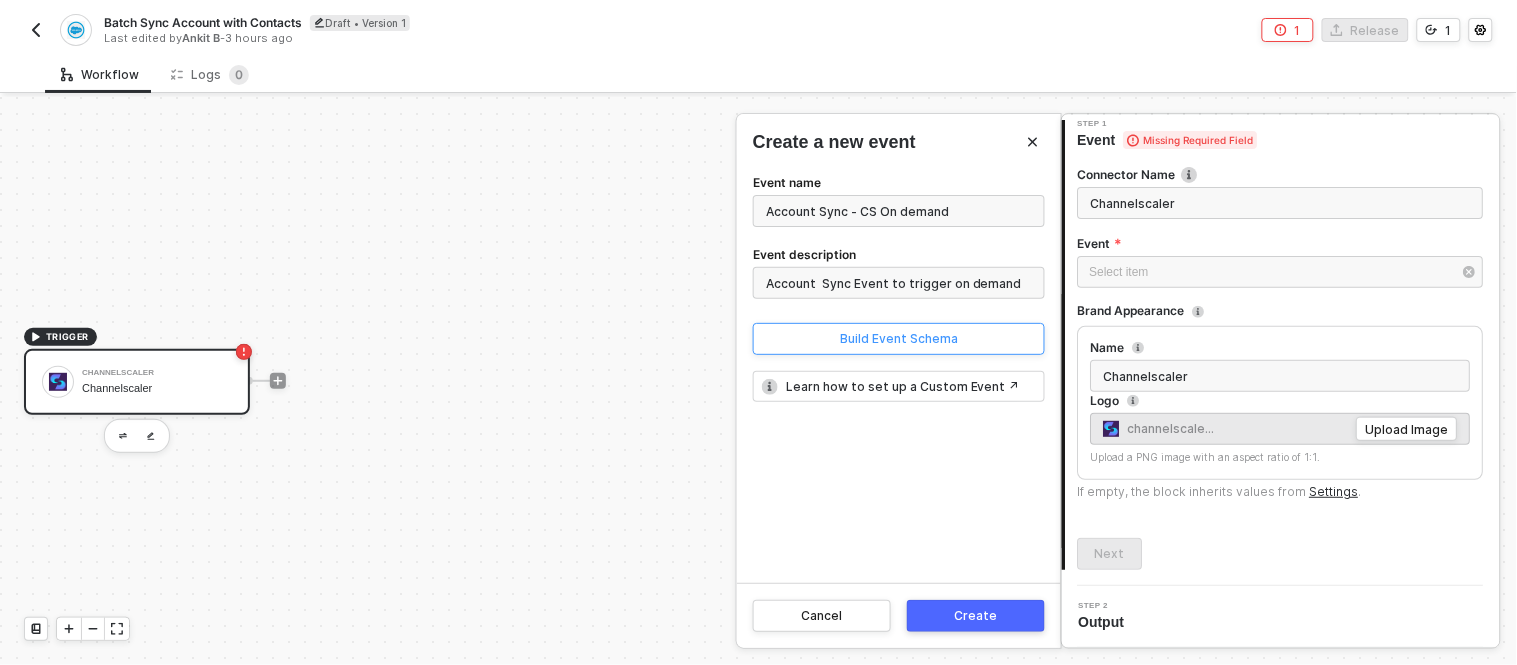 click on "Build Event Schema" at bounding box center (899, 339) 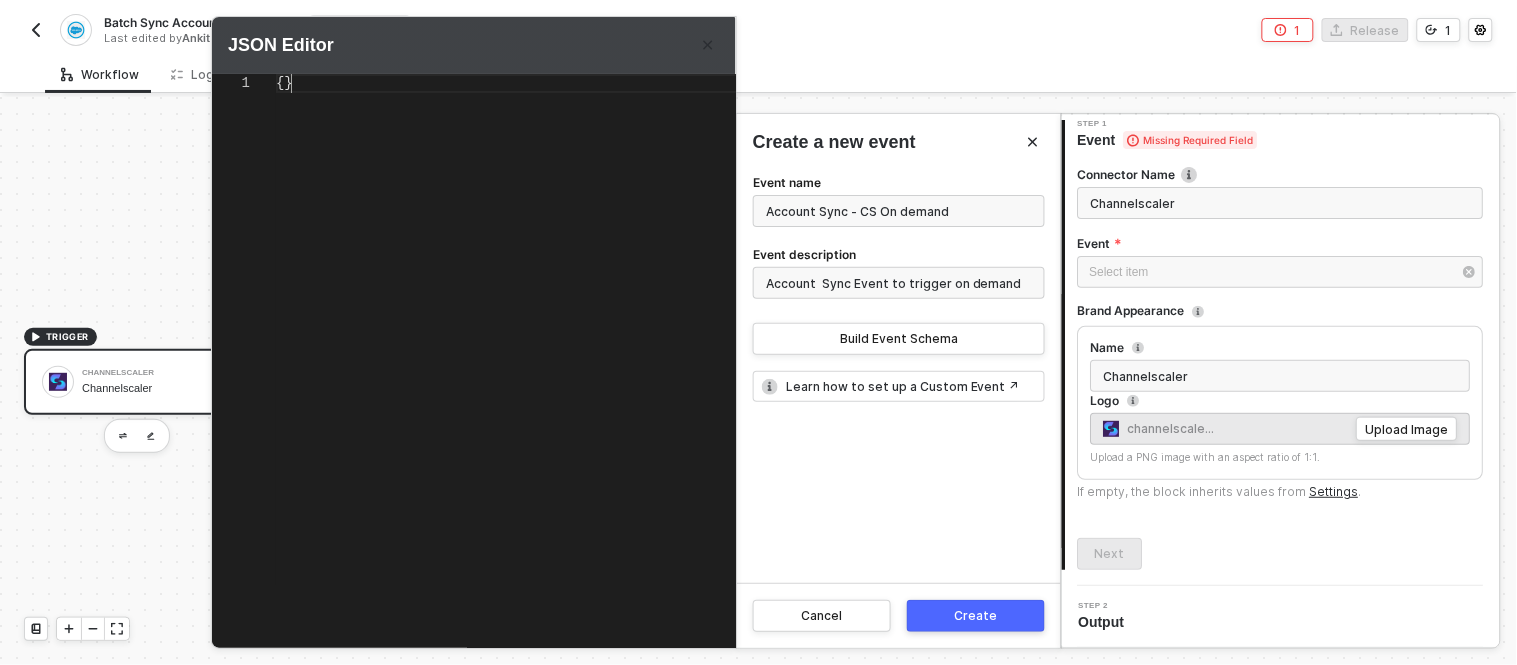 click on "{}" at bounding box center (544, 341) 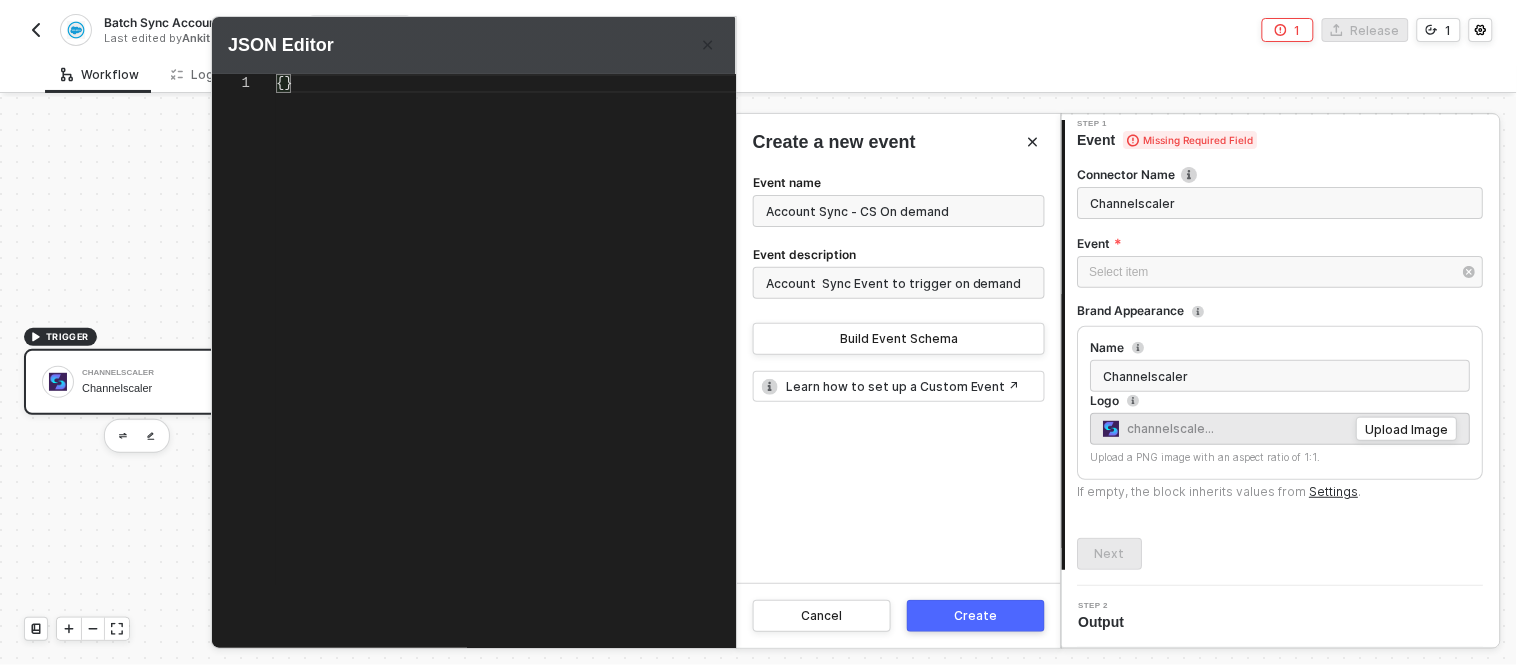 click on "{}" at bounding box center [544, 341] 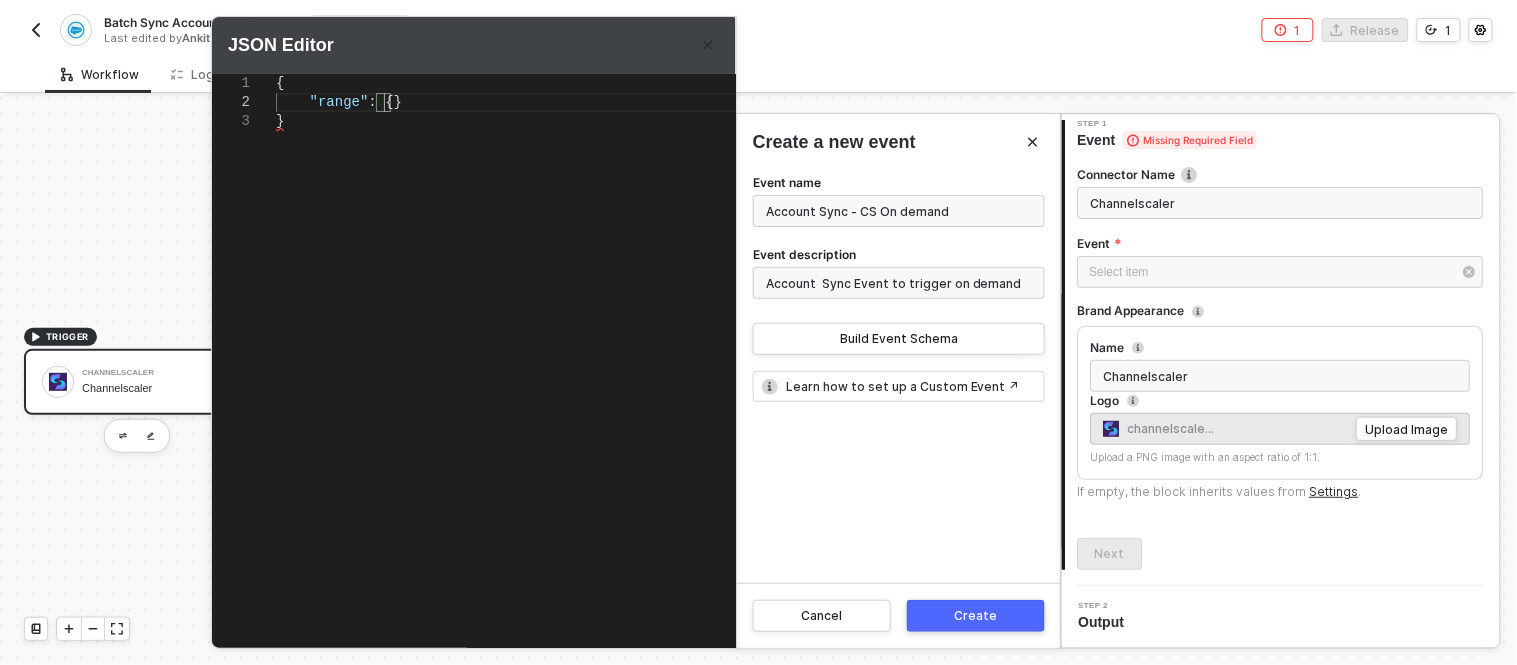 scroll, scrollTop: 37, scrollLeft: 61, axis: both 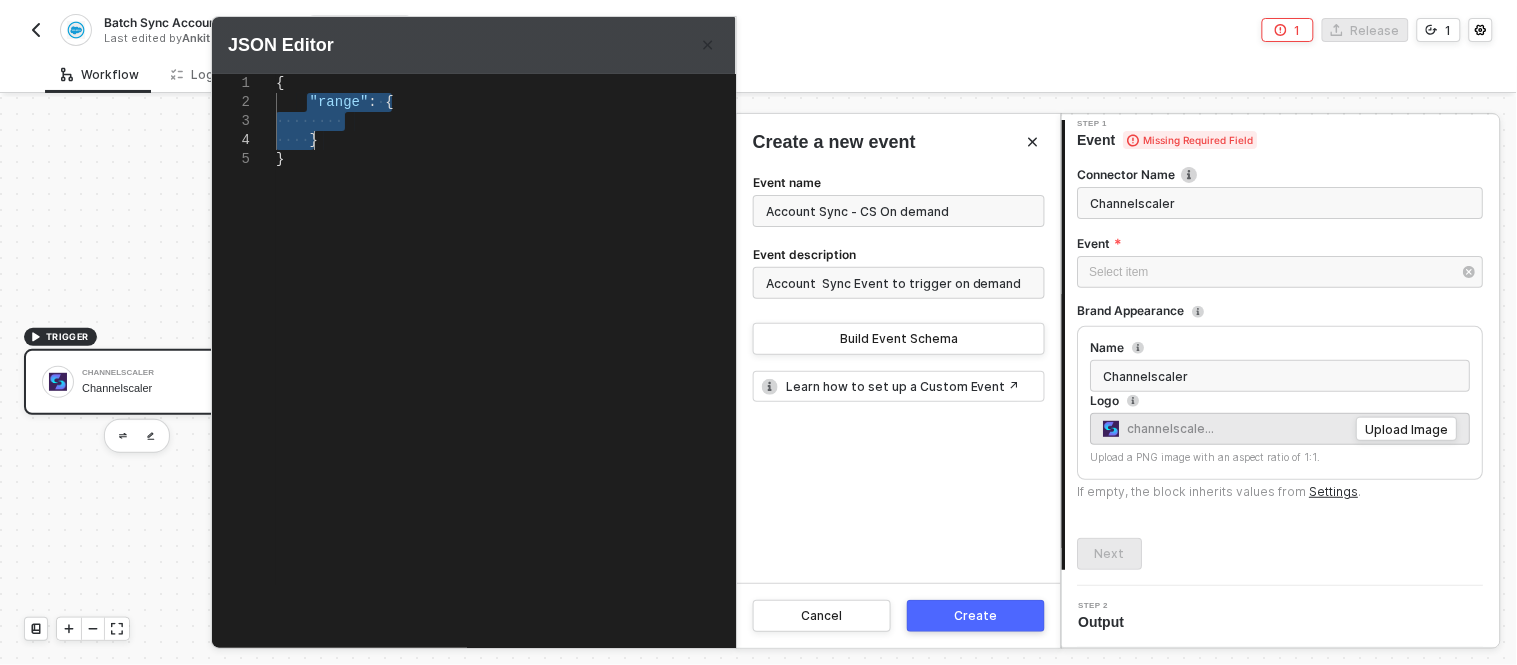 drag, startPoint x: 306, startPoint y: 101, endPoint x: 347, endPoint y: 134, distance: 52.63079 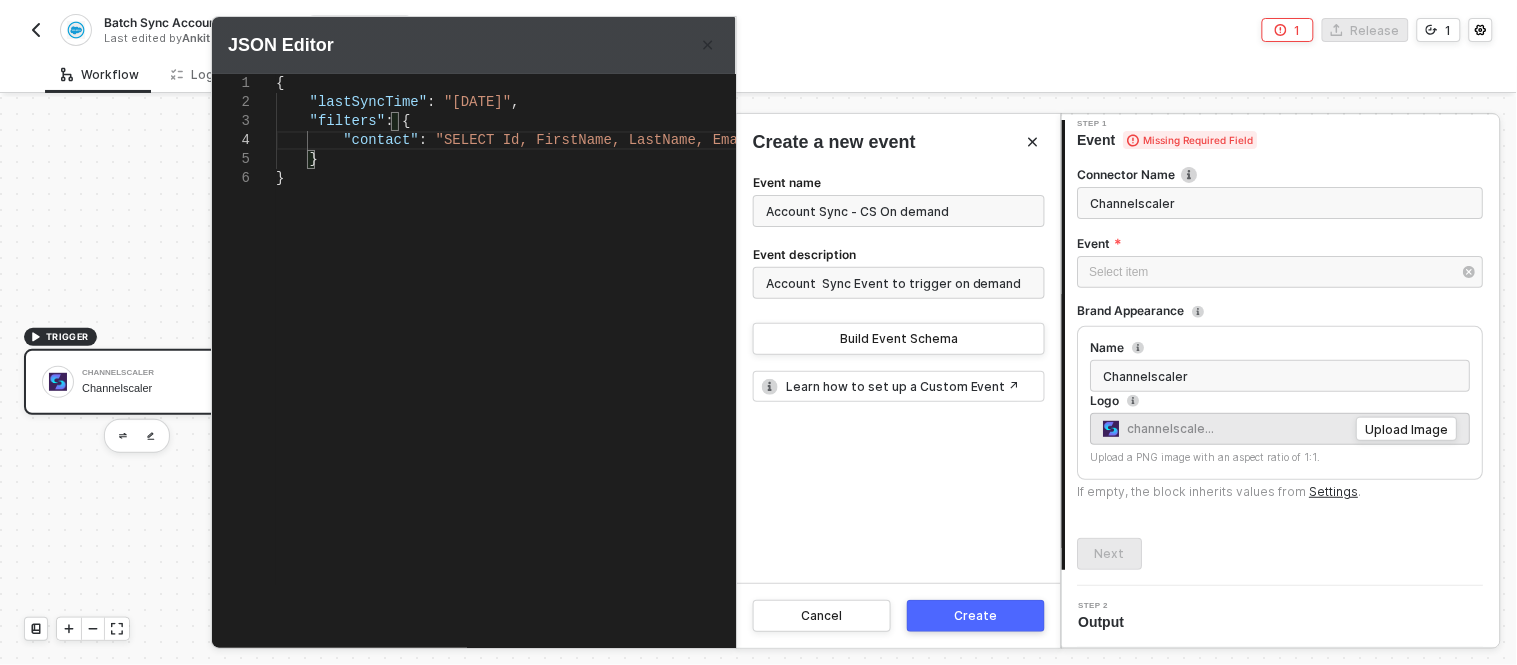 scroll, scrollTop: 57, scrollLeft: 468, axis: both 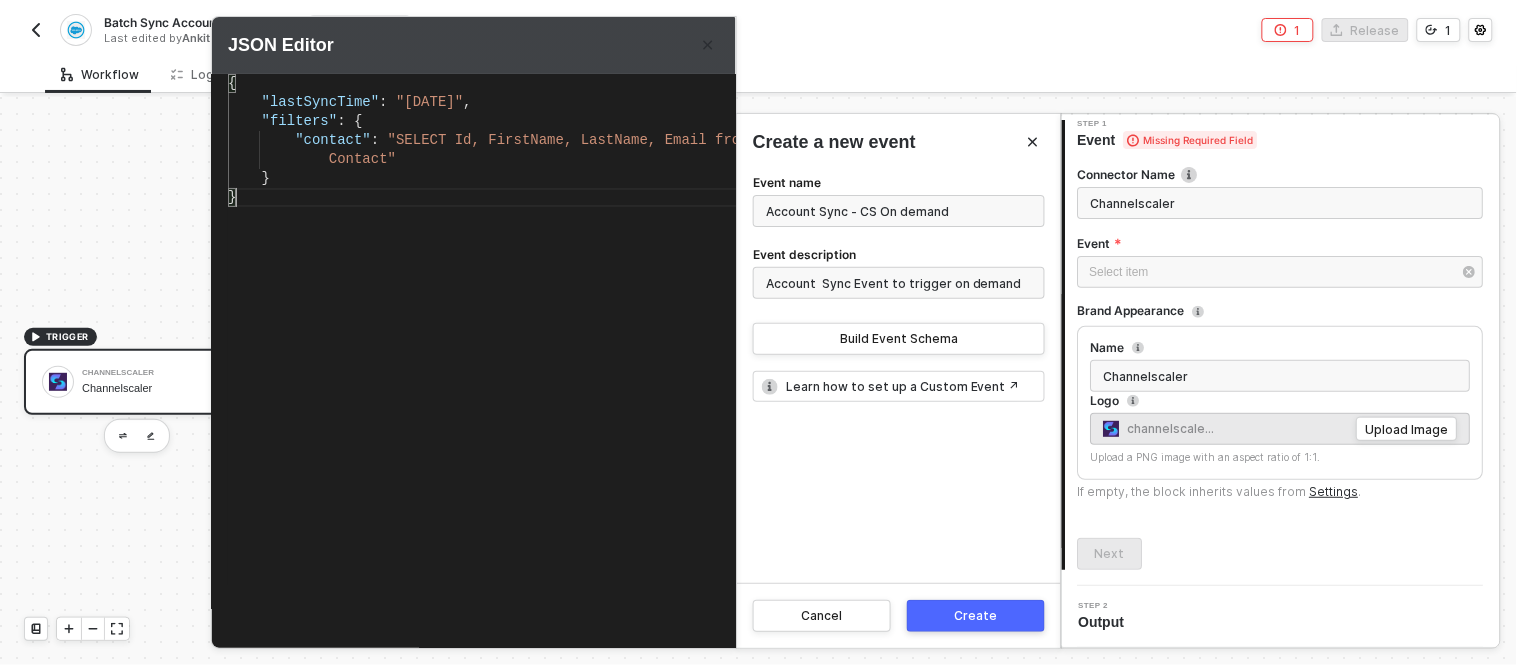 click on "{      "lastSyncTime" :   "[DATE]" ,      "filters" :   {          "contact" :   "SELECT Id, FirstName, LastName, Email from       }              Contact" }" at bounding box center [496, 341] 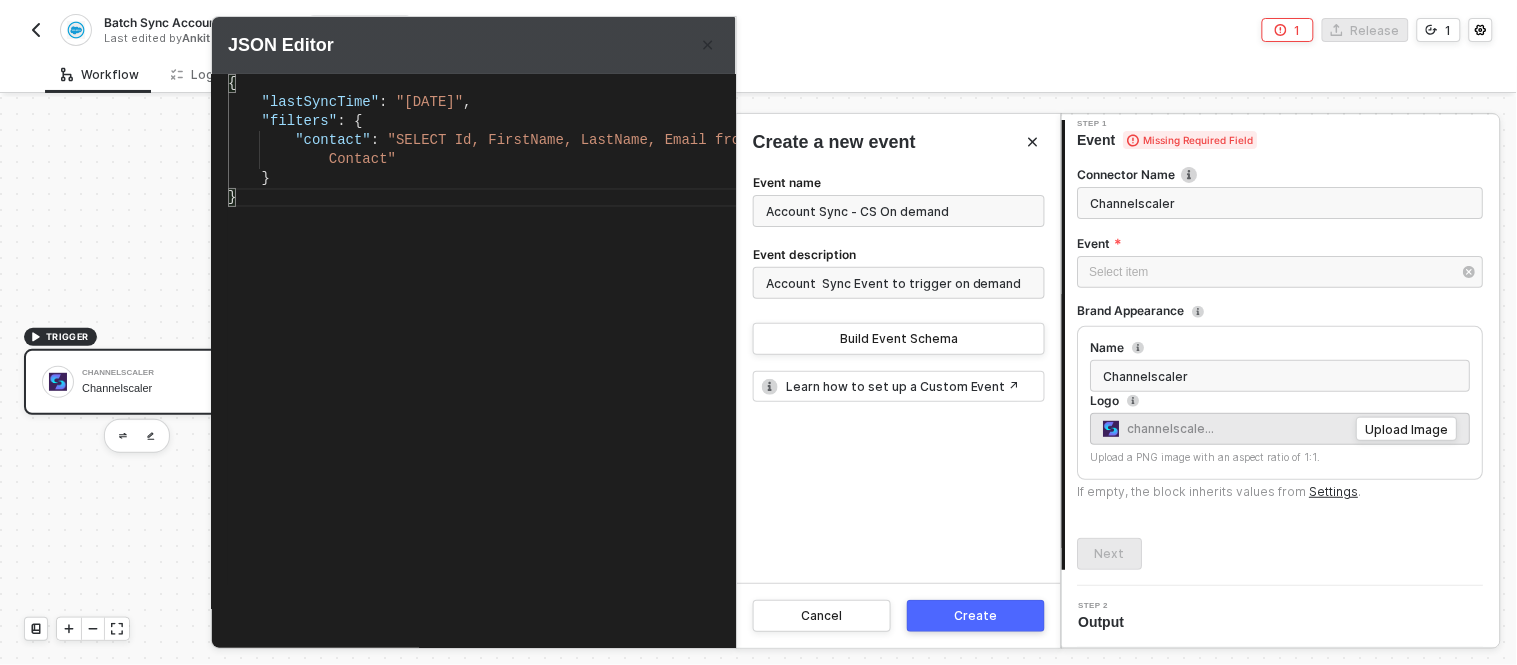 type on "{
"lastSyncTime": "[DATE]",
"filters": {
"contact": "SELECT Id, FirstName, LastName, Email from Contact"
}
}" 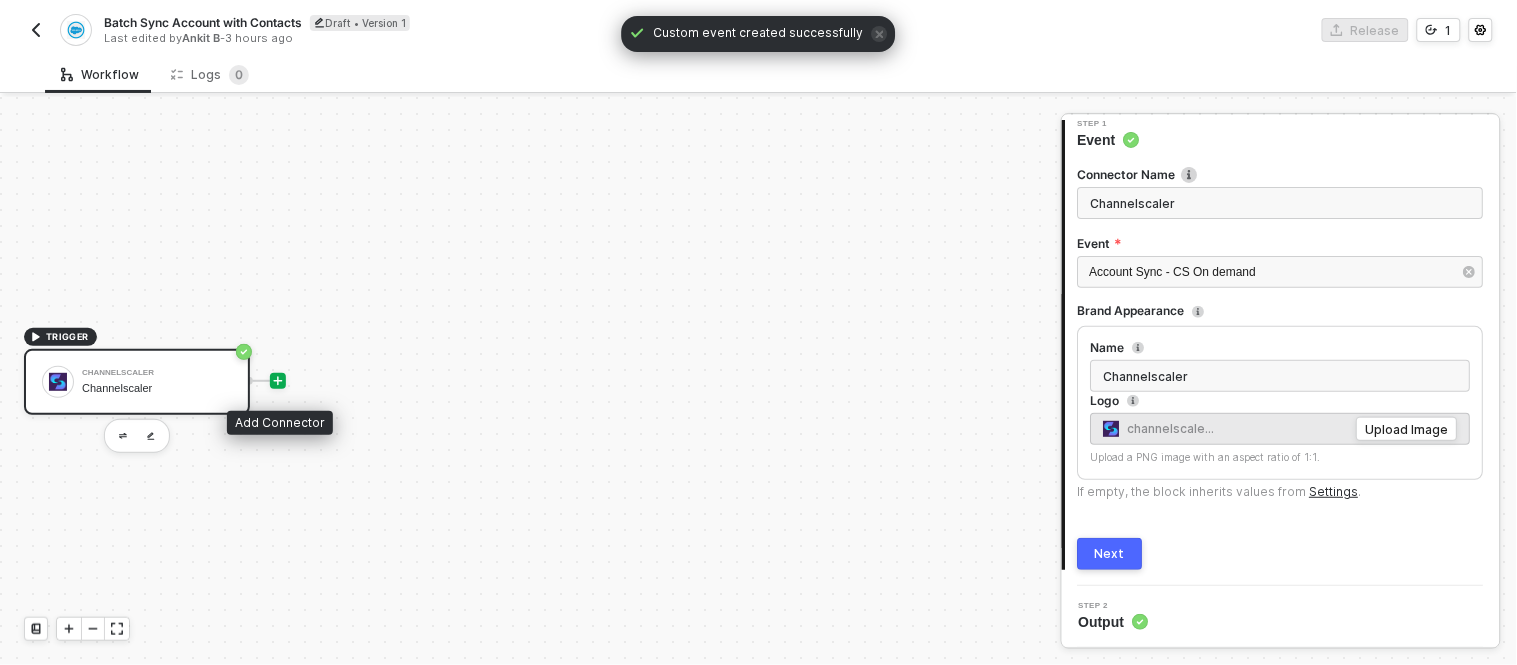 click 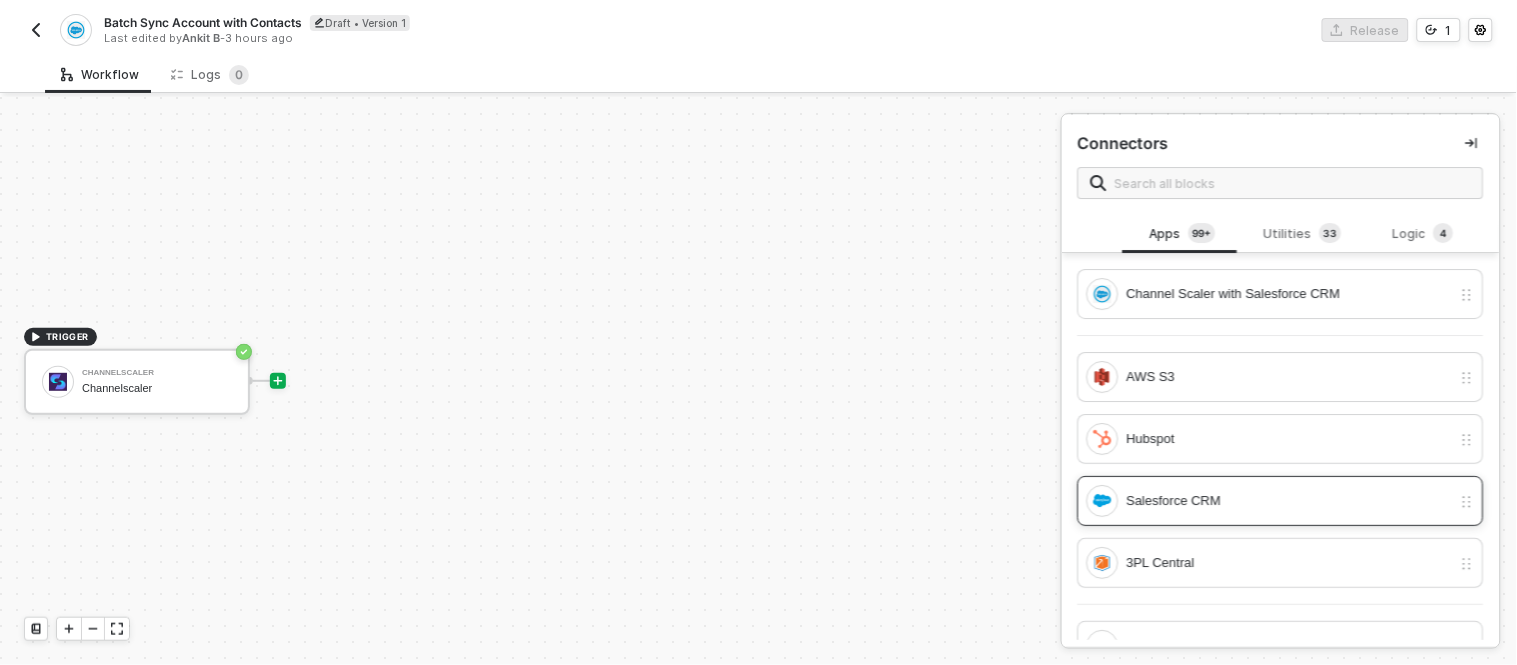 click on "Salesforce CRM" at bounding box center [1289, 501] 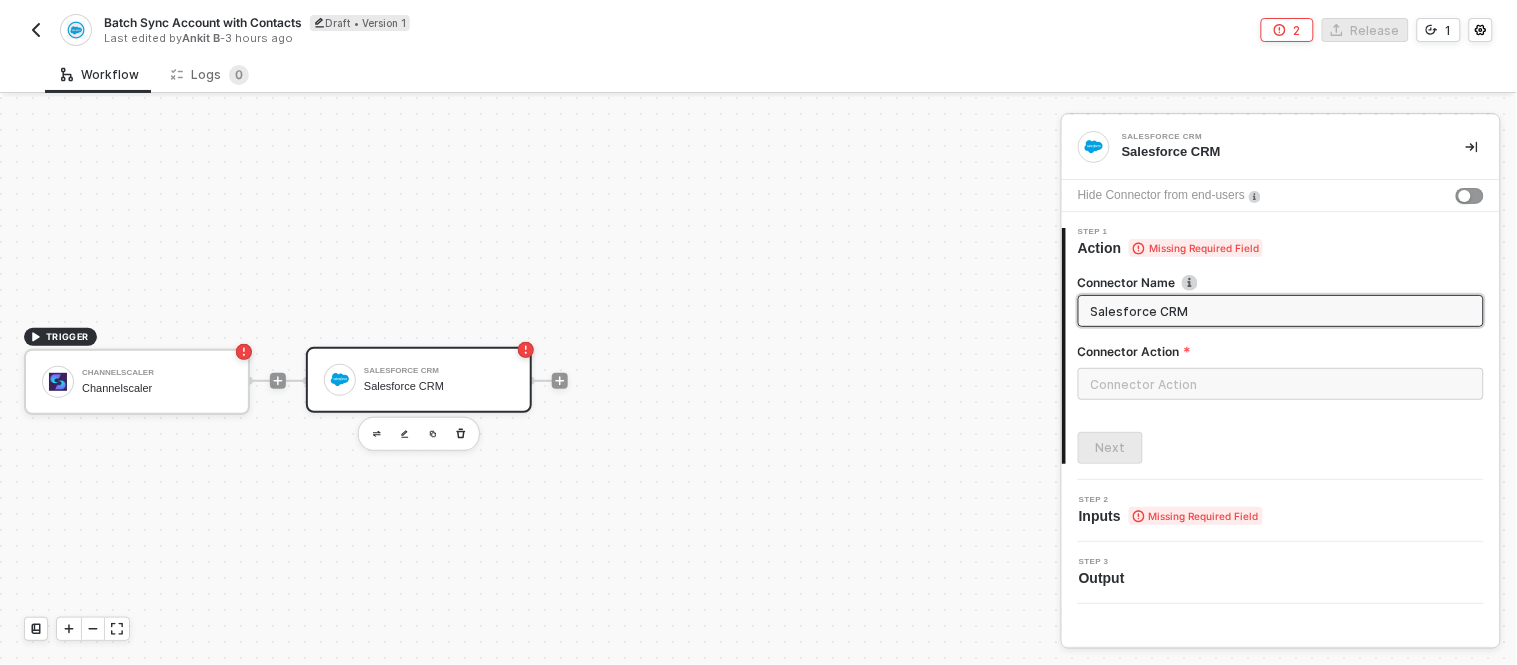 click on "Salesforce CRM" at bounding box center [439, 371] 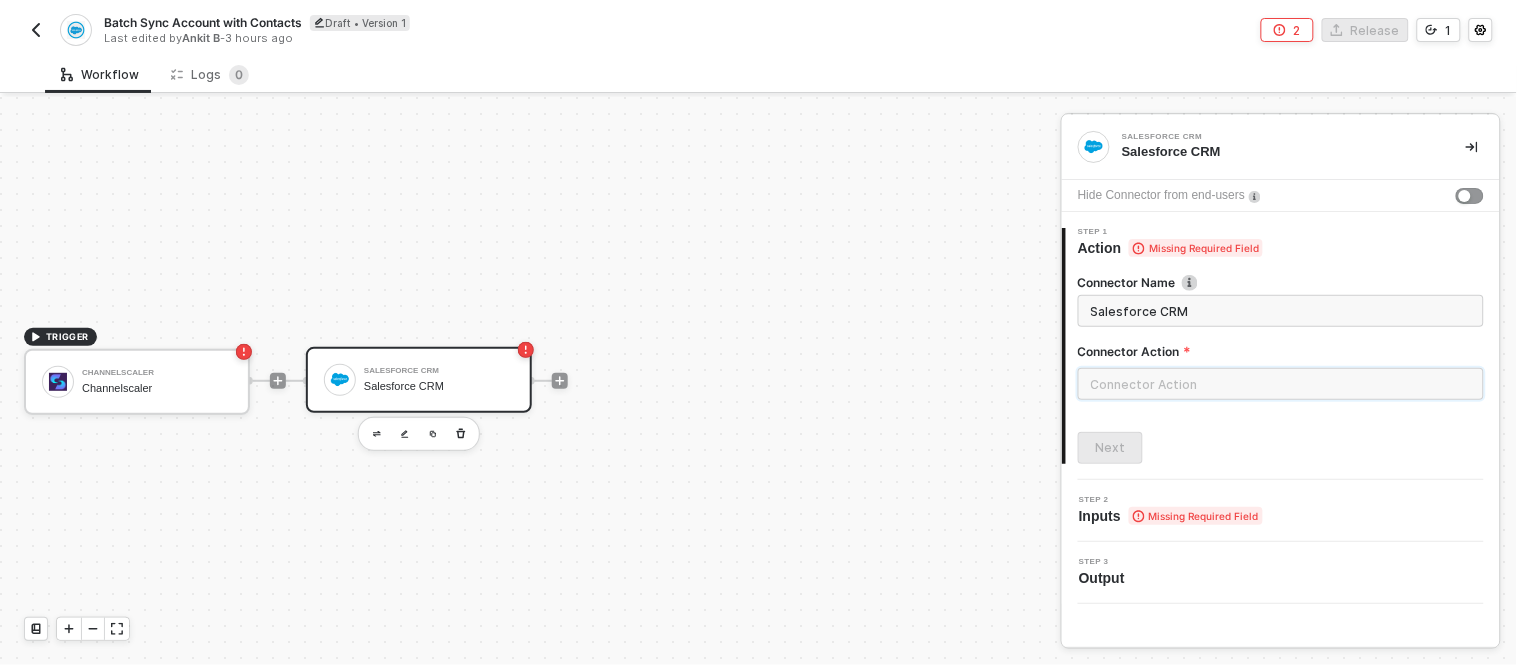 click at bounding box center [1281, 384] 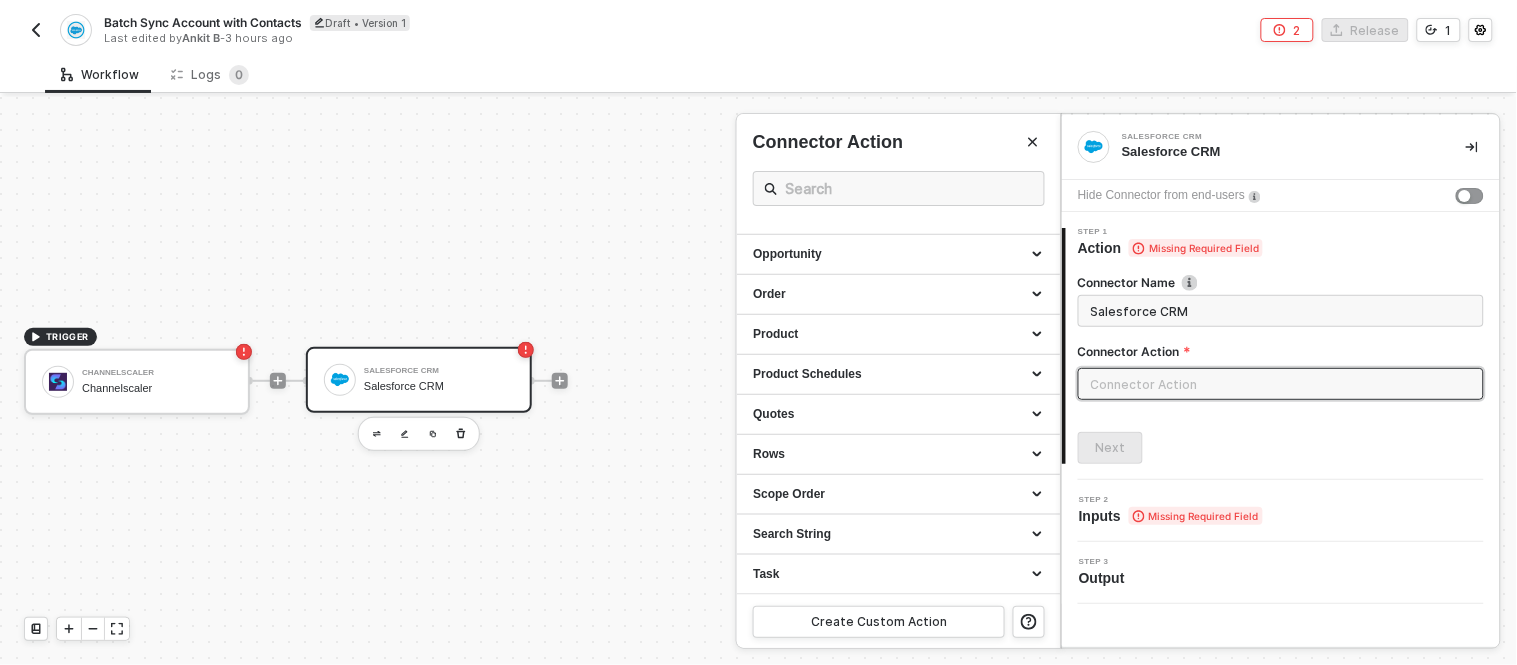 scroll, scrollTop: 0, scrollLeft: 0, axis: both 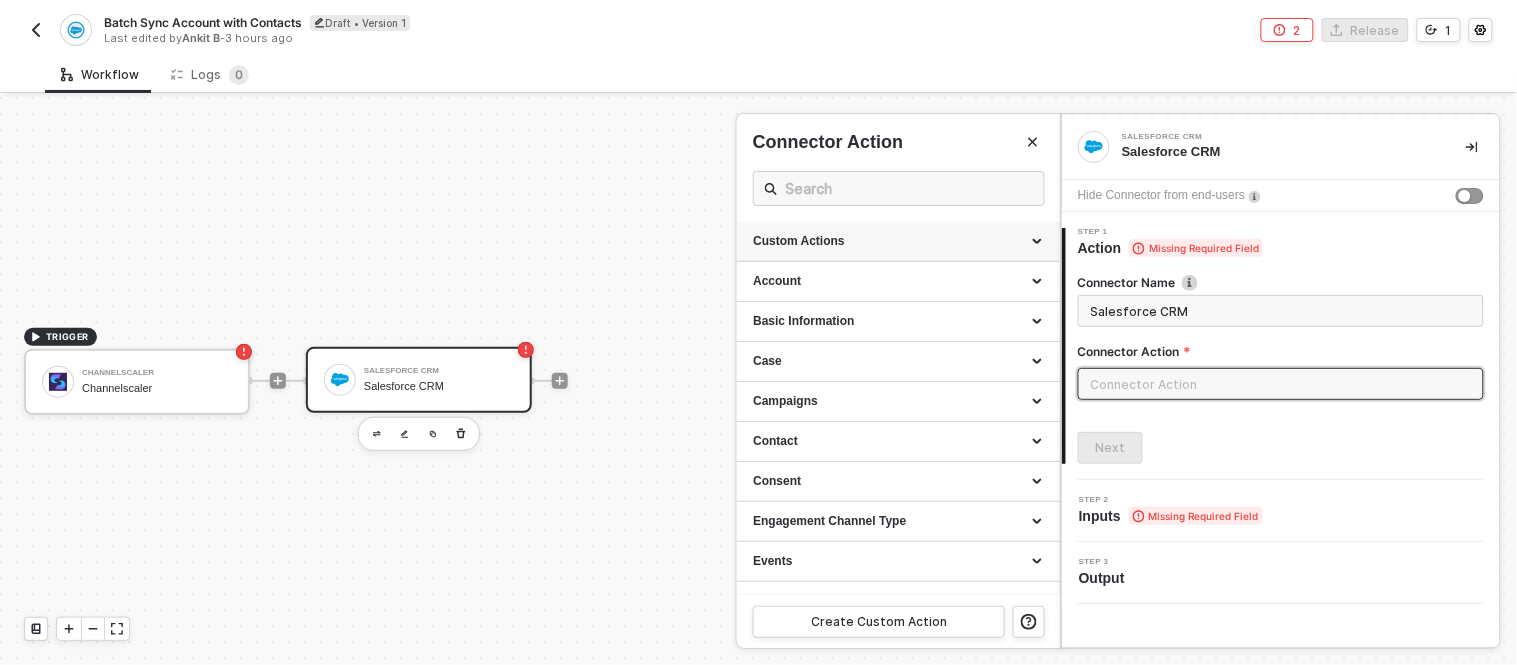 click on "Custom Actions" at bounding box center (898, 241) 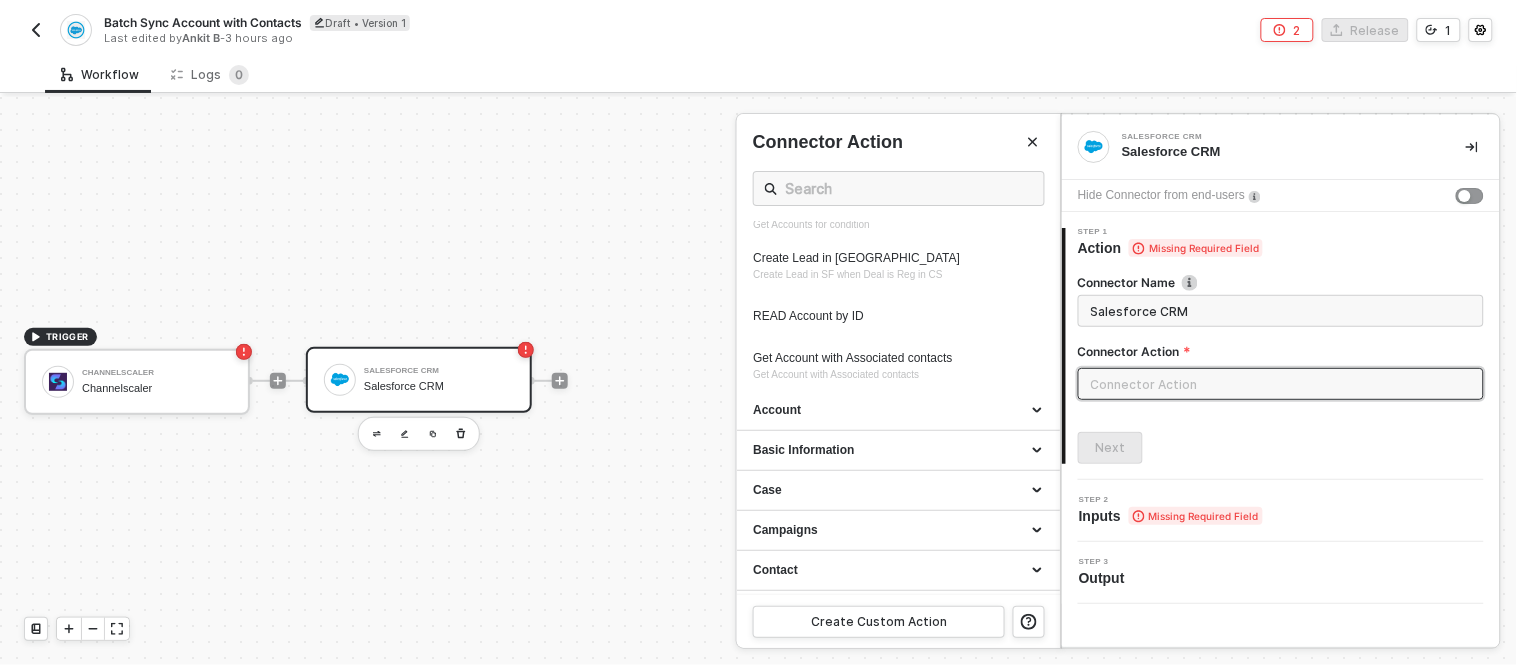scroll, scrollTop: 0, scrollLeft: 0, axis: both 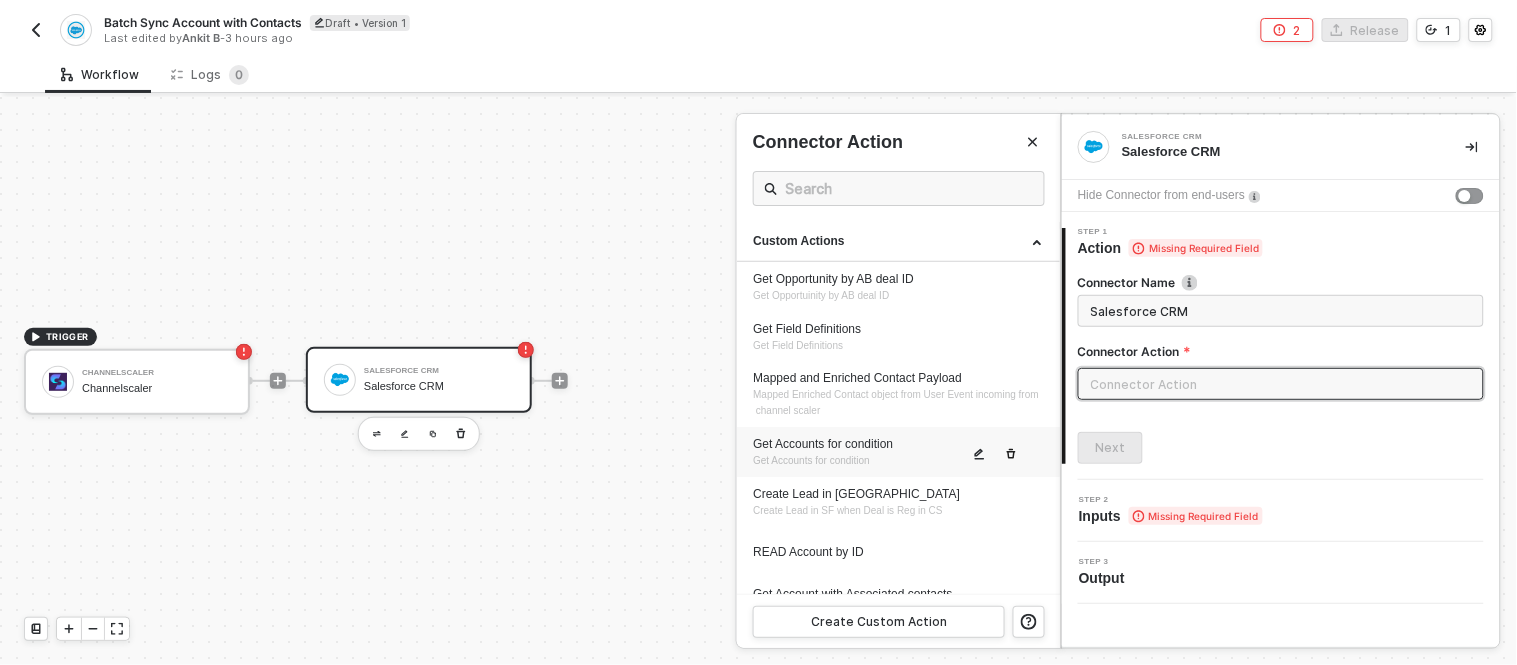 click on "Get Accounts for condition" at bounding box center (860, 444) 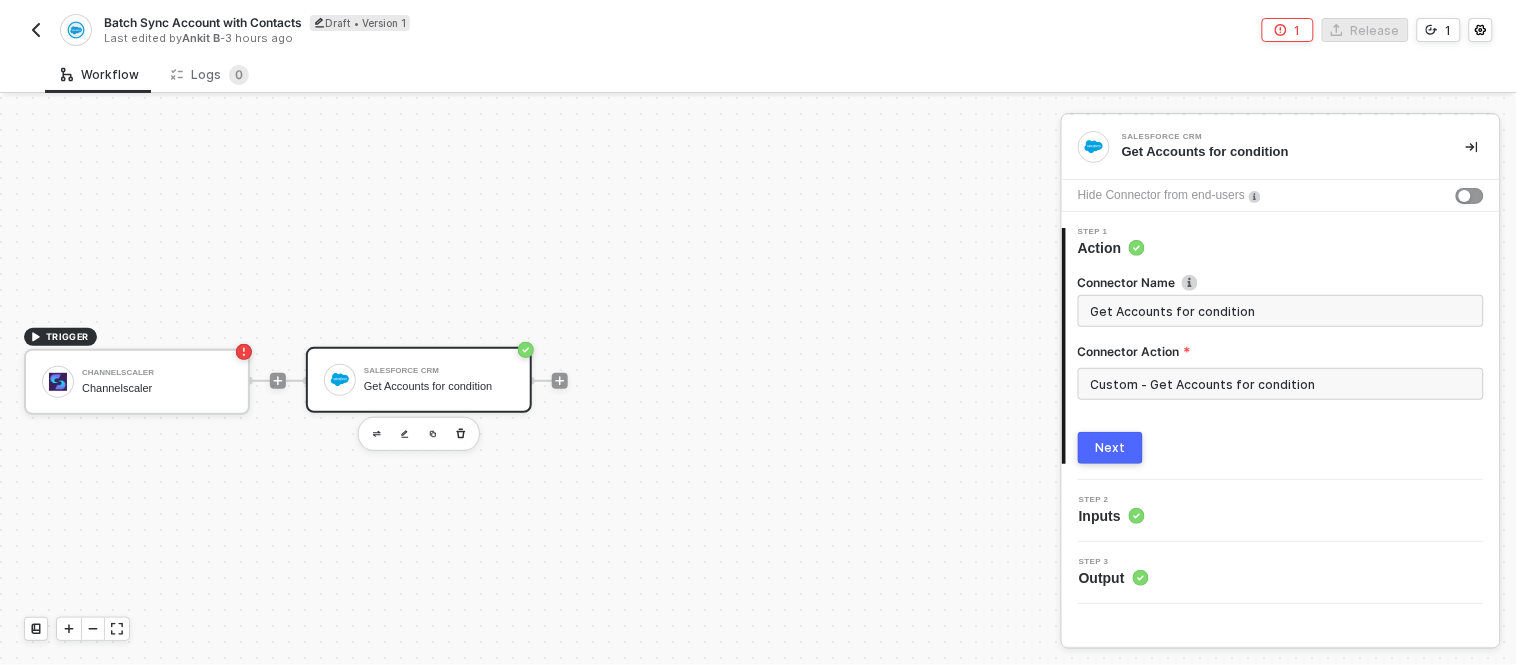 click 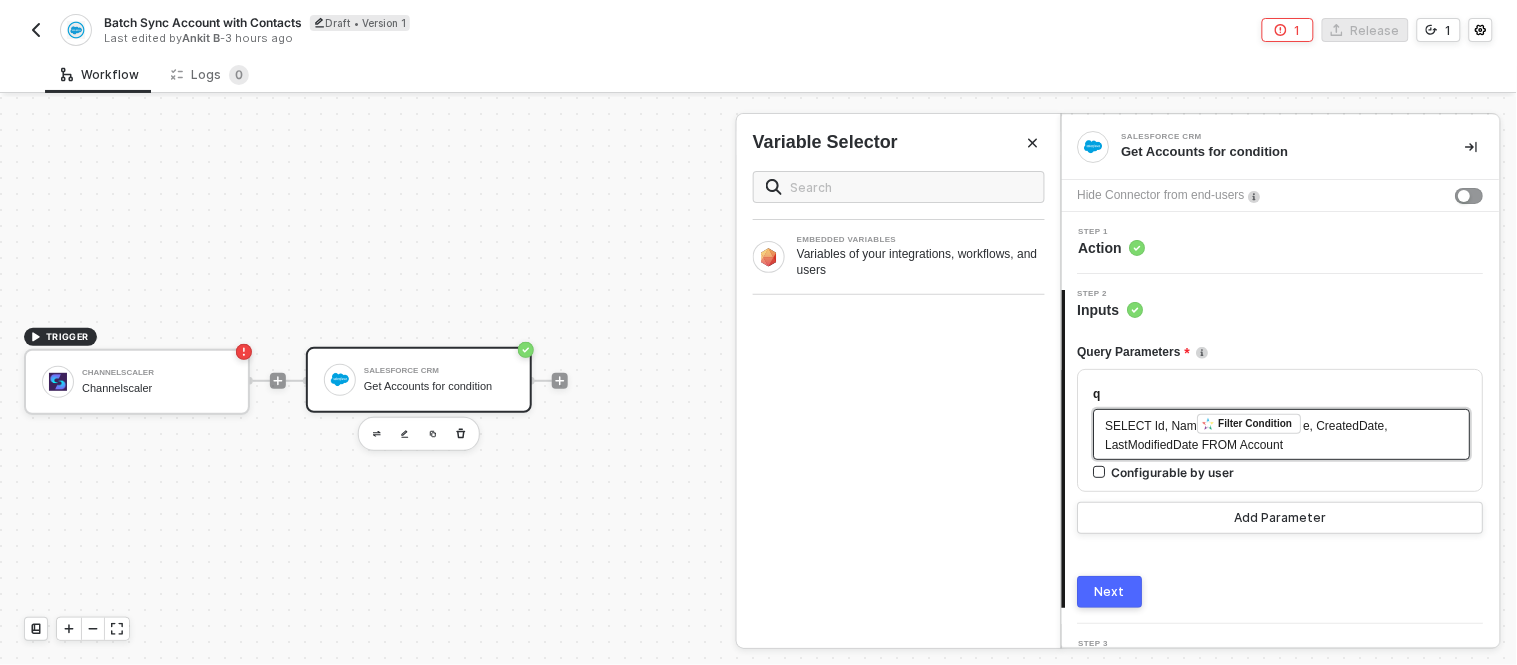 click on "e, CreatedDate, LastModifiedDate FROM Account" at bounding box center [1249, 435] 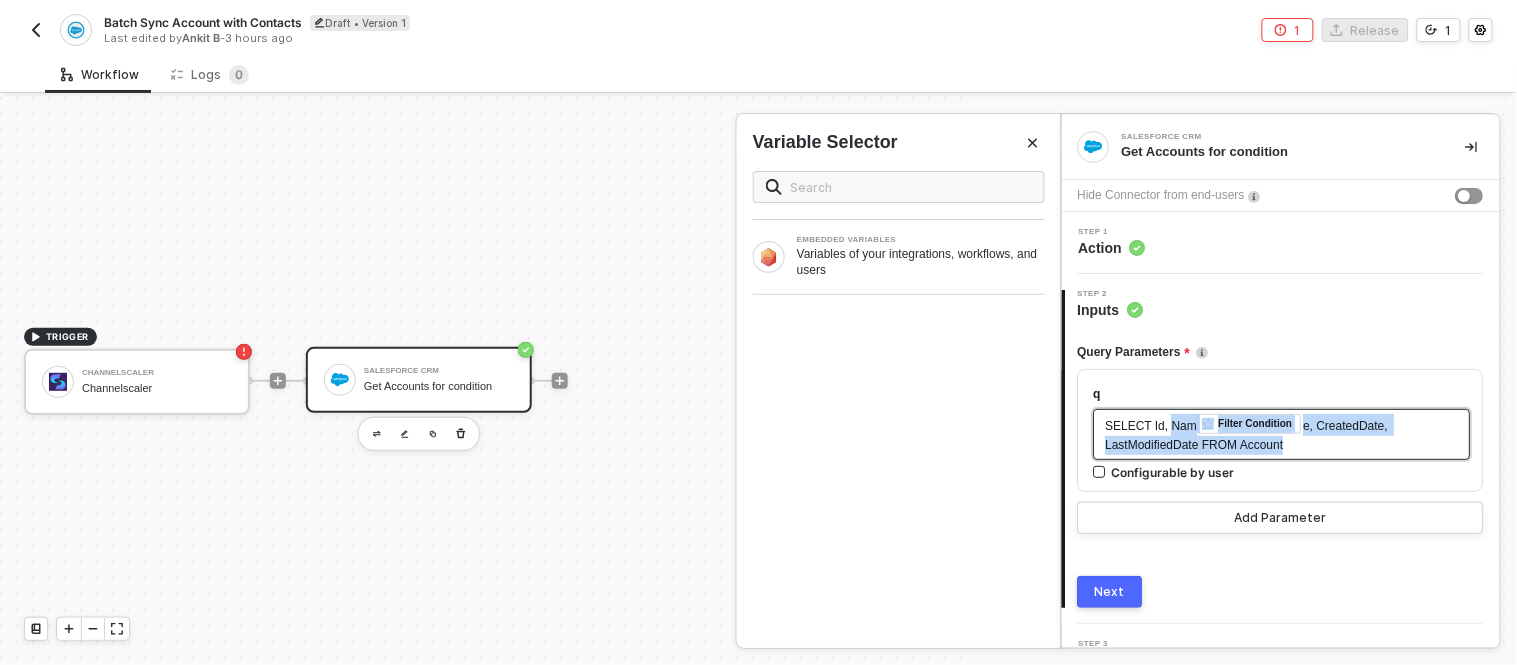 drag, startPoint x: 1326, startPoint y: 442, endPoint x: 1162, endPoint y: 417, distance: 165.89455 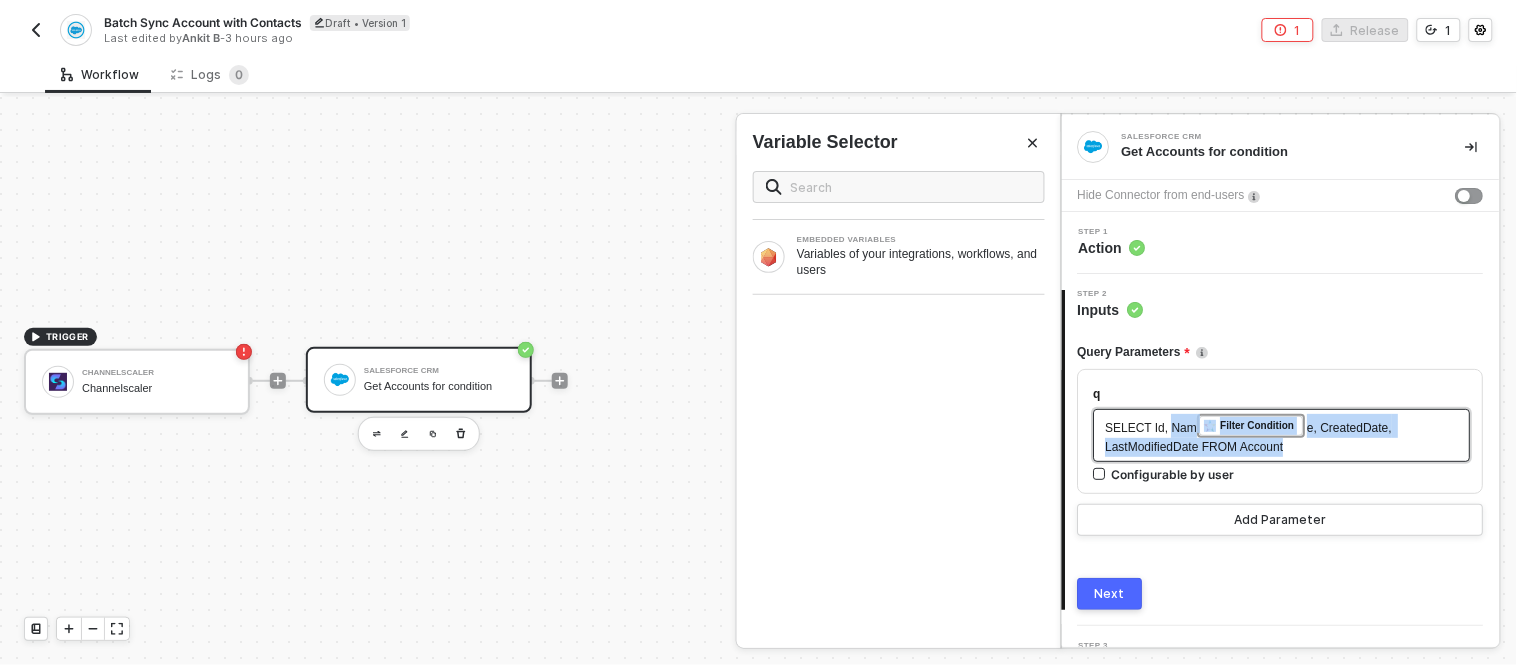 click on "SELECT Id, Nam" at bounding box center [1152, 428] 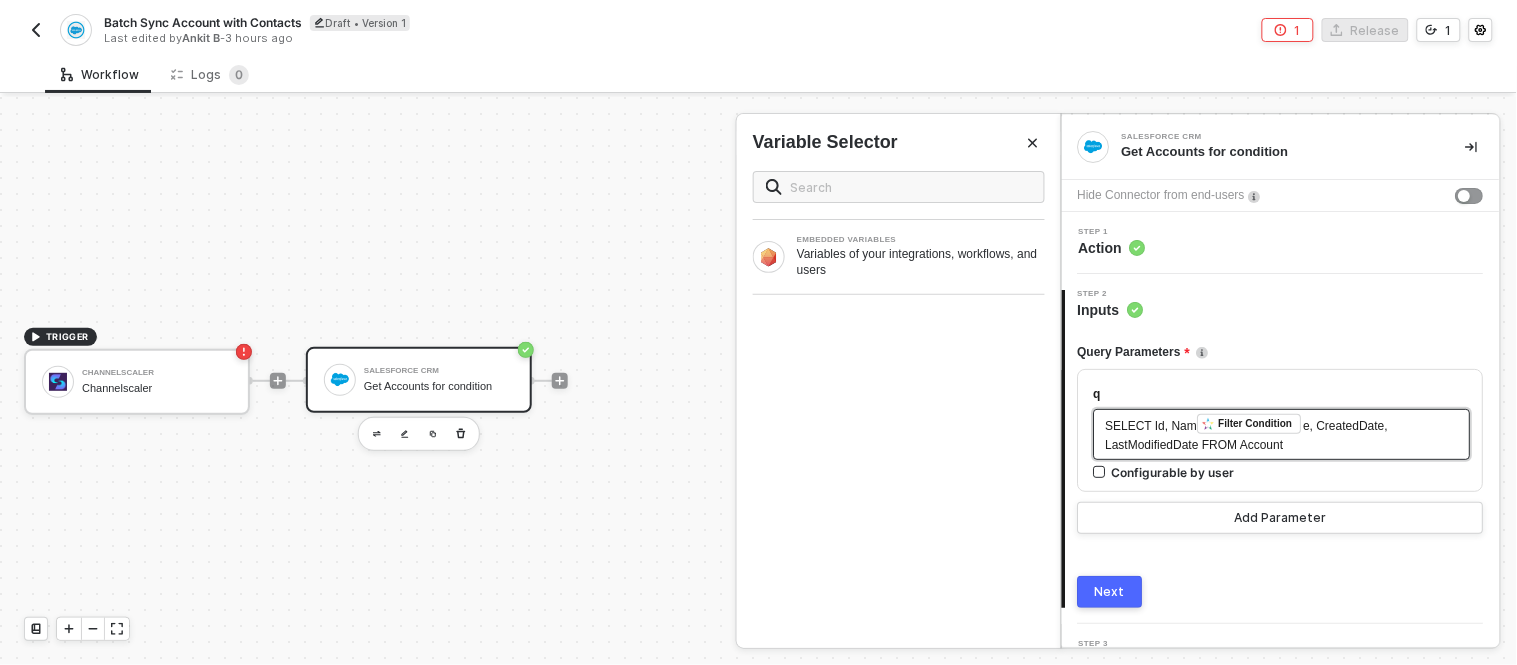 click on "SELECT Id, Nam ﻿ Filter Condition e, CreatedDate, LastModifiedDate FROM Account" at bounding box center [1282, 434] 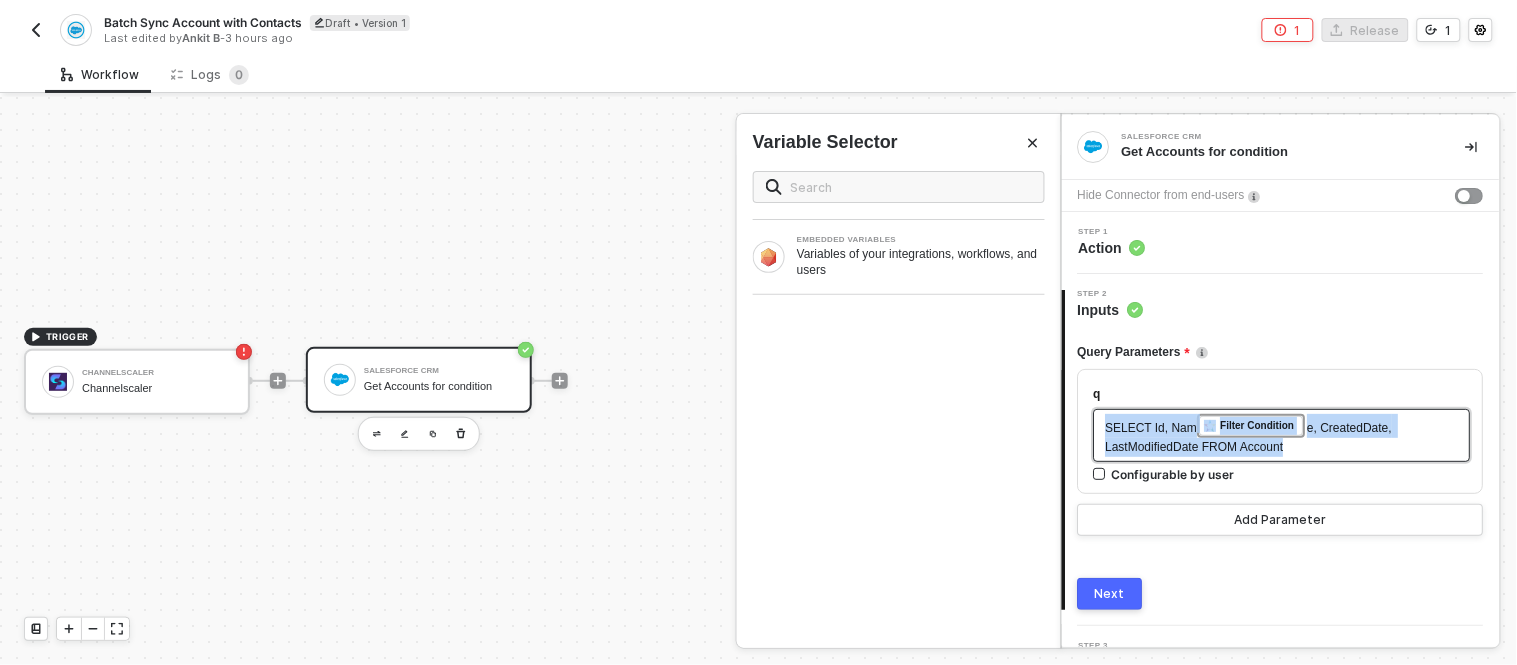 drag, startPoint x: 1322, startPoint y: 446, endPoint x: 1101, endPoint y: 414, distance: 223.30472 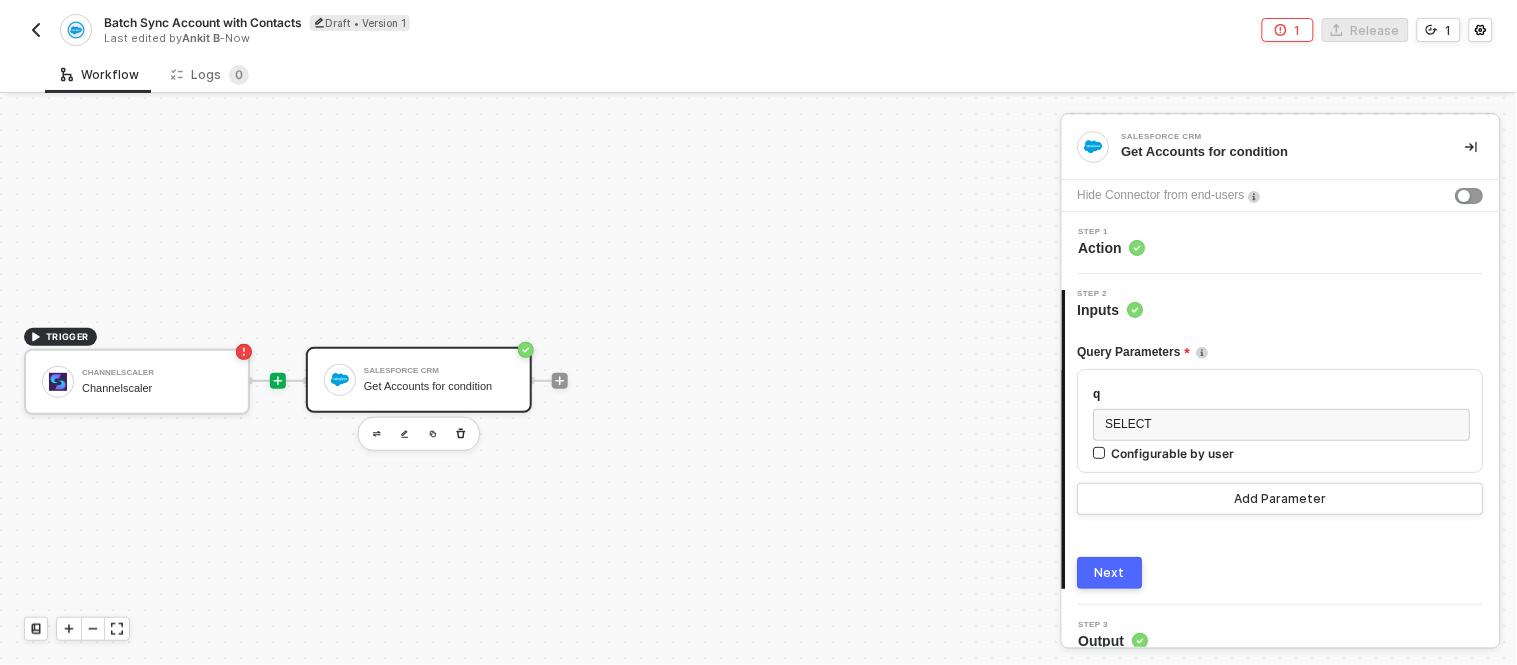 click 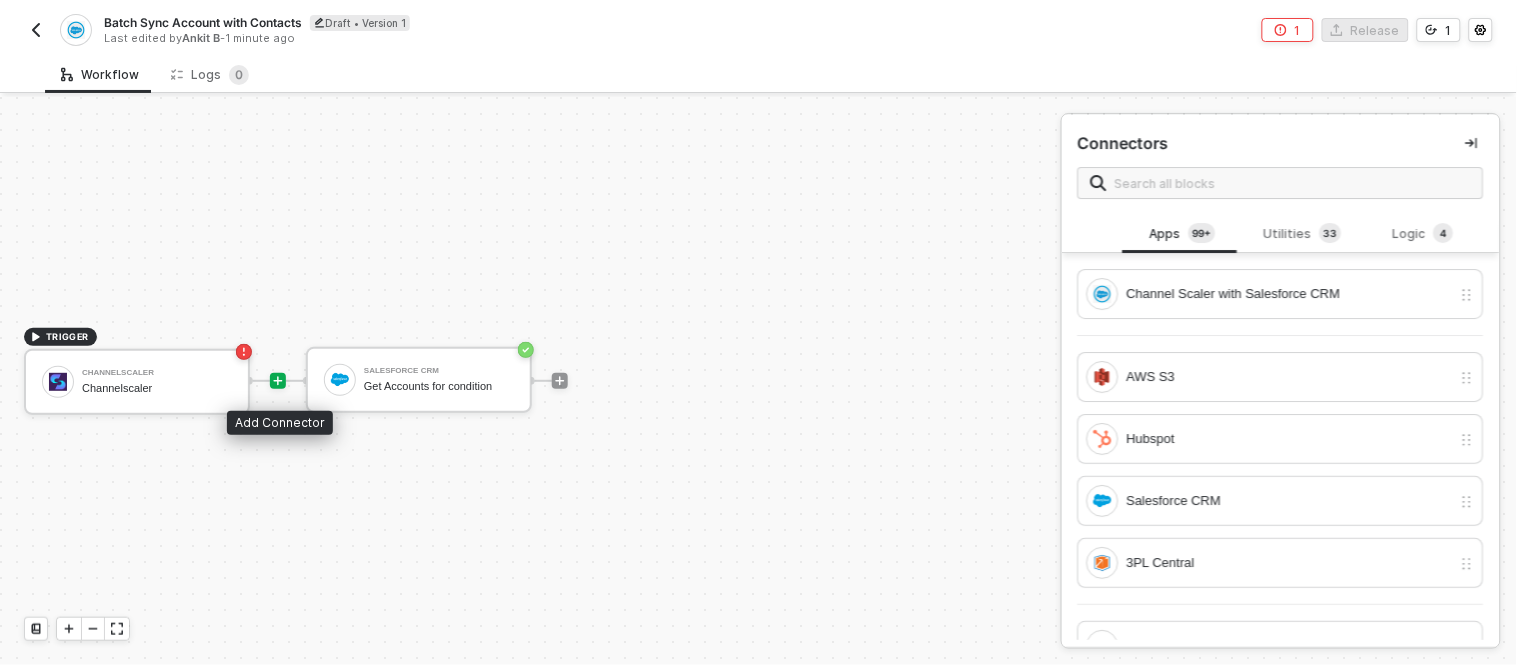 click 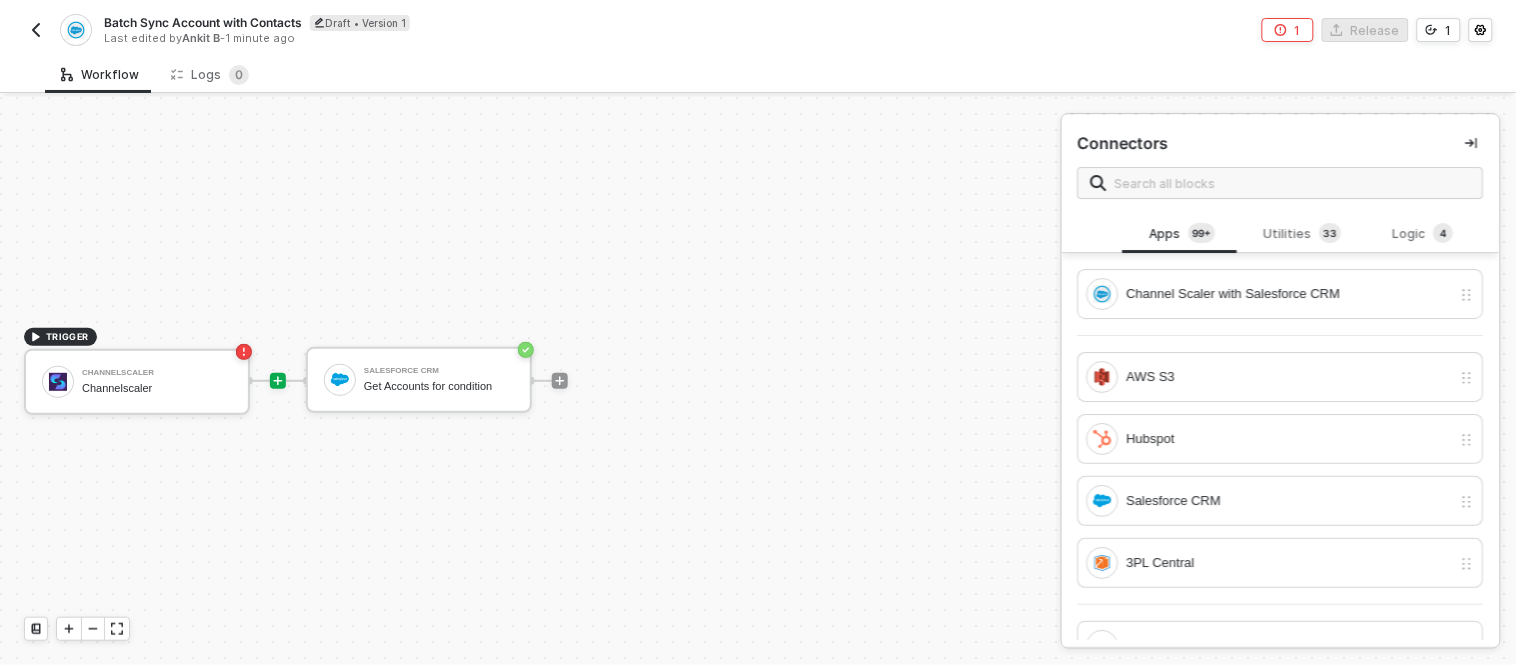 click on "TRIGGER Channelscaler Channelscaler Salesforce CRM Get Accounts for condition" at bounding box center (525, 381) 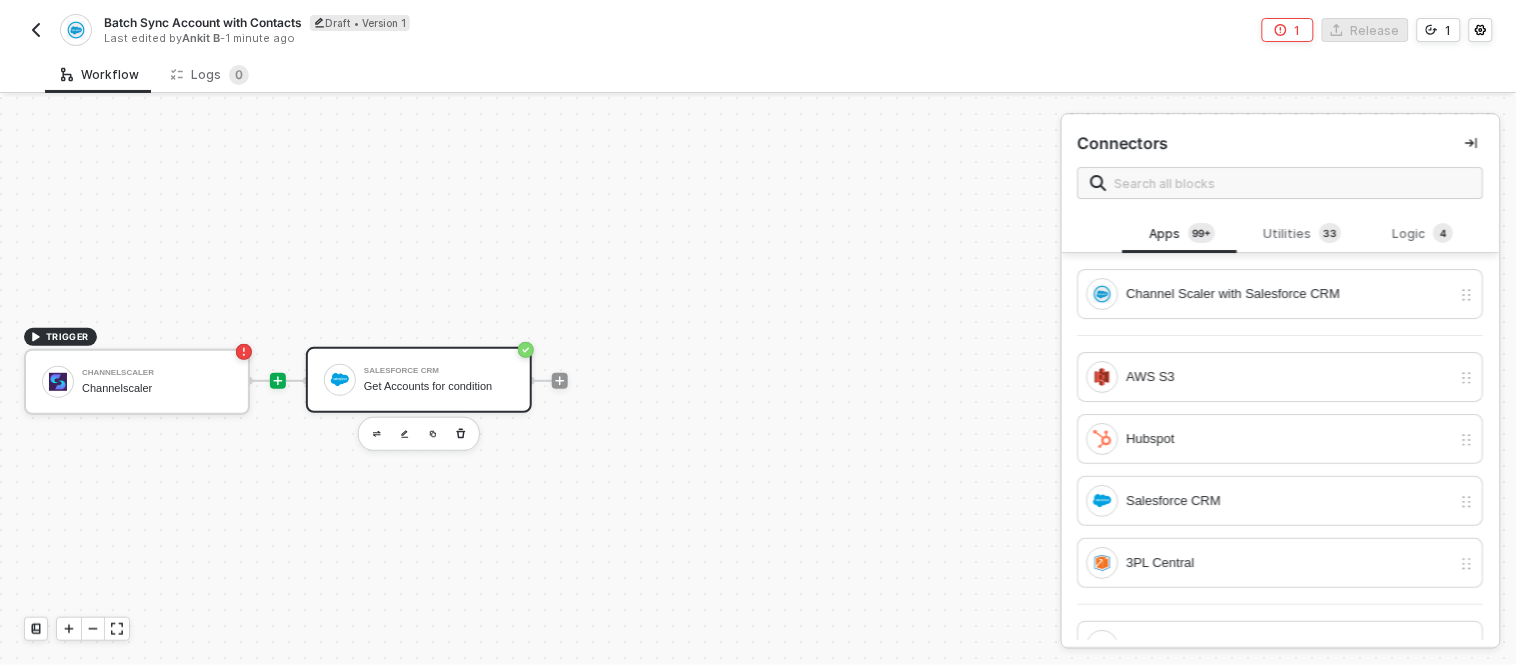 click on "Salesforce CRM Get Accounts for condition" at bounding box center (419, 380) 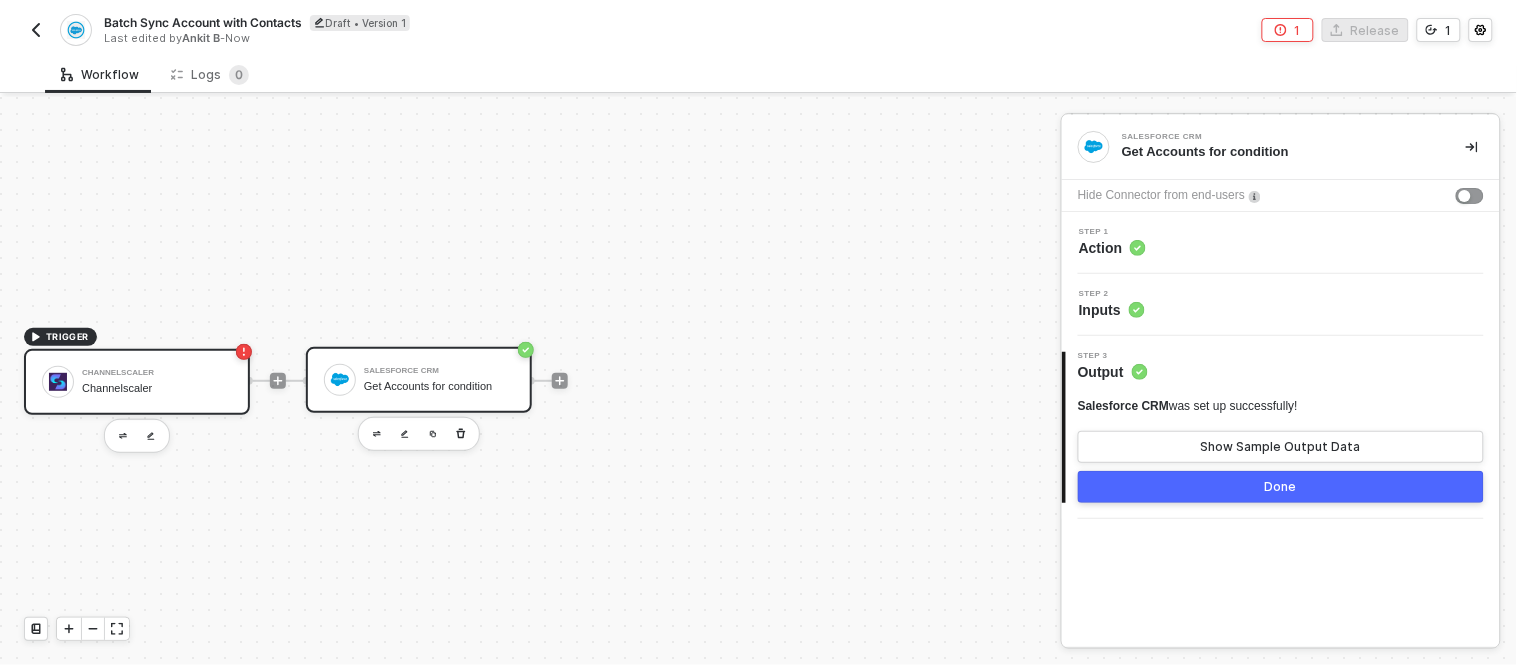 click on "Channelscaler Channelscaler" at bounding box center [157, 382] 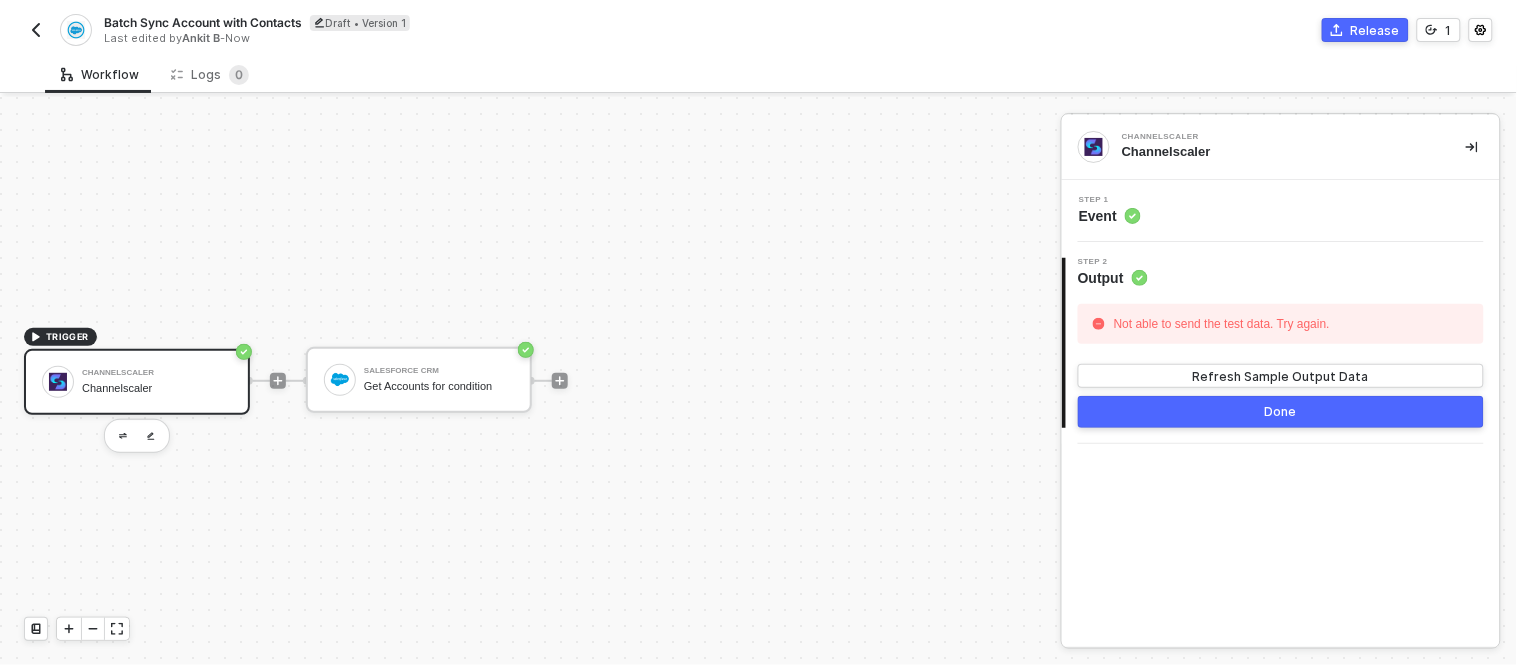 click on "Channelscaler Channelscaler" at bounding box center (157, 382) 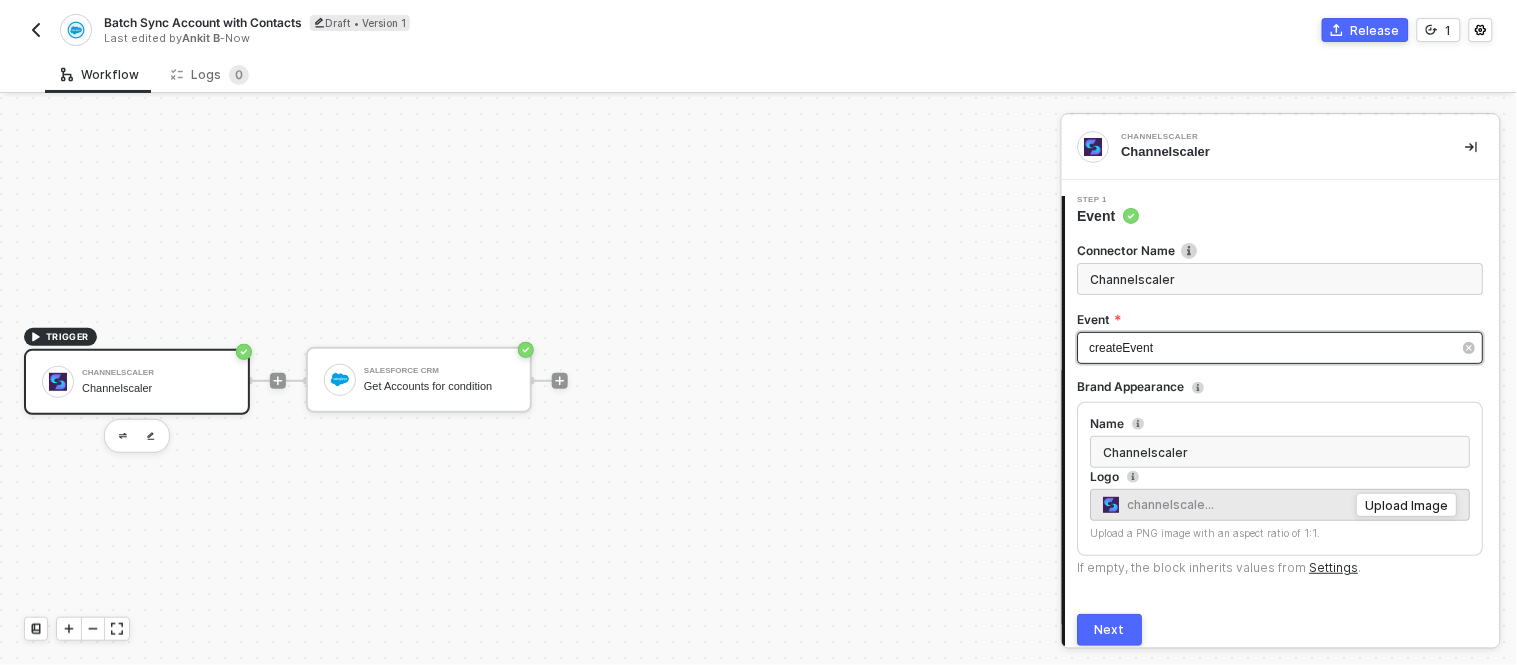 click on "createEvent" at bounding box center [1271, 348] 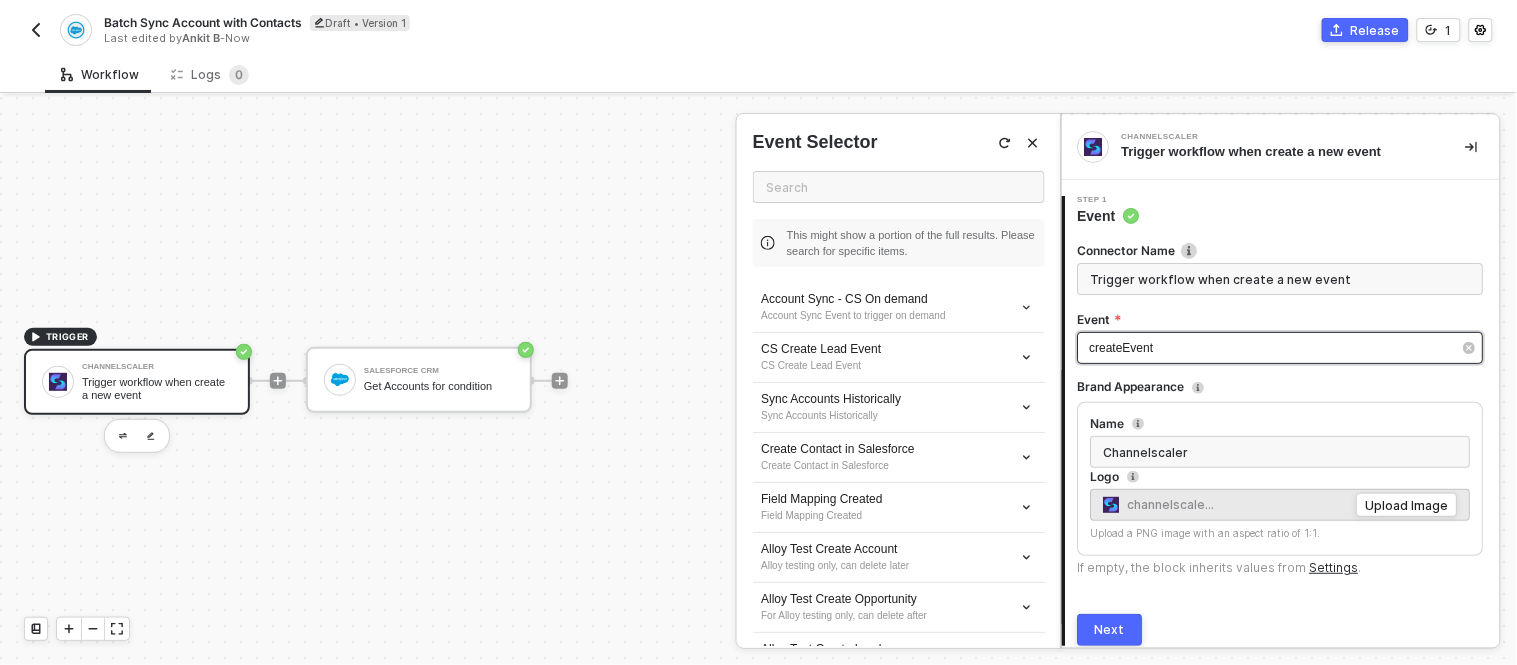 click on "createEvent" at bounding box center [1271, 348] 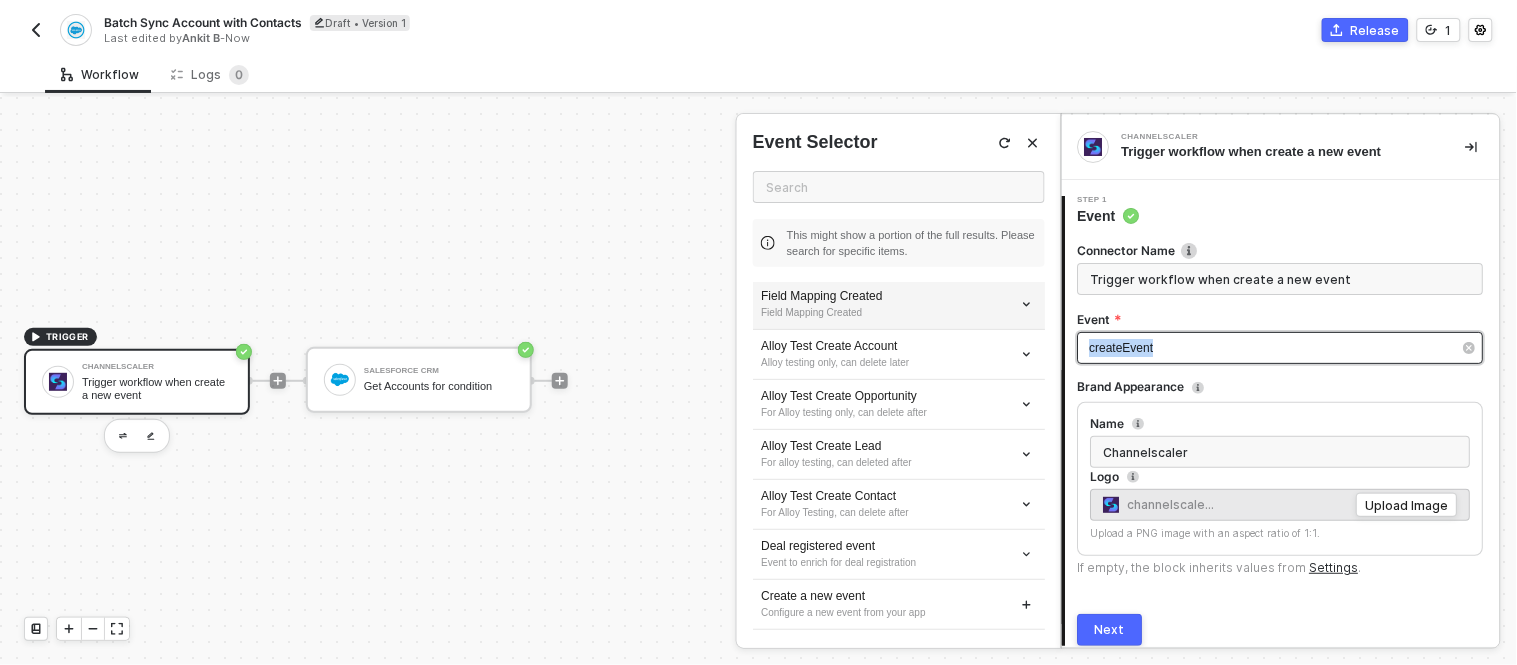 scroll, scrollTop: 0, scrollLeft: 0, axis: both 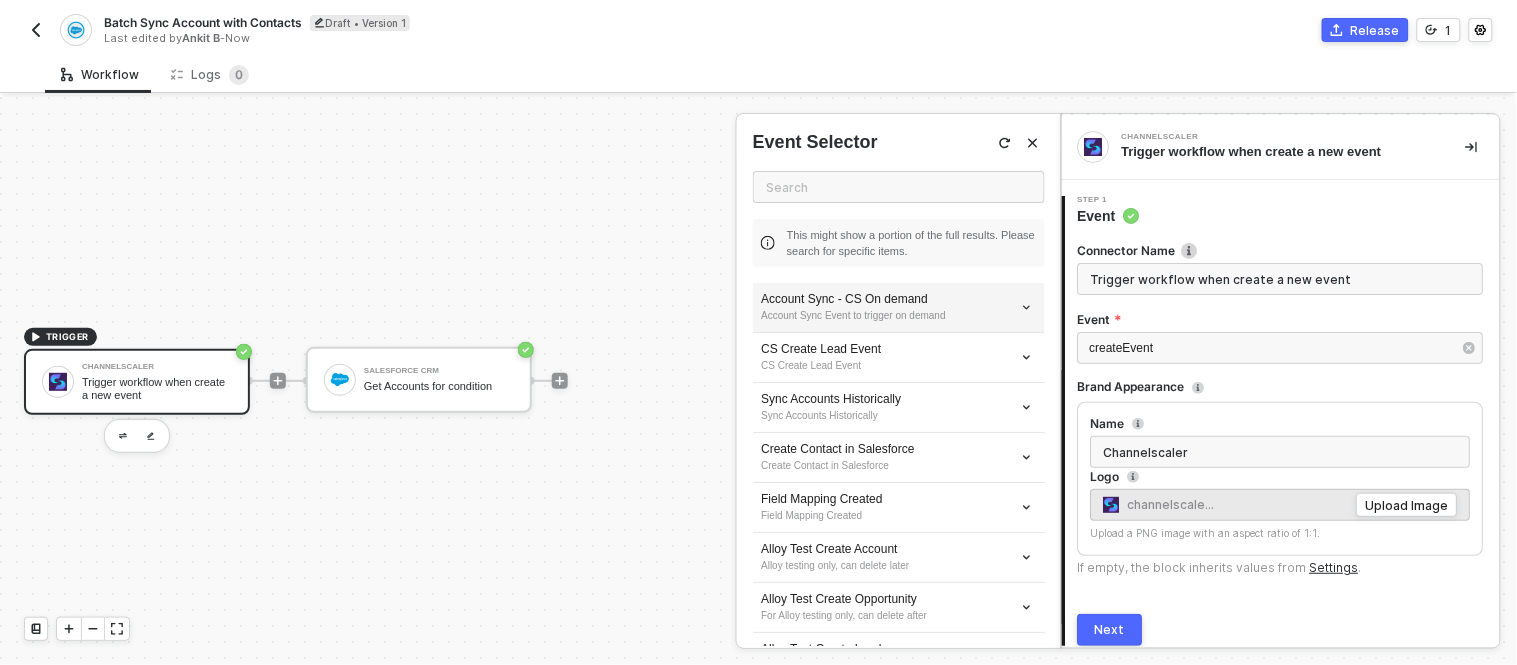 click on "Account Sync - CS On demand" at bounding box center (899, 299) 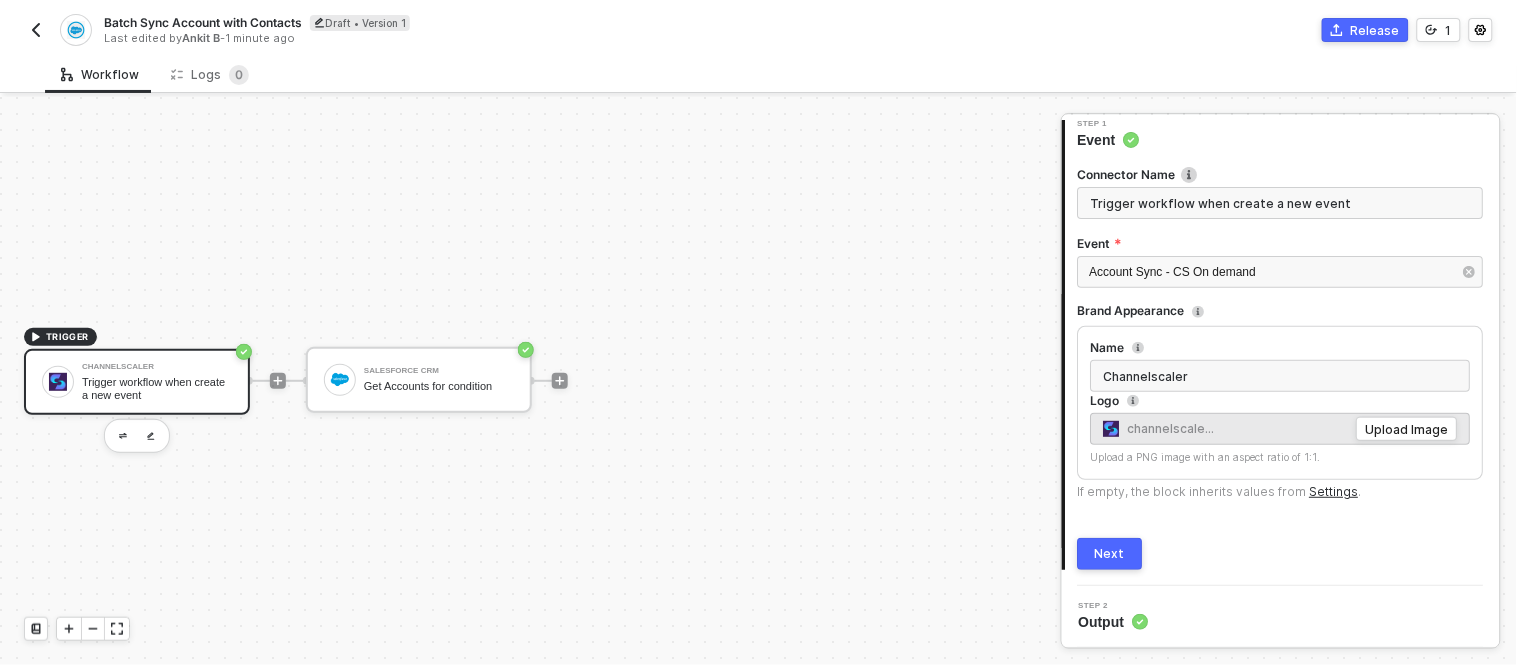scroll, scrollTop: 0, scrollLeft: 0, axis: both 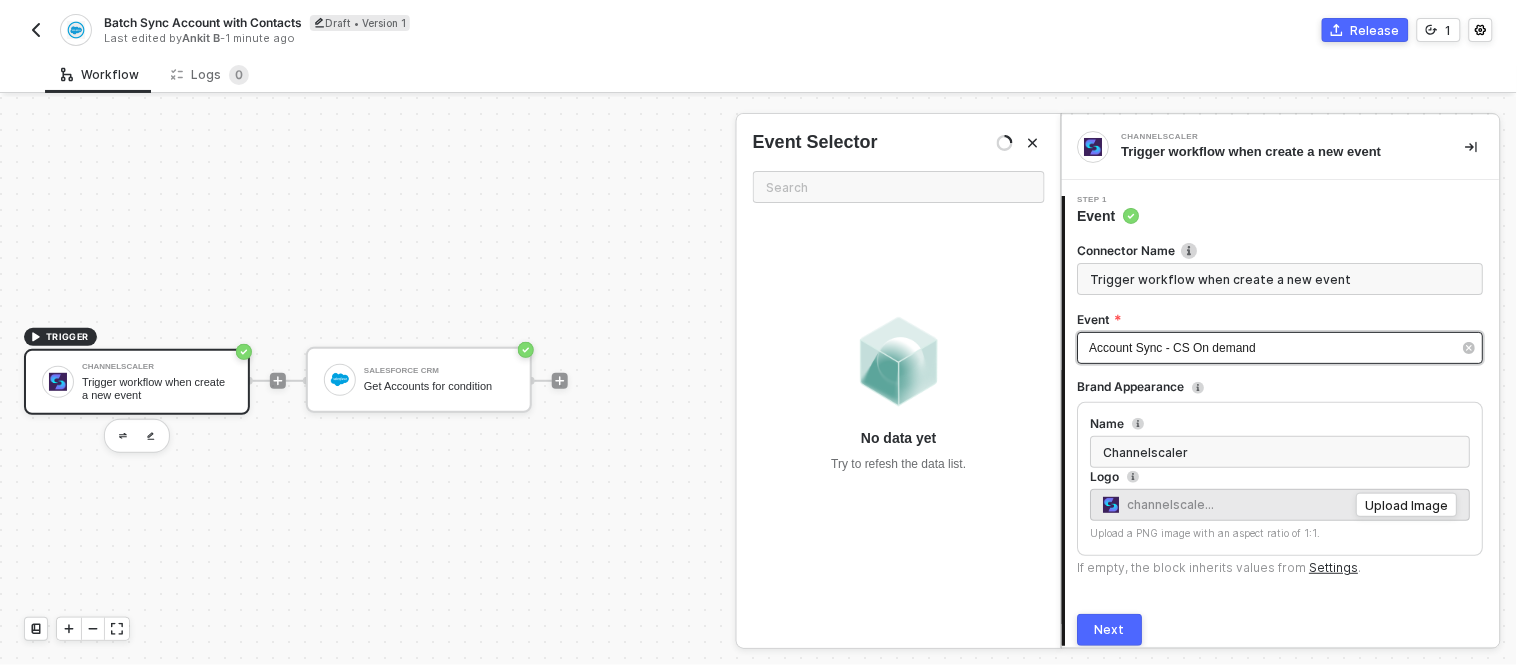 click on "Account Sync - CS On demand" at bounding box center (1281, 348) 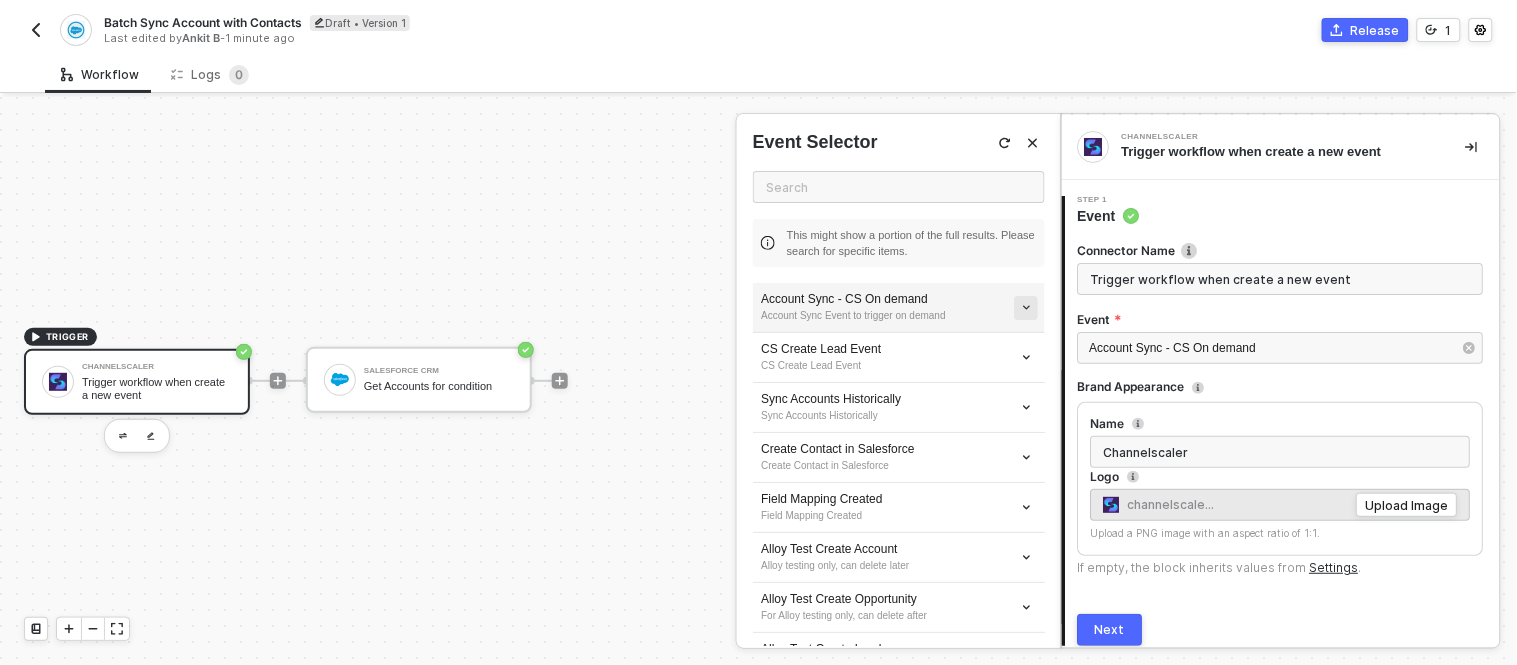click at bounding box center [1026, 308] 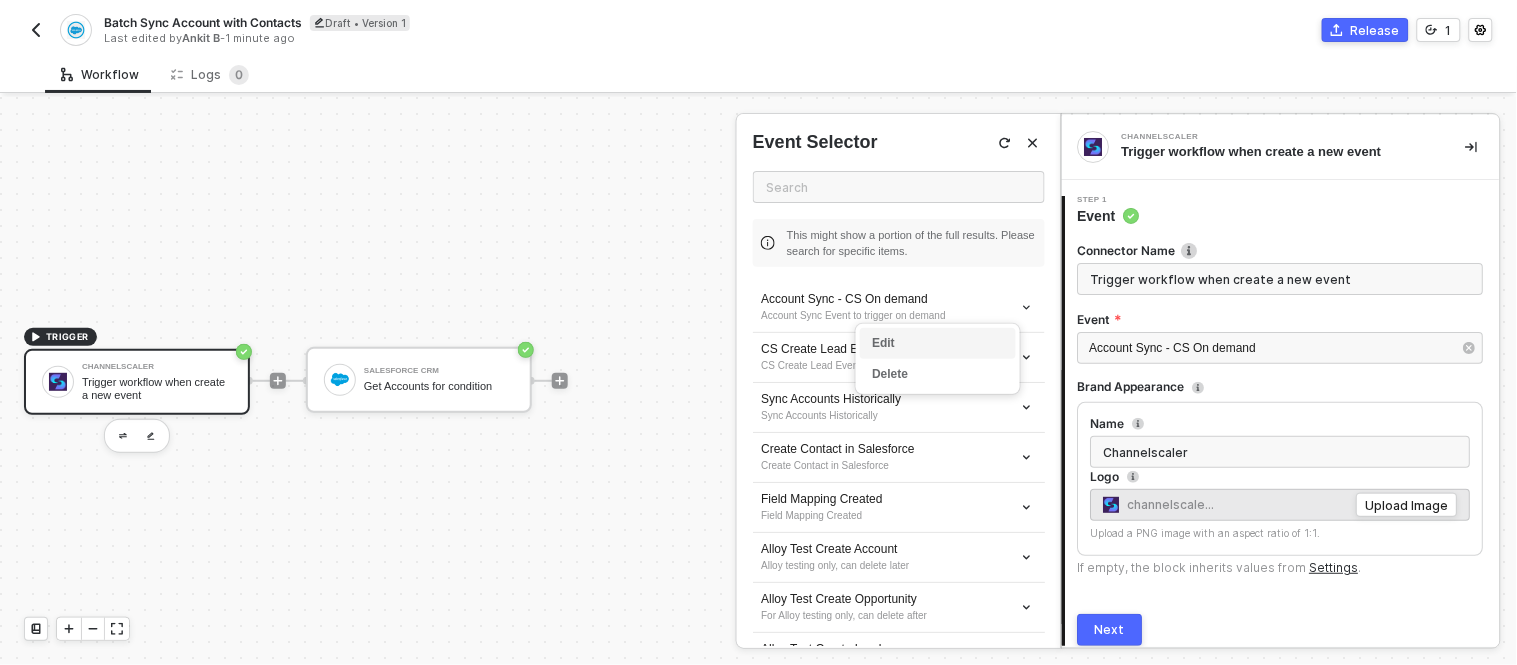 click on "Edit" at bounding box center [938, 343] 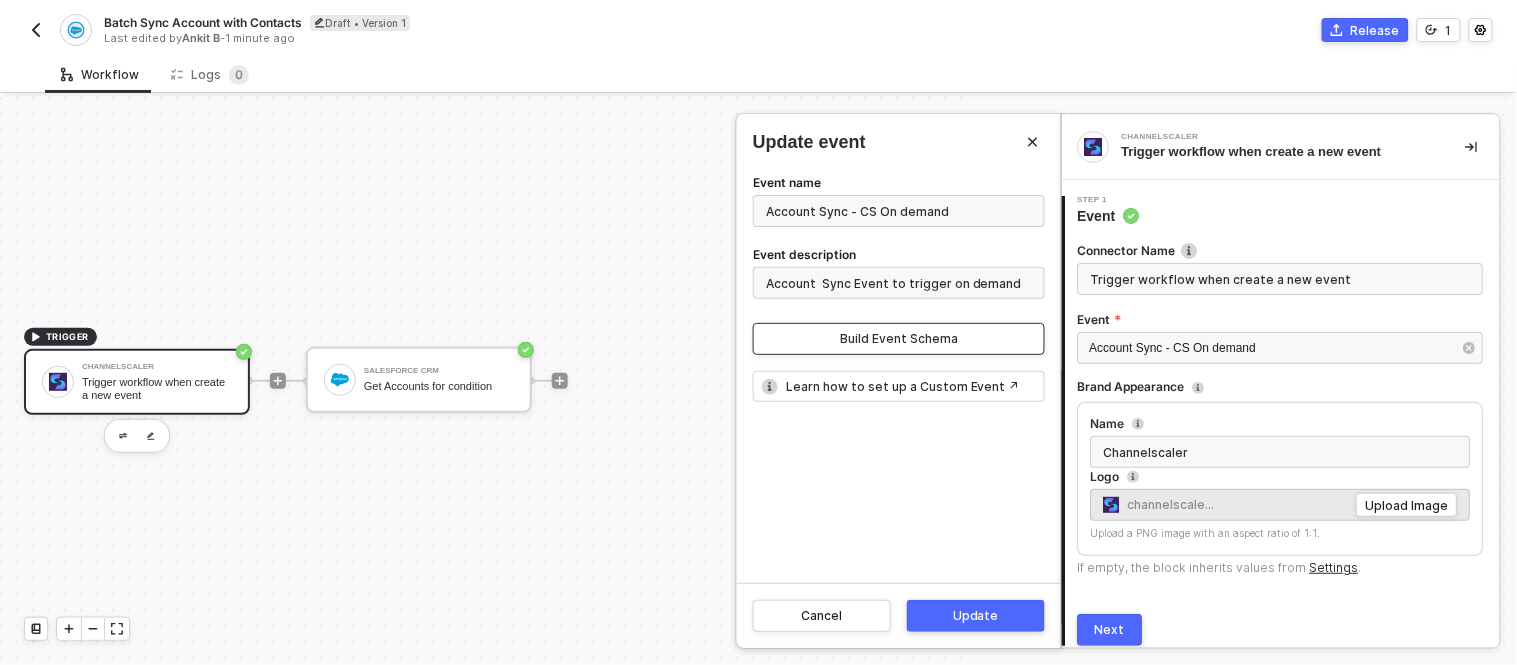 click on "Build Event Schema" at bounding box center (899, 339) 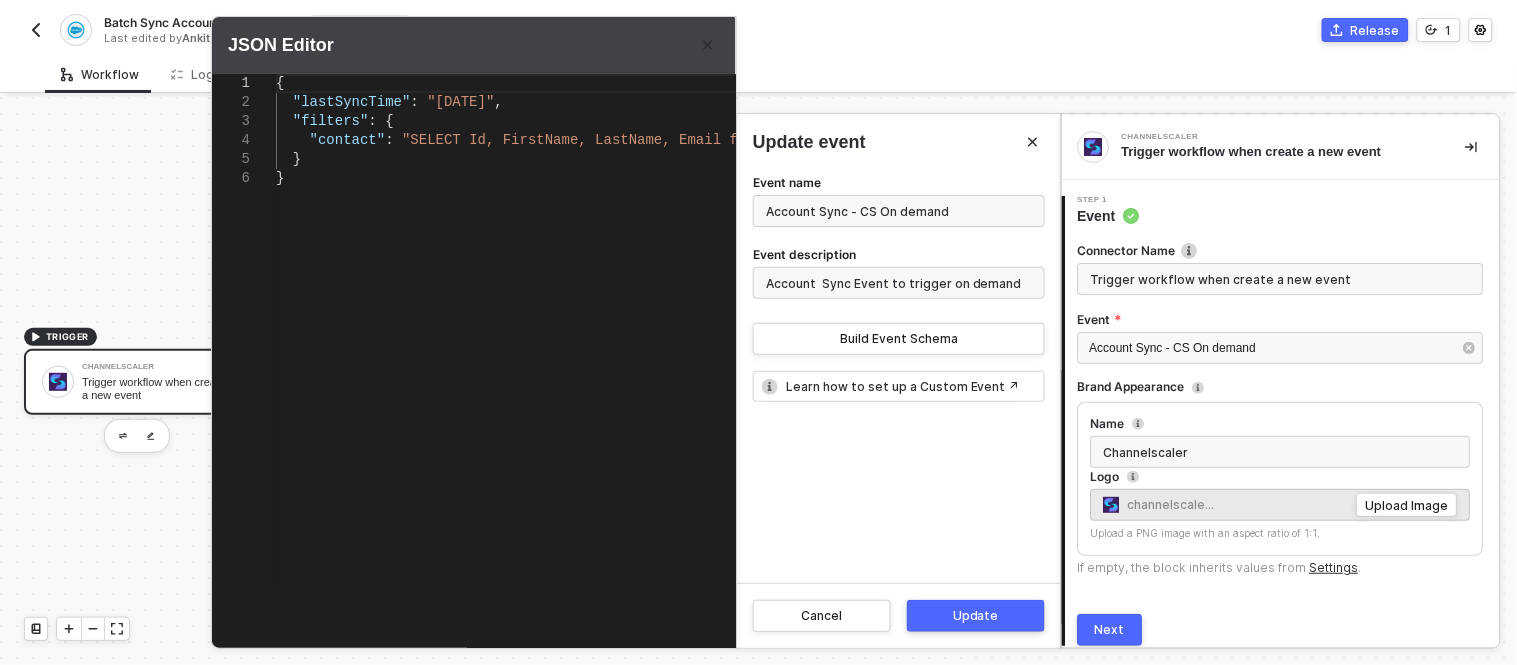 click on ""SELECT Id, FirstName, LastName, Email from Contac" at bounding box center (612, 140) 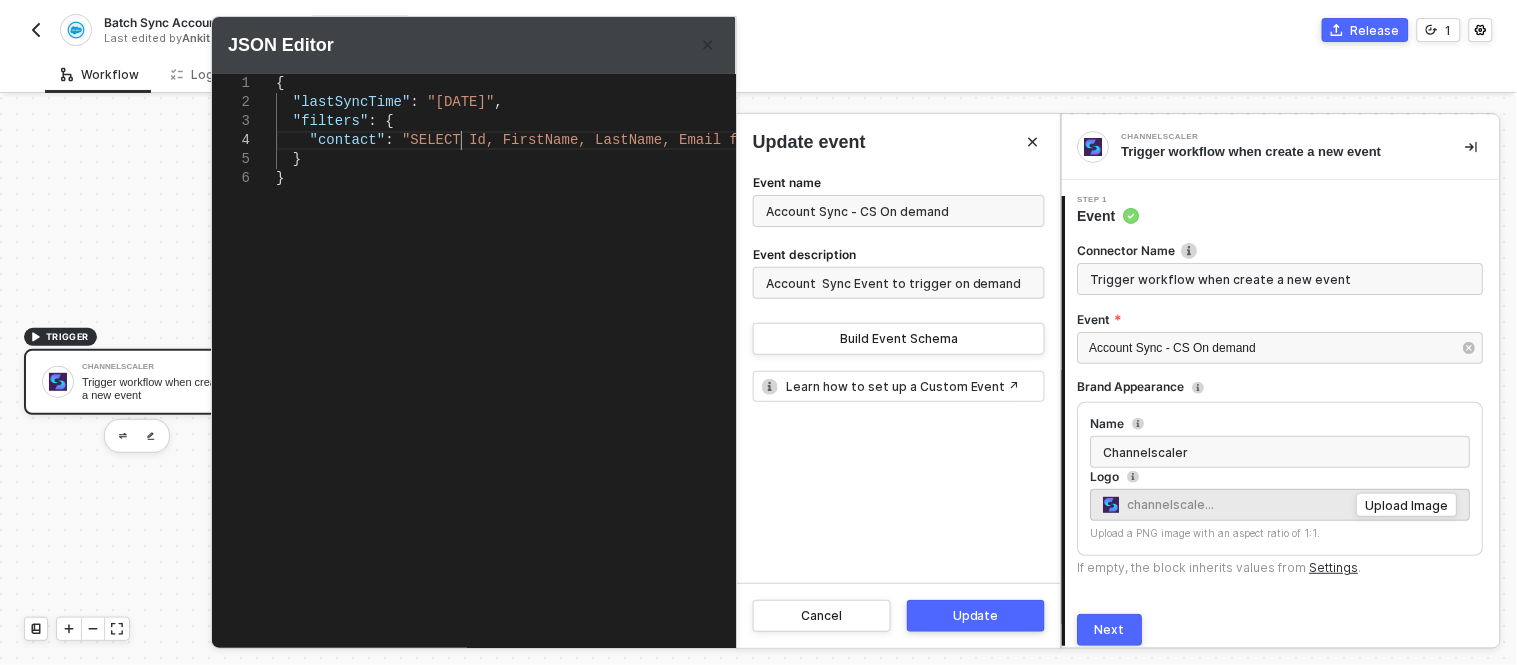 scroll, scrollTop: 0, scrollLeft: 5, axis: horizontal 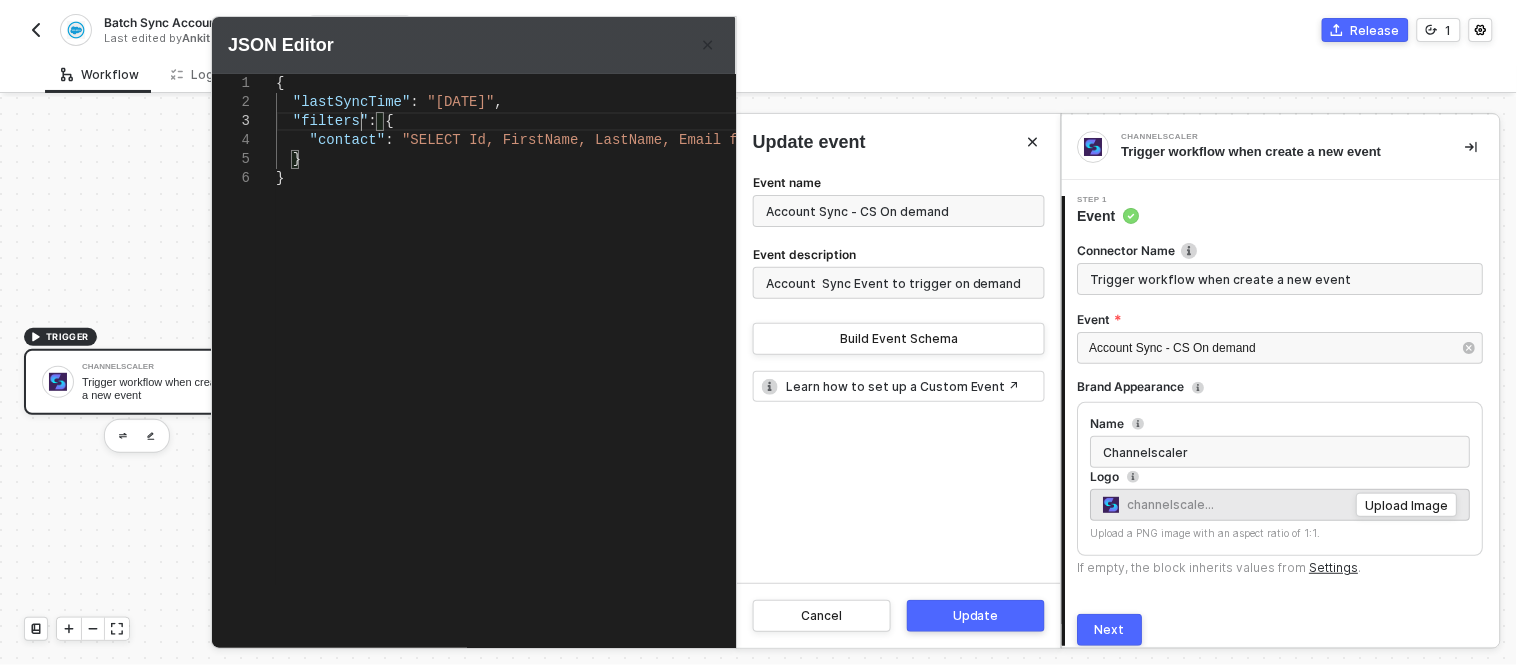 click on ":" at bounding box center (372, 121) 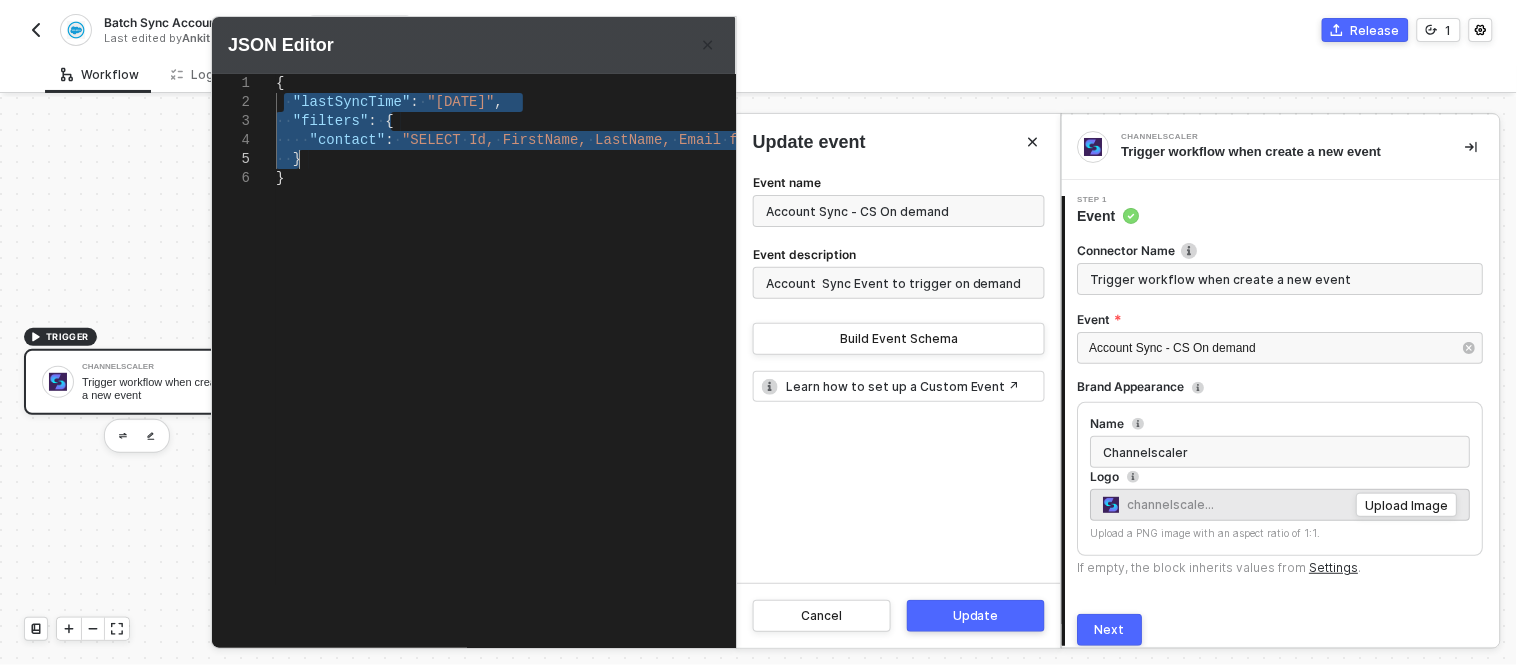 drag, startPoint x: 315, startPoint y: 116, endPoint x: 321, endPoint y: 156, distance: 40.4475 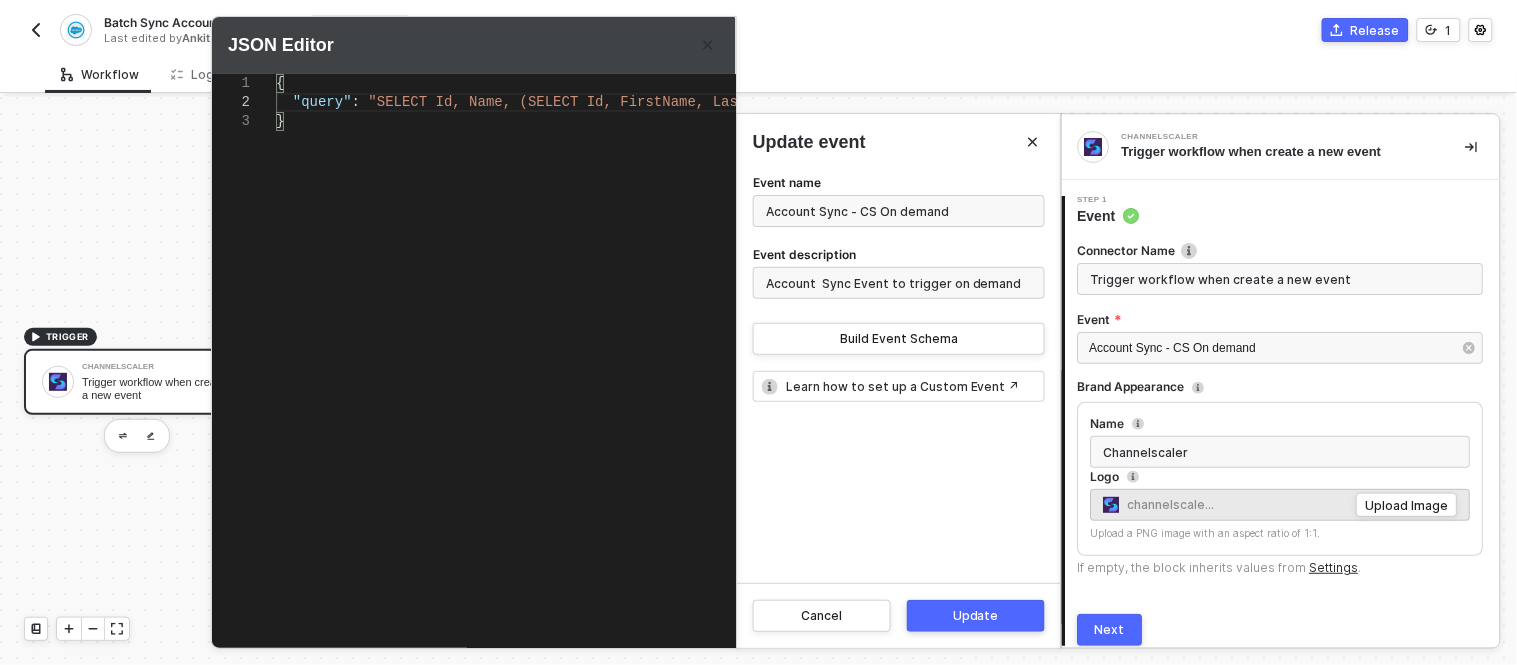 scroll, scrollTop: 18, scrollLeft: 468, axis: both 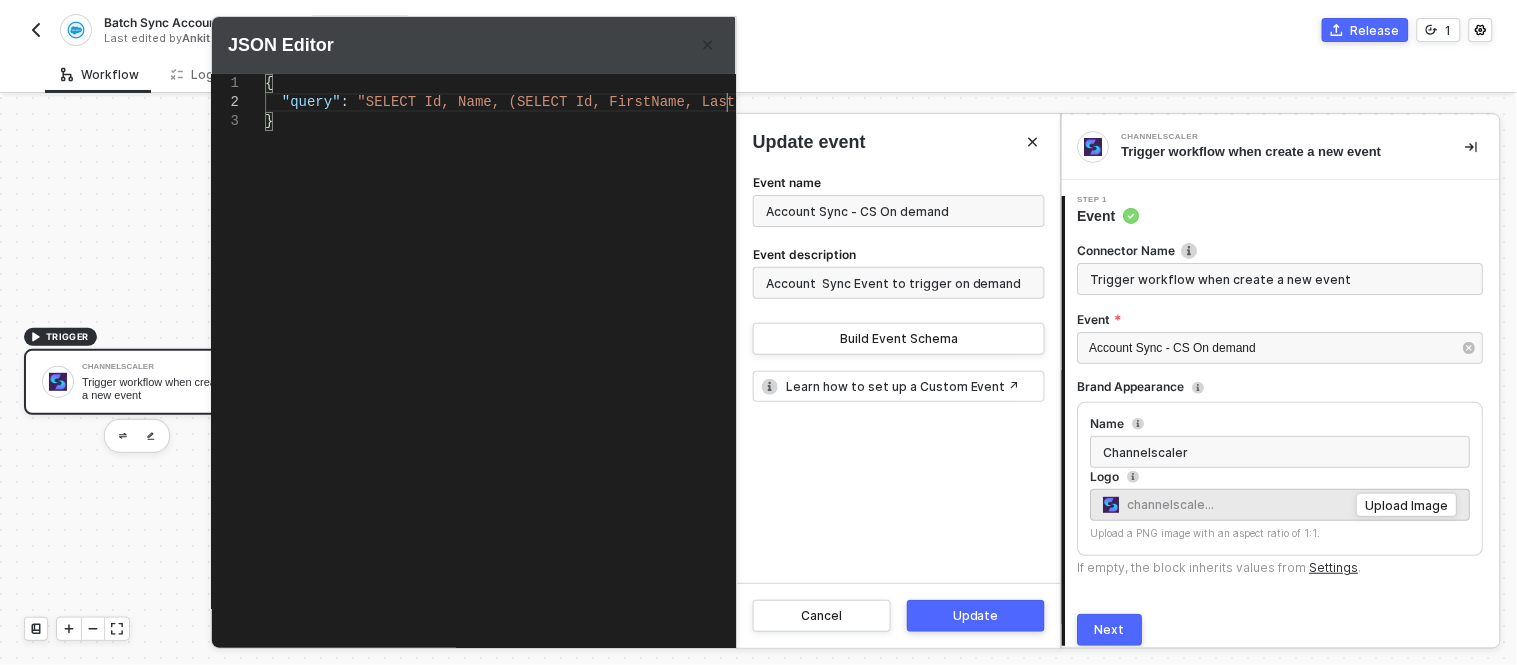 click on ""SELECT Id, Name, (SELECT Id, FirstName, LastName." at bounding box center (567, 102) 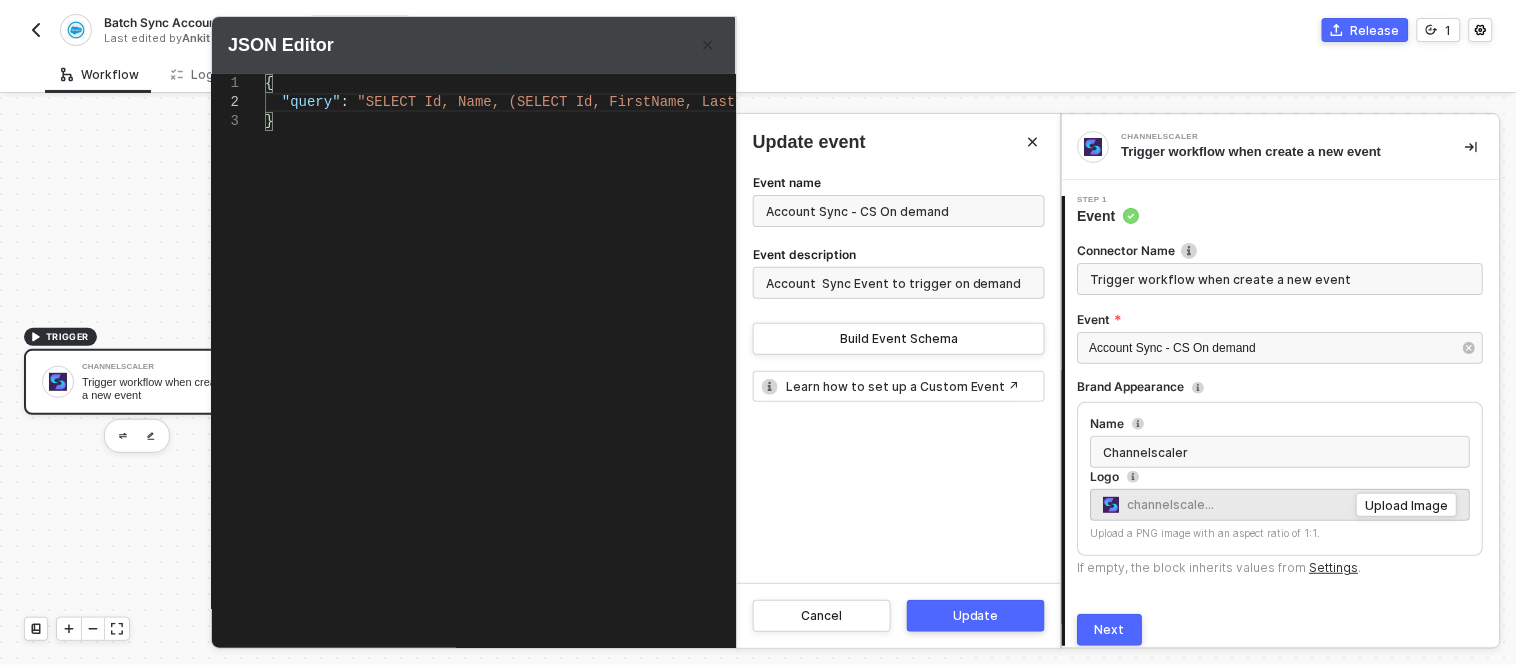 scroll, scrollTop: 18, scrollLeft: 476, axis: both 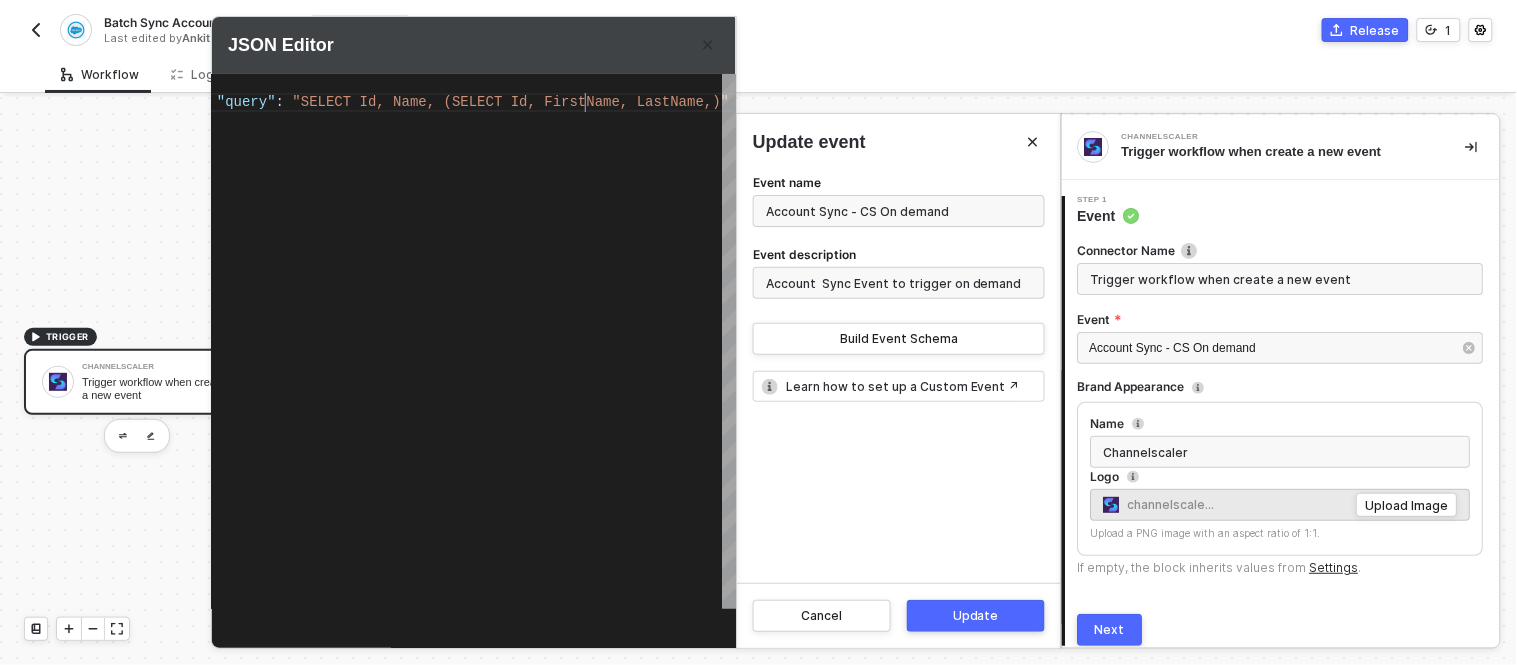 click on ""SELECT Id, Name, (SELECT Id, FirstName, LastName," at bounding box center [502, 102] 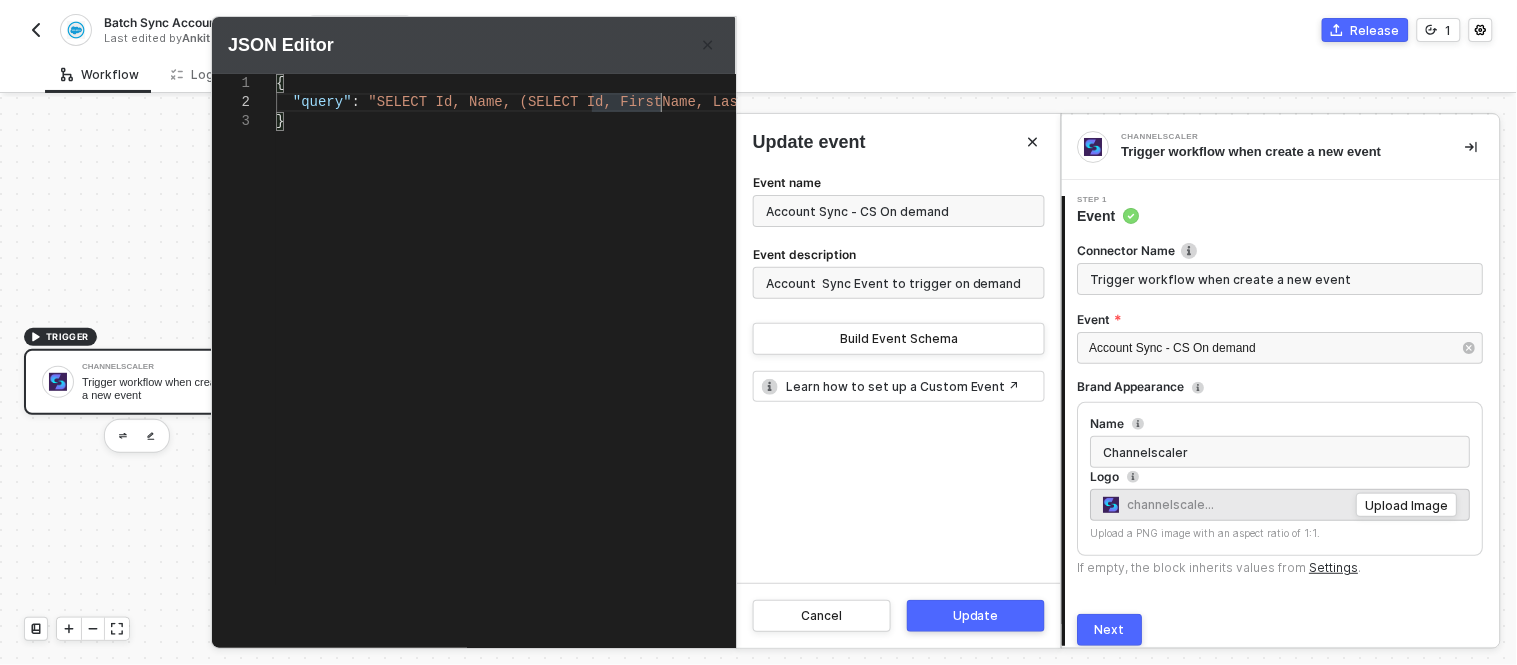 scroll, scrollTop: 37, scrollLeft: 13, axis: both 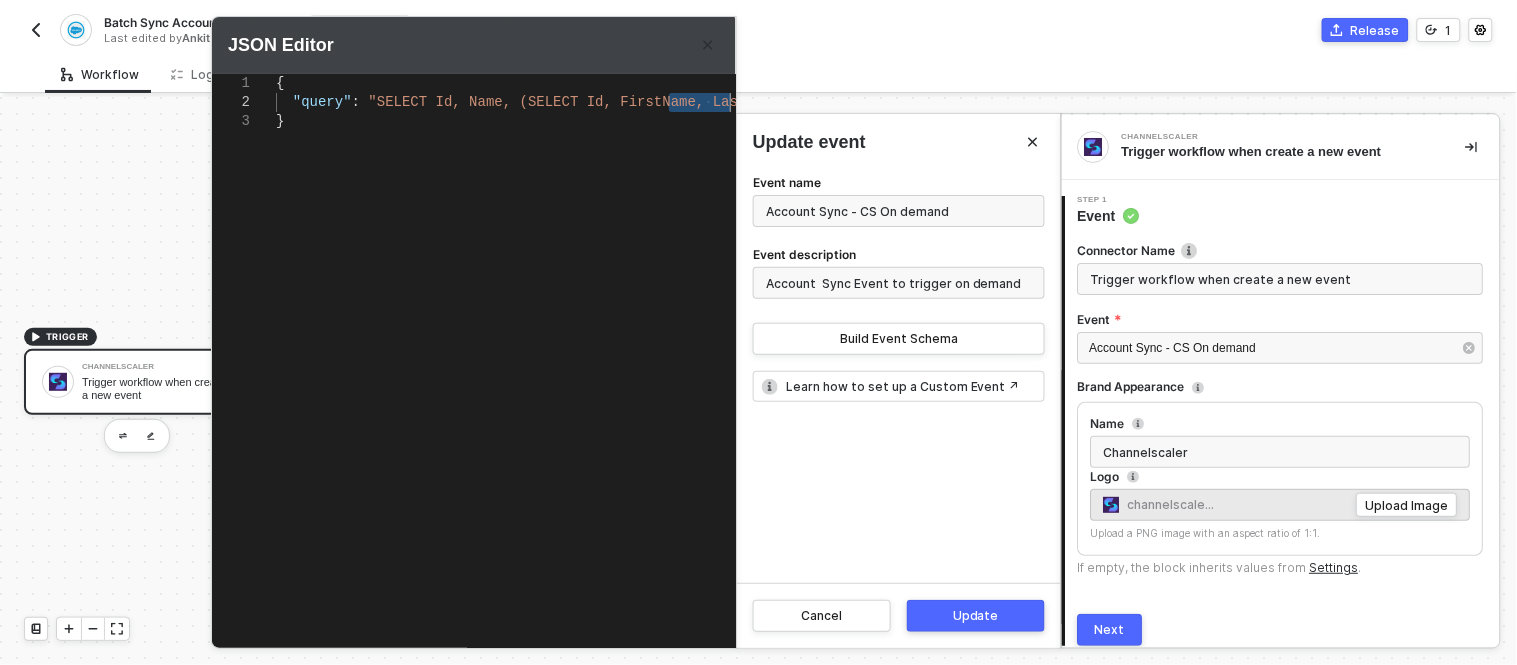 drag, startPoint x: 668, startPoint y: 105, endPoint x: 755, endPoint y: 107, distance: 87.02299 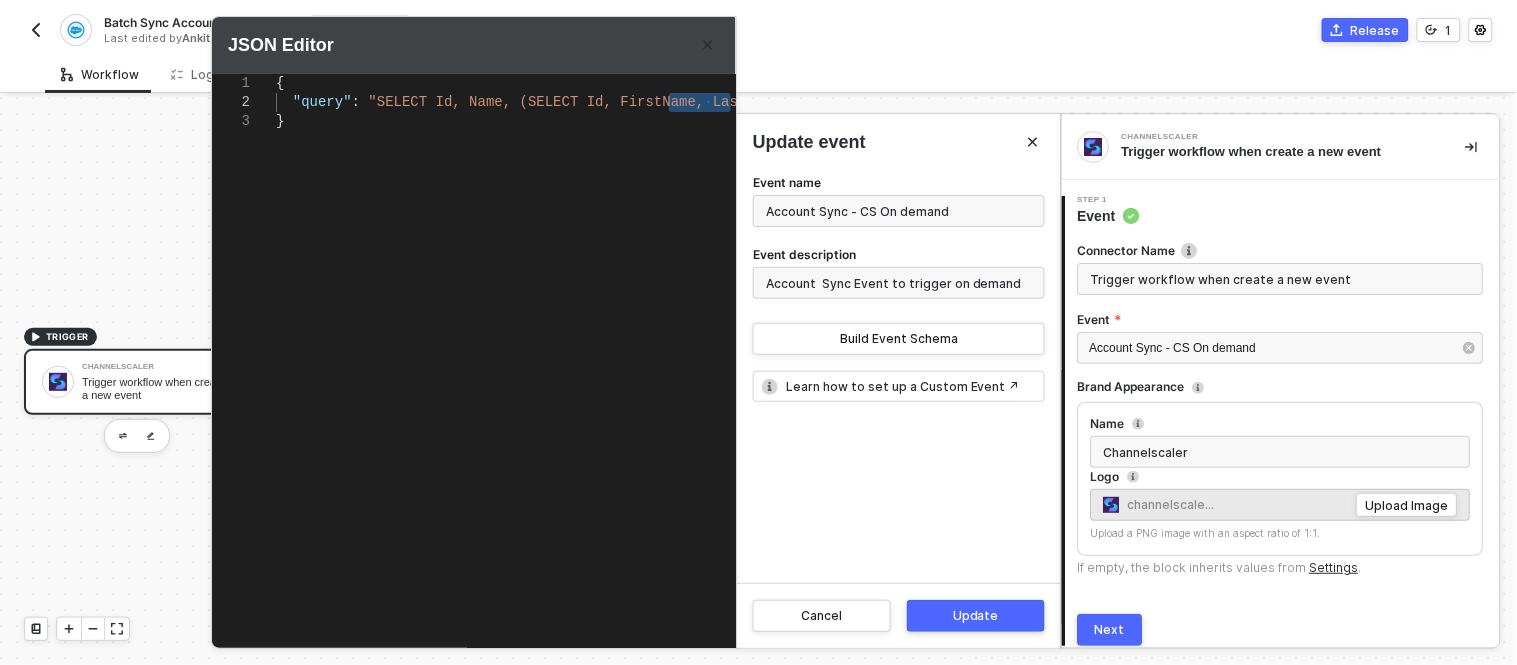 click on "LastName,  )"" at bounding box center (767, 102) 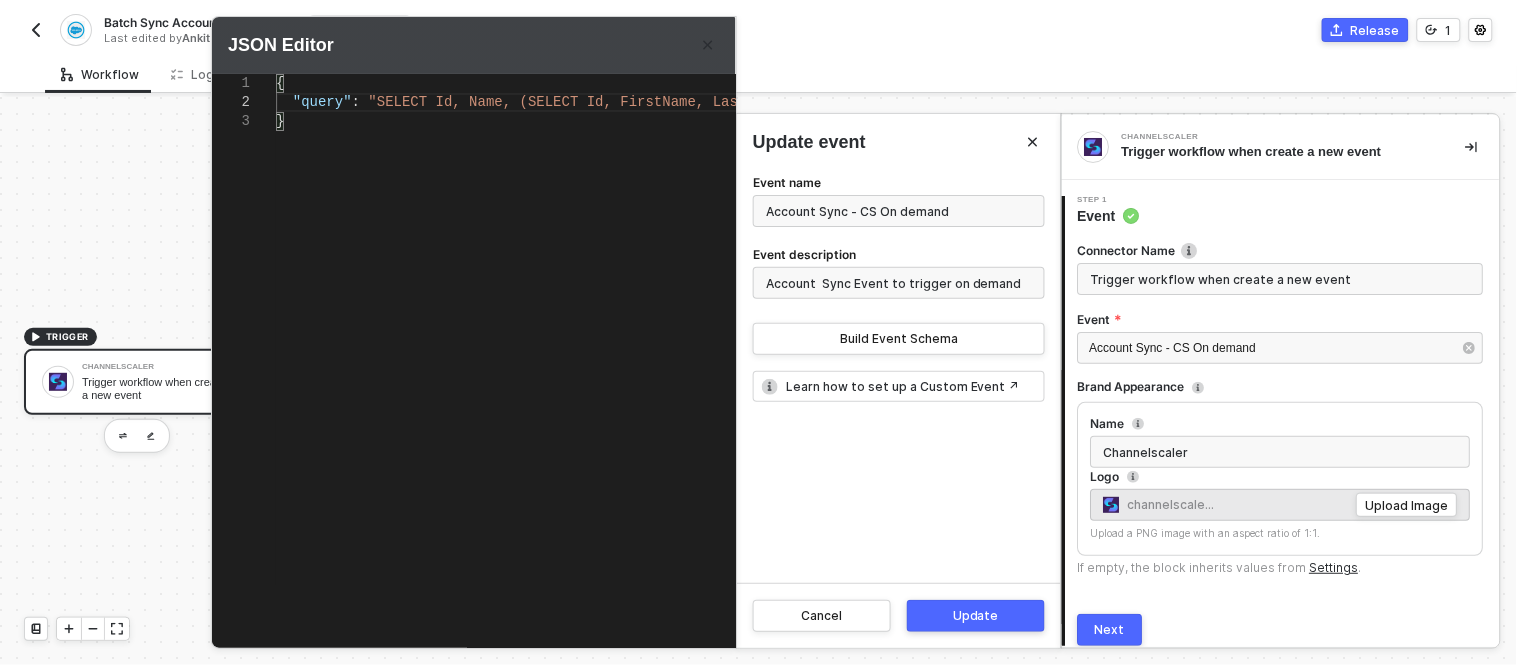 scroll, scrollTop: 0, scrollLeft: 76, axis: horizontal 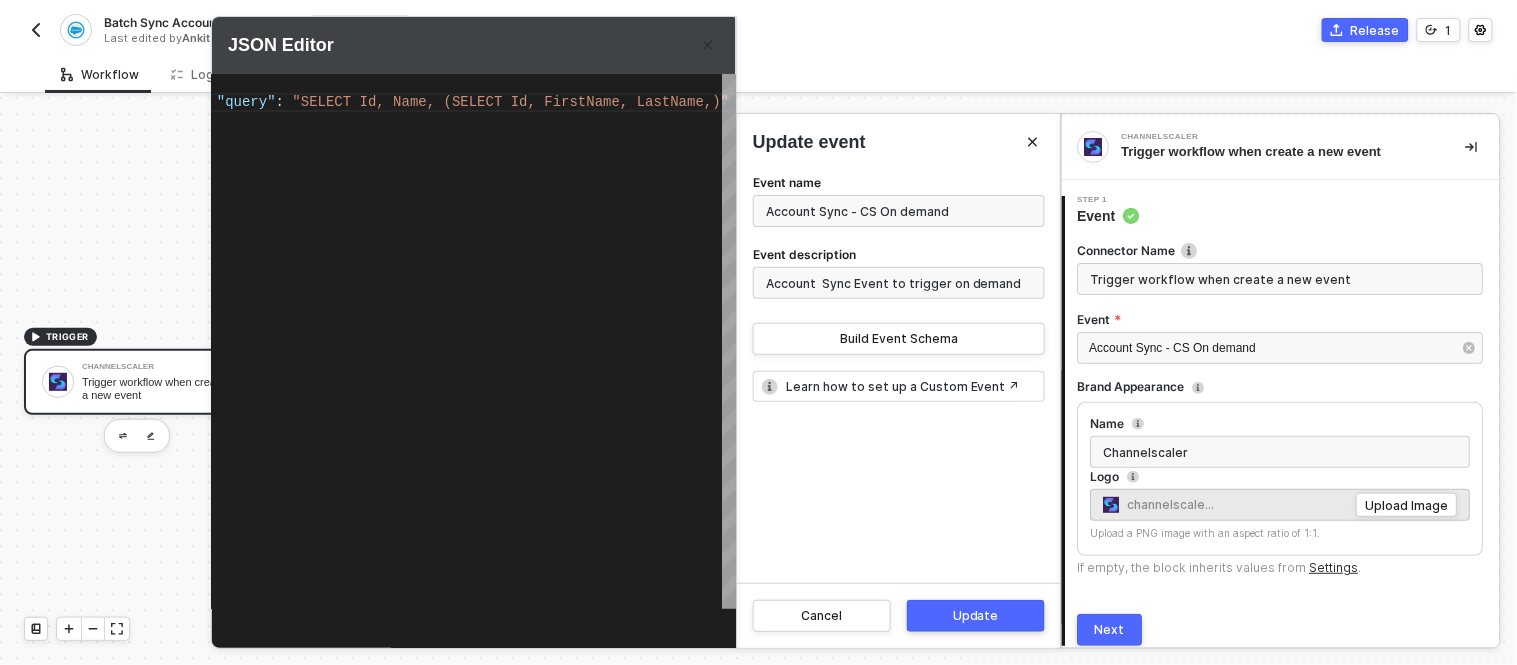 click on "{    "query" :   "SELECT Id, Name, (SELECT Id, FirstName, LastName,   )" }" at bounding box center [500200, 500074] 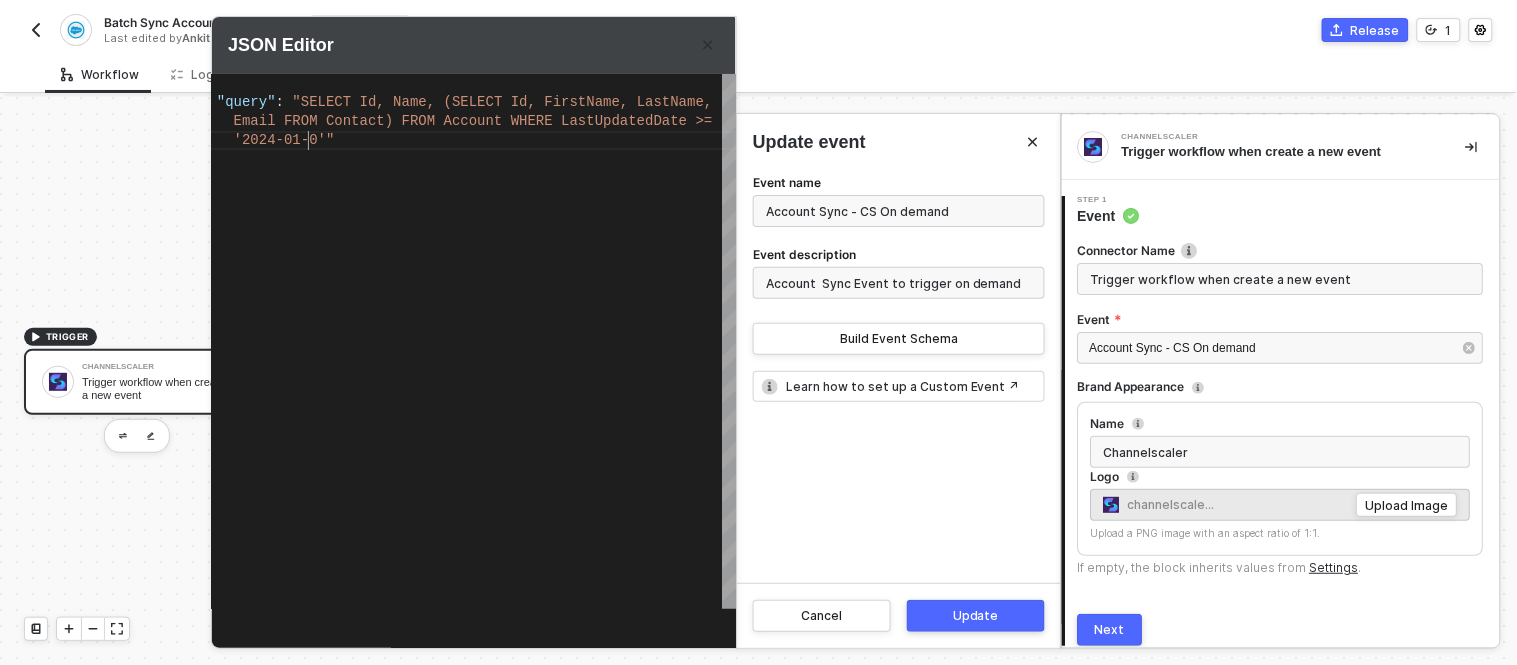 scroll, scrollTop: 35, scrollLeft: 1015, axis: both 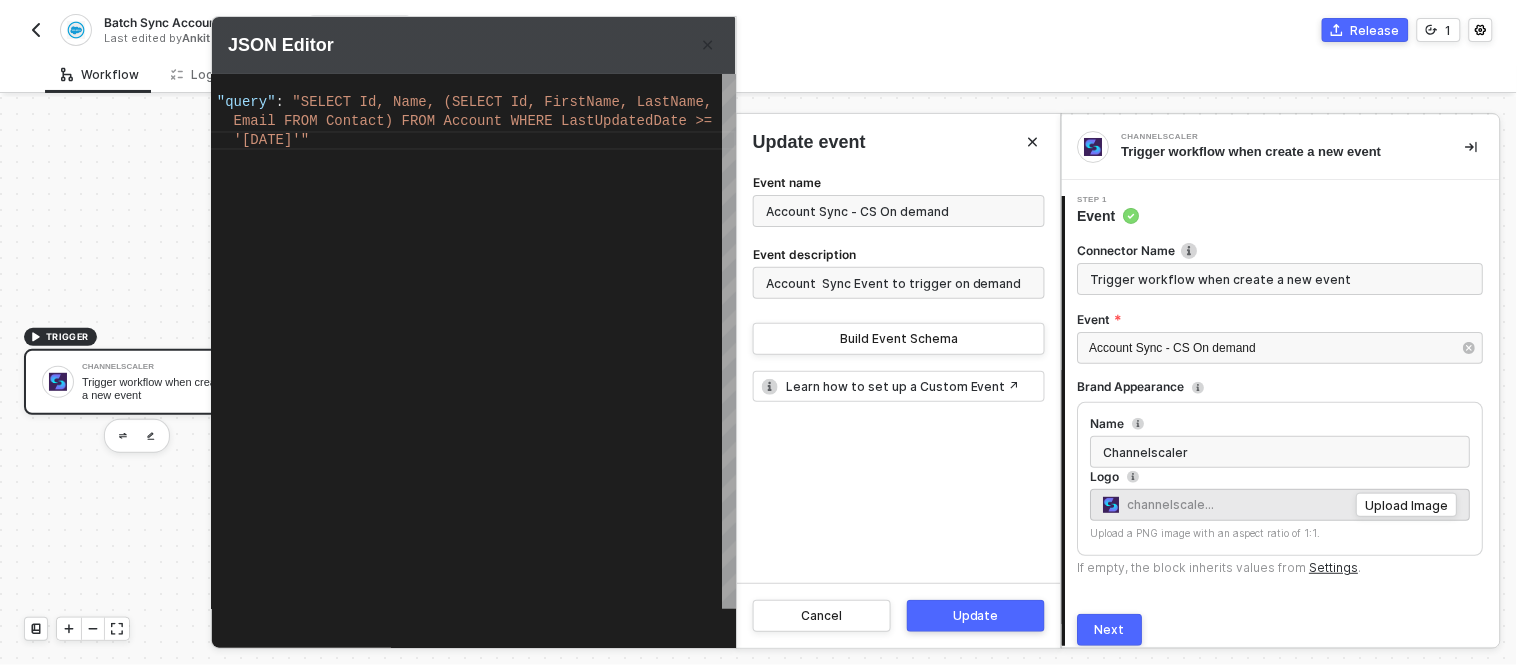 click on "{    "query" :   "SELECT Id, Name, (SELECT Id, FirstName, LastName,         Email FROM Contact) FROM Account WHERE LastUpdated Date >=       '[DATE]'" }" at bounding box center [468, 341] 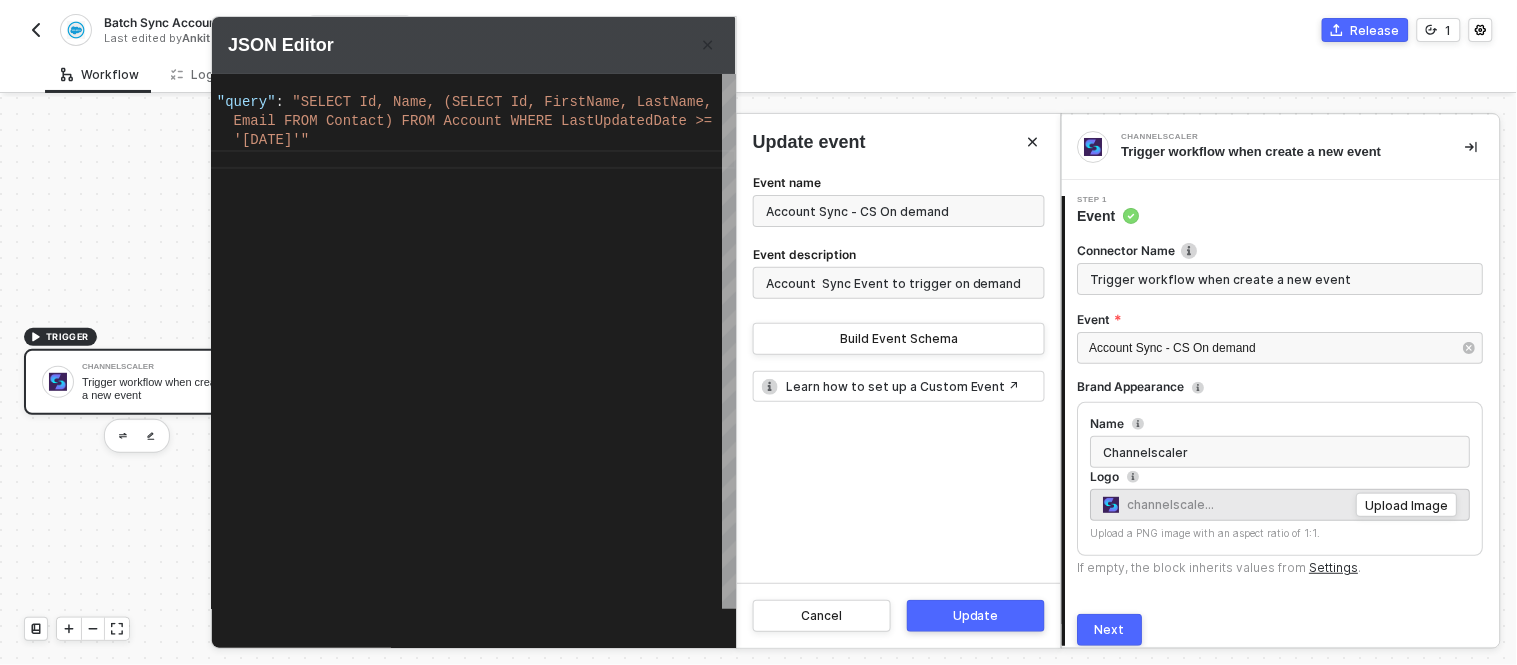 click on "{    "query" :   "SELECT Id, Name, (SELECT Id, FirstName, LastName,         Email FROM Contact) FROM Account WHERE LastUpdated Date >=       '[DATE]'" }" at bounding box center [468, 341] 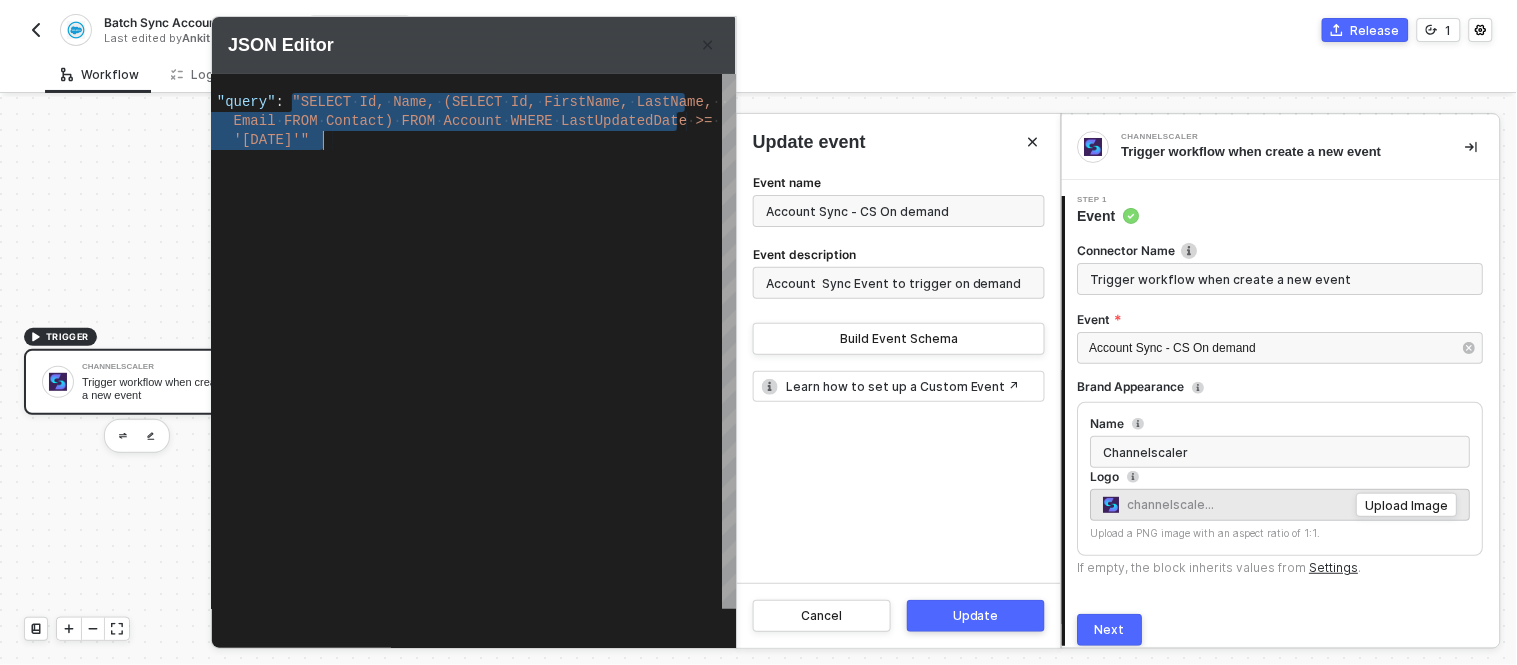 drag, startPoint x: 292, startPoint y: 102, endPoint x: 323, endPoint y: 135, distance: 45.276924 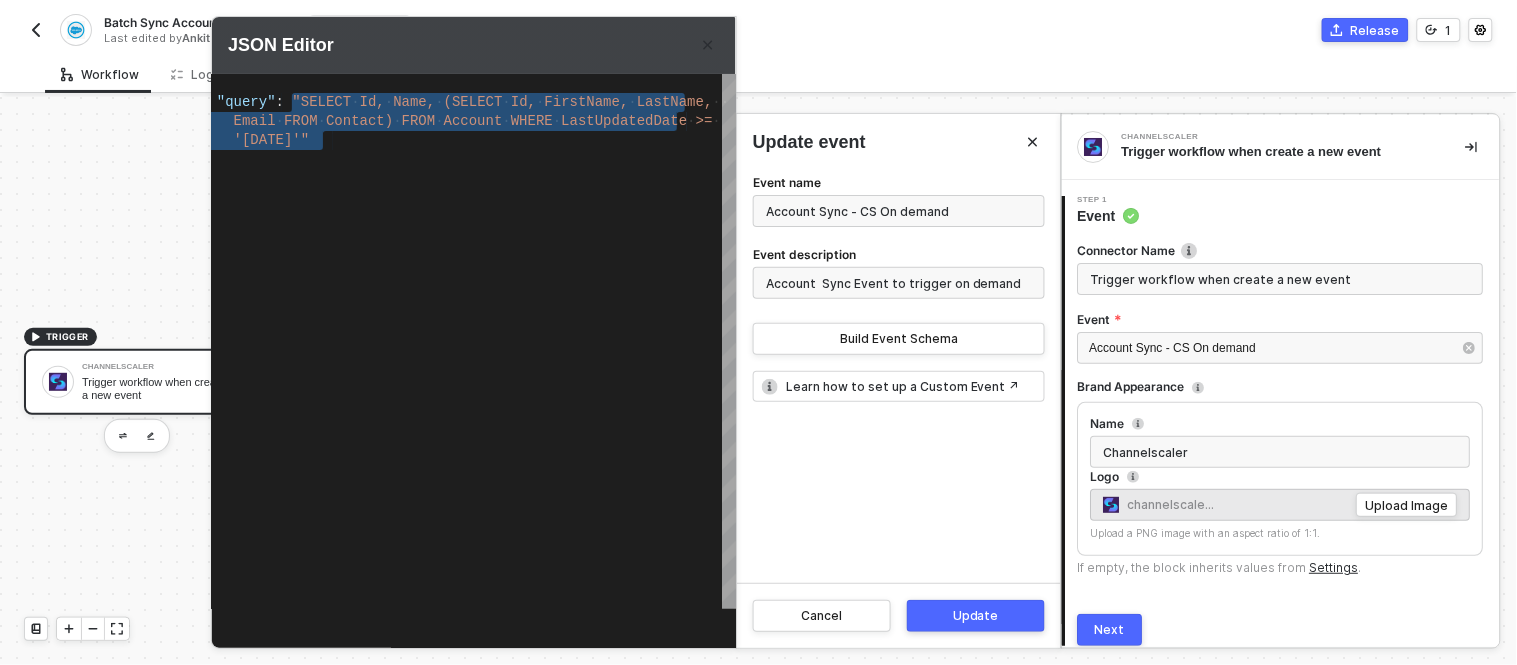 click on "{    "query" :   "SELECT · Id, · Name, · (SELECT · Id, · FirstName, · LastName, ··      Email · FROM · Contact) · FROM · Account · WHERE · LastUpdatedDate · >= ·      '[DATE]'" }" at bounding box center [468, 341] 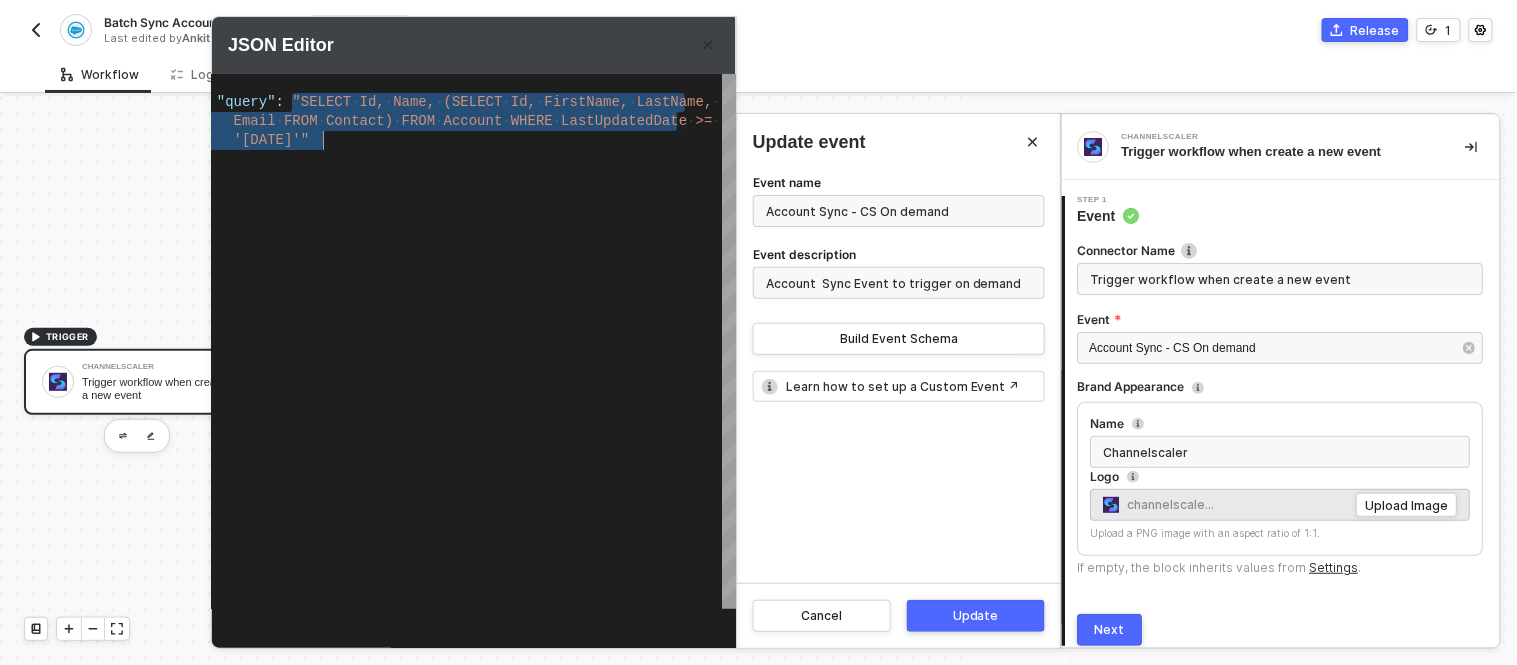 drag, startPoint x: 290, startPoint y: 101, endPoint x: 323, endPoint y: 136, distance: 48.104053 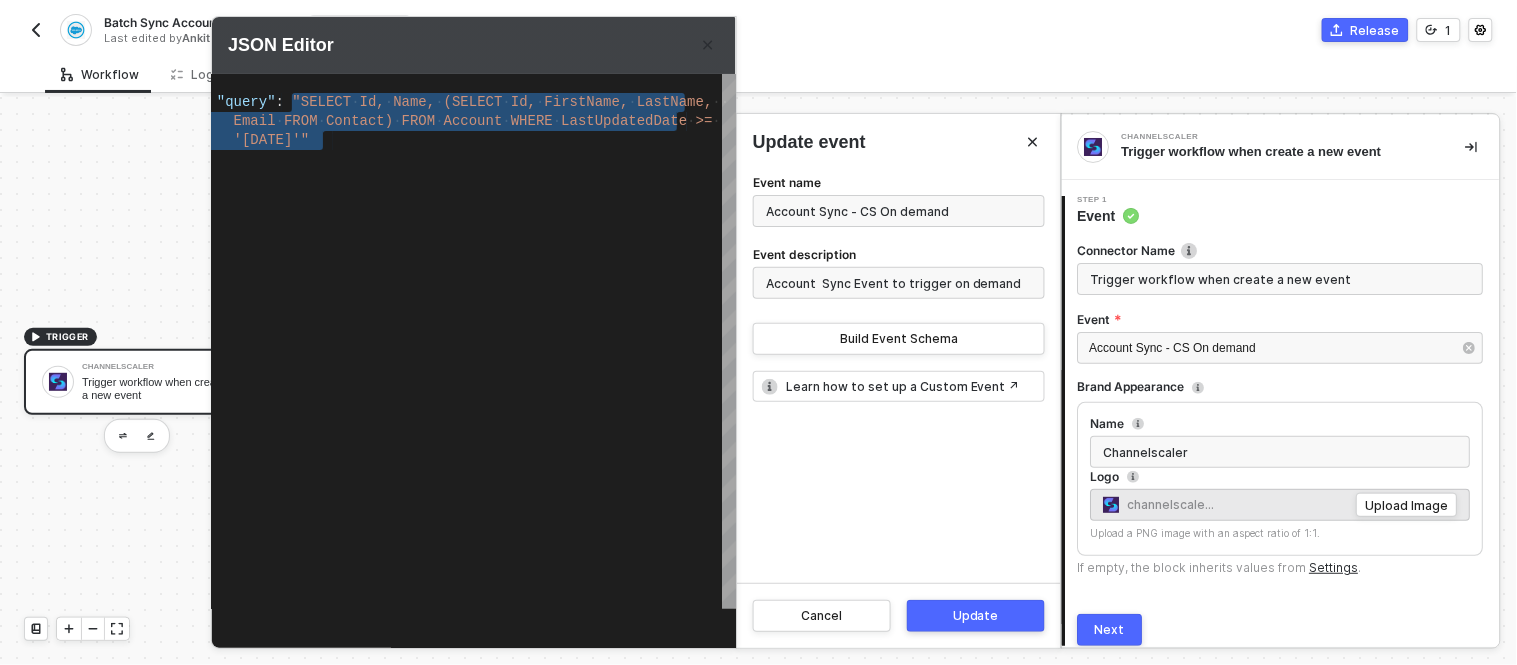 paste on "s) FROM Account WHERE LastModifiedDate >= [DATE]T00:00:00Z" 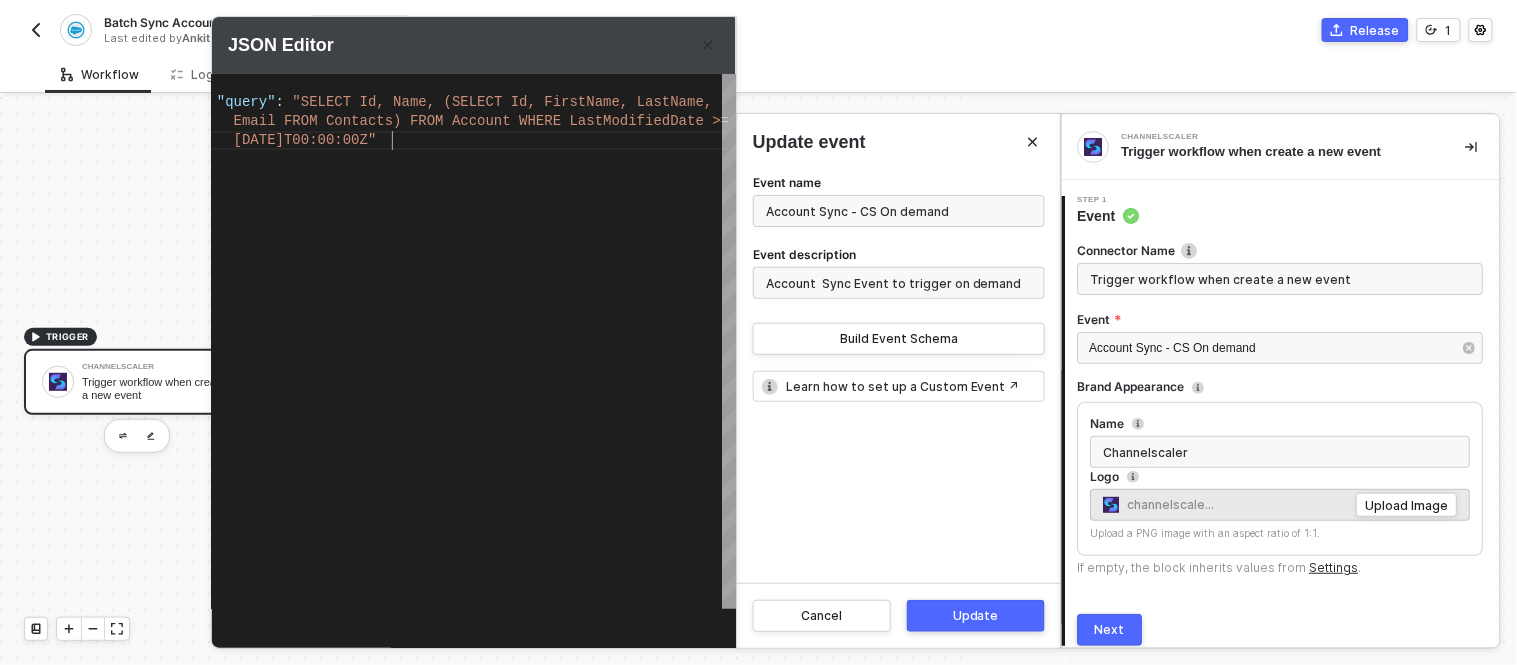 click on "[DATE]T00:00:00Z"" at bounding box center [468, 140] 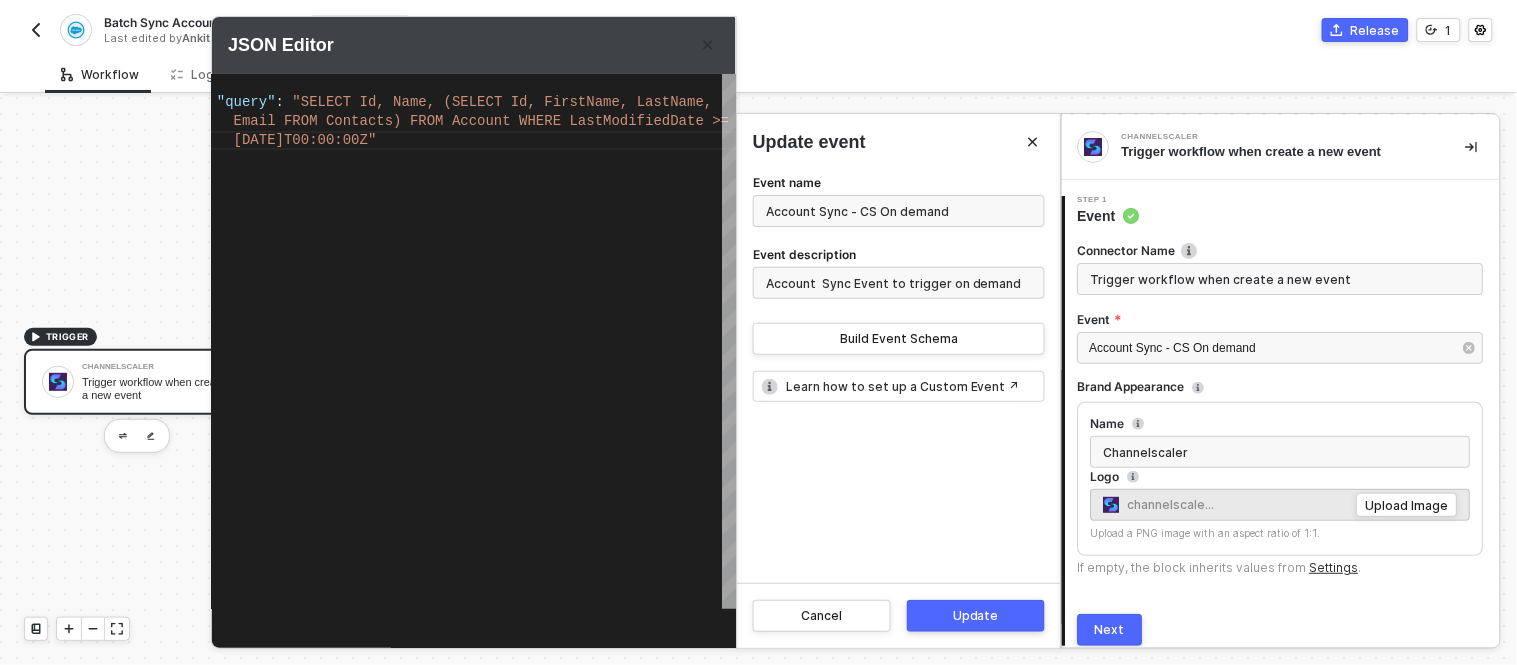 scroll, scrollTop: 0, scrollLeft: 0, axis: both 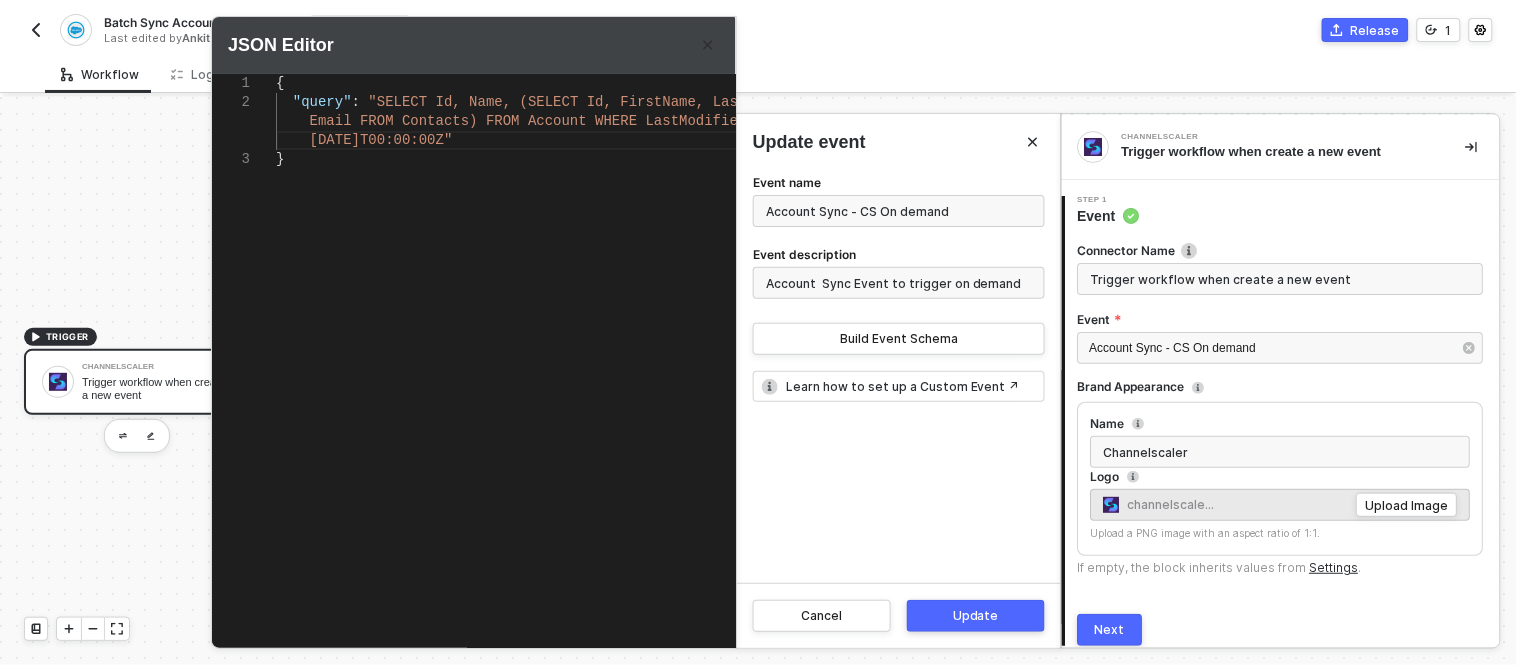 click on "{    "query" :   "SELECT Id, Name, (SELECT Id, FirstName, LastName,         Email FROM Contacts) FROM Account WHERE LastModifi edDate >=       [DATE]T00:00:00Z" }" at bounding box center (544, 341) 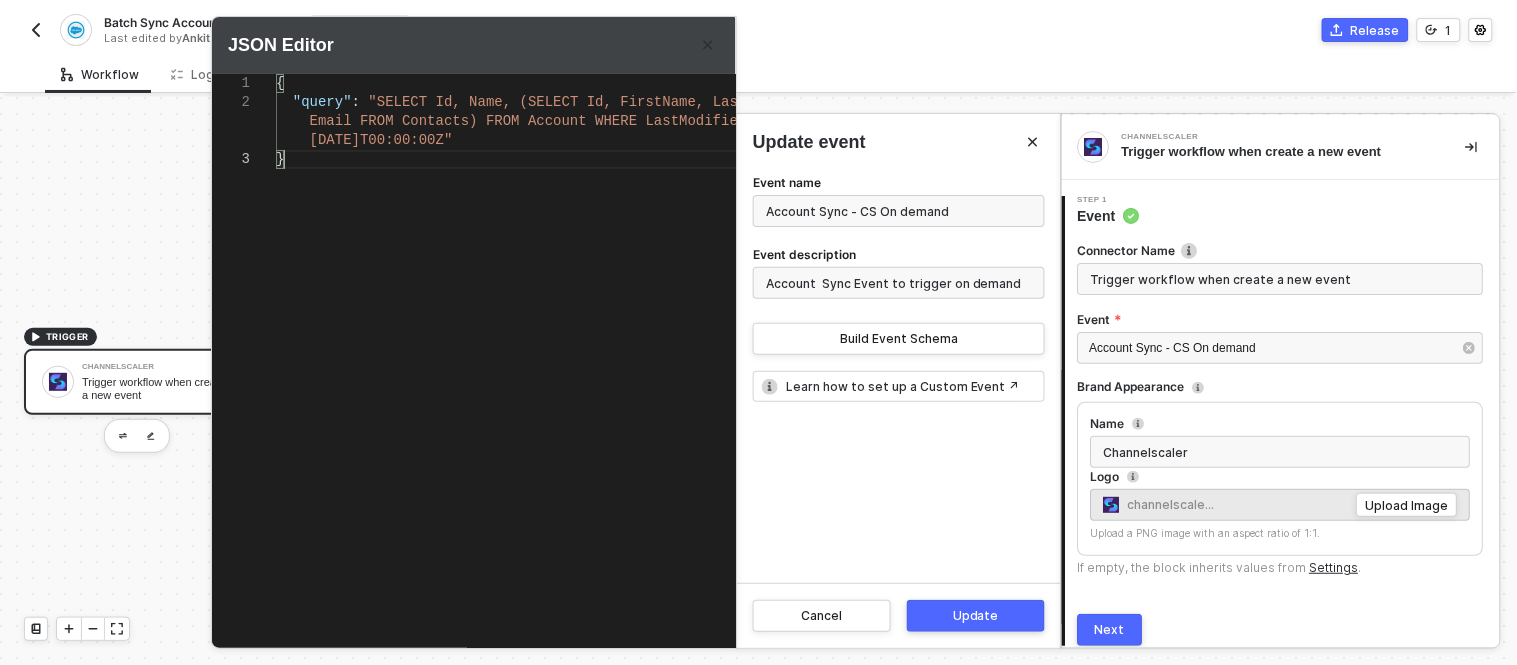 click on "{    "query" :   "SELECT Id, Name, (SELECT Id, FirstName, LastName,         Email FROM Contacts) FROM Account WHERE LastModifi edDate >=       [DATE]T00:00:00Z" }" at bounding box center (544, 341) 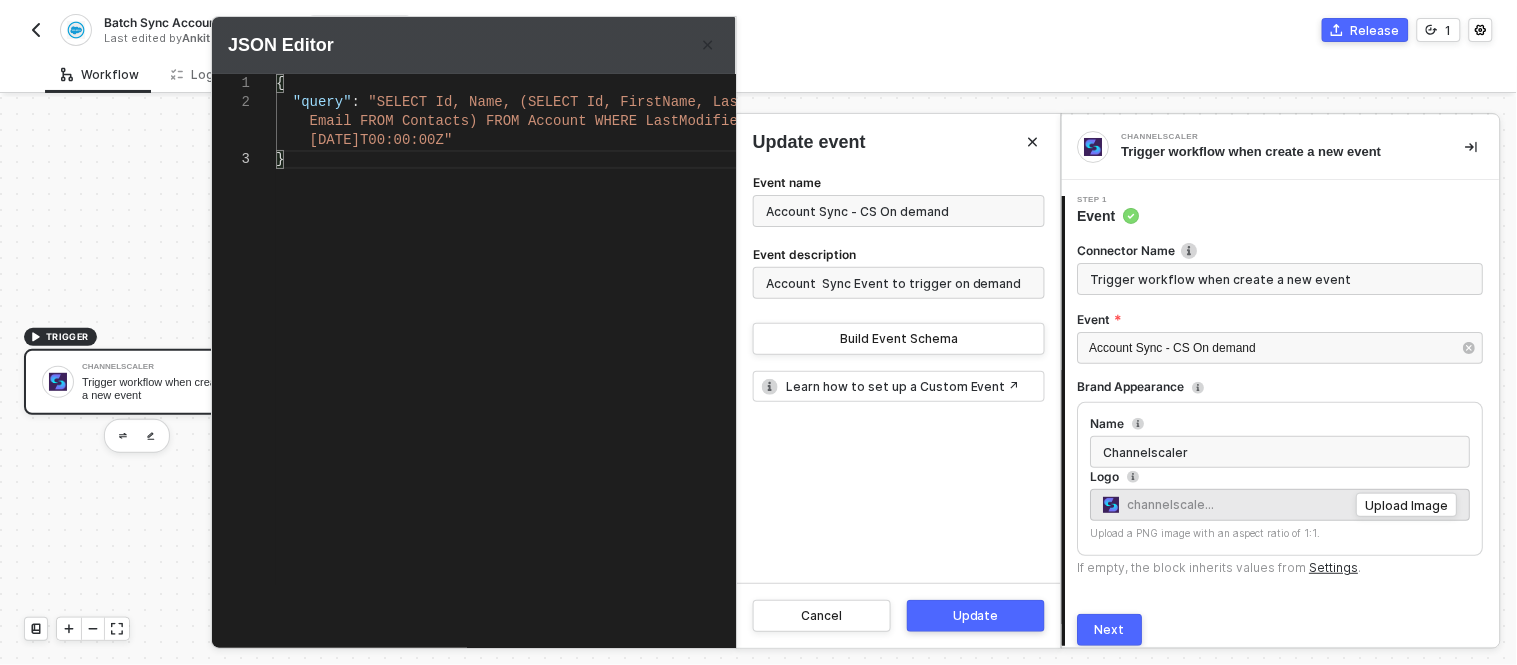 click on "Update" at bounding box center (976, 616) 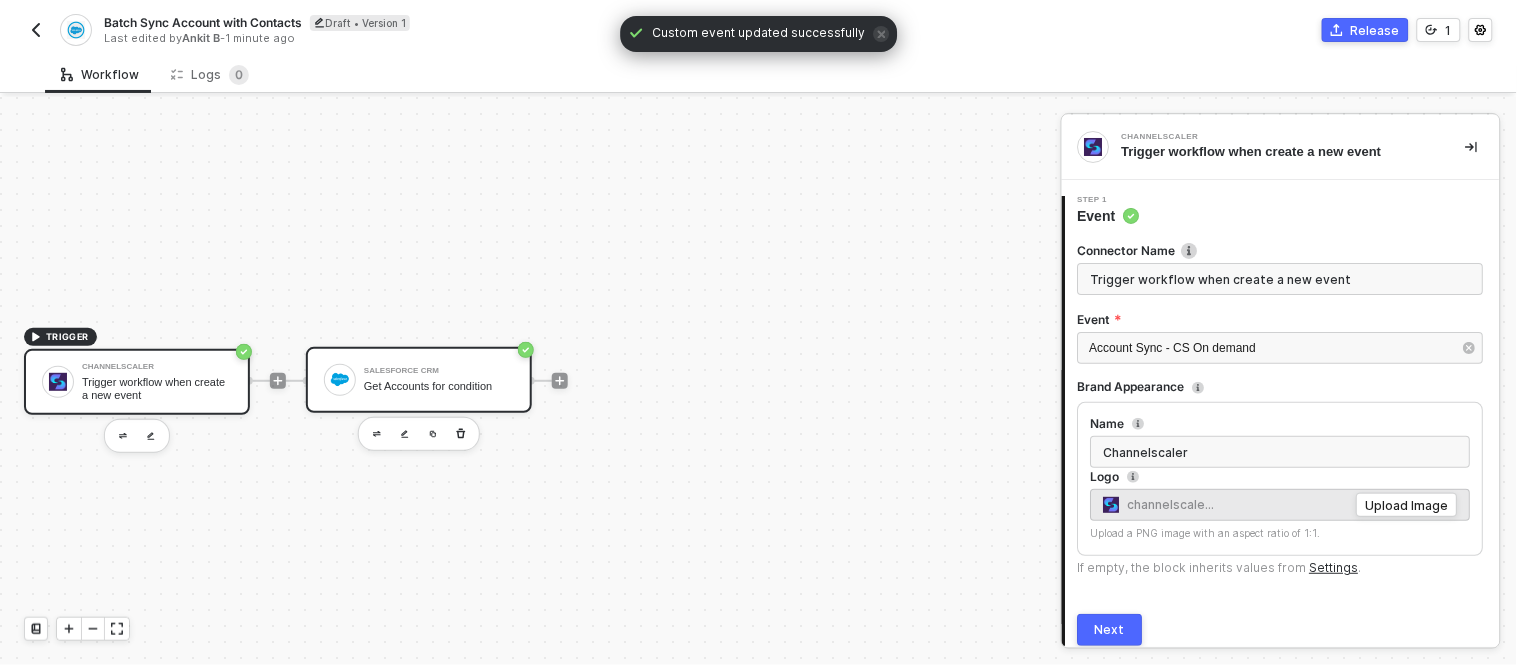 click on "Salesforce CRM Get Accounts for condition" at bounding box center [419, 380] 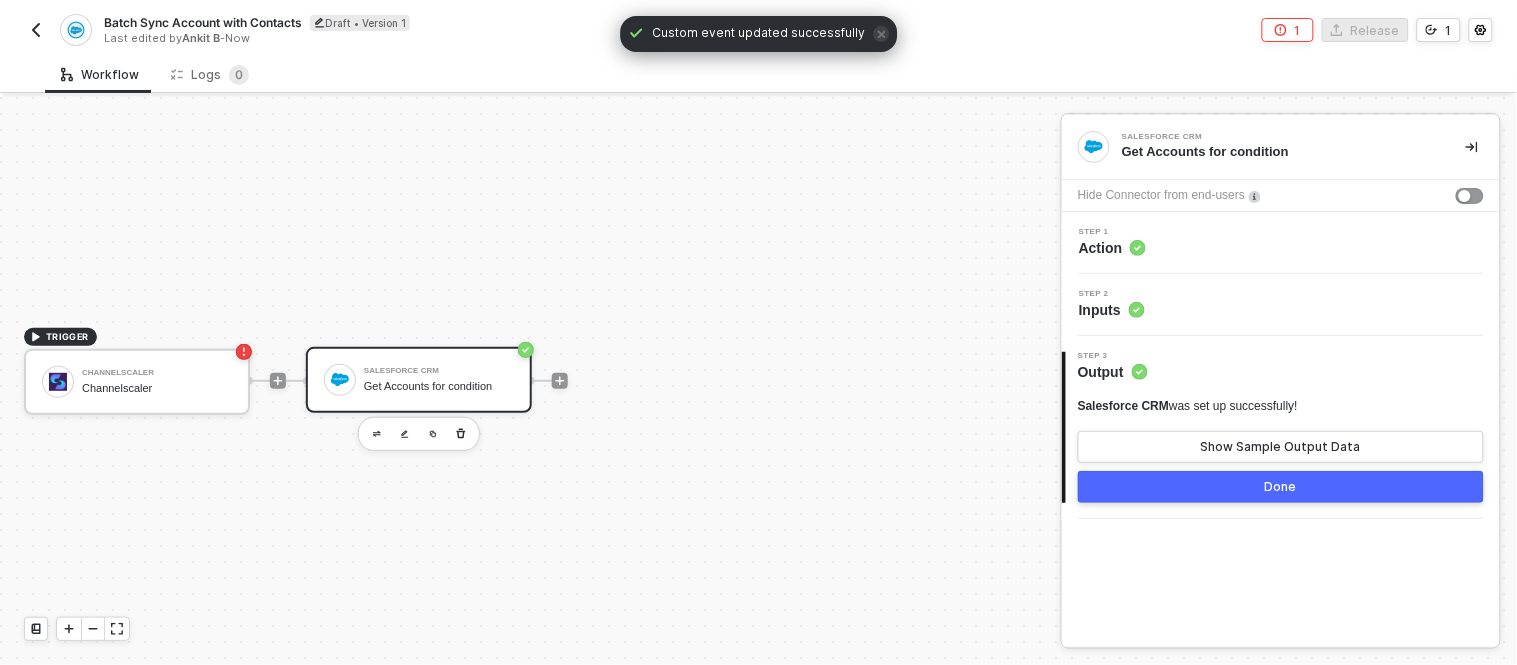 click on "Step 2 Inputs" at bounding box center [1283, 305] 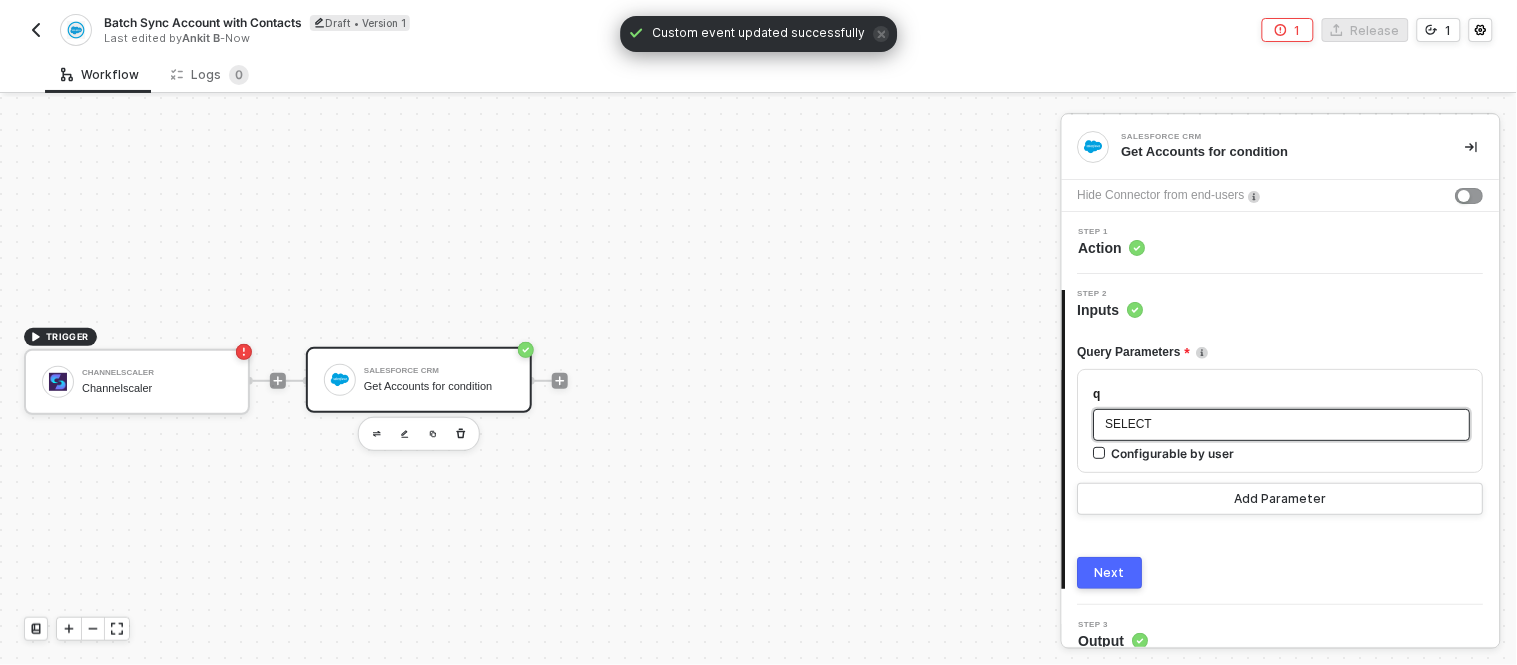 click on "SELECT" at bounding box center [1282, 424] 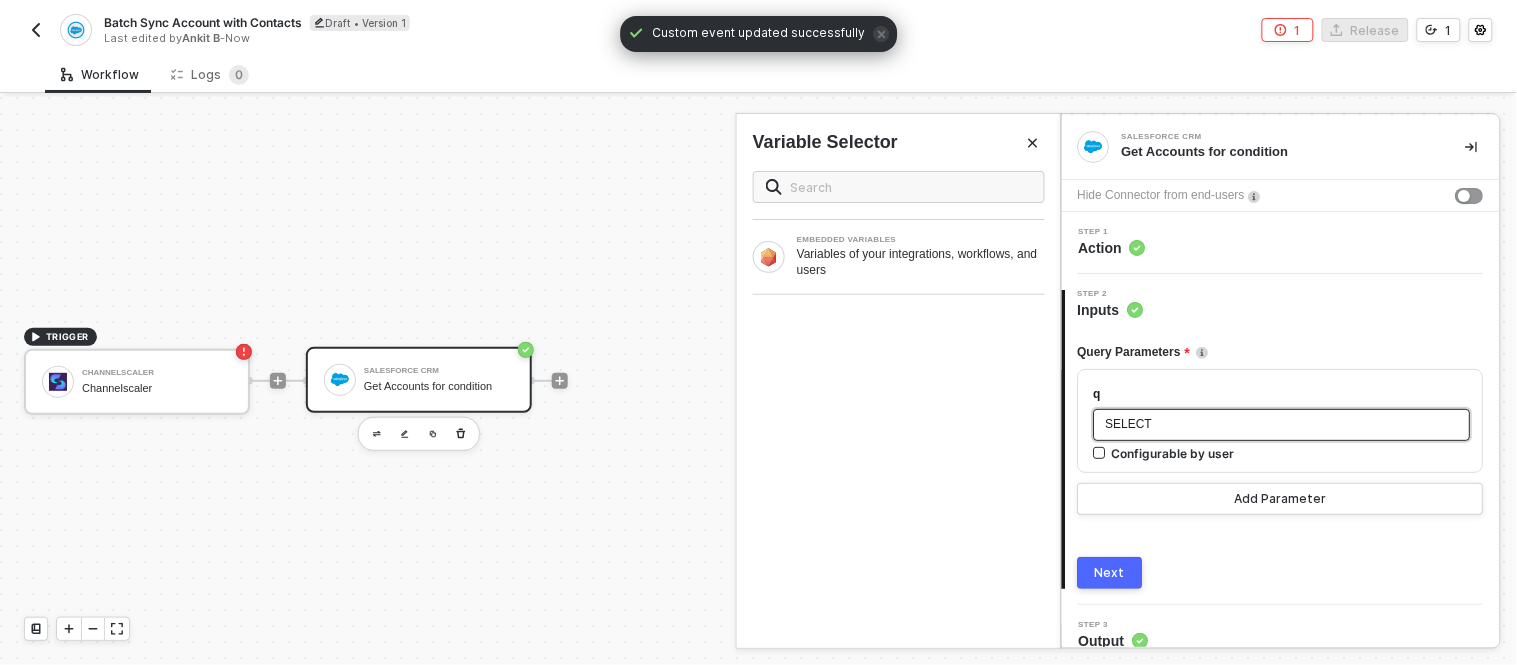 click on "SELECT" at bounding box center (1282, 424) 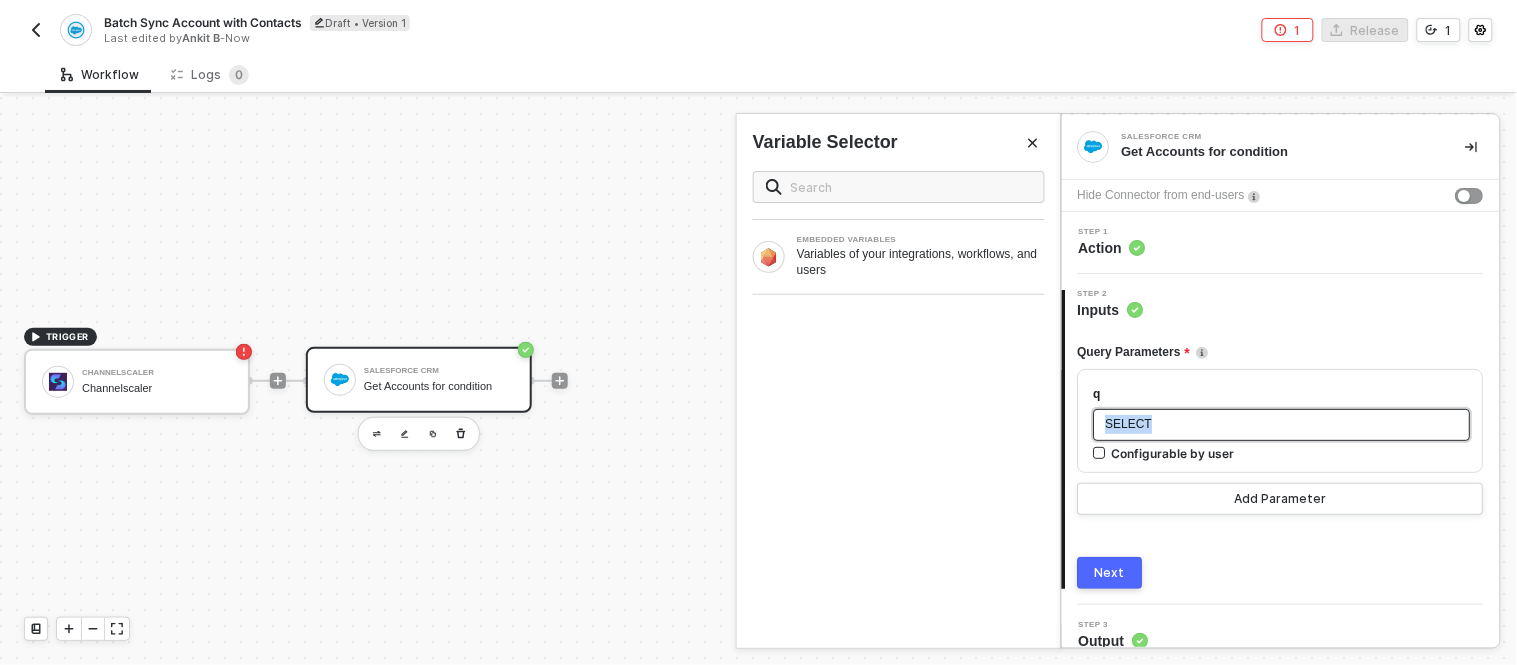click on "SELECT" at bounding box center [1282, 424] 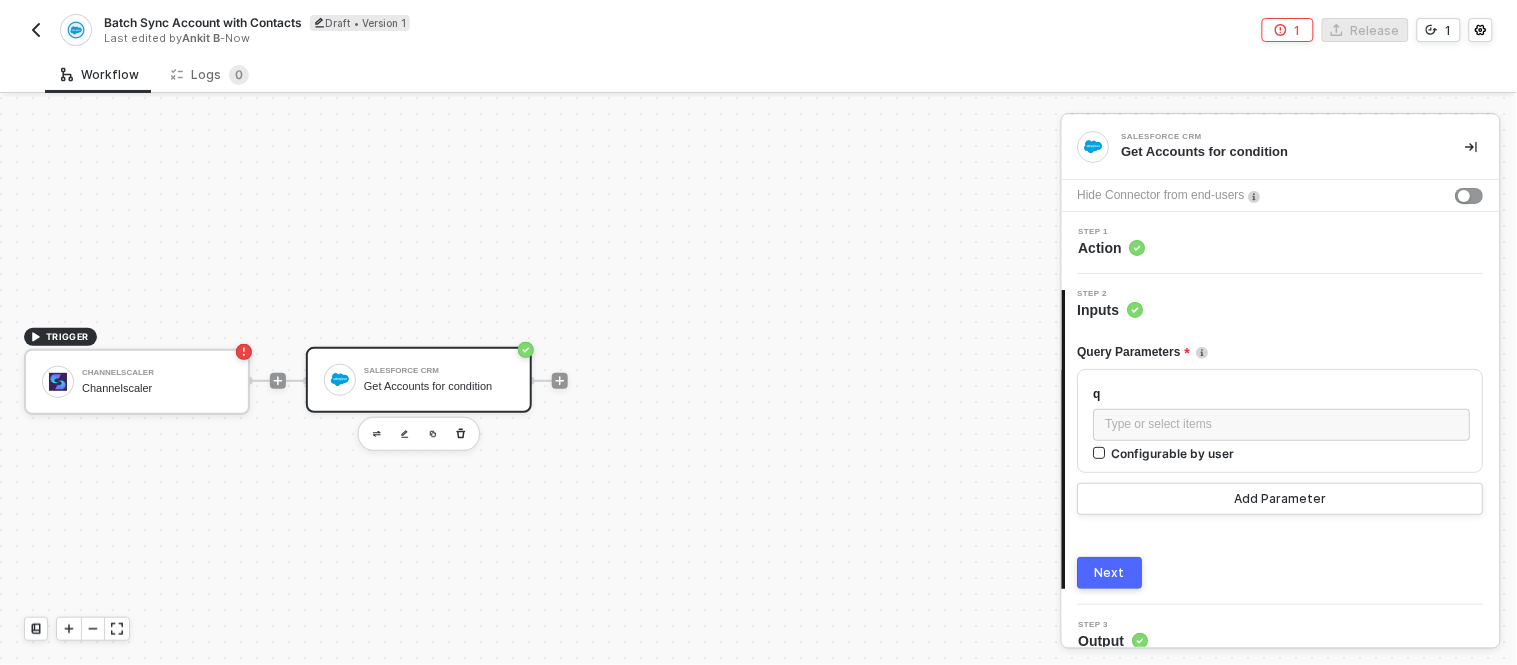 click on "Channelscaler" at bounding box center [157, 388] 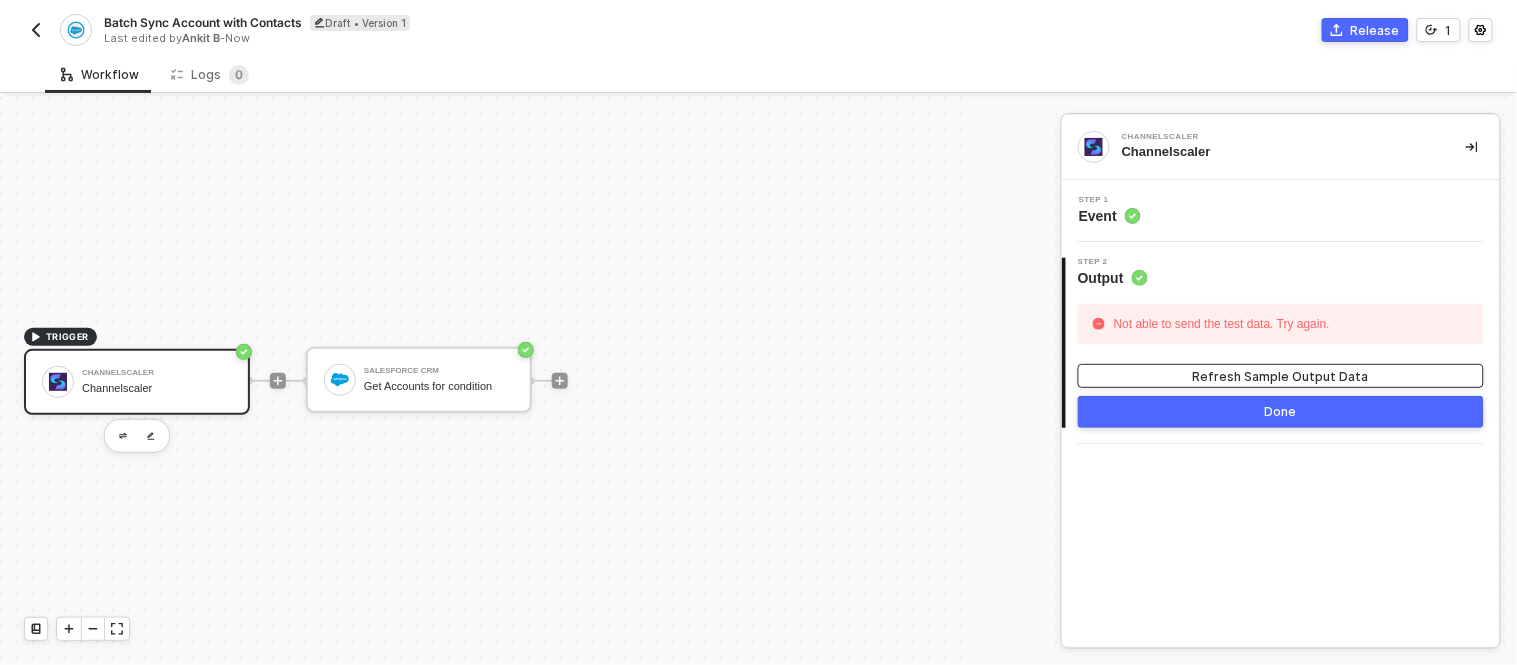 click on "Refresh Sample Output Data" at bounding box center [1281, 376] 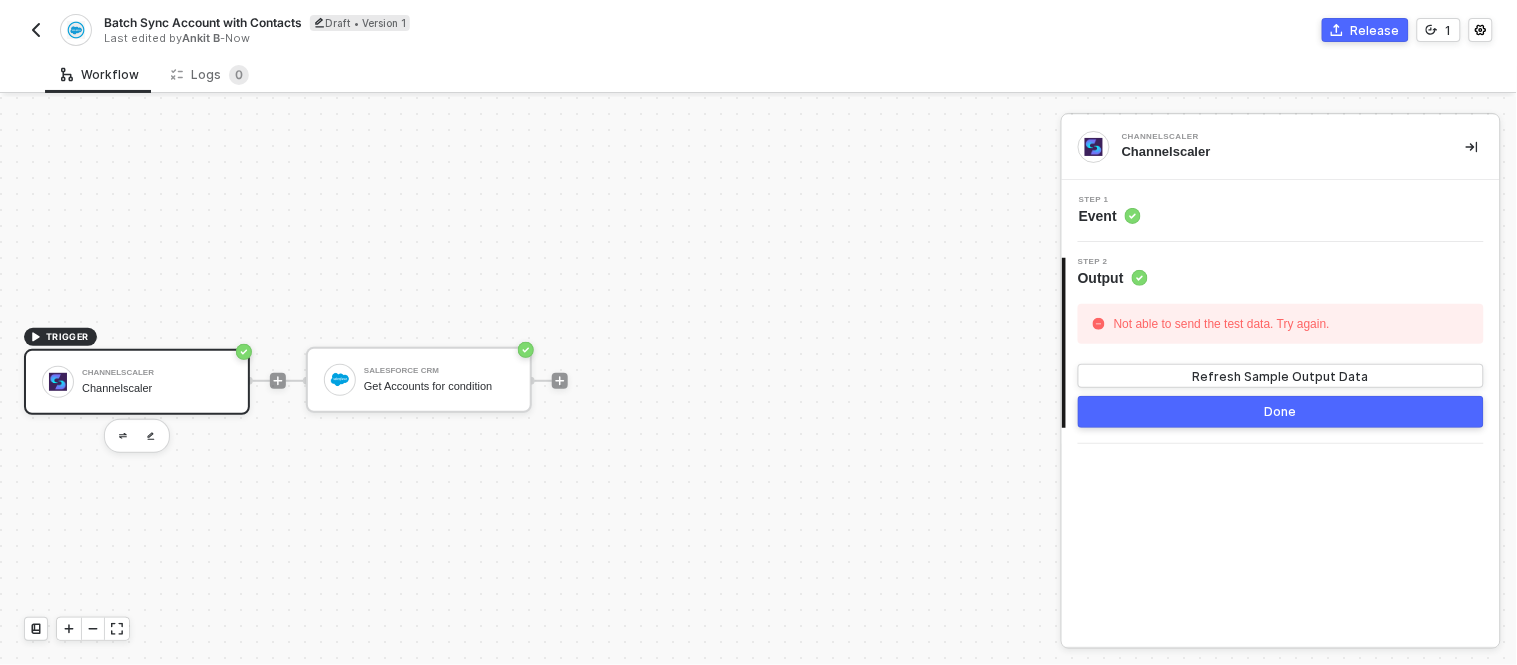 click 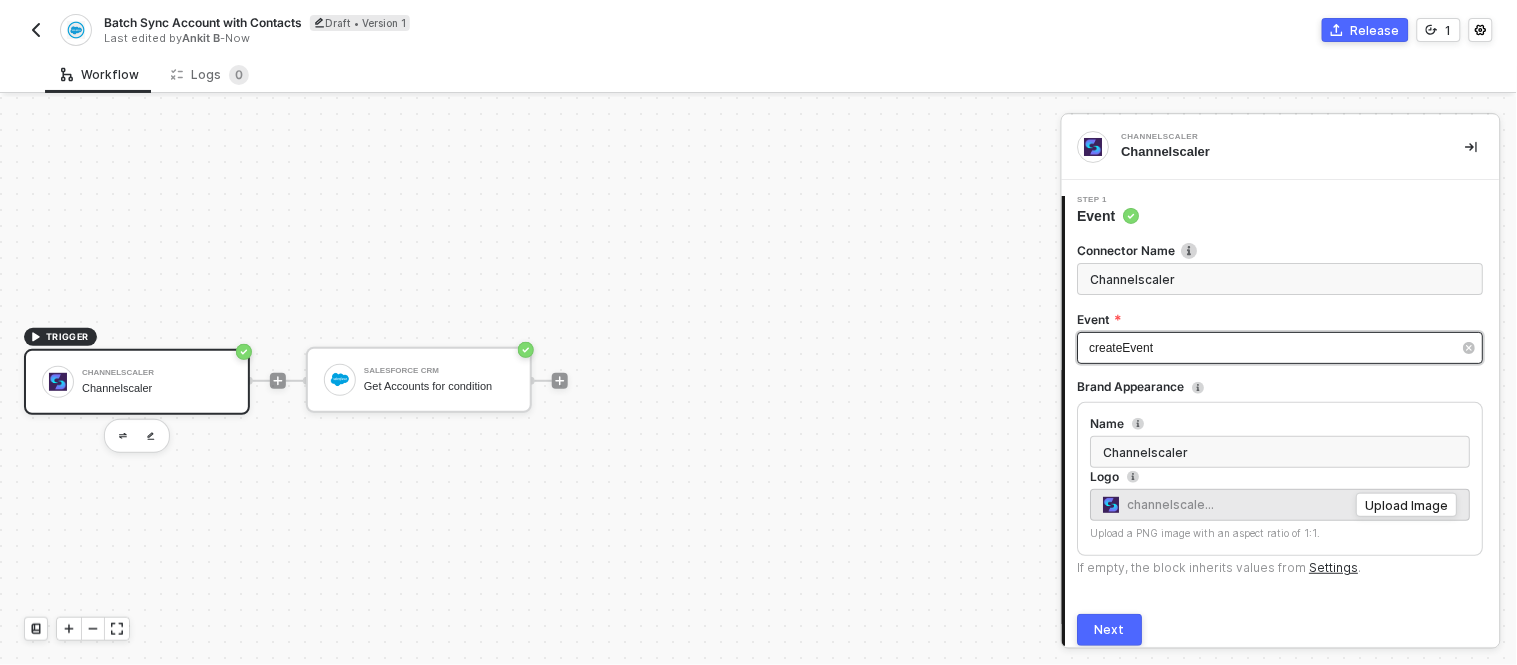click on "createEvent" at bounding box center [1271, 348] 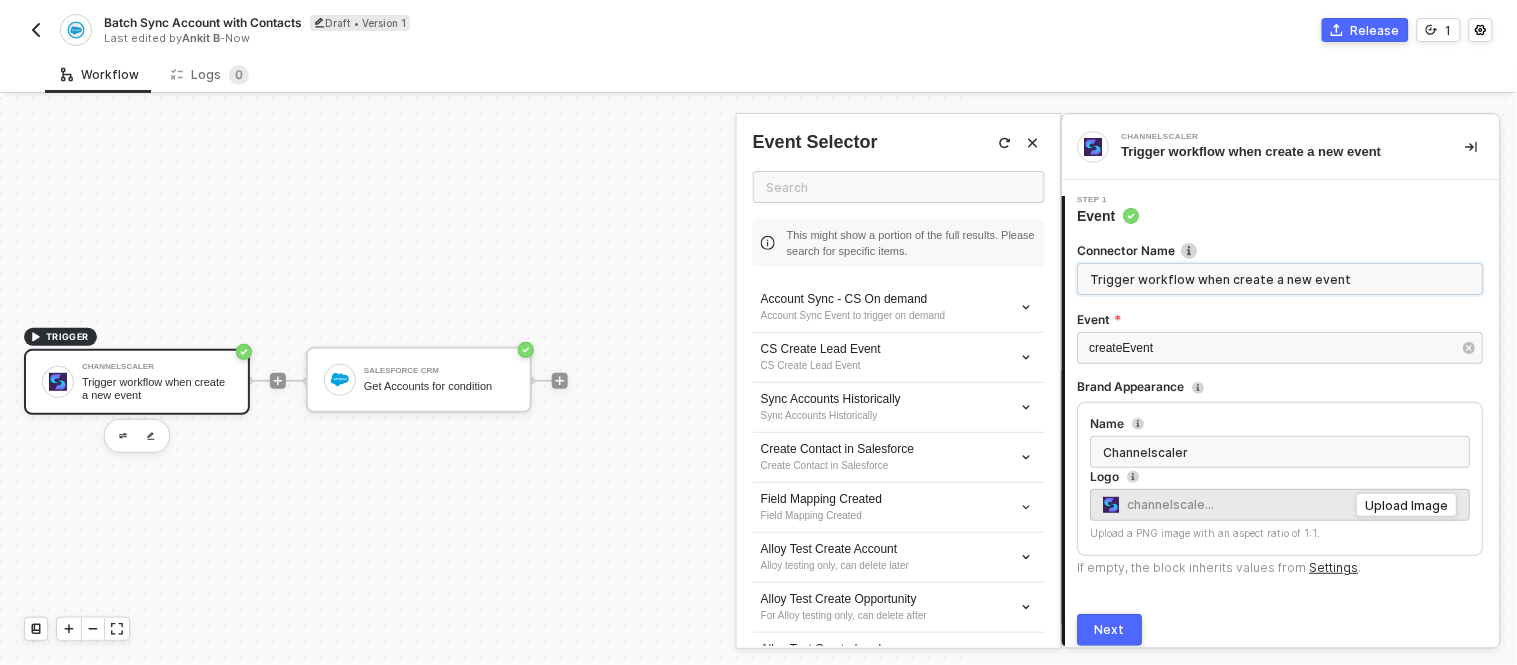 click on "Trigger workflow when create a new event" at bounding box center [1281, 279] 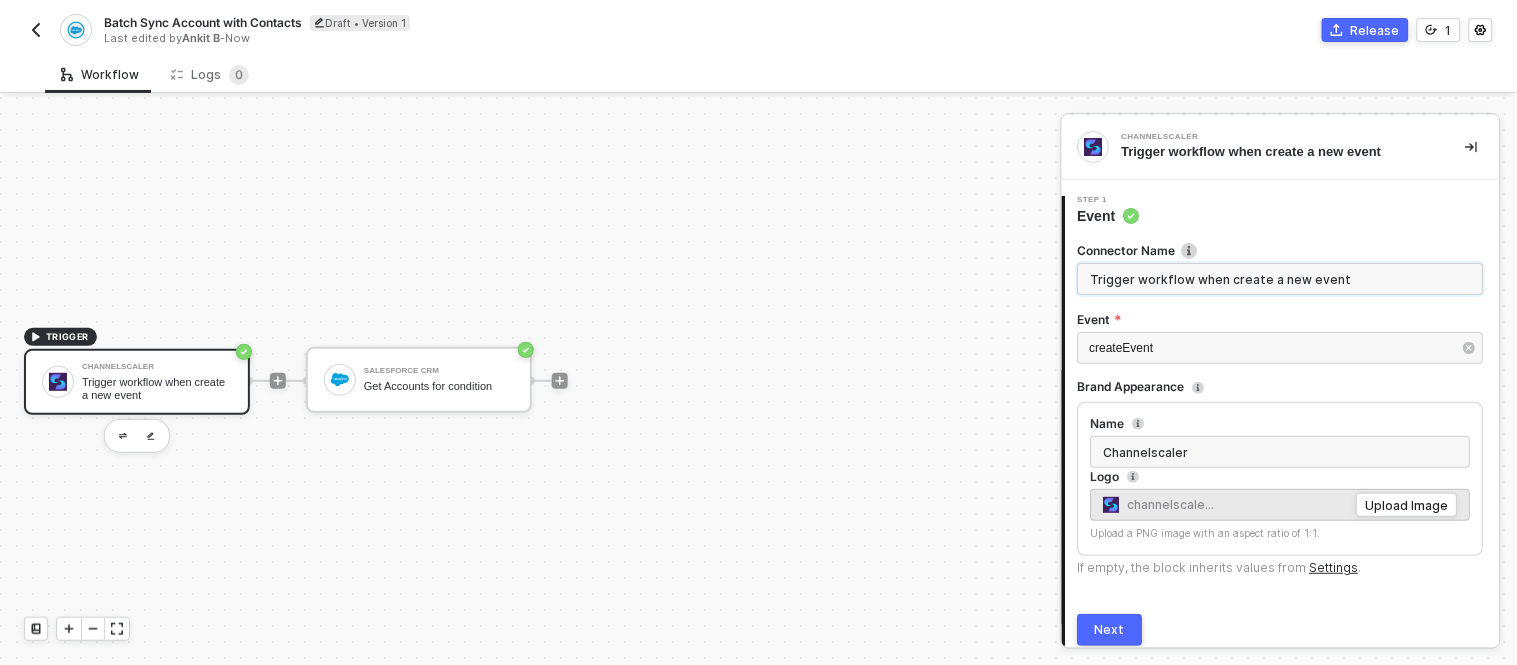 click on "Trigger workflow when create a new event" at bounding box center (1281, 279) 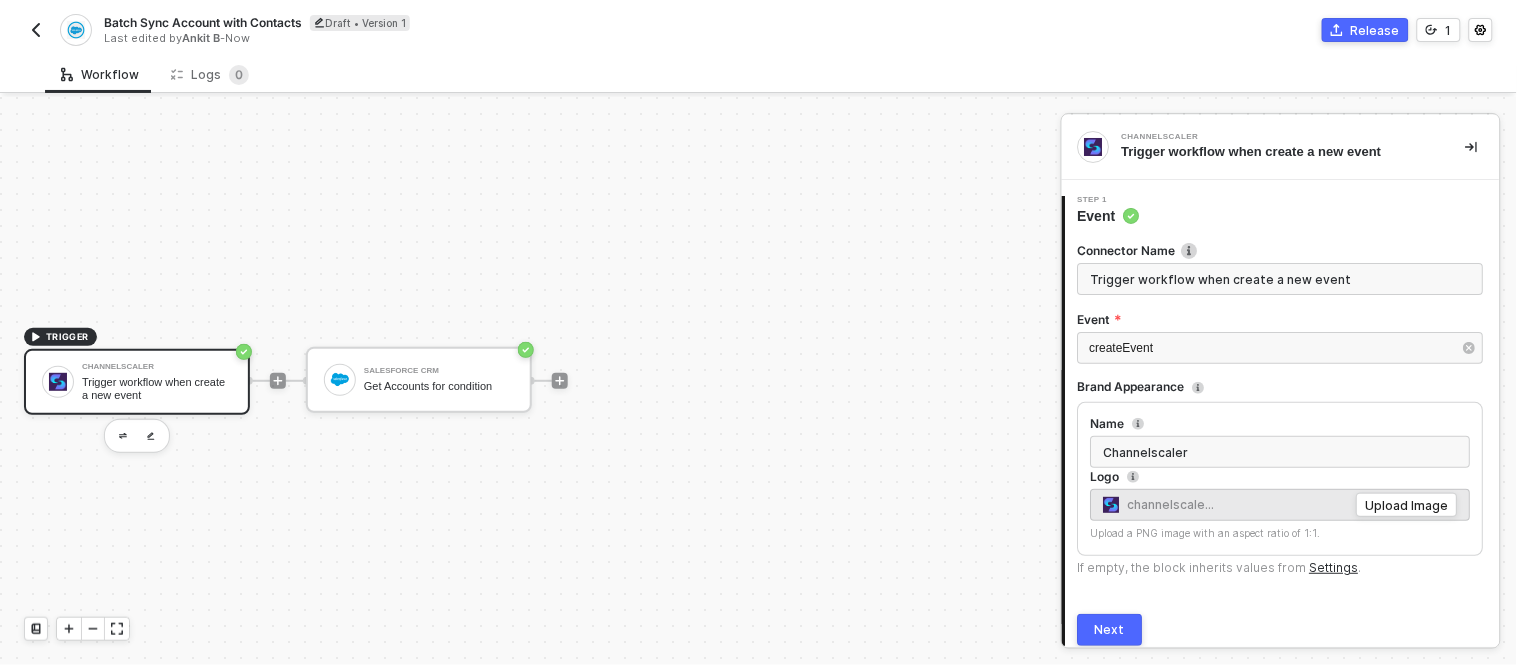drag, startPoint x: 1190, startPoint y: 308, endPoint x: 1185, endPoint y: 317, distance: 10.29563 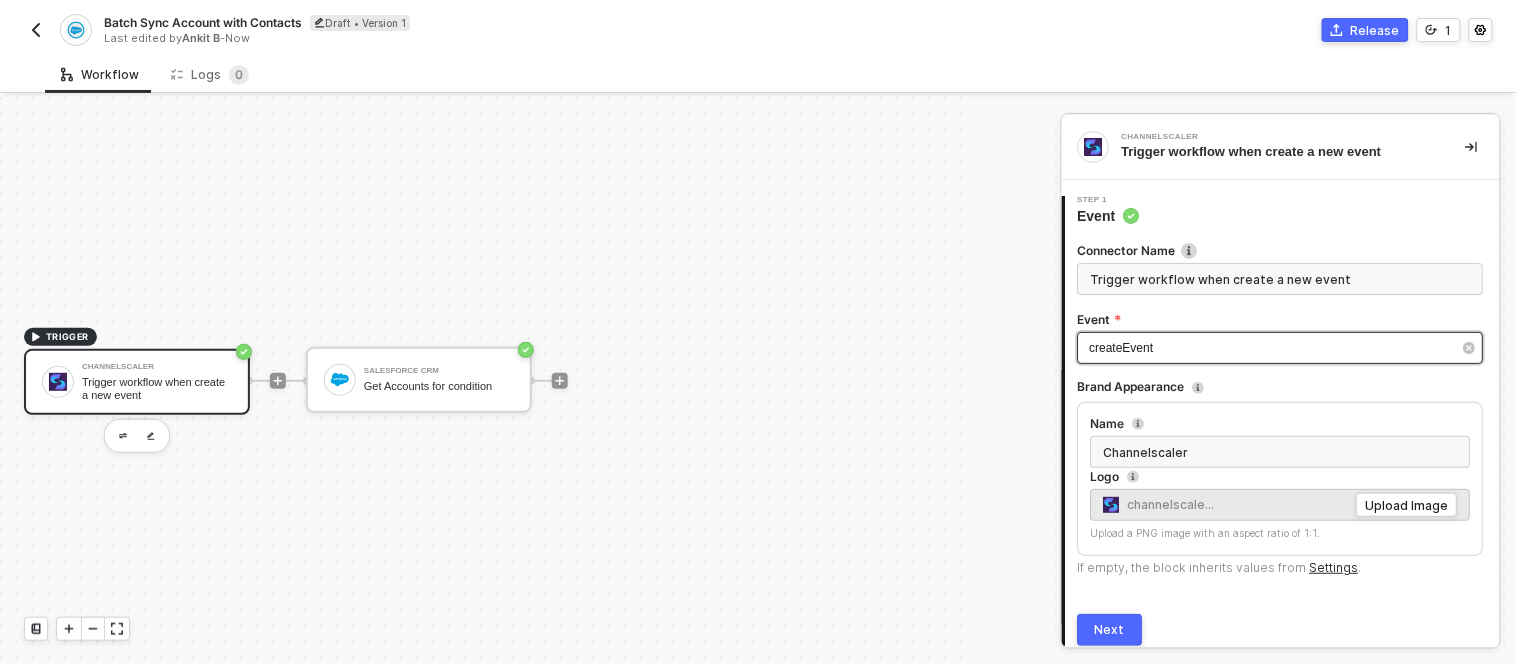 click on "createEvent" at bounding box center [1271, 348] 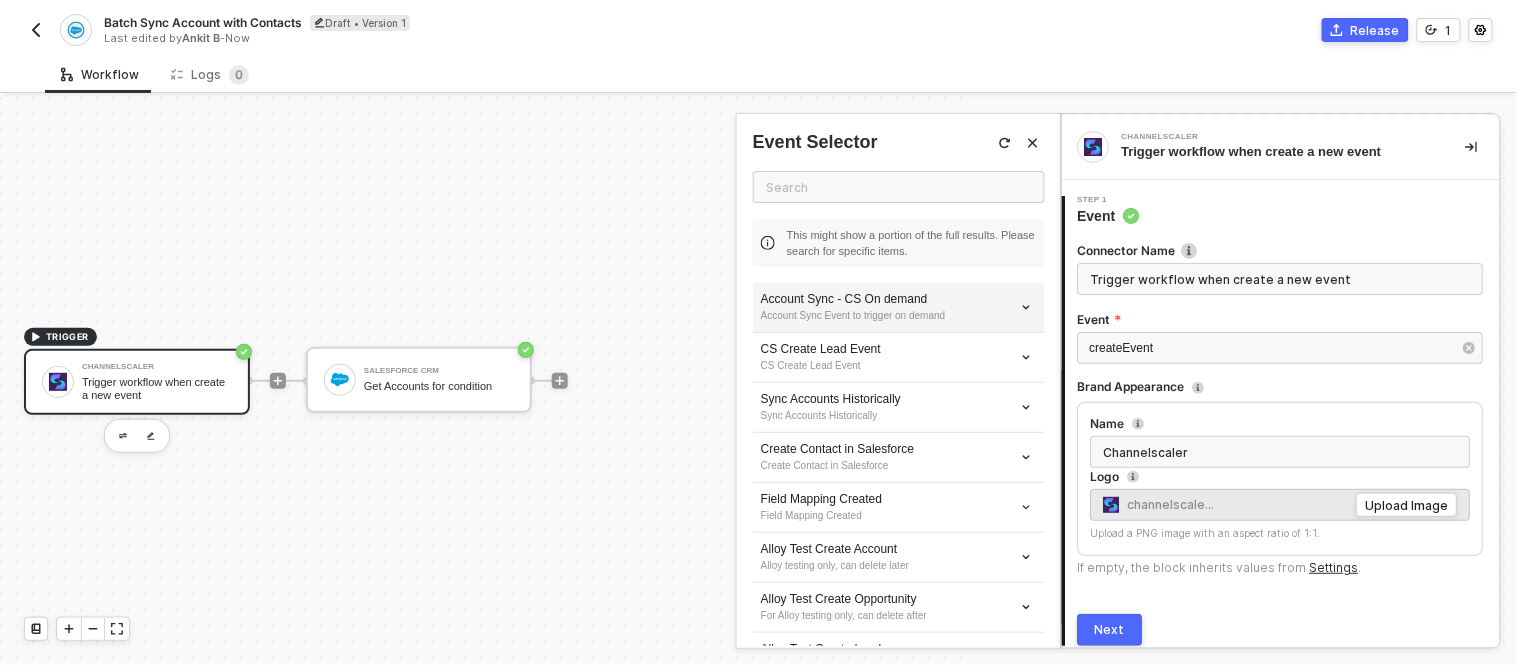 click on "Account  Sync Event to trigger on demand" at bounding box center (899, 316) 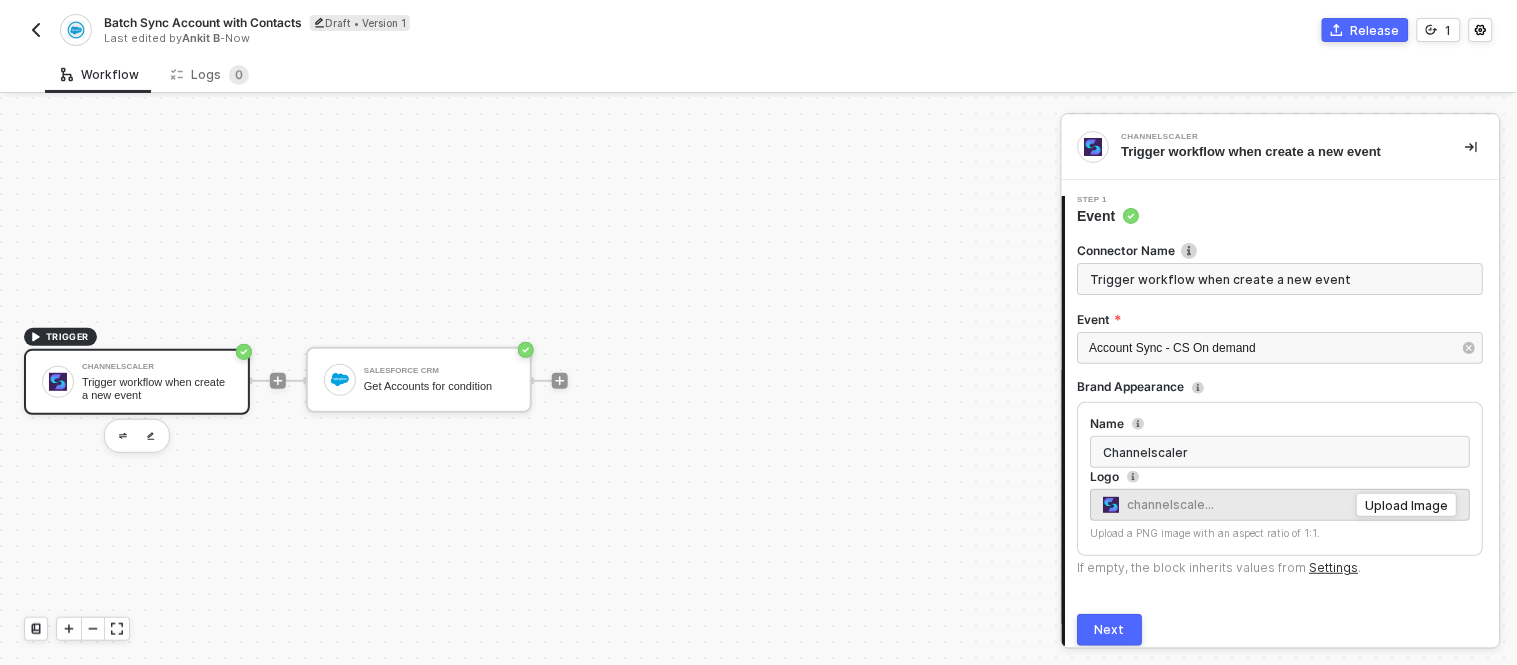 click on "Next" at bounding box center [1111, 630] 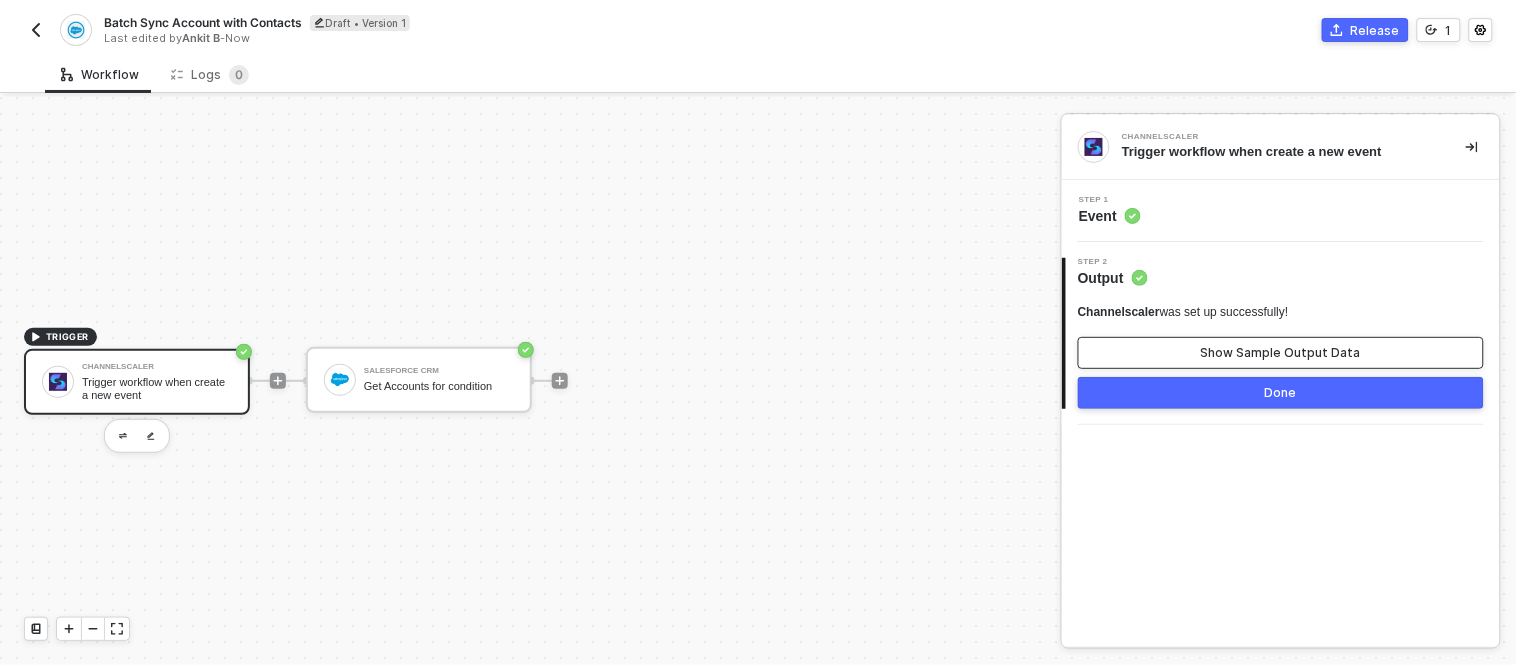 click on "Show Sample Output Data" at bounding box center (1281, 353) 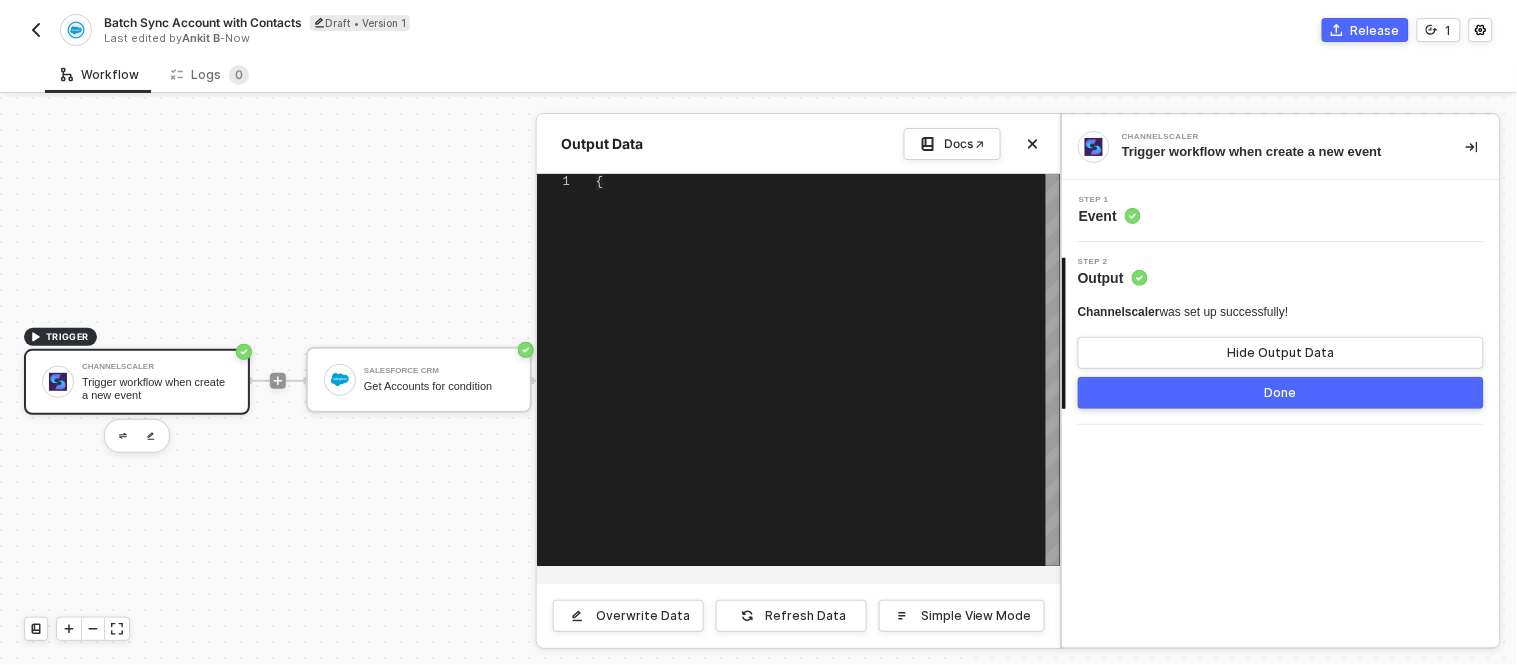 type on "{
"query": "SELECT Id, Name, (SELECT Id, FirstName, LastName,  Email FROM Contacts) FROM Account WHERE LastModifiedDate >= [DATE]T00:00:00Z"
}" 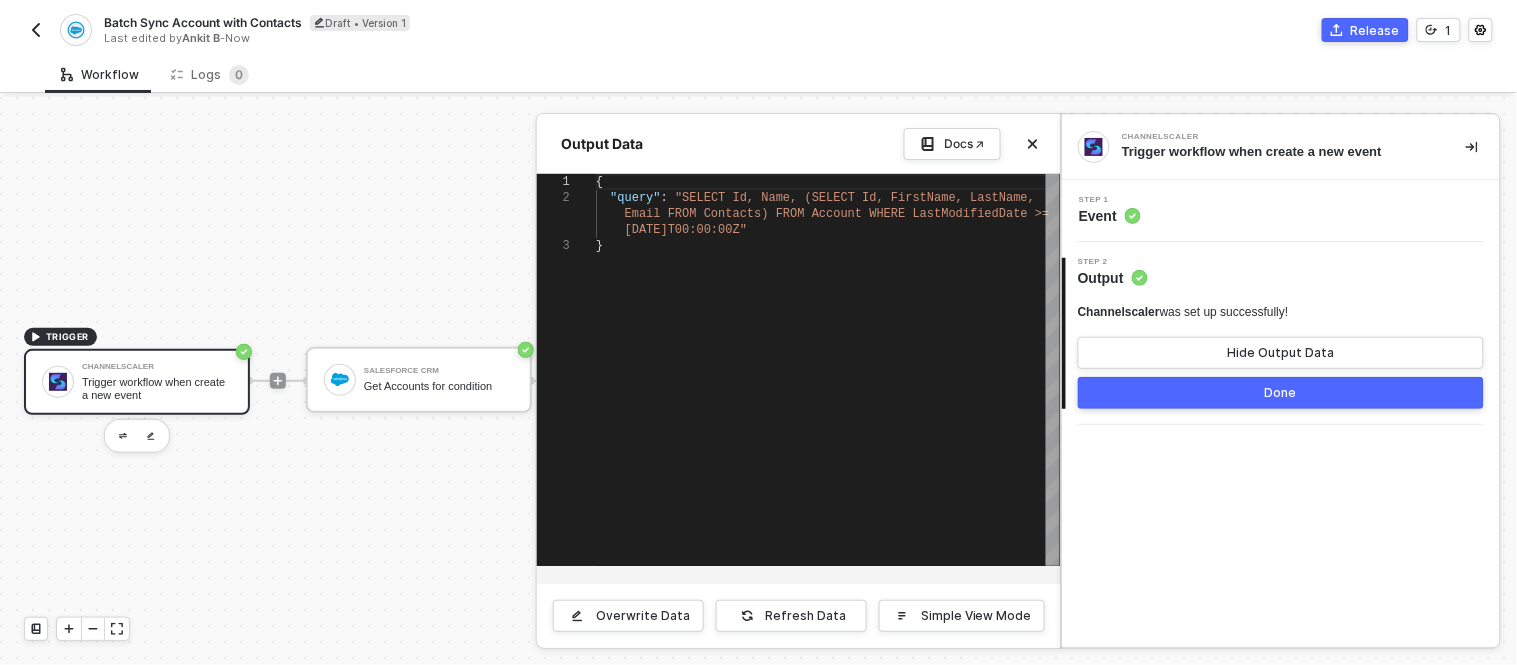 click on "Done" at bounding box center [1281, 393] 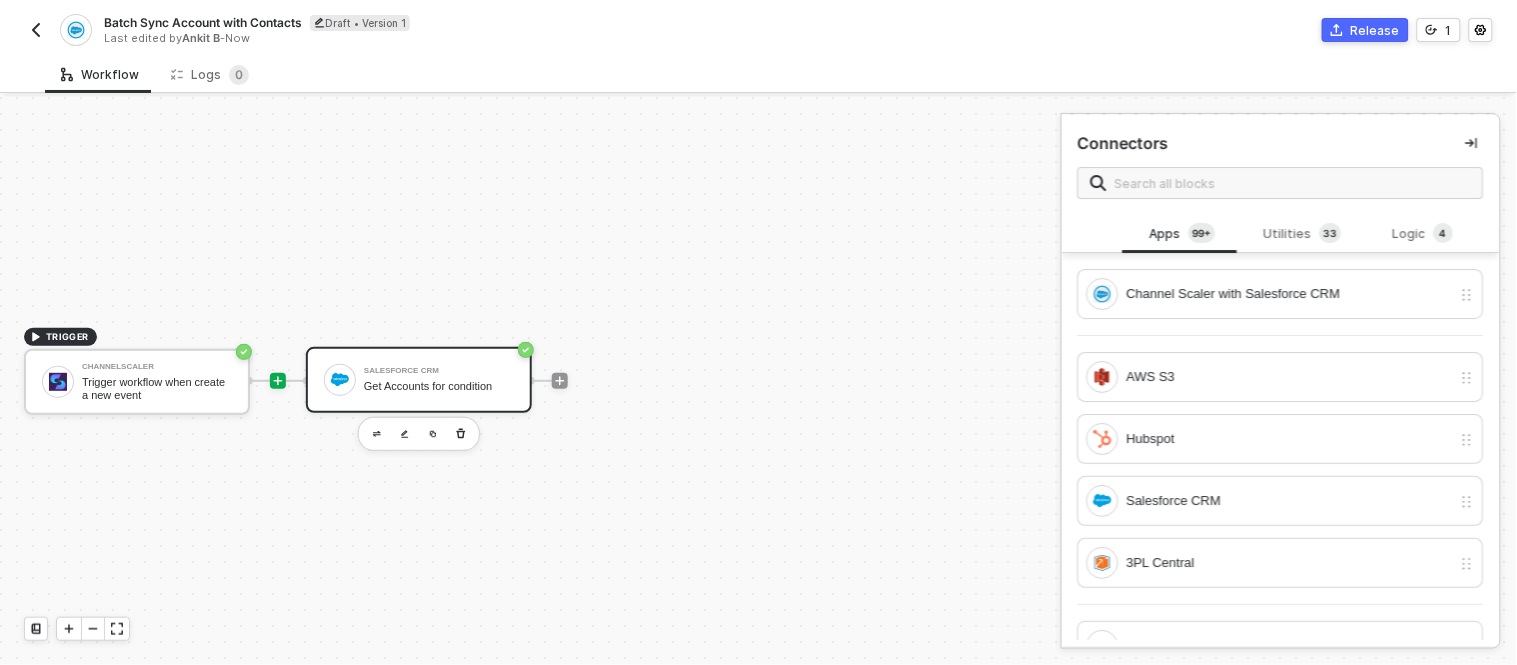 click on "Salesforce CRM" at bounding box center [439, 371] 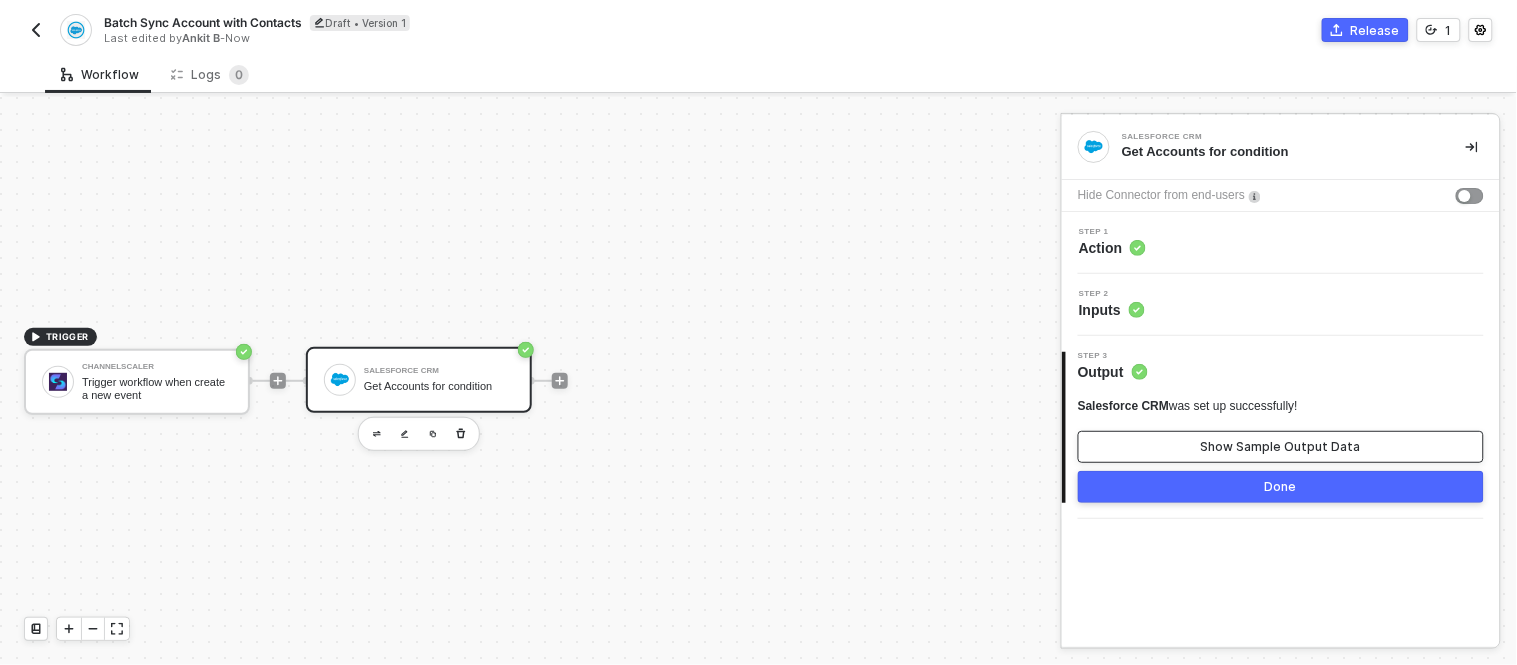 click on "Show Sample Output Data" at bounding box center (1281, 447) 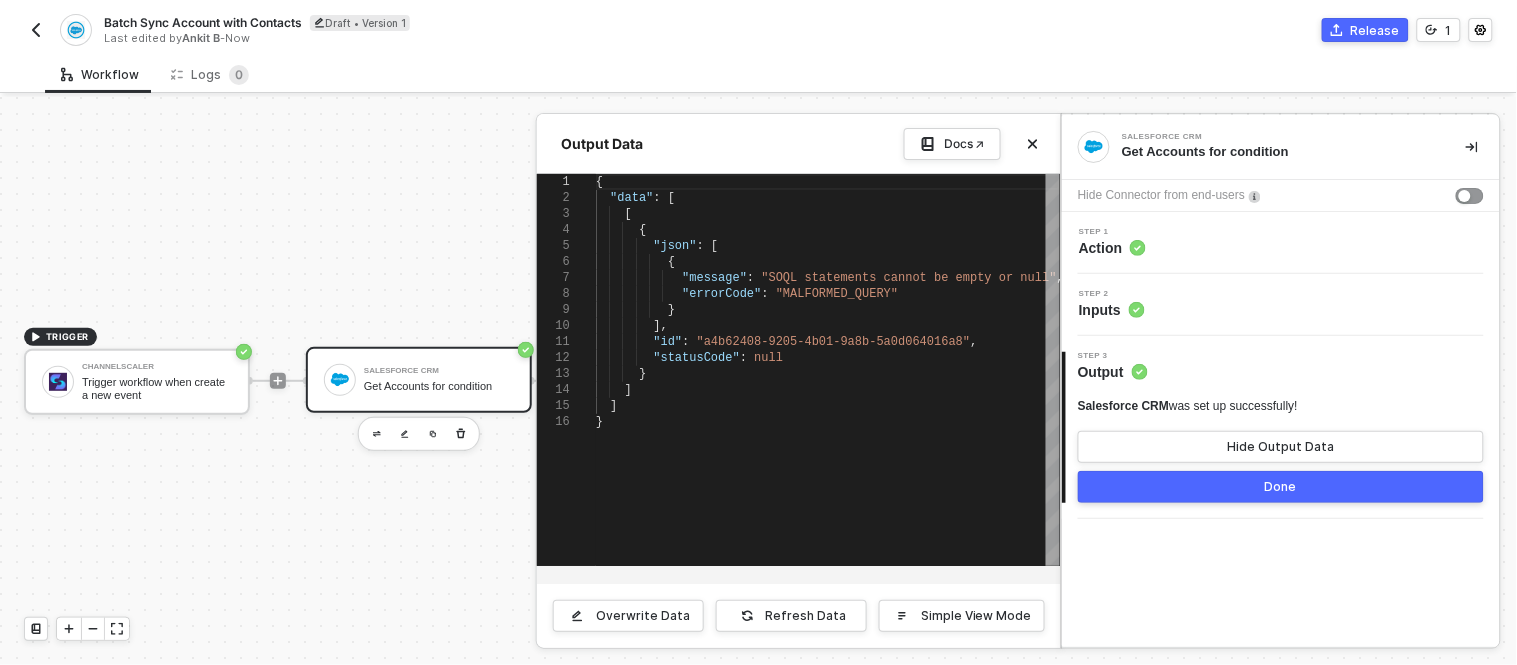 click on "Inputs" at bounding box center (1112, 310) 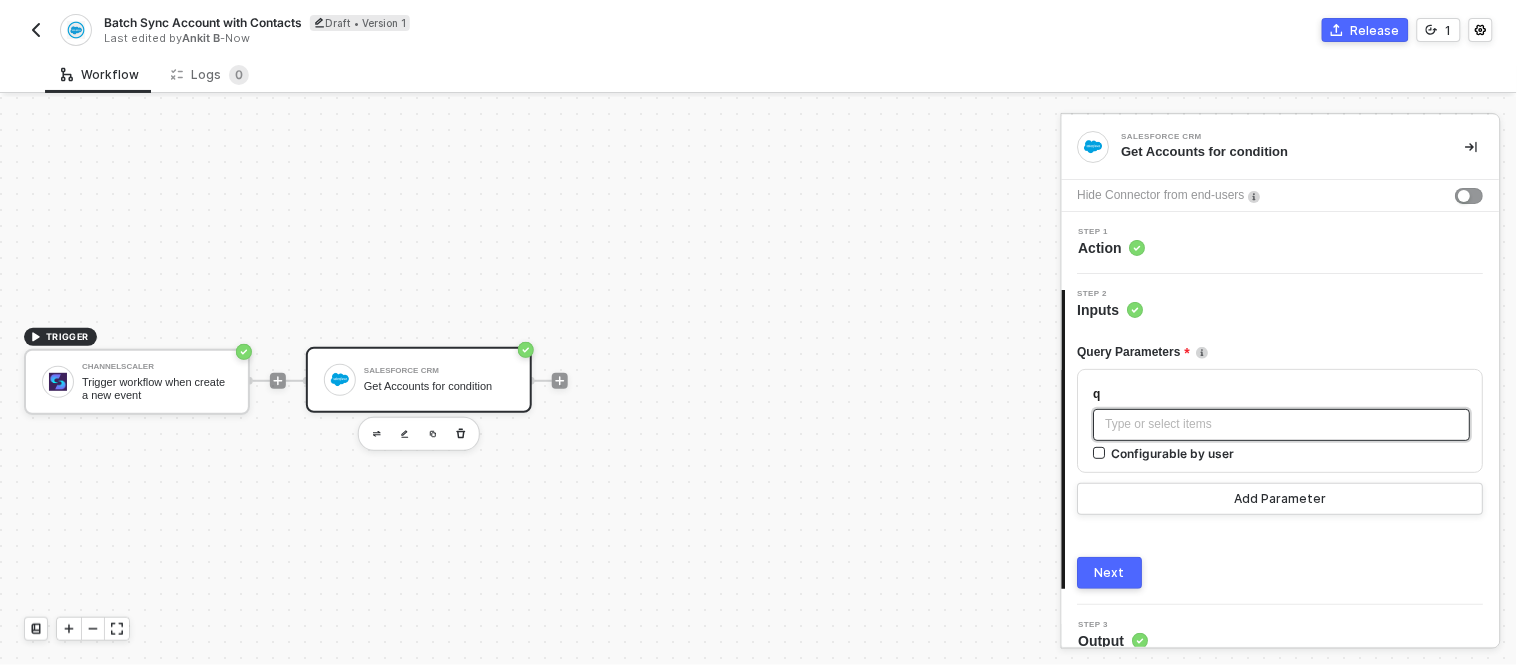 click on "Type or select items ﻿" at bounding box center [1282, 424] 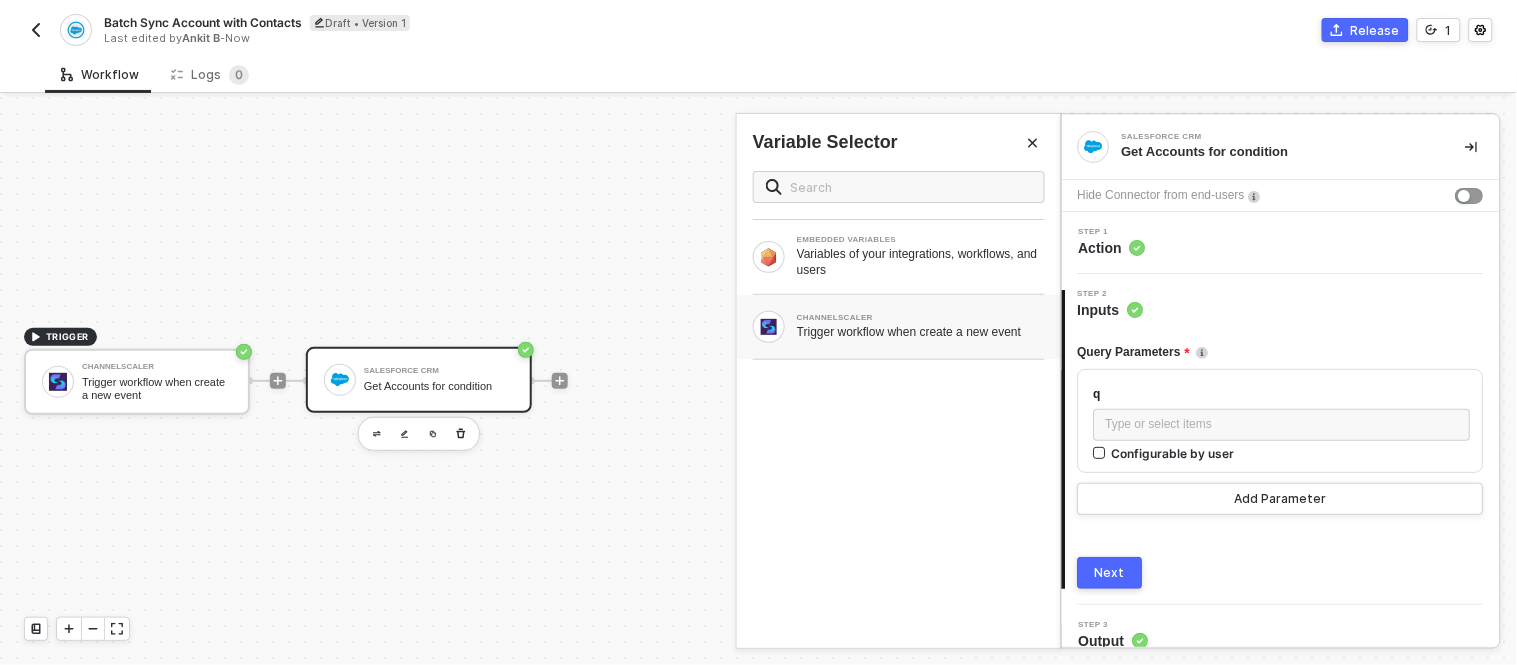 click on "CHANNELSCALER" at bounding box center [921, 318] 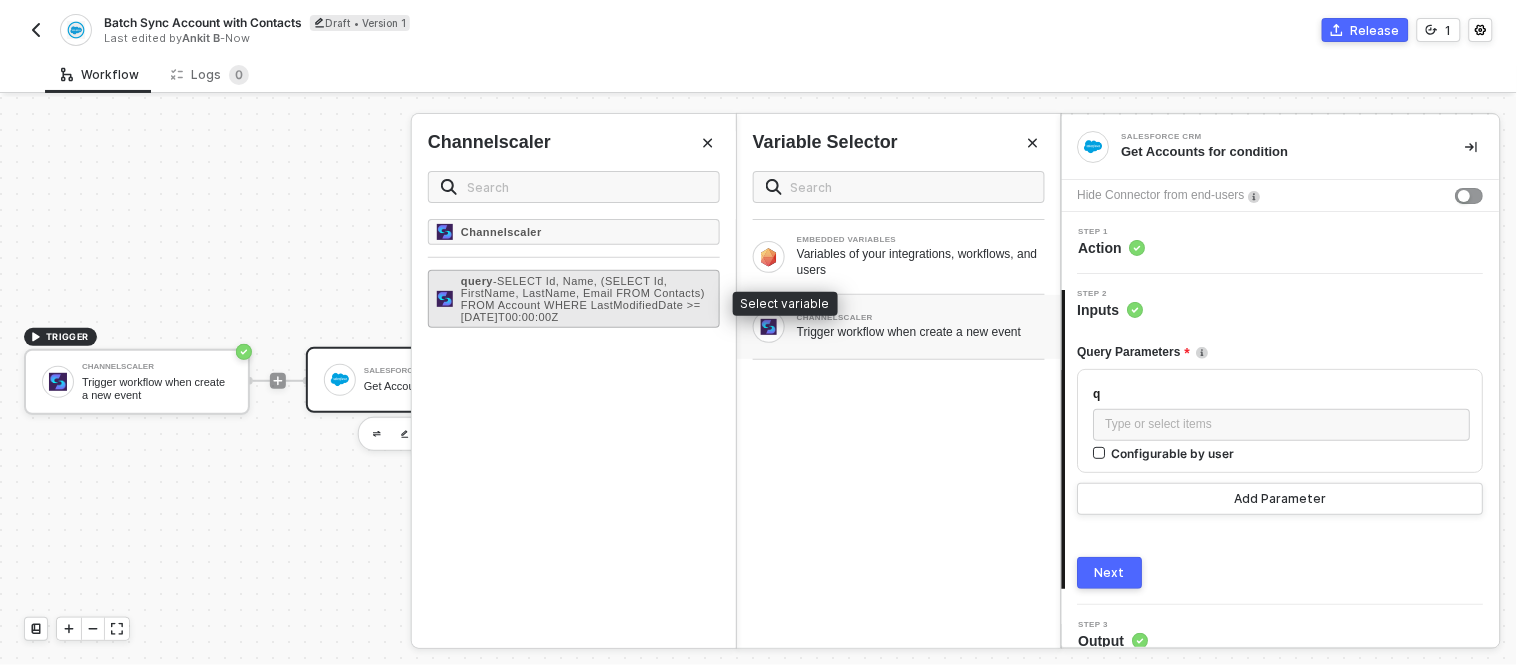 click on "-  SELECT Id, Name, (SELECT Id, FirstName, LastName,  Email FROM Contacts) FROM Account WHERE LastModifiedDate >= [DATE]T00:00:00Z" at bounding box center [583, 299] 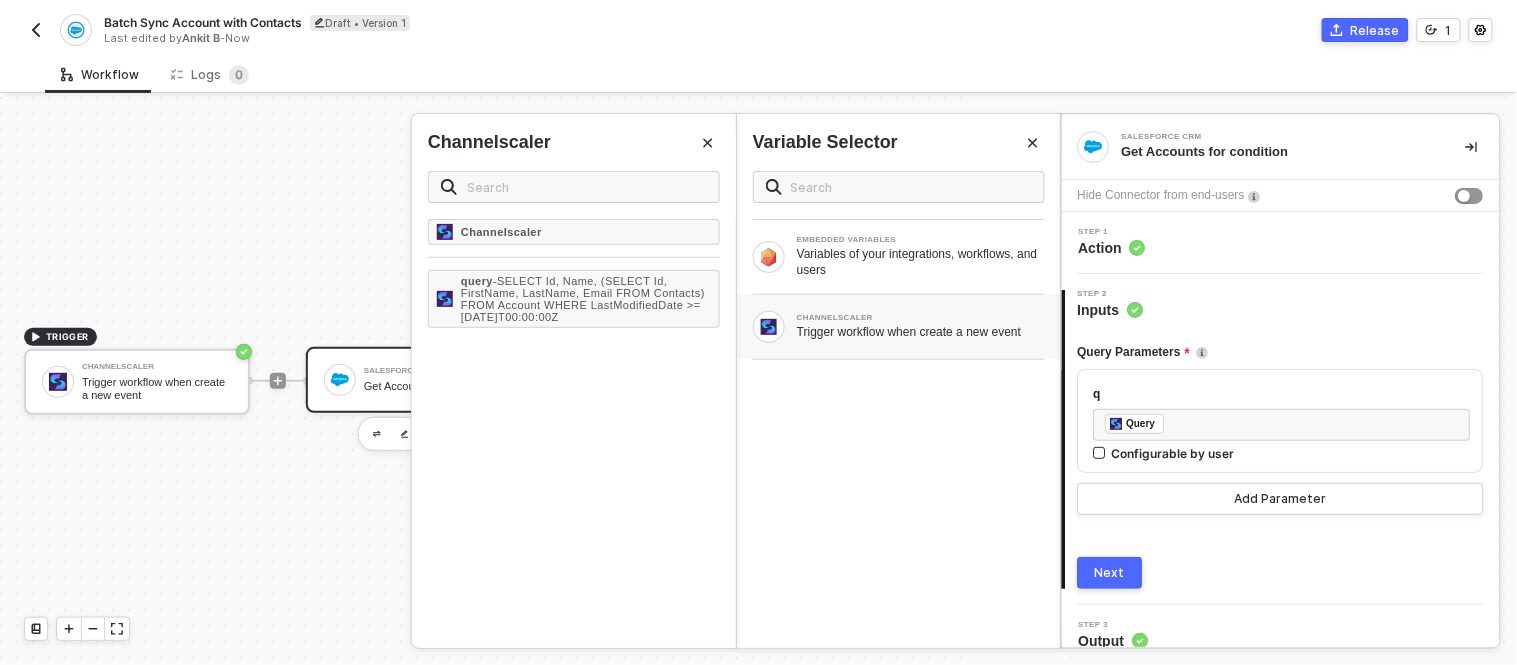 click on "Next" at bounding box center [1111, 573] 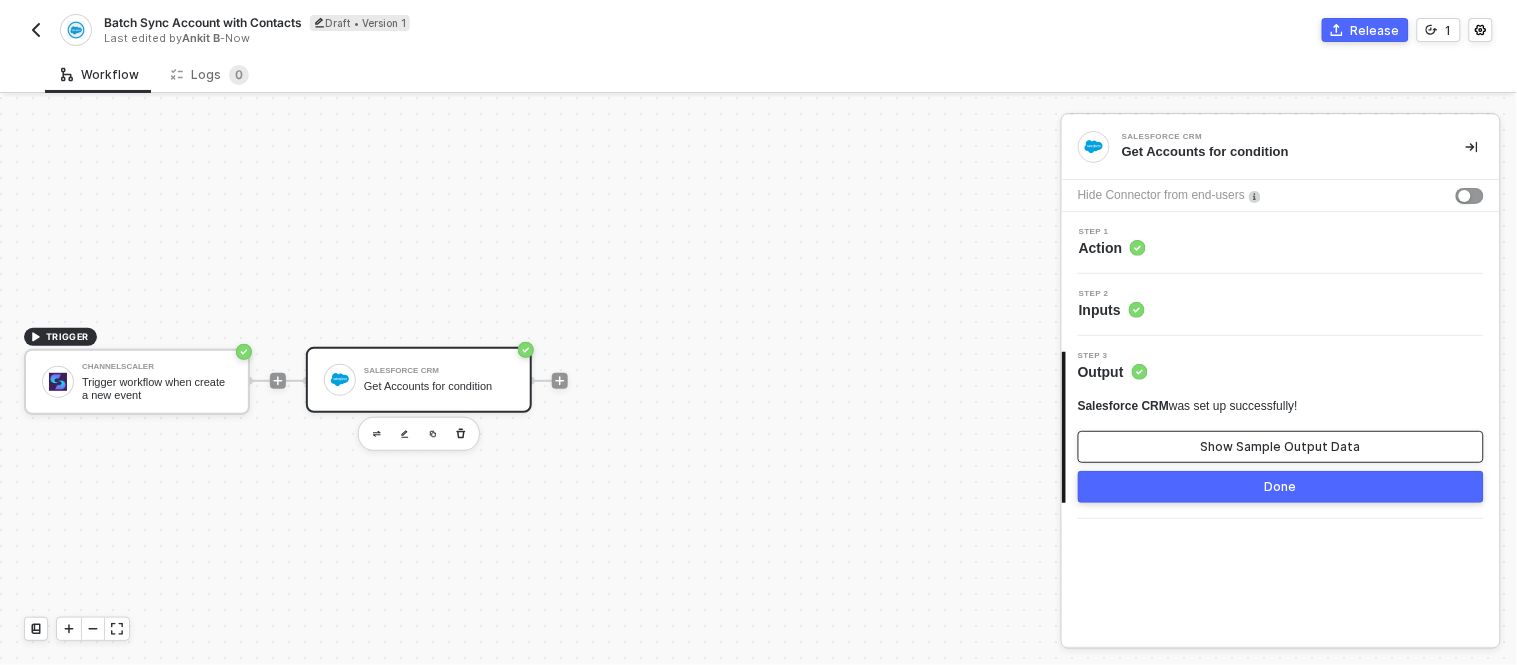 click on "Show Sample Output Data" at bounding box center [1281, 447] 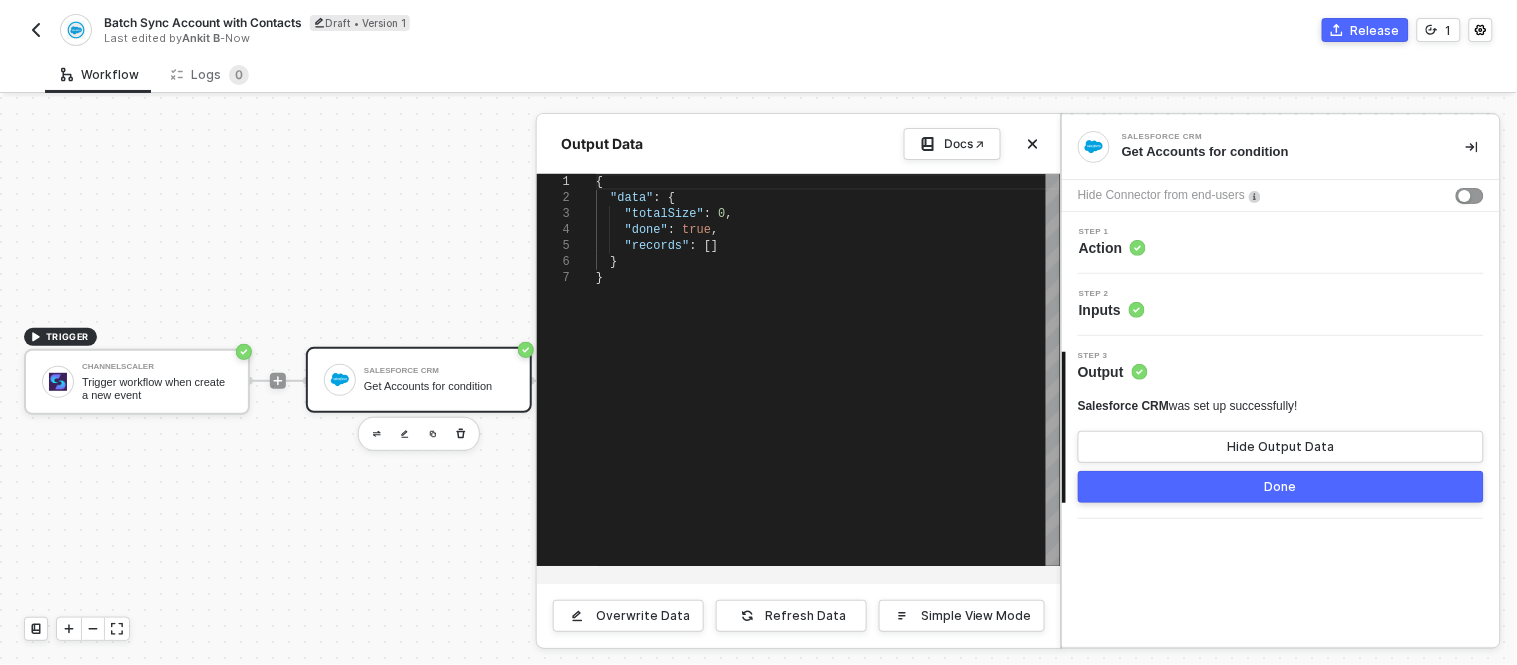 click on "Step 2 Inputs" at bounding box center (1283, 305) 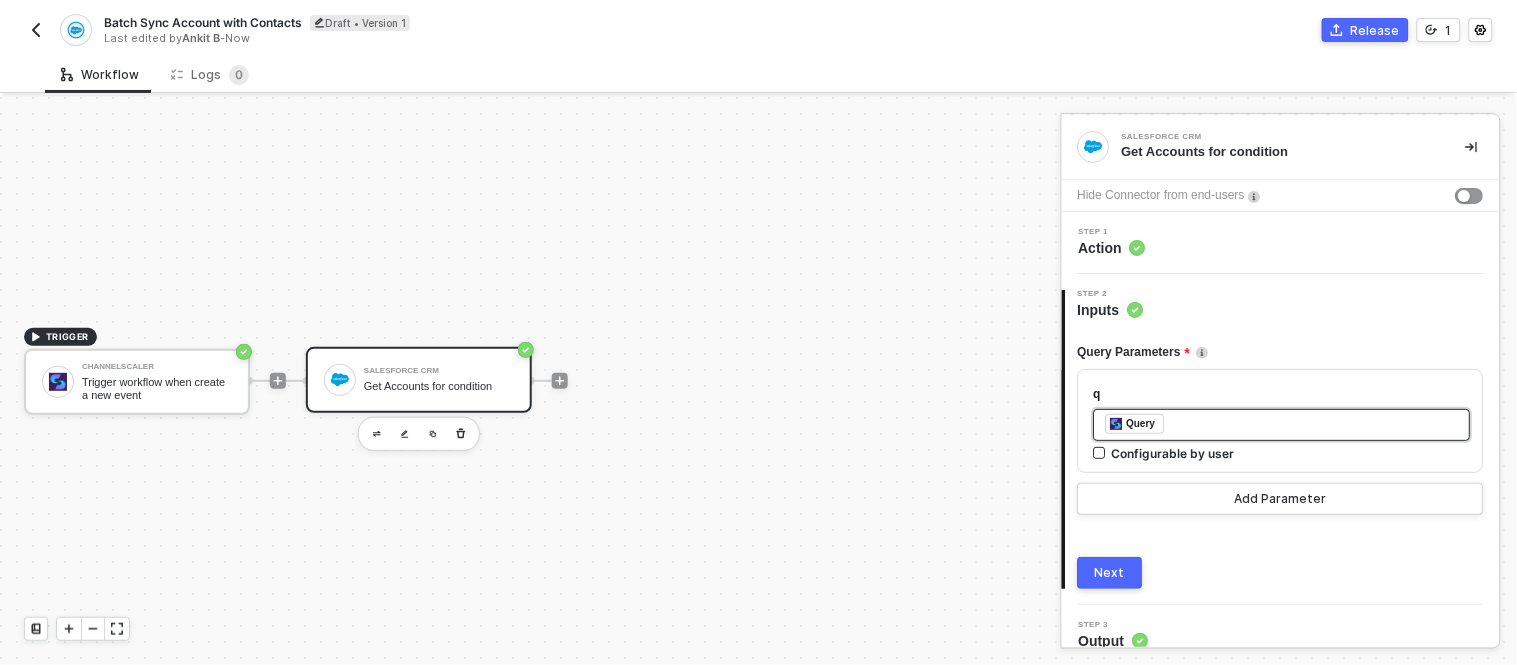 click on "﻿ ﻿ Query ﻿" at bounding box center (1282, 425) 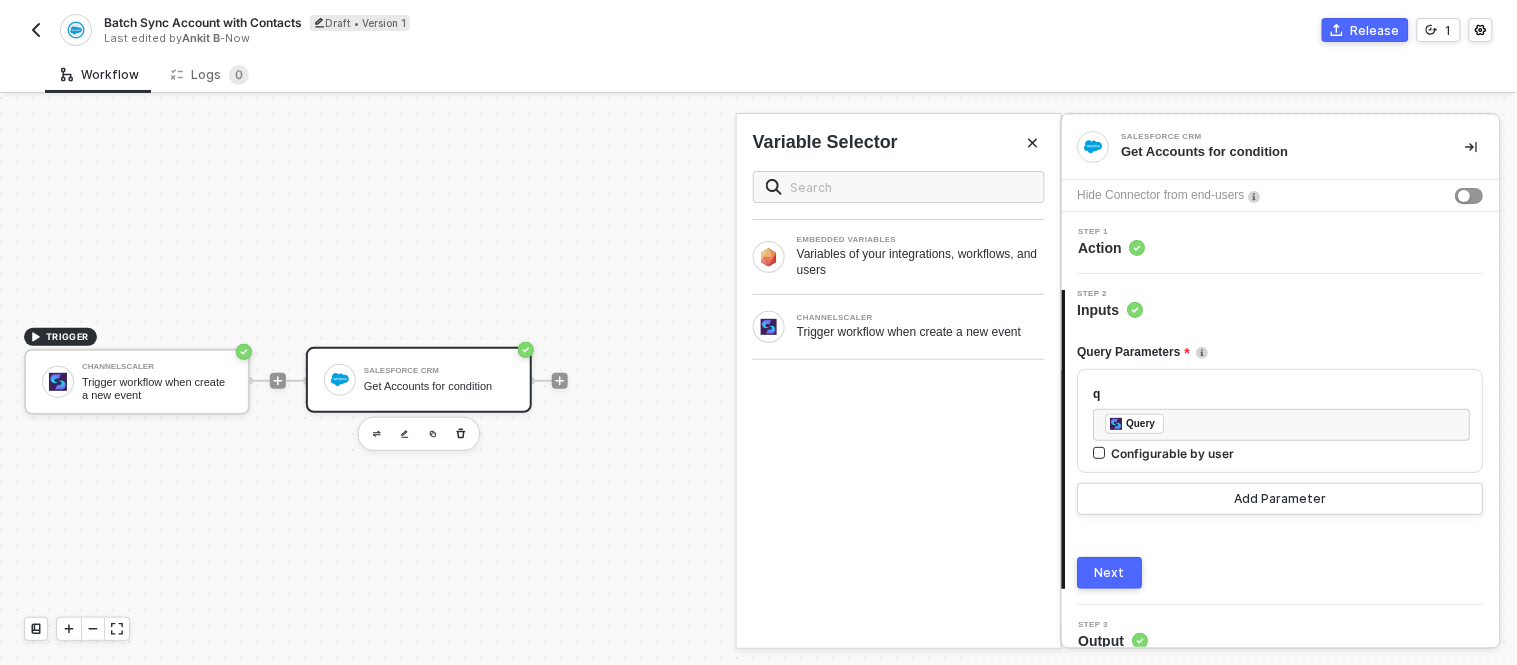 click on "Step 1 Action" at bounding box center [1283, 243] 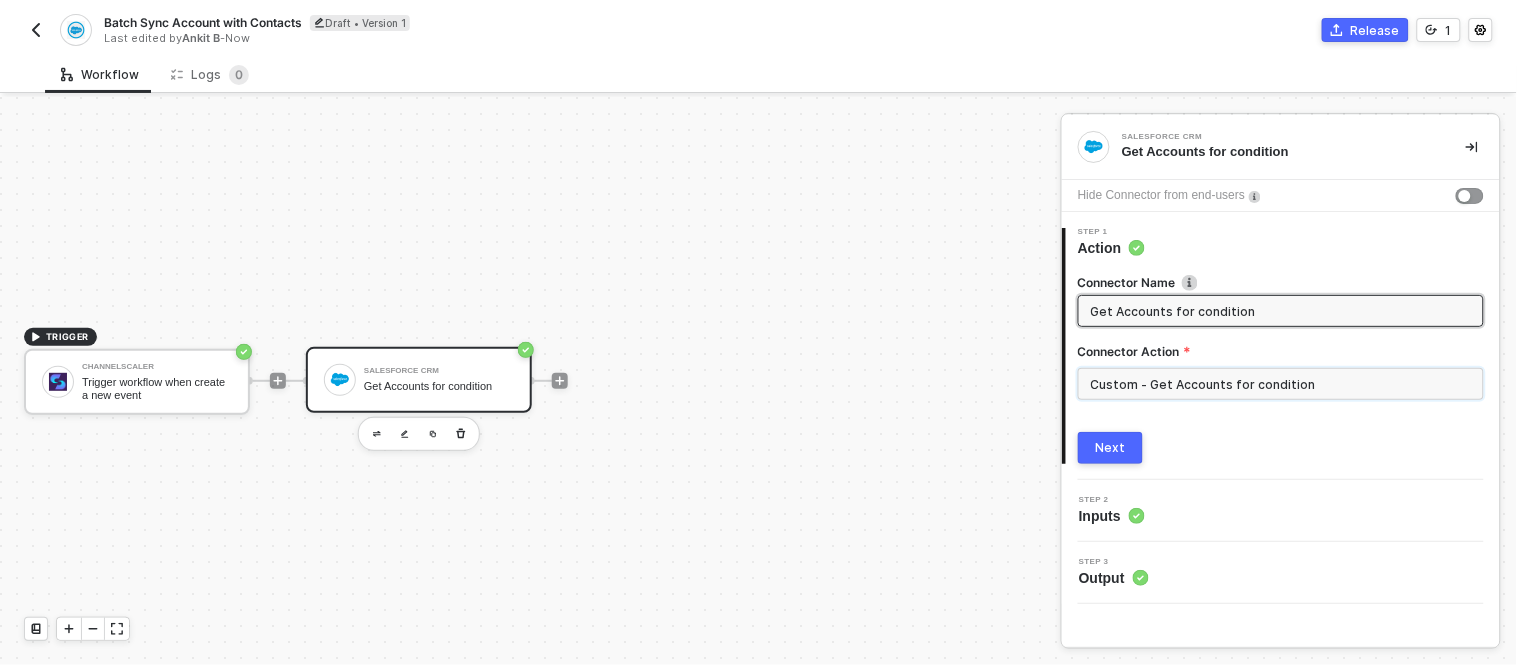 click on "Custom - Get Accounts for condition" at bounding box center (1281, 384) 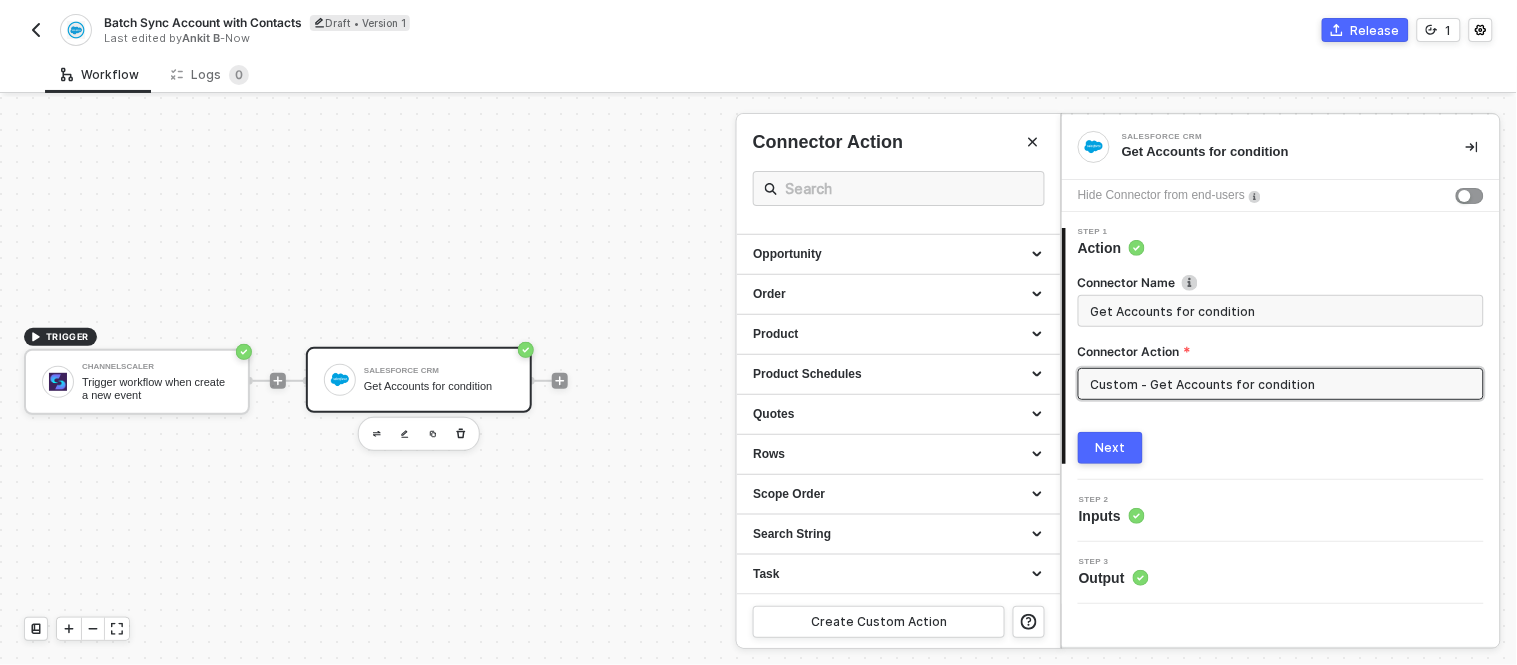 scroll, scrollTop: 0, scrollLeft: 0, axis: both 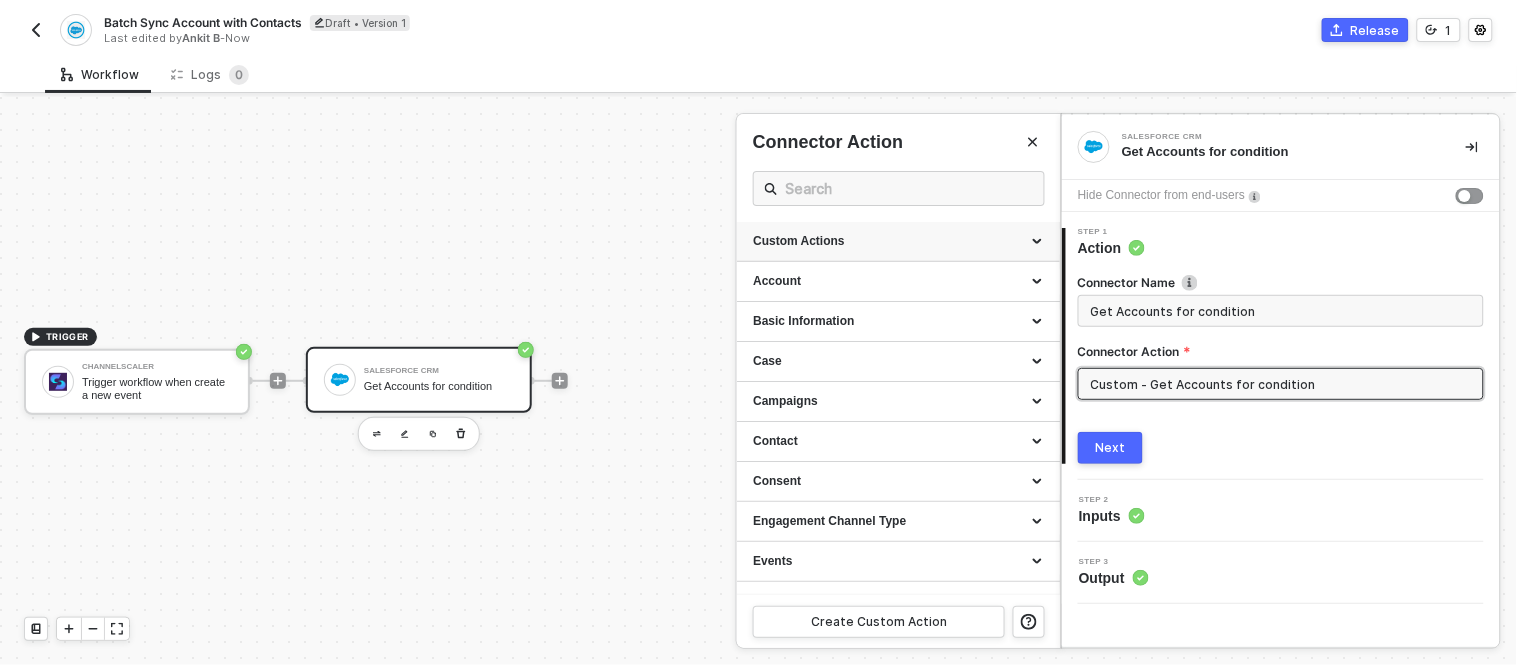 click on "Custom Actions" at bounding box center (898, 241) 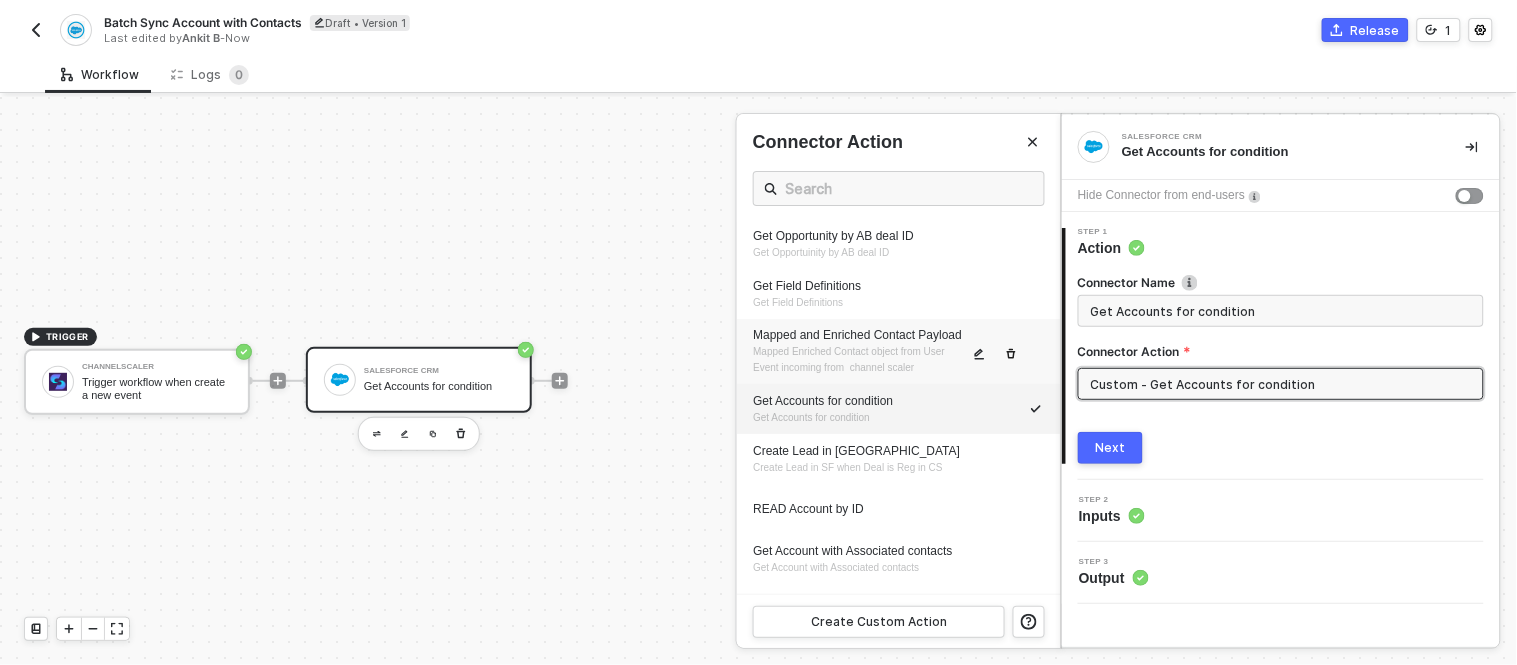 scroll, scrollTop: 46, scrollLeft: 0, axis: vertical 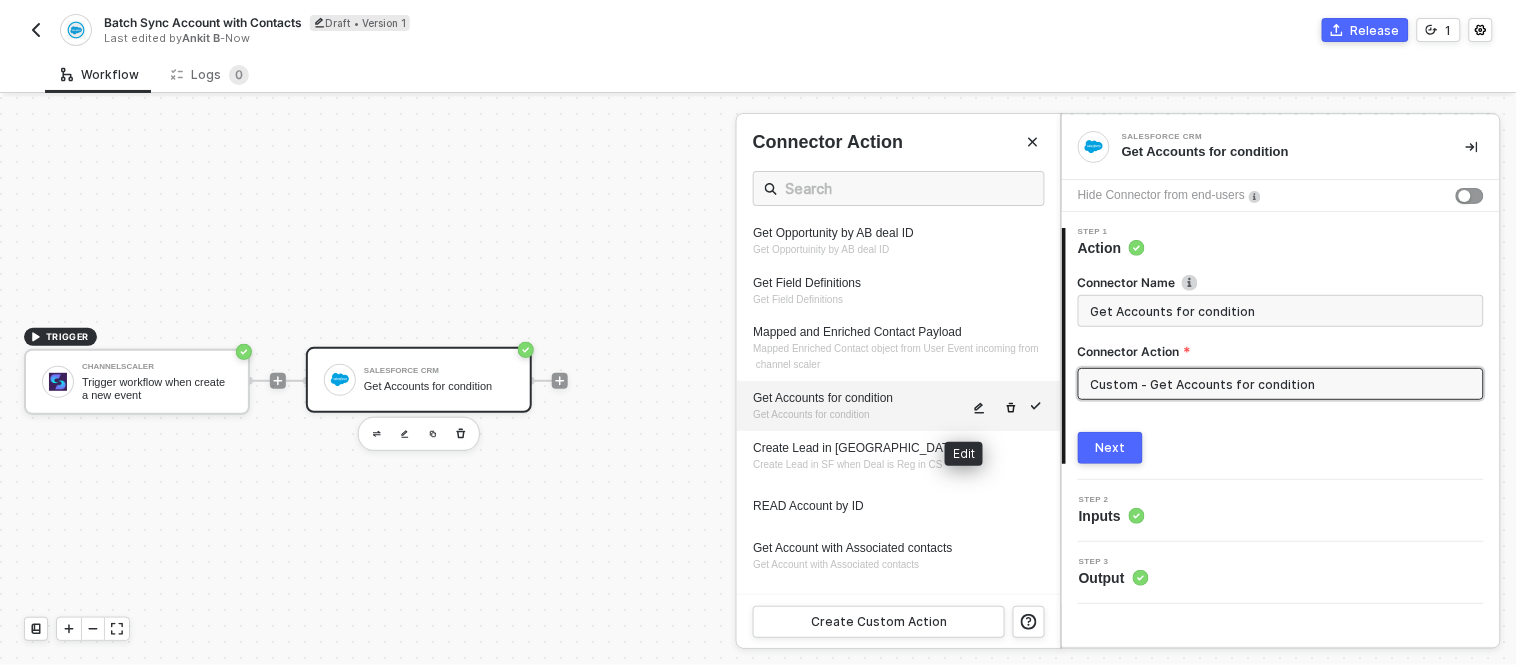 click 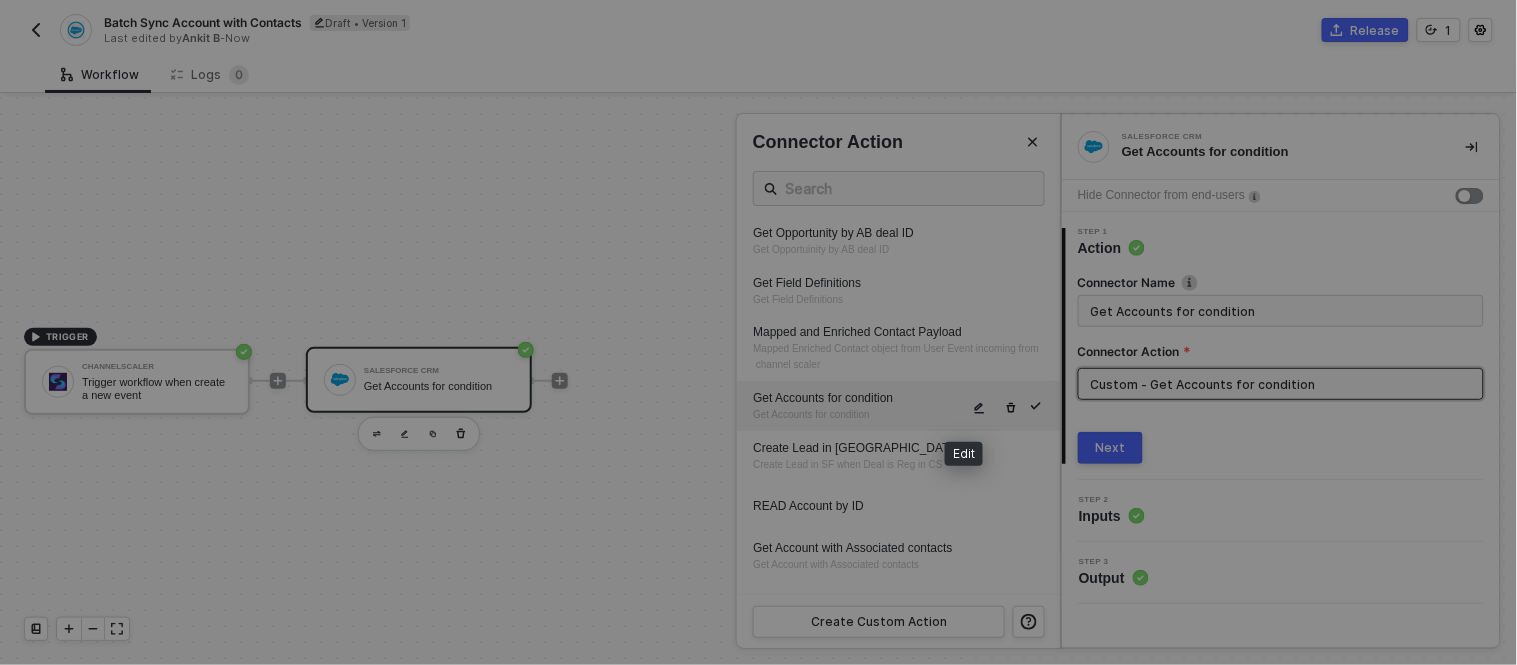 type on "HTTP/1.1   200   OK
{
"data": {
"totalSize": 13,
"done": true,
"records": [
{
"attributes": {
"type": "Account",
"url": "/services/data/v59.0/sobjects/Account/0018Y00002v56AkQAI"" 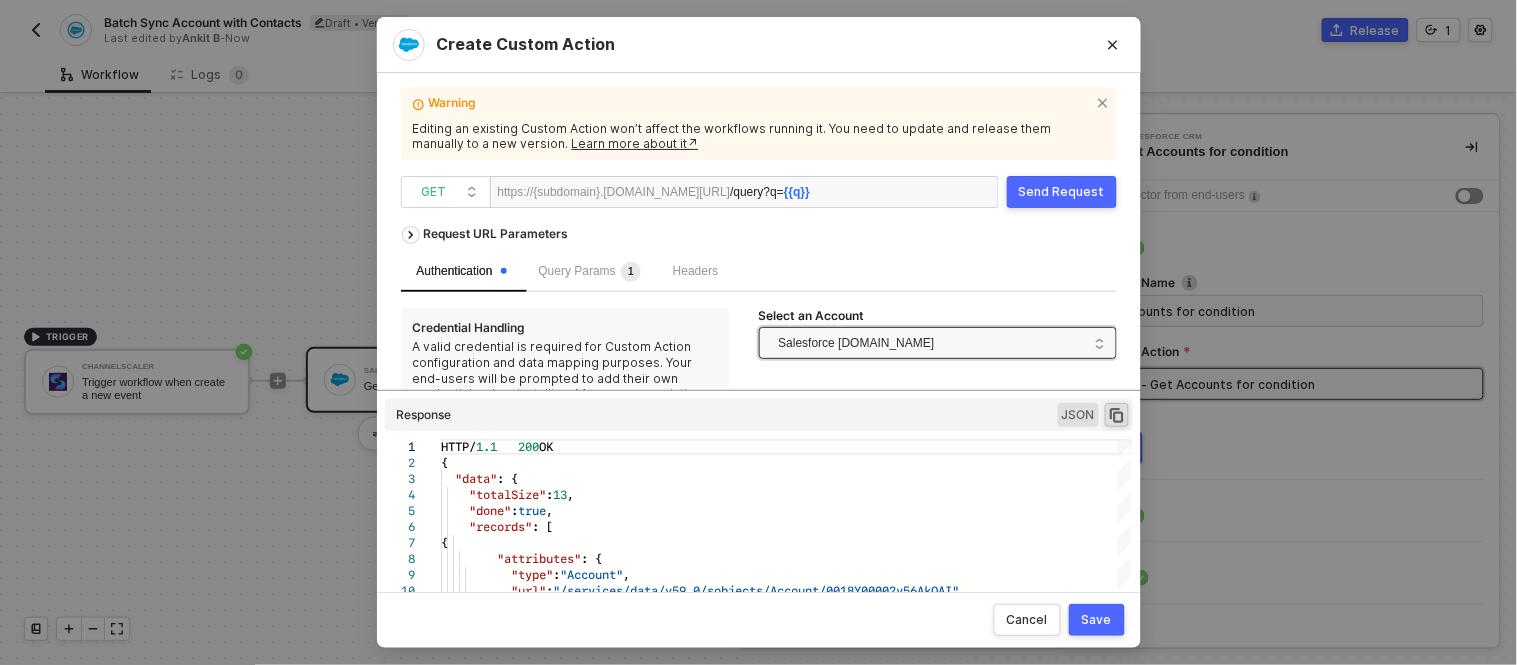 click on "Salesforce [DOMAIN_NAME]" at bounding box center (857, 343) 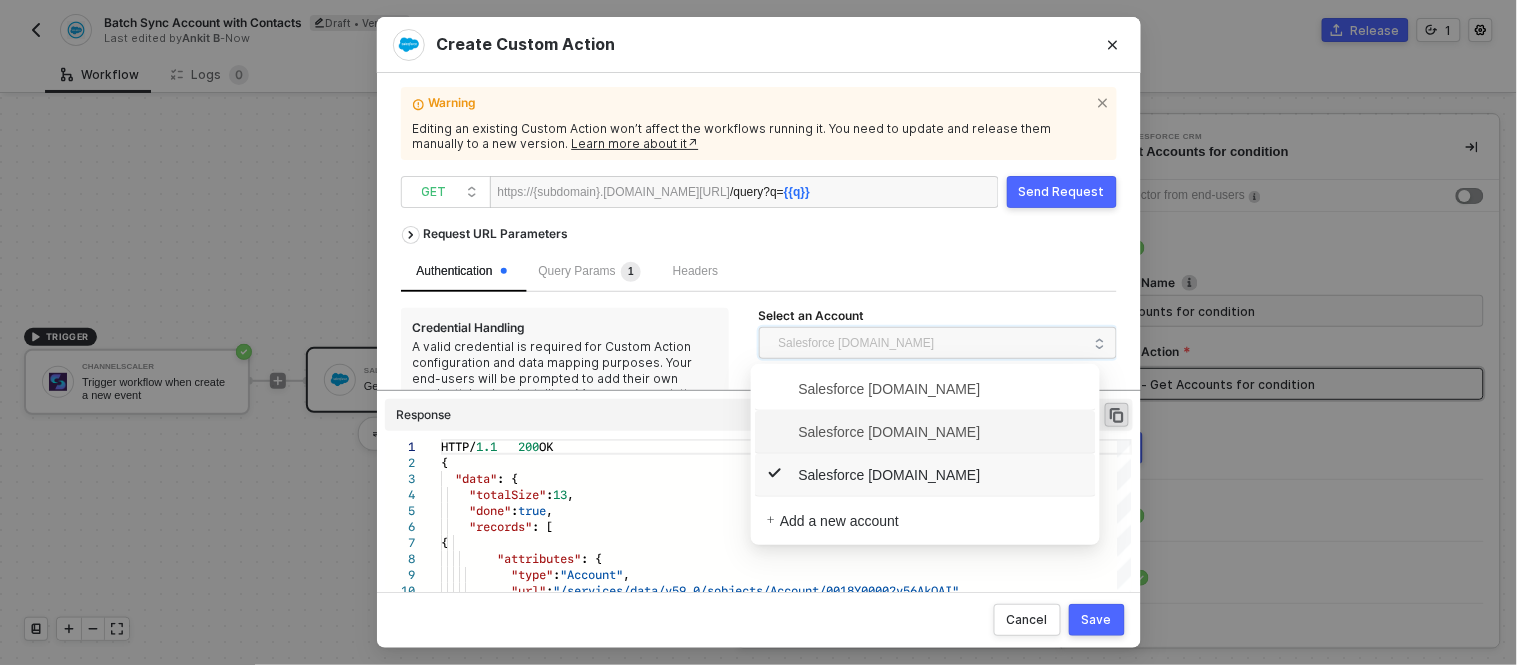 click on "Salesforce [DOMAIN_NAME]" at bounding box center [874, 432] 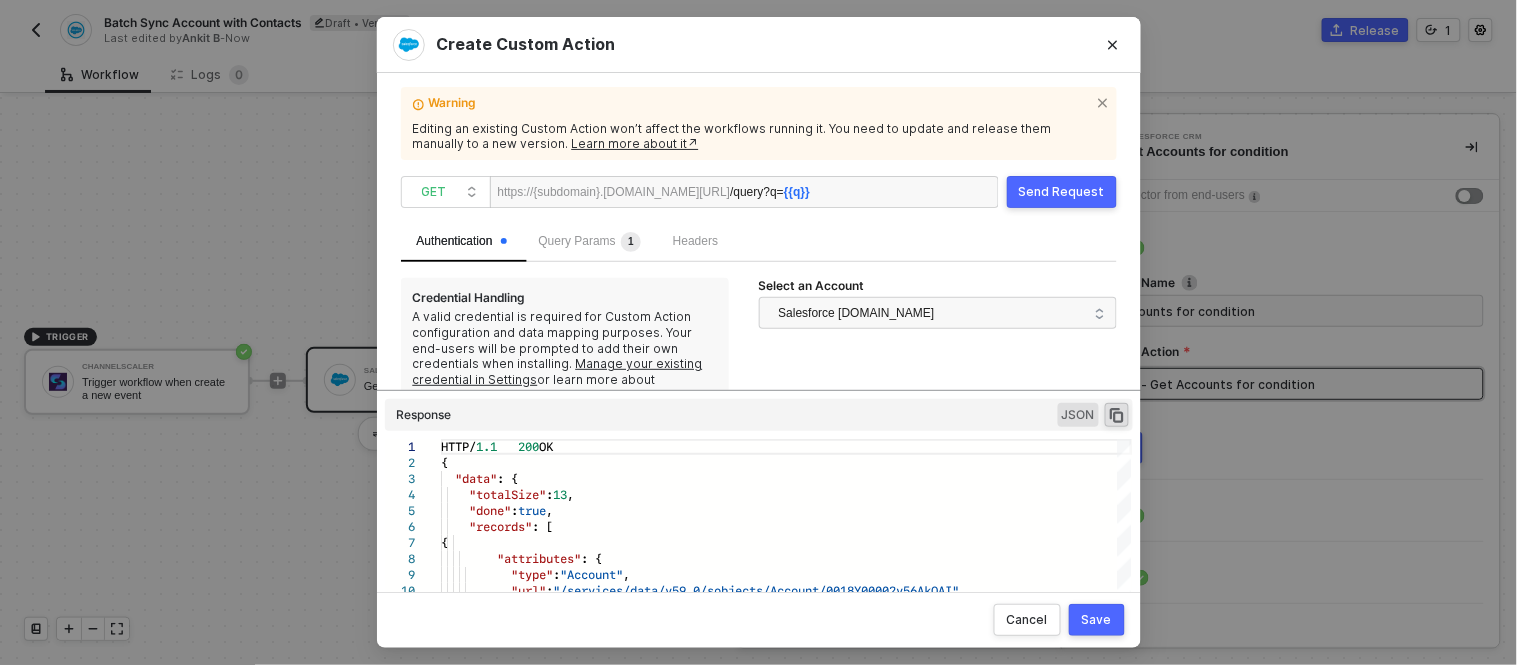scroll, scrollTop: 40, scrollLeft: 0, axis: vertical 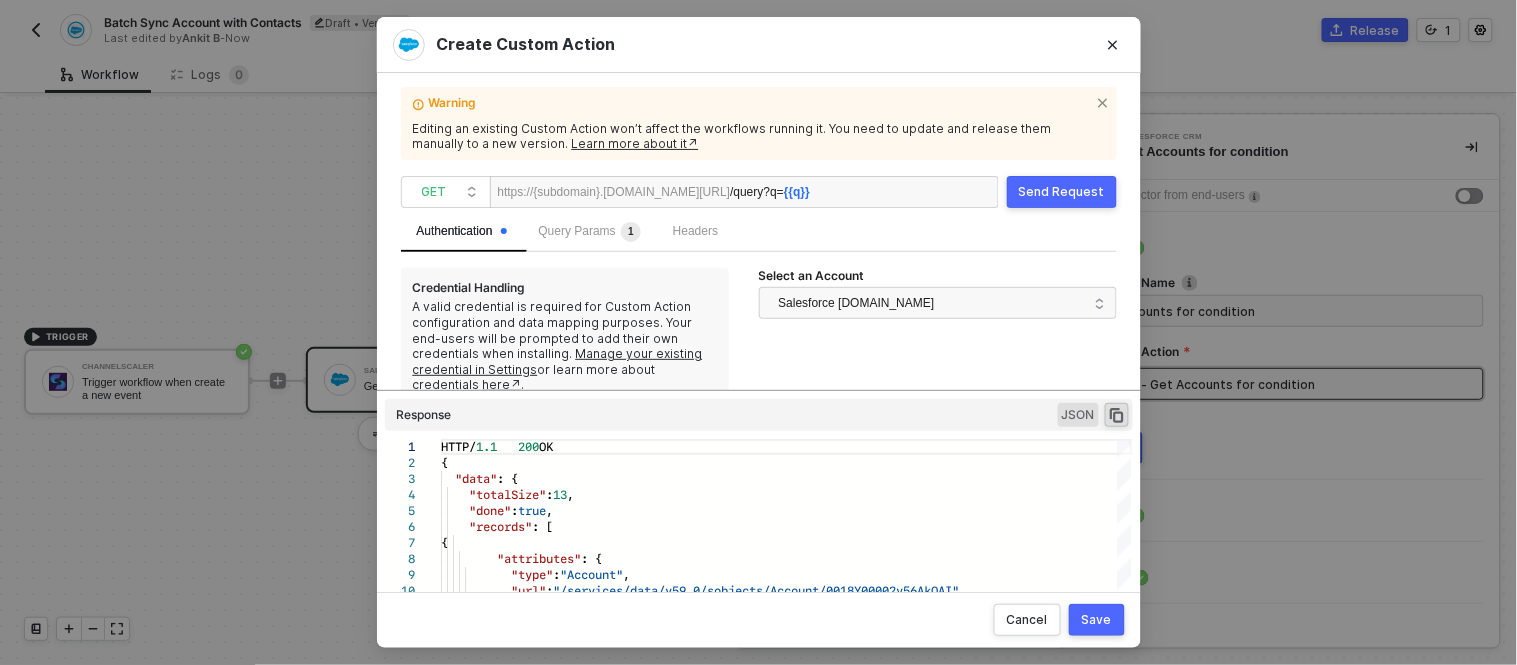 click on "Send Request" at bounding box center (1062, 192) 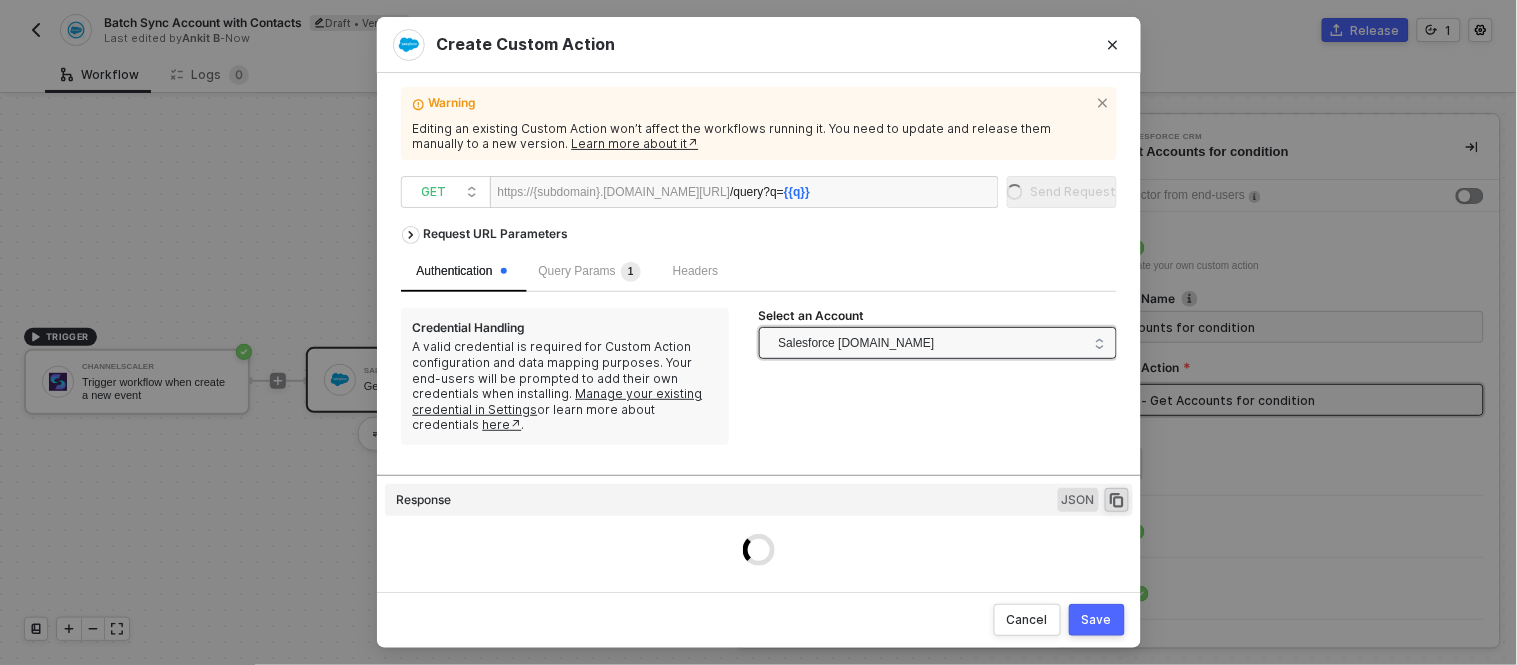 scroll, scrollTop: 0, scrollLeft: 0, axis: both 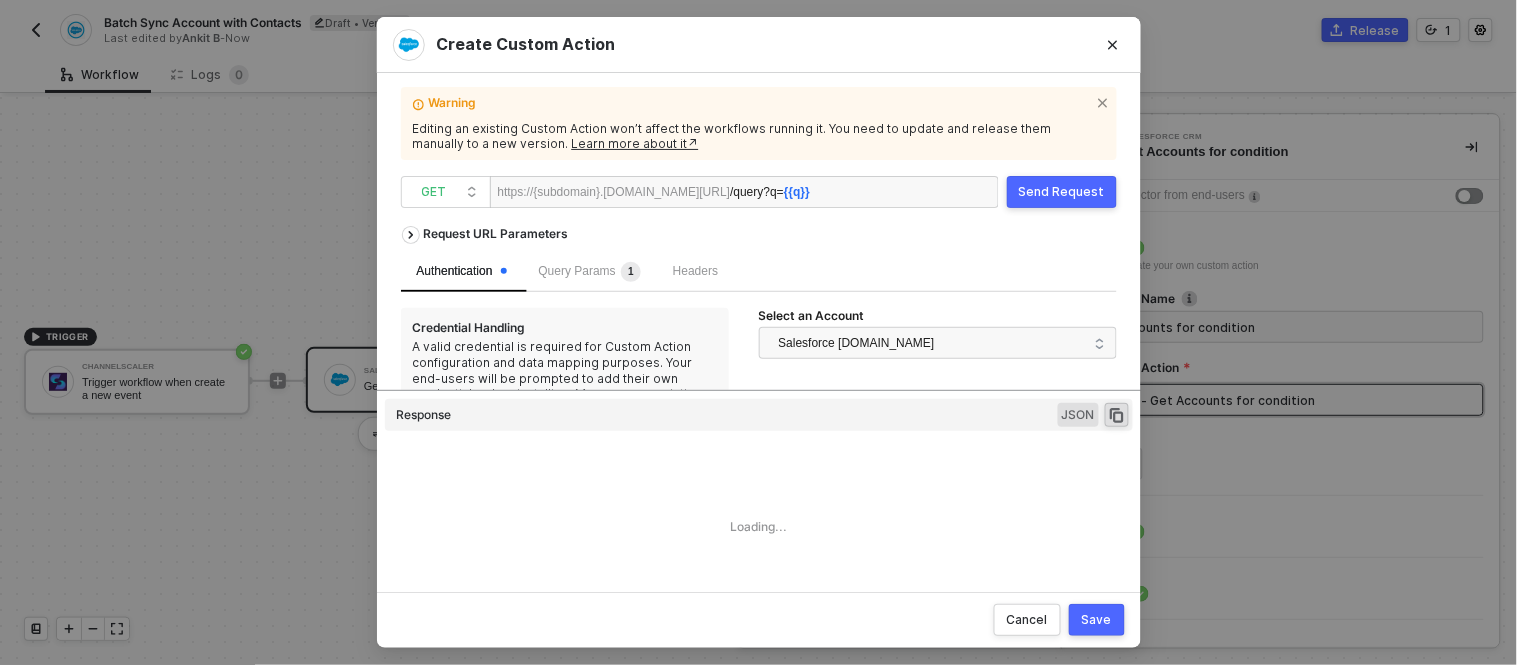 type on "HTTP/1.1   400   Bad Request
{
"data": [
[
{
"json": {
"message": "[object Object]"
},
"id": "12055278-6870-4091-b6bc-7c995b7b8de4"
}" 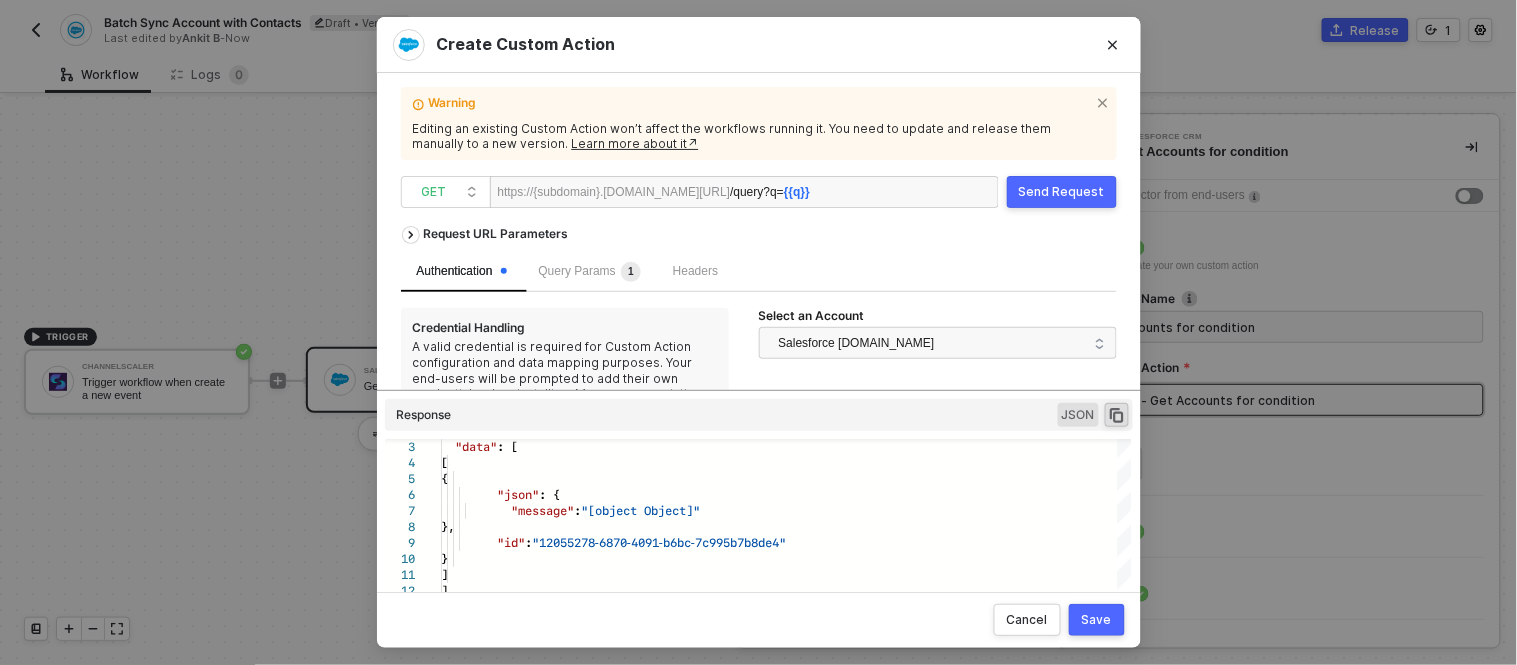 click on "Save" at bounding box center (1097, 620) 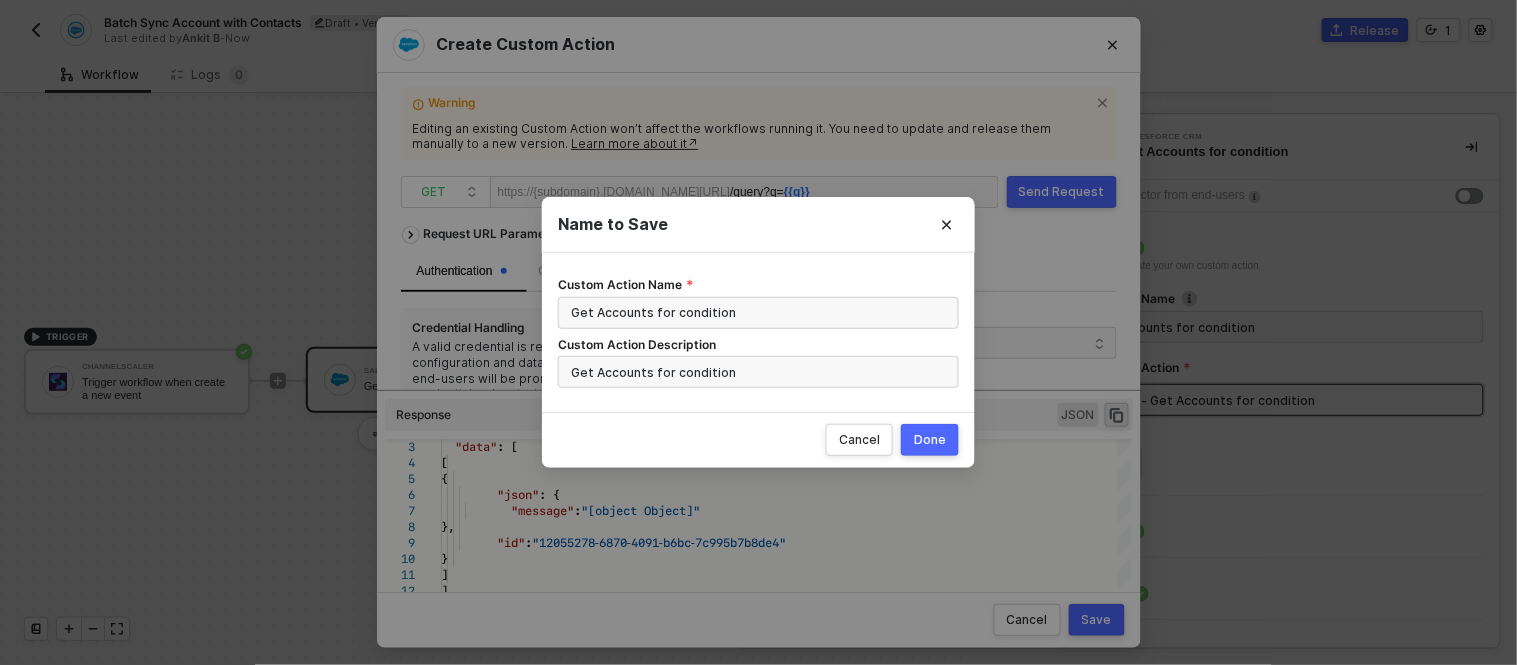 click on "Done" at bounding box center [930, 440] 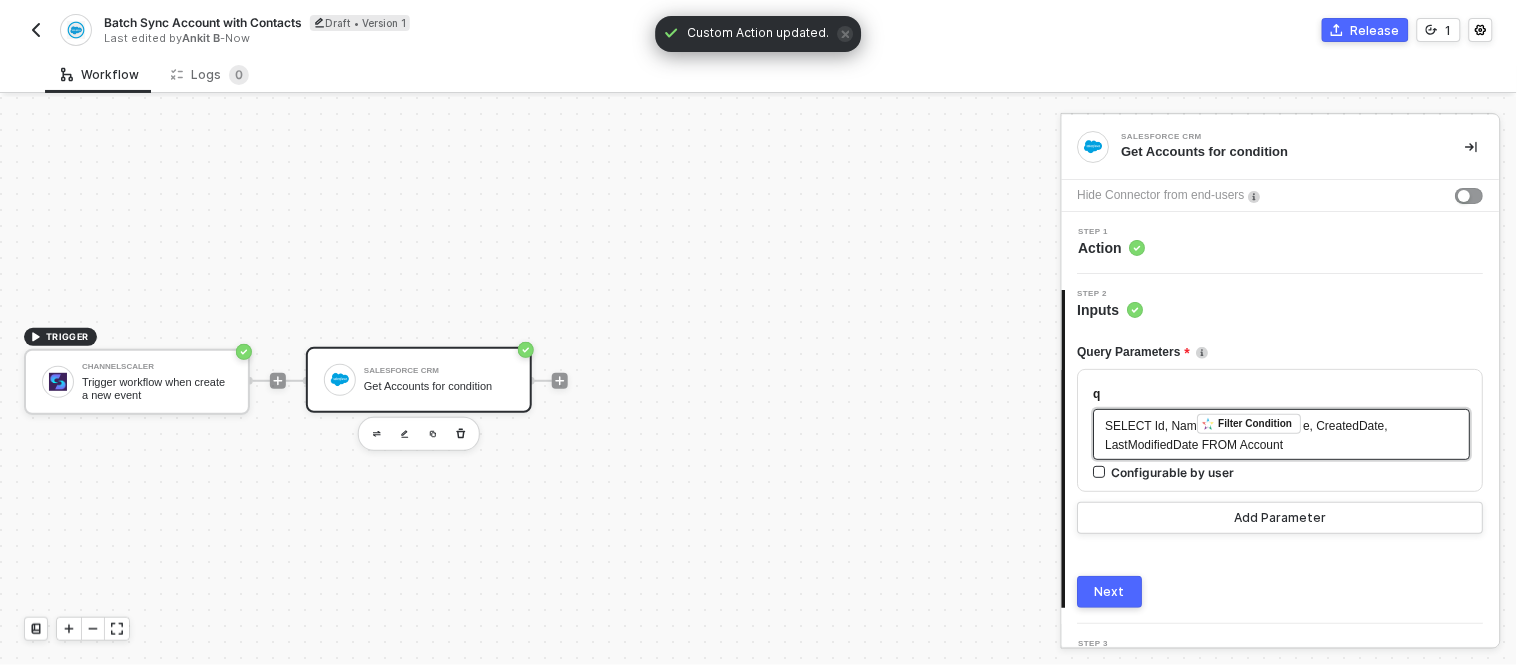 click on "SELECT Id, Nam ﻿ Filter Condition e, CreatedDate, LastModifiedDate FROM Account" at bounding box center [1282, 434] 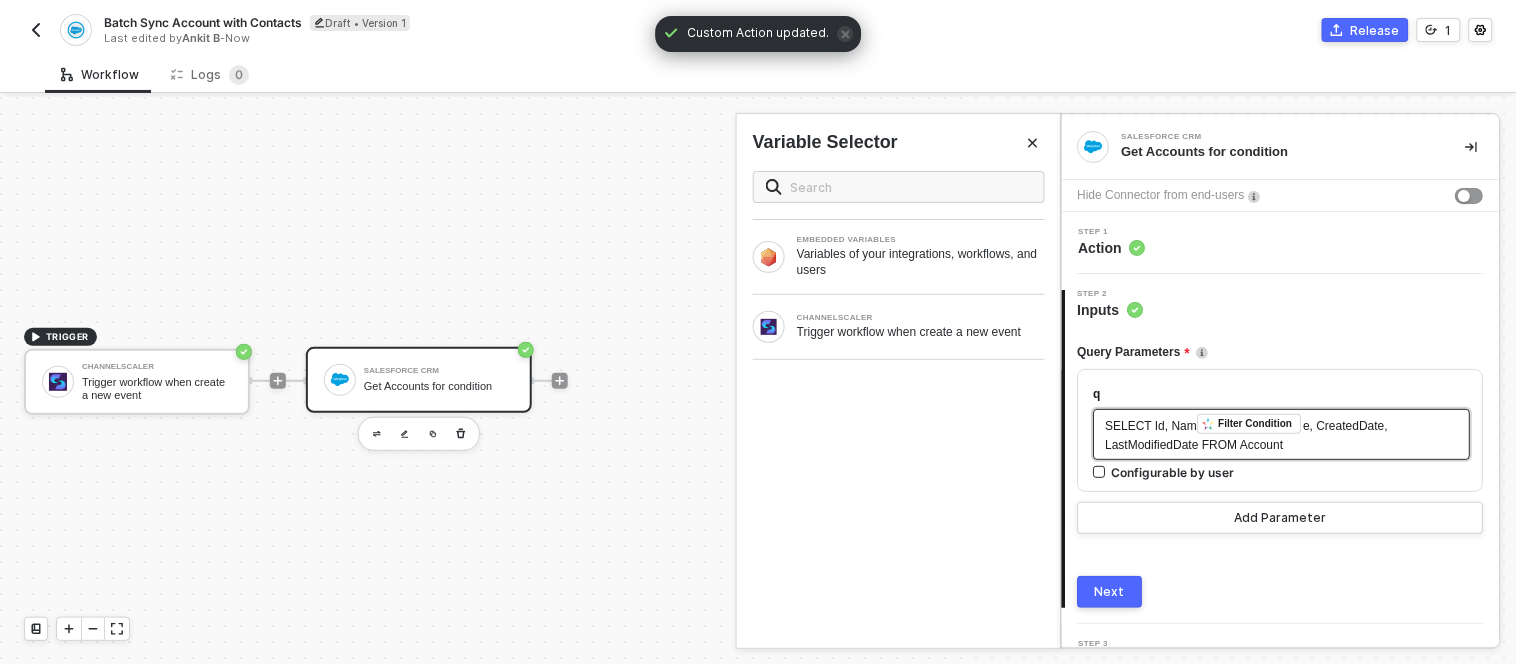 click on "SELECT Id, Nam ﻿ Filter Condition e, CreatedDate, LastModifiedDate FROM Account" at bounding box center [1282, 434] 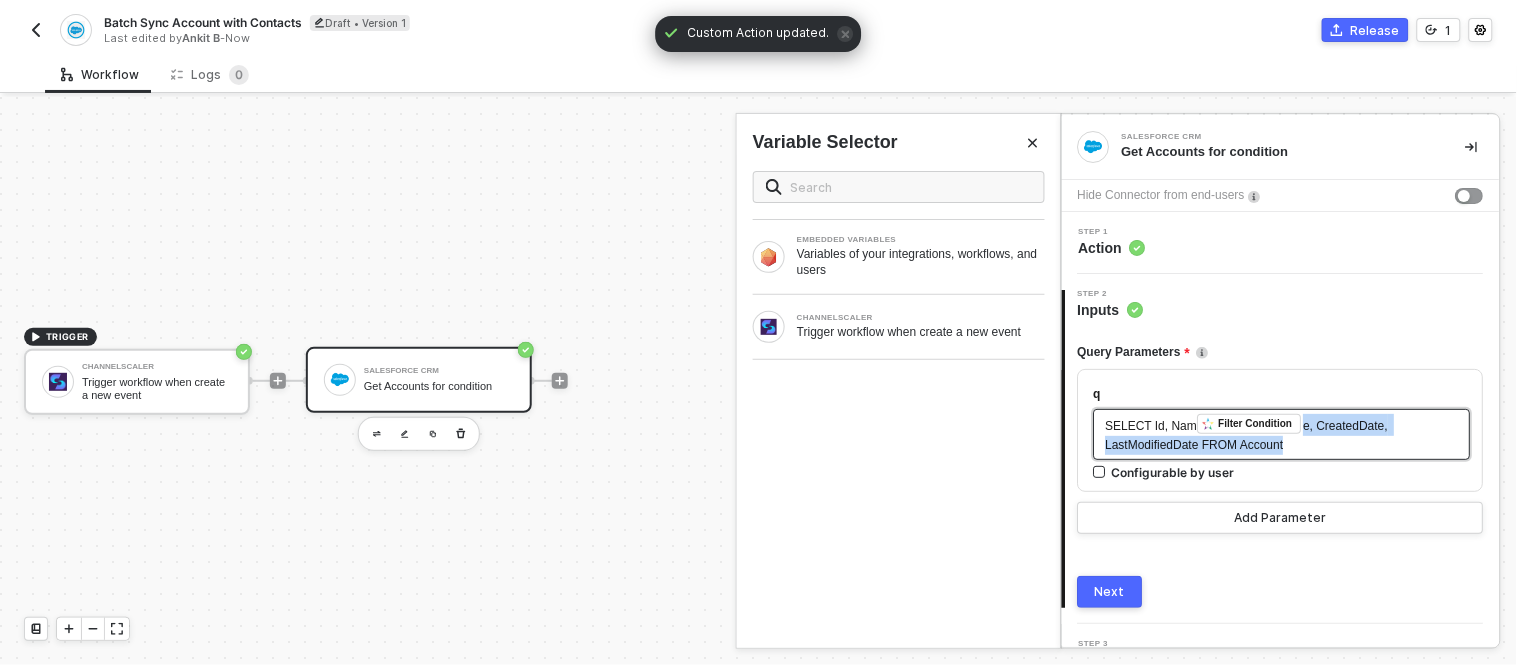 click on "SELECT Id, Nam ﻿ Filter Condition e, CreatedDate, LastModifiedDate FROM Account" at bounding box center (1282, 434) 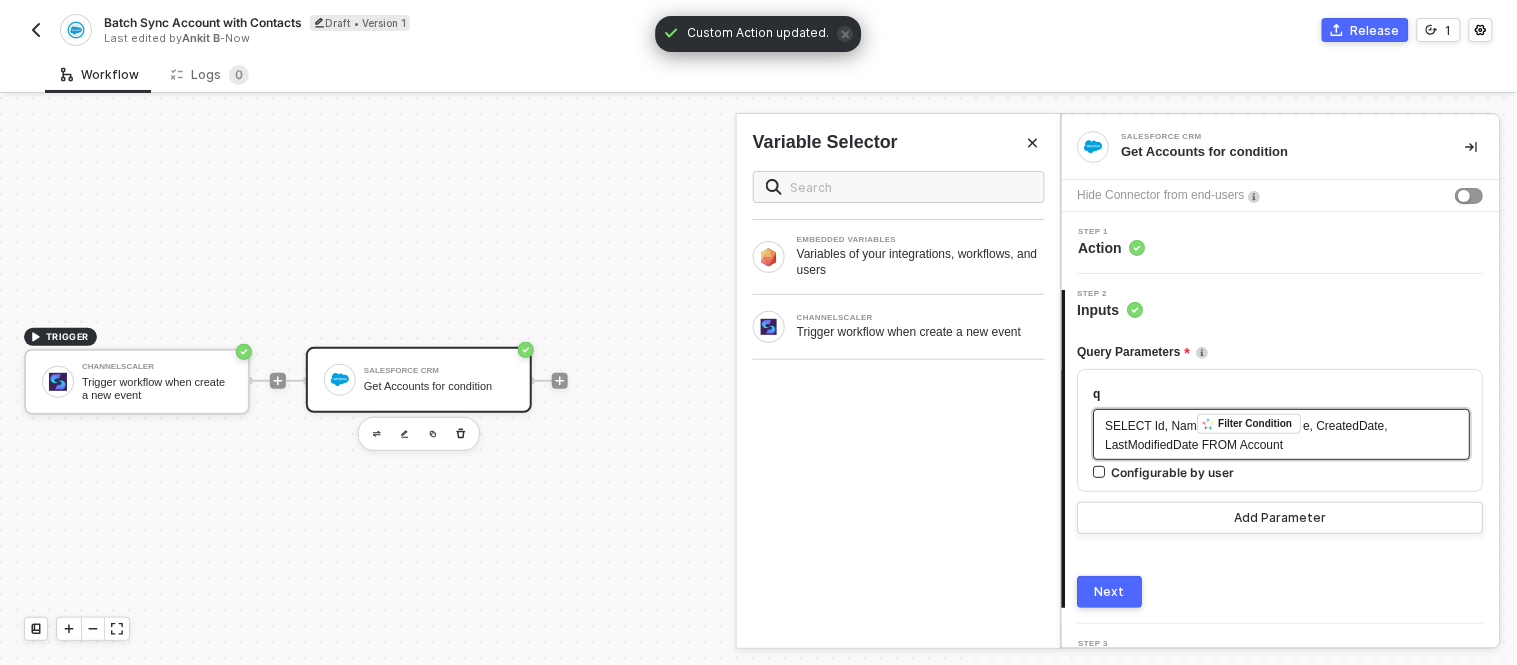 click on "SELECT Id, Nam ﻿ Filter Condition e, CreatedDate, LastModifiedDate FROM Account" at bounding box center [1282, 434] 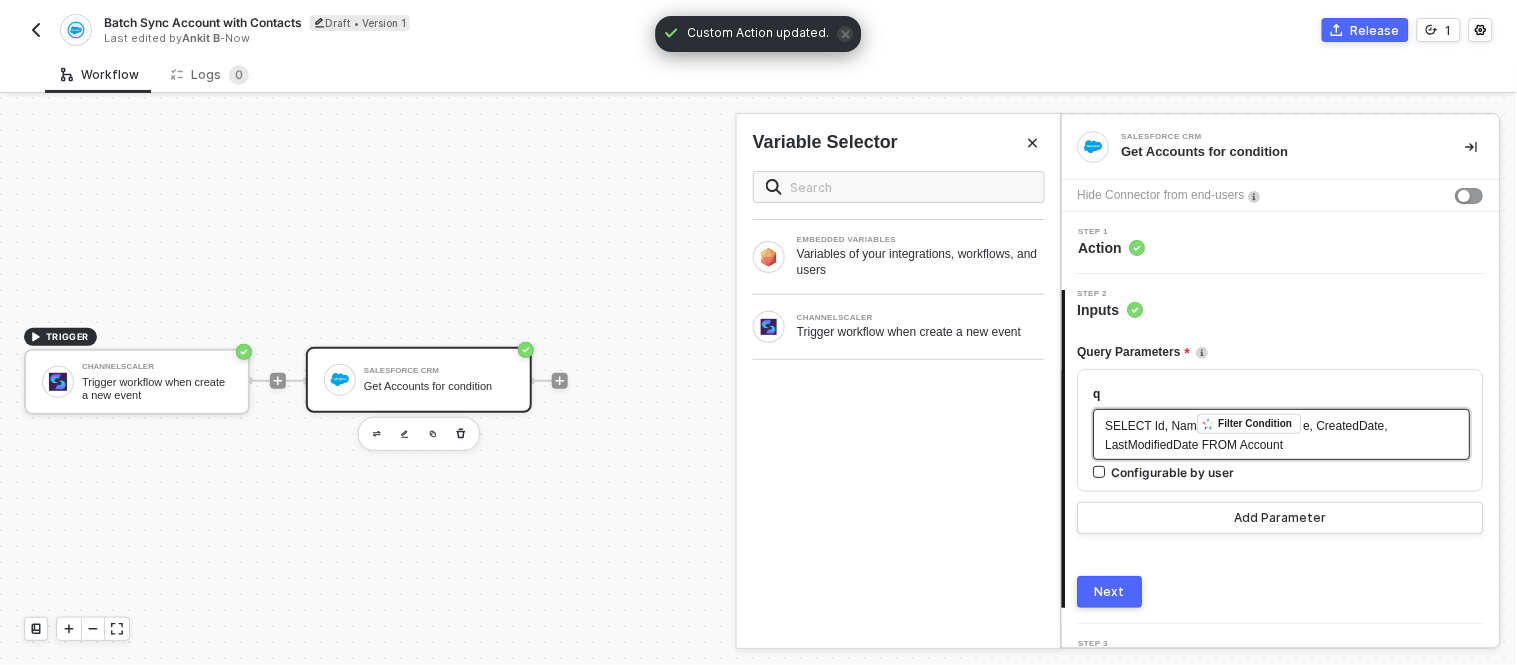click on "SELECT Id, Nam ﻿ Filter Condition e, CreatedDate, LastModifiedDate FROM Account" at bounding box center (1282, 434) 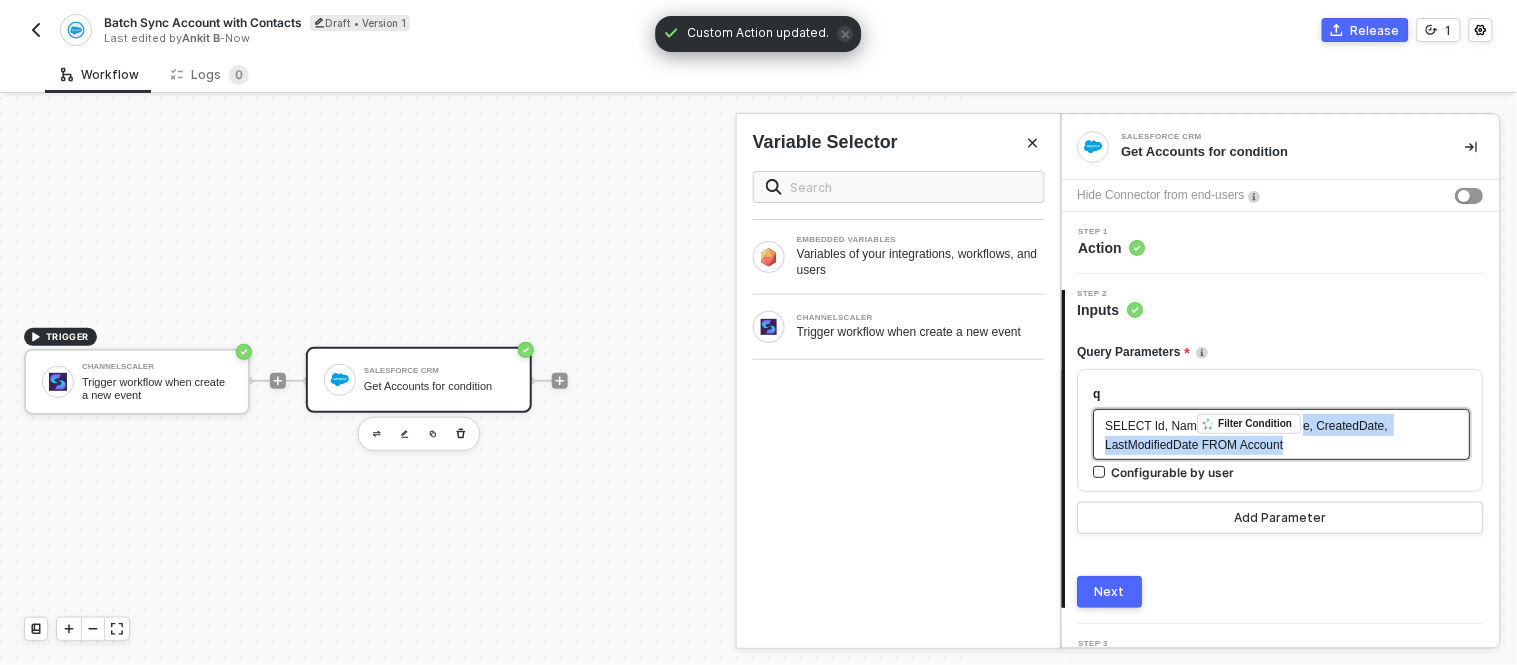 click on "SELECT Id, Nam ﻿ Filter Condition e, CreatedDate, LastModifiedDate FROM Account" at bounding box center [1282, 434] 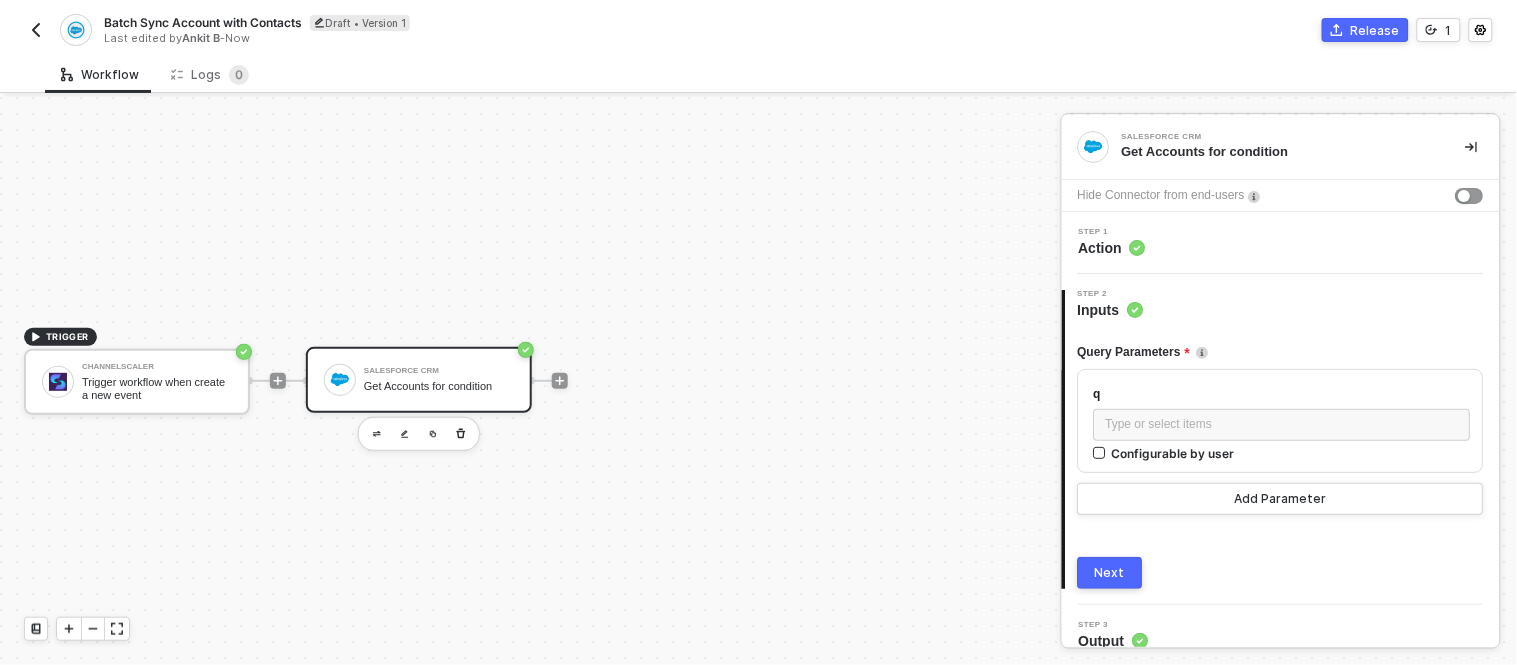 click on "Salesforce CRM" at bounding box center (439, 371) 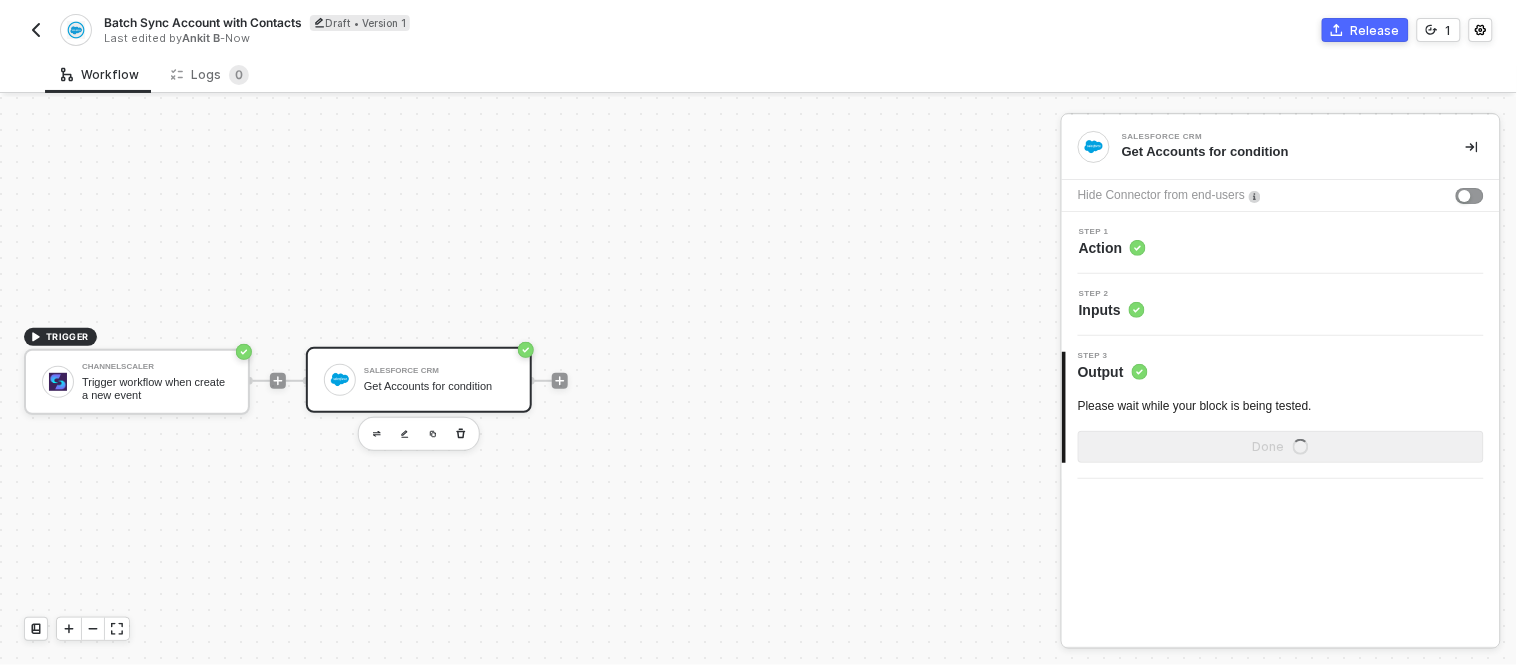 click on "Salesforce CRM" at bounding box center (439, 371) 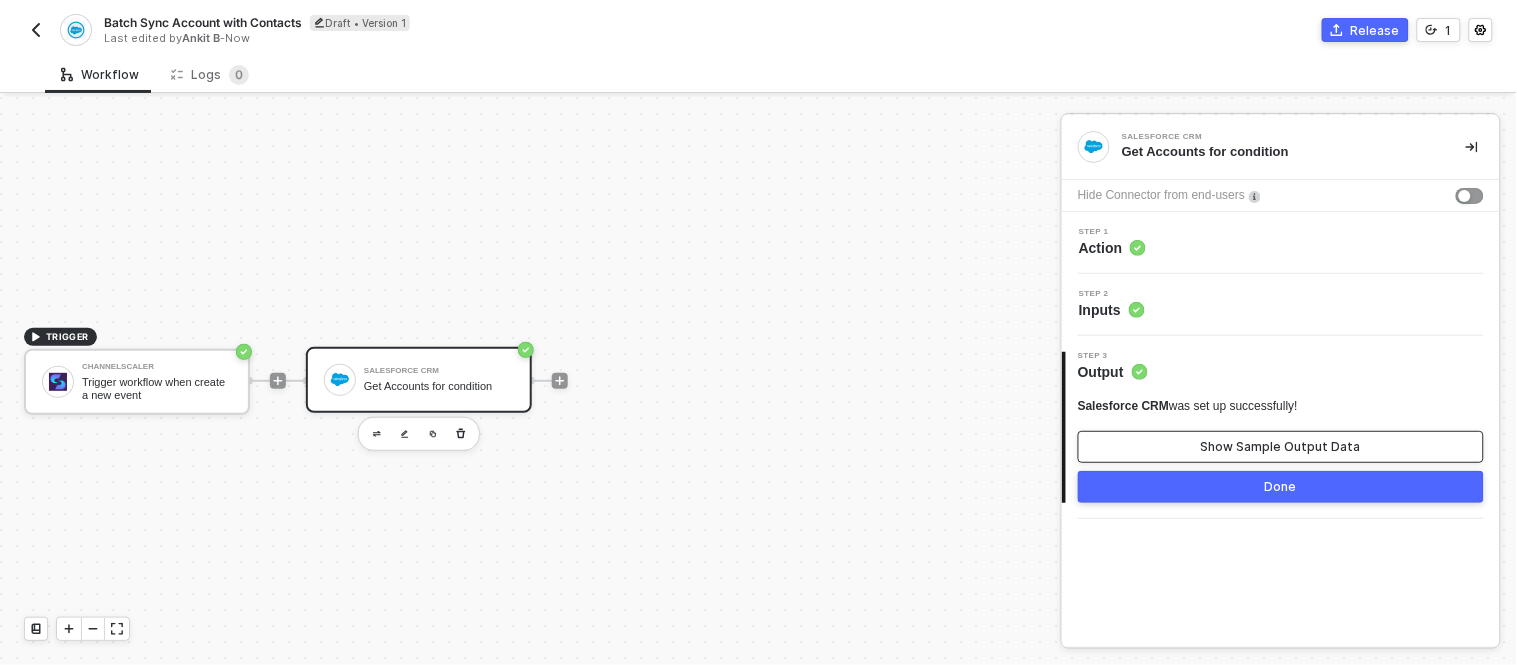 click on "Show Sample Output Data" at bounding box center (1281, 447) 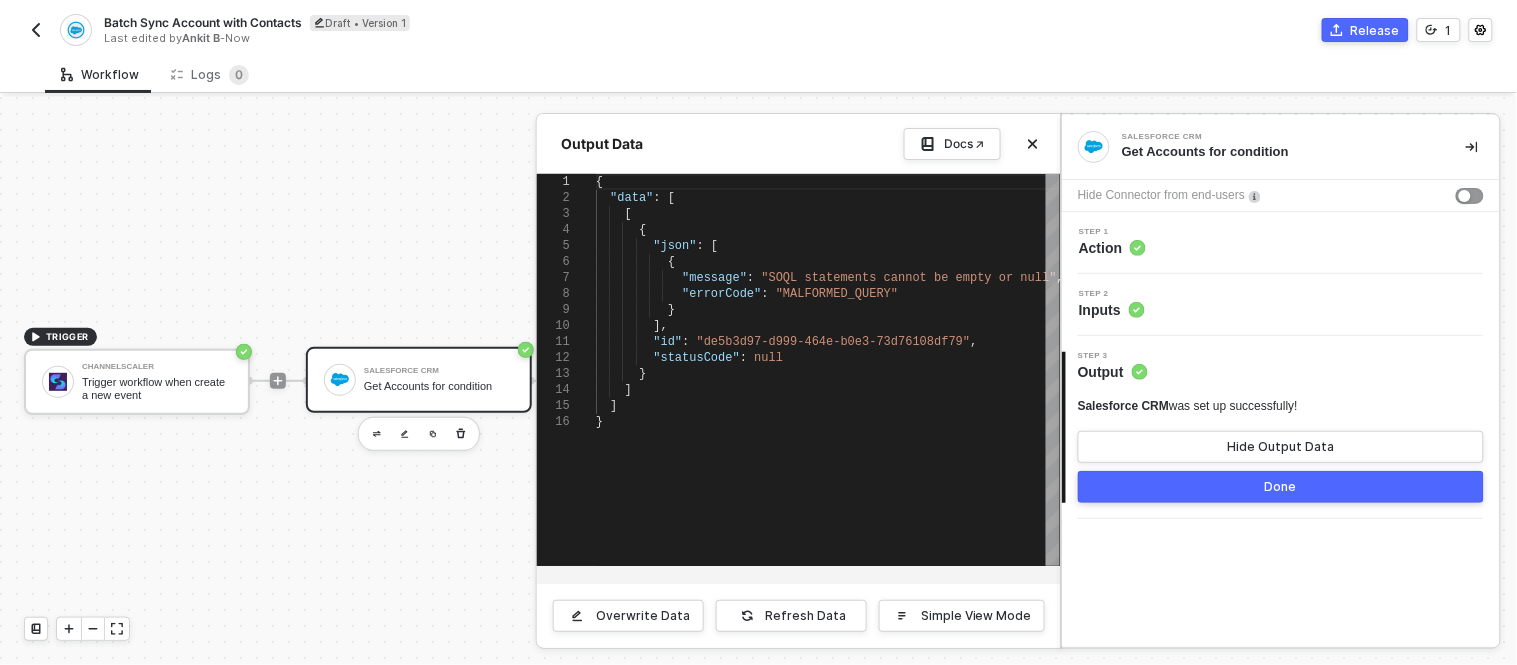 click on "Step 2 Inputs" at bounding box center (1283, 305) 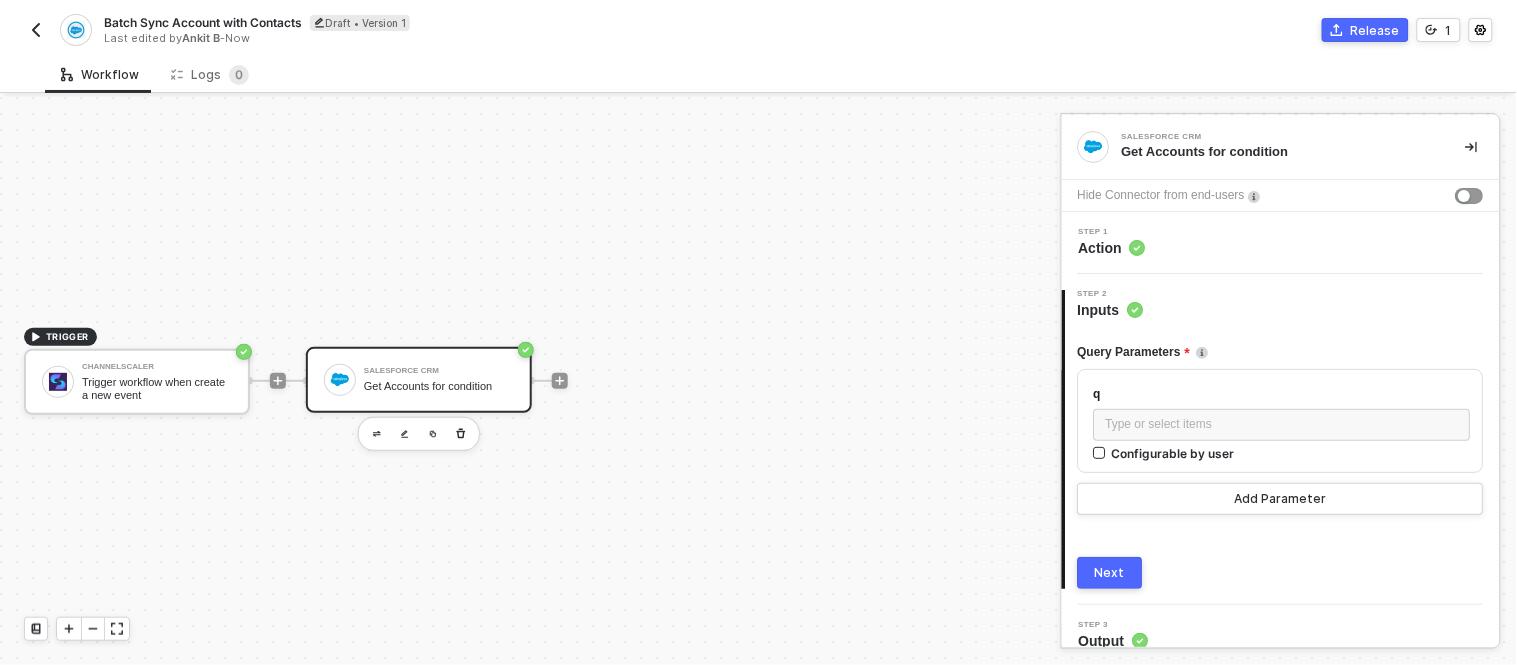 click on "2 Step 2 Inputs    Query Parameters q Type or select items ﻿ Configurable by user Add Parameter Next" at bounding box center (1281, 439) 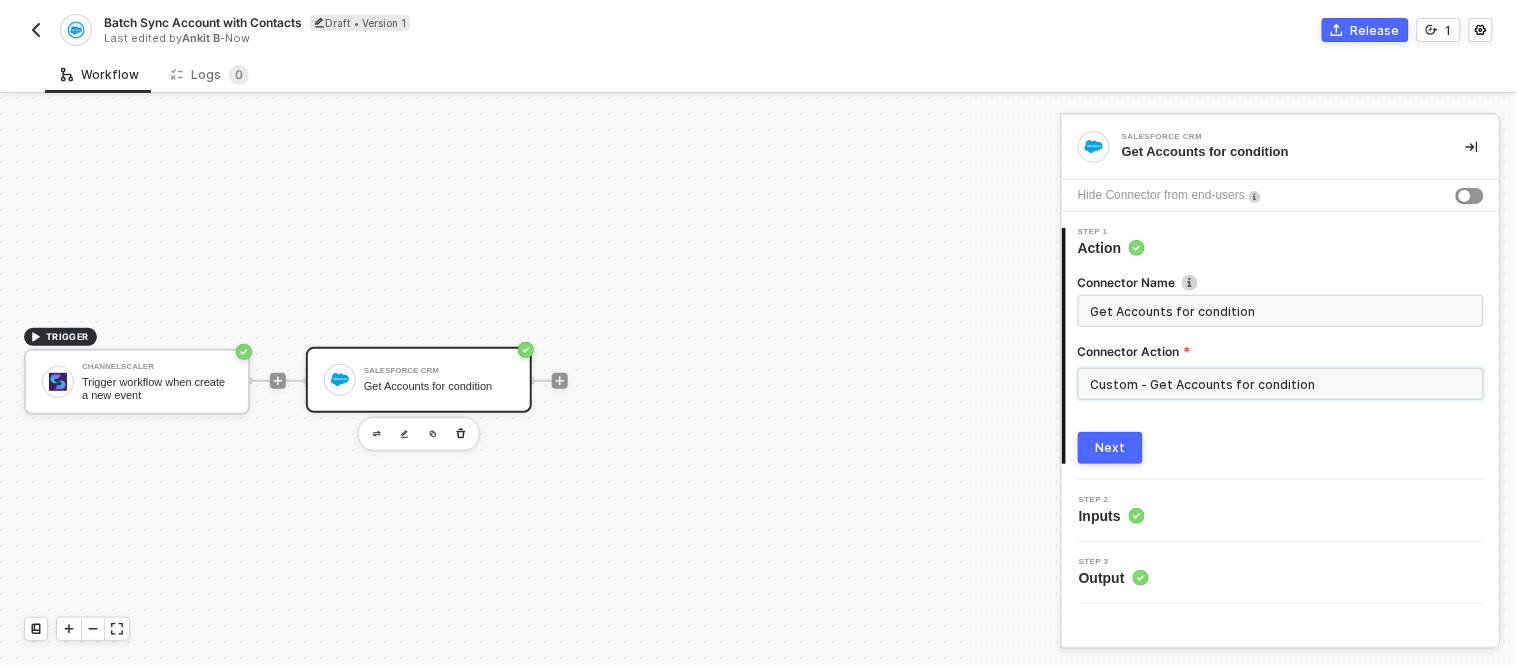 click on "Custom - Get Accounts for condition" at bounding box center (1281, 384) 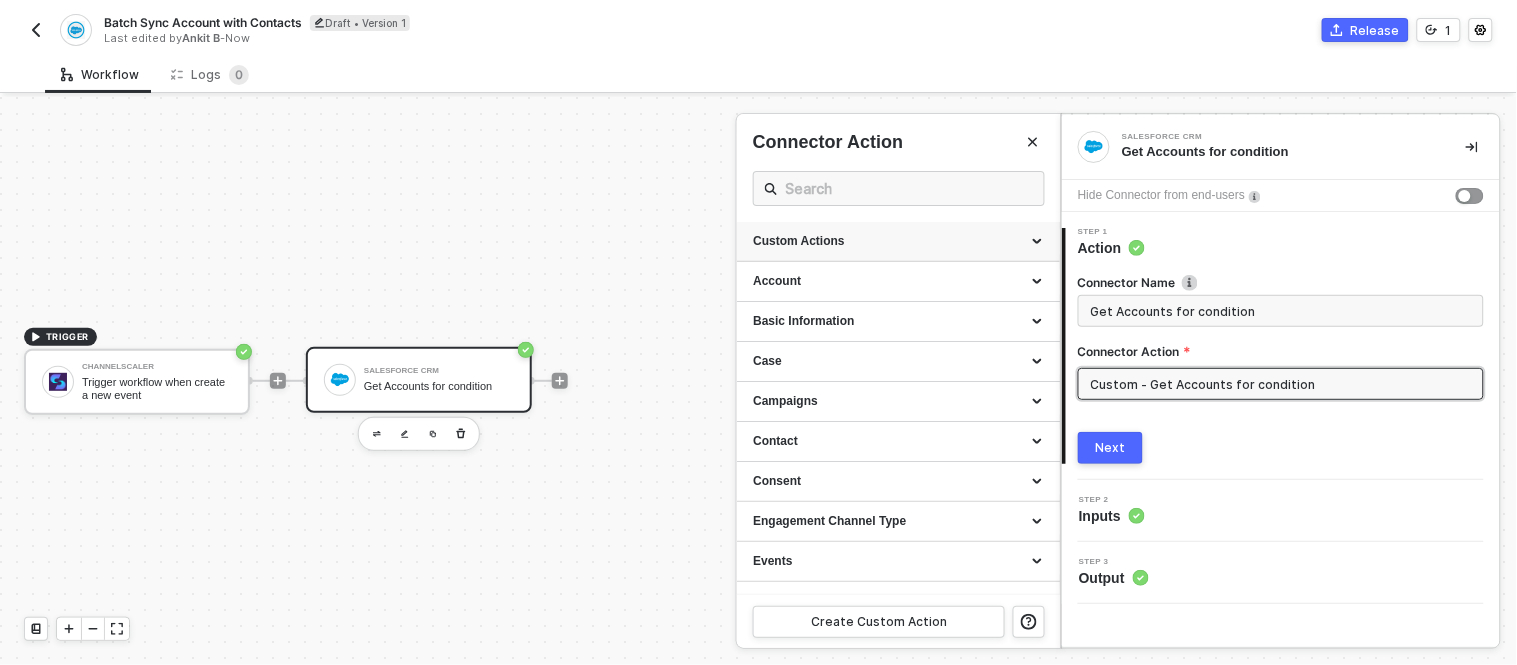 click on "Custom Actions" at bounding box center (898, 241) 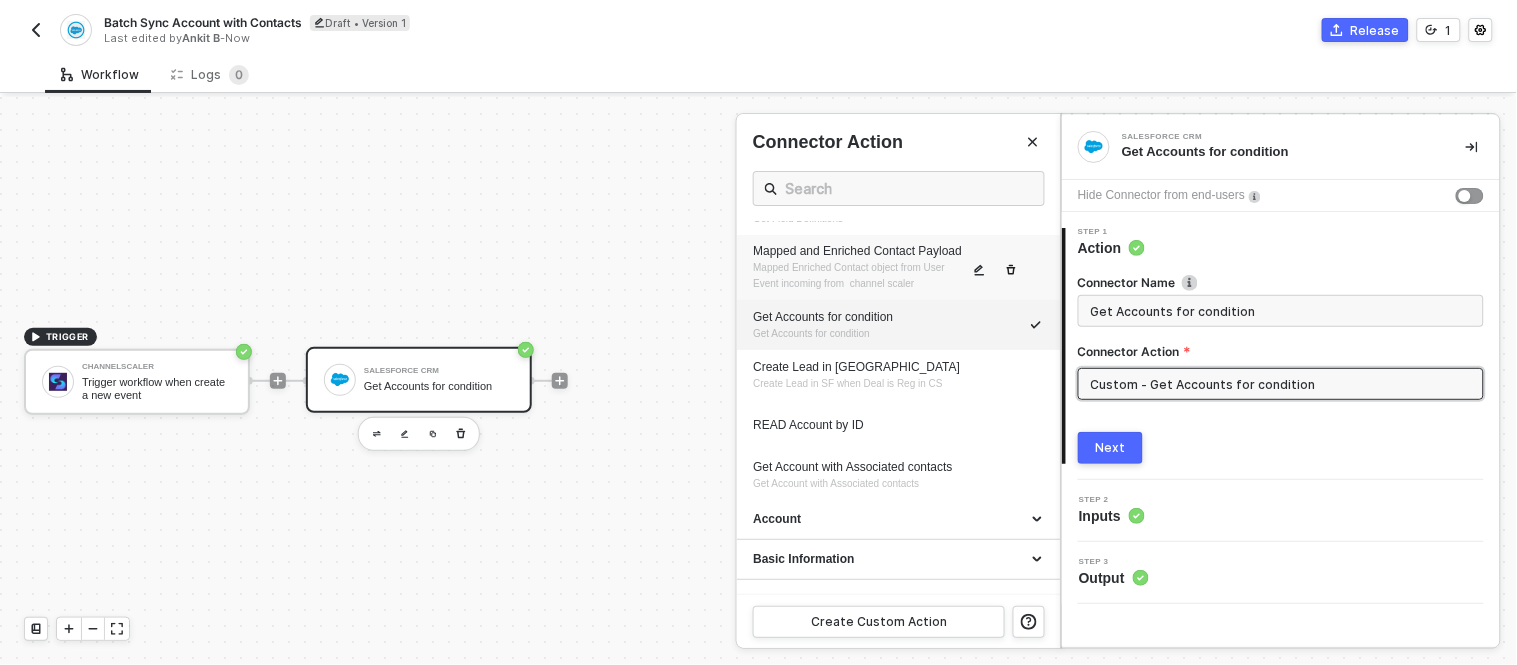 scroll, scrollTop: 128, scrollLeft: 0, axis: vertical 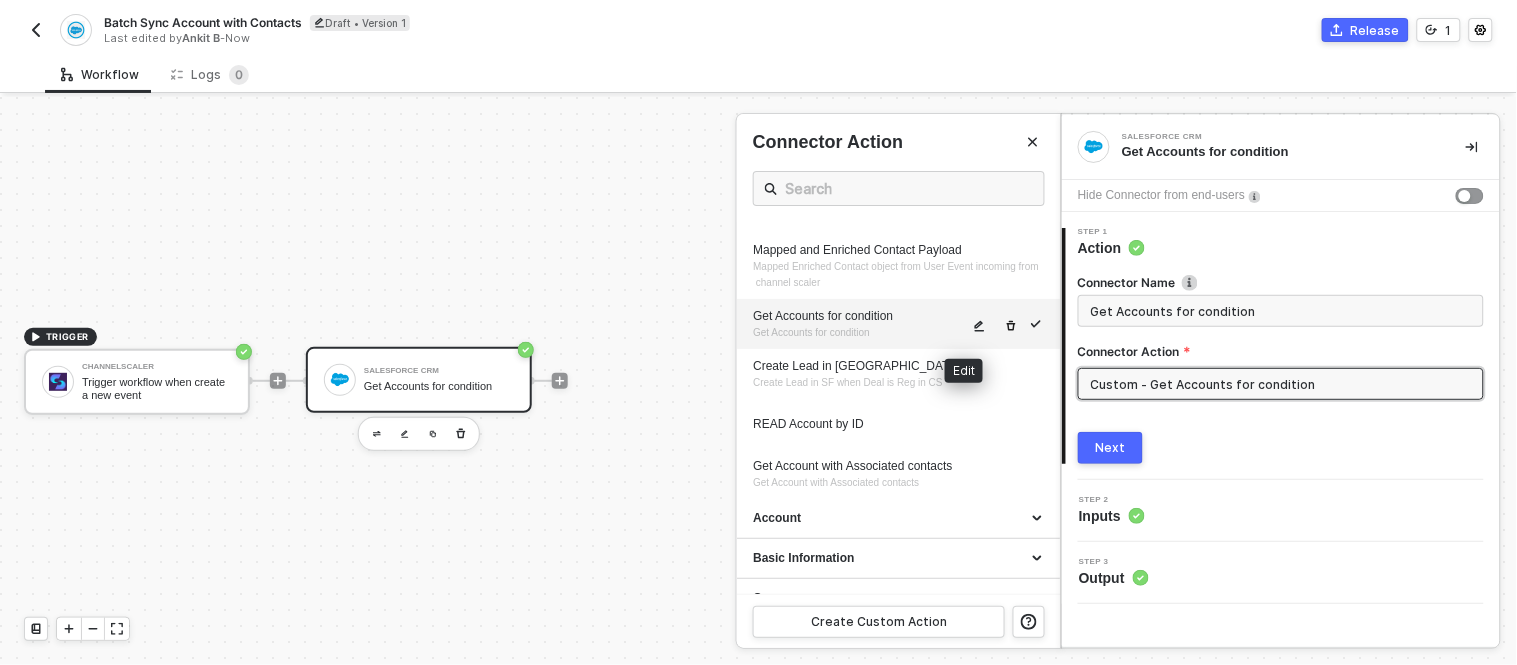 click 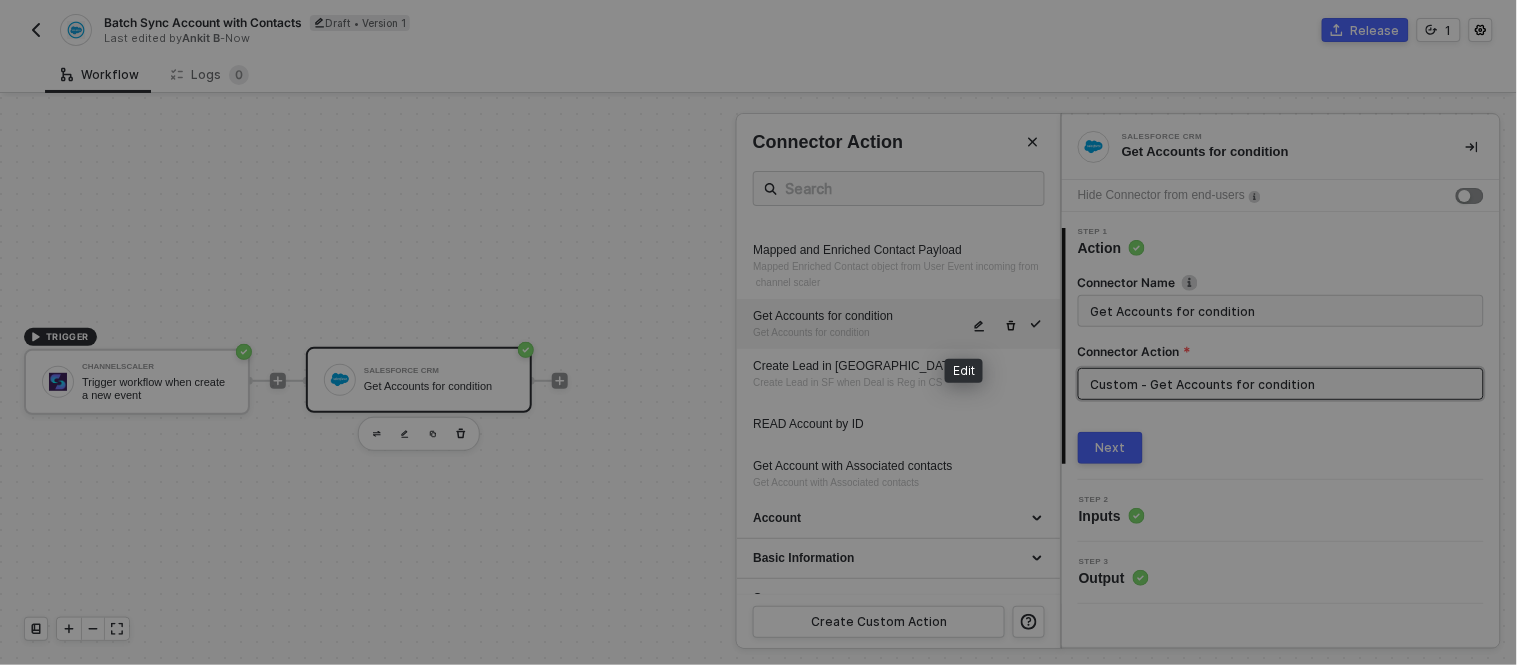 type on "HTTP/1.1   400   Bad Request
{
"data": [
[
{
"json": {
"message": "[object Object]"
},
"id": "12055278-6870-4091-b6bc-7c995b7b8de4"
}" 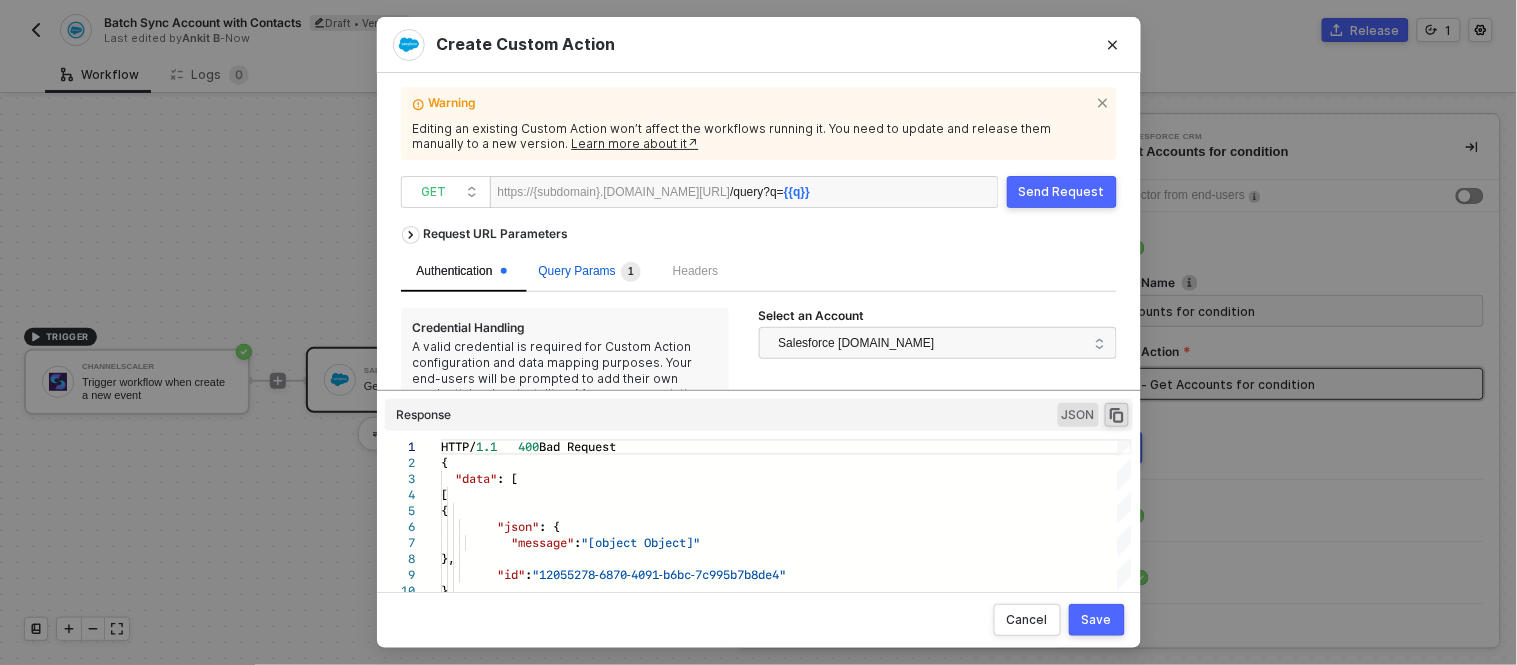 click on "Query Params 1" at bounding box center (590, 271) 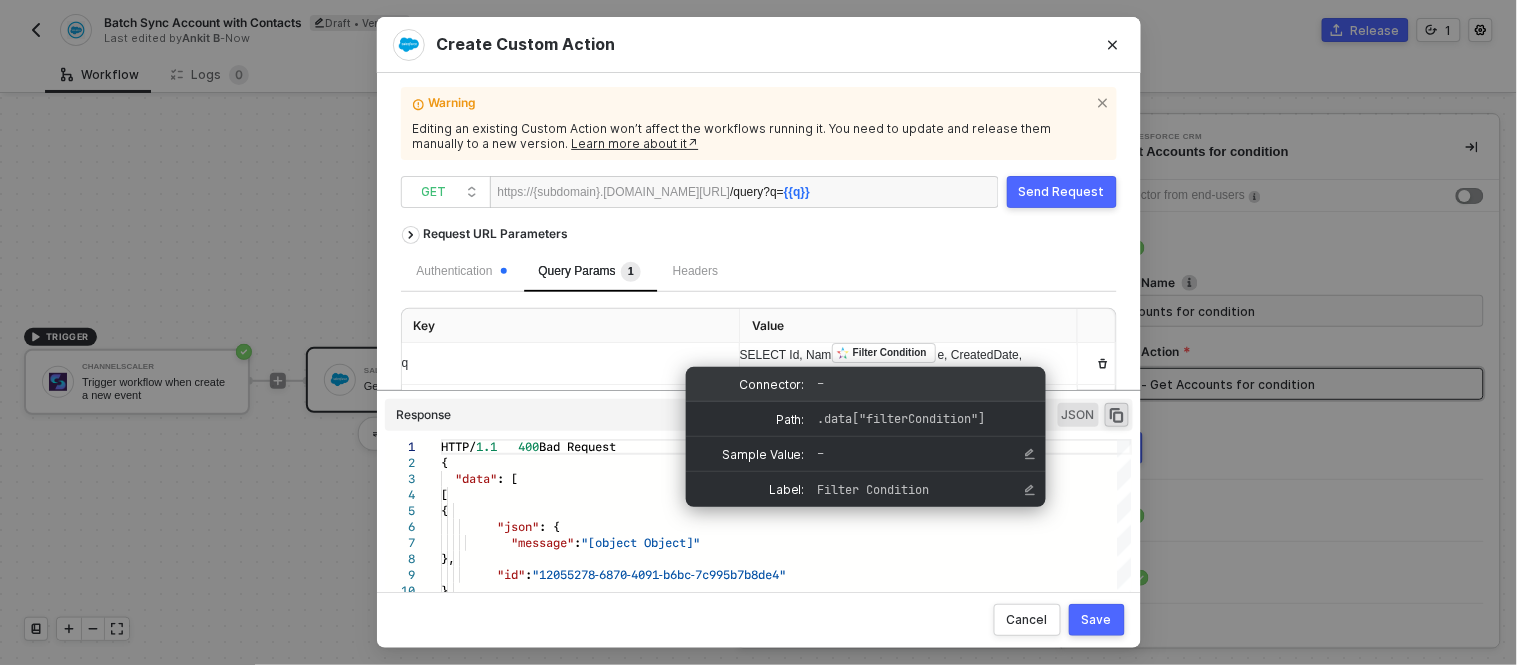 click on "–" at bounding box center (922, 384) 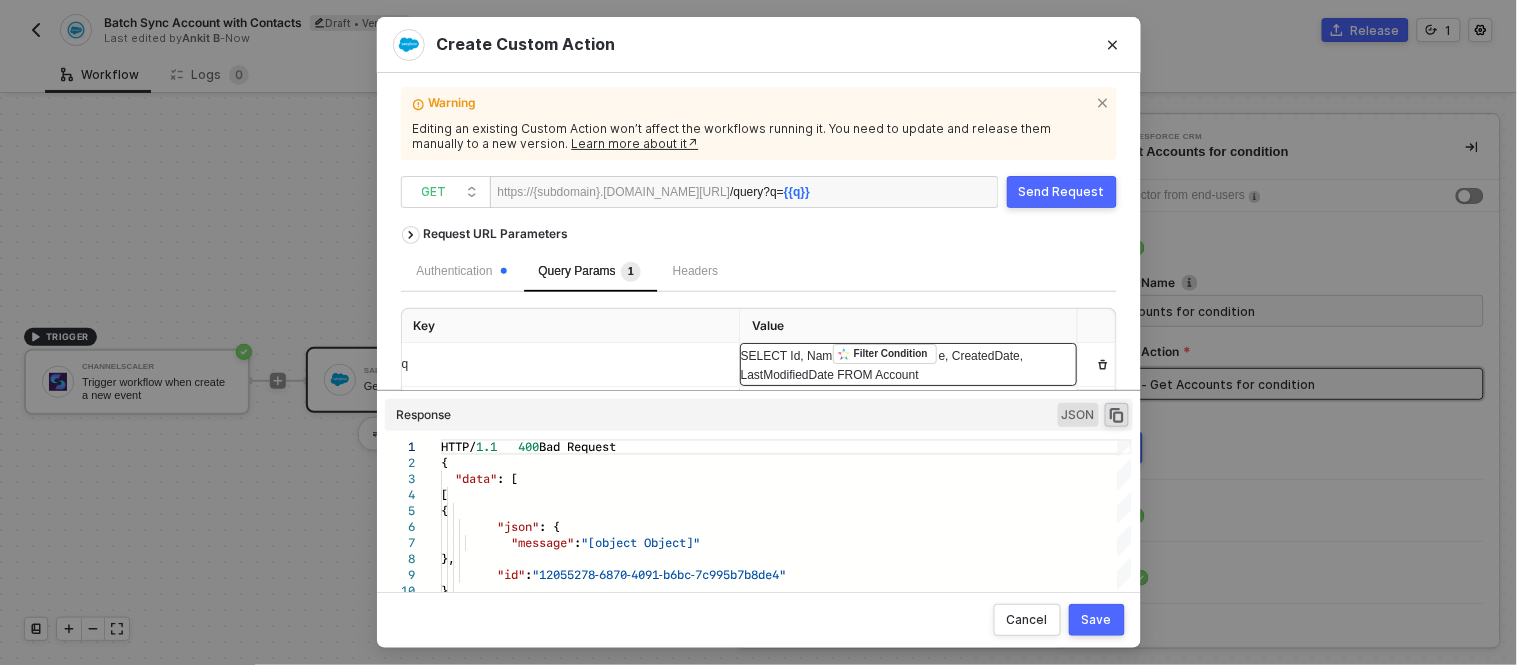 click on "e, CreatedDate, LastModifiedDate FROM Account" at bounding box center [884, 365] 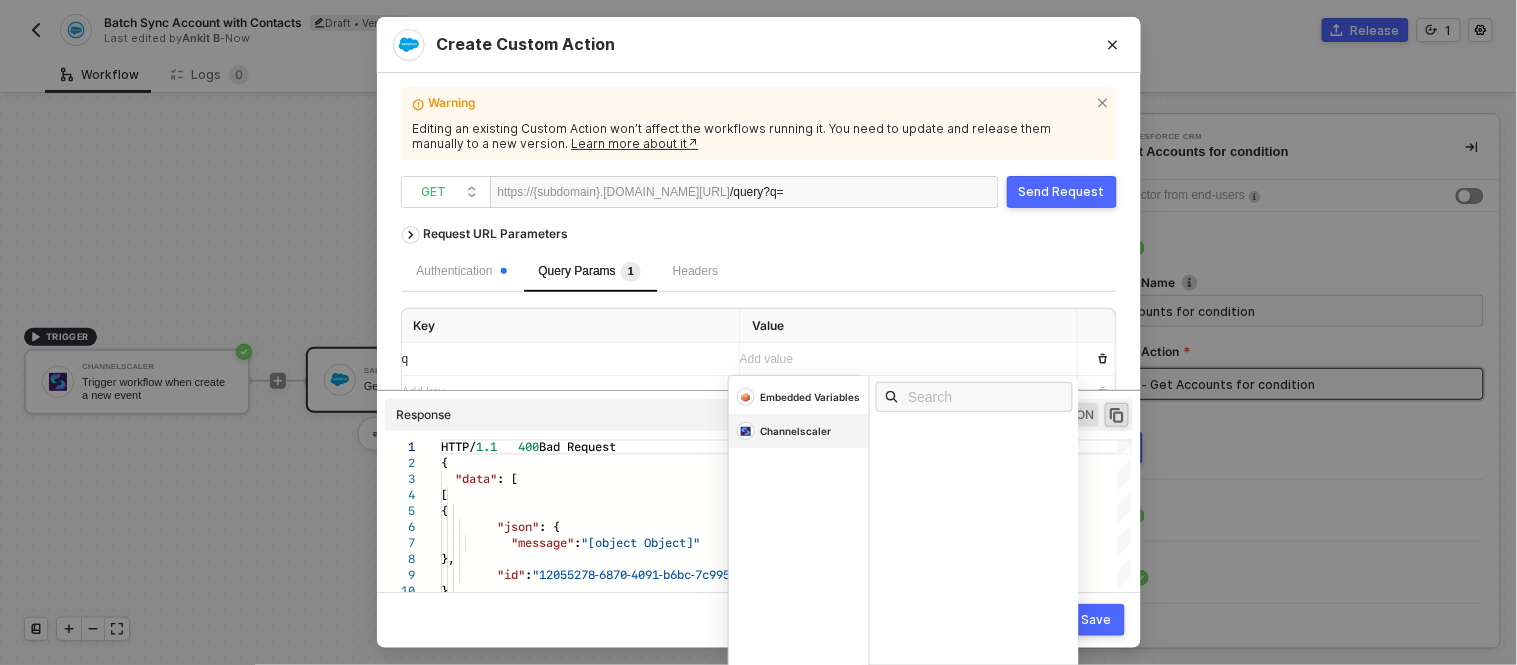 click on "Channelscaler" at bounding box center (799, 397) 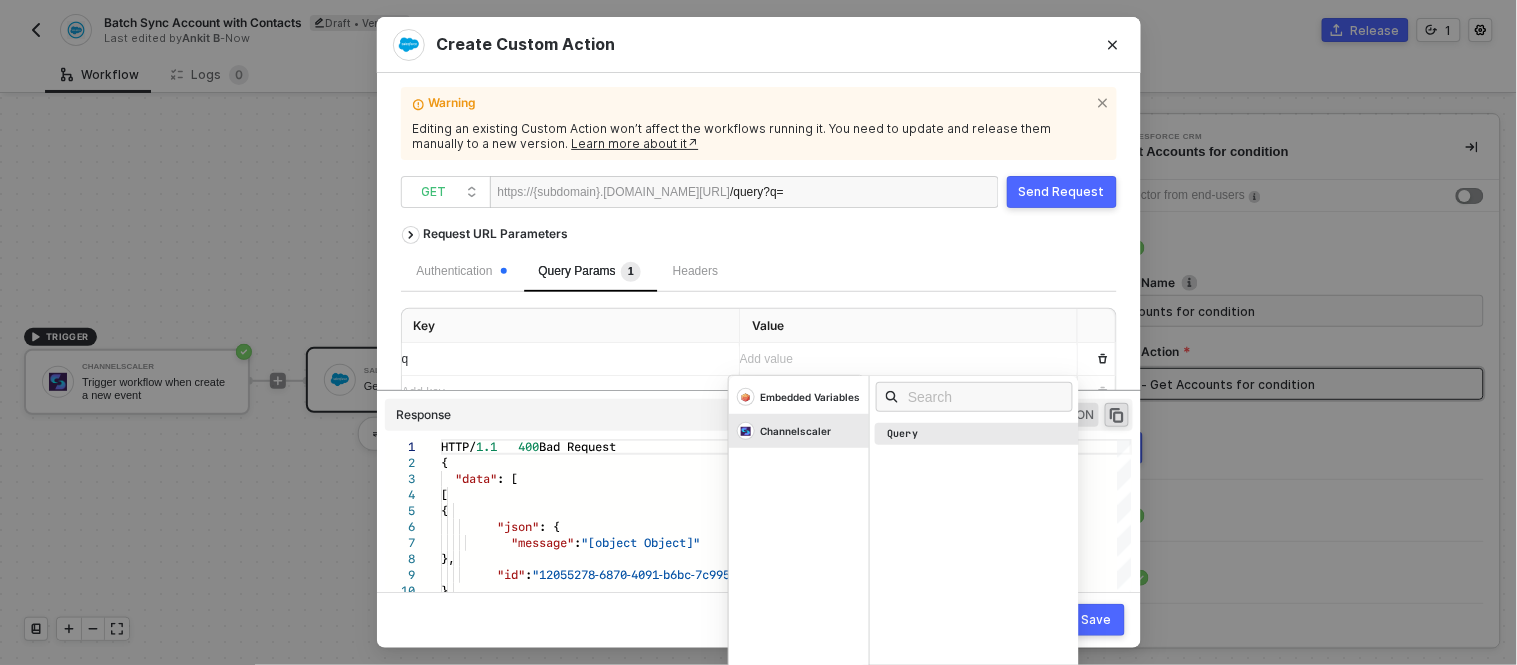 click on "Query" at bounding box center [902, 434] 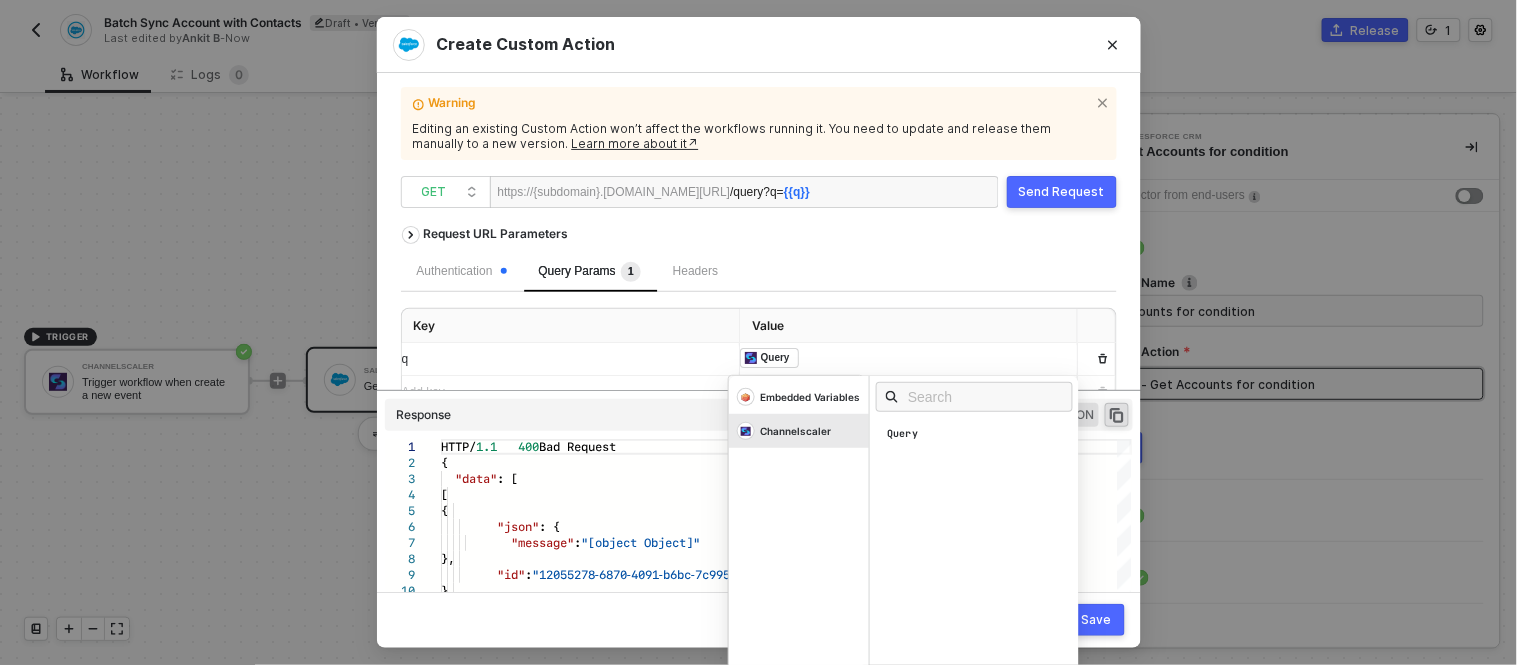 click on "Send Request" at bounding box center (1062, 192) 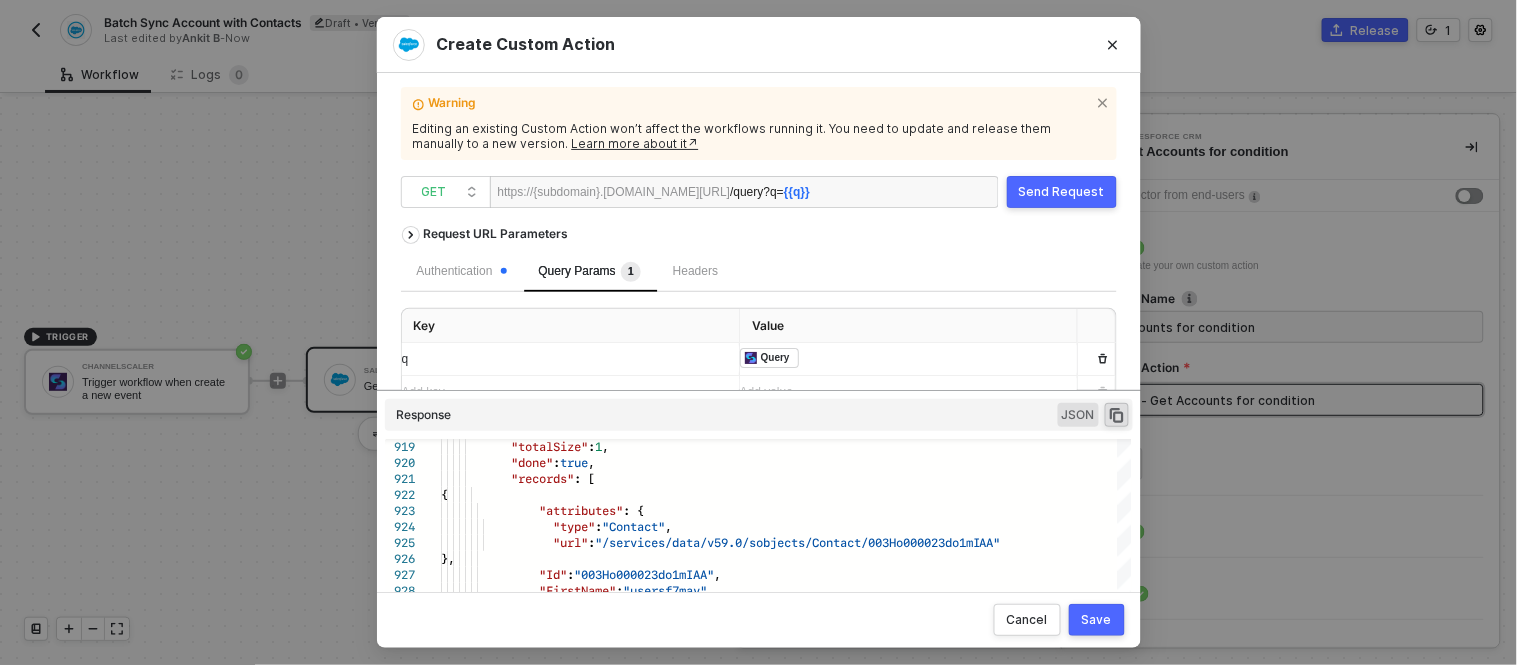 type on ""records": [
{
"attributes": {
"type": "Contact",
"url": "/services/data/v59.0/sobjects/Contact/003Ho000023do1mIAA"
},
"Id": "003Ho000023do1mIAA",
"FirstName": "usersf7may",
"LastName": "lastname1",
"Email": "[EMAIL_ADDRESS][DOMAIN_NAME]"" 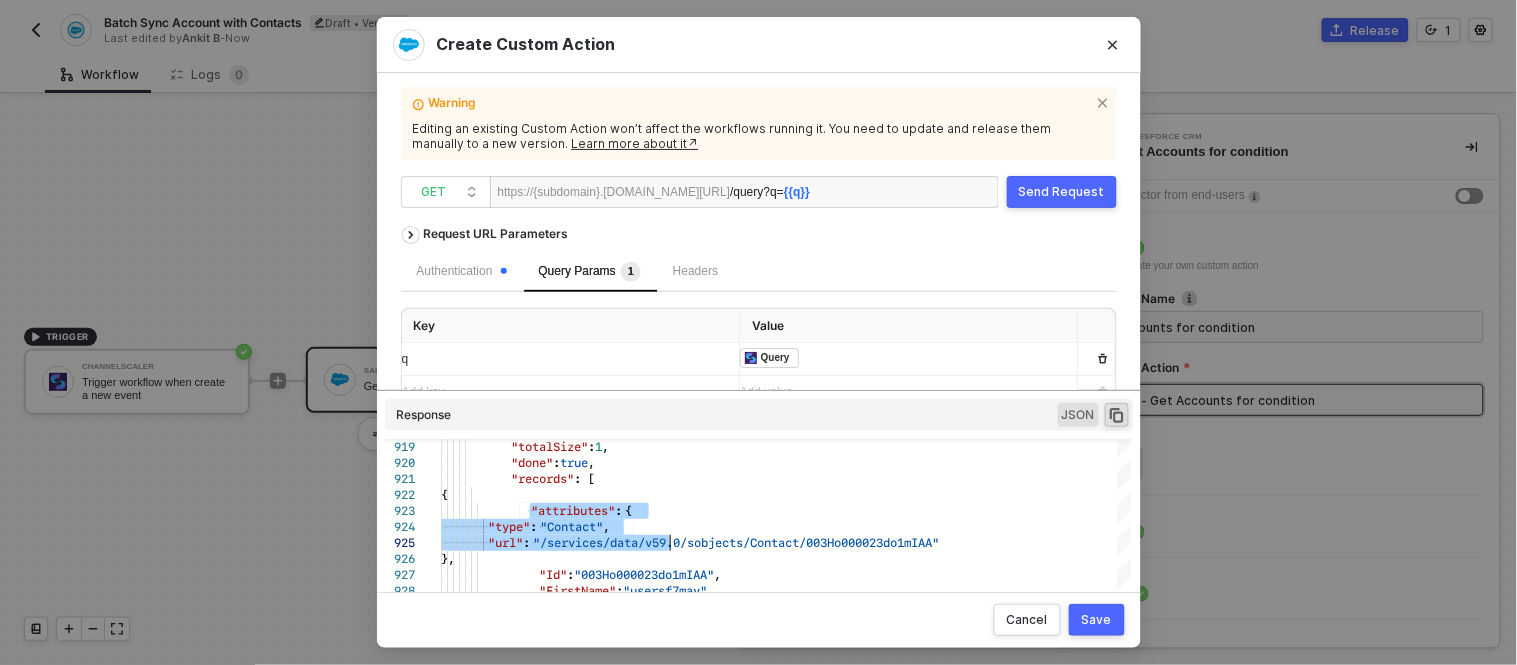 scroll, scrollTop: 0, scrollLeft: 0, axis: both 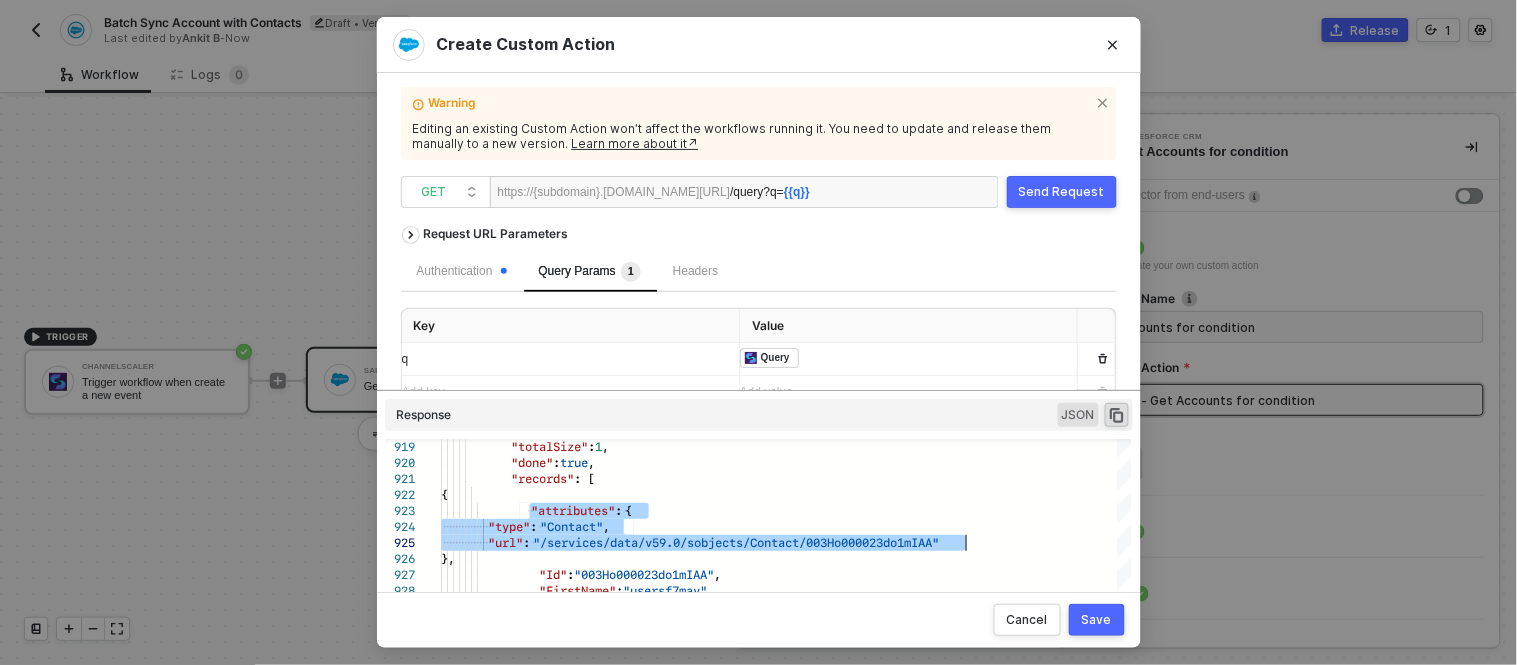 drag, startPoint x: 531, startPoint y: 507, endPoint x: 992, endPoint y: 543, distance: 462.4035 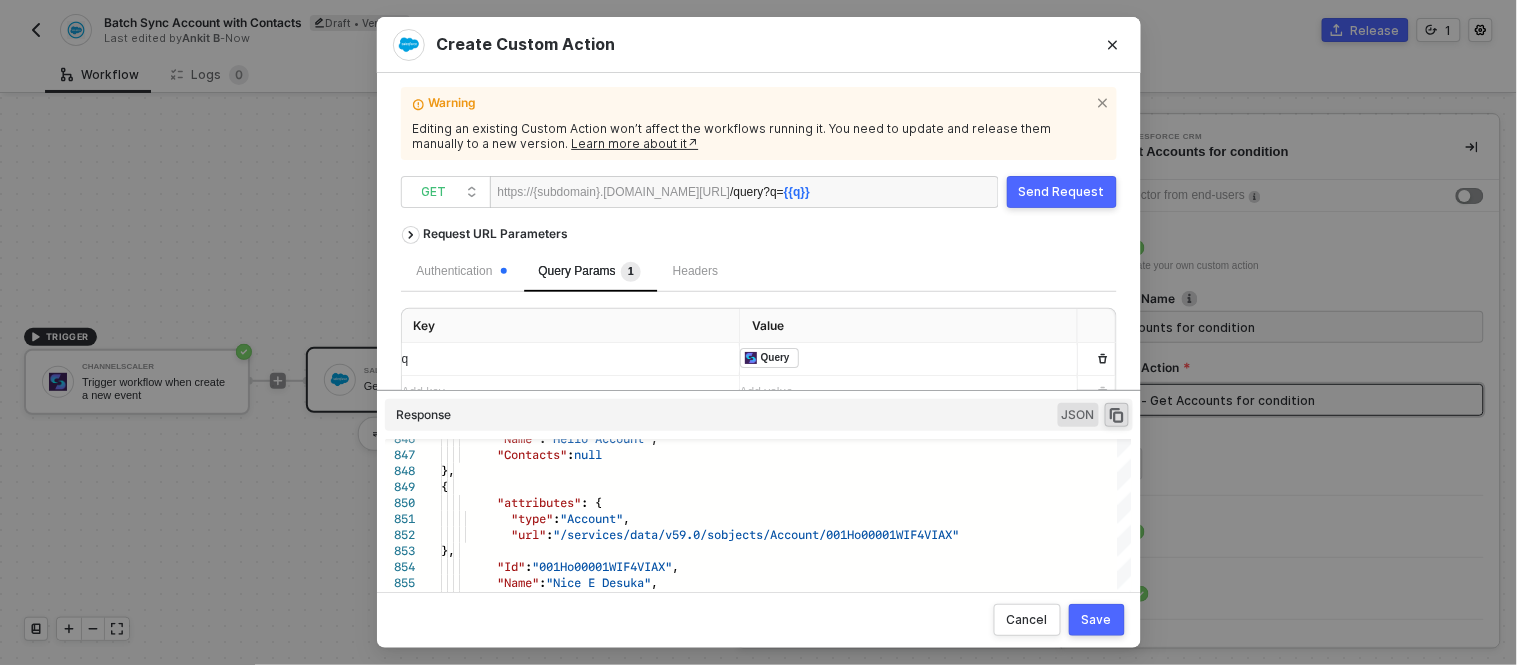 click on "Save" at bounding box center (1097, 620) 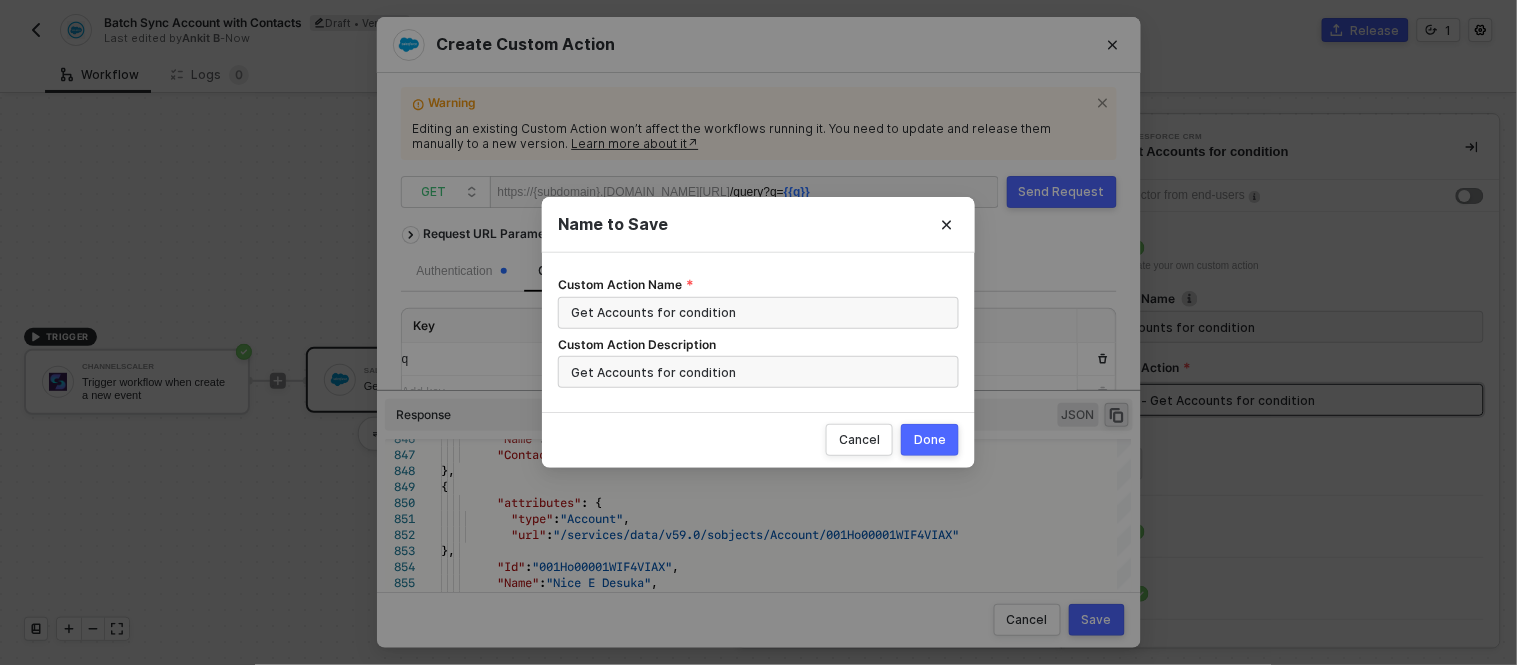 click on "Done" at bounding box center [930, 440] 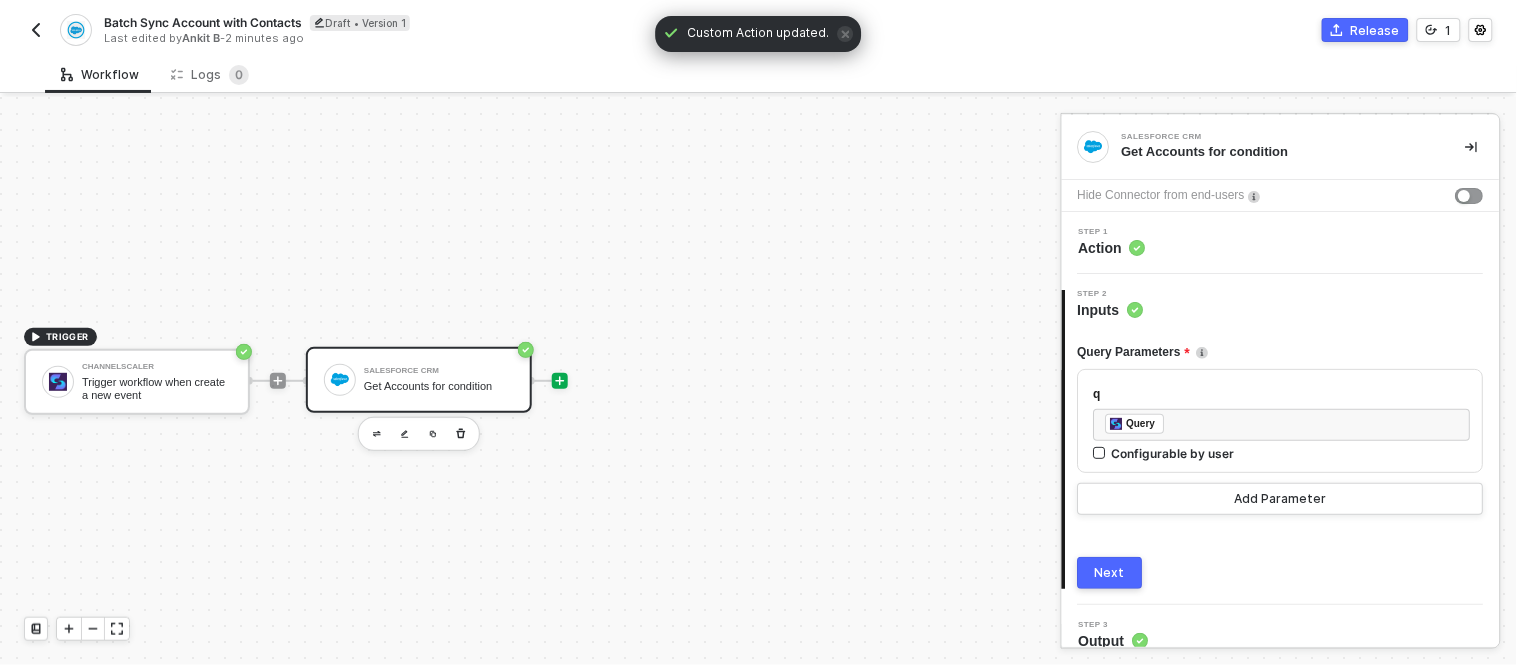 click 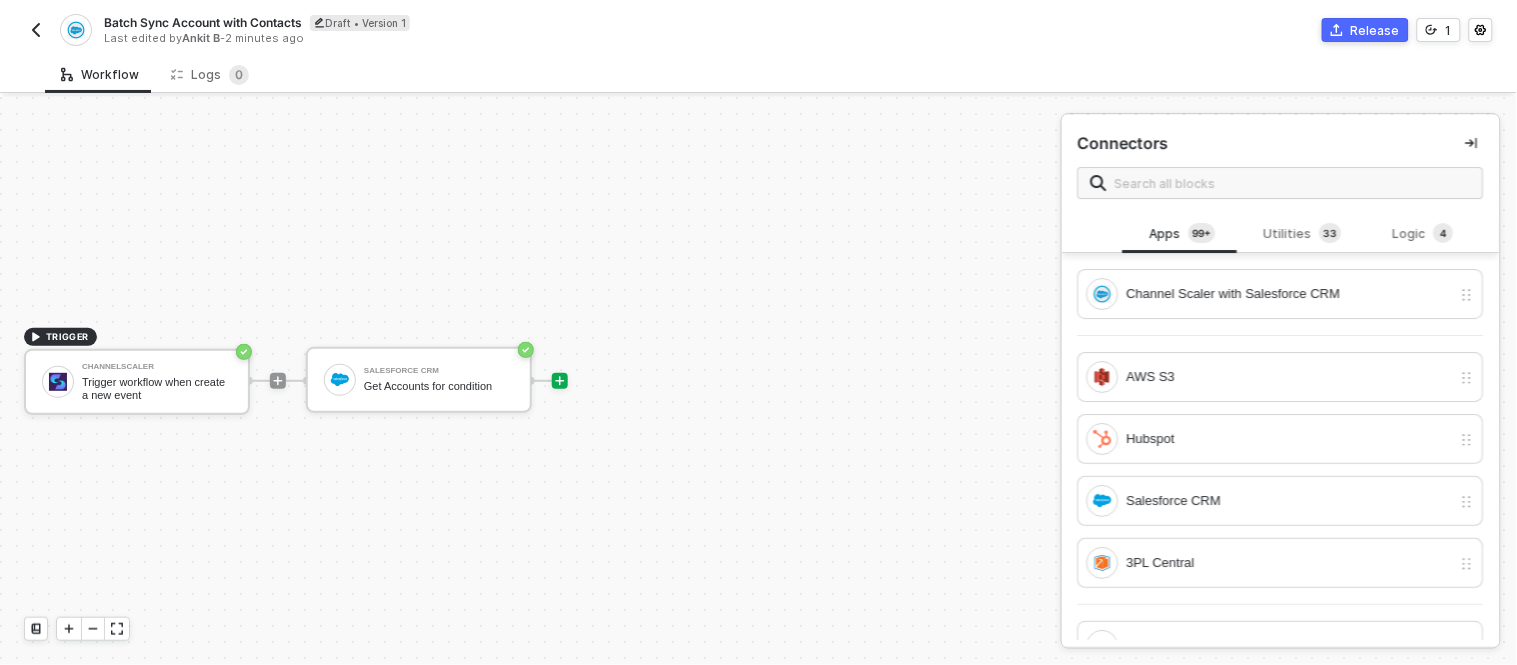 click 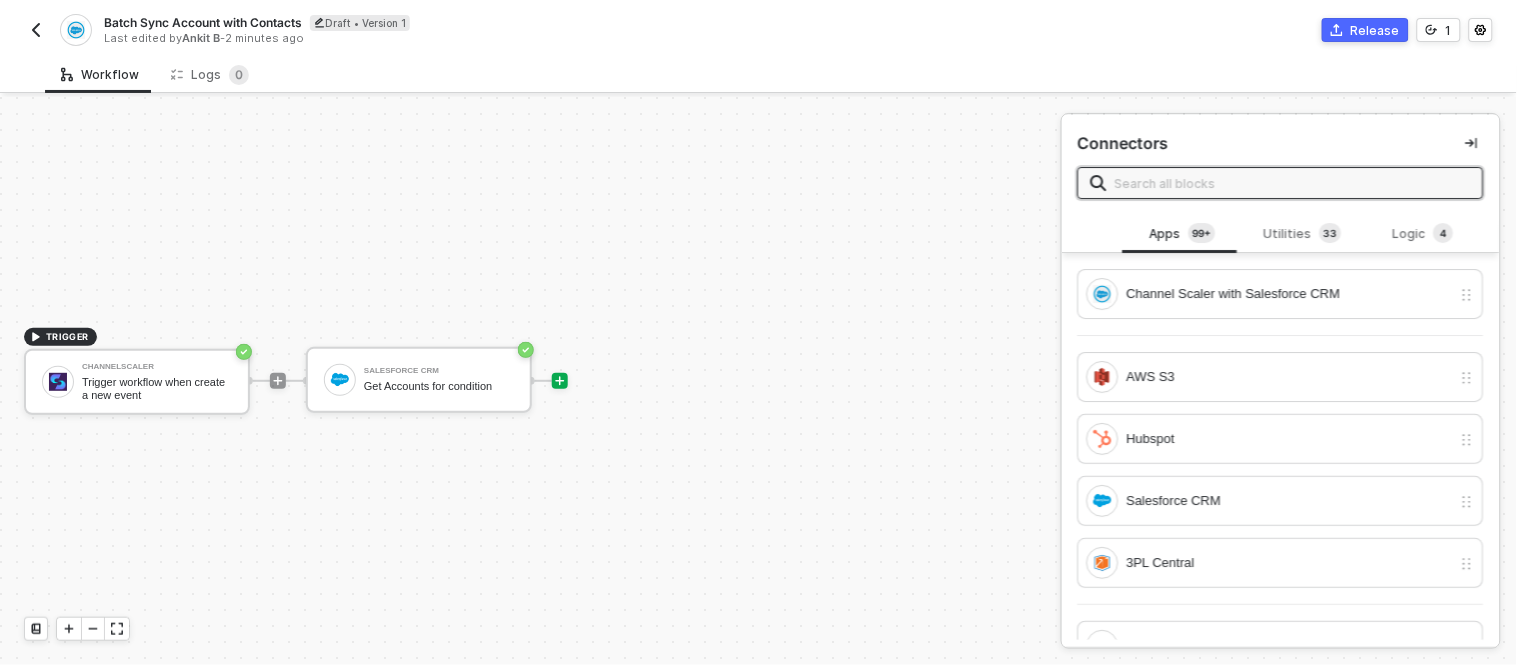 click at bounding box center (1293, 183) 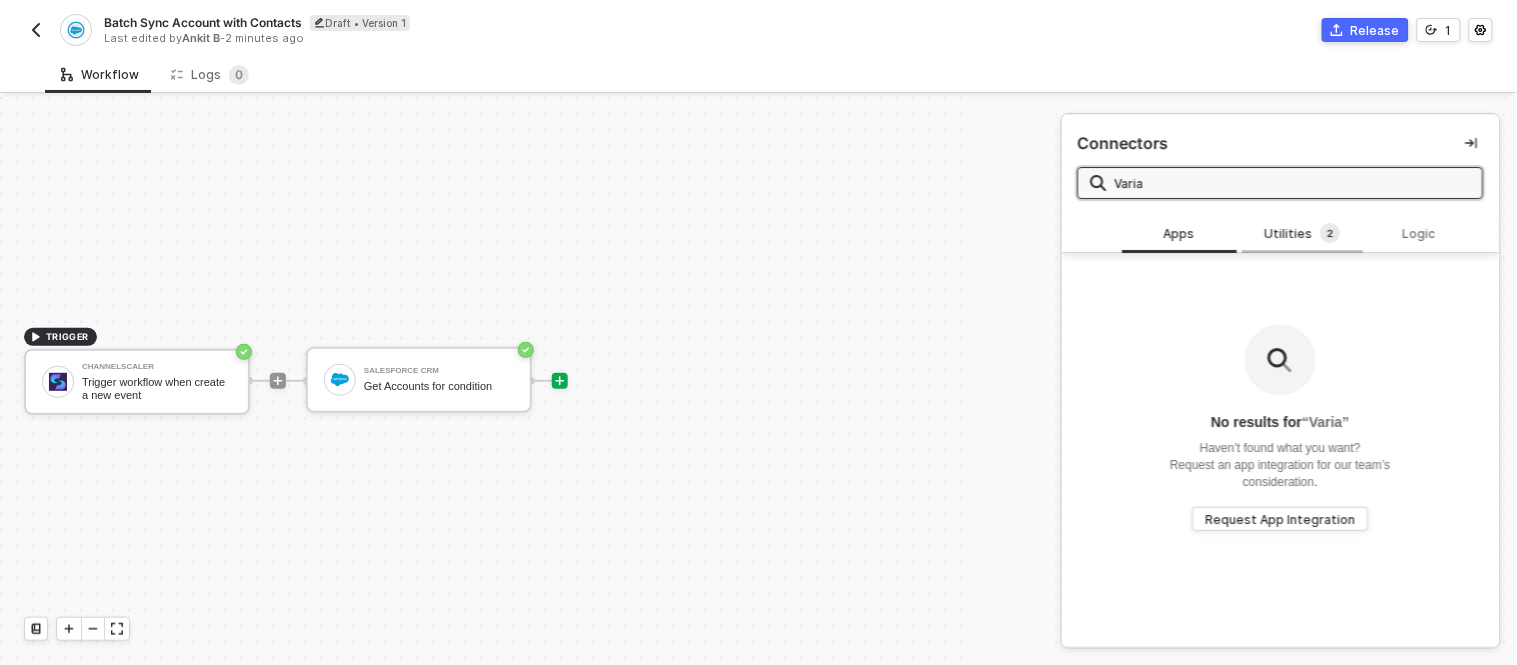 type on "Varia" 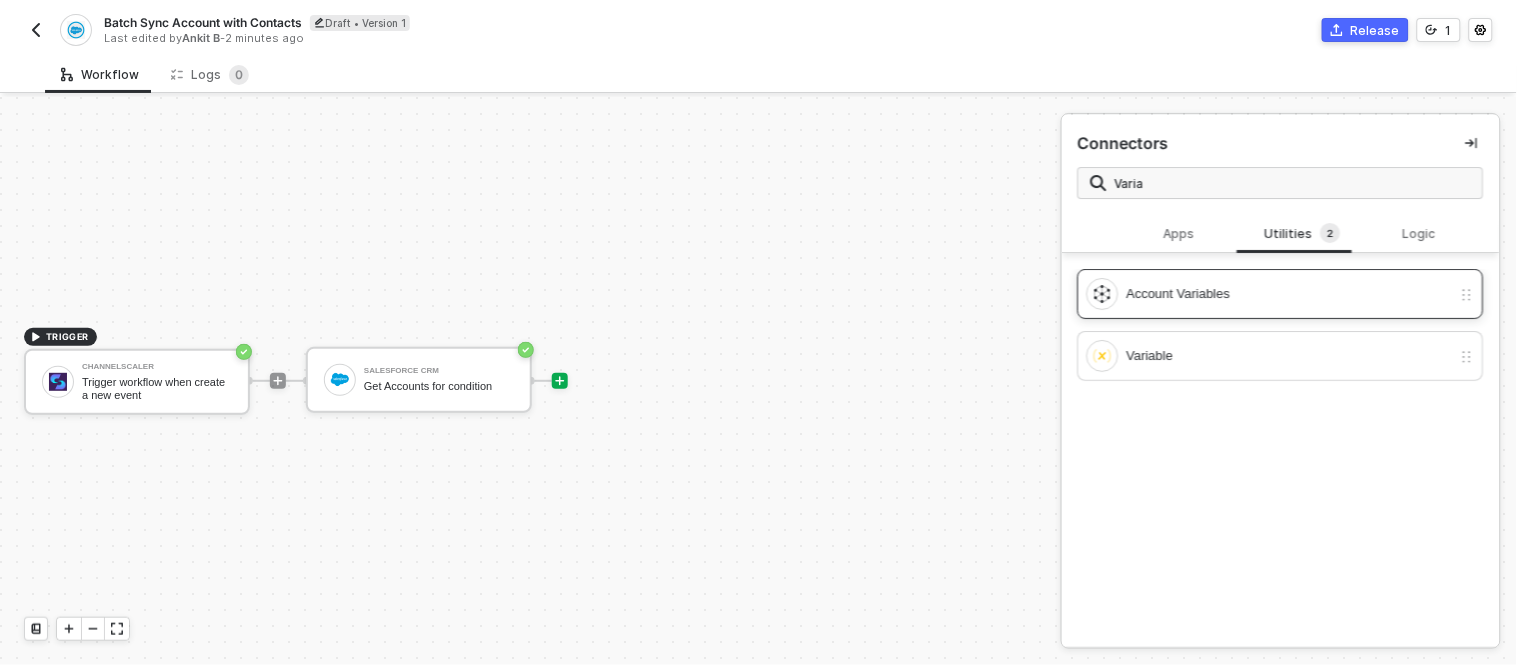 click on "Account Variables" at bounding box center [1269, 294] 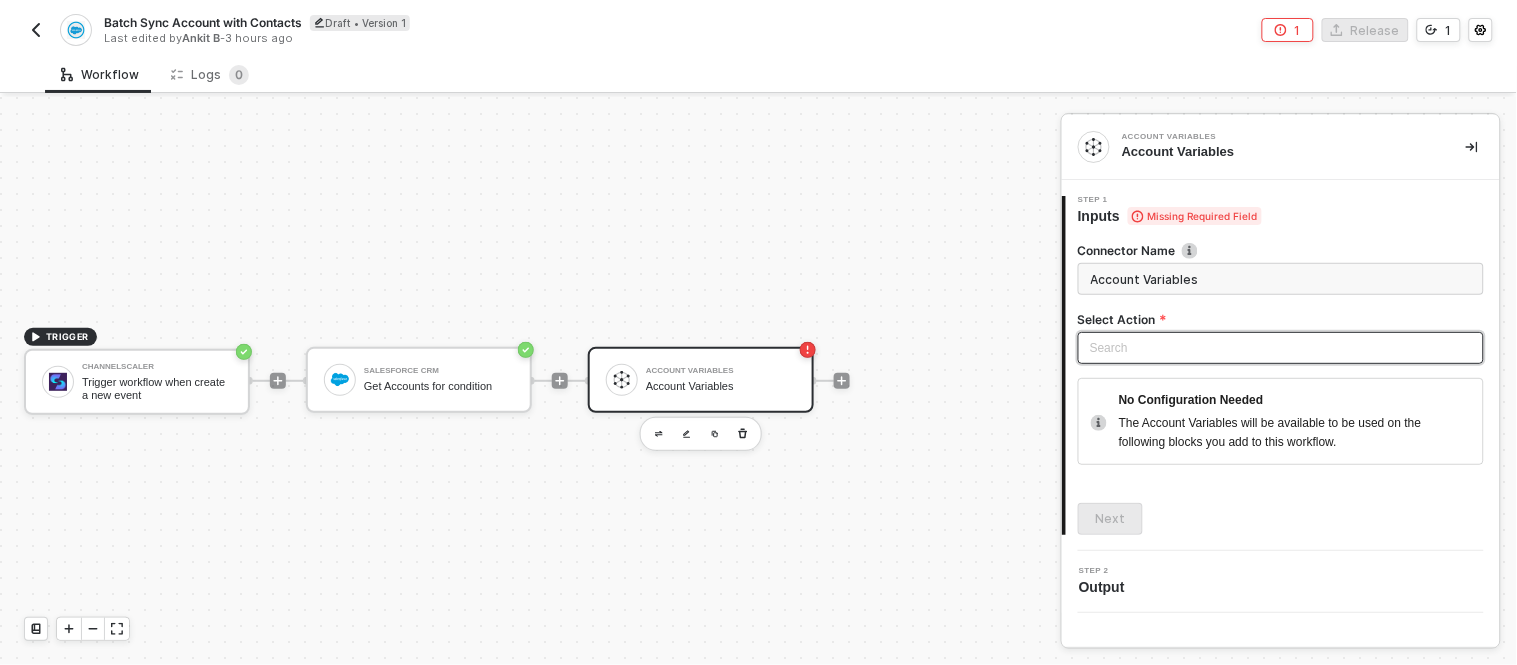 click at bounding box center (1281, 348) 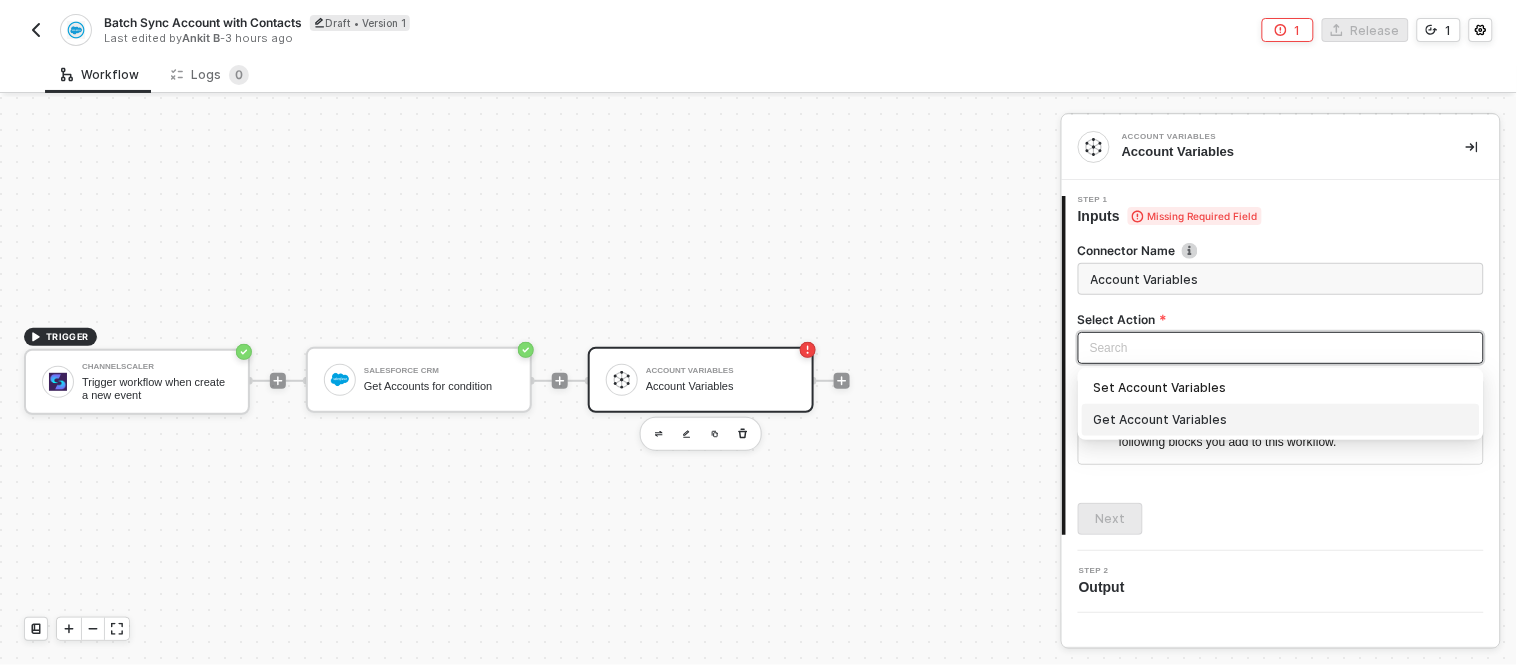 click on "Get Account Variables" at bounding box center (1281, 420) 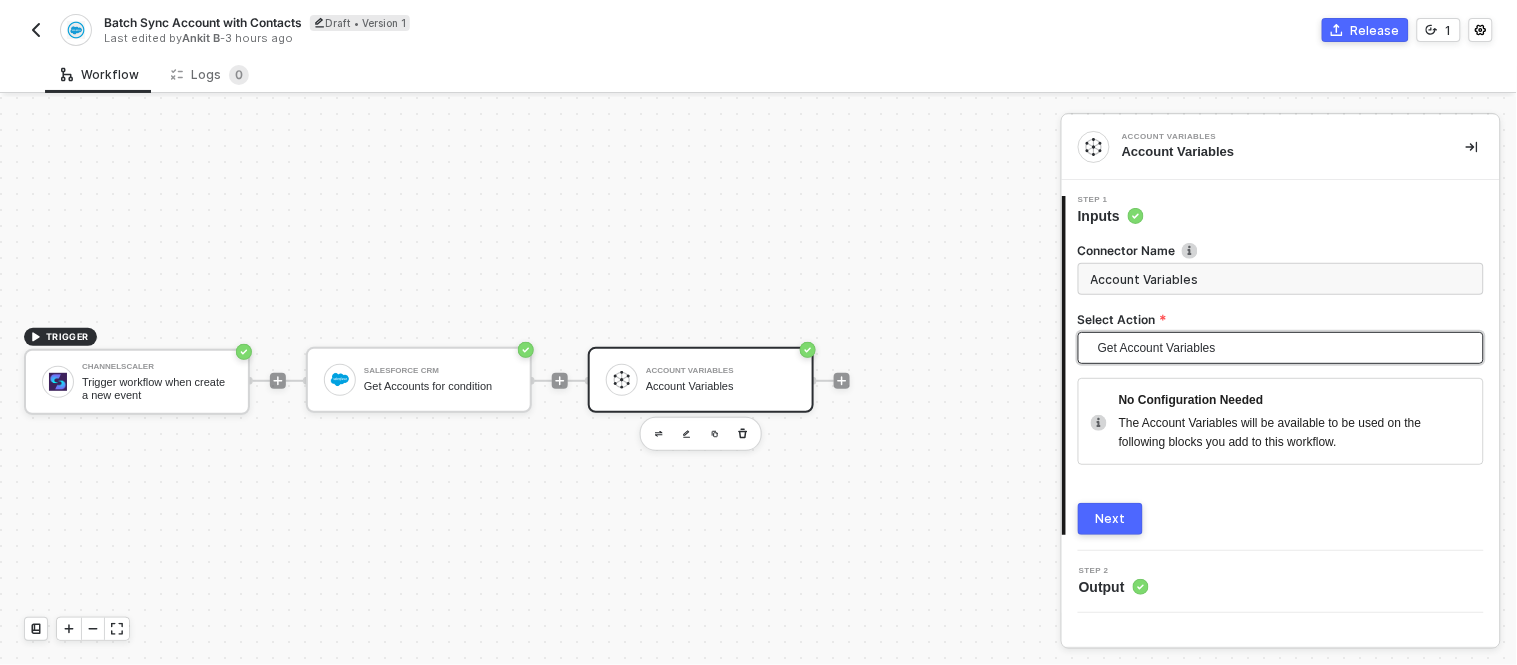 click on "Next" at bounding box center [1111, 519] 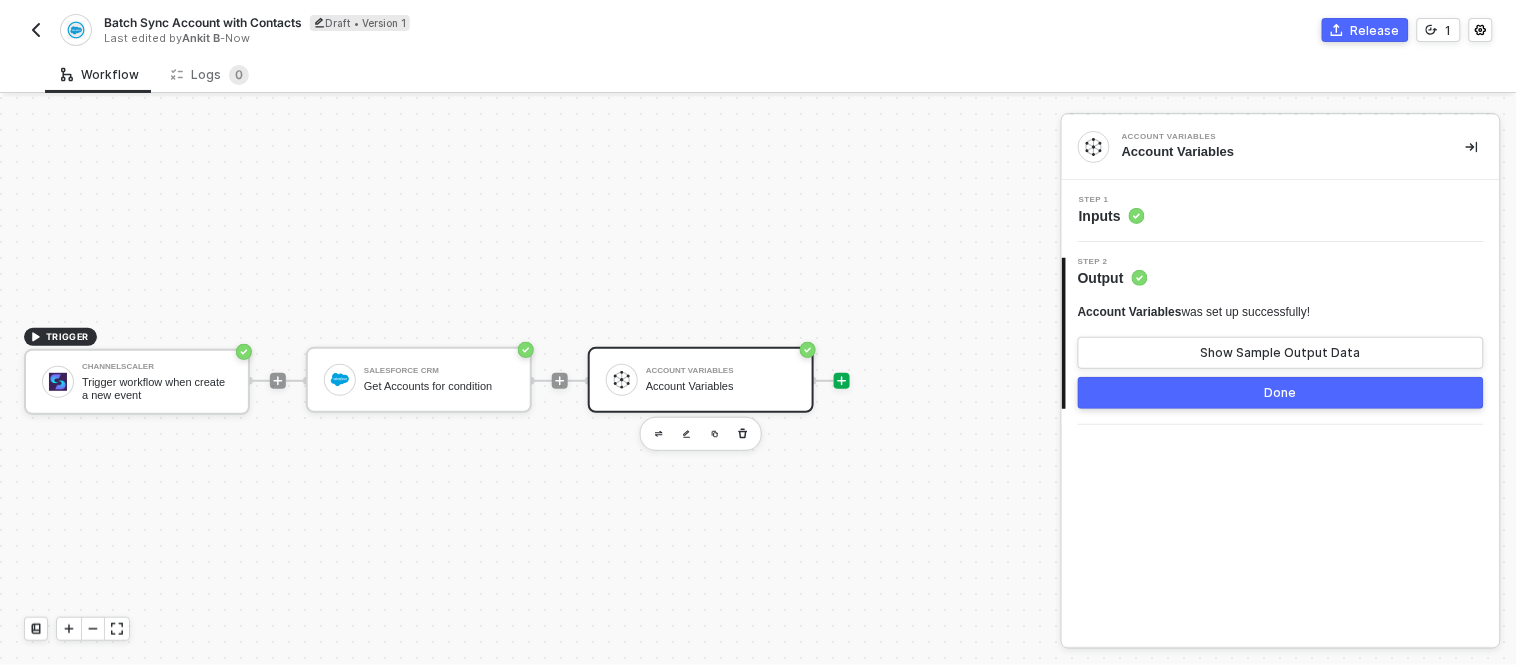click 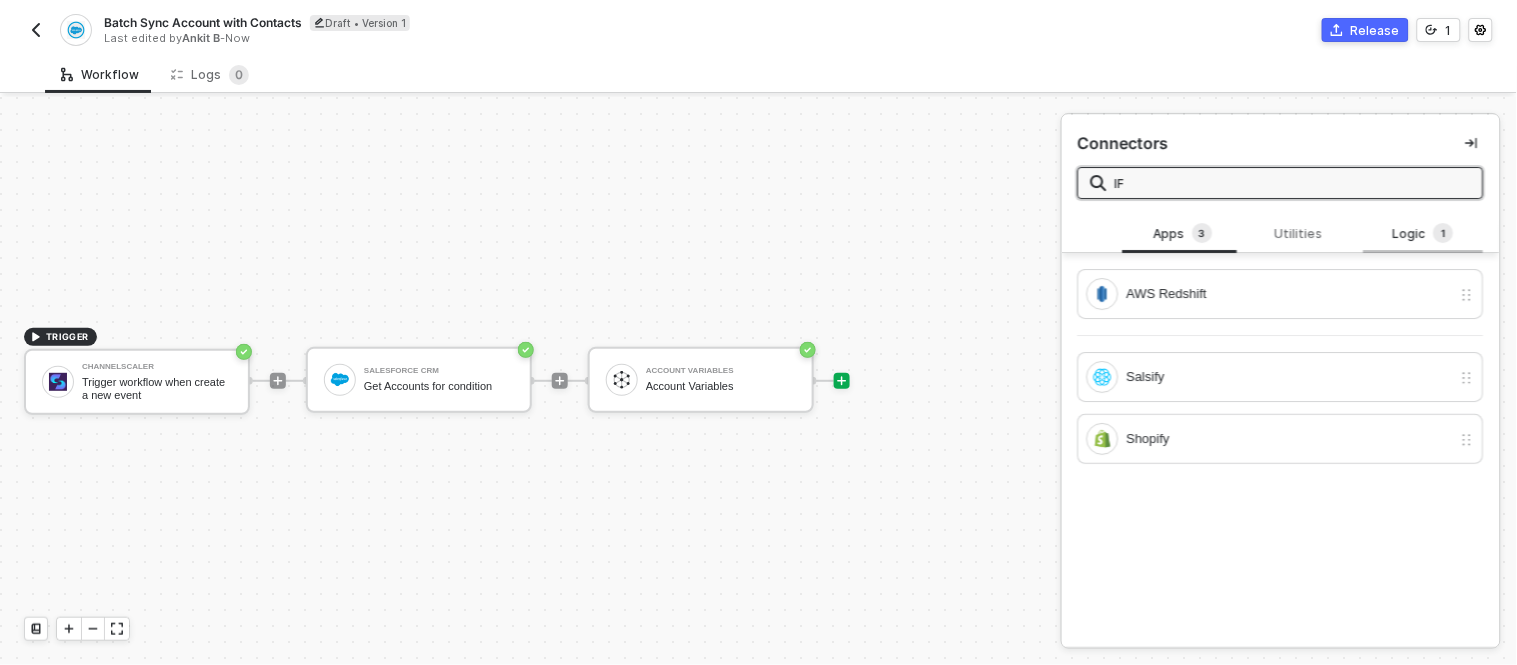 type on "IF" 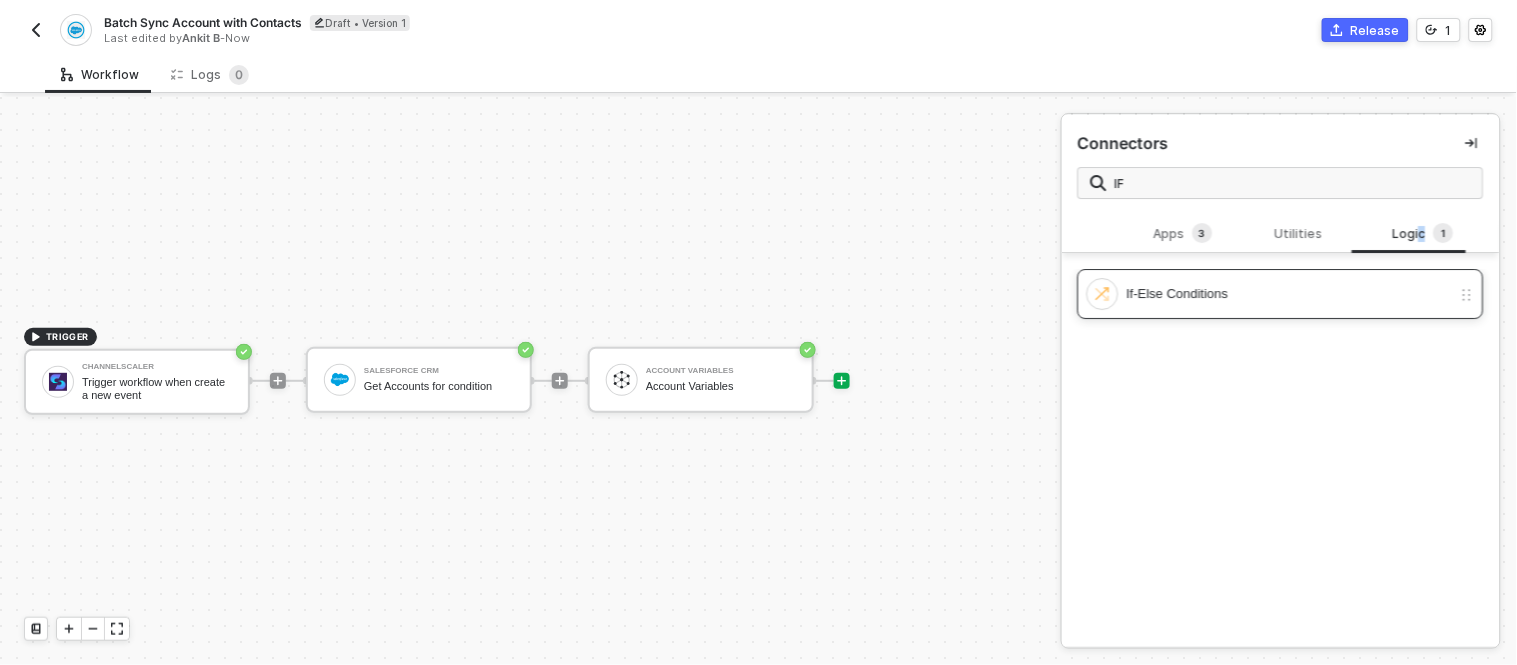 click on "If-Else Conditions" at bounding box center [1289, 294] 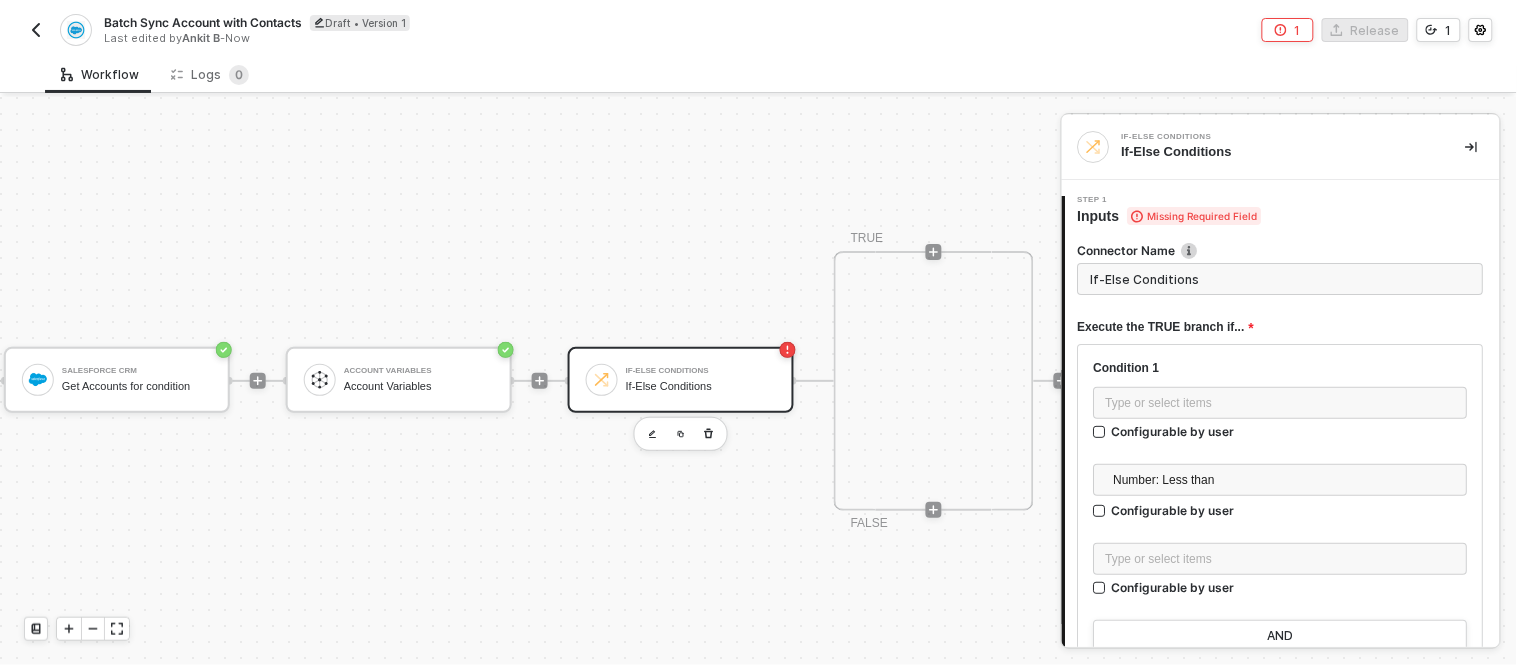 scroll, scrollTop: 0, scrollLeft: 303, axis: horizontal 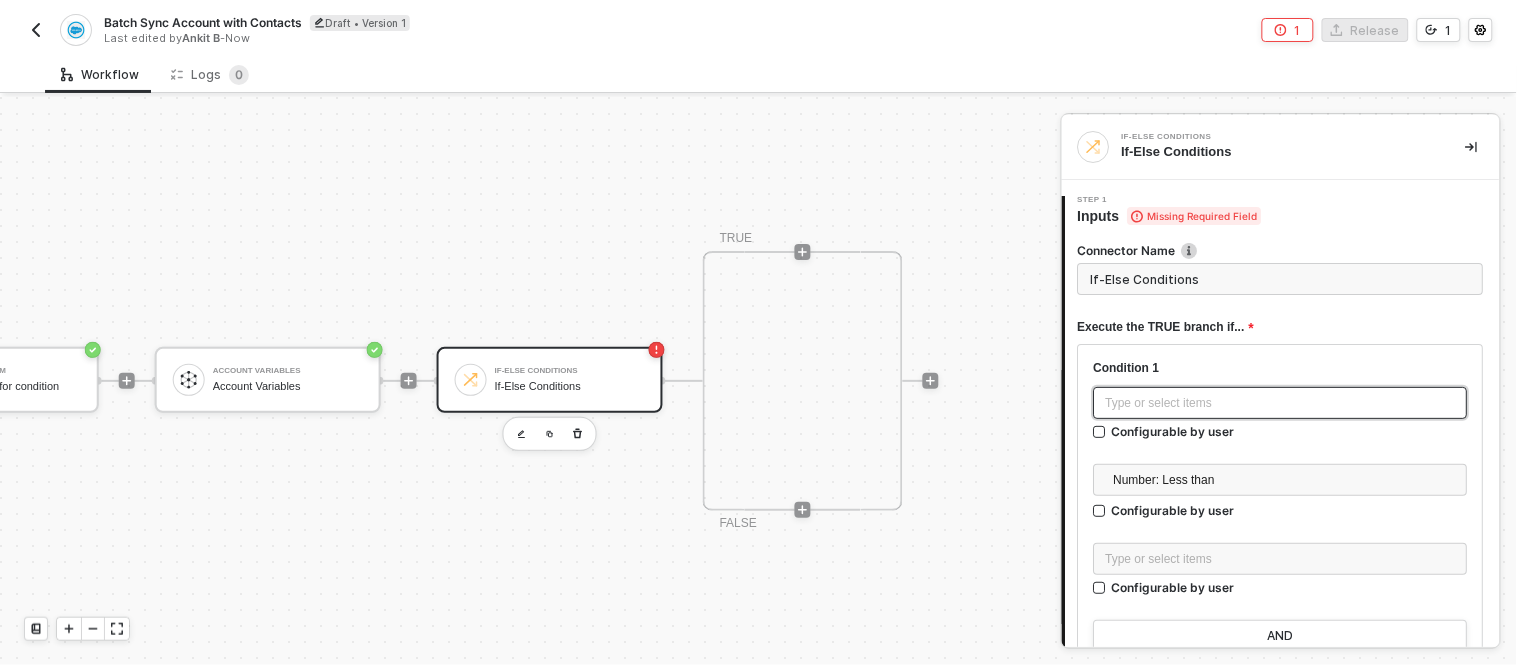 click on "Type or select items ﻿" at bounding box center (1281, 403) 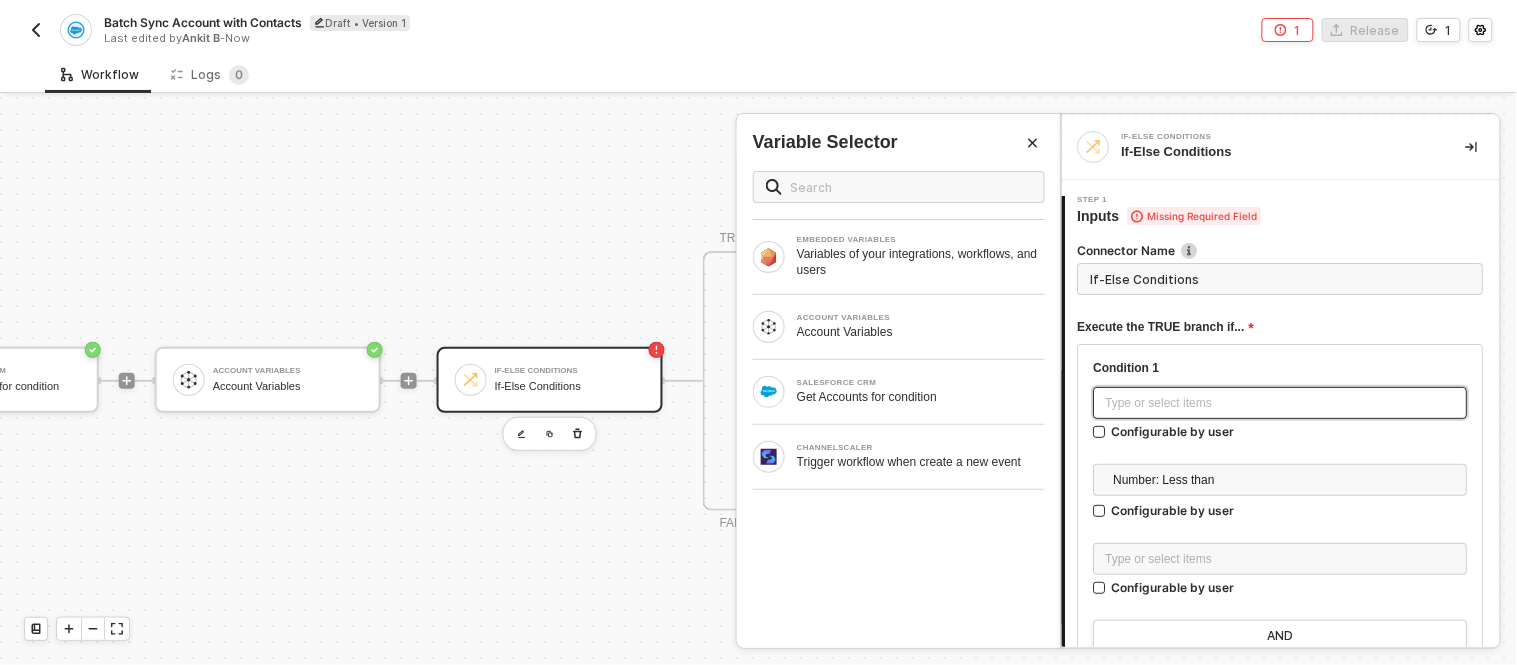 click on "Type or select items ﻿" at bounding box center [1281, 403] 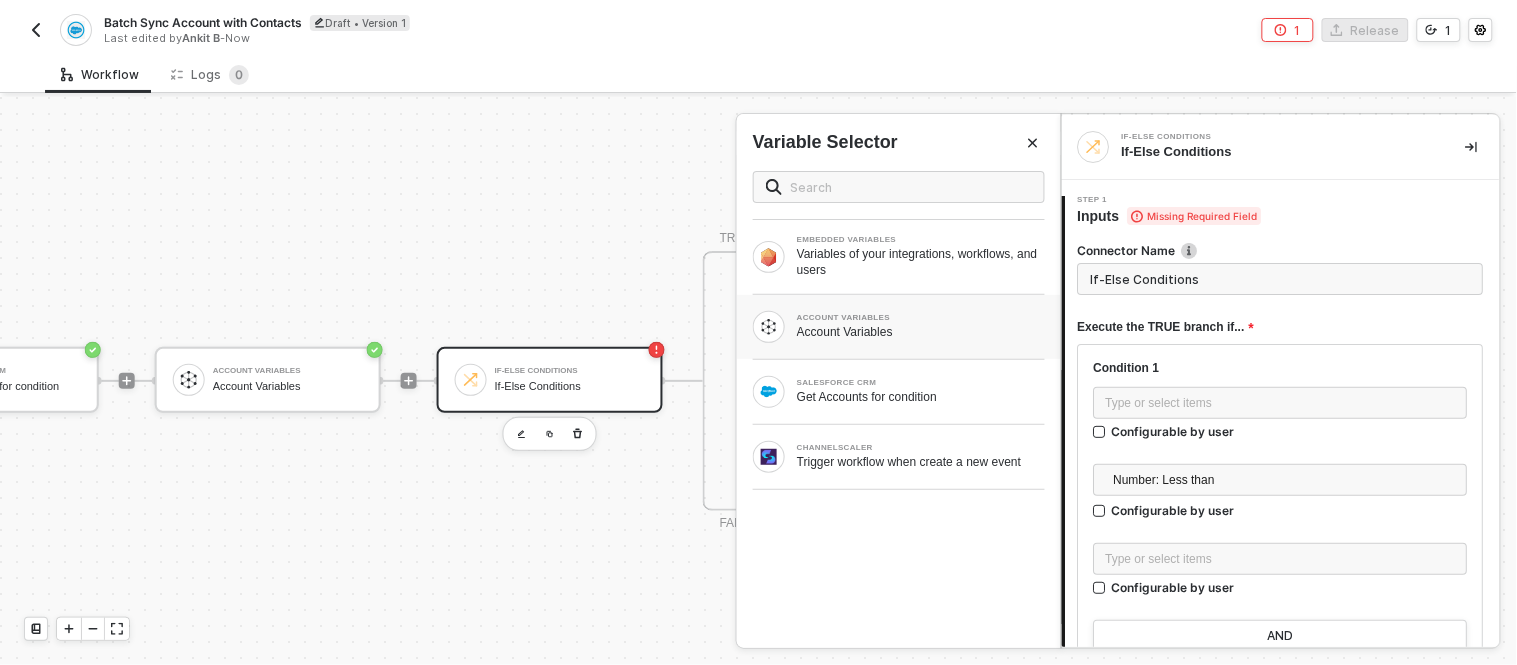 click on "Account Variables" at bounding box center [921, 332] 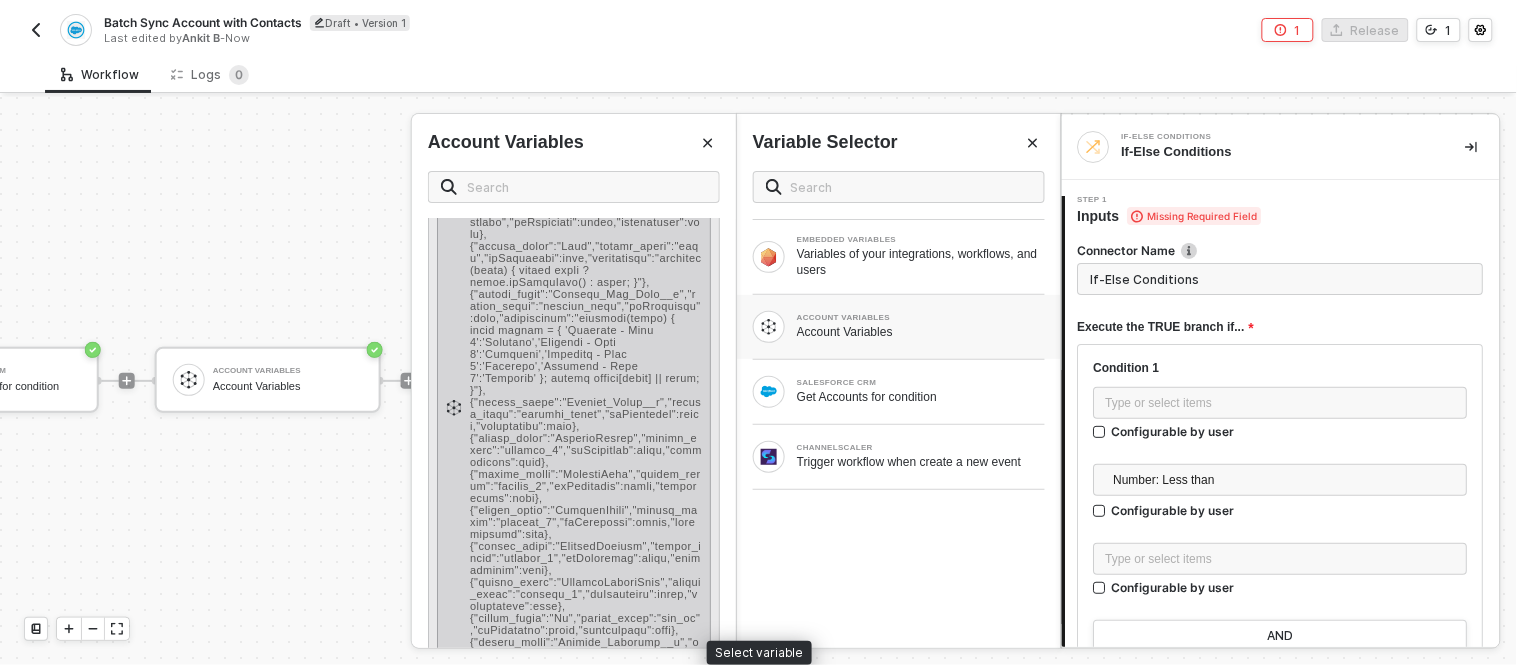 scroll, scrollTop: 9946, scrollLeft: 0, axis: vertical 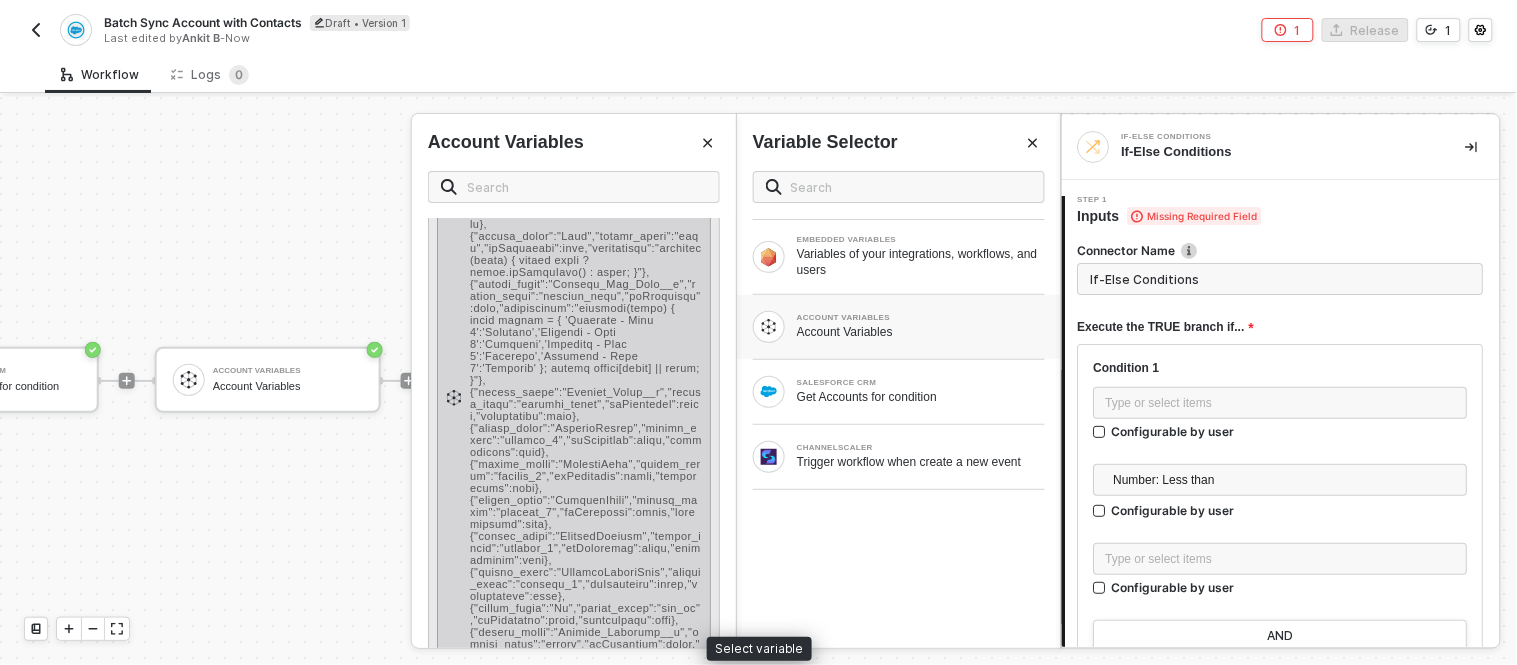 click on "-" at bounding box center (586, 398) 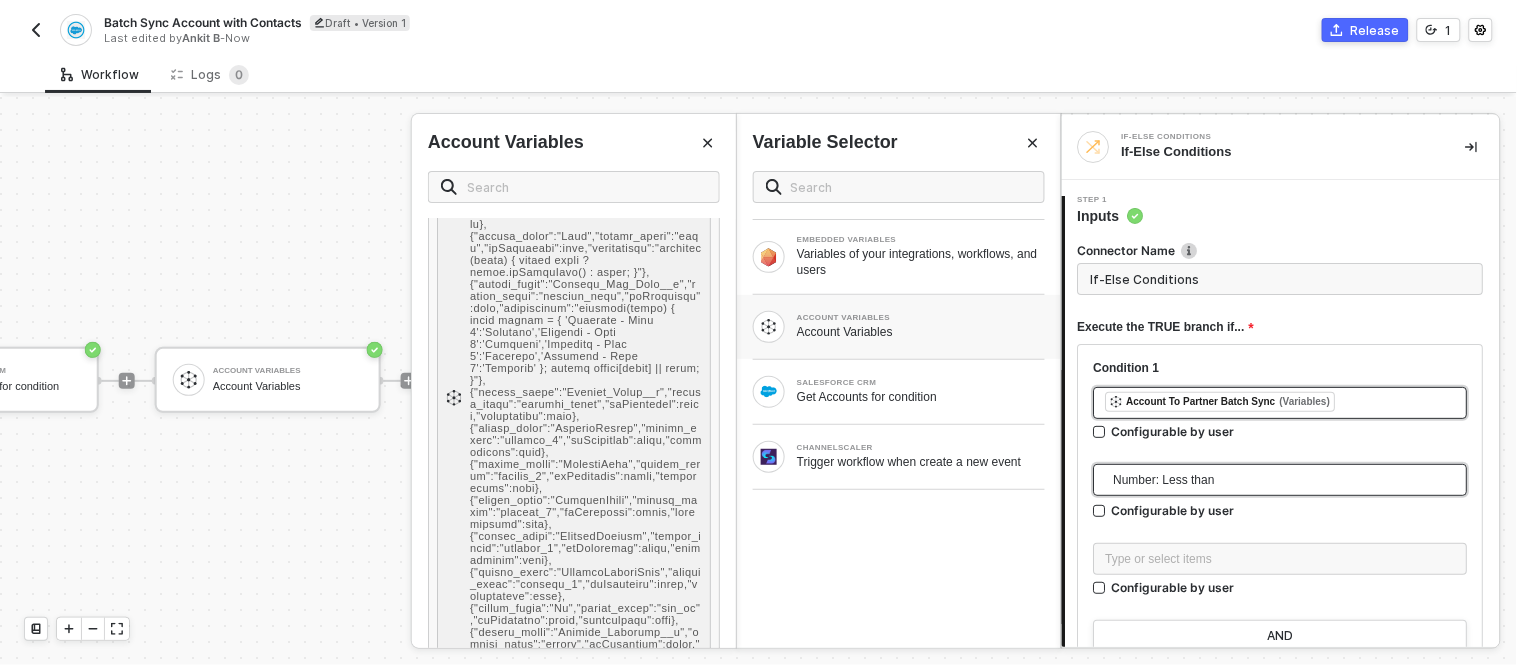 click on "Number: Less than" at bounding box center (1285, 480) 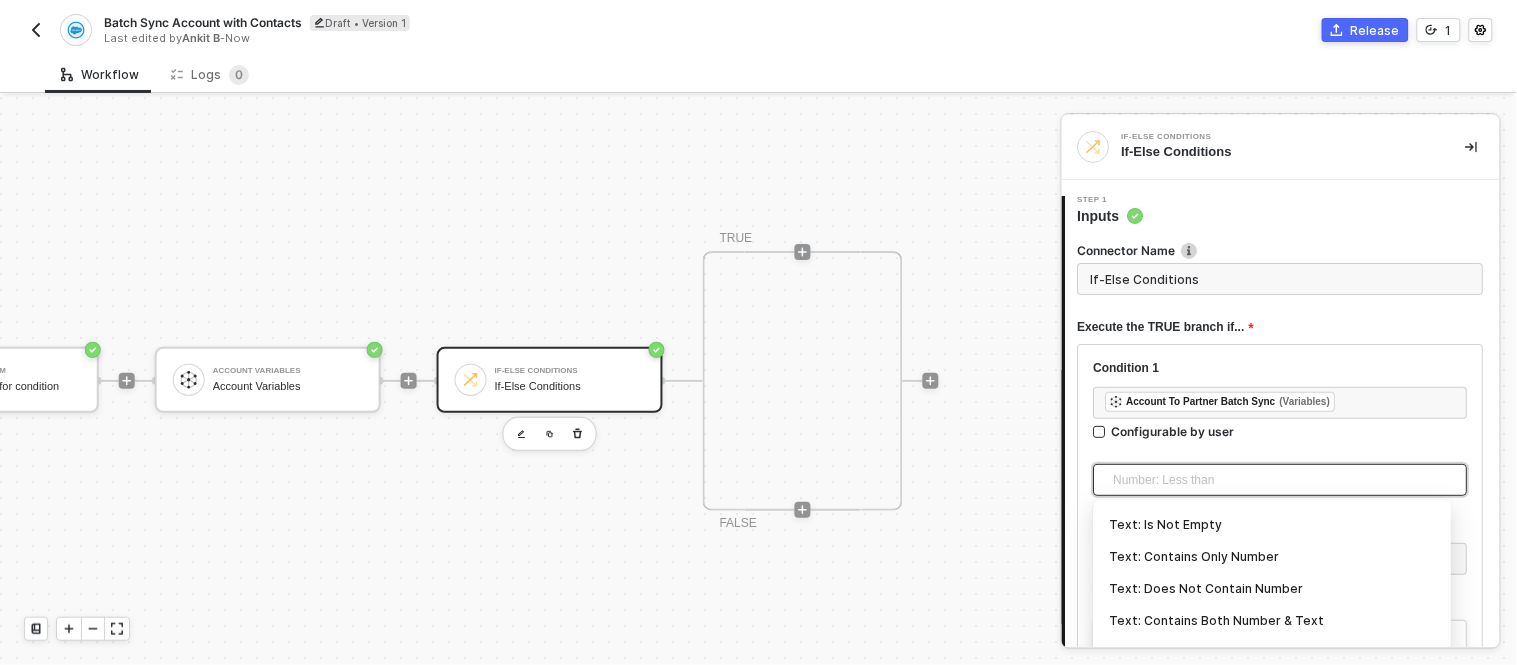 scroll, scrollTop: 660, scrollLeft: 0, axis: vertical 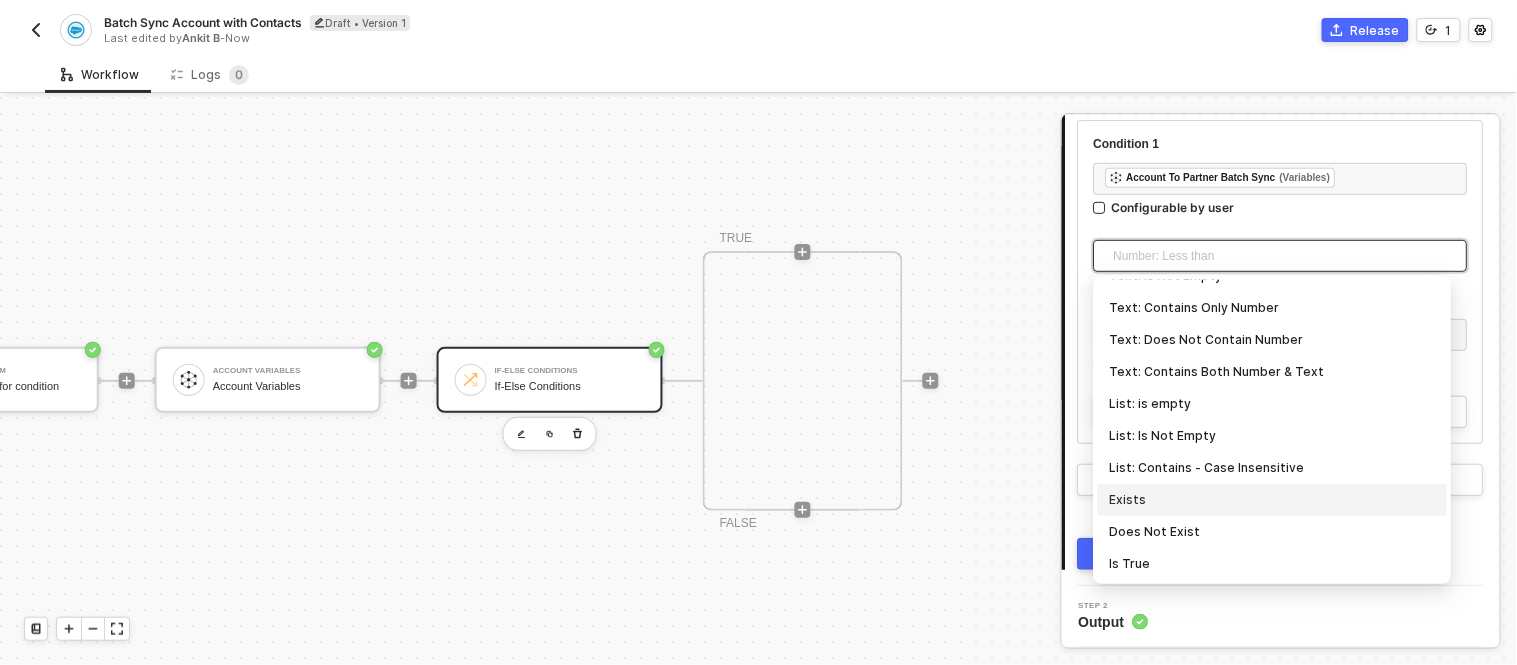 click on "Exists" at bounding box center (1273, 500) 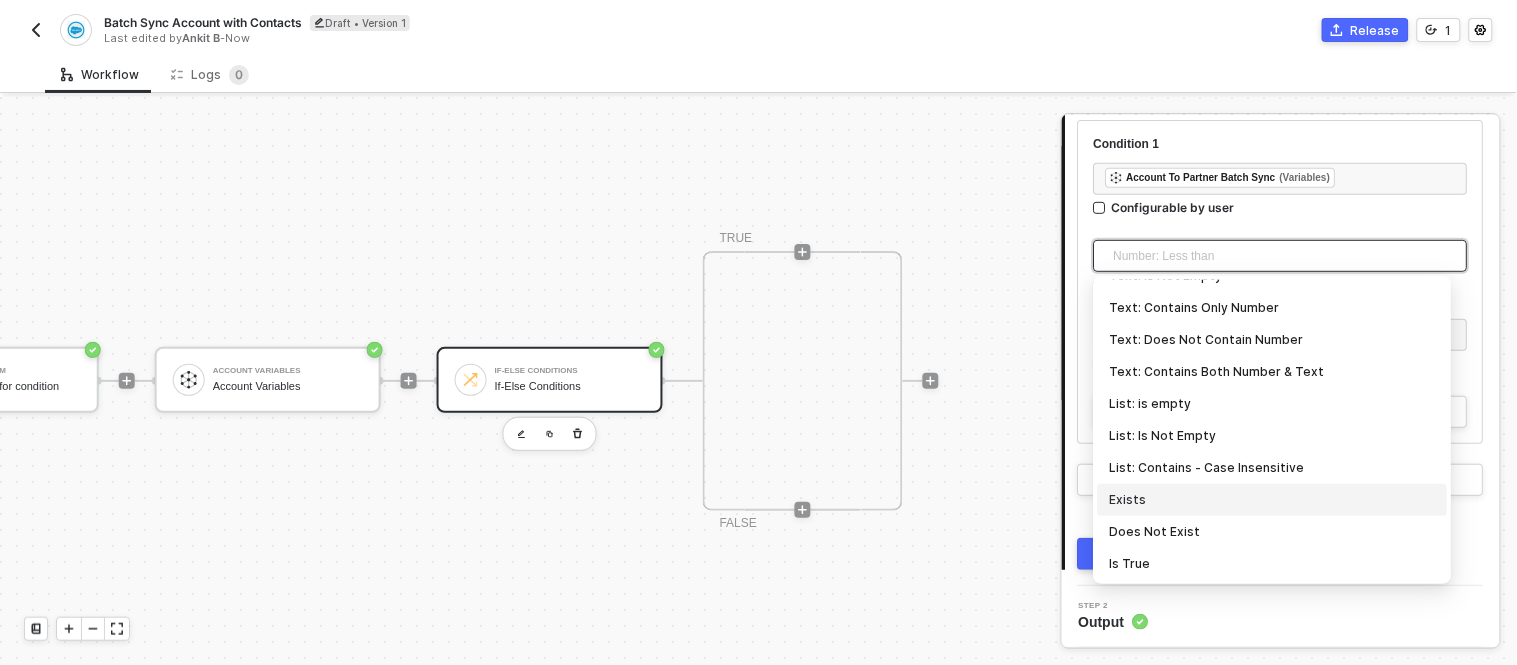 type on "Only continue if Account To Partner Batch Sync Exists" 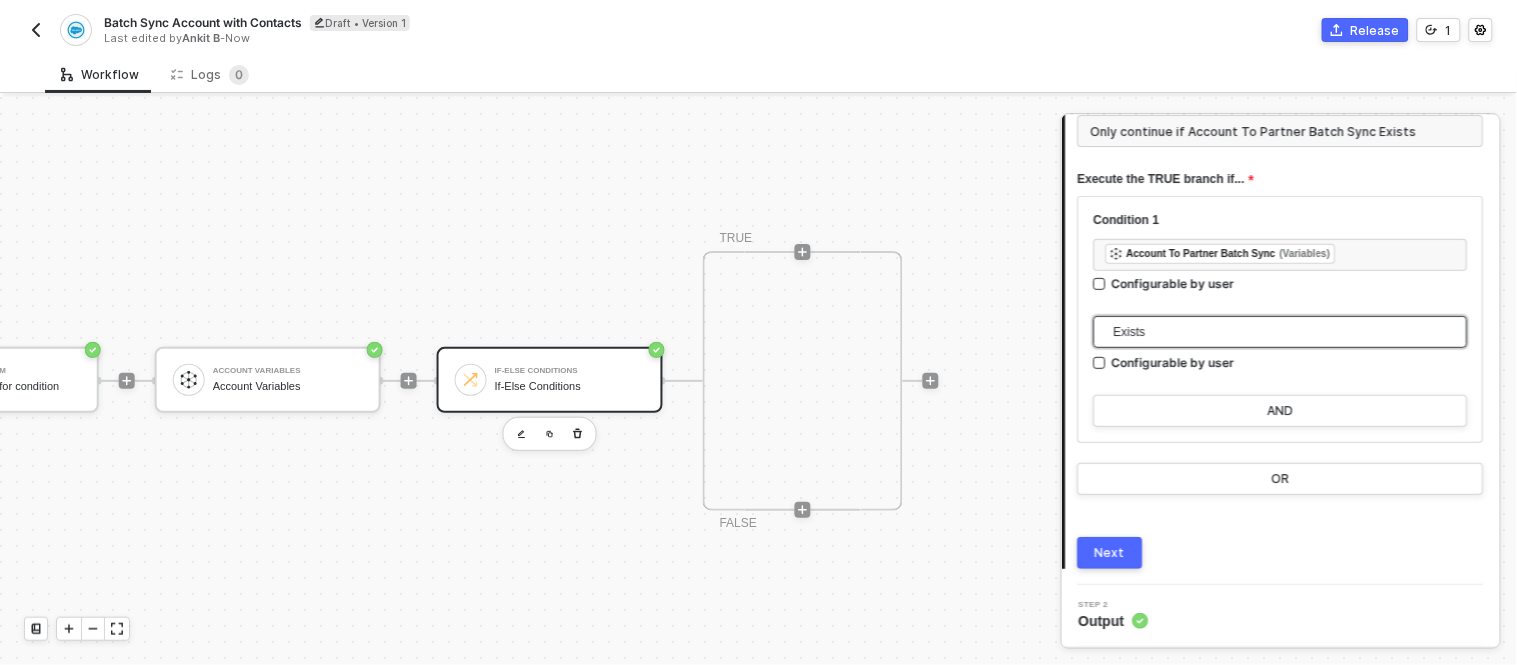 scroll, scrollTop: 161, scrollLeft: 0, axis: vertical 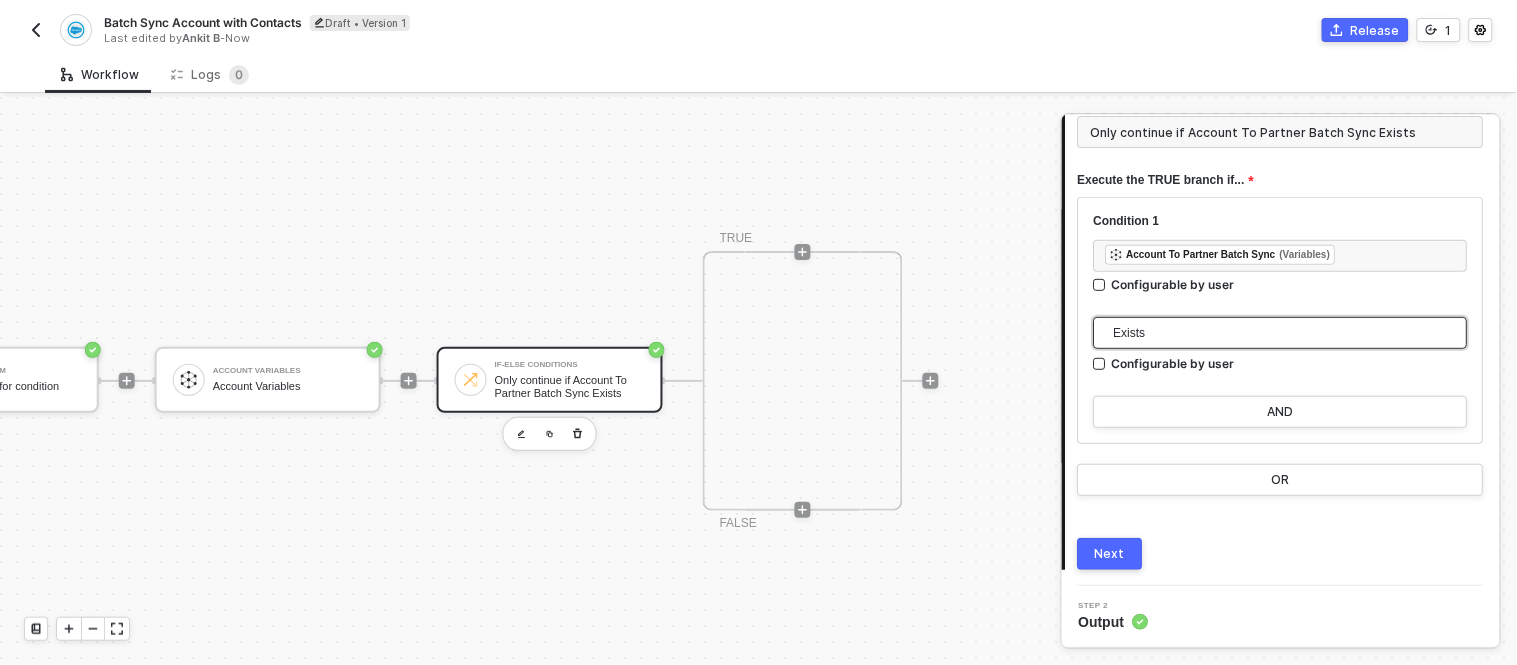 click on "Next" at bounding box center [1111, 554] 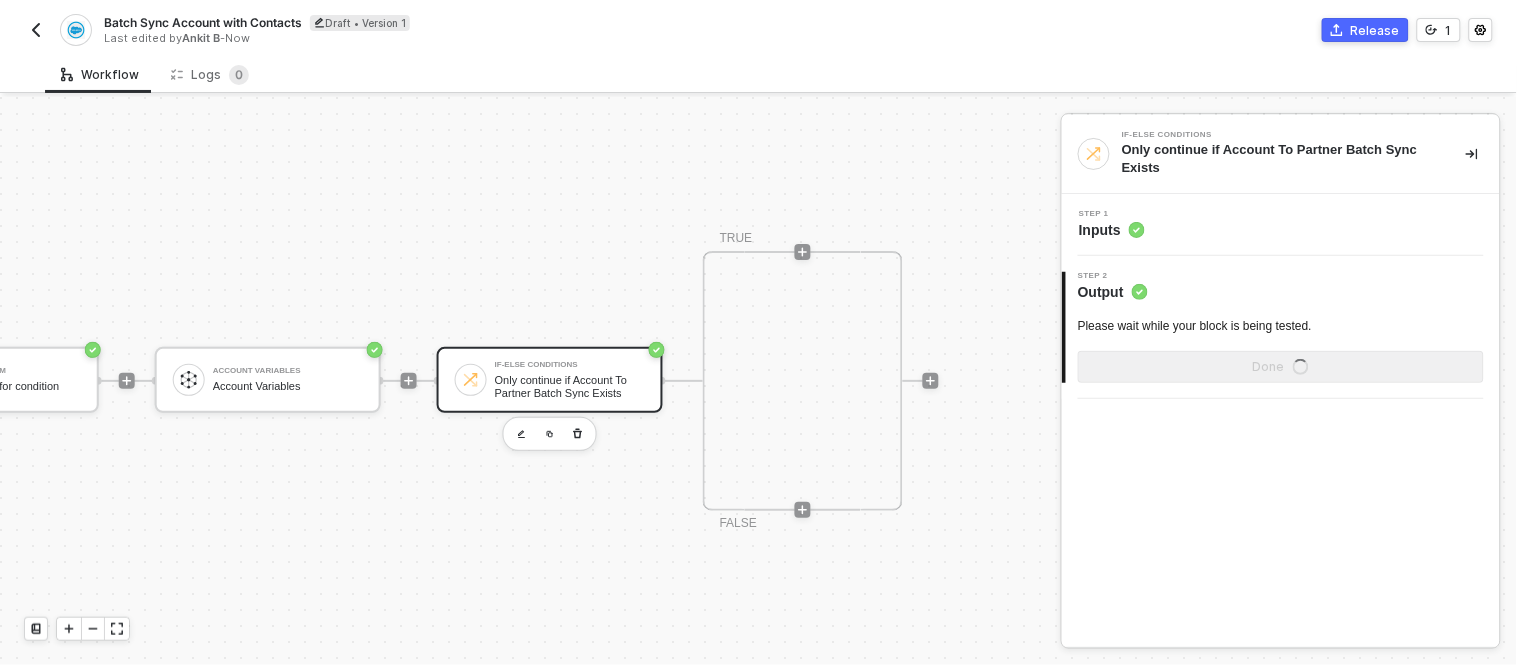 scroll, scrollTop: 0, scrollLeft: 0, axis: both 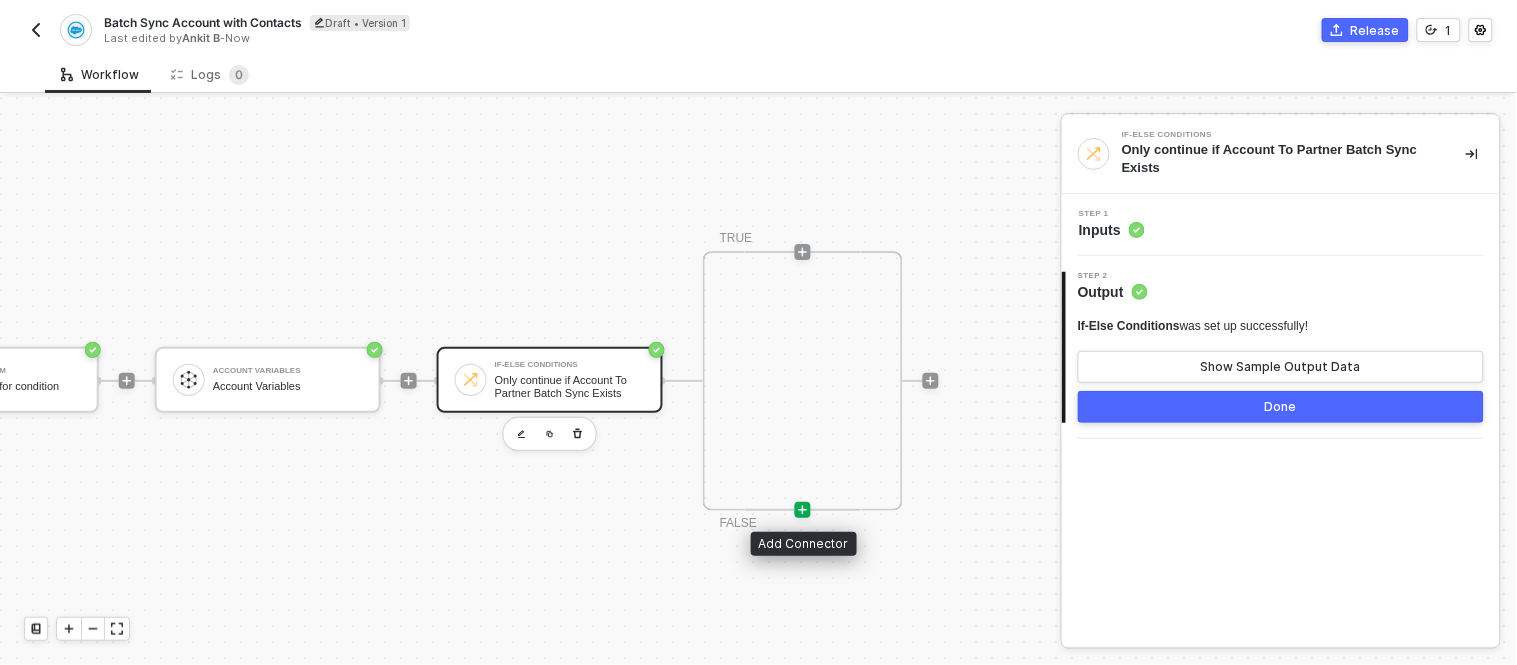 click at bounding box center (803, 510) 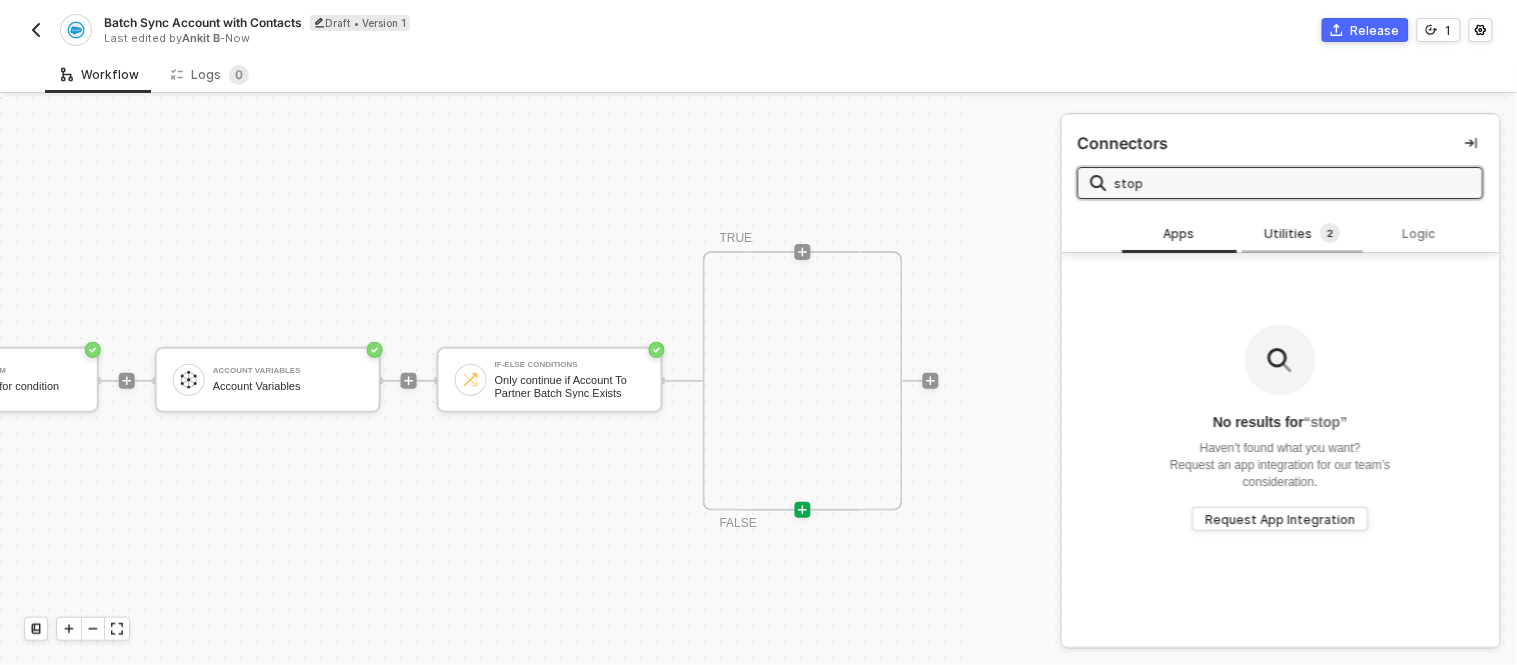 type on "stop" 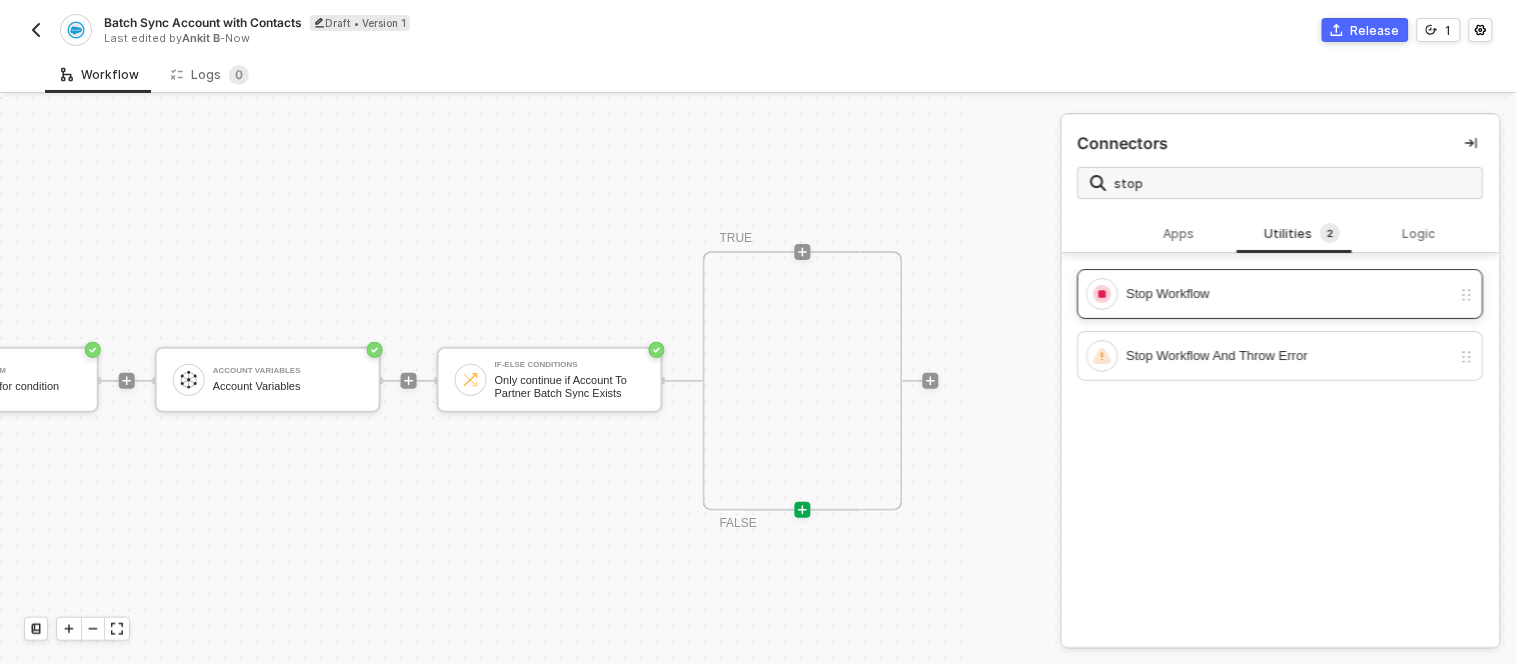 click on "Stop Workflow" at bounding box center (1289, 294) 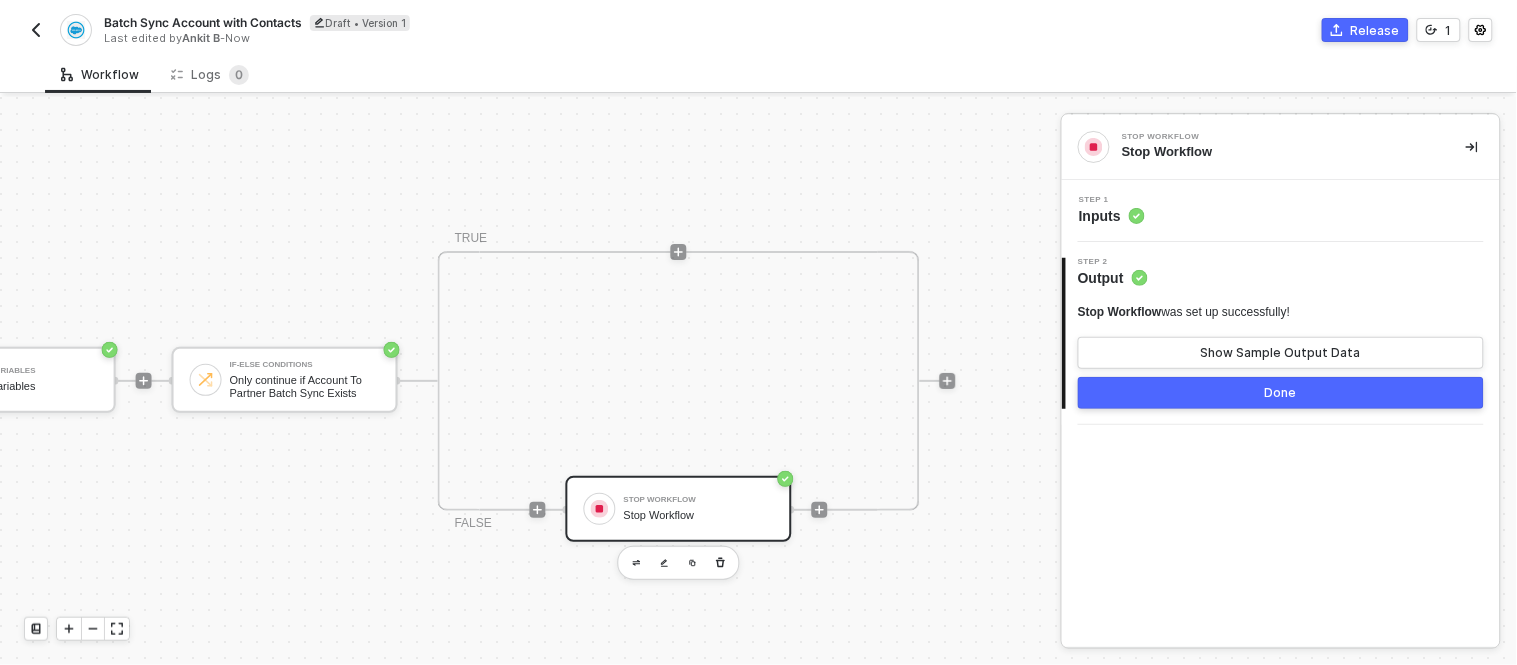 scroll, scrollTop: 0, scrollLeft: 700, axis: horizontal 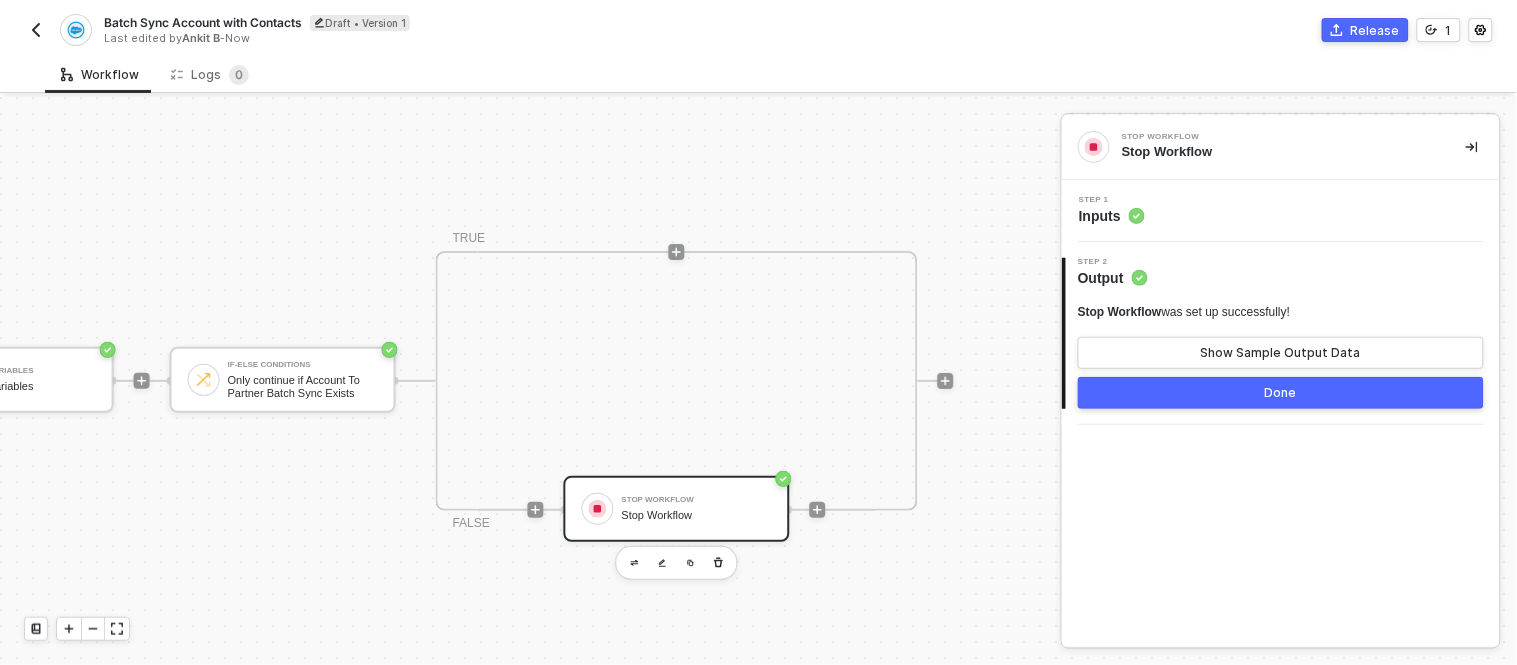 click on "Step 1 Inputs" at bounding box center (1281, 211) 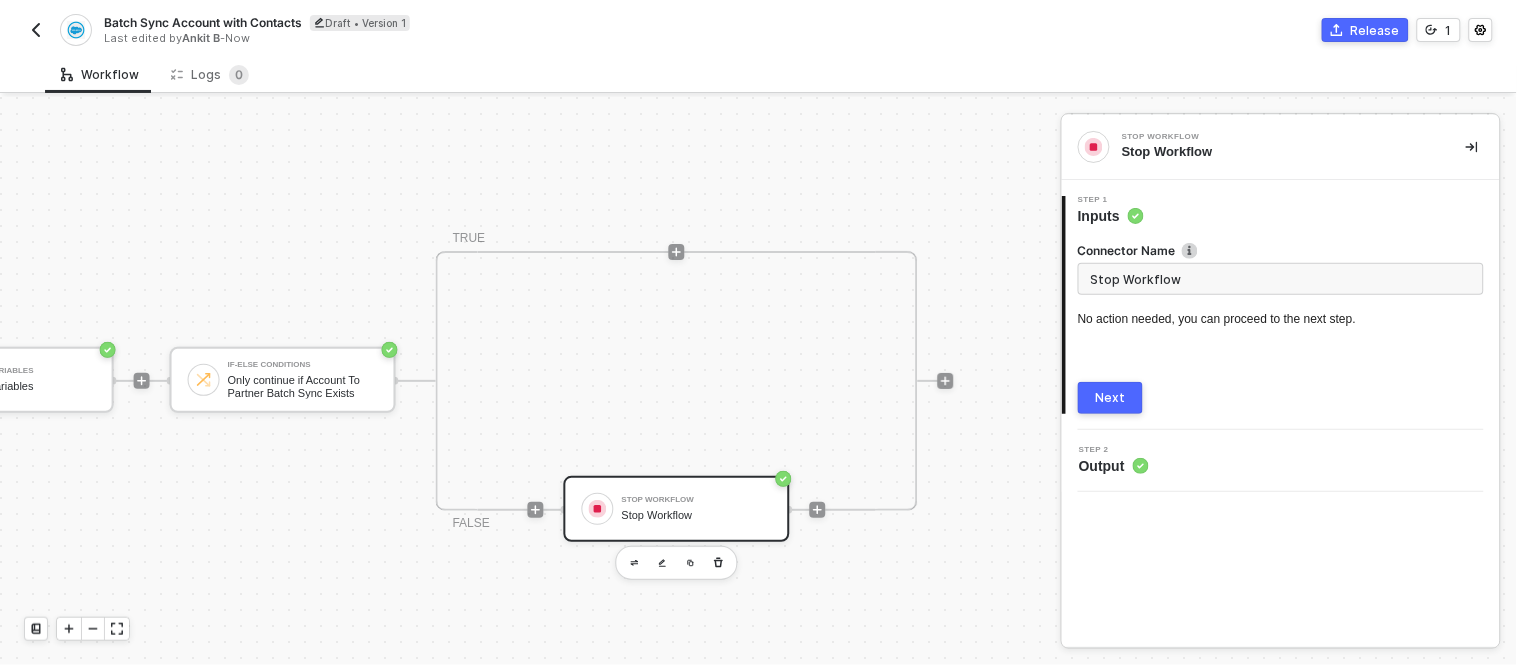 click on "TRIGGER Channelscaler Trigger workflow when create a new event Salesforce CRM Get Accounts for condition Account Variables Account Variables If-Else Conditions Only continue if Account To Partner Batch Sync Exists TRUE FALSE Stop Workflow Stop Workflow" at bounding box center [127, 381] 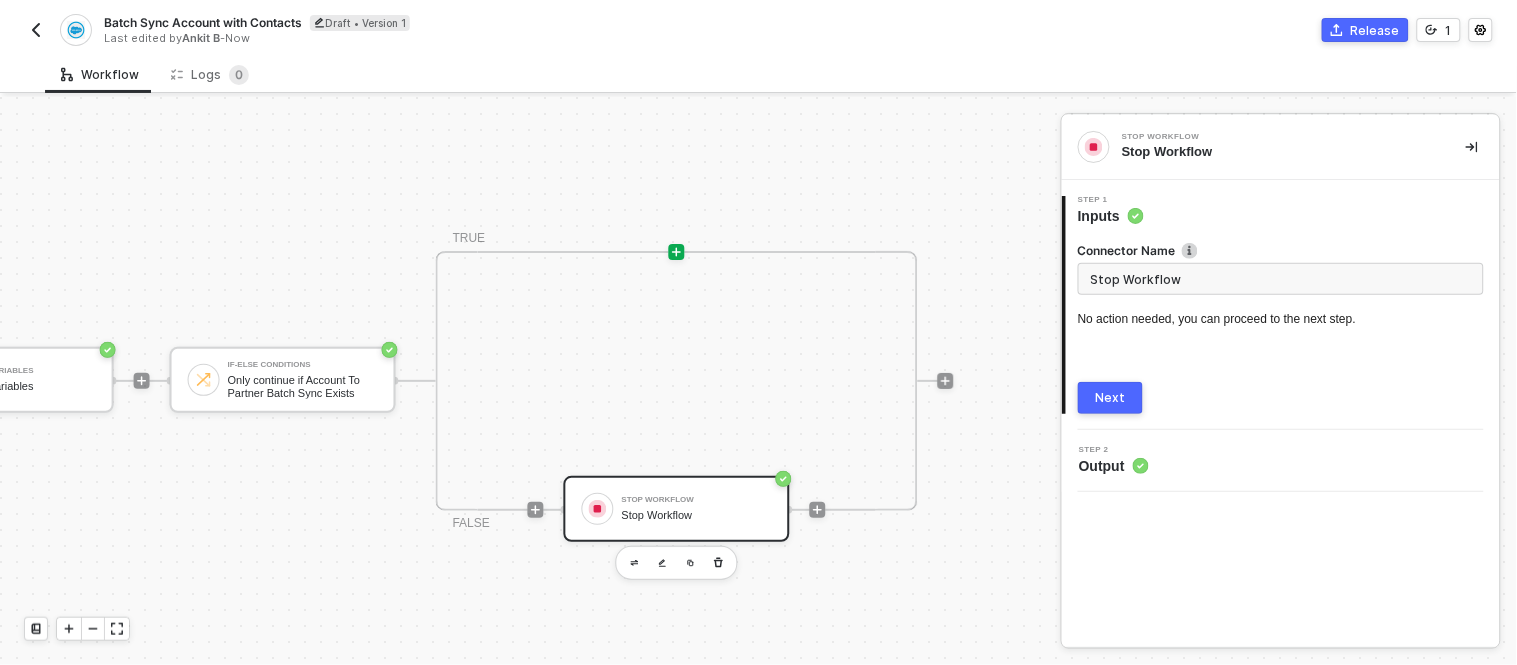 click 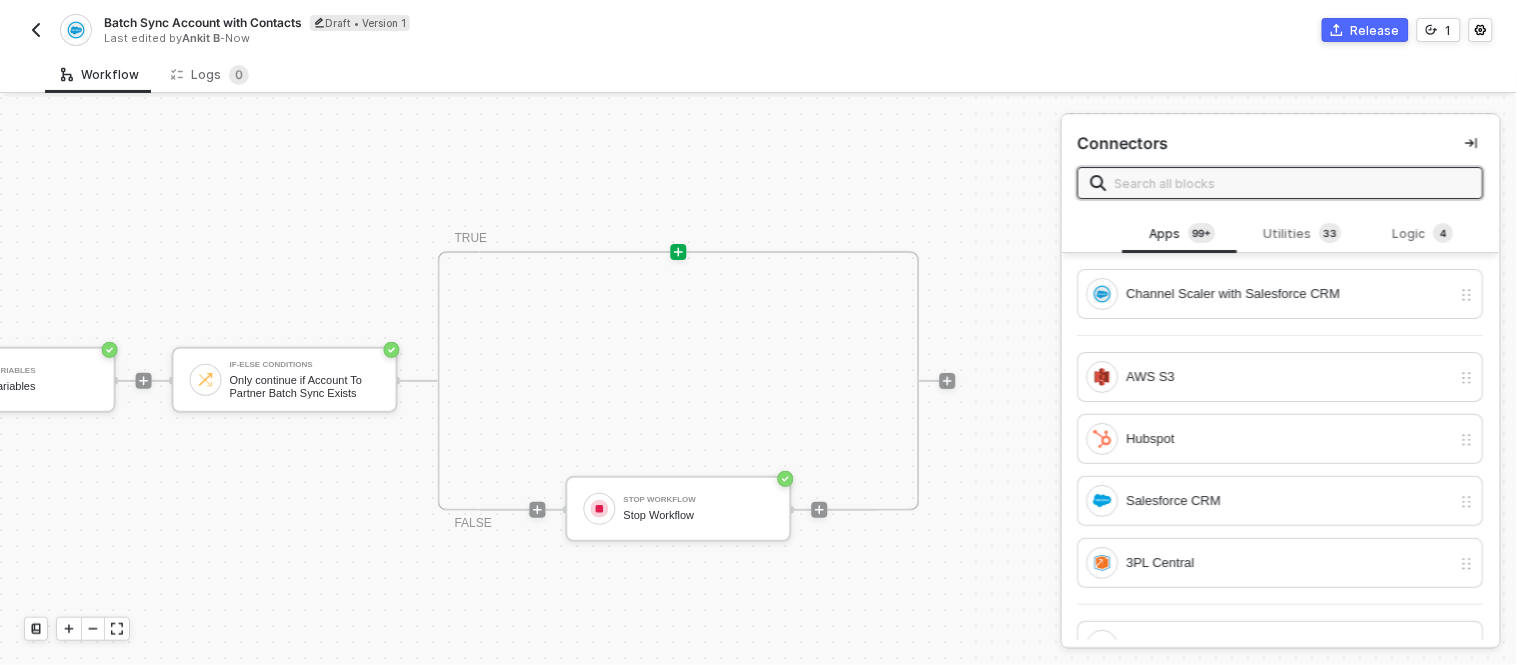 scroll, scrollTop: 0, scrollLeft: 714, axis: horizontal 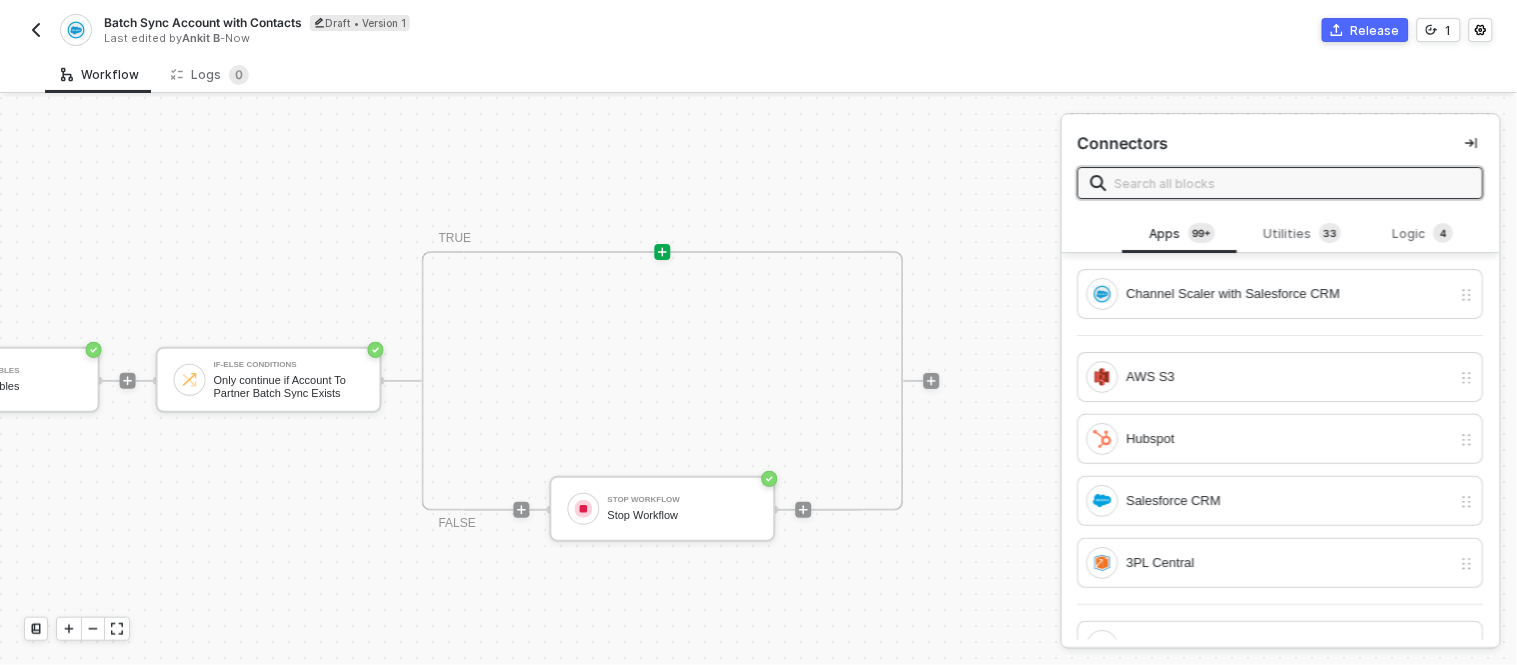 click 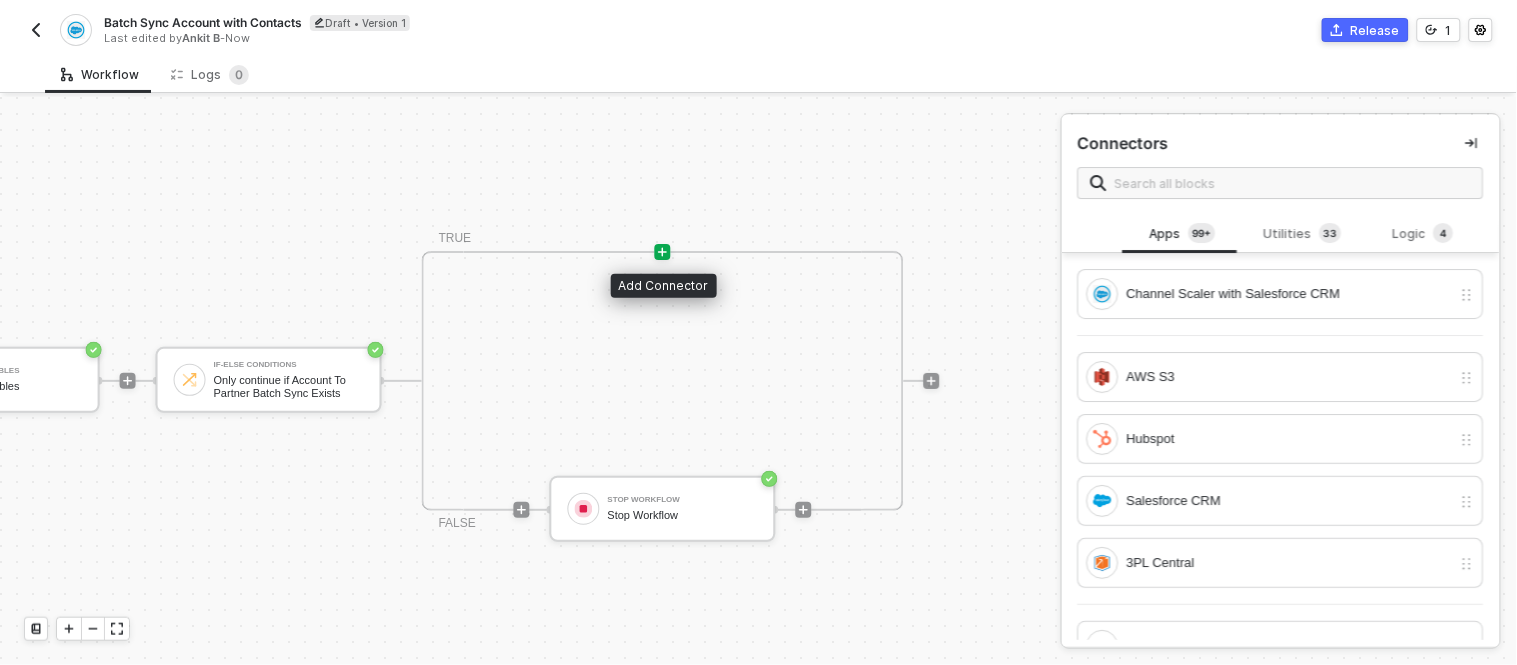 click 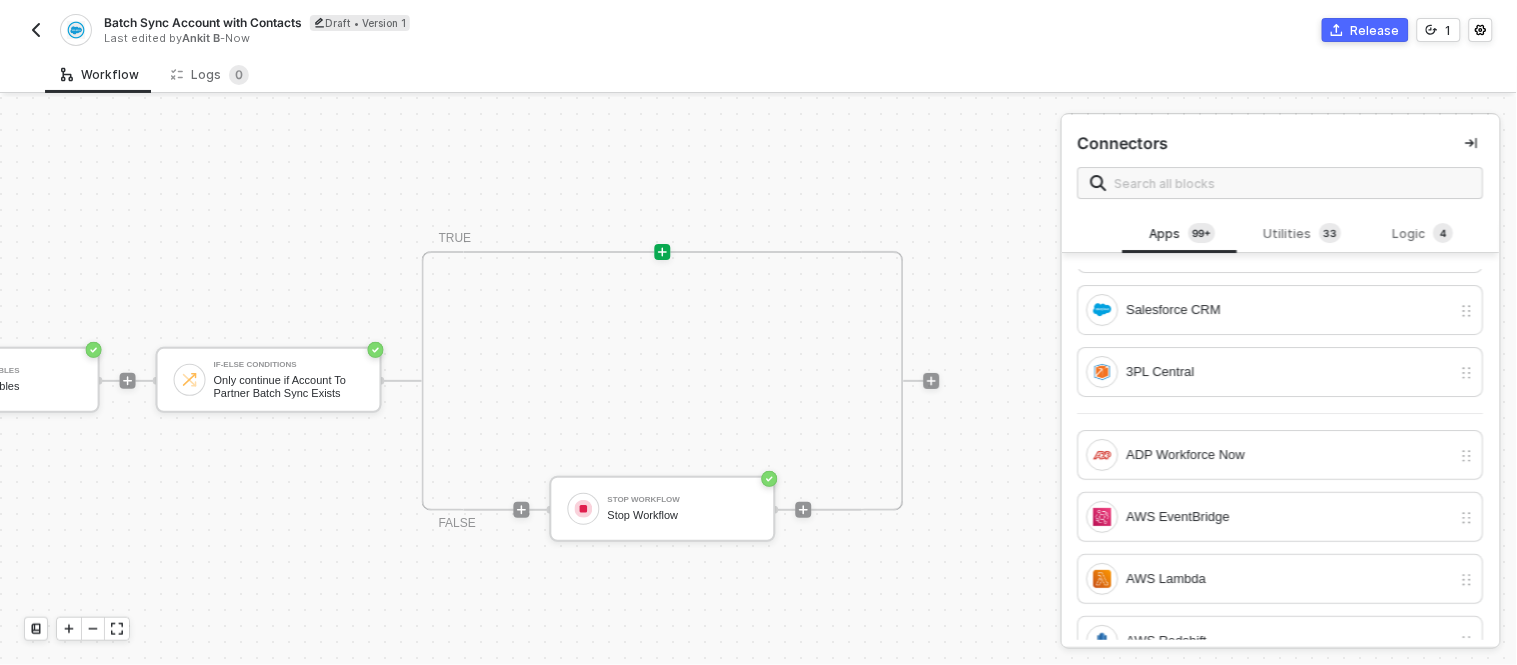 scroll, scrollTop: 0, scrollLeft: 0, axis: both 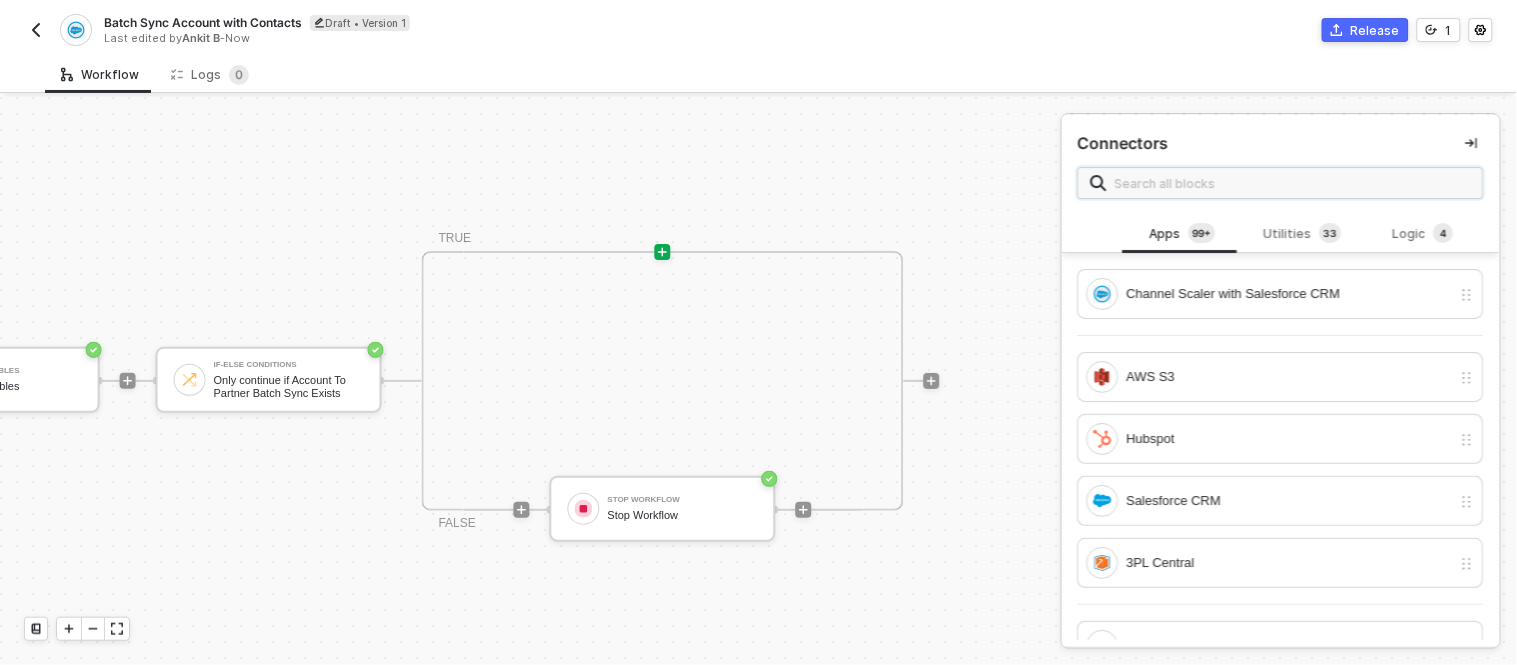 click at bounding box center (1293, 183) 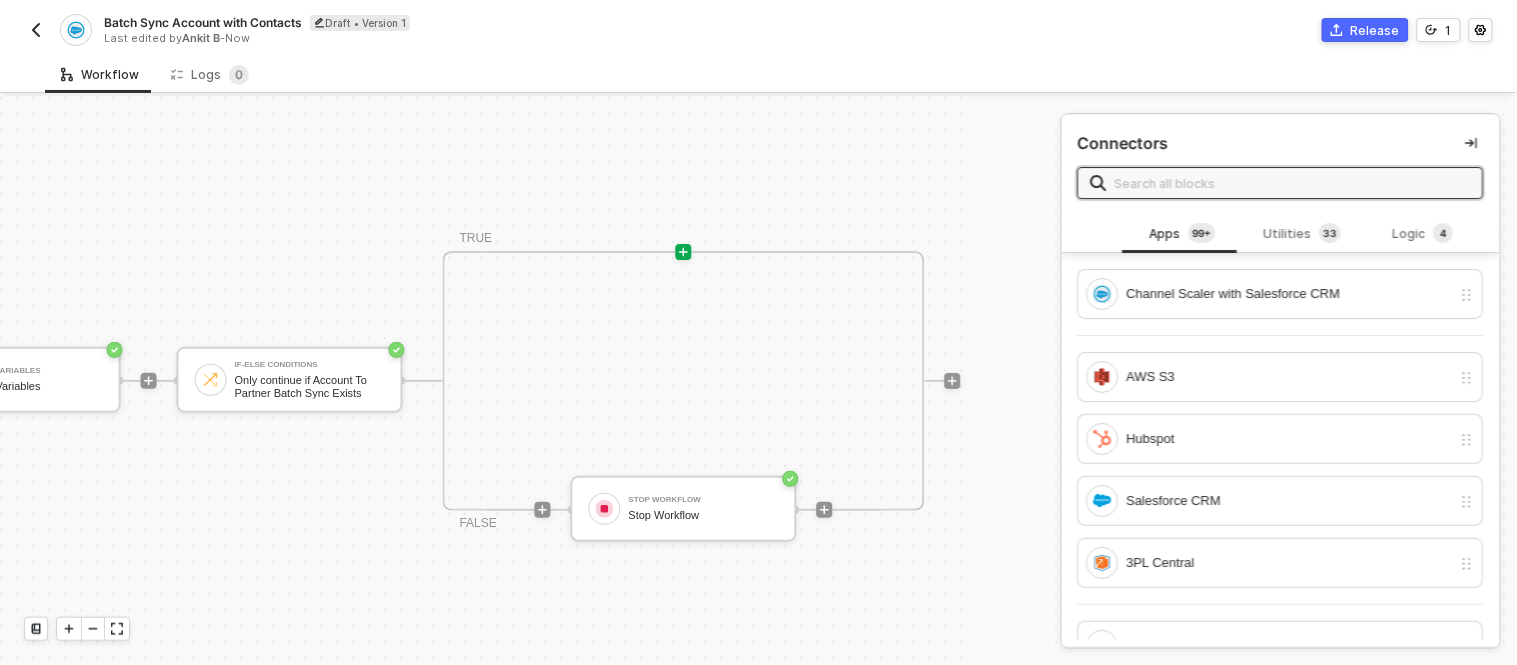 scroll, scrollTop: 0, scrollLeft: 692, axis: horizontal 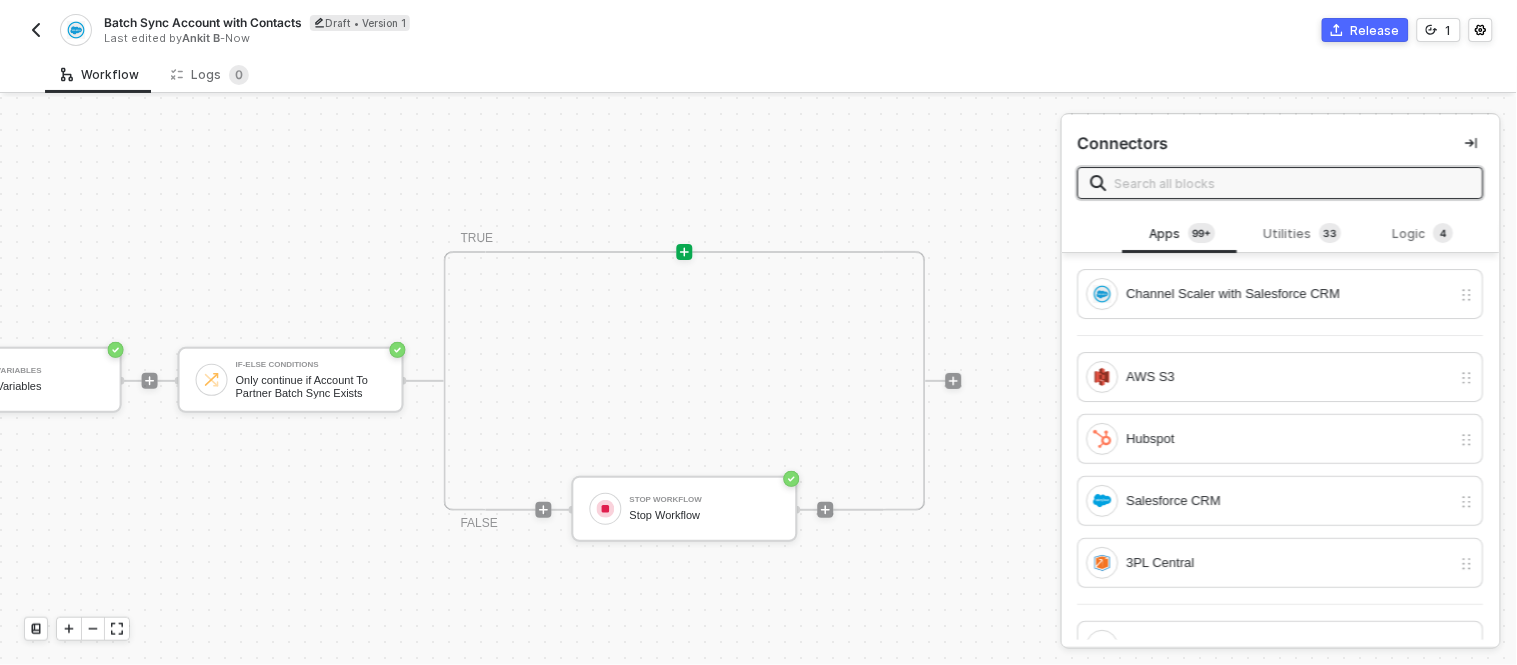 click 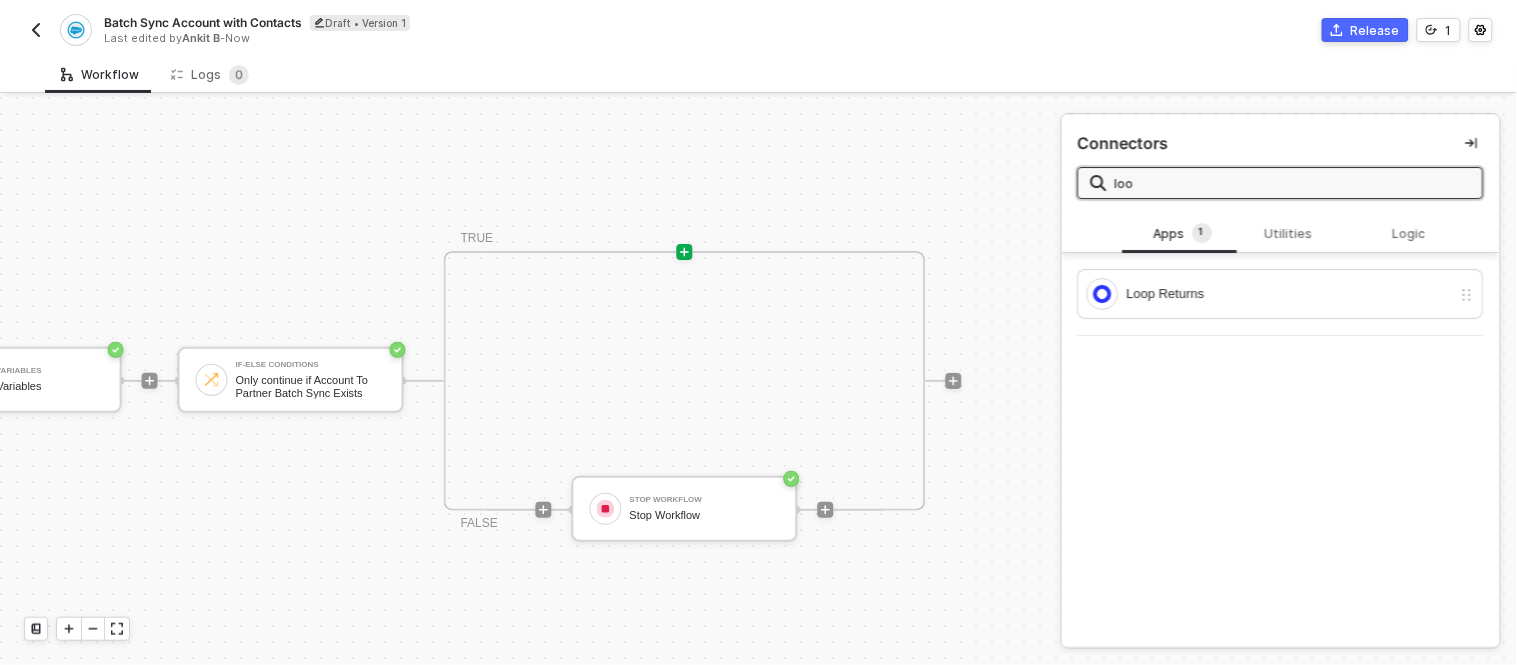 type on "loop" 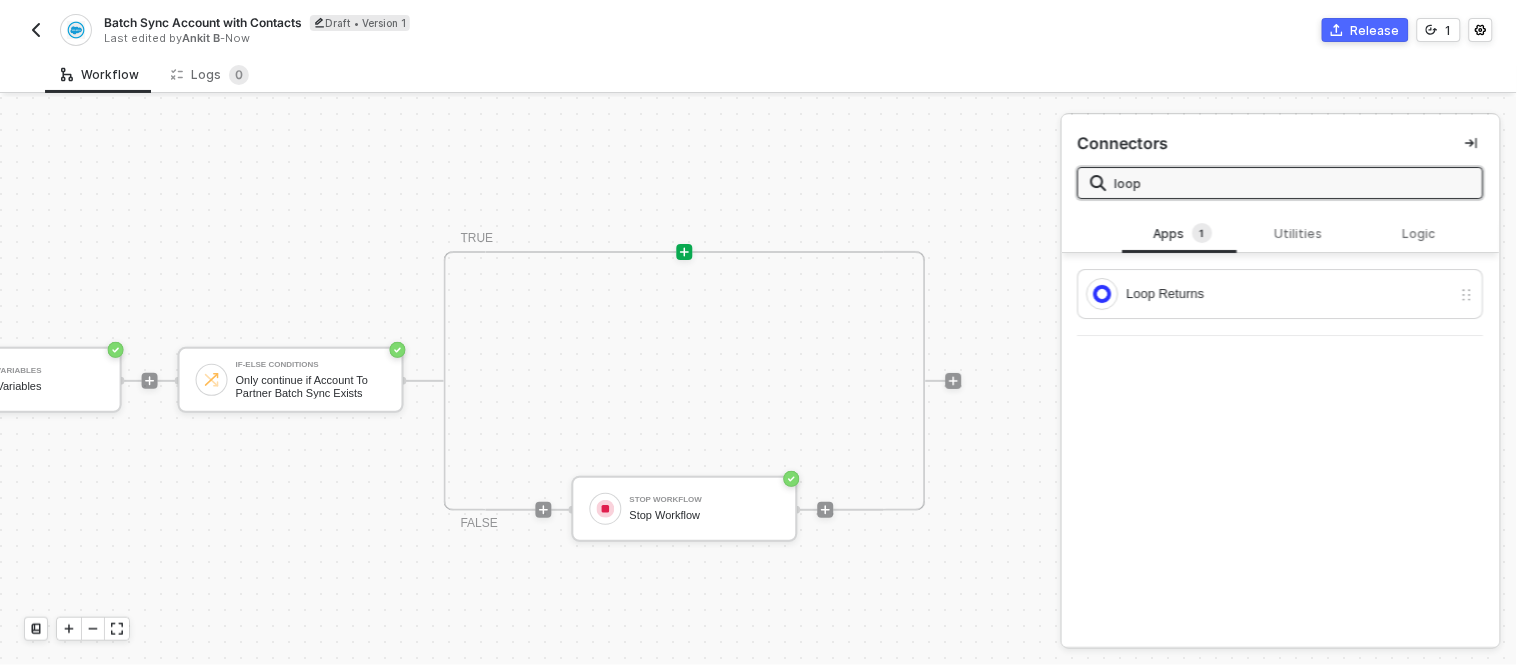 click on "loop" at bounding box center (1293, 183) 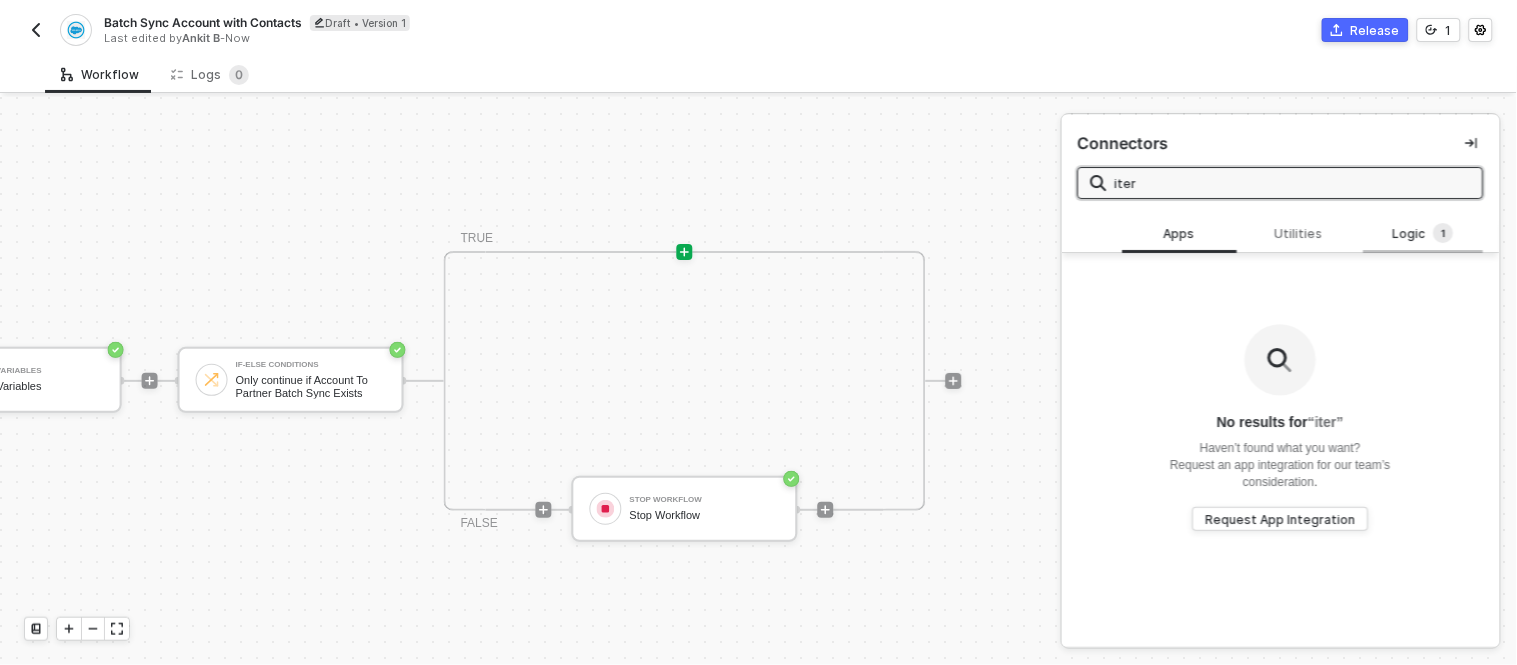 type on "iter" 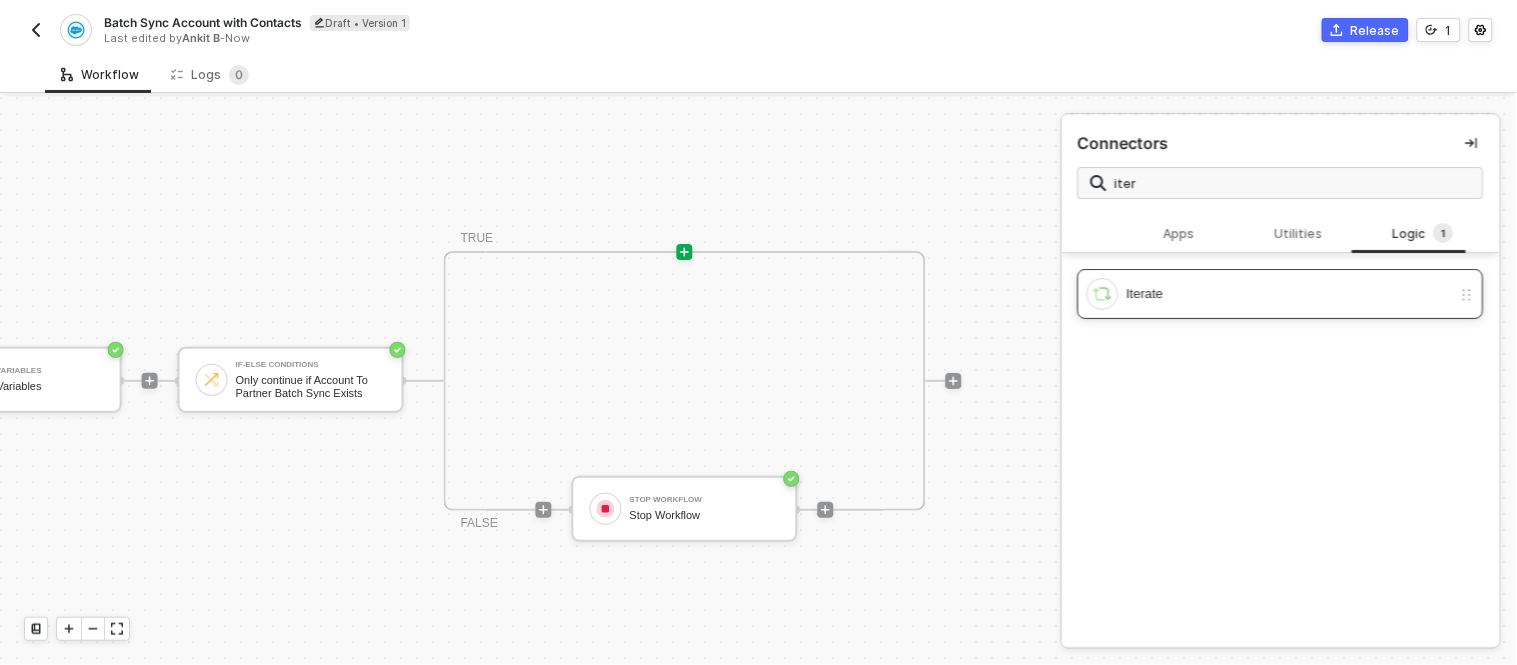 click on "Iterate" at bounding box center (1289, 294) 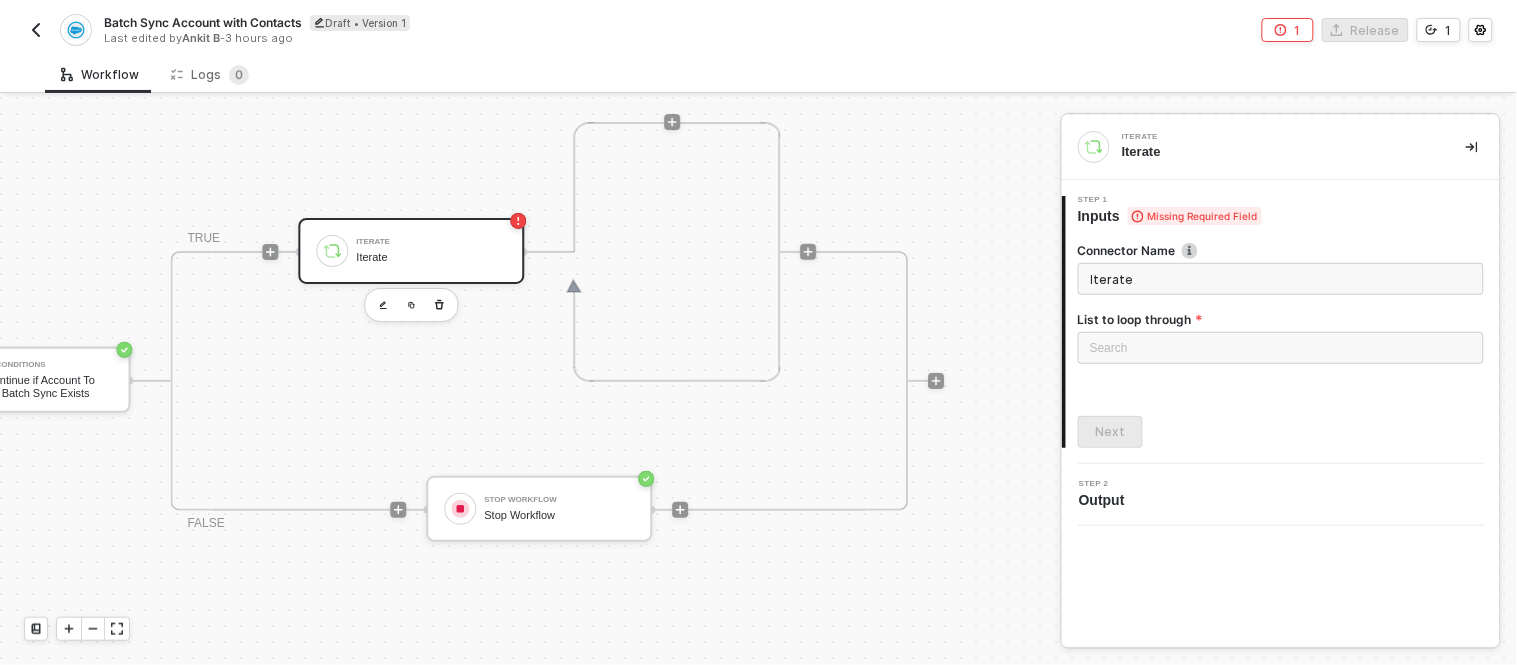 scroll, scrollTop: 0, scrollLeft: 971, axis: horizontal 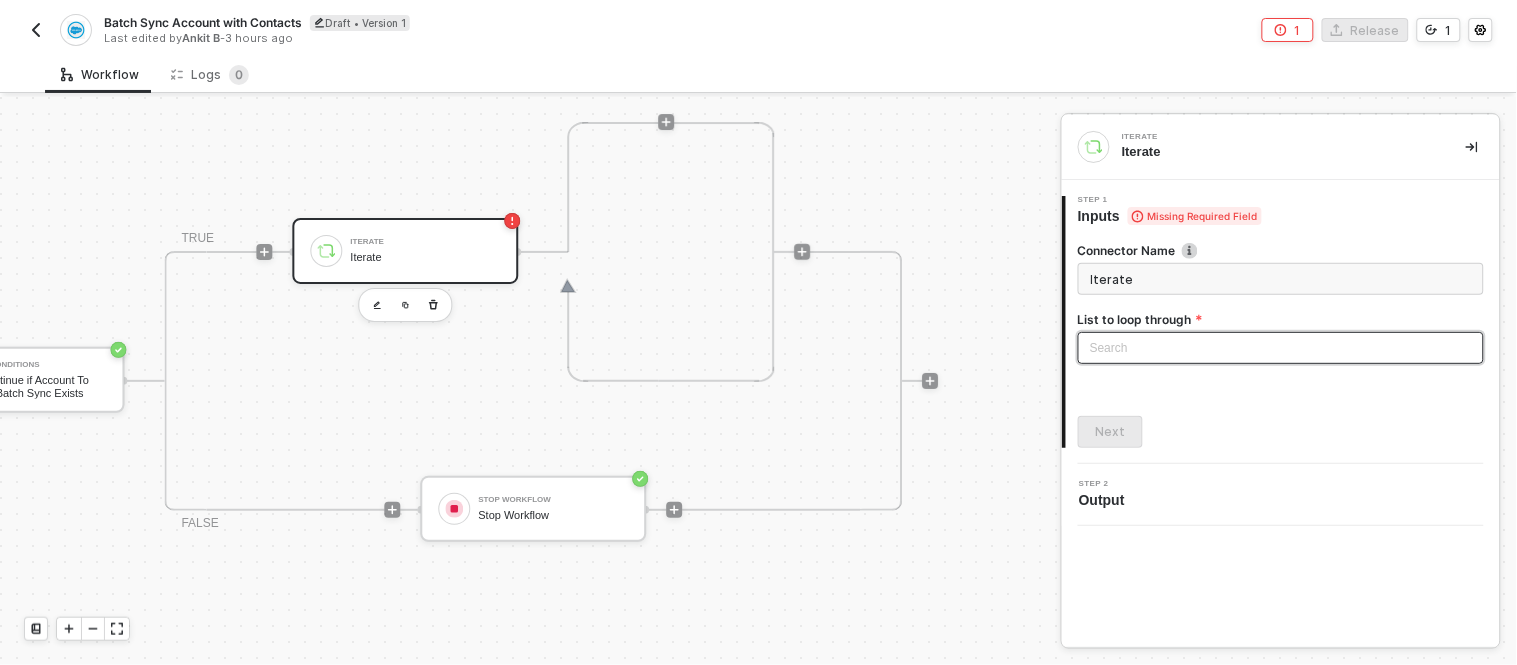 click on "Search" at bounding box center [1281, 348] 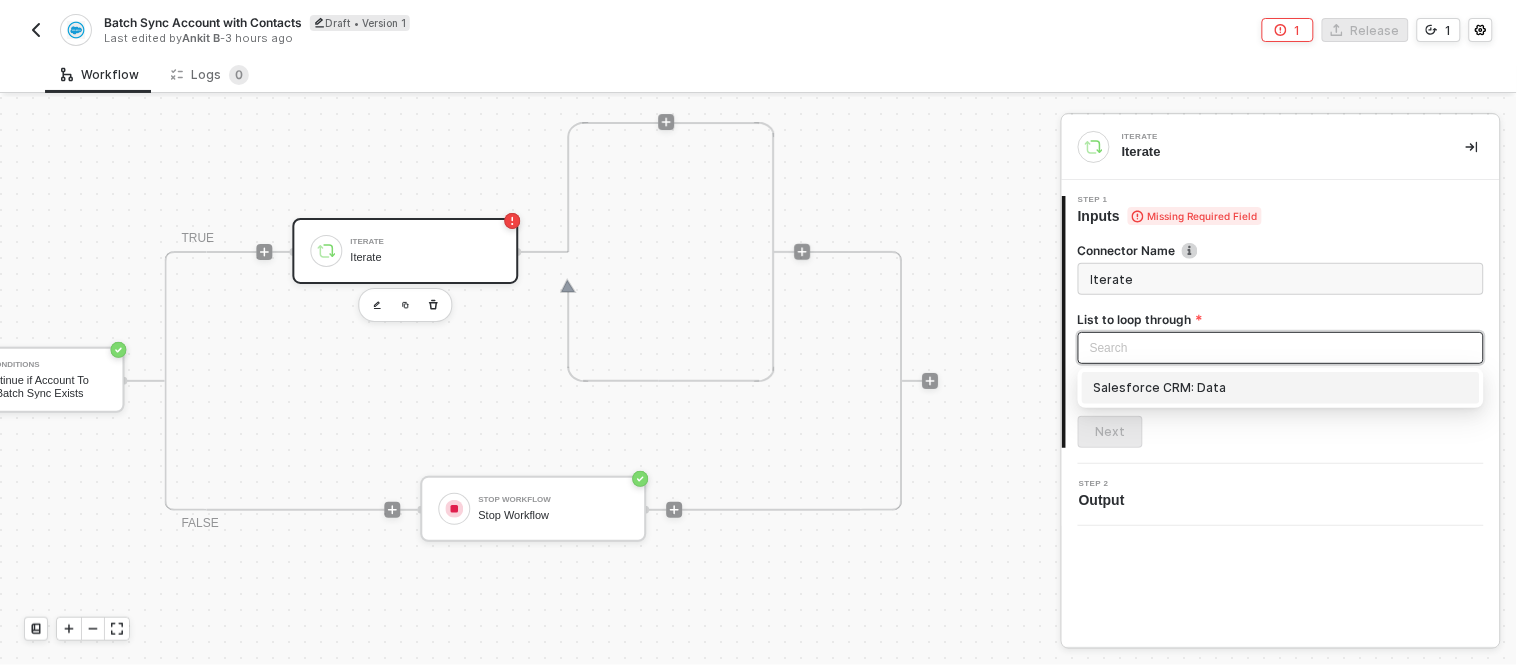 click on "Salesforce CRM:  Data" at bounding box center [1281, 388] 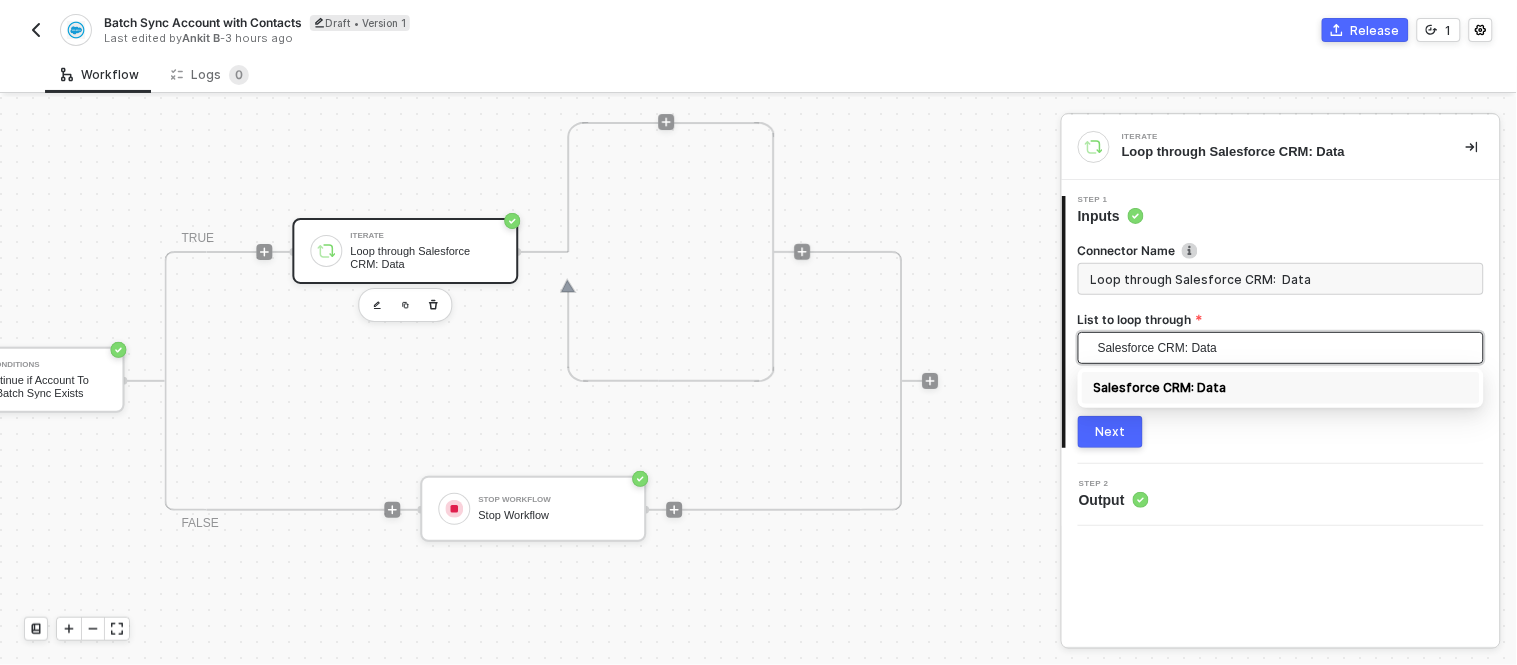 type on "Loop through Salesforce CRM:  Data" 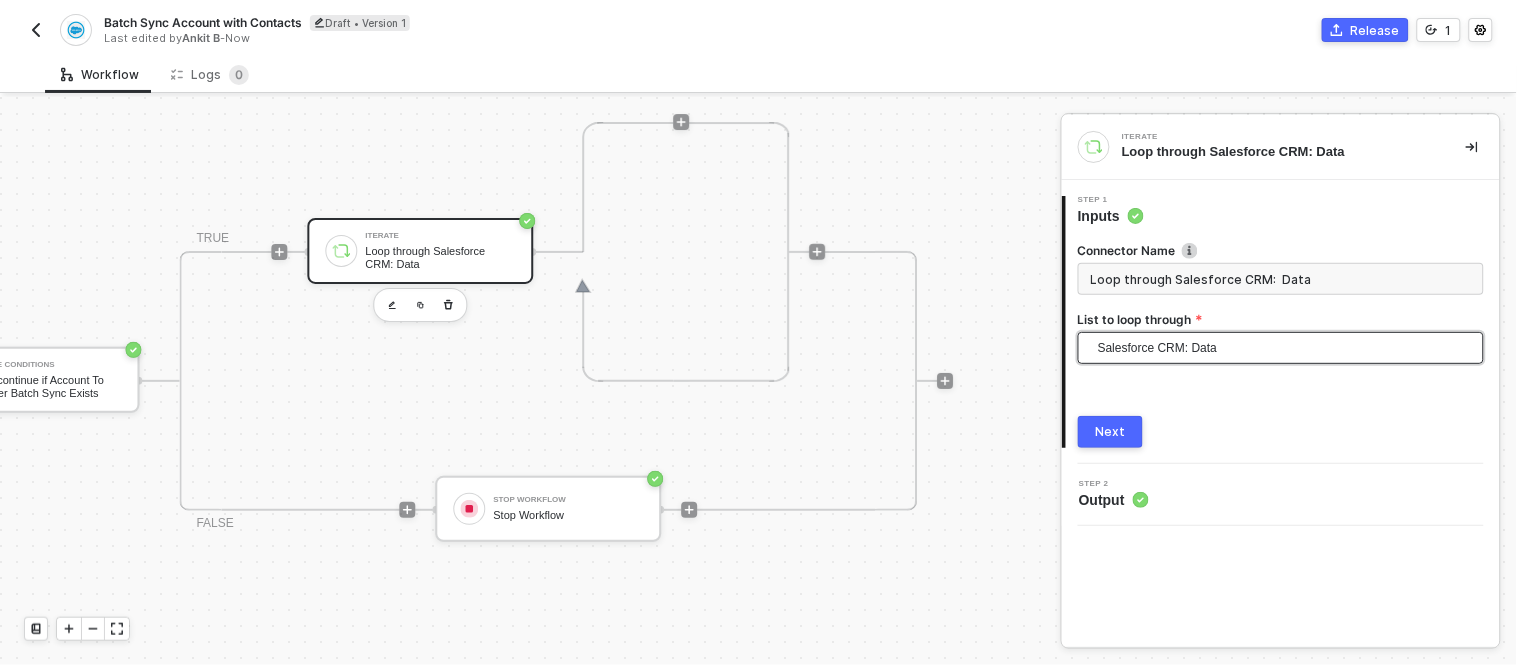 scroll, scrollTop: 0, scrollLeft: 955, axis: horizontal 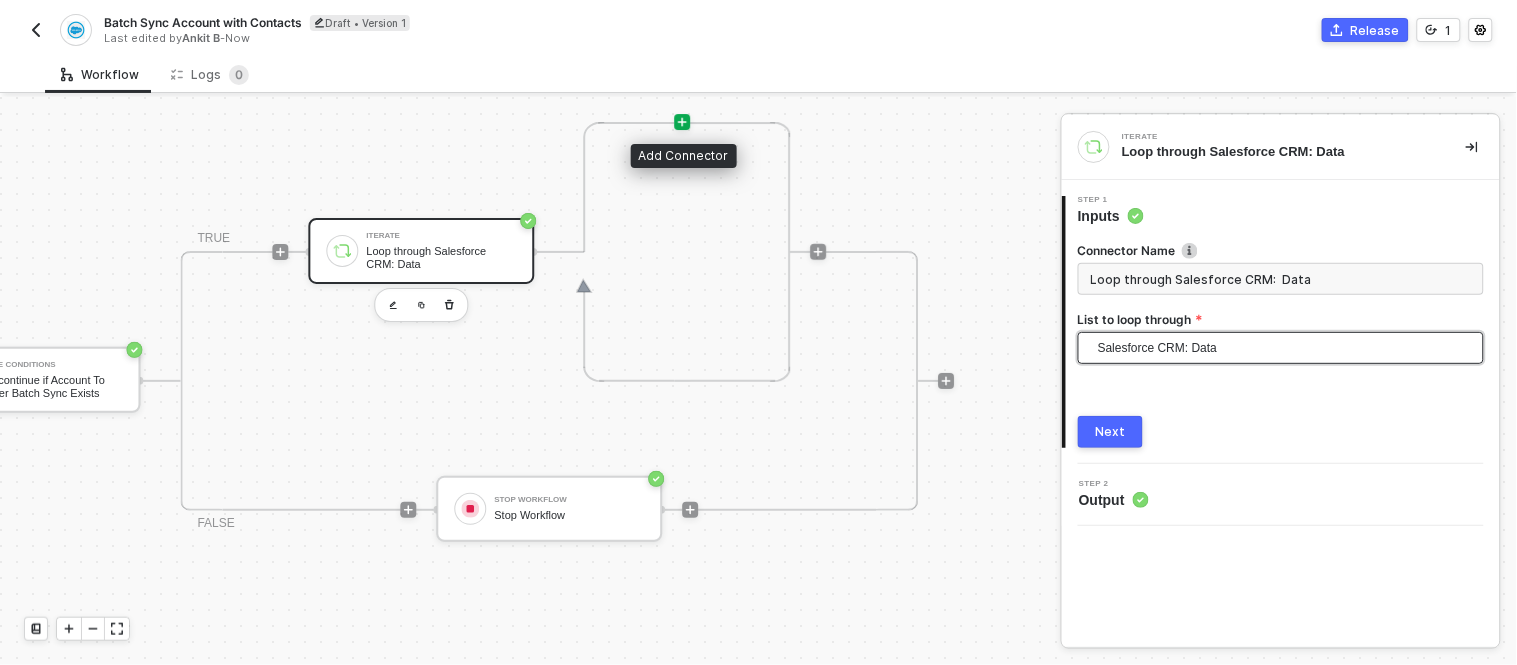 click 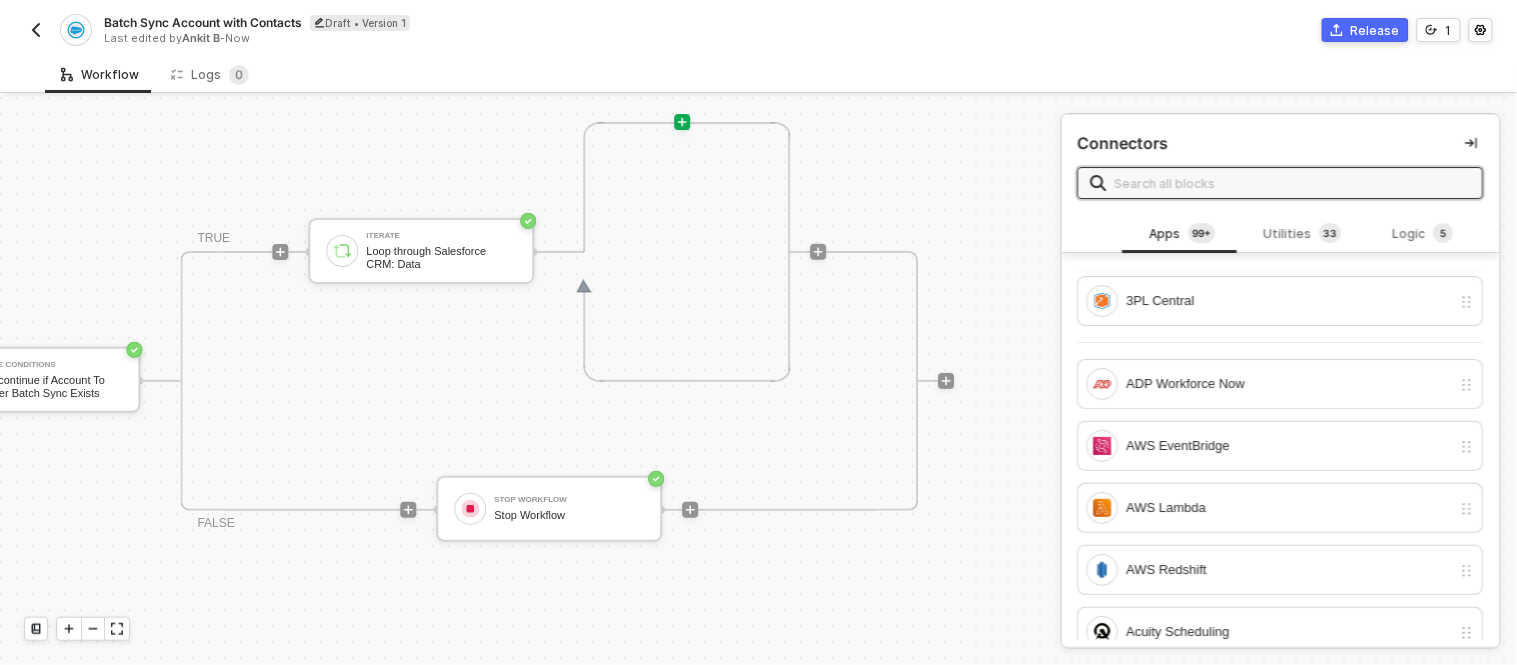 scroll, scrollTop: 0, scrollLeft: 0, axis: both 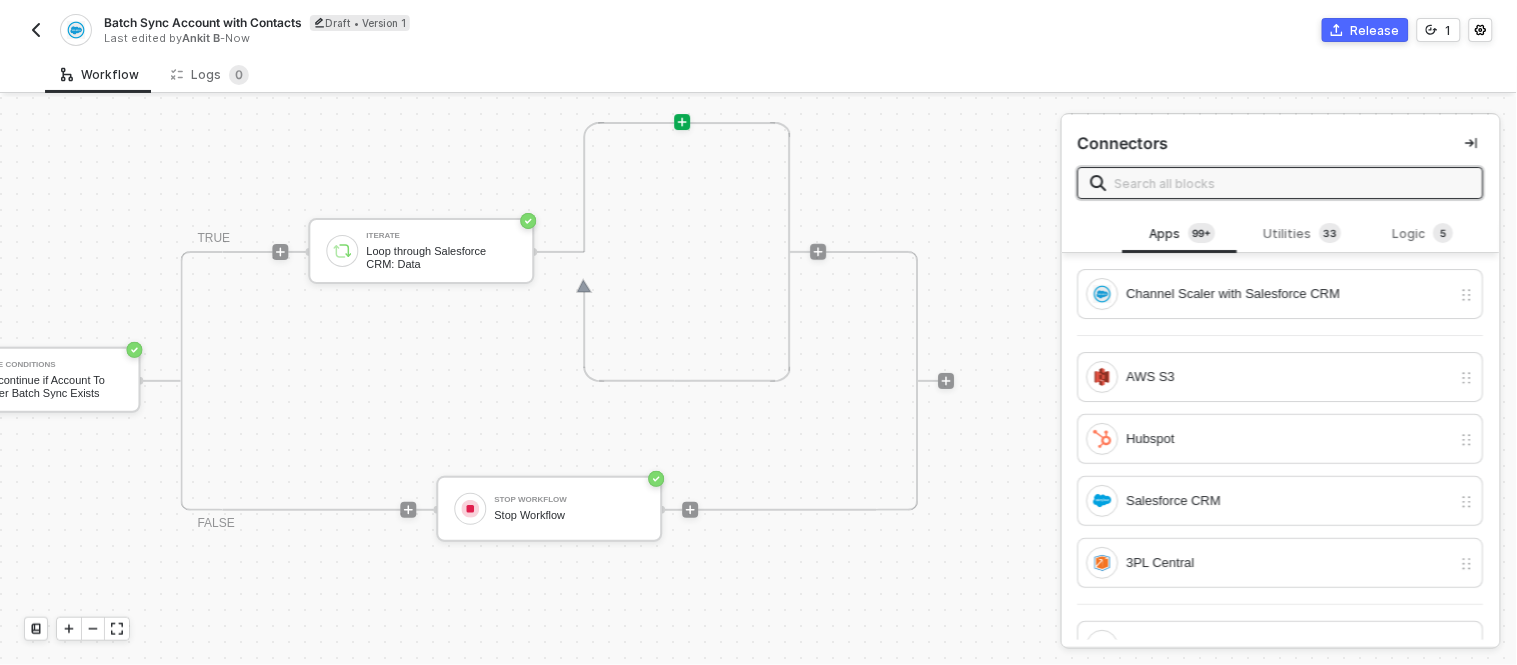 click at bounding box center (1293, 183) 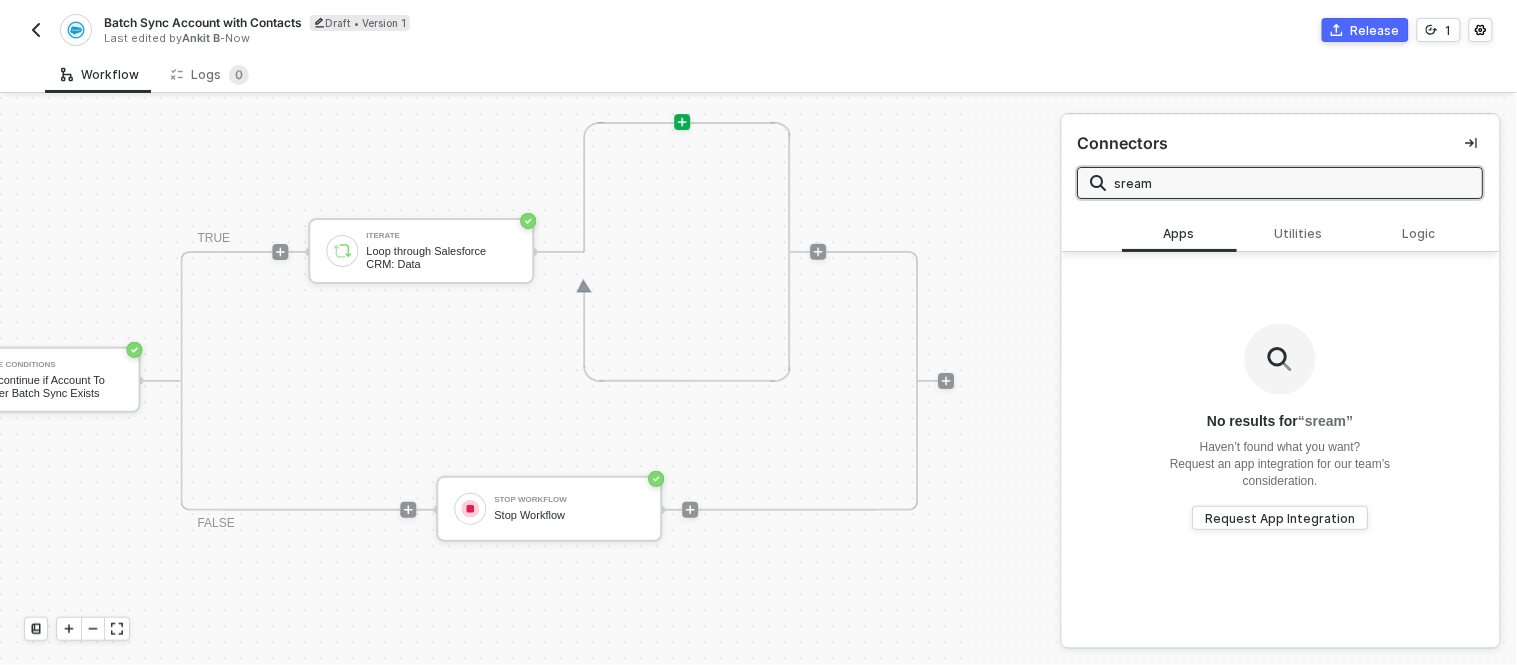 click on "sream" at bounding box center (1293, 183) 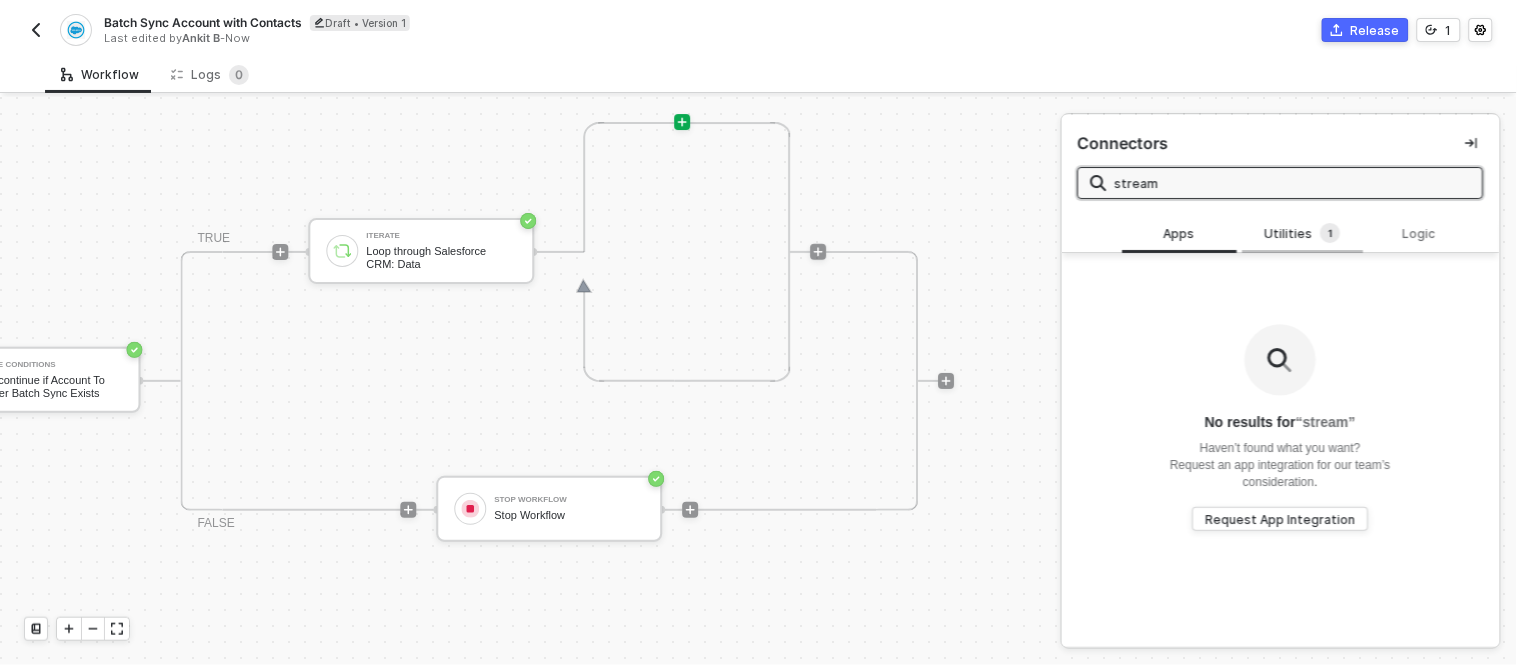 type on "stream" 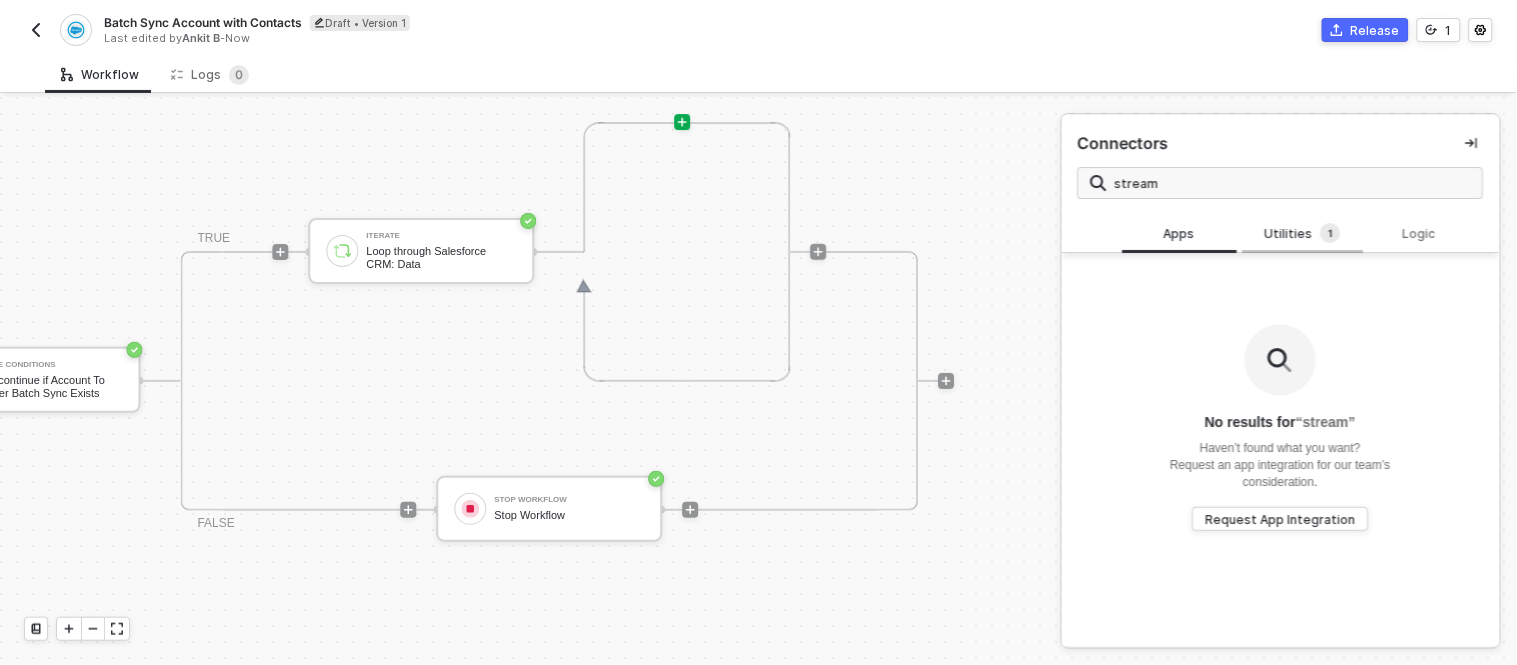 click on "Utilities 1" at bounding box center (1303, 234) 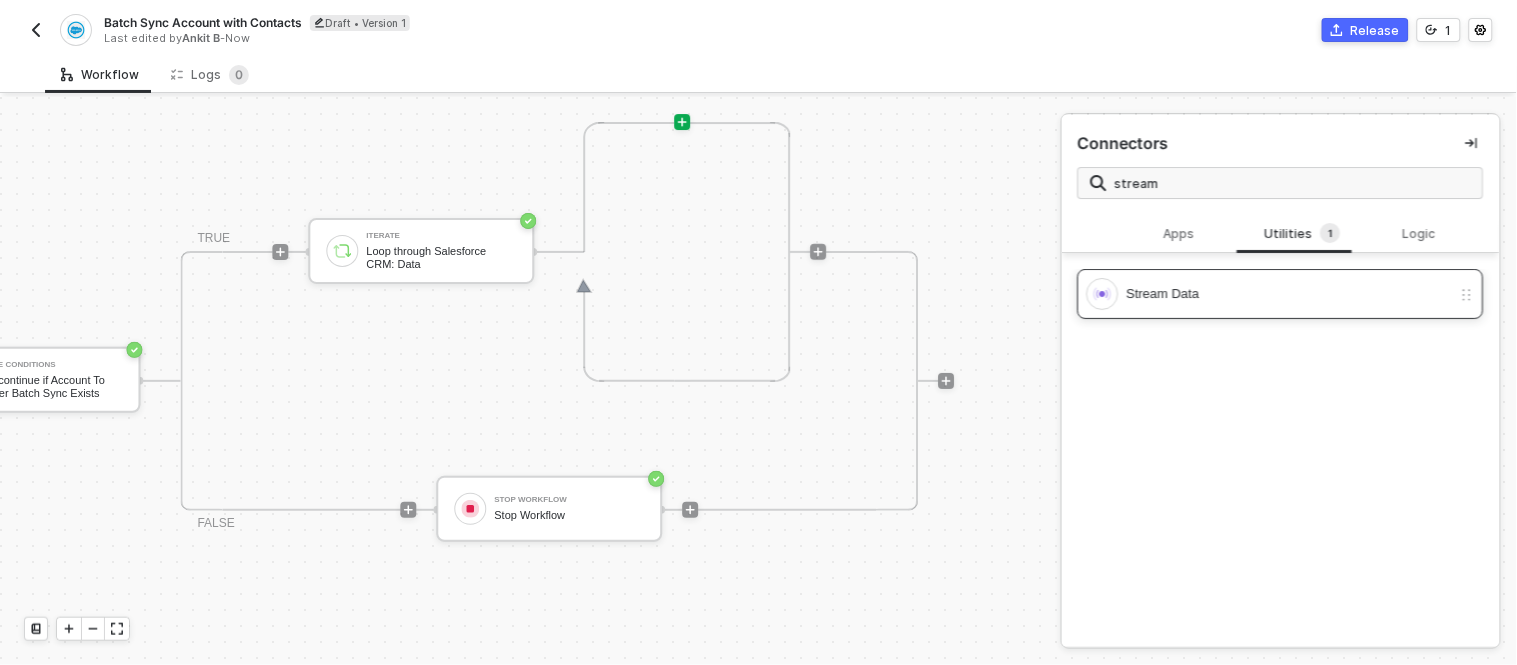 click on "Stream Data" at bounding box center [1281, 294] 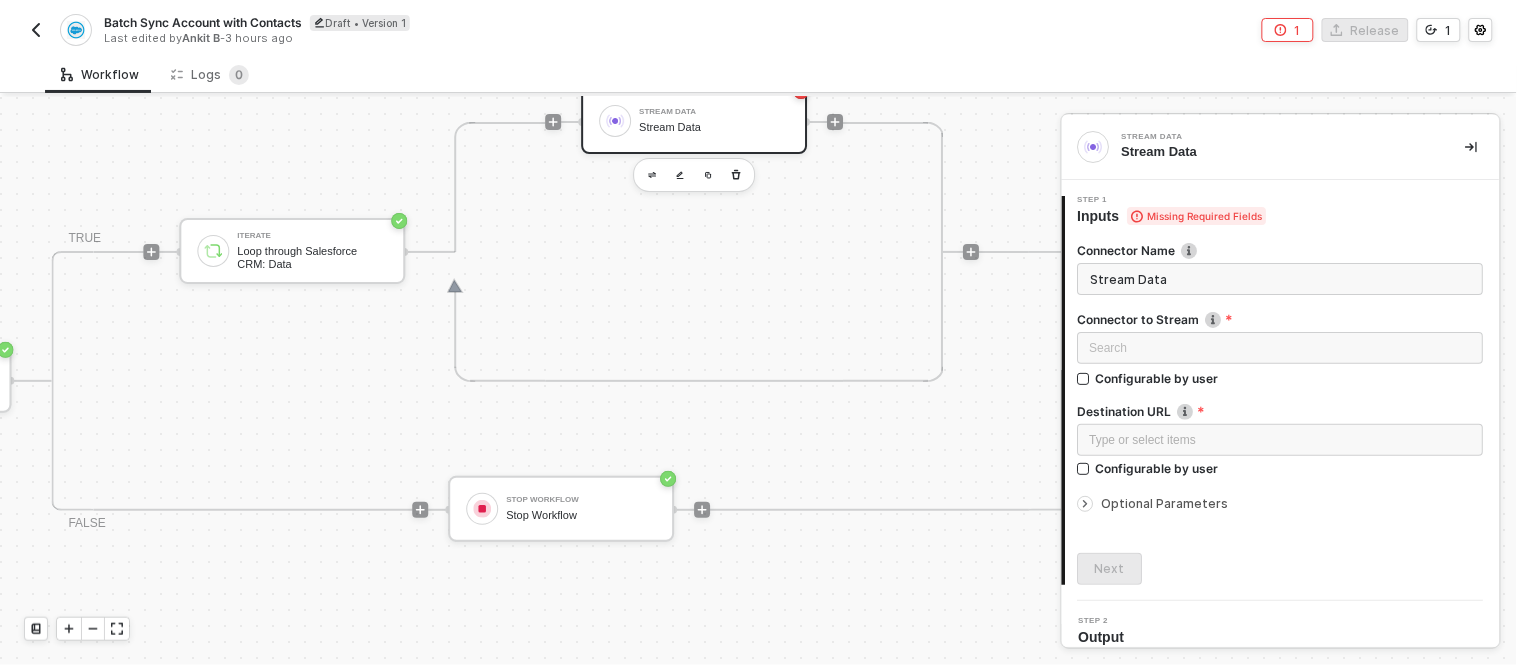 scroll, scrollTop: 0, scrollLeft: 1086, axis: horizontal 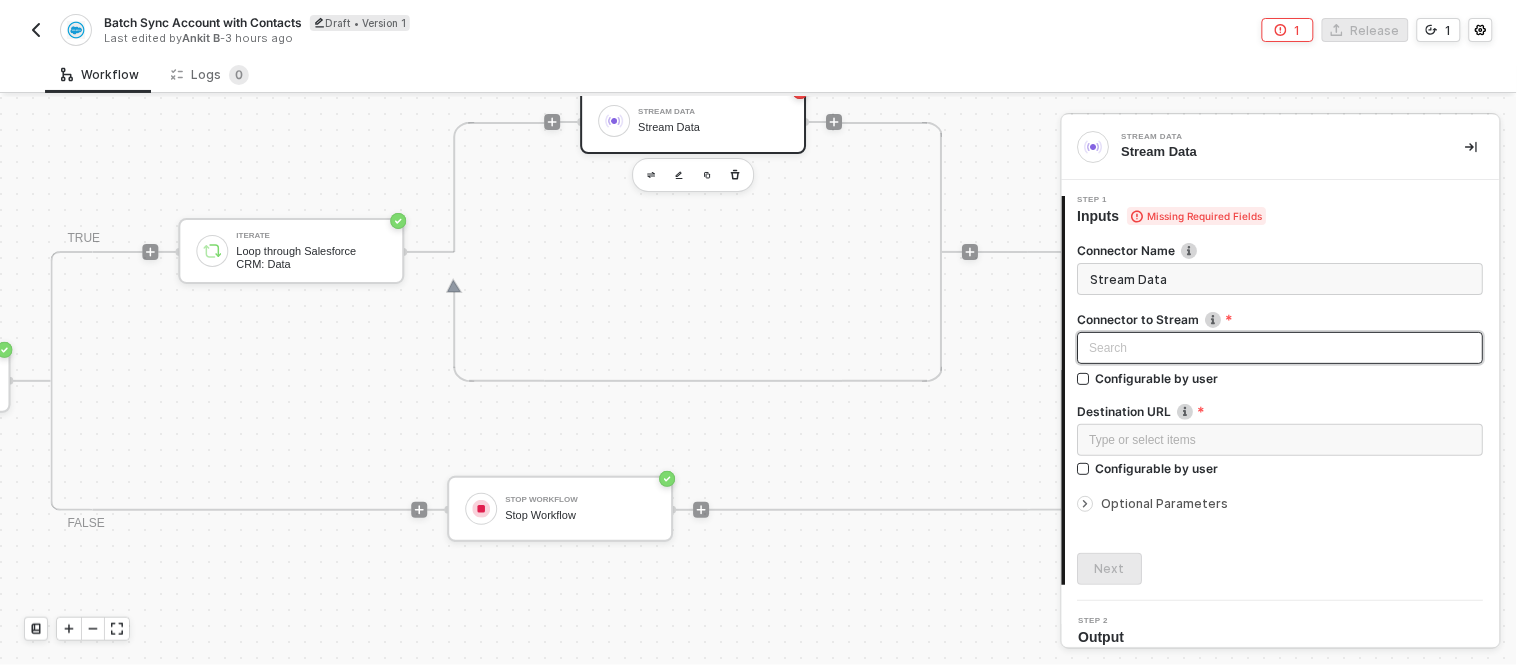 click on "Search" at bounding box center (1281, 348) 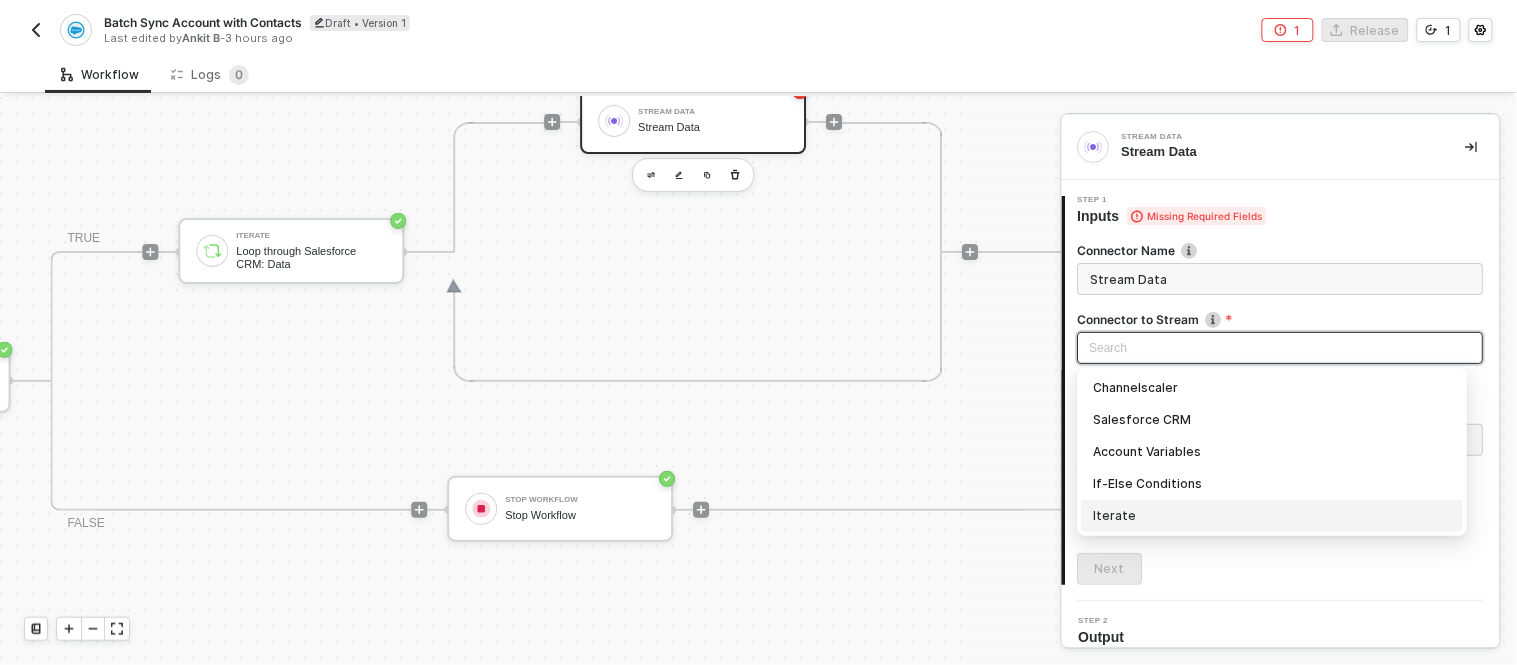 click on "Iterate" at bounding box center (1273, 516) 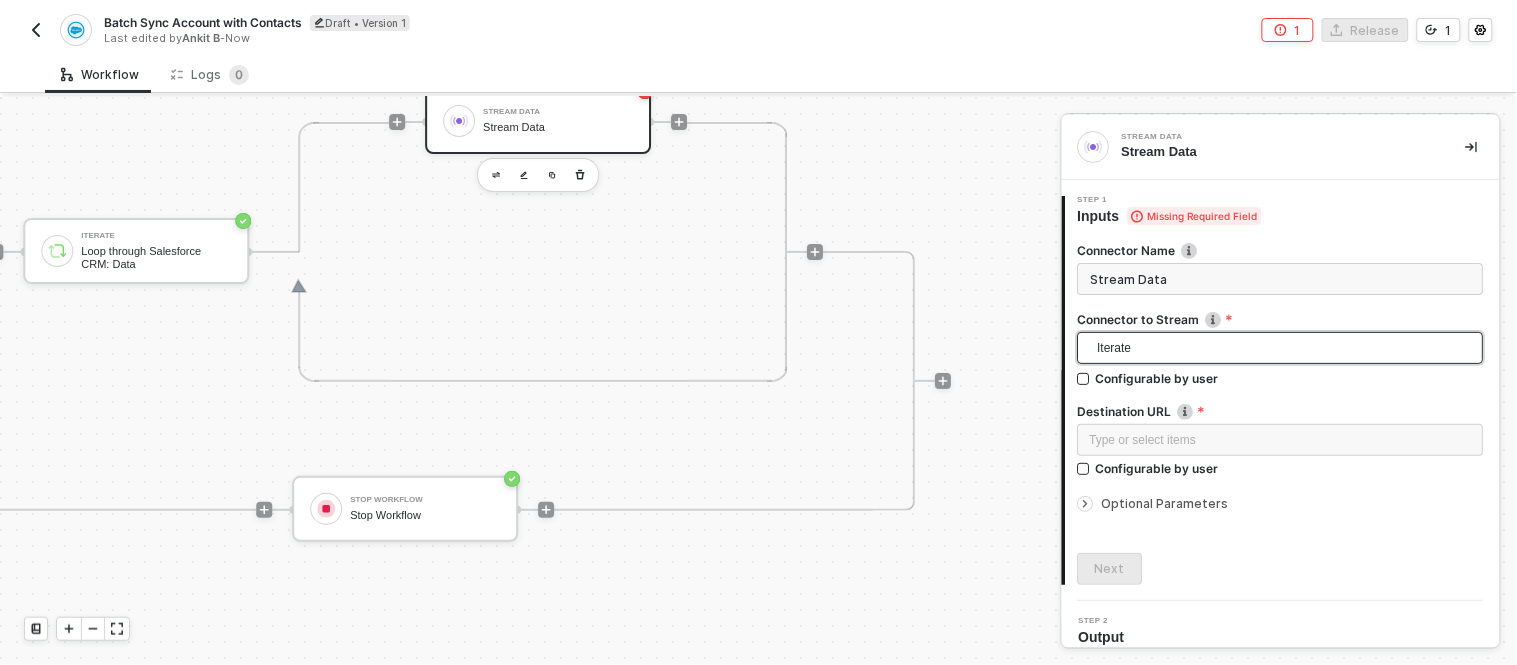 scroll, scrollTop: 0, scrollLeft: 1242, axis: horizontal 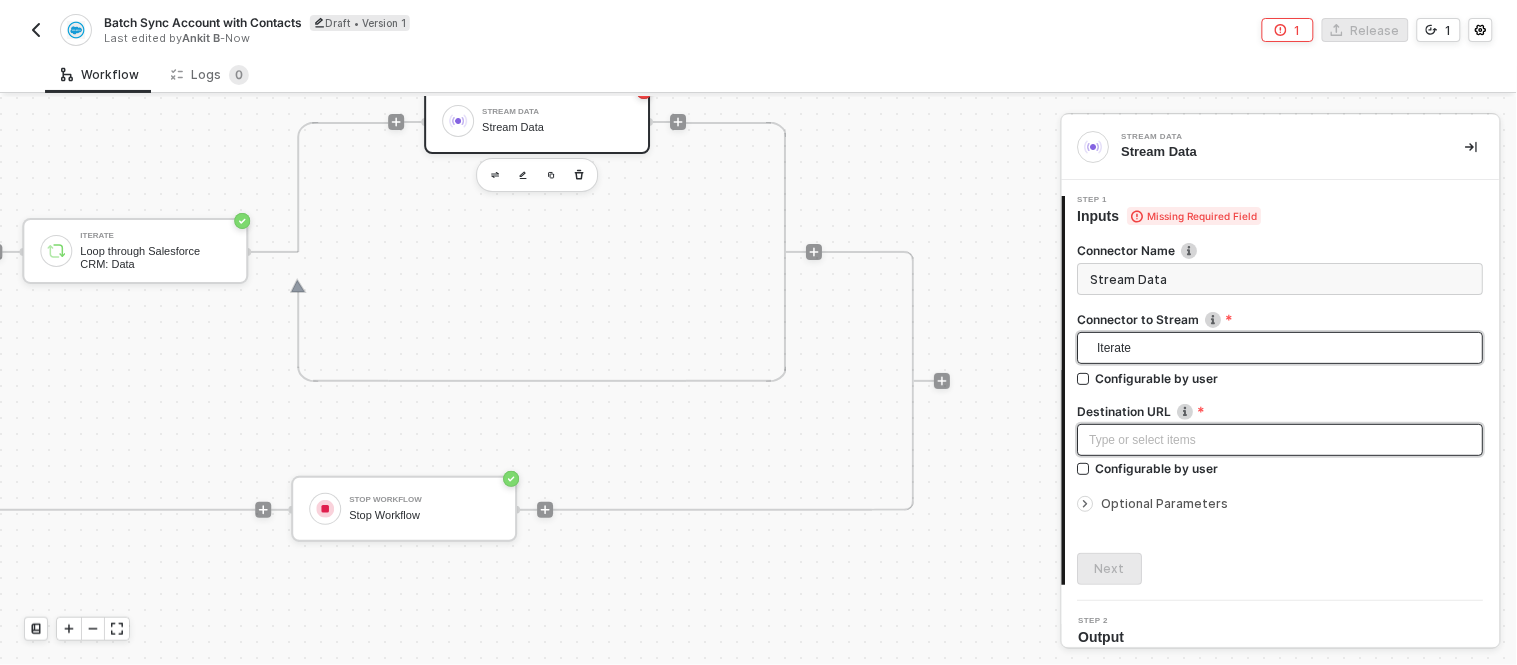 click on "Type or select items ﻿" at bounding box center [1281, 440] 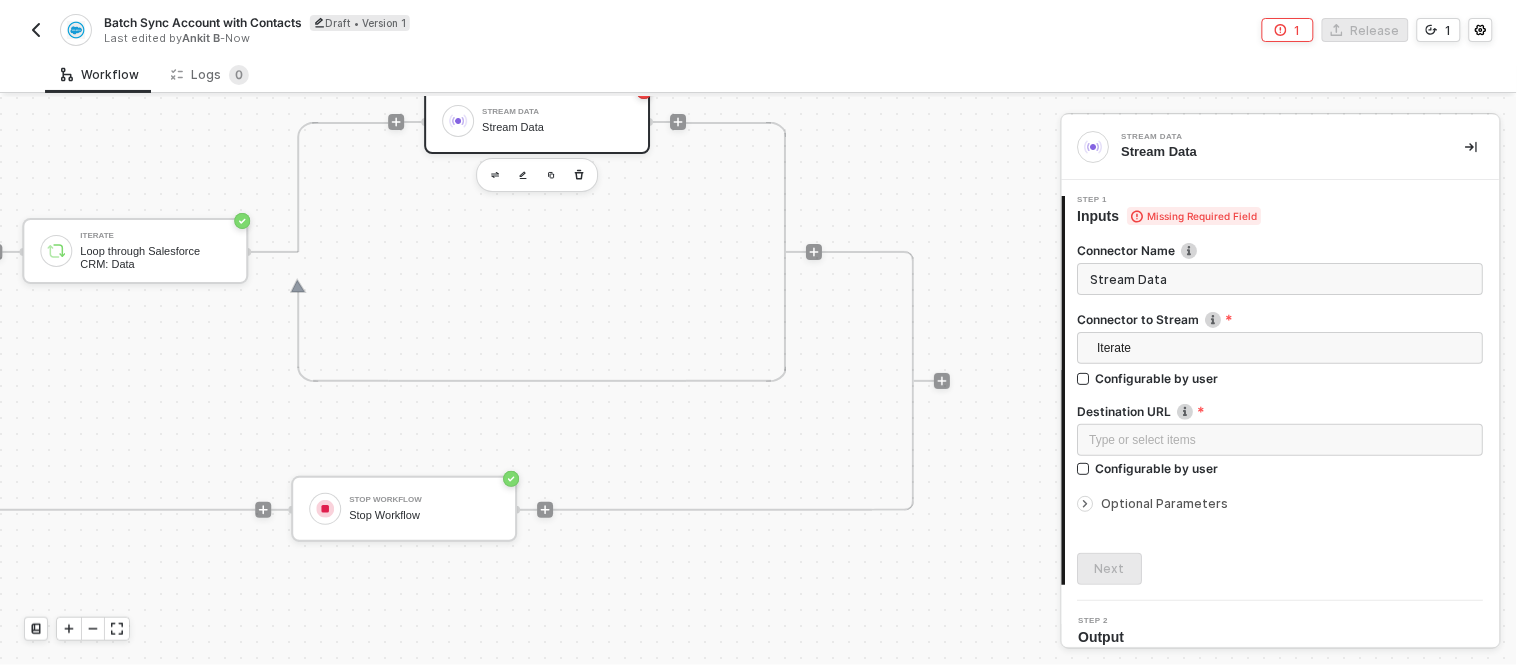 click on "Optional Parameters" at bounding box center (1165, 503) 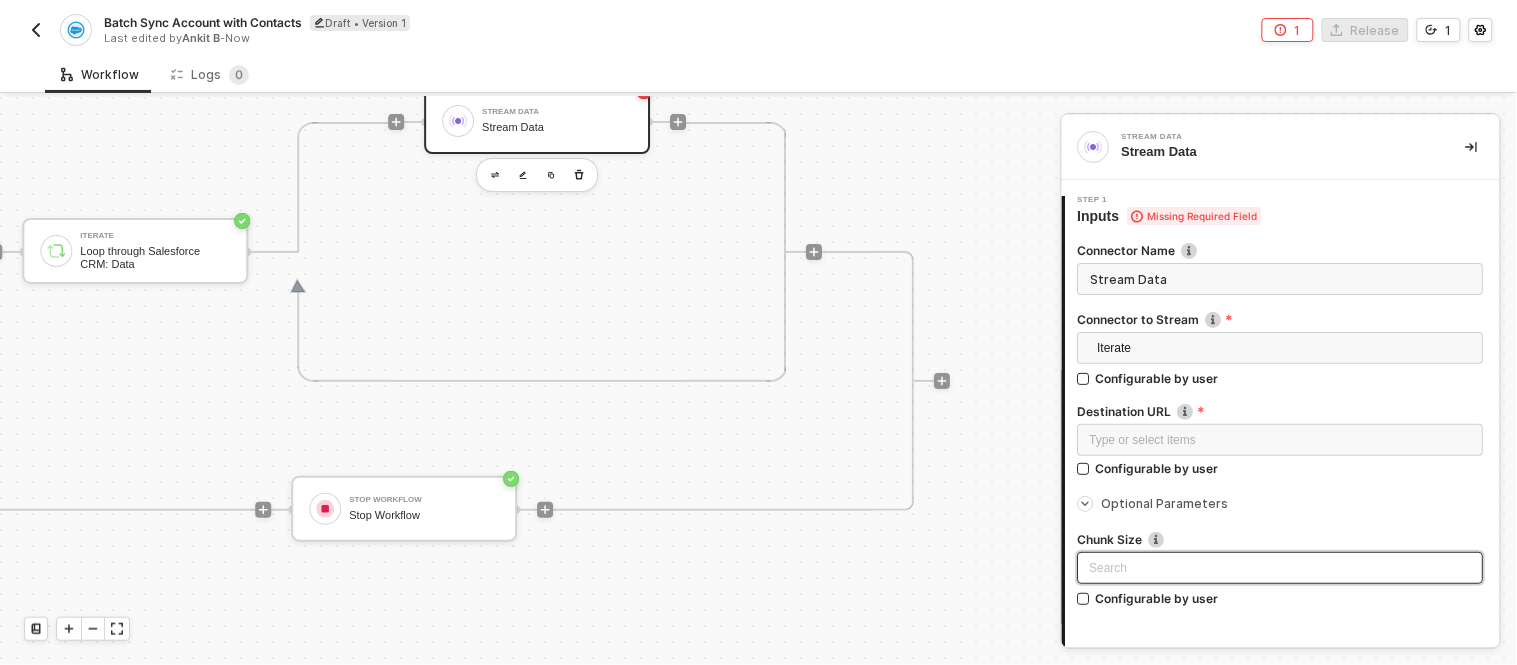 click at bounding box center [1281, 568] 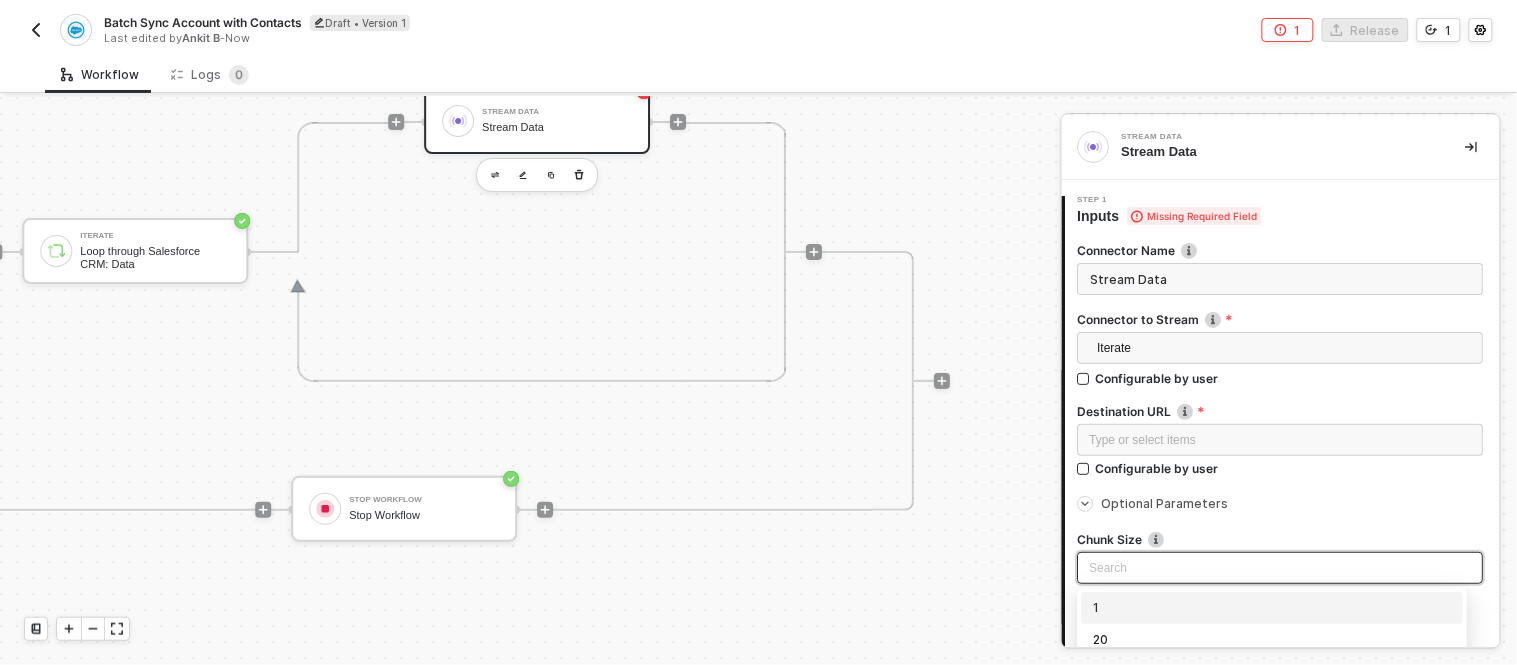 click on "1" at bounding box center (1273, 608) 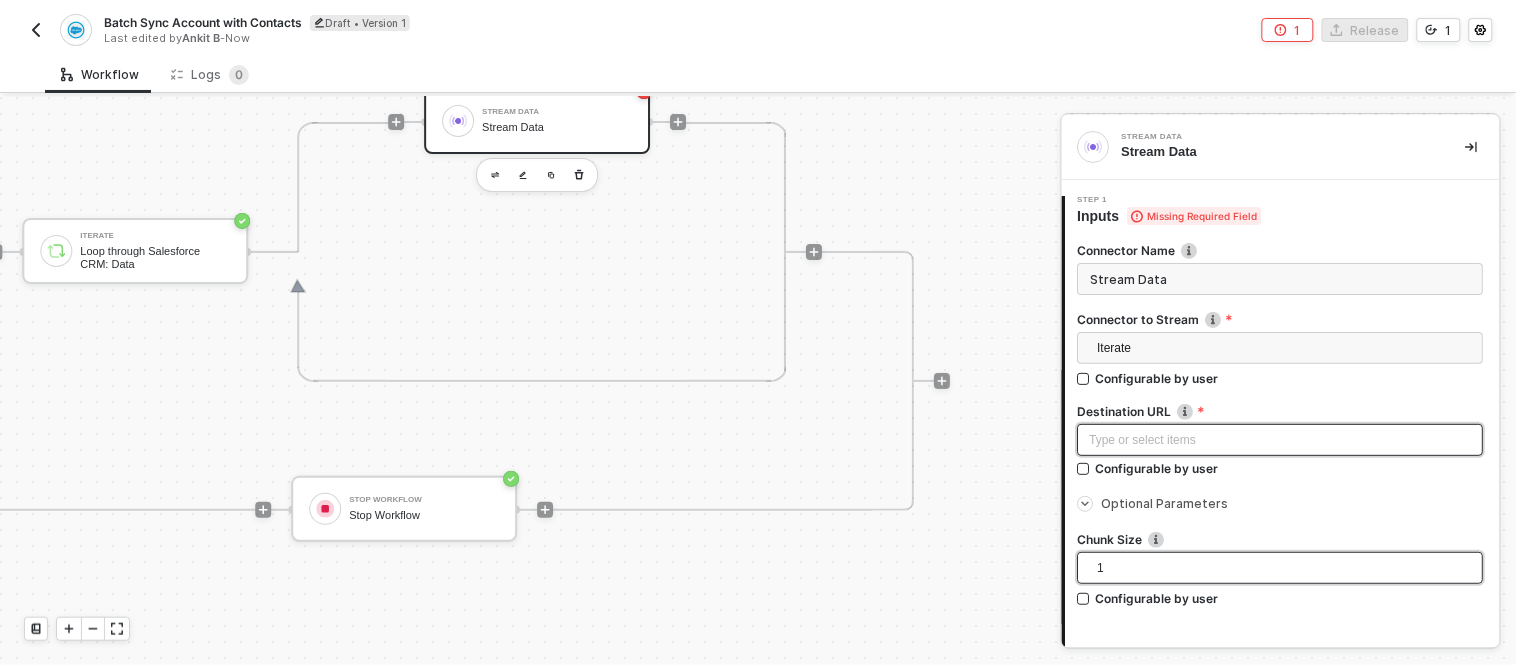 click on "Type or select items ﻿" at bounding box center [1281, 440] 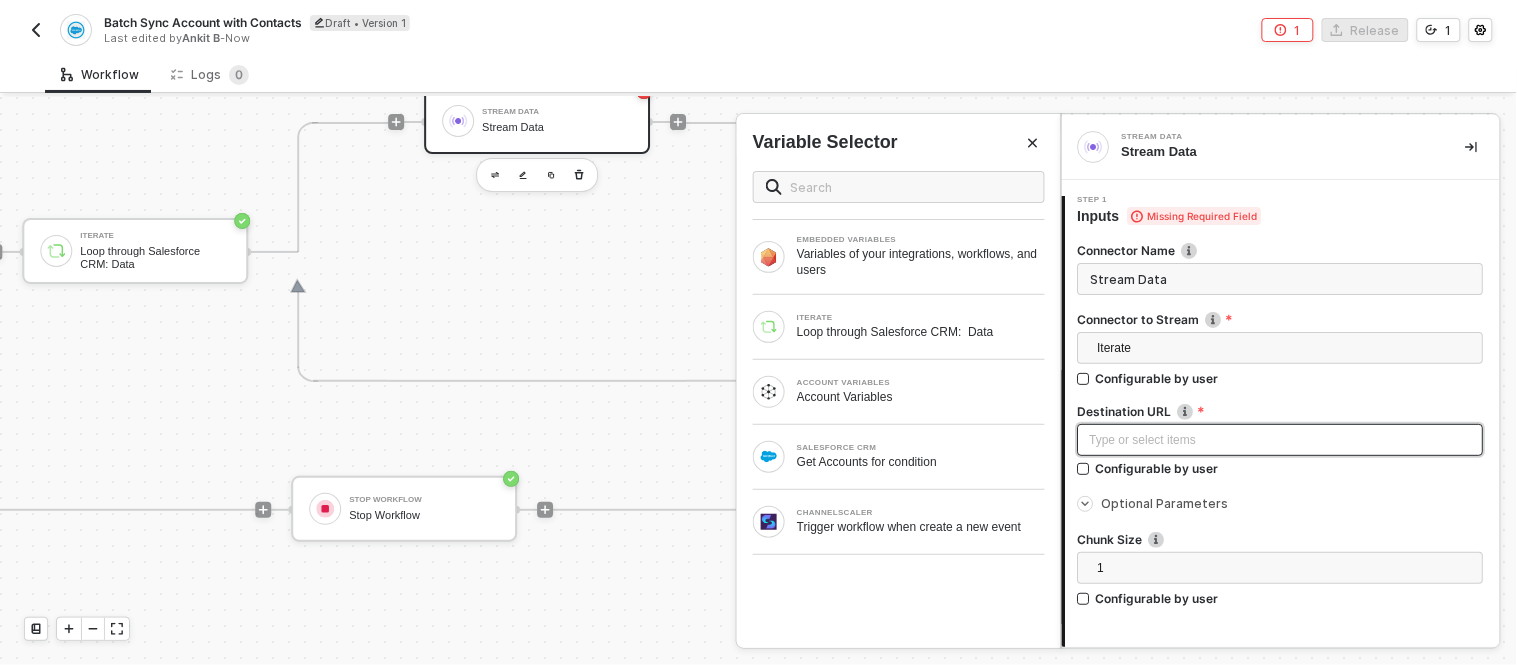 click on "Type or select items ﻿" at bounding box center [1281, 440] 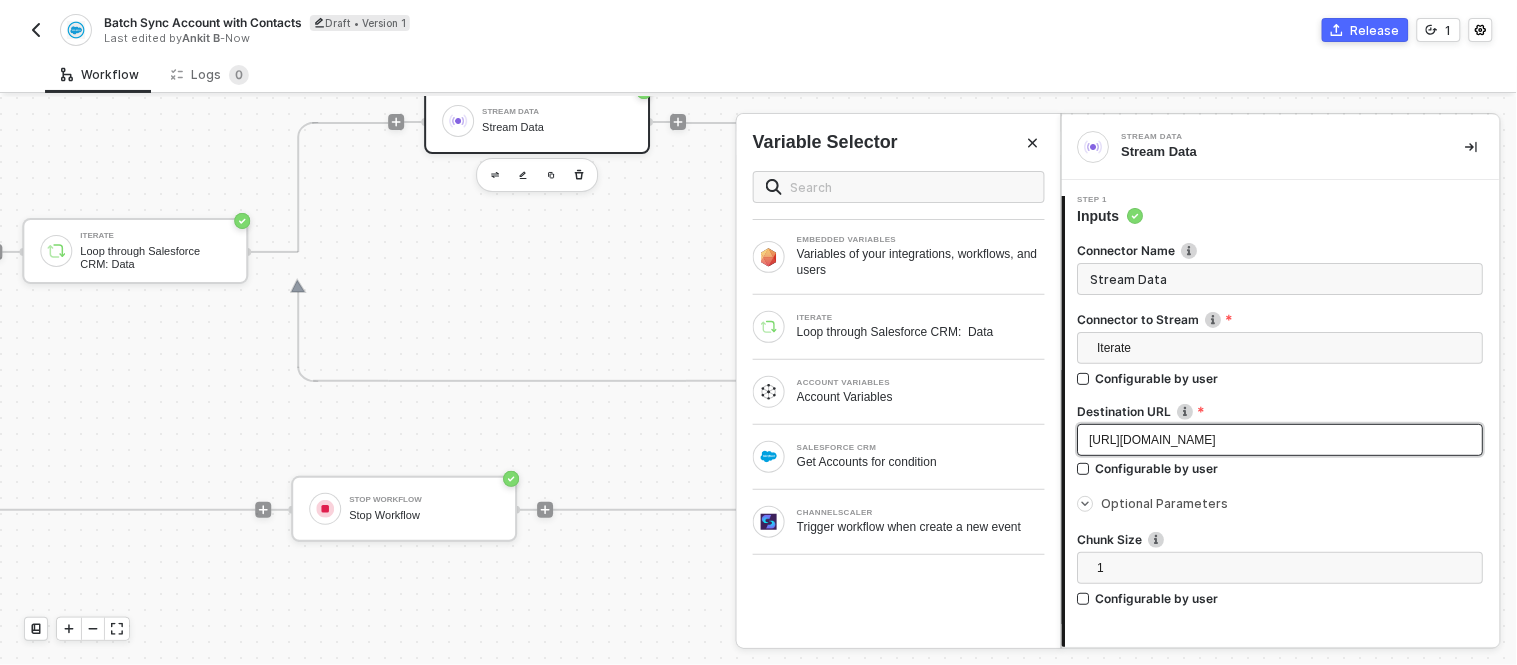 click on "[URL][DOMAIN_NAME]" at bounding box center (1153, 440) 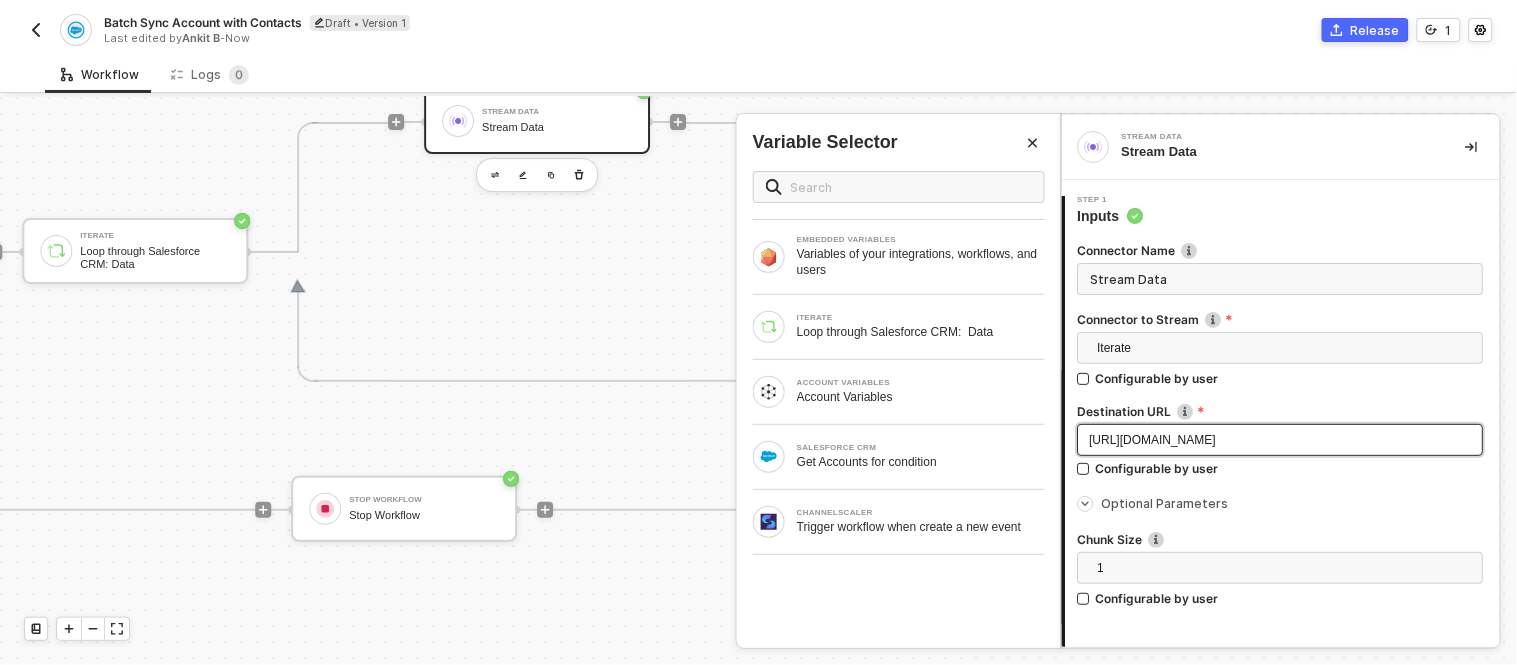 scroll, scrollTop: 123, scrollLeft: 0, axis: vertical 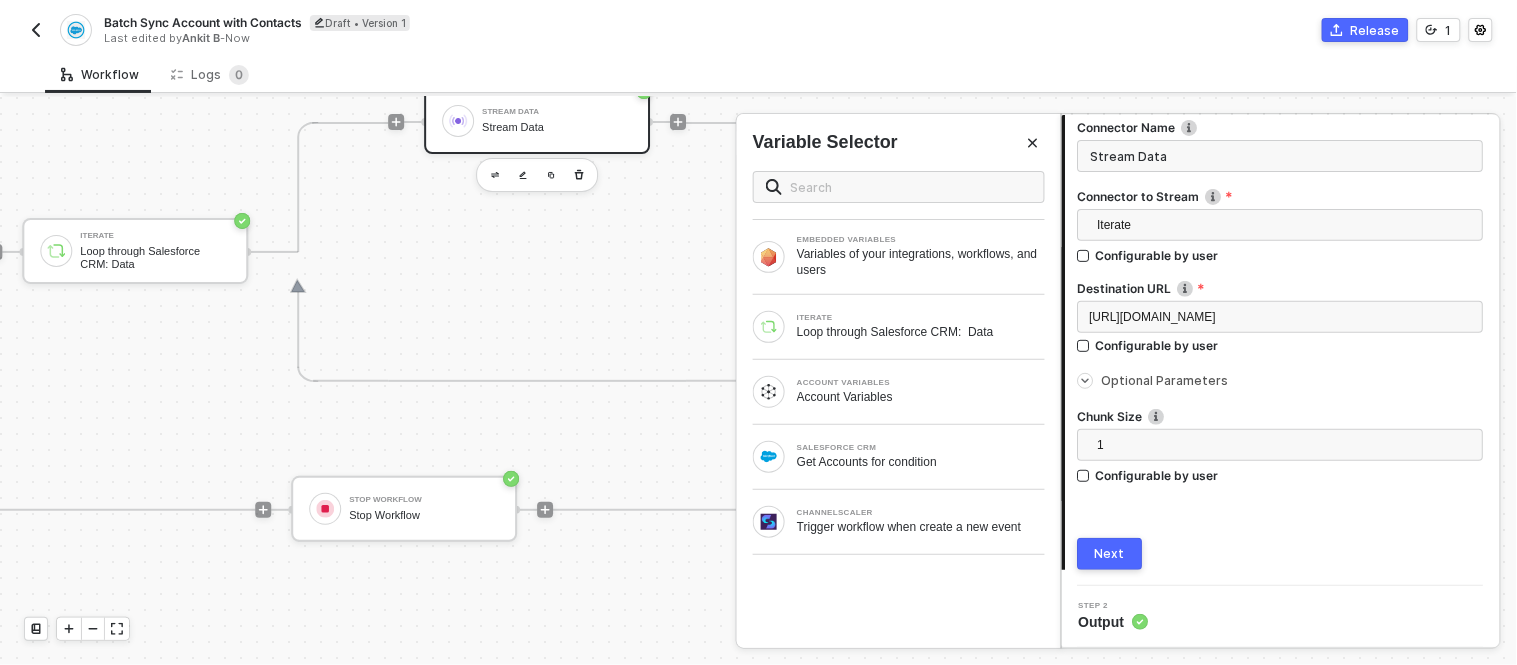 click on "Next" at bounding box center (1111, 554) 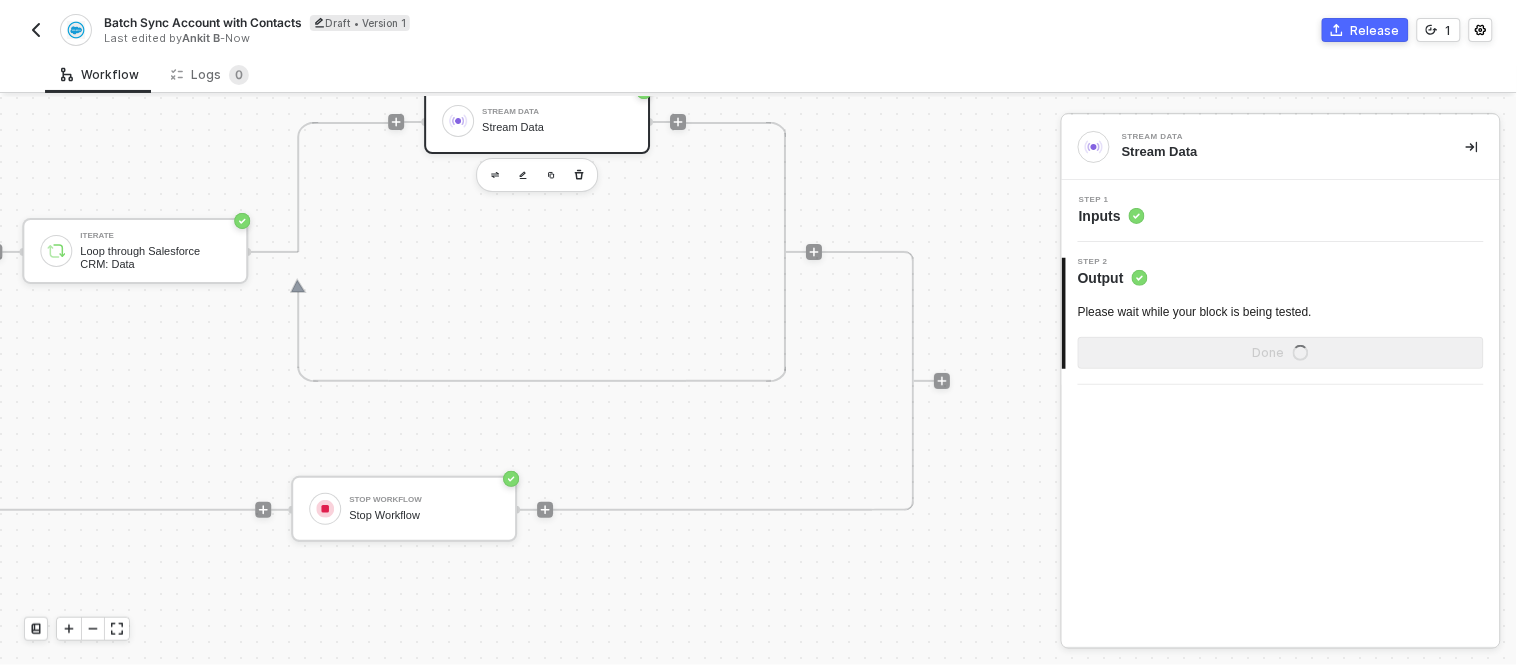 scroll, scrollTop: 0, scrollLeft: 0, axis: both 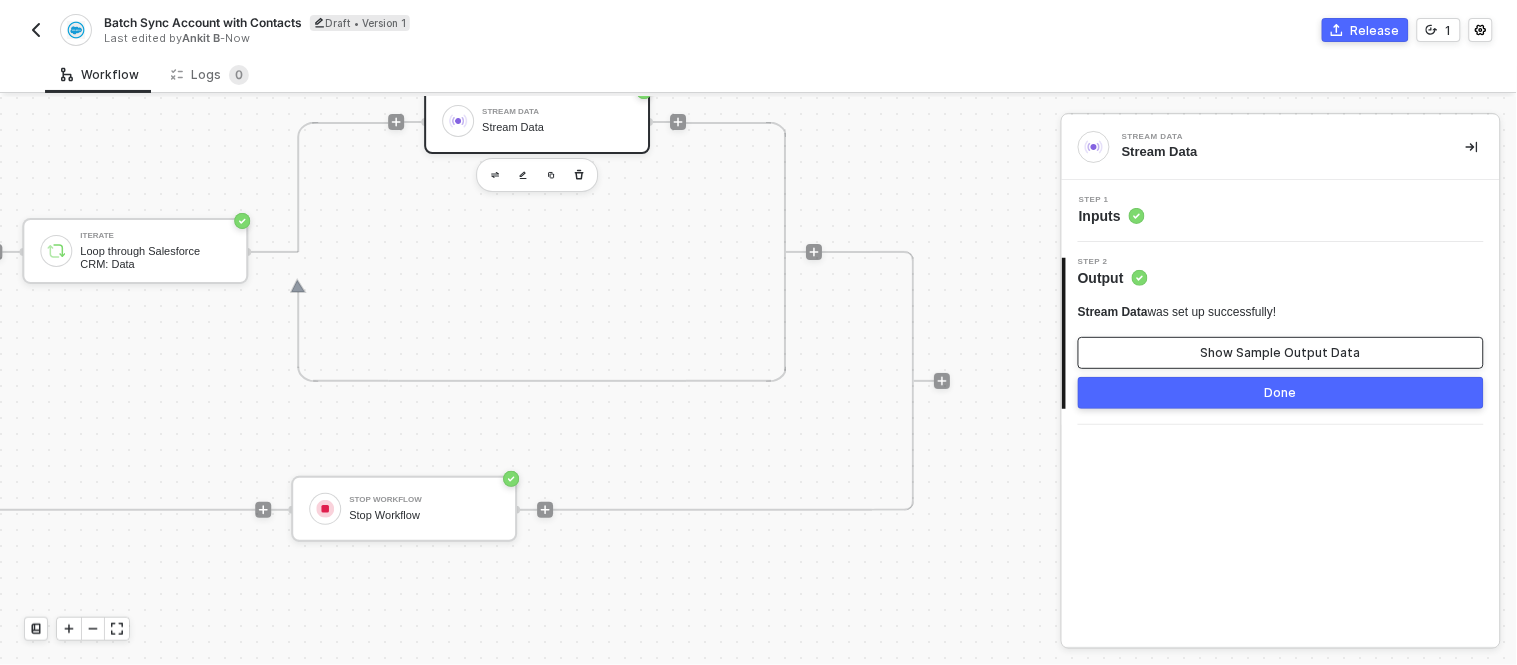 click on "Show Sample Output Data" at bounding box center [1281, 353] 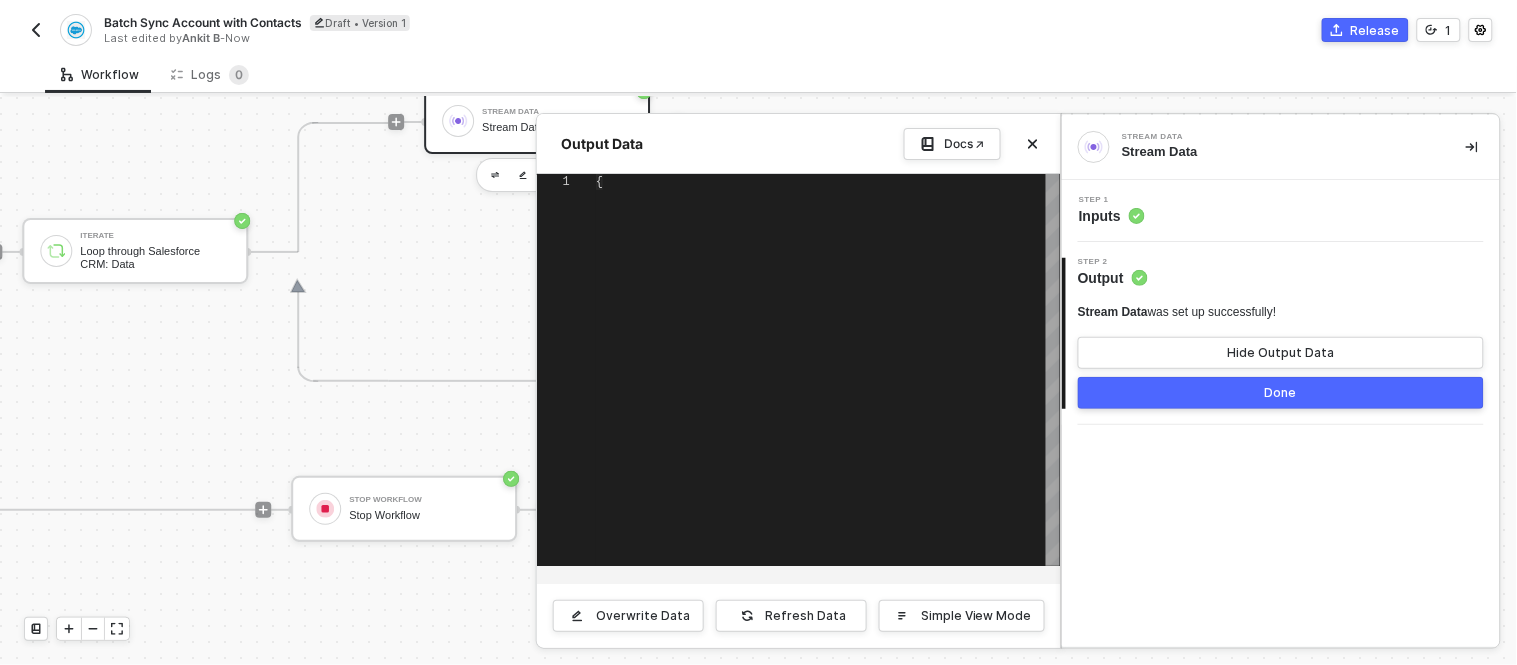 type on "{
"data": [
"This URL has no default content configured. <a href=\"https://[DOMAIN_NAME]/#!/edit/ed330ee0-0175-40c5-8c30-4c66f28b1bf1\">Change response in [DOMAIN_NAME]</a>."
],
"streamDataCount": 1
}" 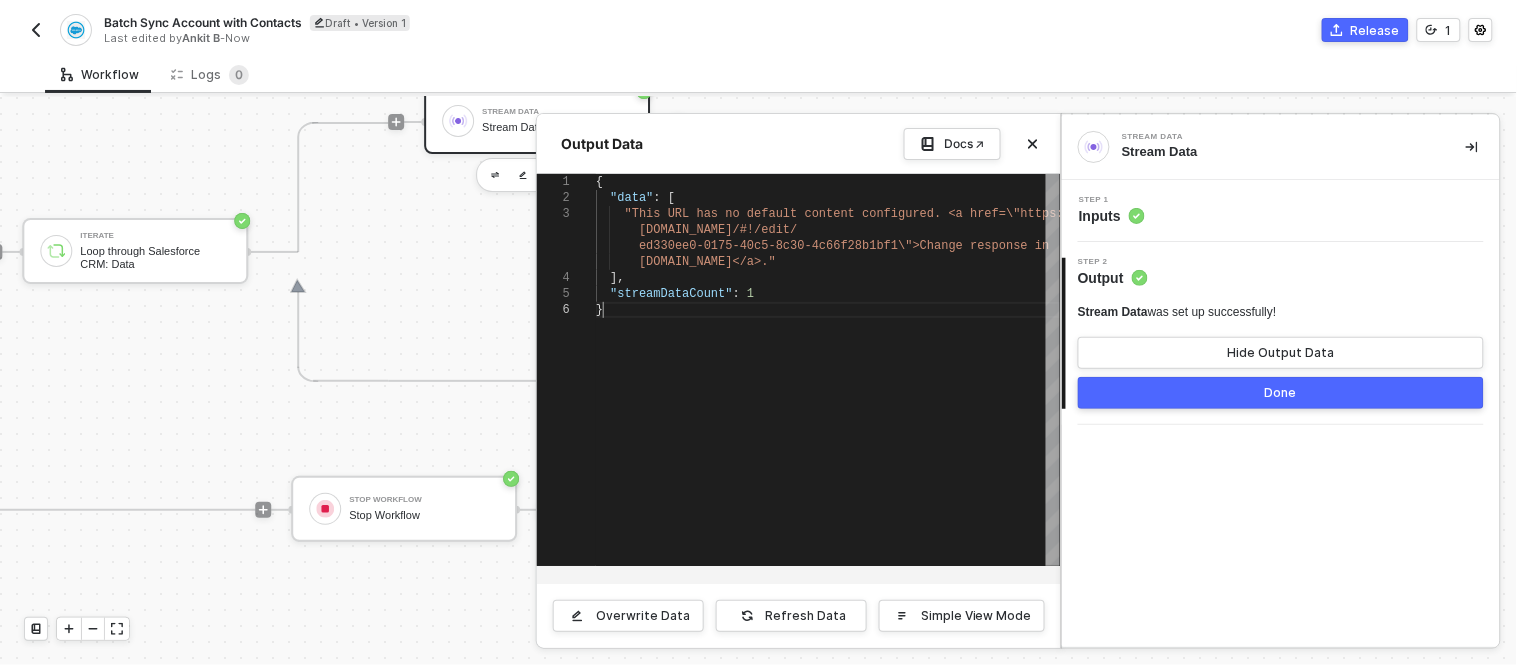 scroll, scrollTop: 0, scrollLeft: 4, axis: horizontal 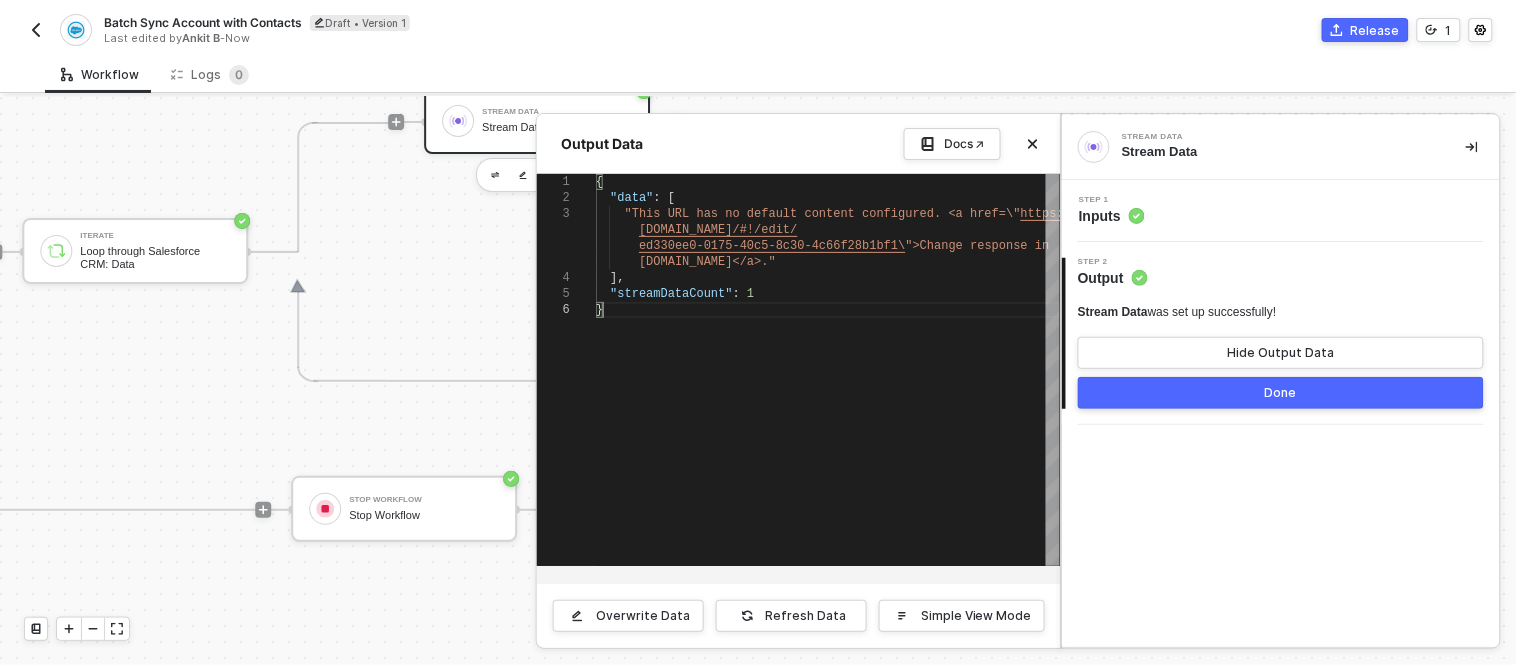 click on "Done" at bounding box center (1281, 393) 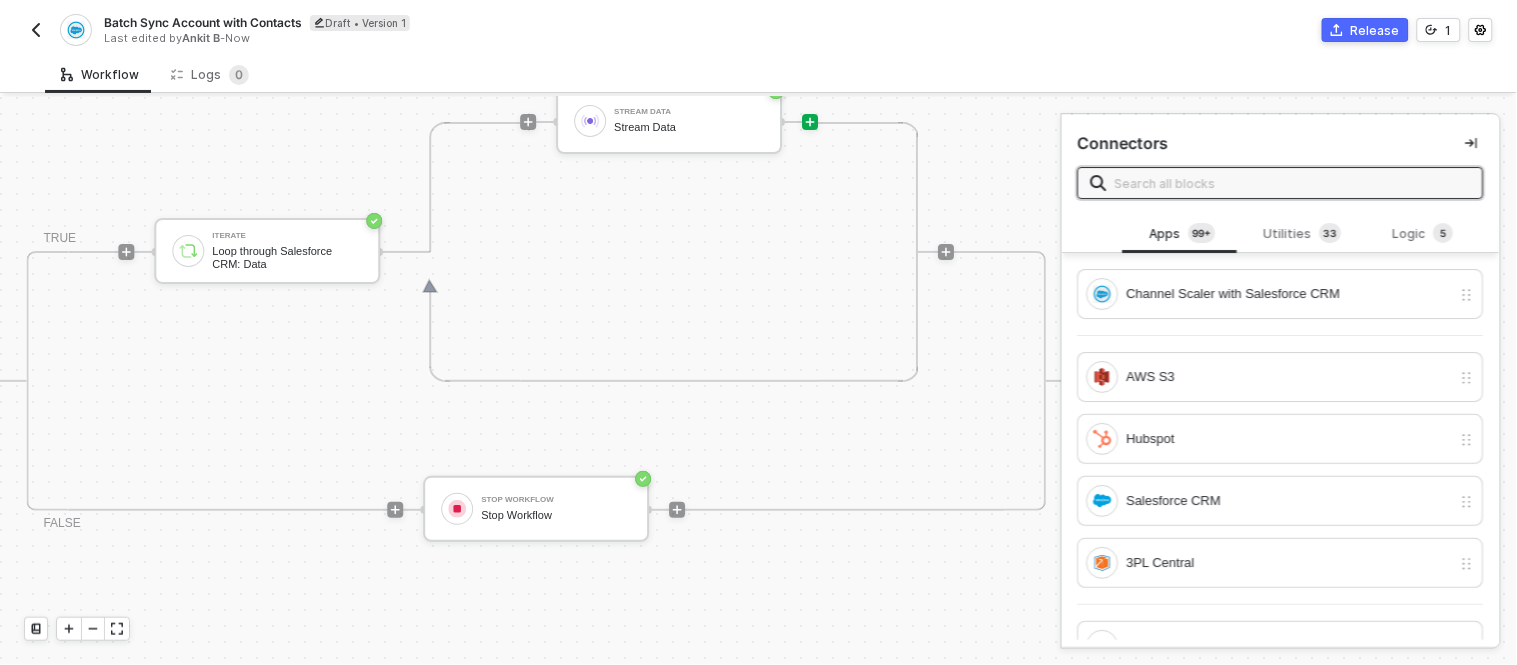 scroll, scrollTop: 0, scrollLeft: 1107, axis: horizontal 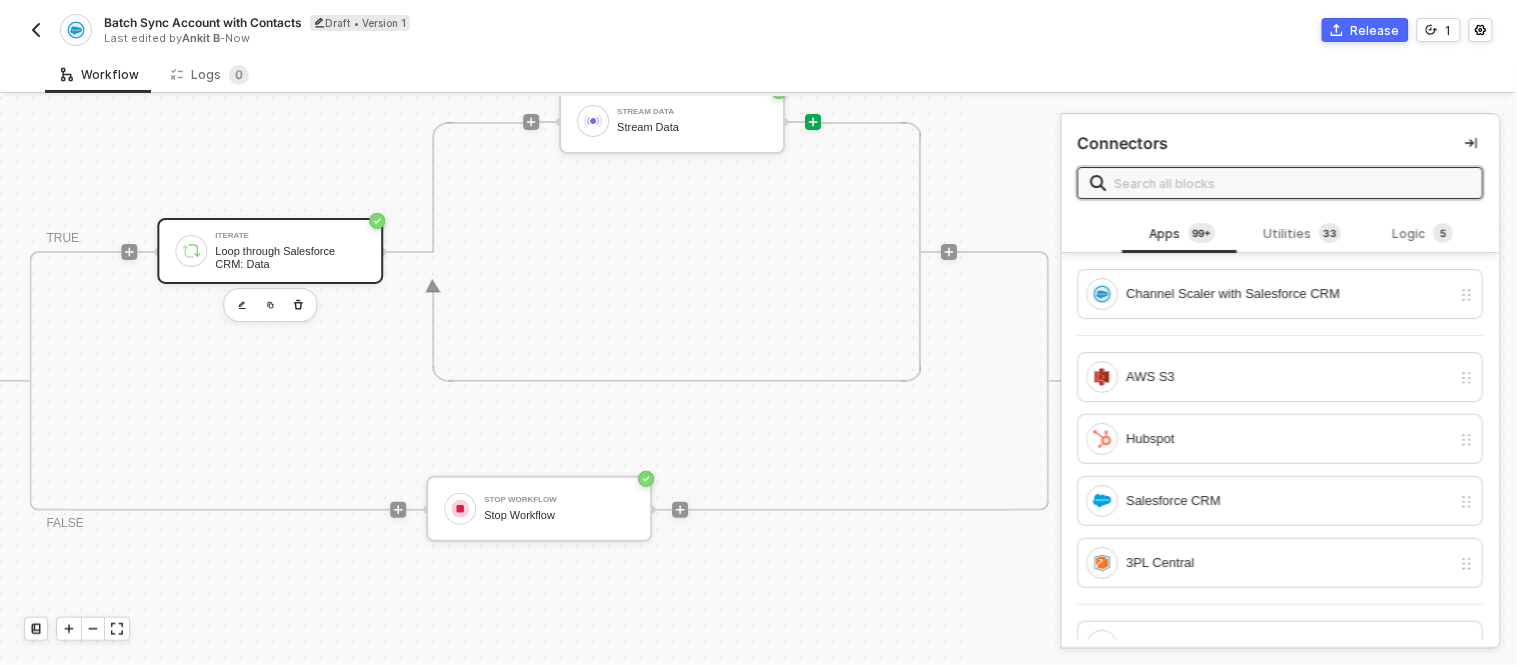 click on "Iterate  Loop through Salesforce CRM:  Data" at bounding box center [290, 251] 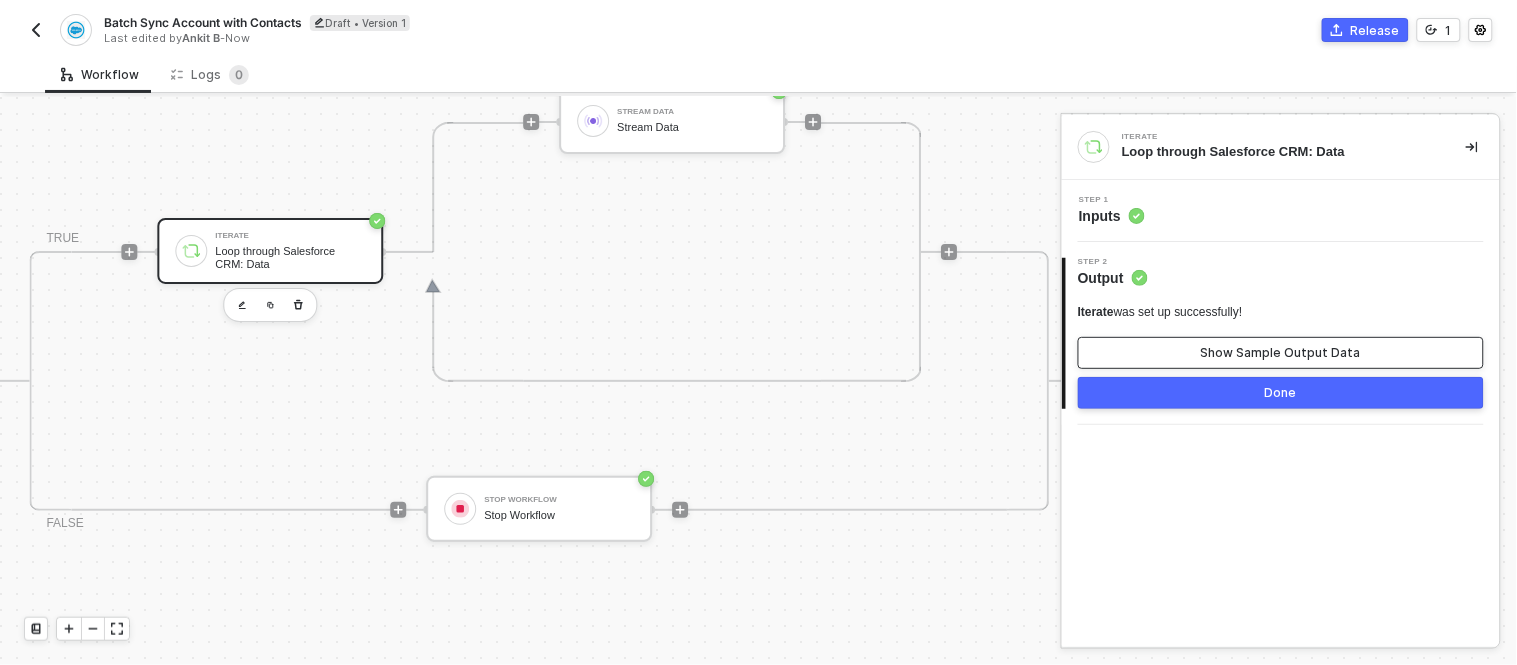 click on "Show Sample Output Data" at bounding box center (1281, 353) 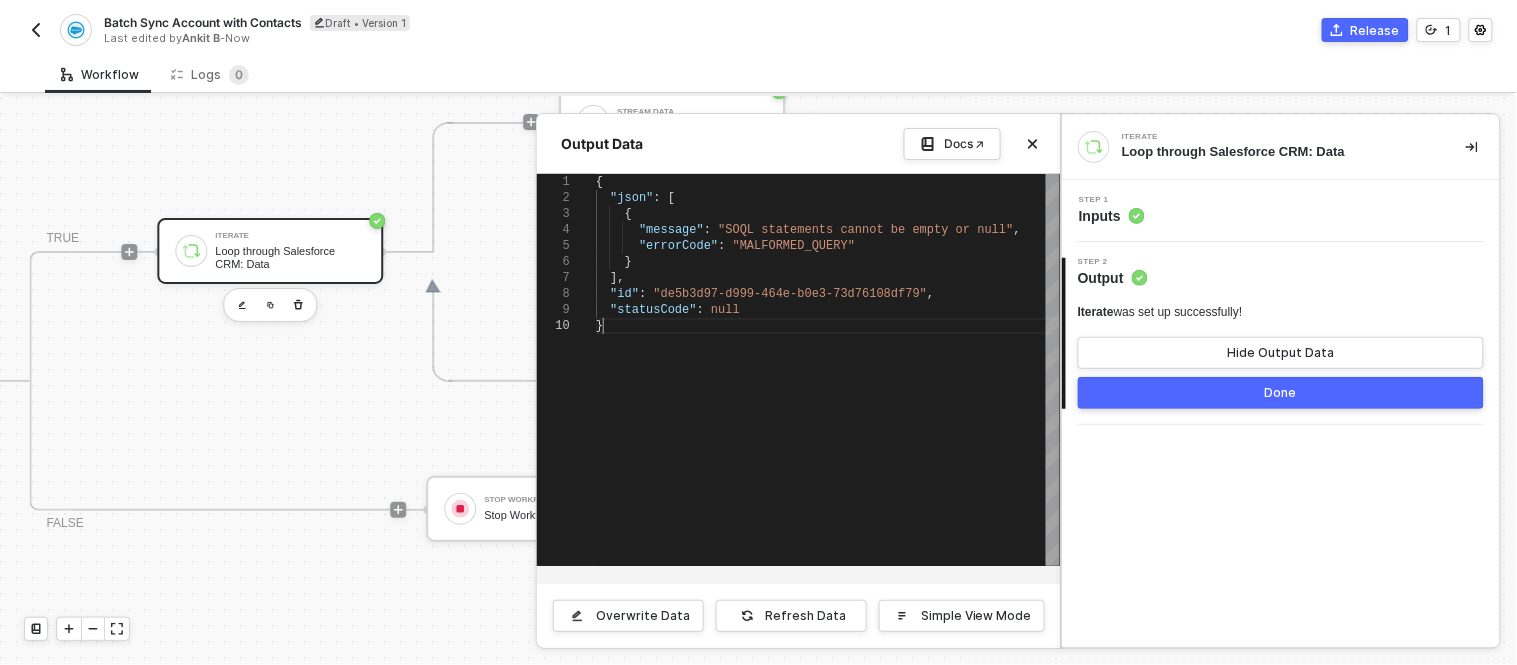 scroll, scrollTop: 0, scrollLeft: 4, axis: horizontal 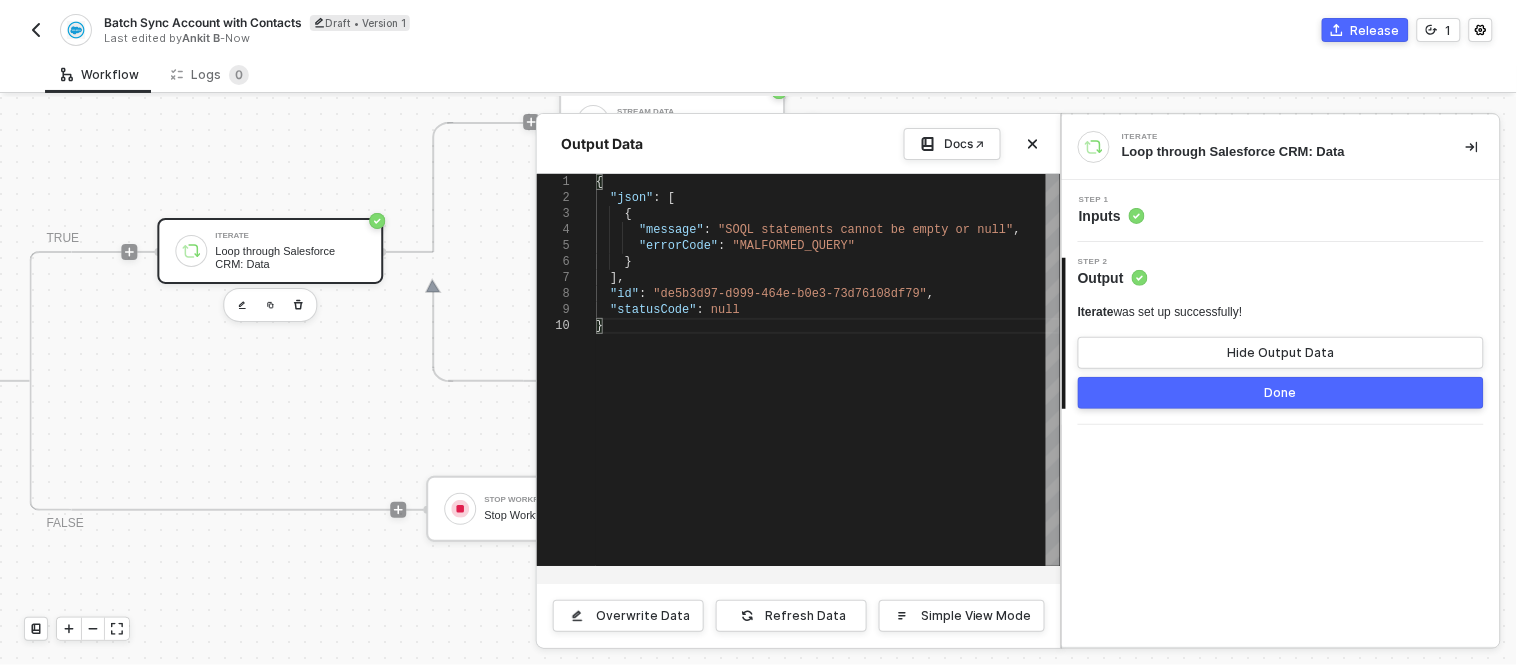 click at bounding box center [758, 381] 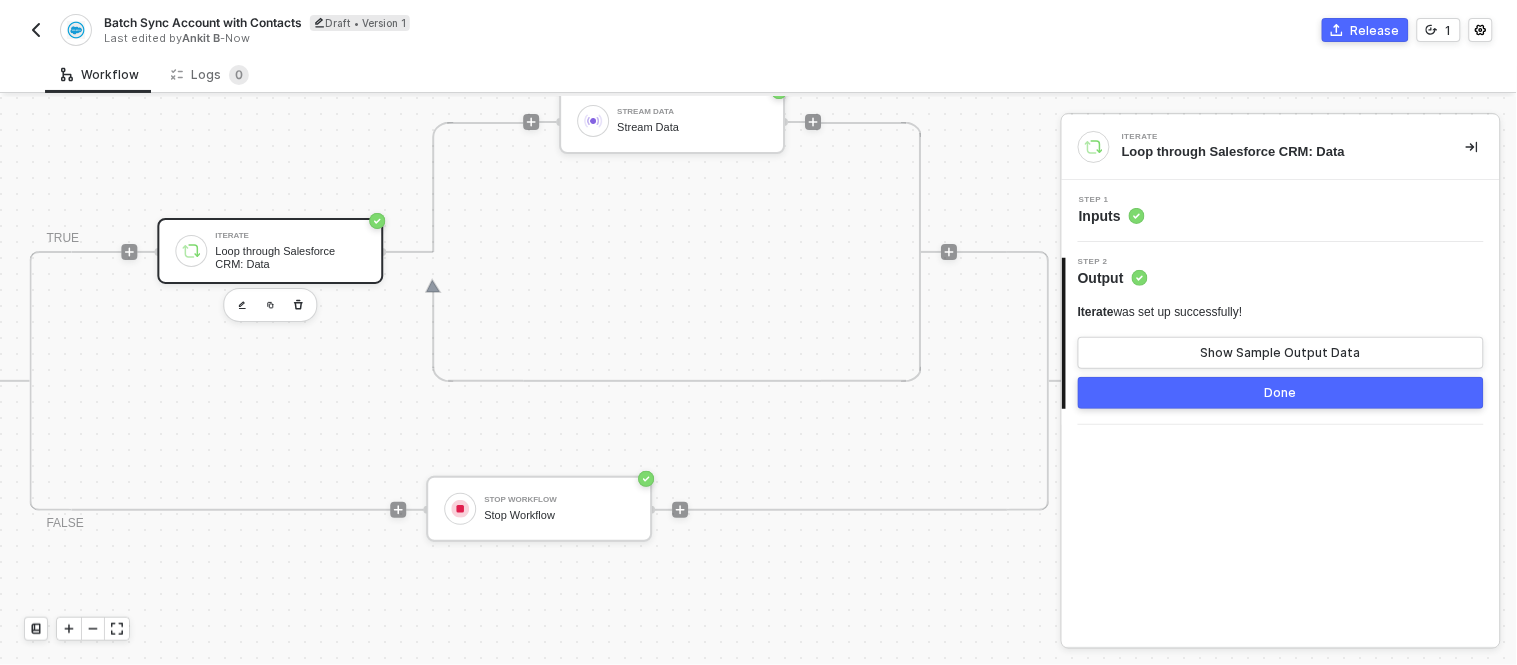 scroll, scrollTop: 0, scrollLeft: 1076, axis: horizontal 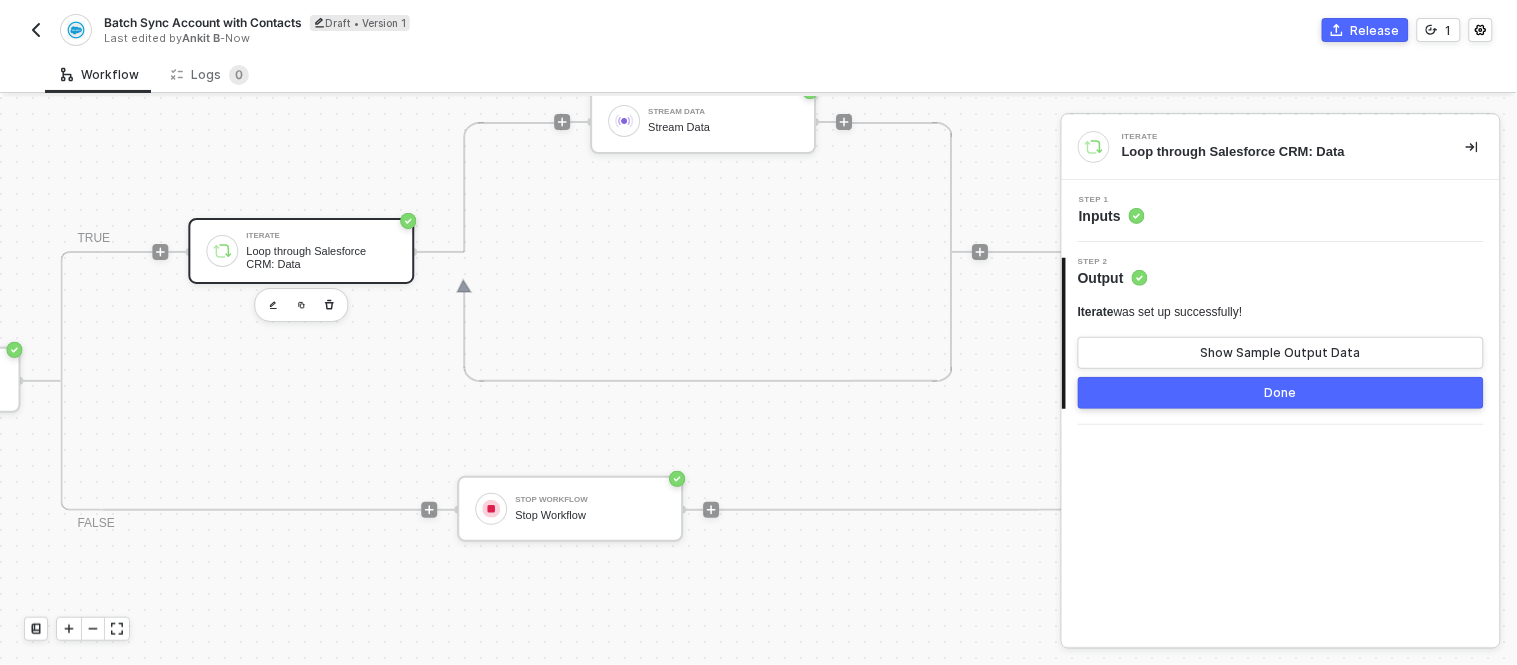 click on "Iterate  Loop through Salesforce CRM:  Data" at bounding box center [321, 251] 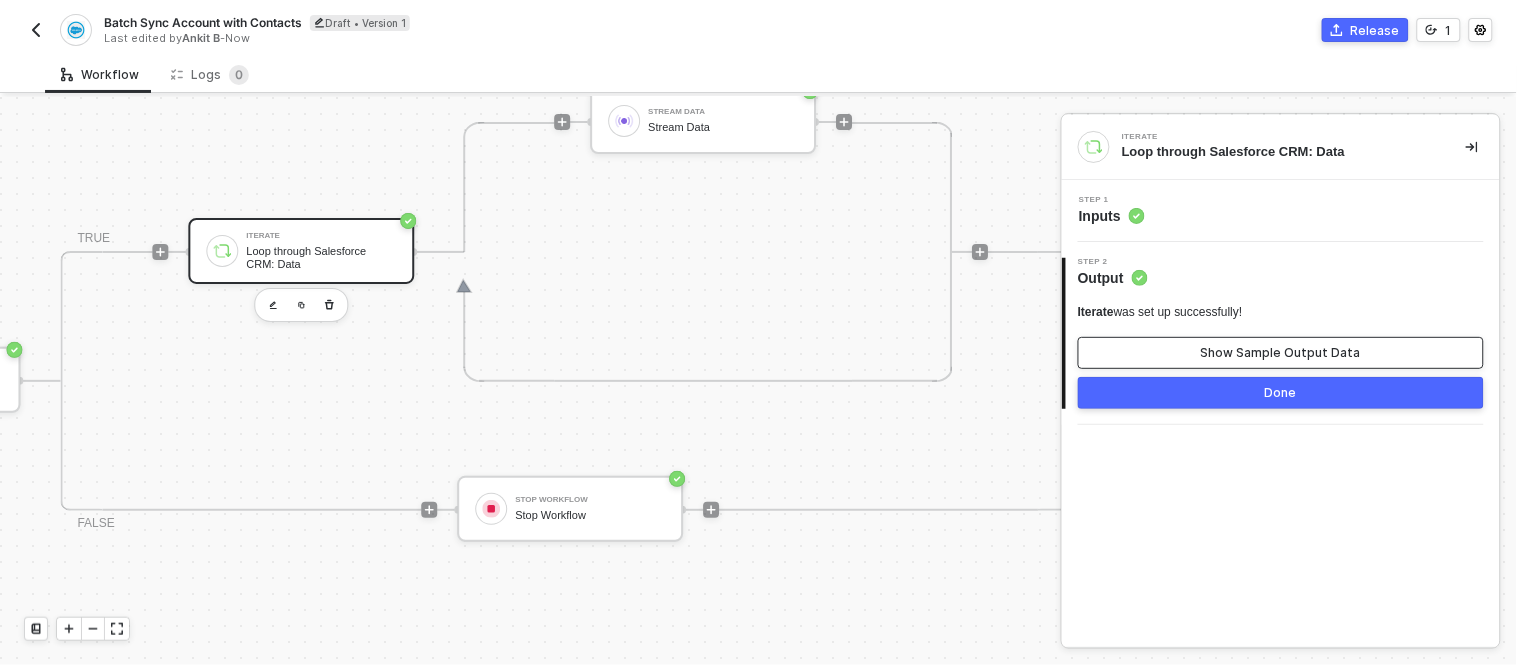 click on "Show Sample Output Data" at bounding box center [1281, 353] 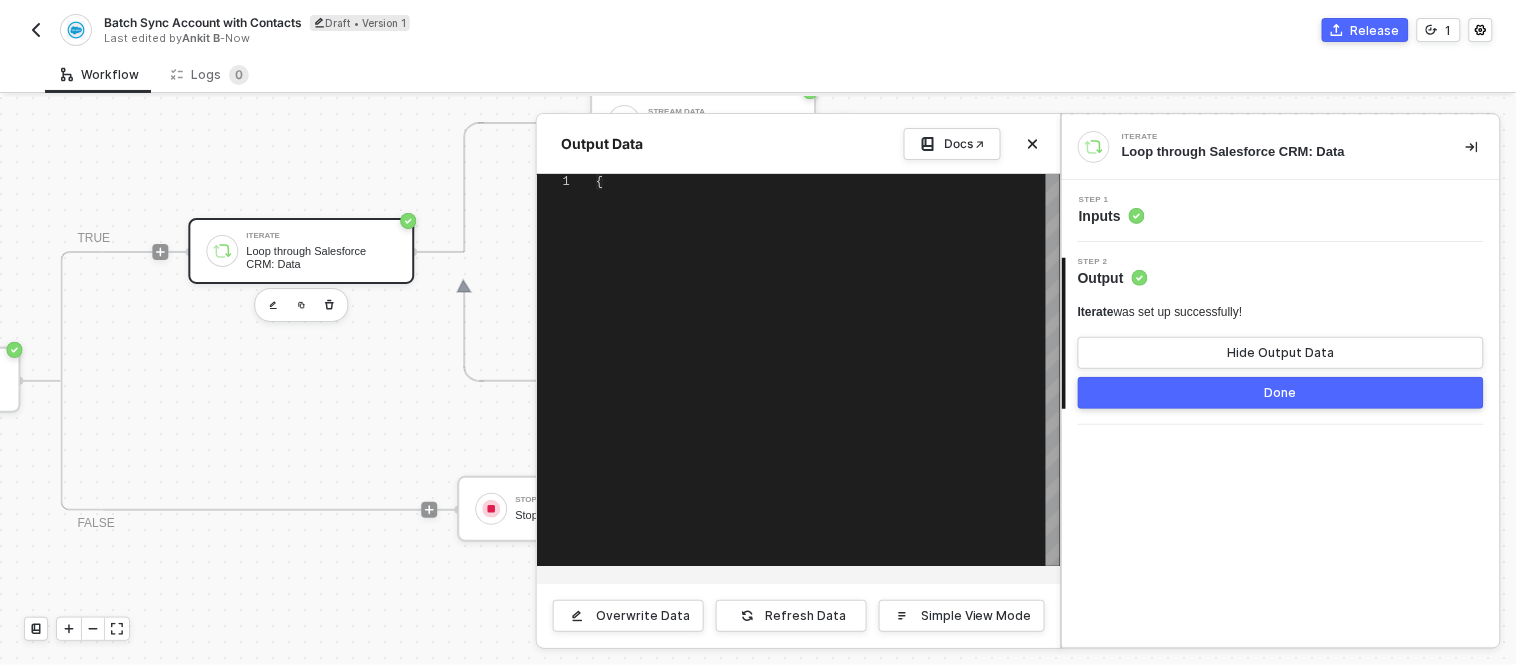 type on "{
"json": [
{
"message": "SOQL statements cannot be empty or null",
"errorCode": "MALFORMED_QUERY"
}
],
"id": "de5b3d97-d999-464e-b0e3-73d76108df79",
"statusCode": null
}" 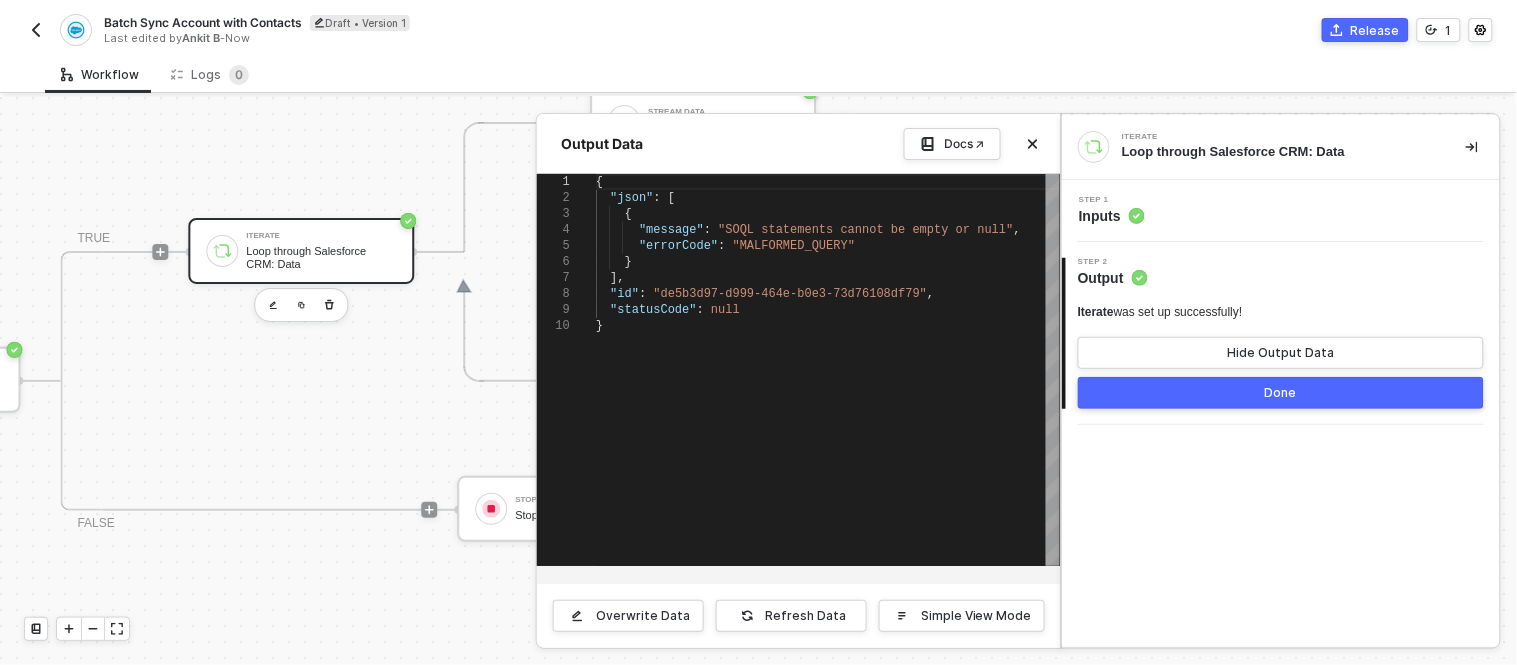 scroll, scrollTop: 0, scrollLeft: 4, axis: horizontal 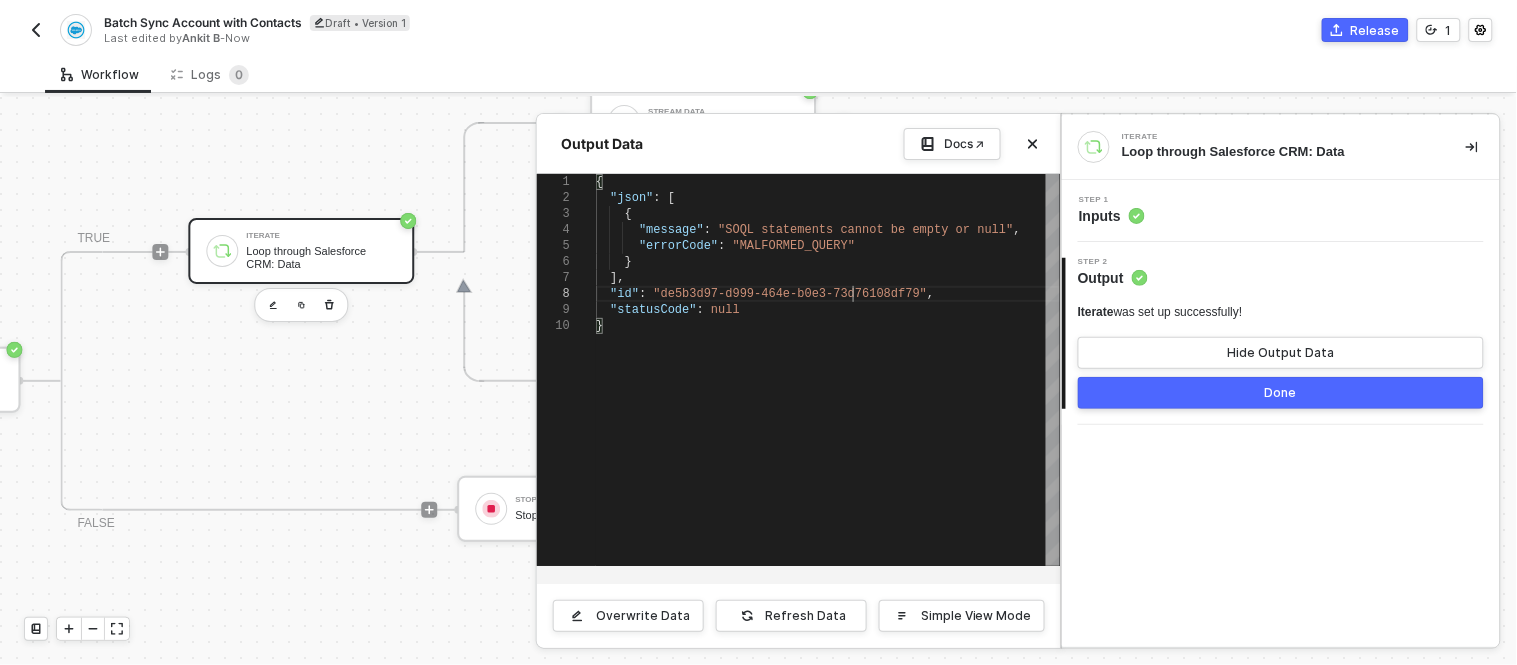 click on ""statusCode" :   null" at bounding box center (828, 310) 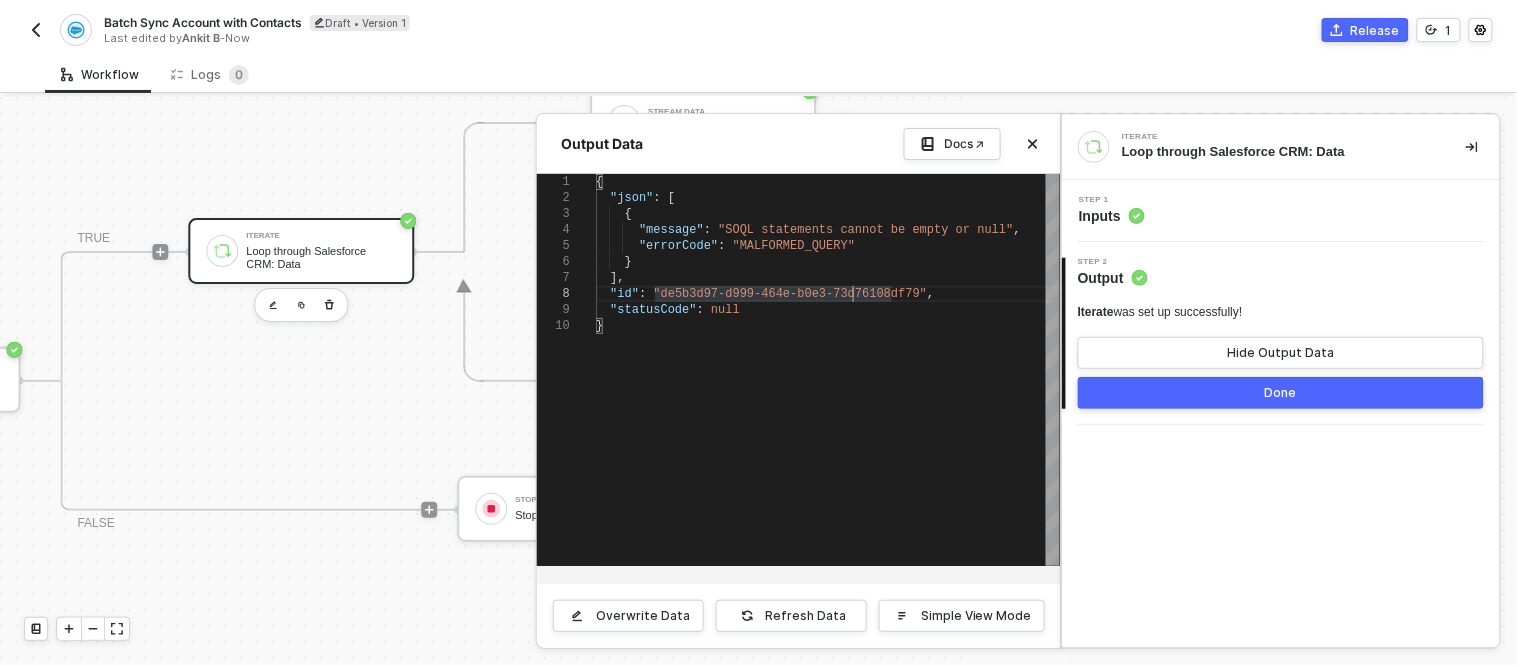 click at bounding box center (758, 381) 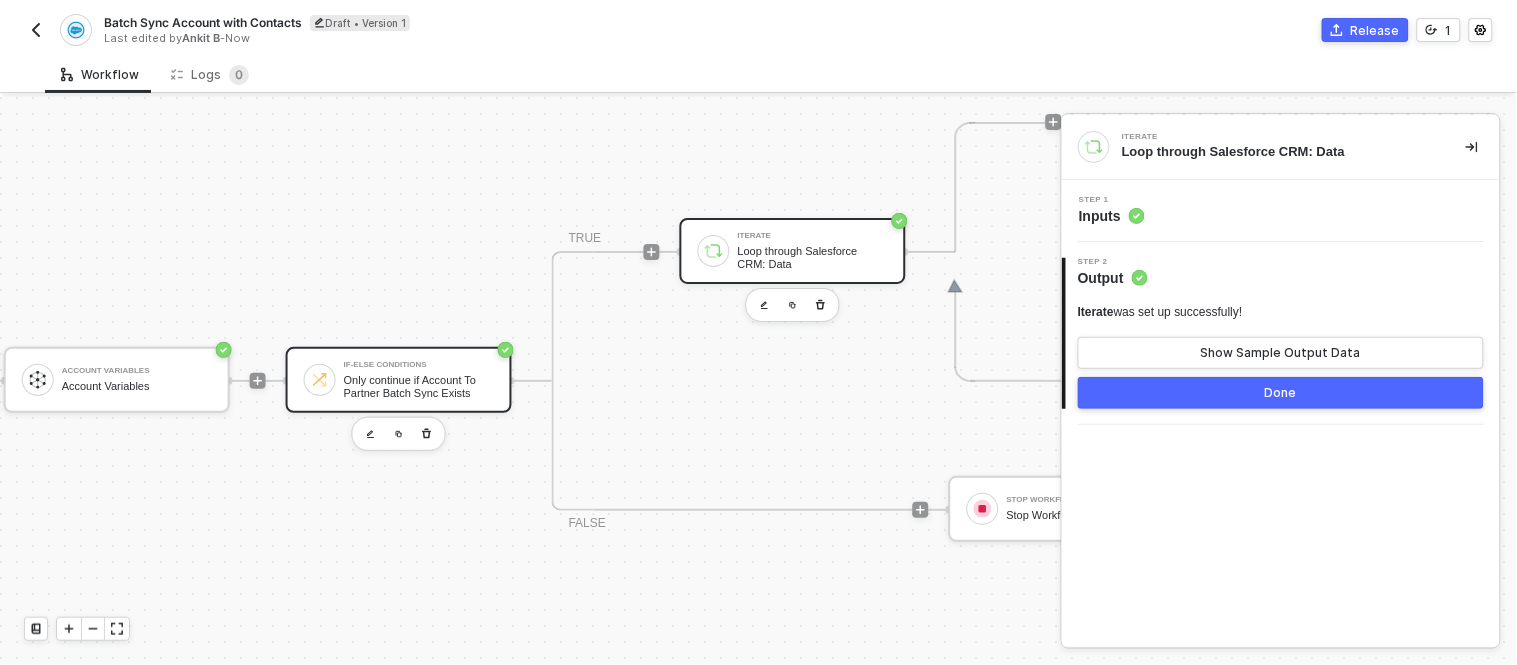 scroll, scrollTop: 0, scrollLeft: 583, axis: horizontal 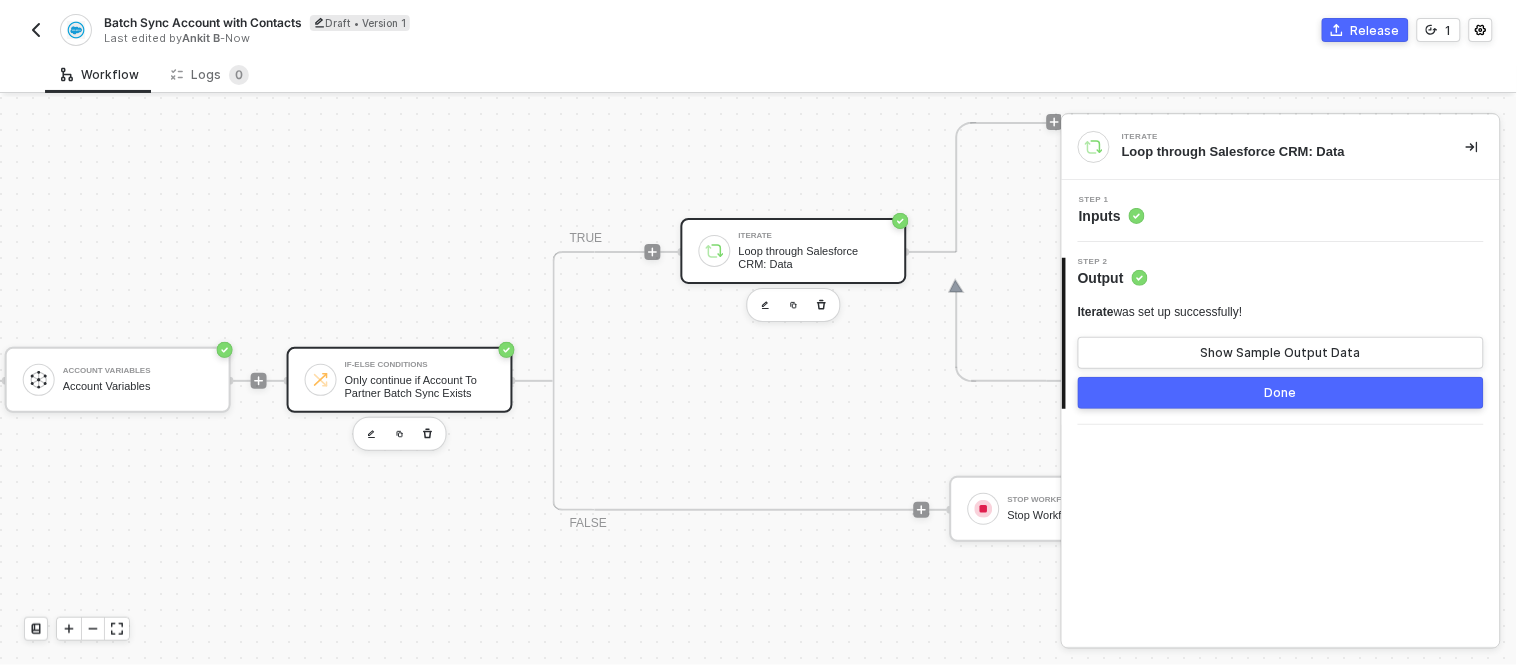click on "If-Else Conditions Only continue if Account To Partner Batch Sync Exists" at bounding box center [416, 380] 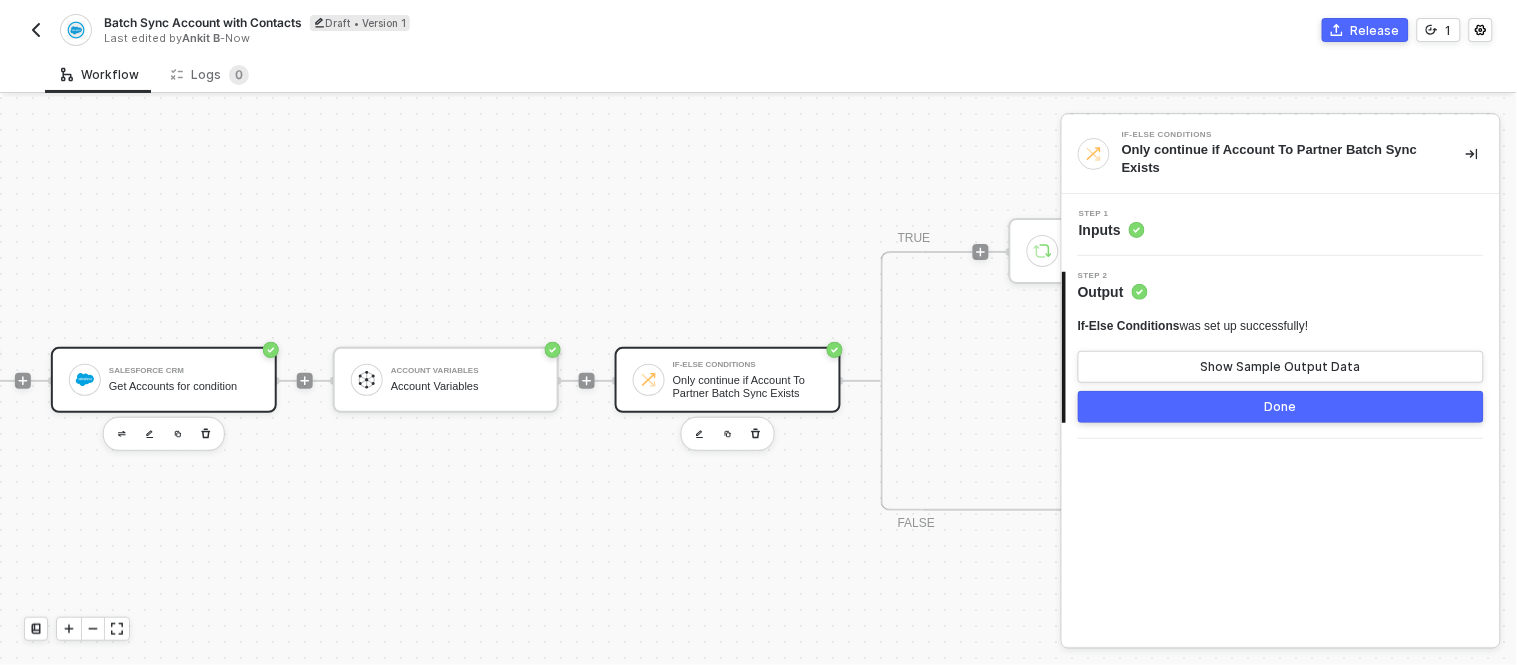 scroll, scrollTop: 0, scrollLeft: 256, axis: horizontal 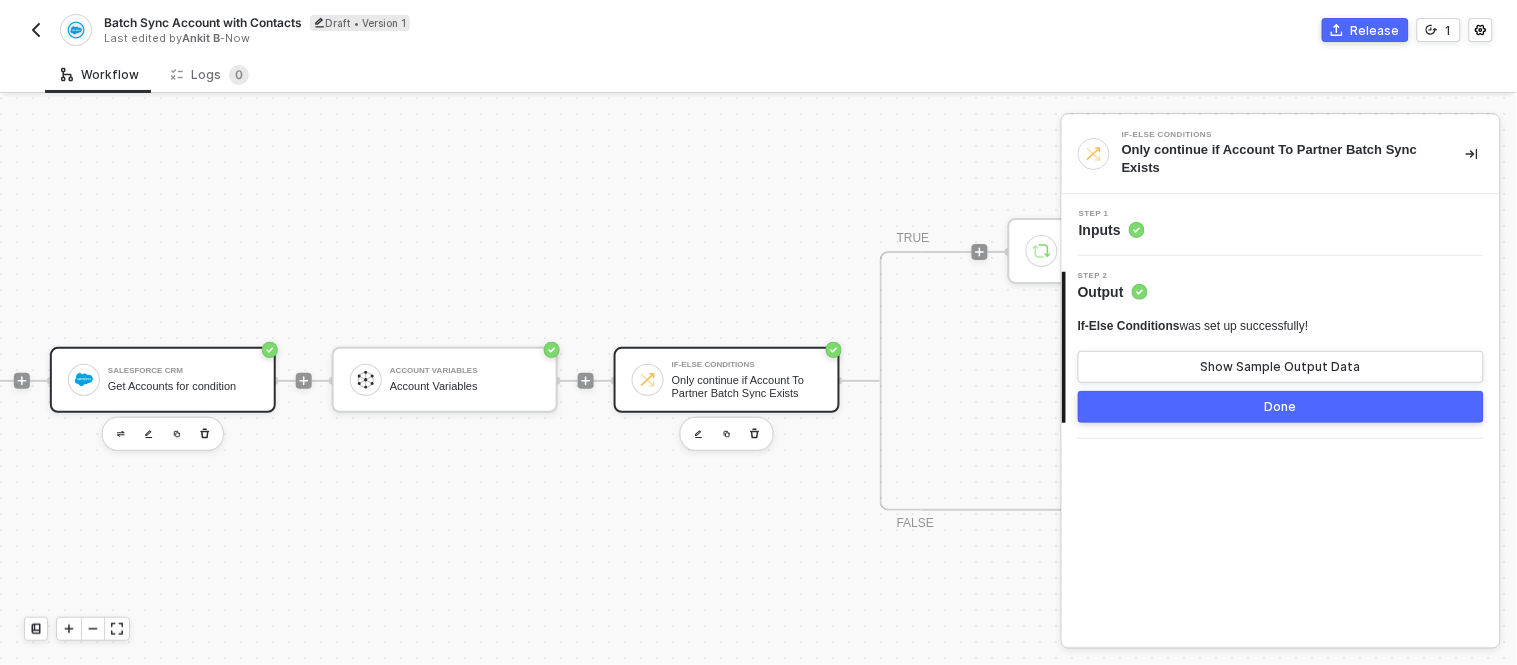 click on "Salesforce CRM Get Accounts for condition" at bounding box center [183, 380] 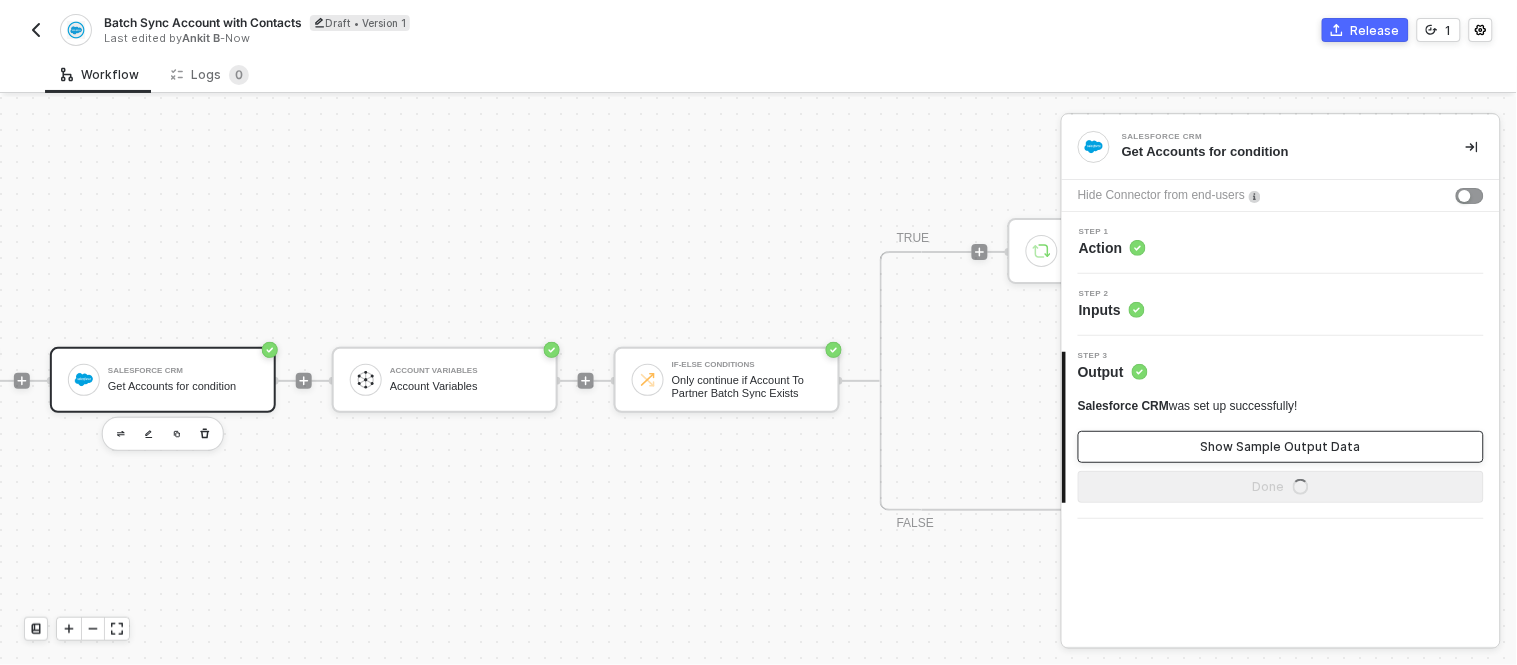 click on "Show Sample Output Data" at bounding box center [1281, 447] 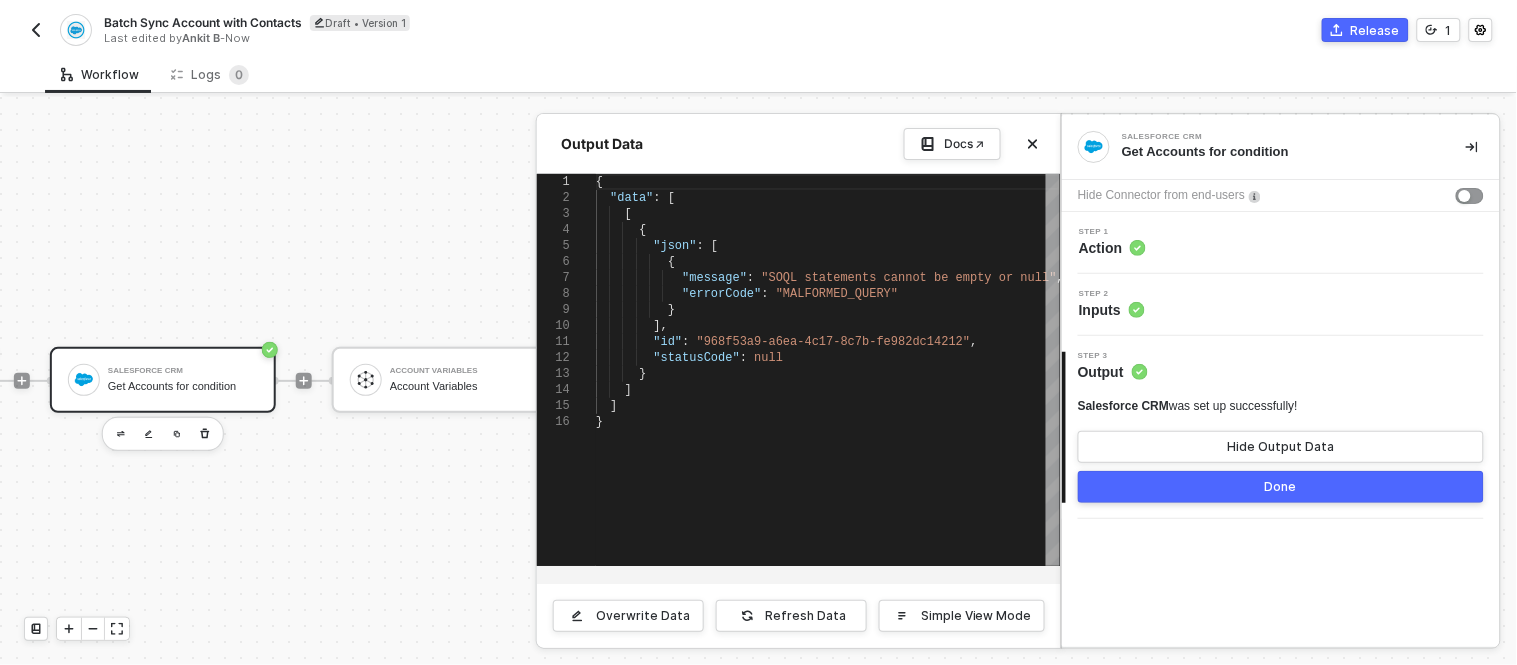 type on ""id": "968f53a9-a6ea-4c17-8c7b-fe982dc14212",
"statusCode": null
}
]
]
}" 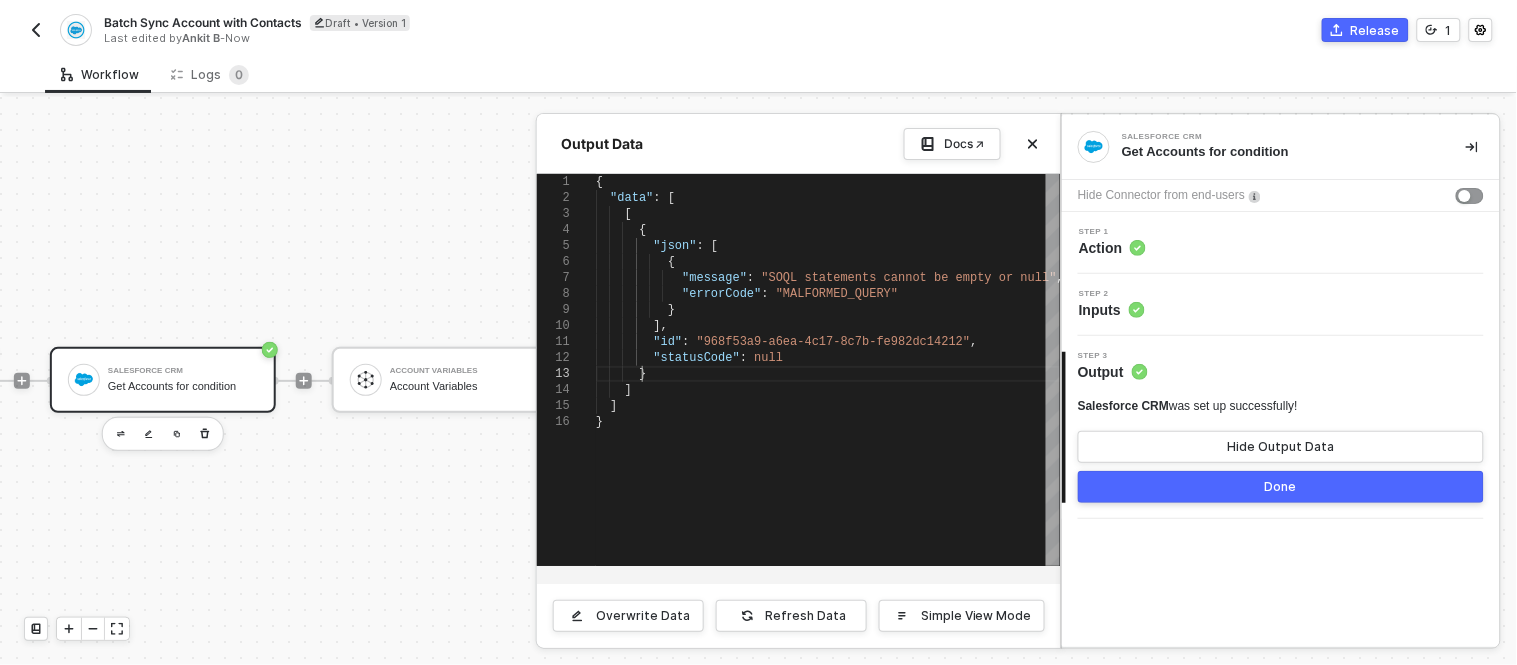 scroll, scrollTop: 0, scrollLeft: 0, axis: both 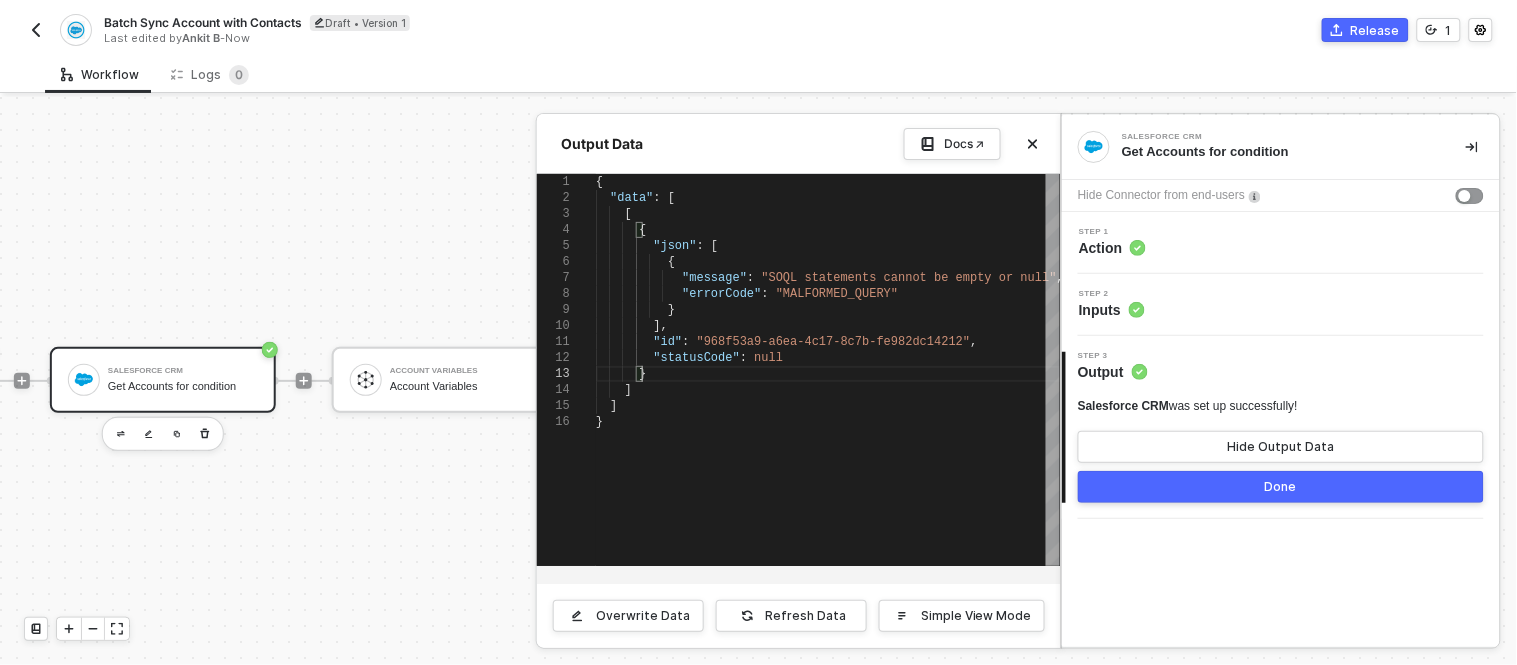 click on "Step 2 Inputs" at bounding box center [1283, 305] 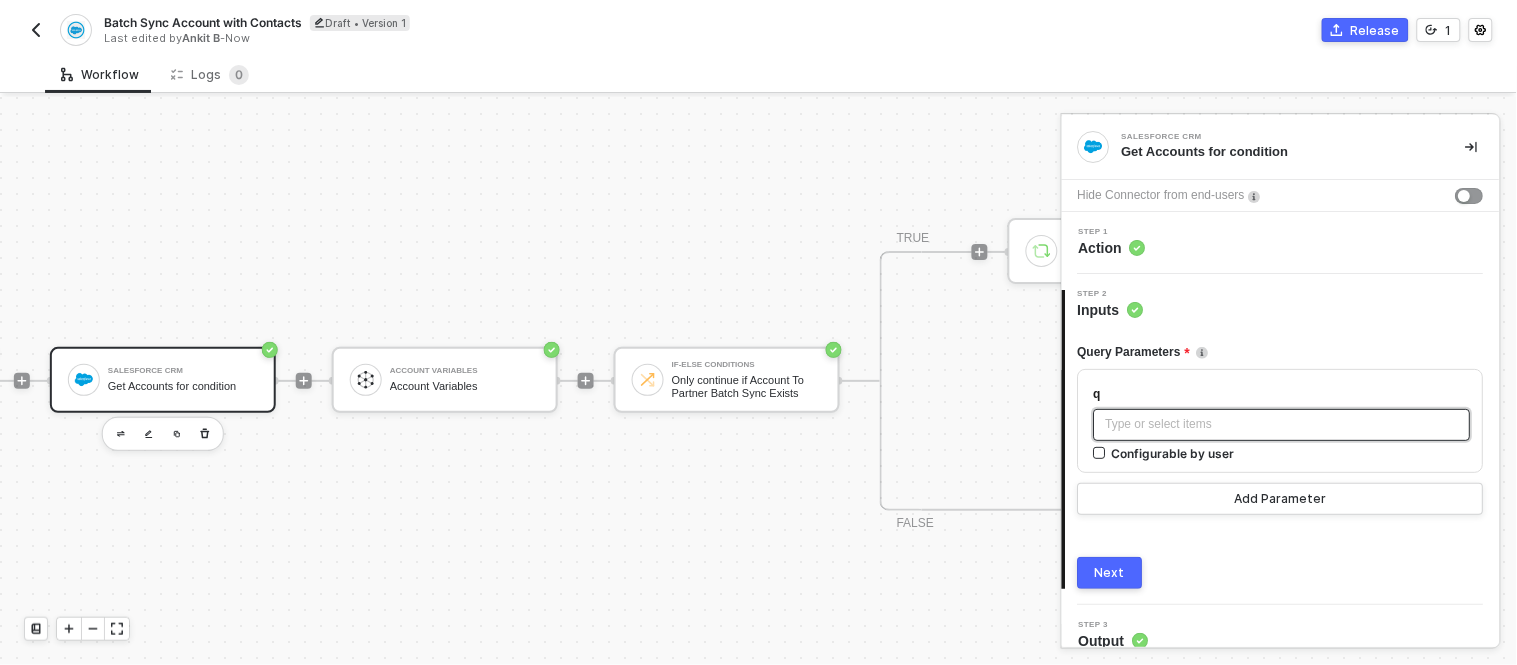 click on "Type or select items ﻿" at bounding box center [1282, 425] 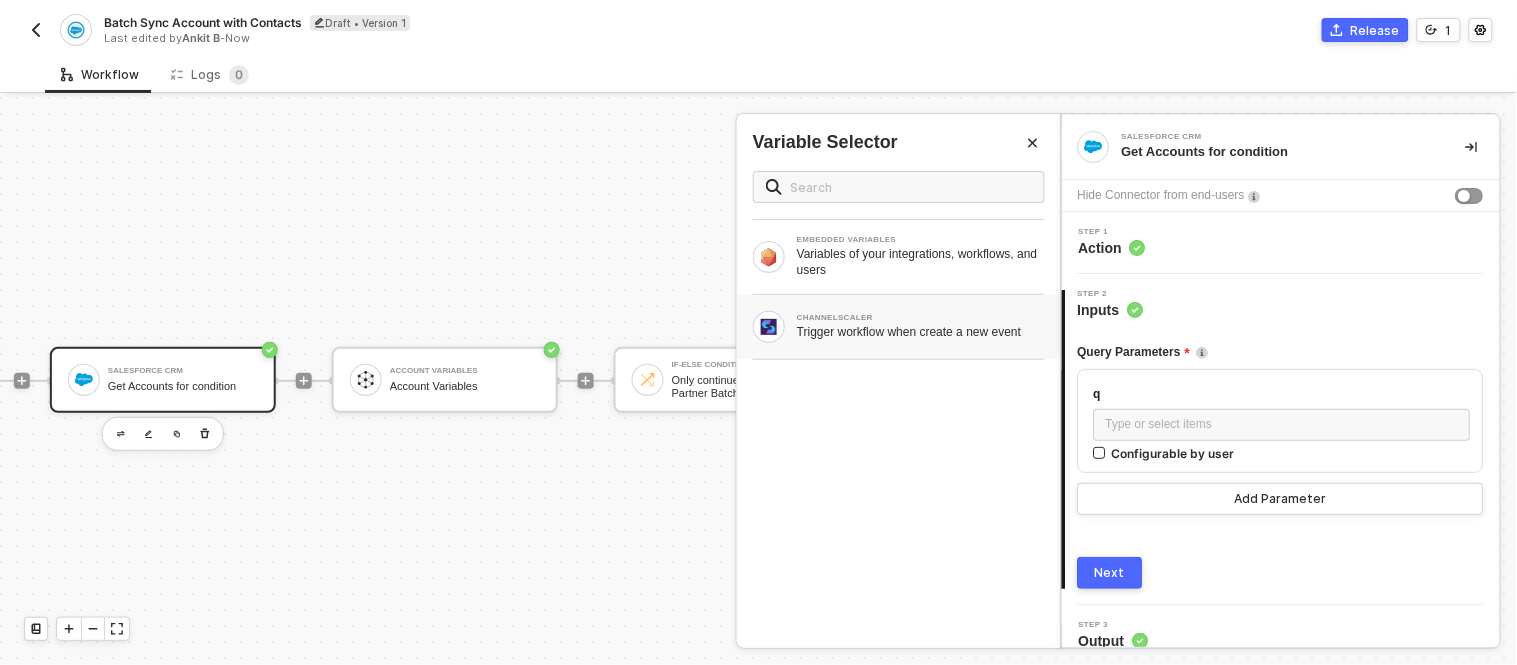 click on "CHANNELSCALER" at bounding box center (921, 318) 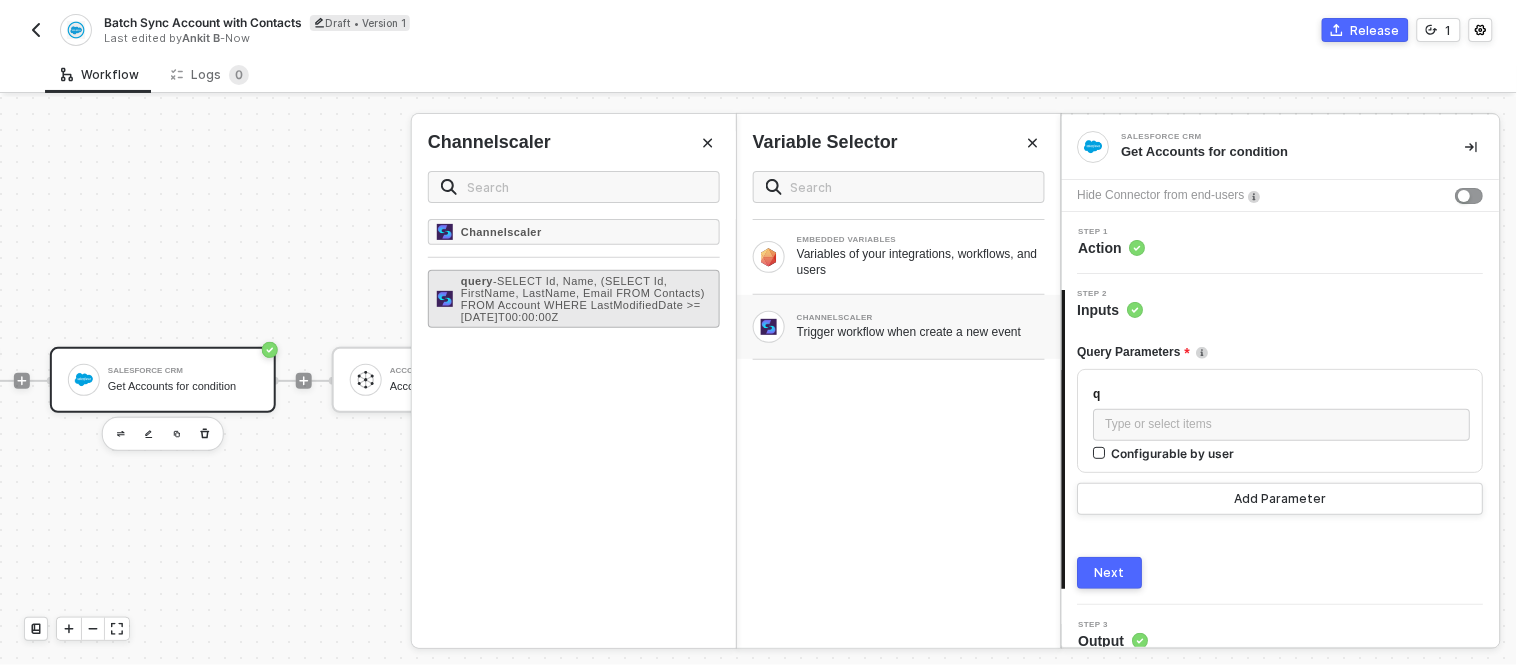 click on "-  SELECT Id, Name, (SELECT Id, FirstName, LastName,  Email FROM Contacts) FROM Account WHERE LastModifiedDate >= [DATE]T00:00:00Z" at bounding box center [583, 299] 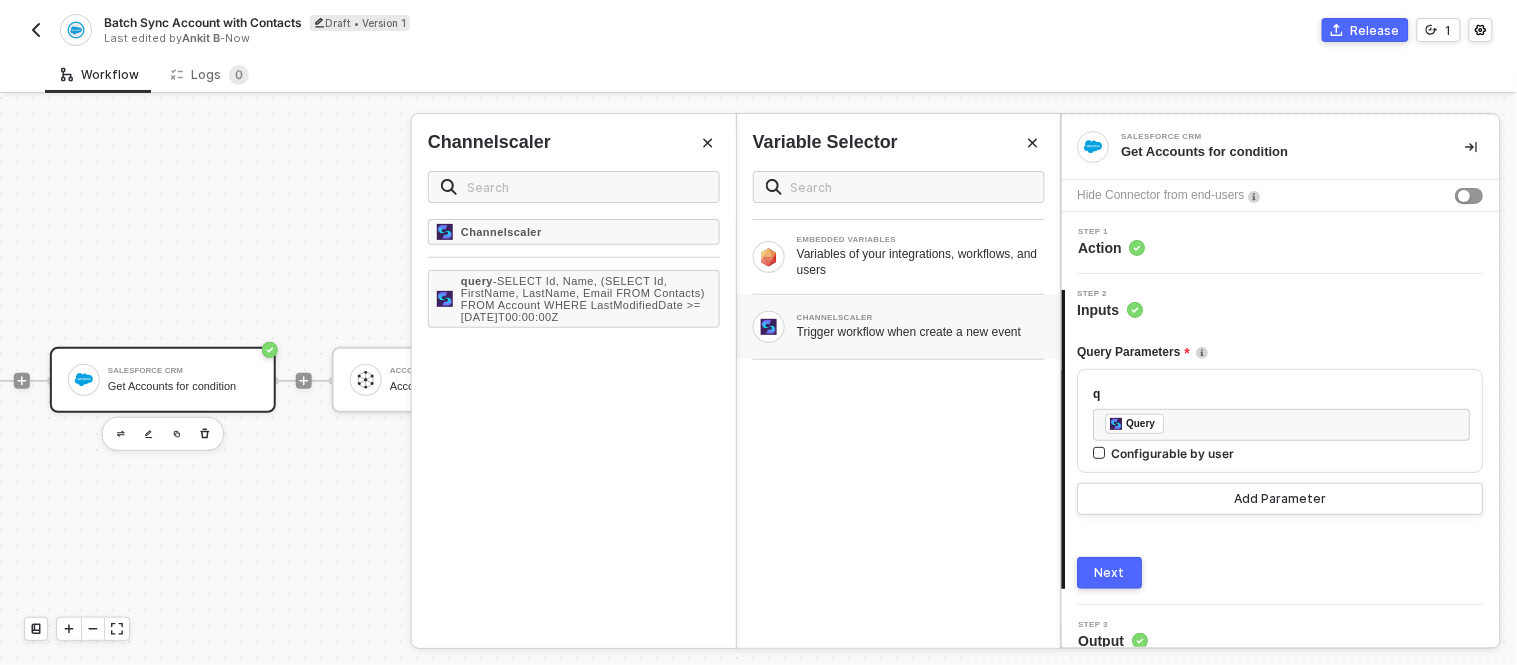 click on "Next" at bounding box center [1111, 573] 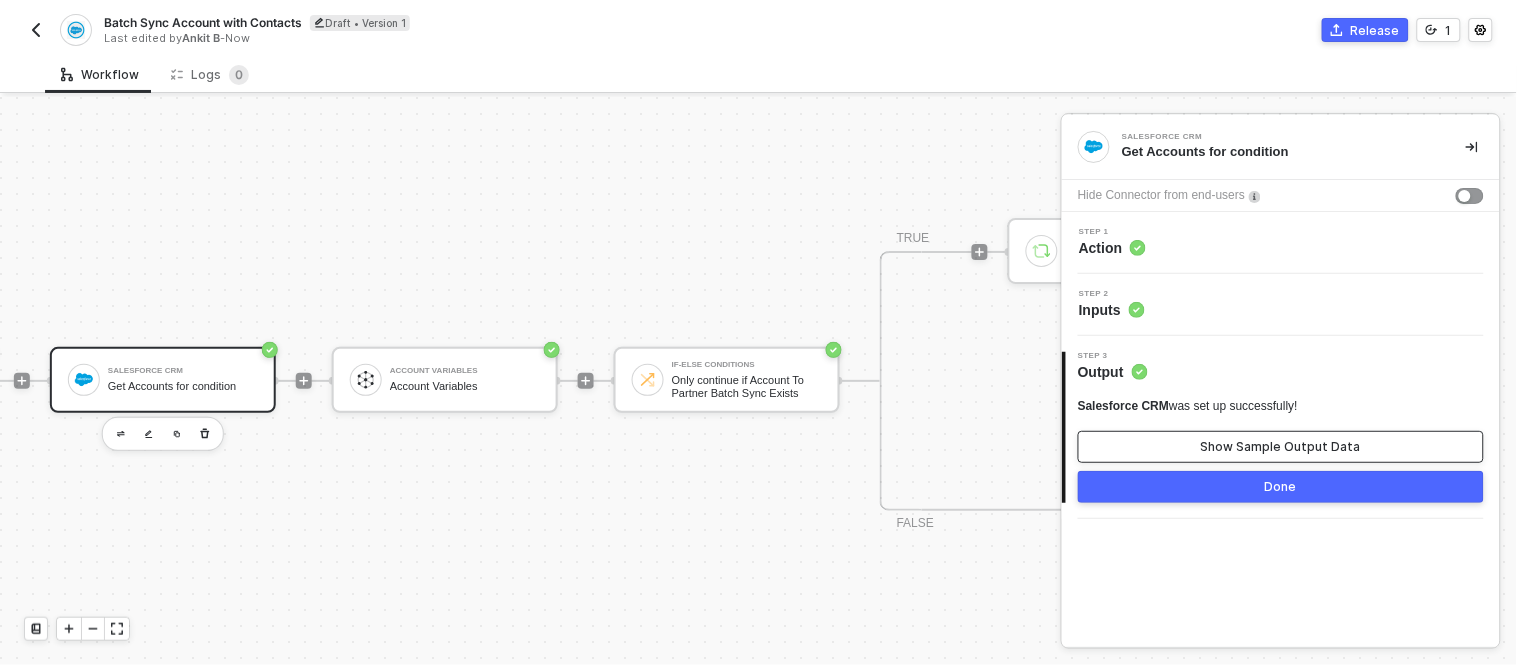 click on "Show Sample Output Data" at bounding box center [1281, 447] 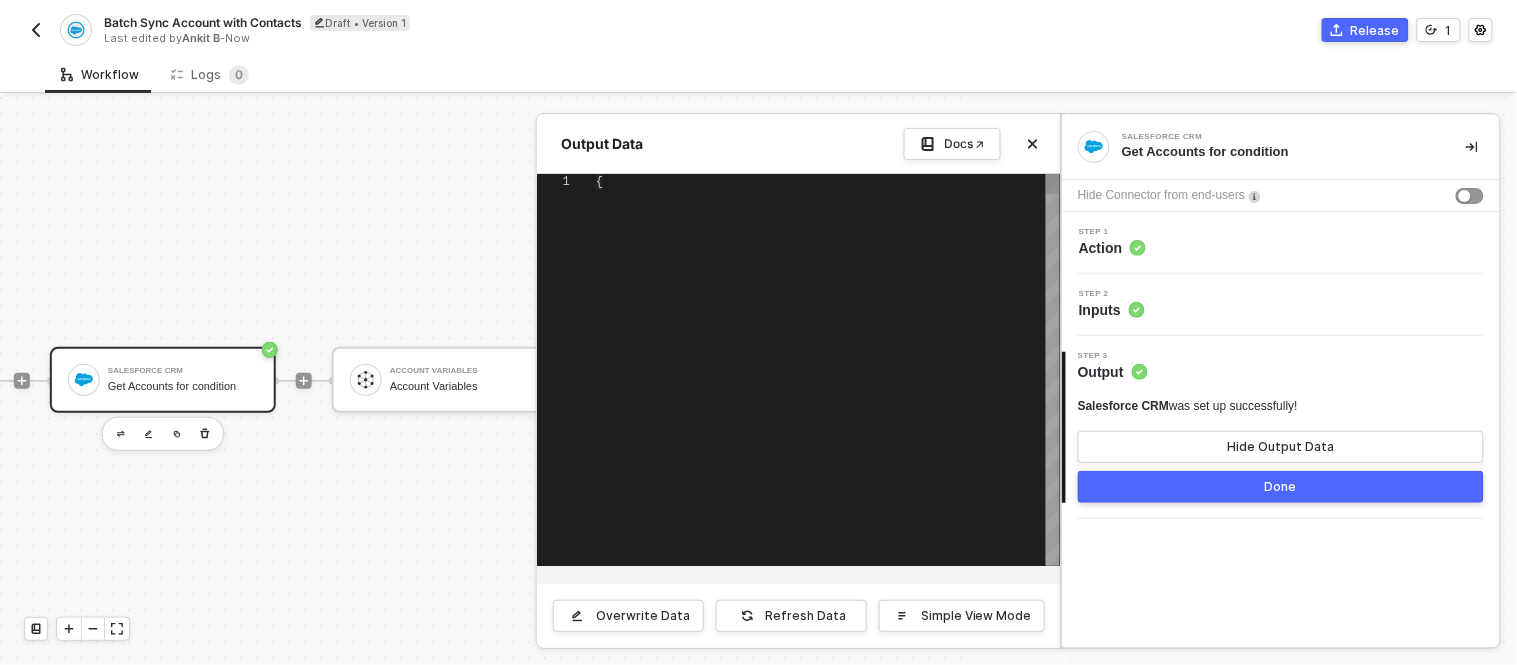 type on "{
"data": {
"totalSize": 42,
"done": true,
"records": [
{
"attributes": {
"type": "Account",
"url": "/services/data/v59.0/sobjects/Account/0018a00002XGxQtAAL"" 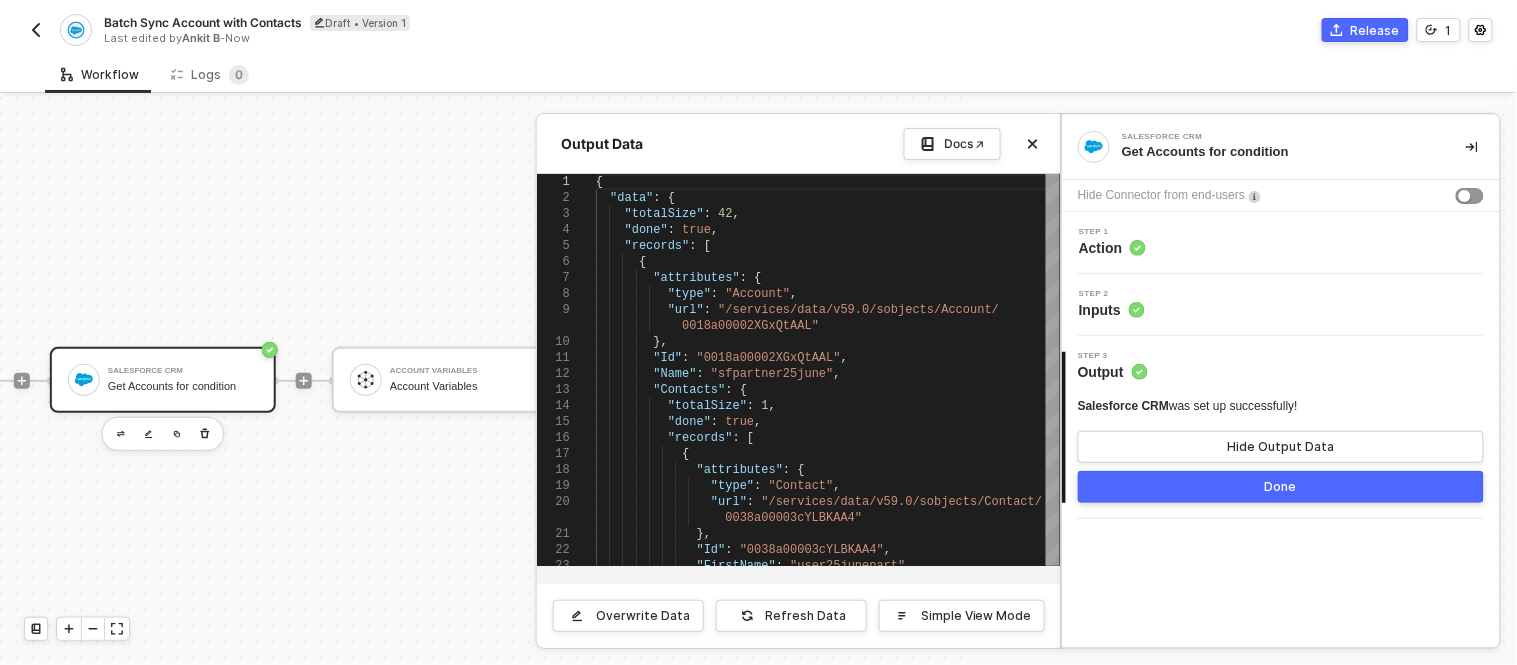 click at bounding box center (758, 381) 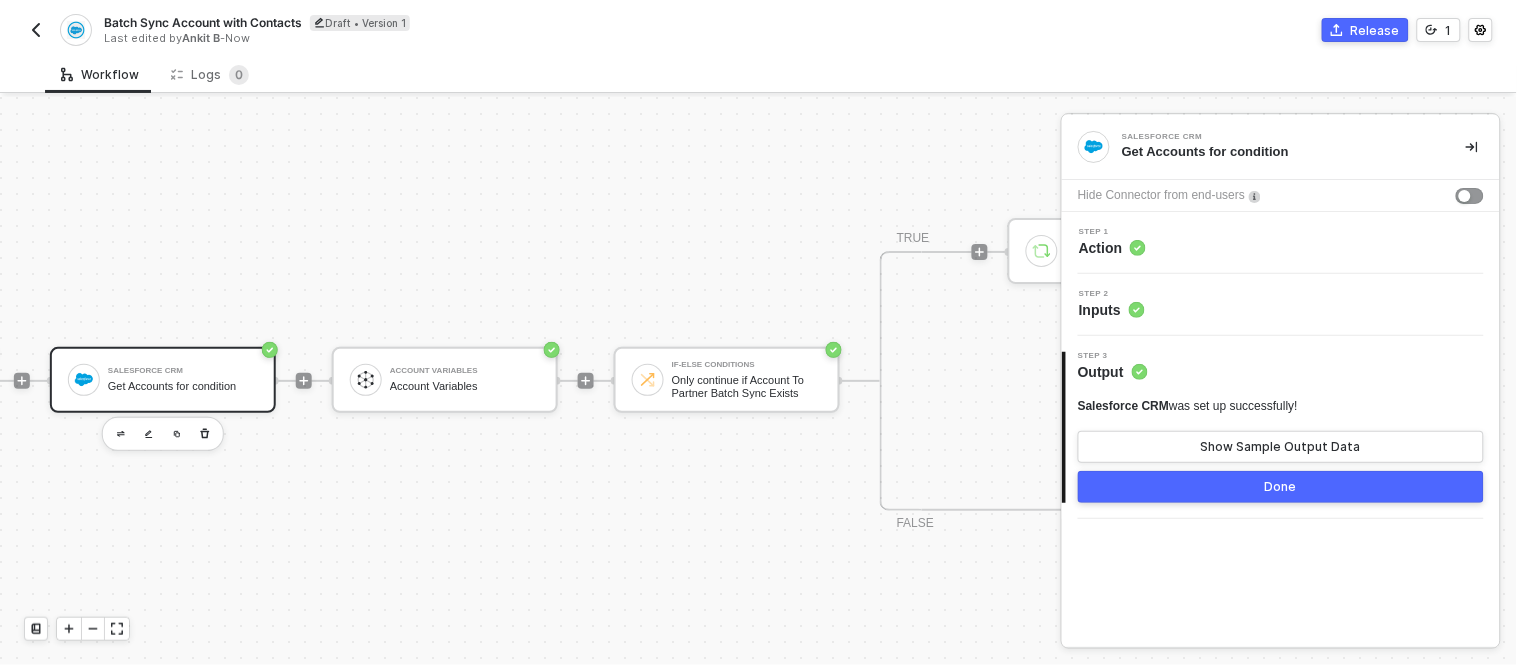 click on "Done" at bounding box center [1281, 487] 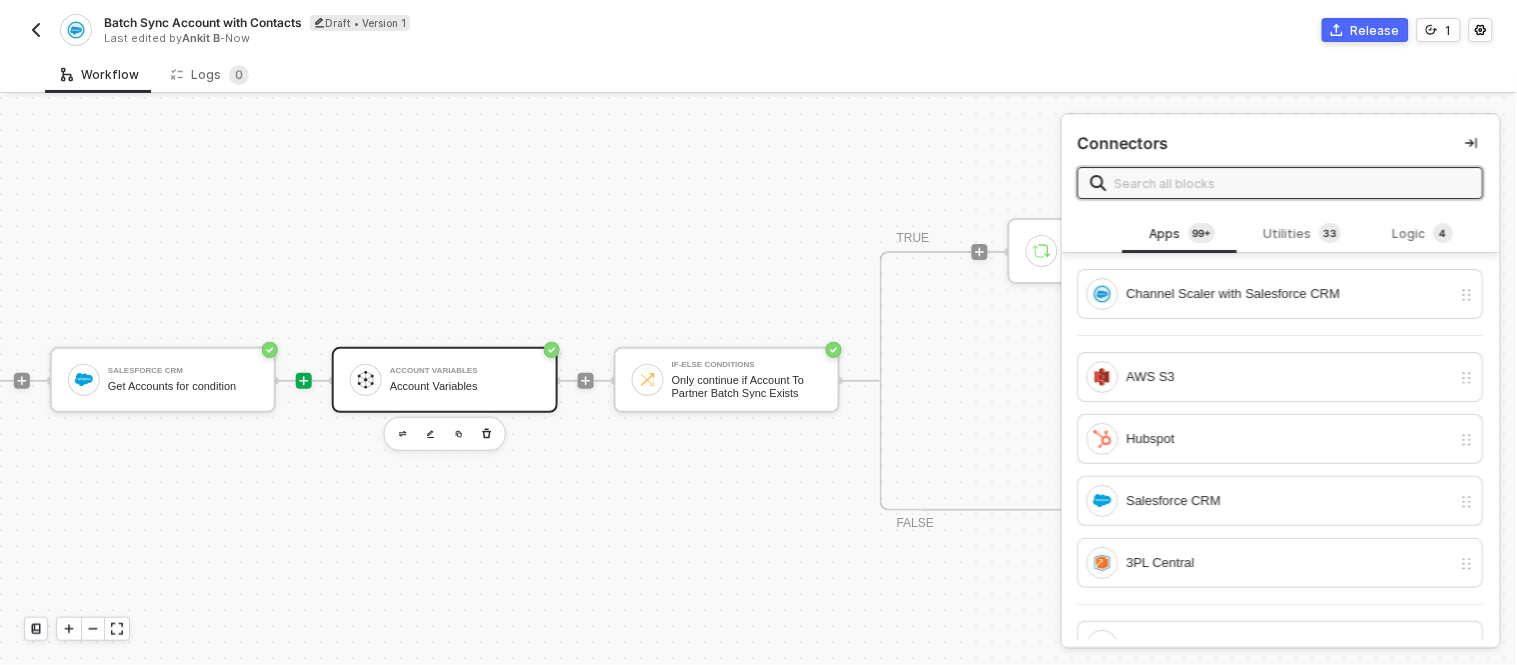 click on "Account Variables" at bounding box center [465, 386] 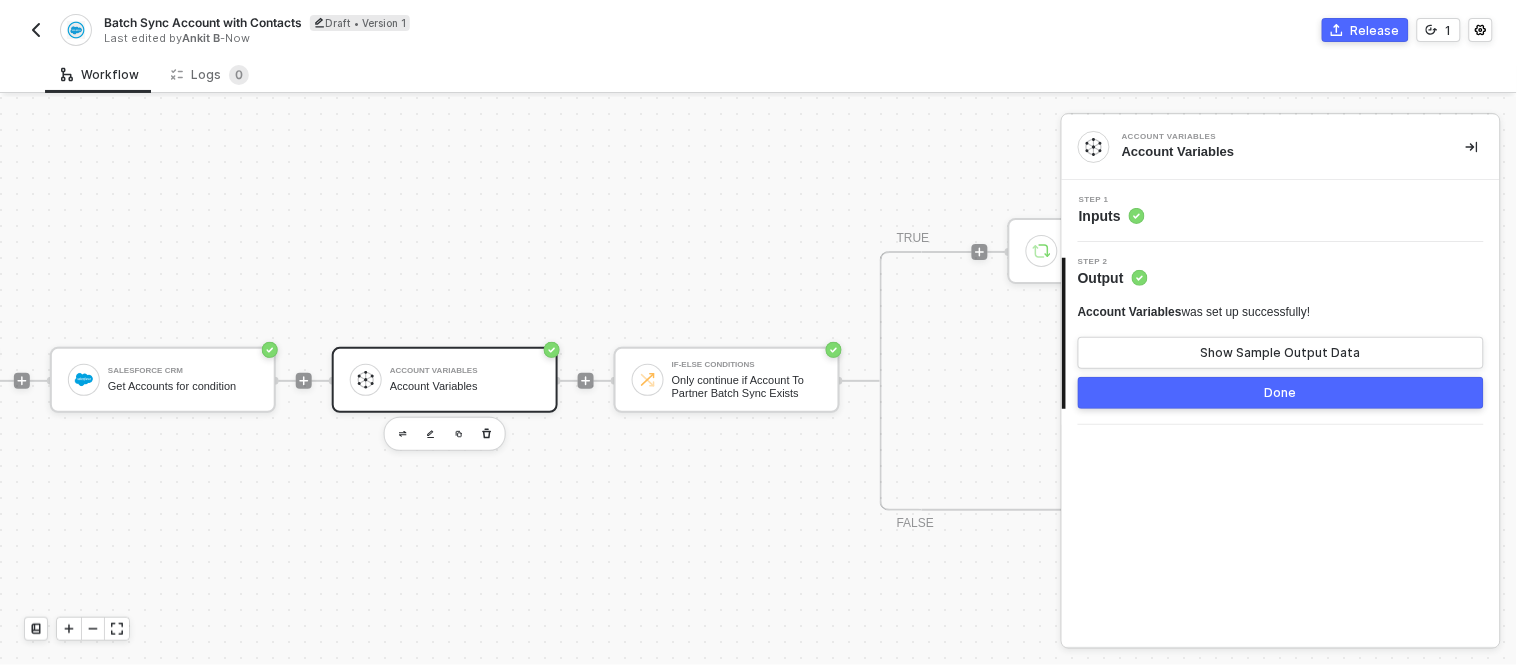 click on "Done" at bounding box center [1281, 393] 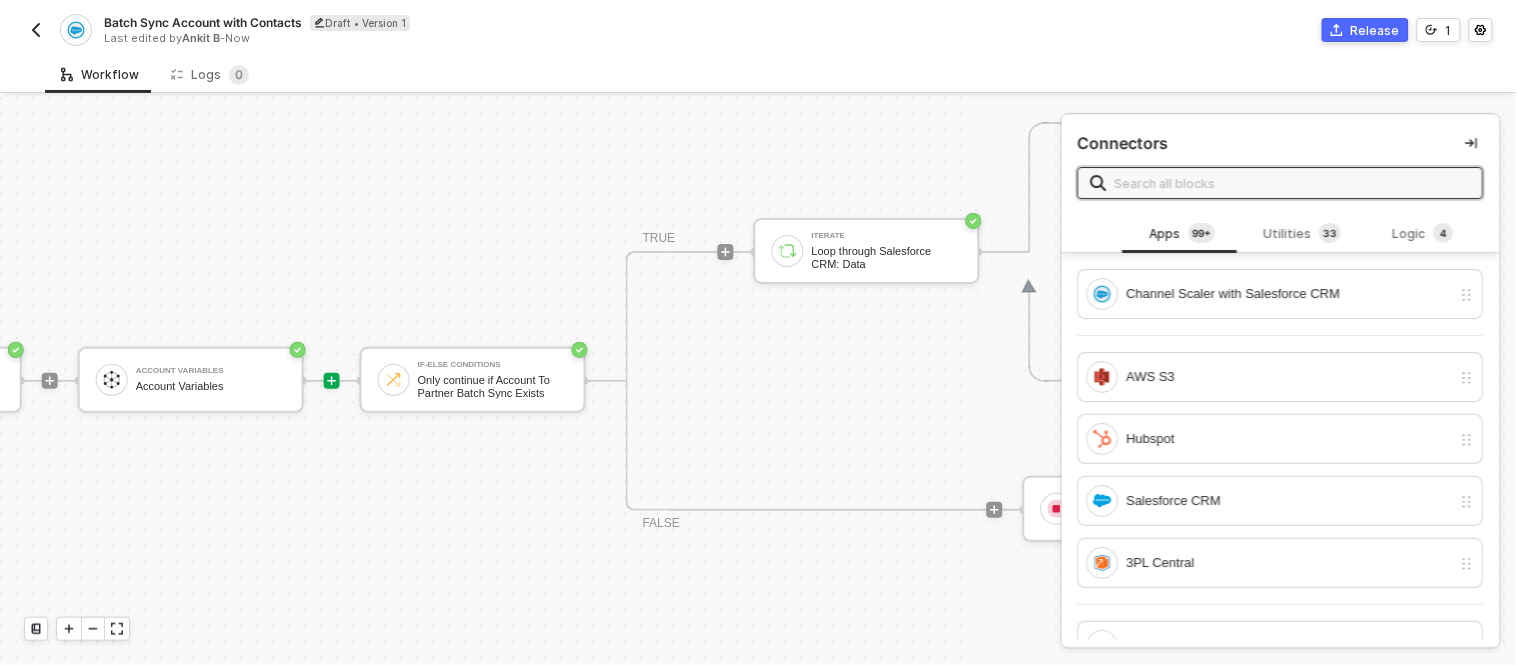 scroll, scrollTop: 0, scrollLeft: 523, axis: horizontal 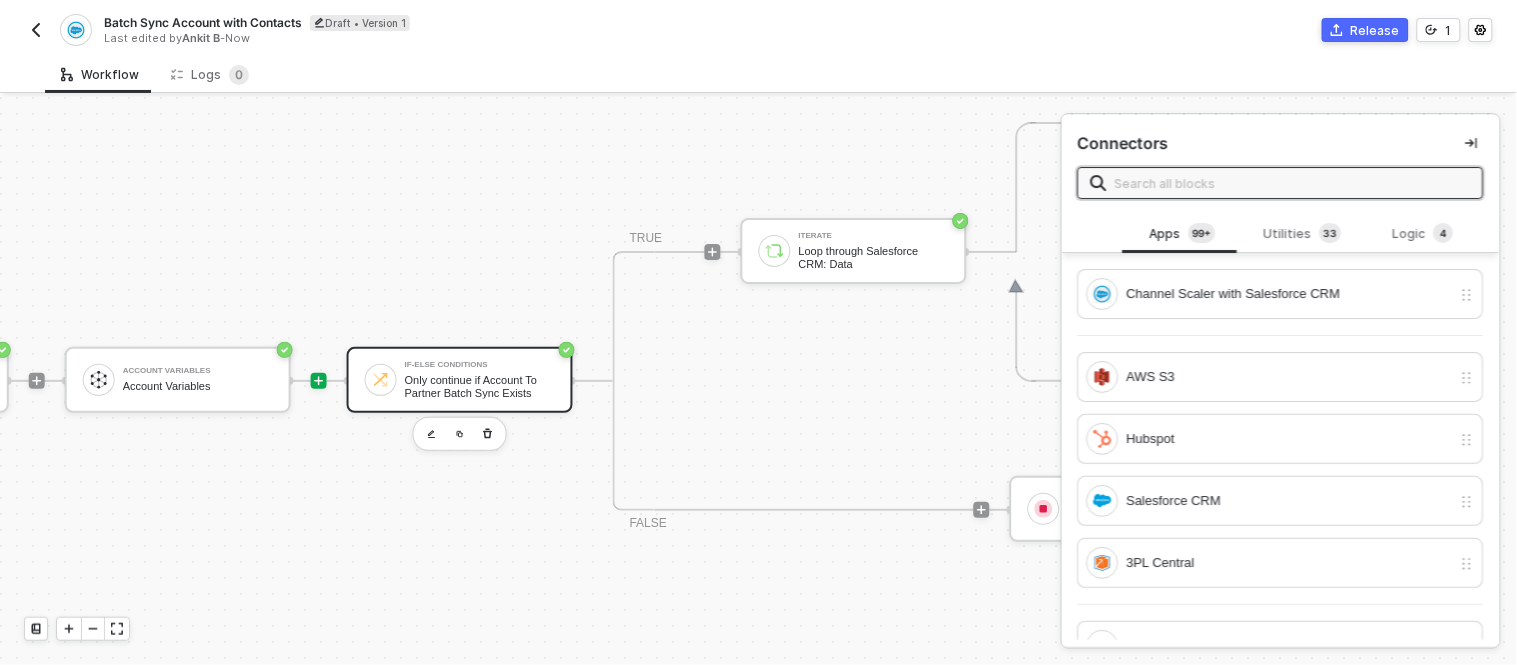 click on "Only continue if Account To Partner Batch Sync Exists" at bounding box center (480, 386) 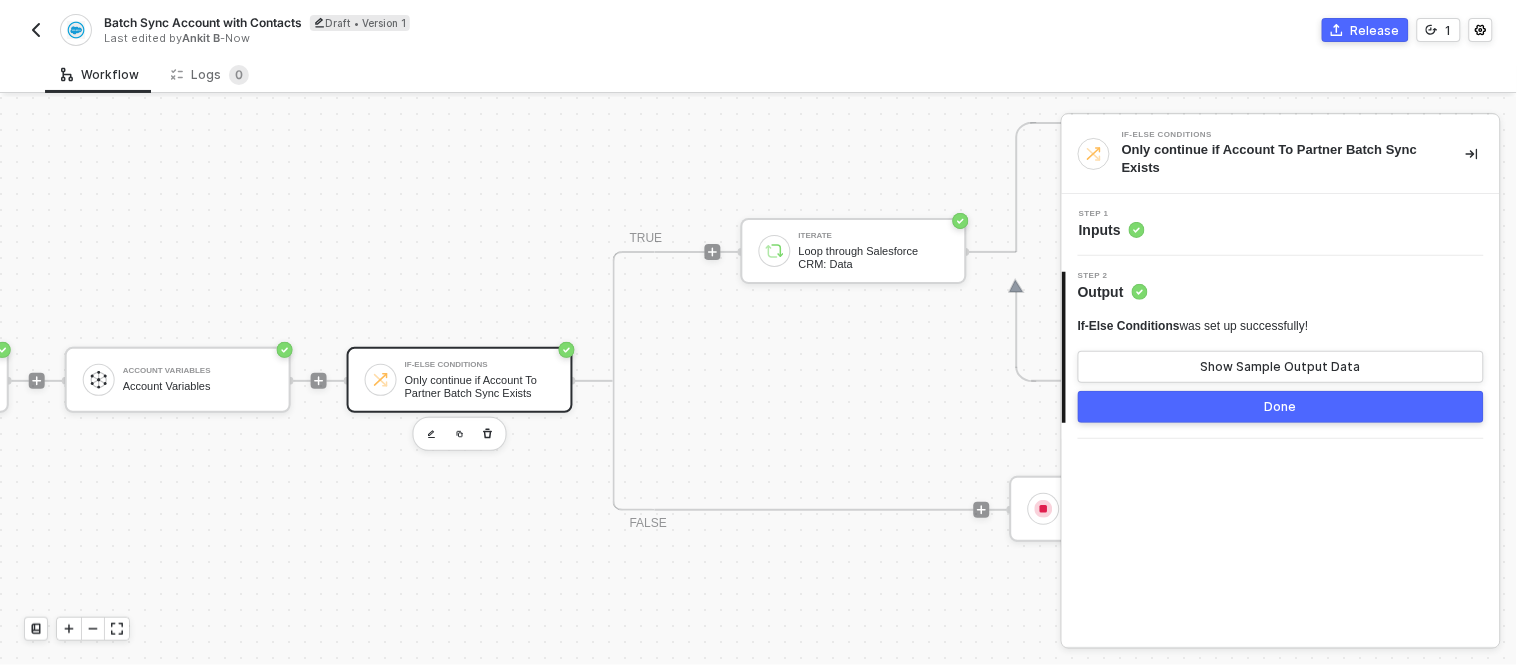 click on "Done" at bounding box center (1281, 407) 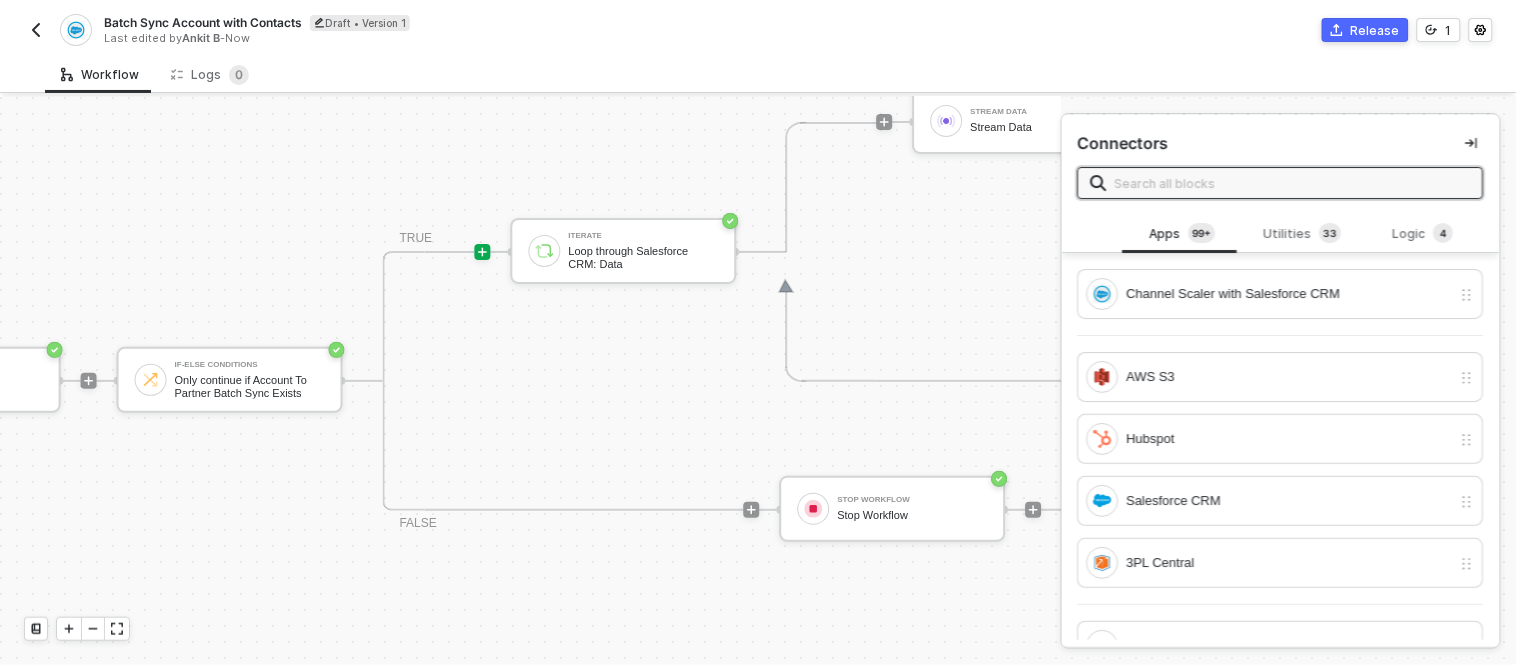 scroll, scrollTop: 0, scrollLeft: 771, axis: horizontal 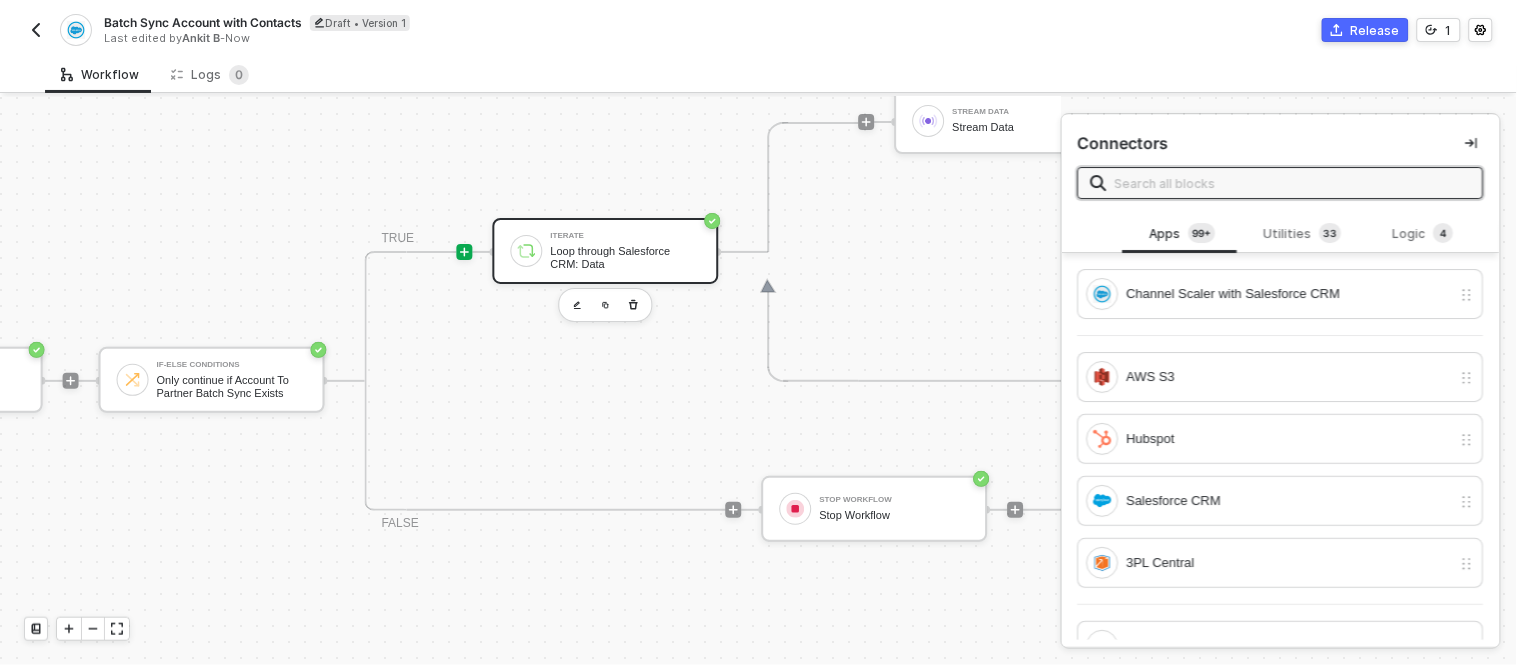 click on "Loop through Salesforce CRM:  Data" at bounding box center [626, 257] 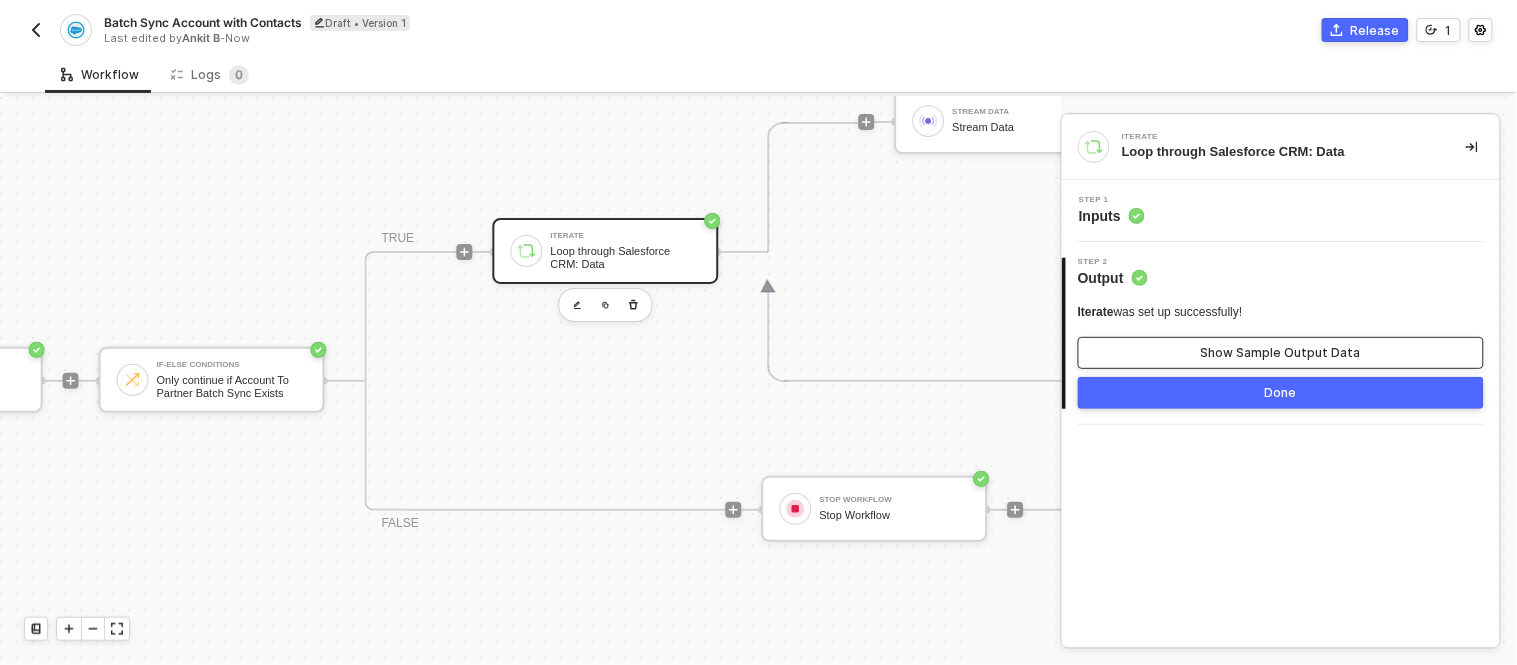 click on "Show Sample Output Data" at bounding box center (1281, 353) 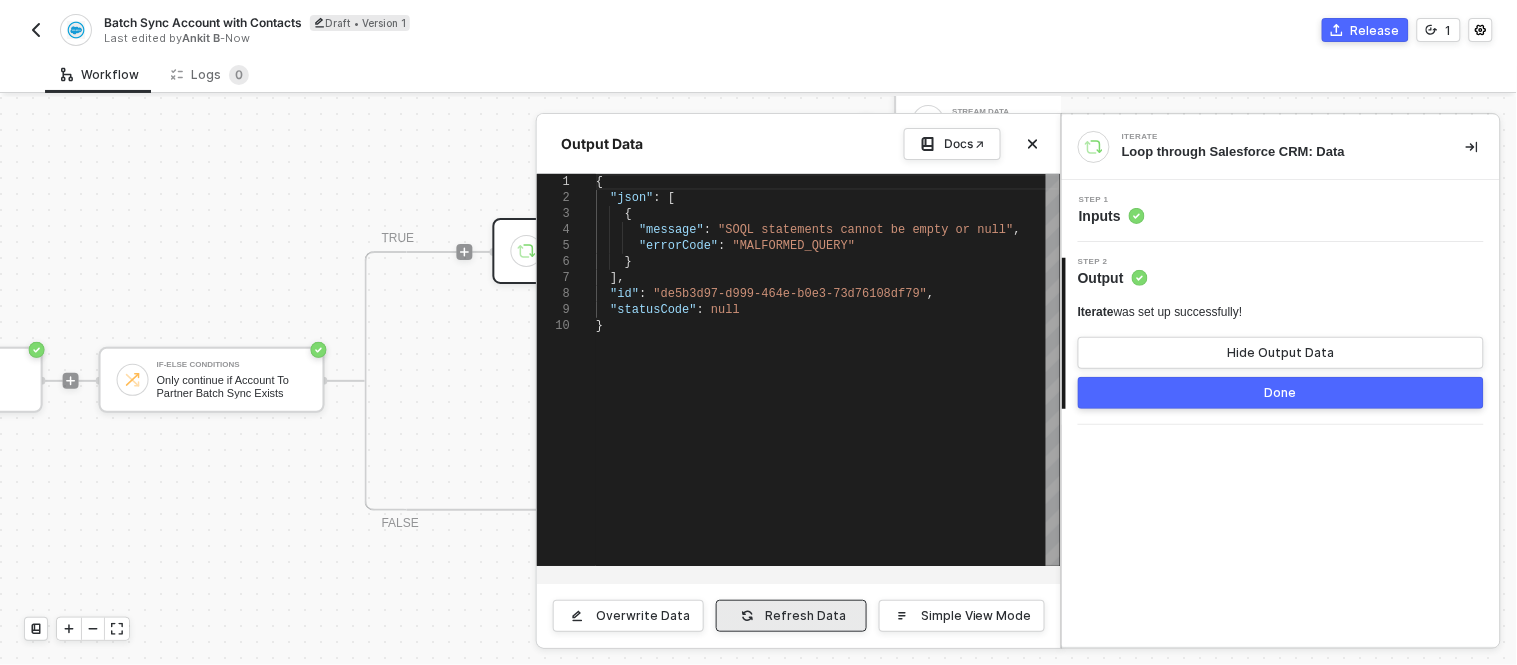 click on "Refresh Data" at bounding box center [791, 616] 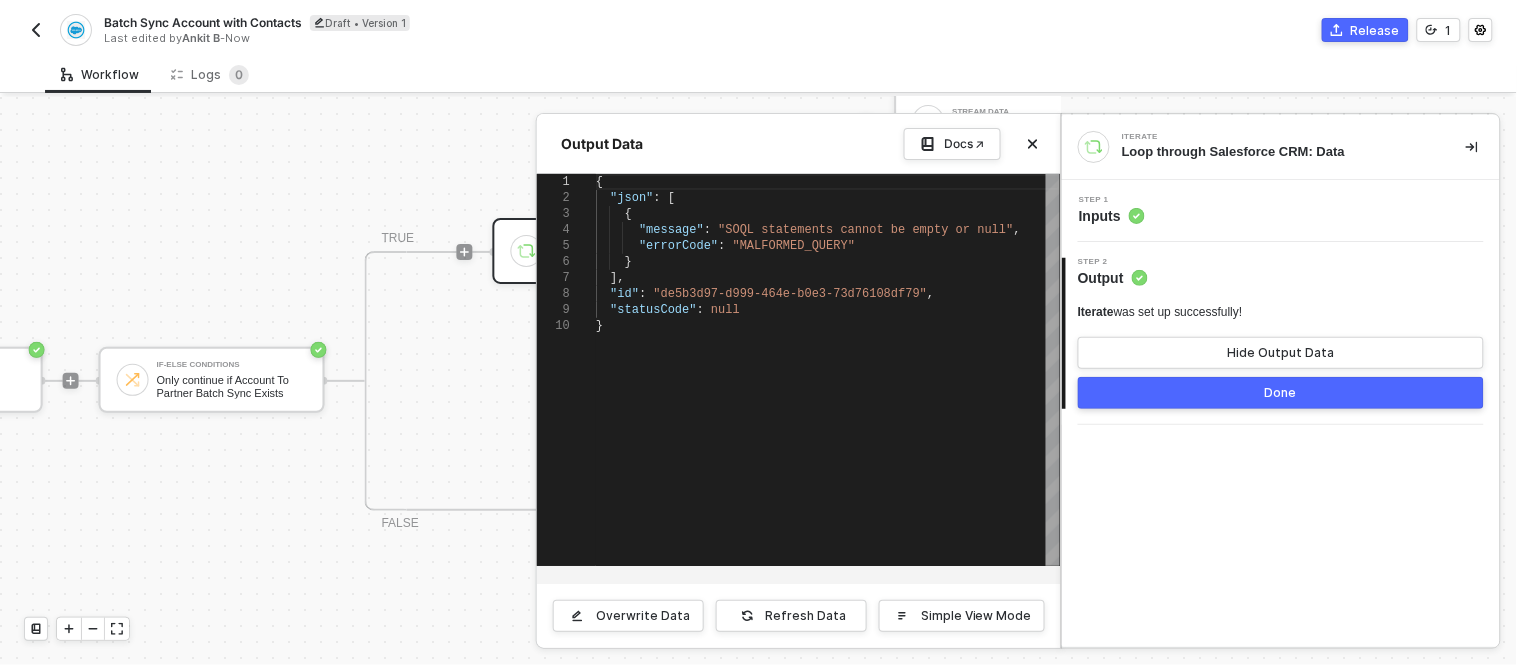 click at bounding box center (758, 381) 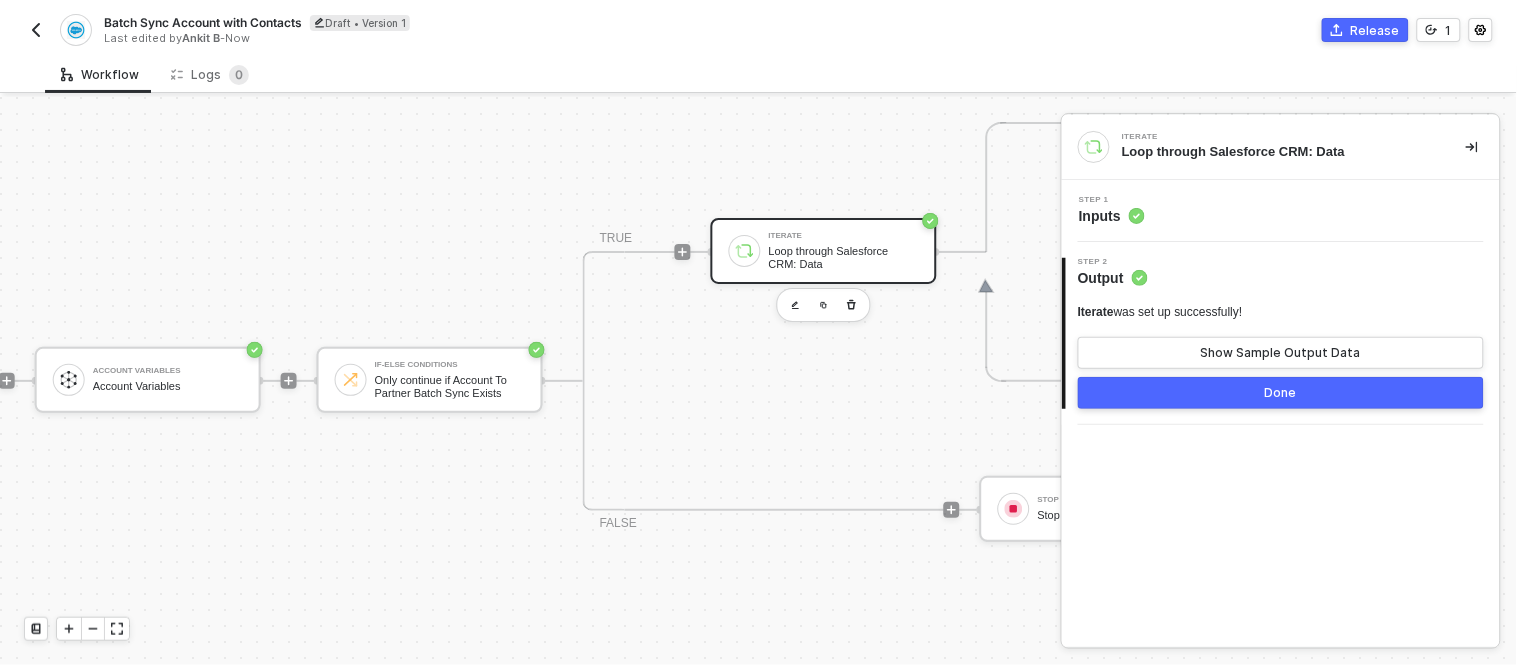 scroll, scrollTop: 0, scrollLeft: 552, axis: horizontal 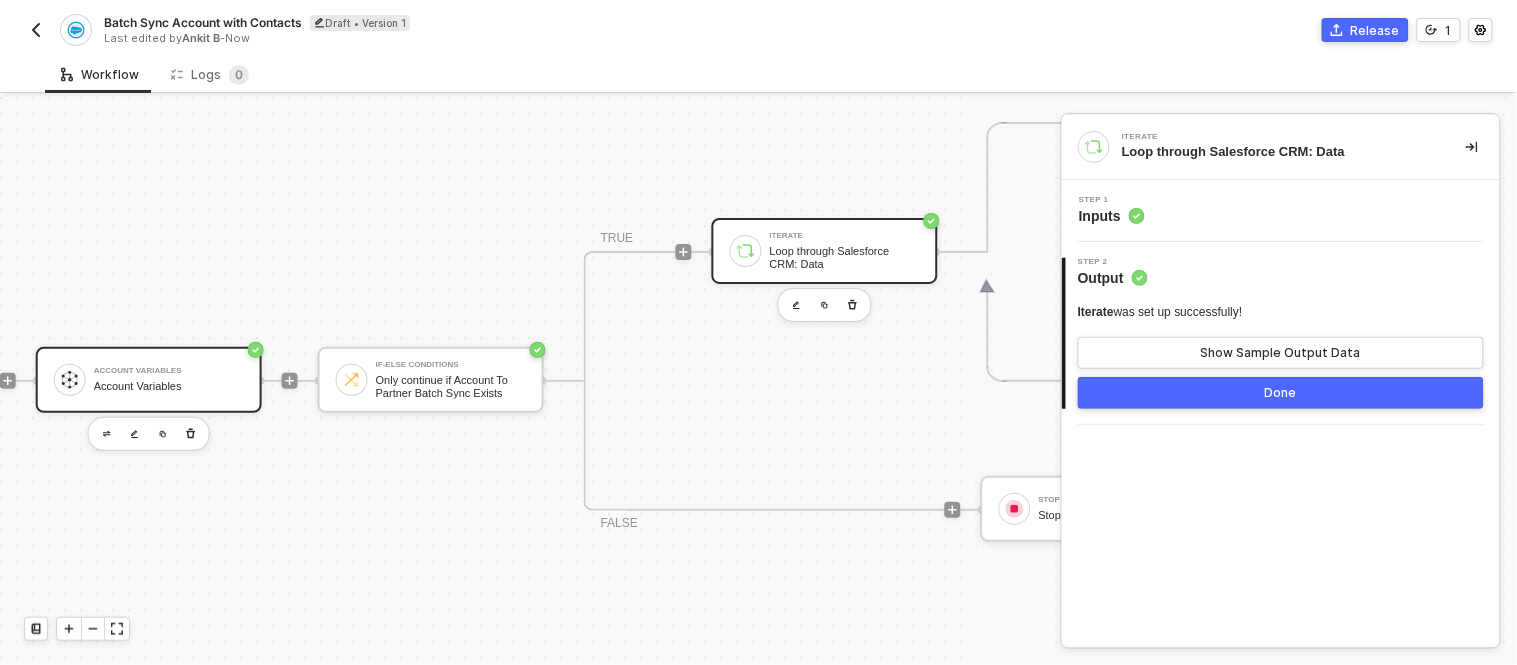 click on "Account Variables Account Variables" at bounding box center (169, 380) 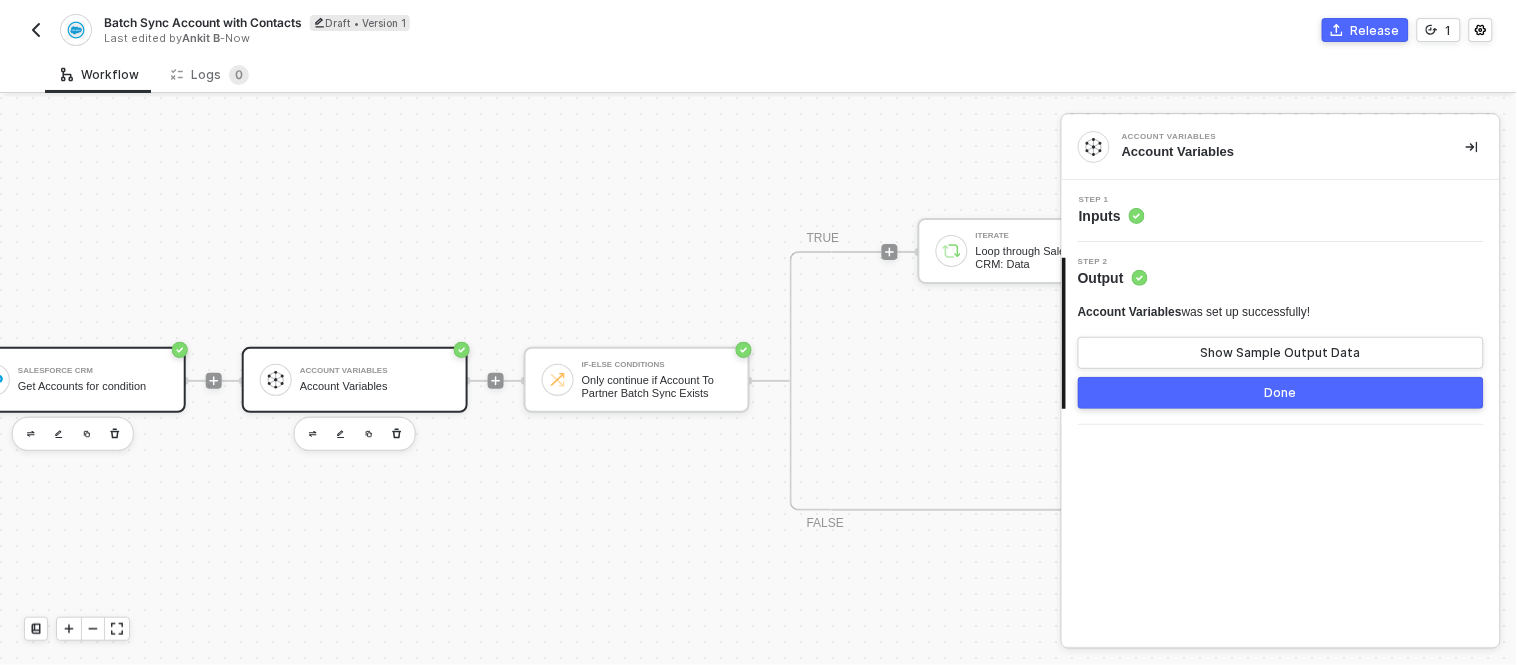 click on "Get Accounts for condition" at bounding box center [93, 386] 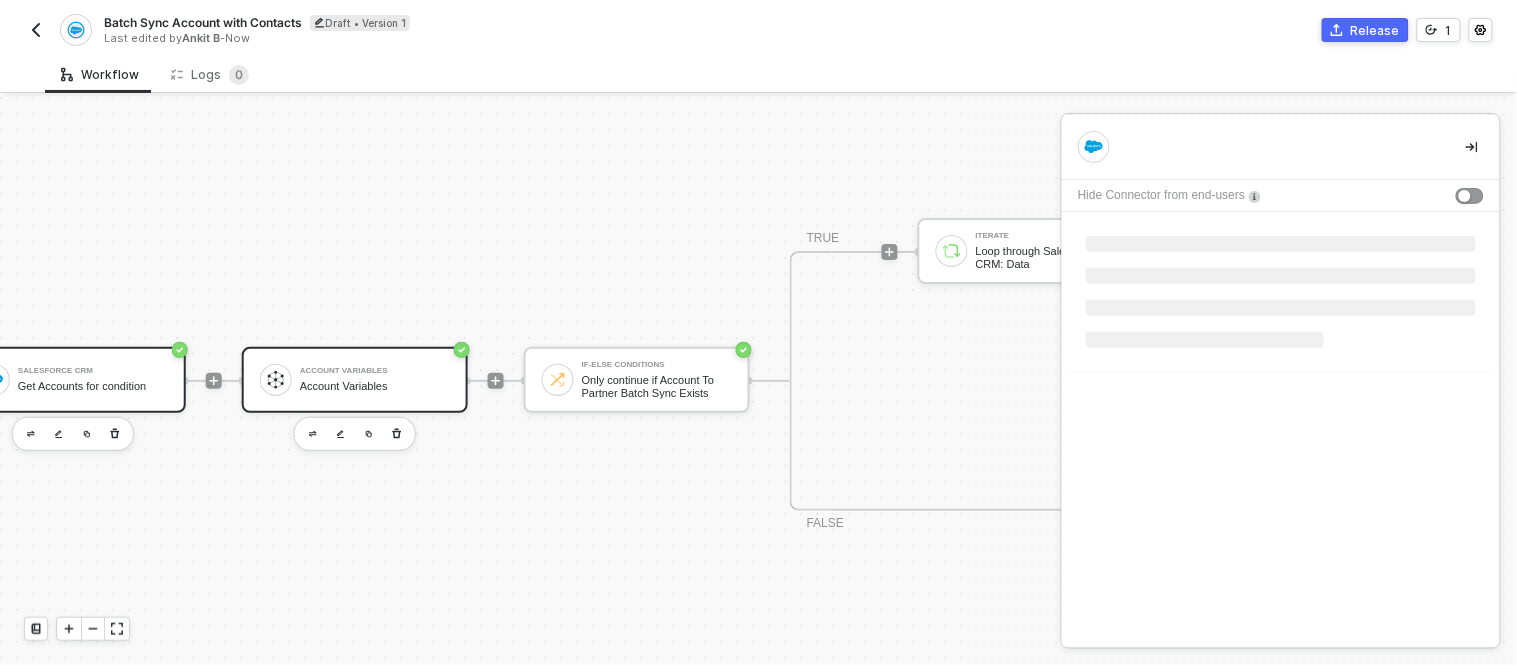 scroll, scrollTop: 0, scrollLeft: 345, axis: horizontal 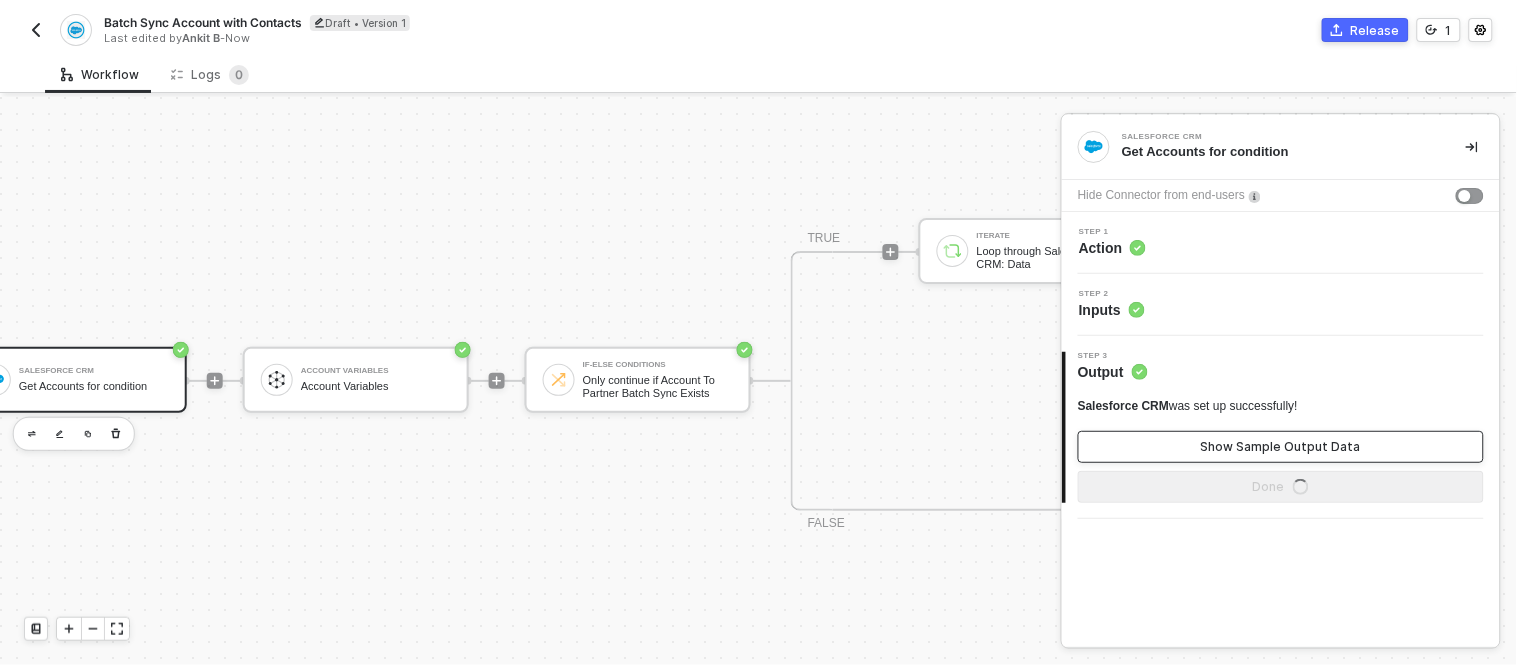 click on "Show Sample Output Data" at bounding box center (1281, 447) 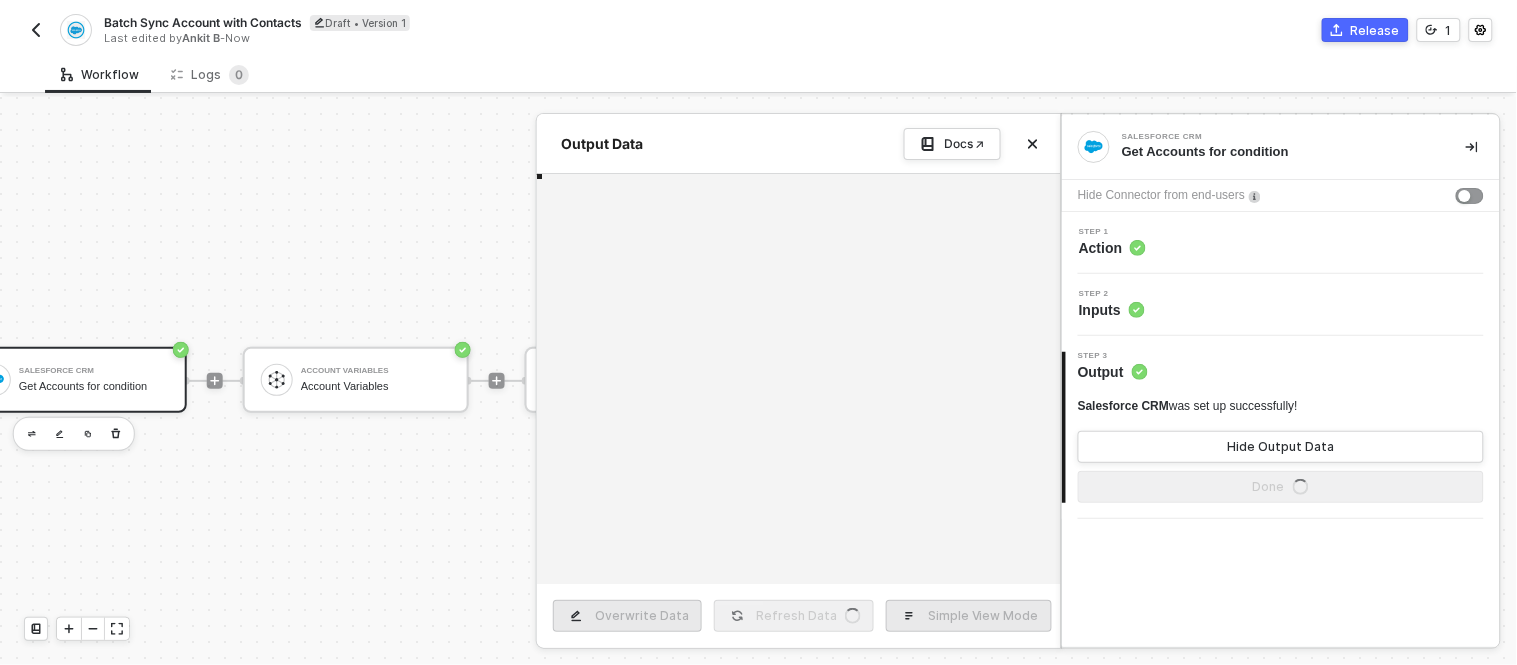 type on "{
"data": {
"totalSize": 42,
"done": true,
"records": [
{
"attributes": {
"type": "Account",
"url": "/services/data/v59.0/sobjects/Account/0018a00002XGxQtAAL"" 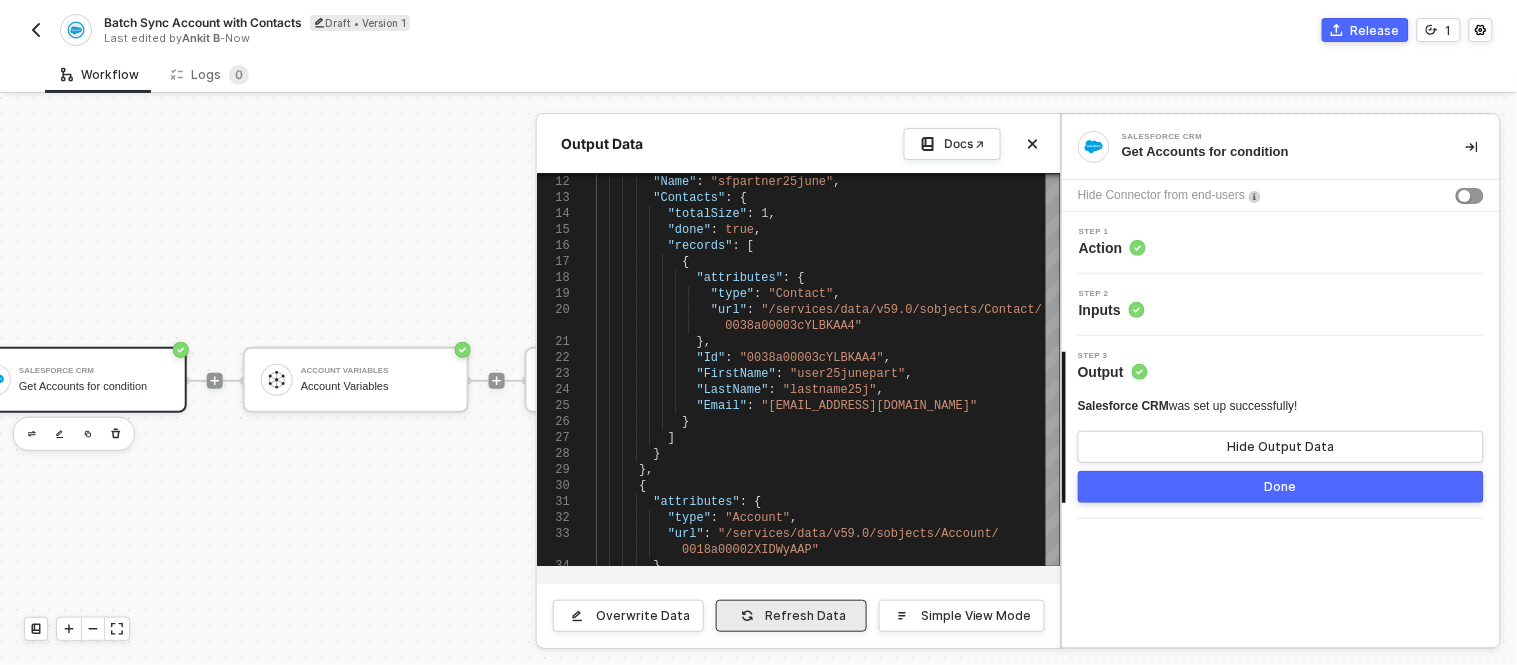 click at bounding box center (747, 616) 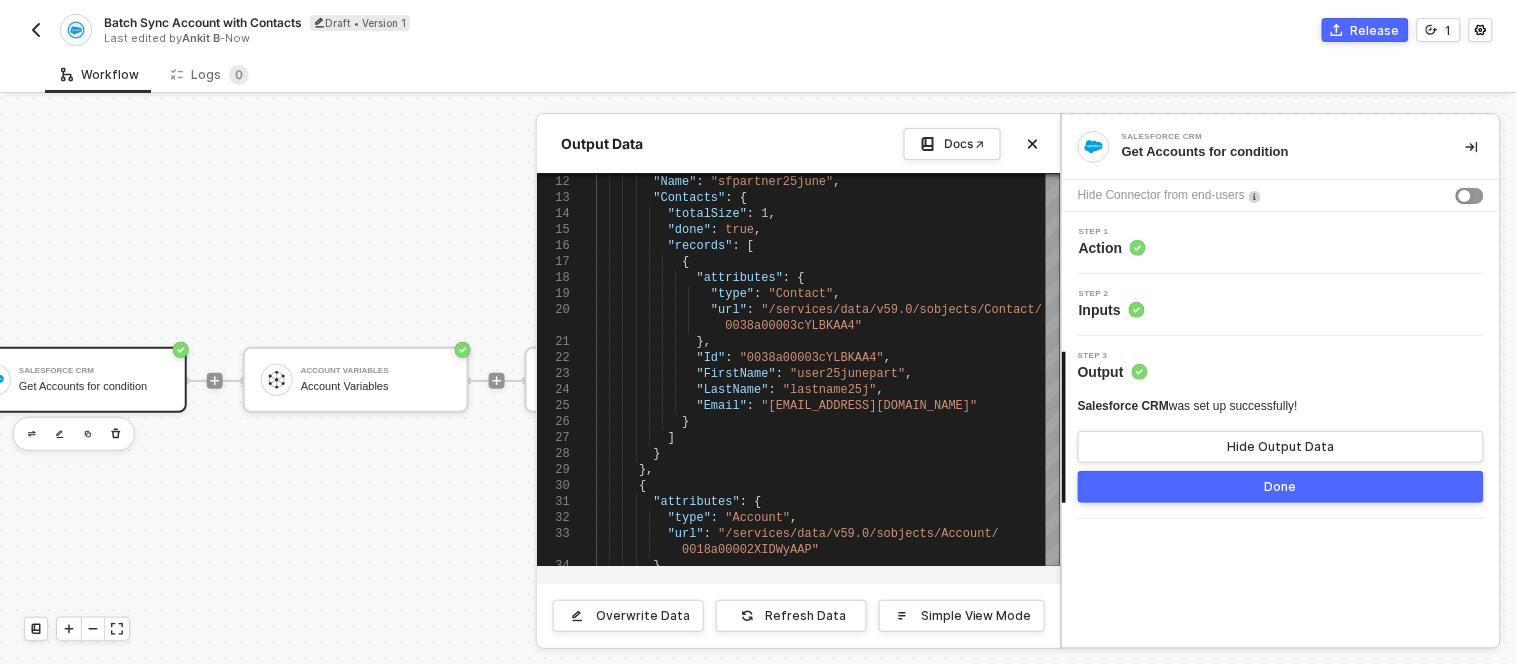 click on "Done" at bounding box center [1281, 487] 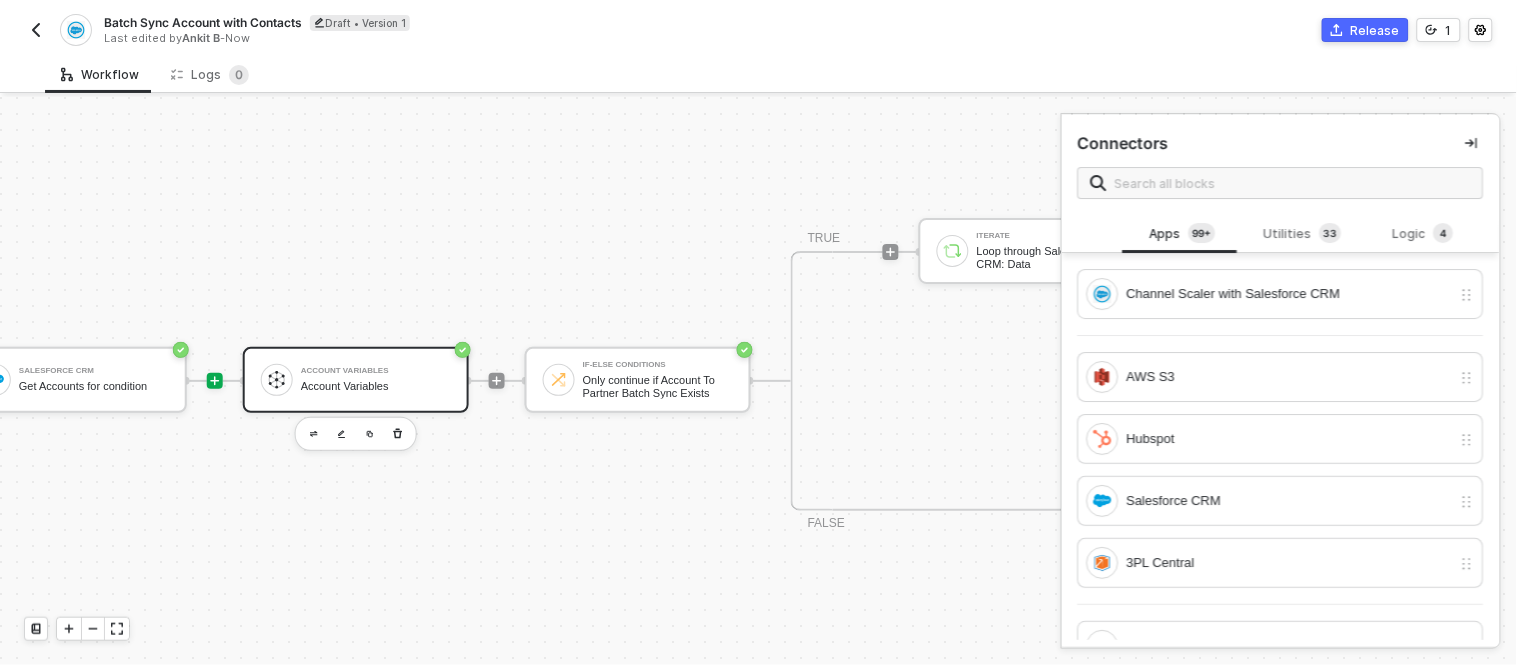 click on "Account Variables" at bounding box center (376, 386) 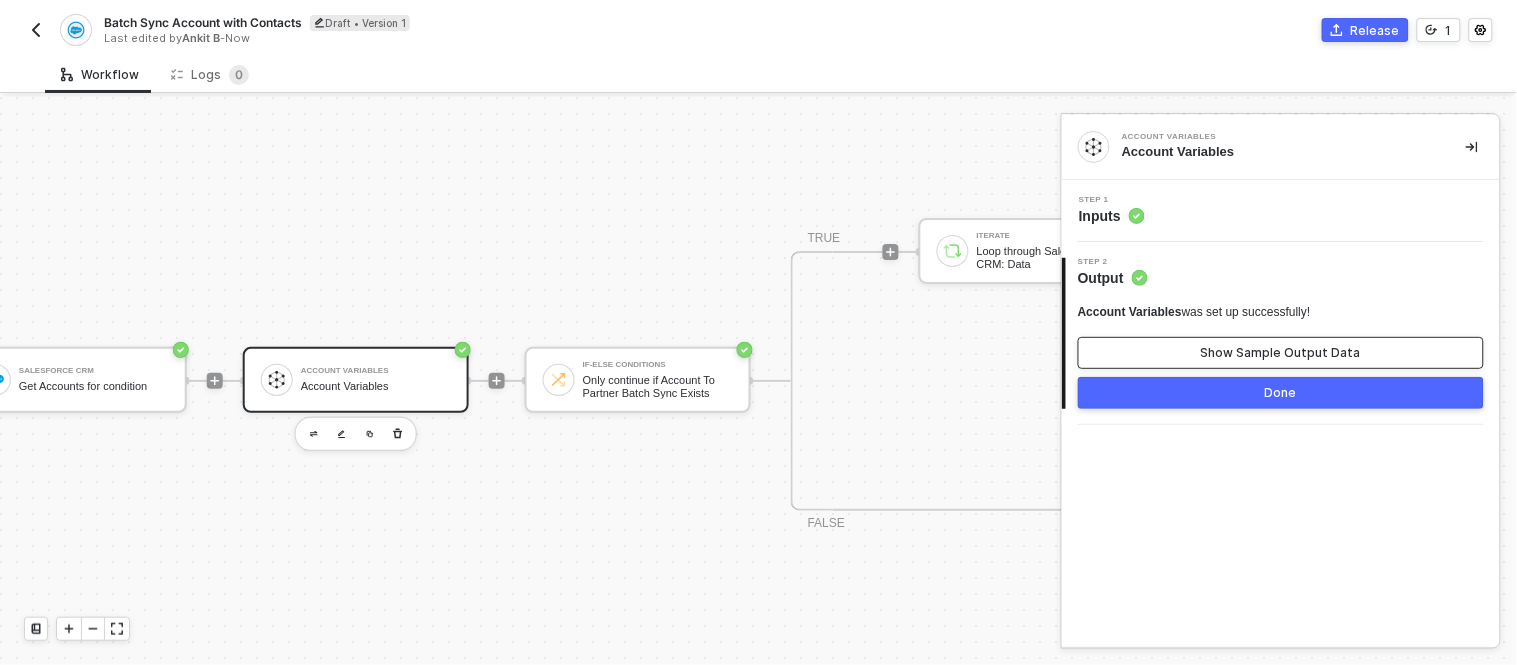 click on "Show Sample Output Data" at bounding box center (1281, 353) 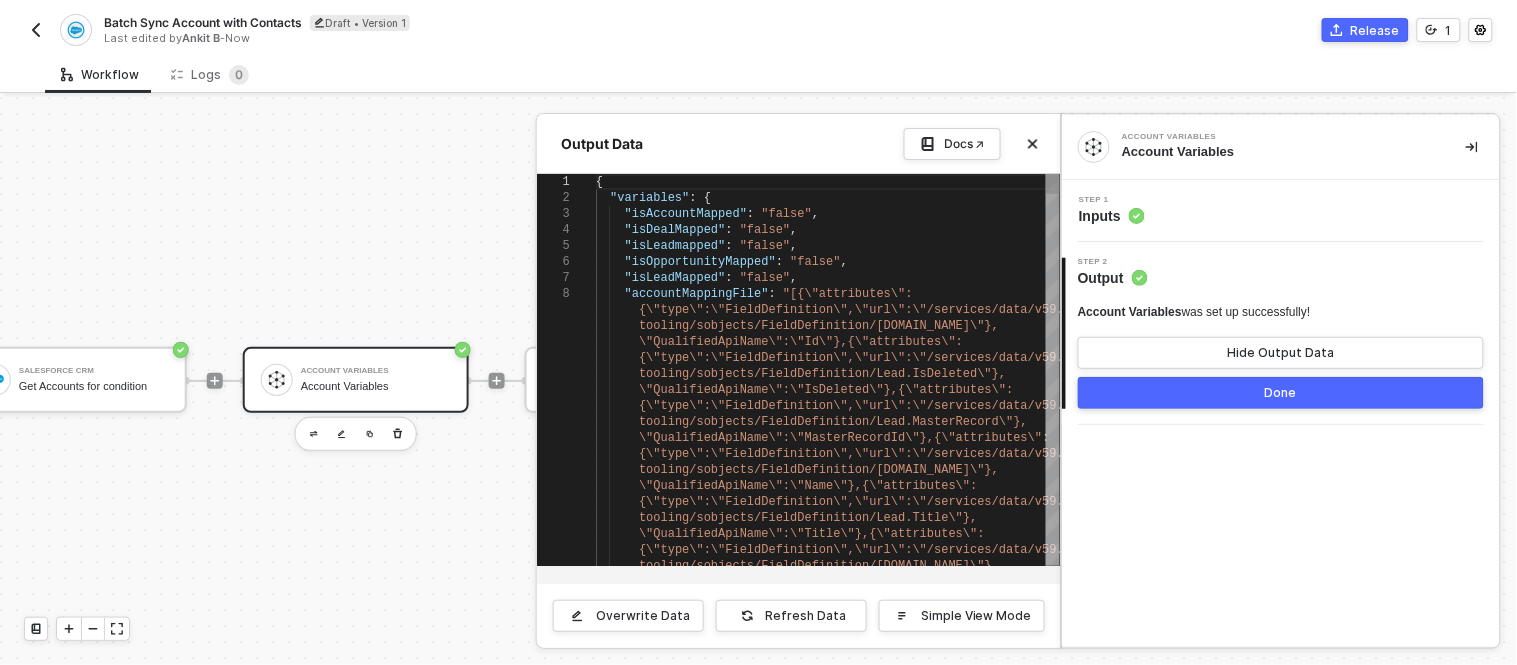 click at bounding box center (758, 381) 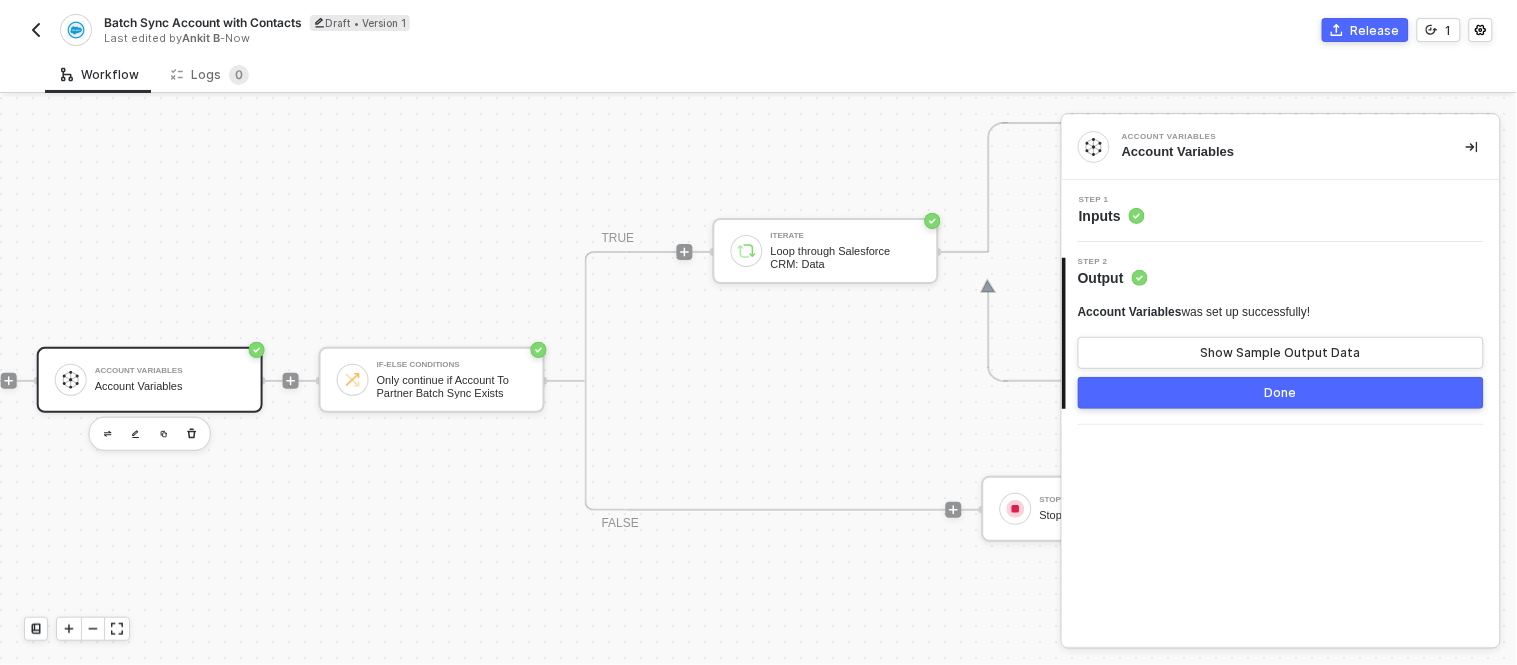 scroll, scrollTop: 0, scrollLeft: 553, axis: horizontal 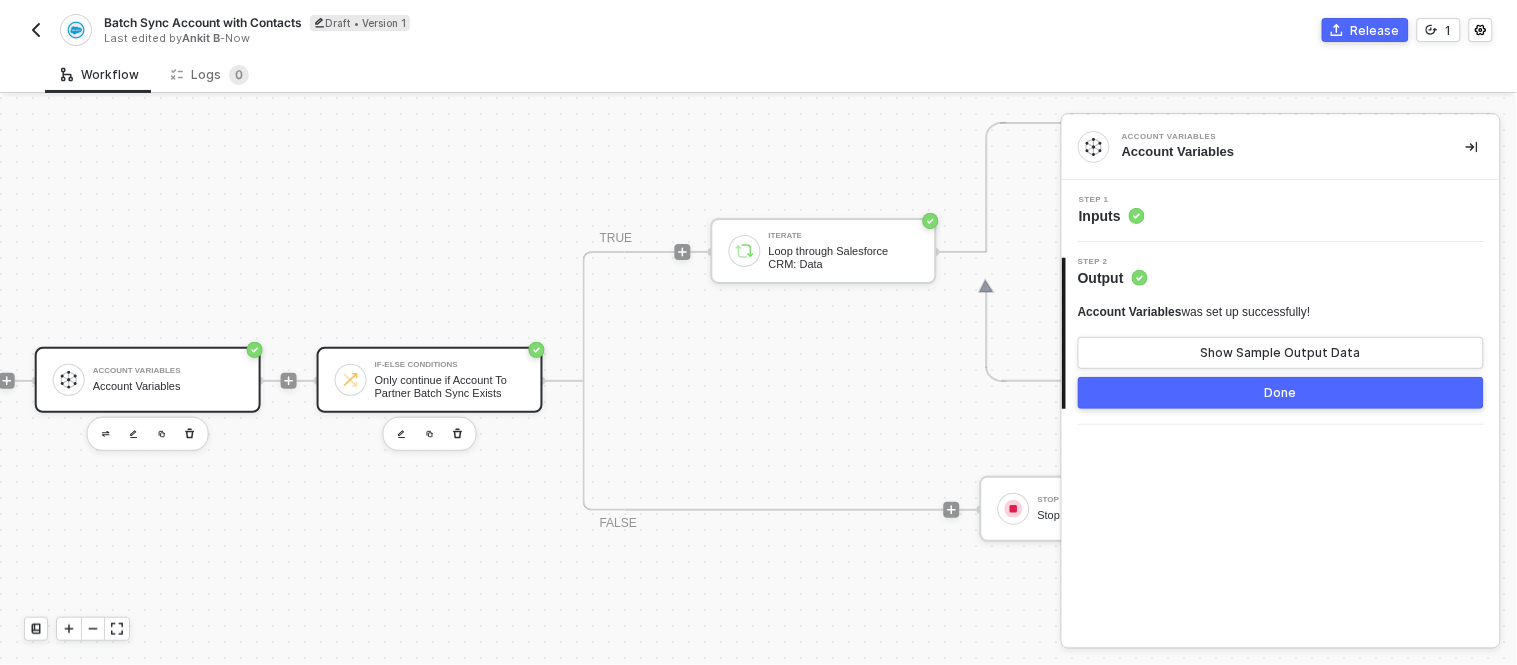 click on "Only continue if Account To Partner Batch Sync Exists" at bounding box center (450, 386) 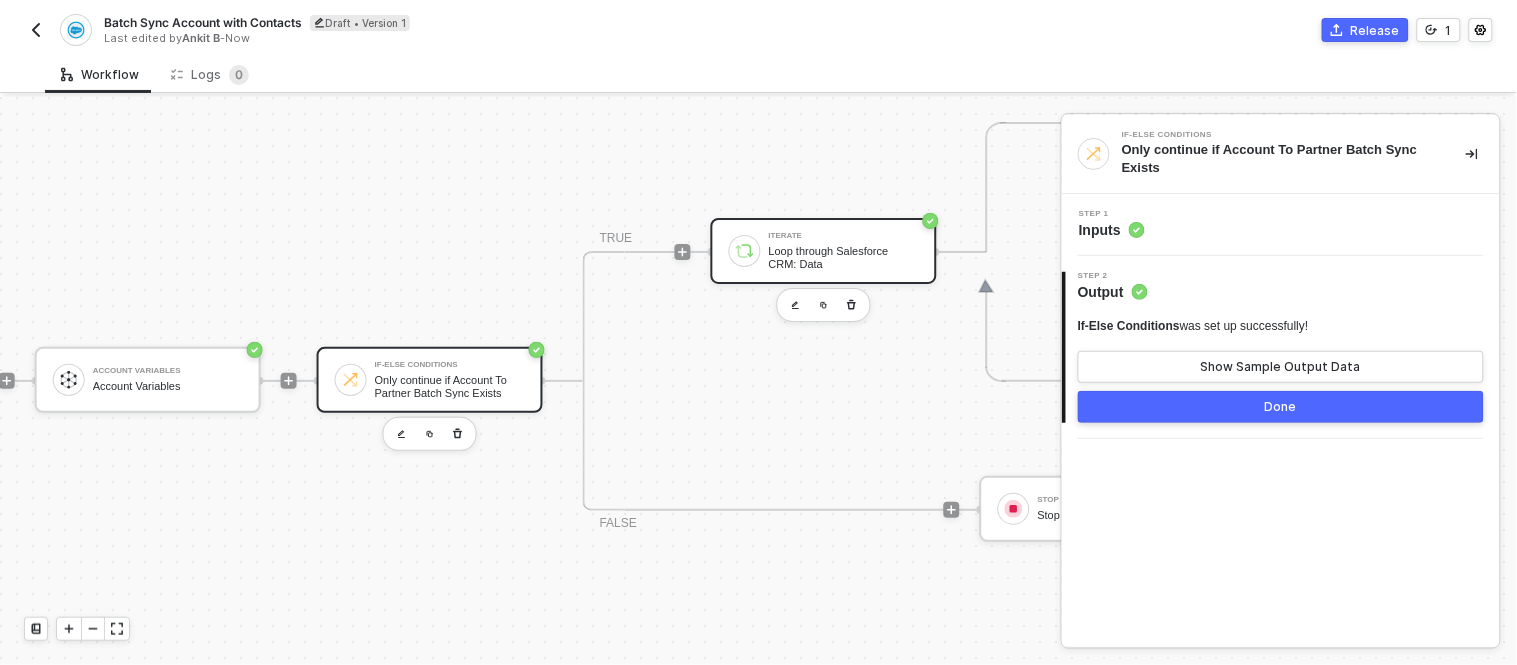 click on "Loop through Salesforce CRM:  Data" at bounding box center (844, 257) 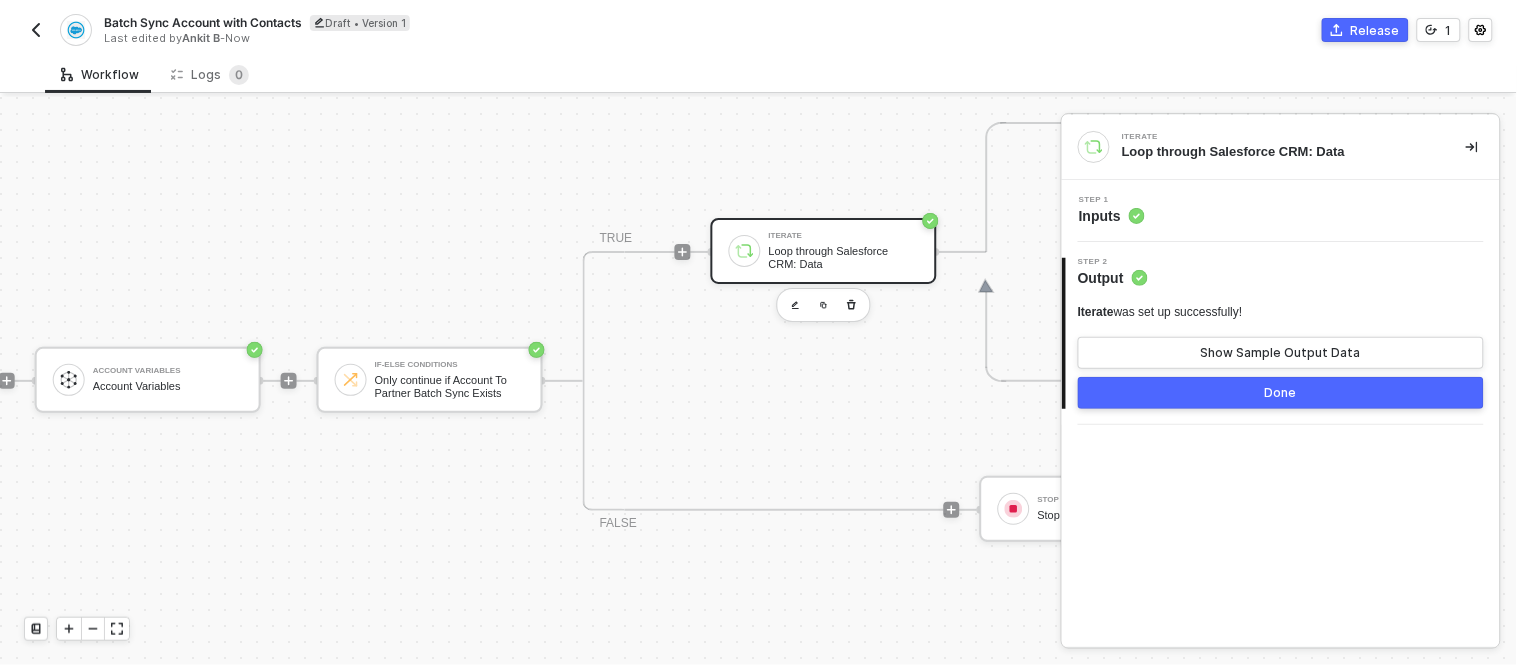 click on "Step 1 Inputs" at bounding box center [1283, 211] 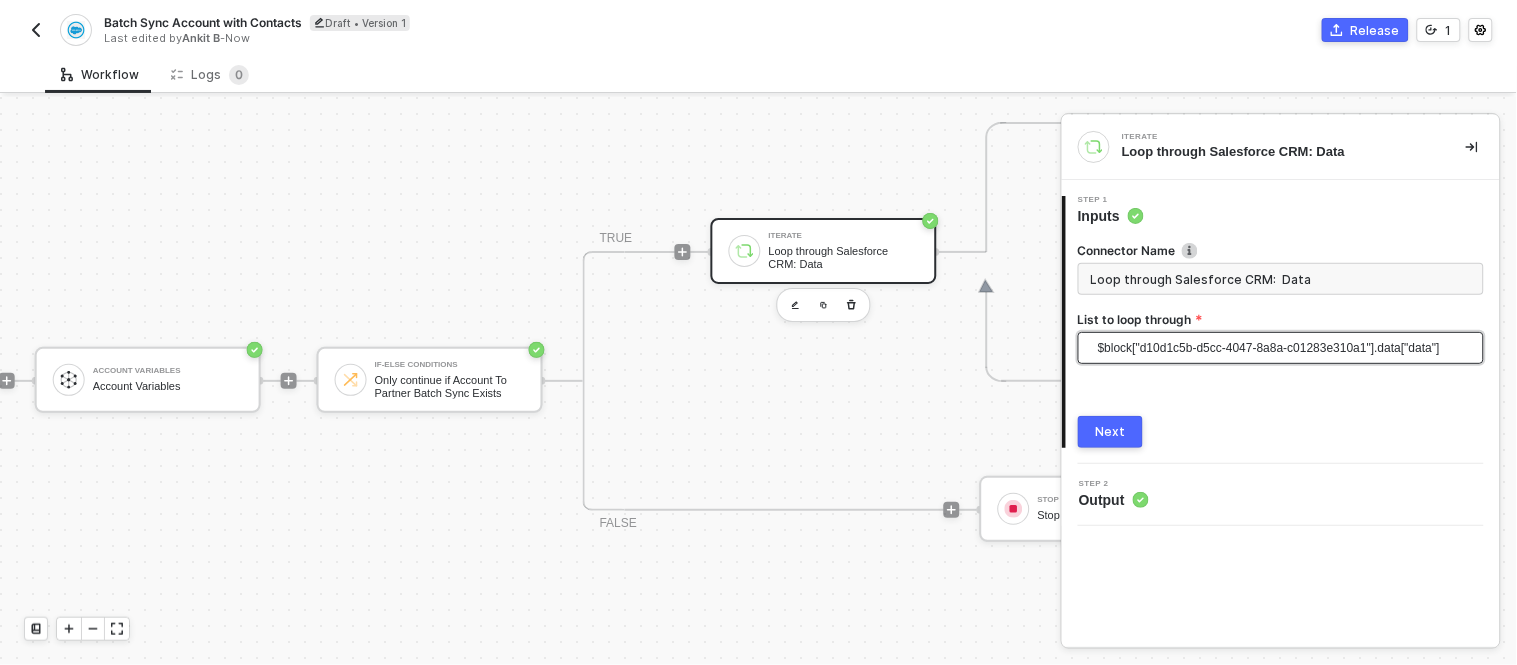 click on "$block["d10d1c5b-d5cc-4047-8a8a-c01283e310a1"].data["data"]" at bounding box center [1285, 348] 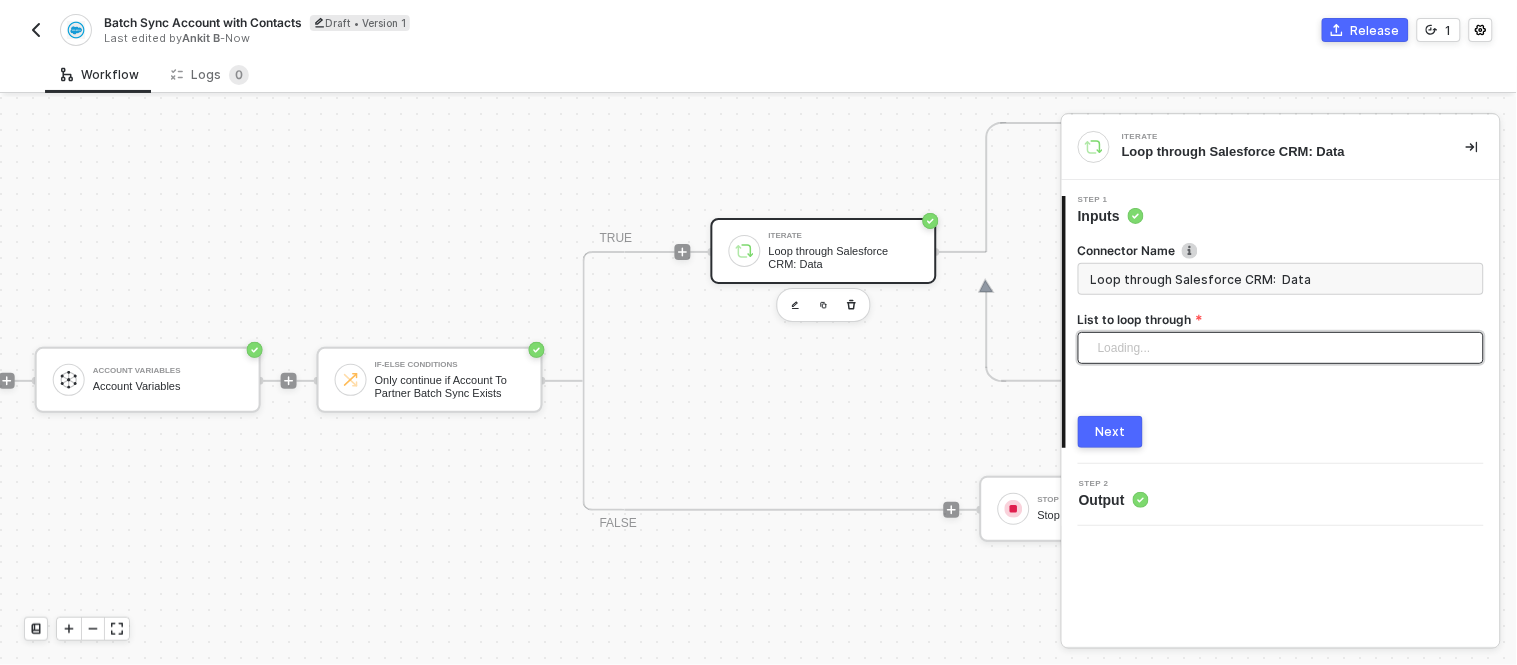 click on "Loading..." at bounding box center [1285, 348] 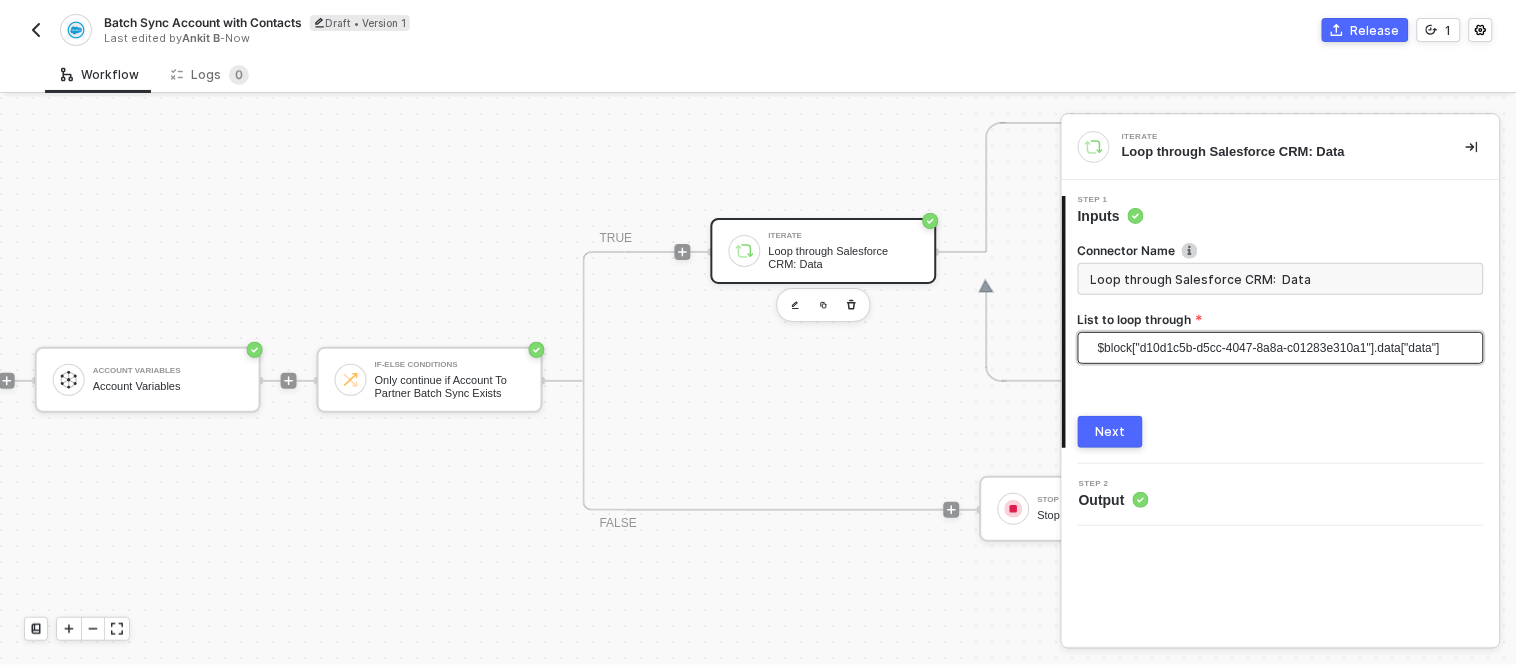 click on "$block["d10d1c5b-d5cc-4047-8a8a-c01283e310a1"].data["data"]" at bounding box center [1285, 348] 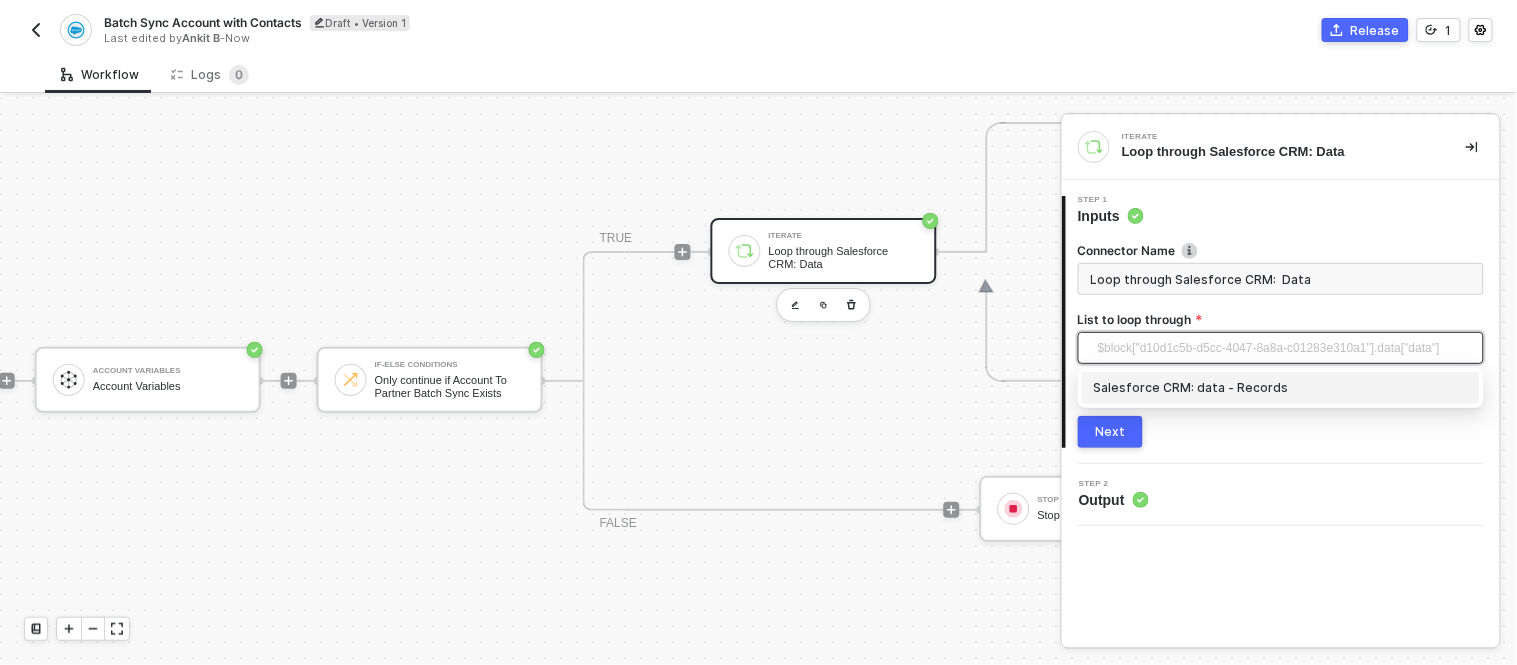 click on "Salesforce CRM:  data - Records" at bounding box center (1281, 388) 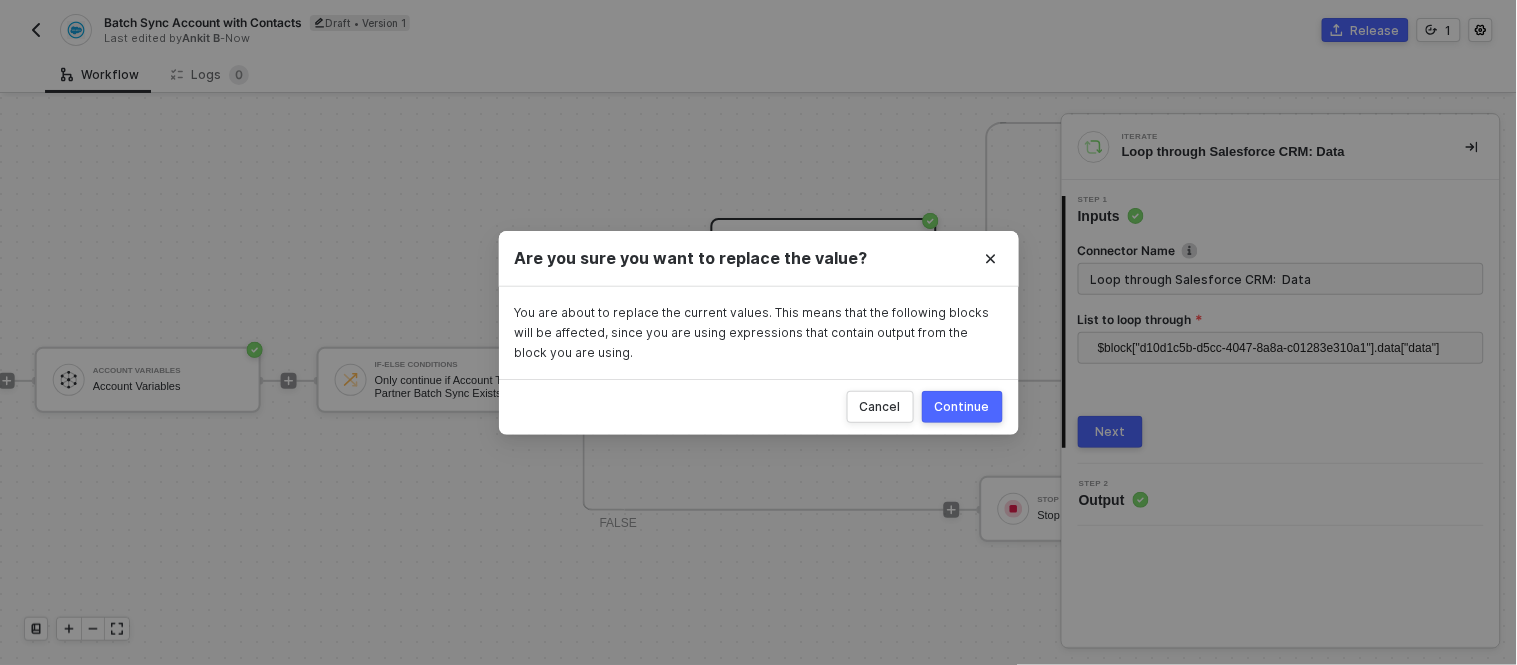 click on "Continue" at bounding box center [962, 407] 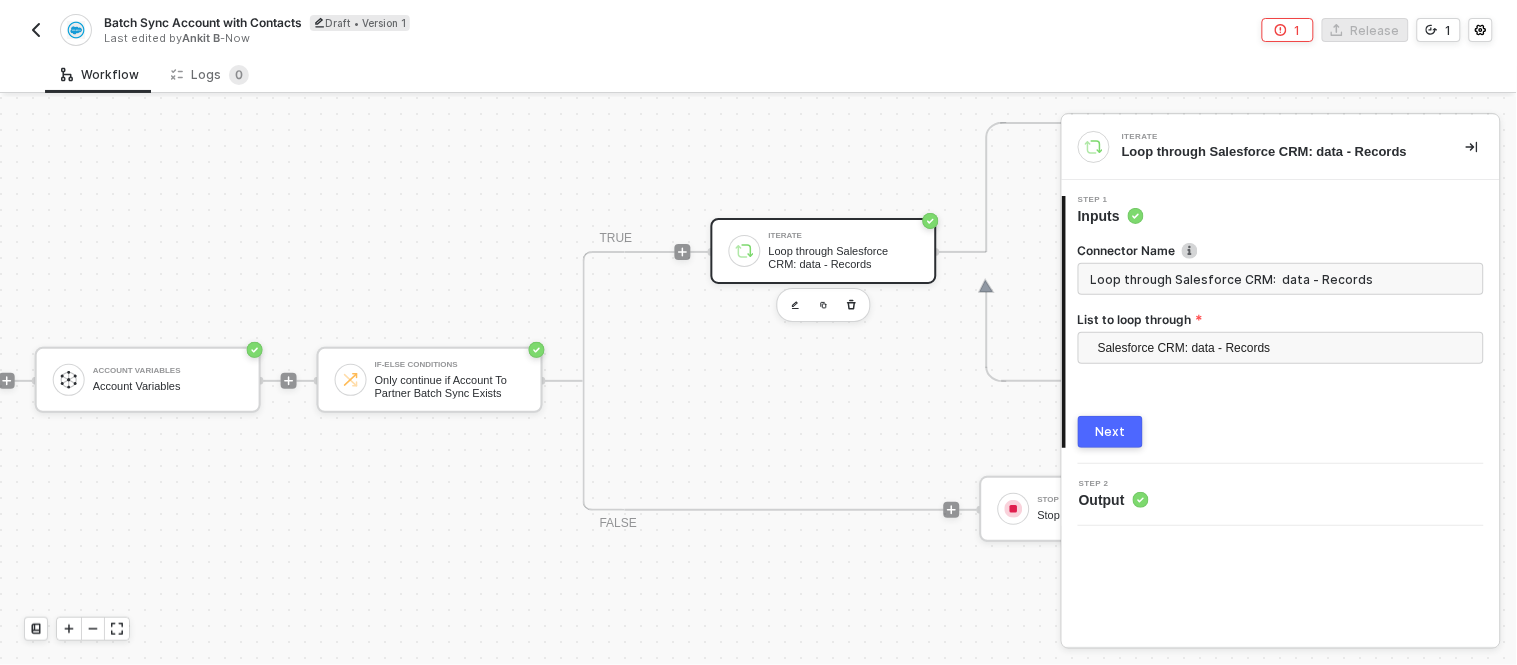 click on "Next" at bounding box center [1111, 432] 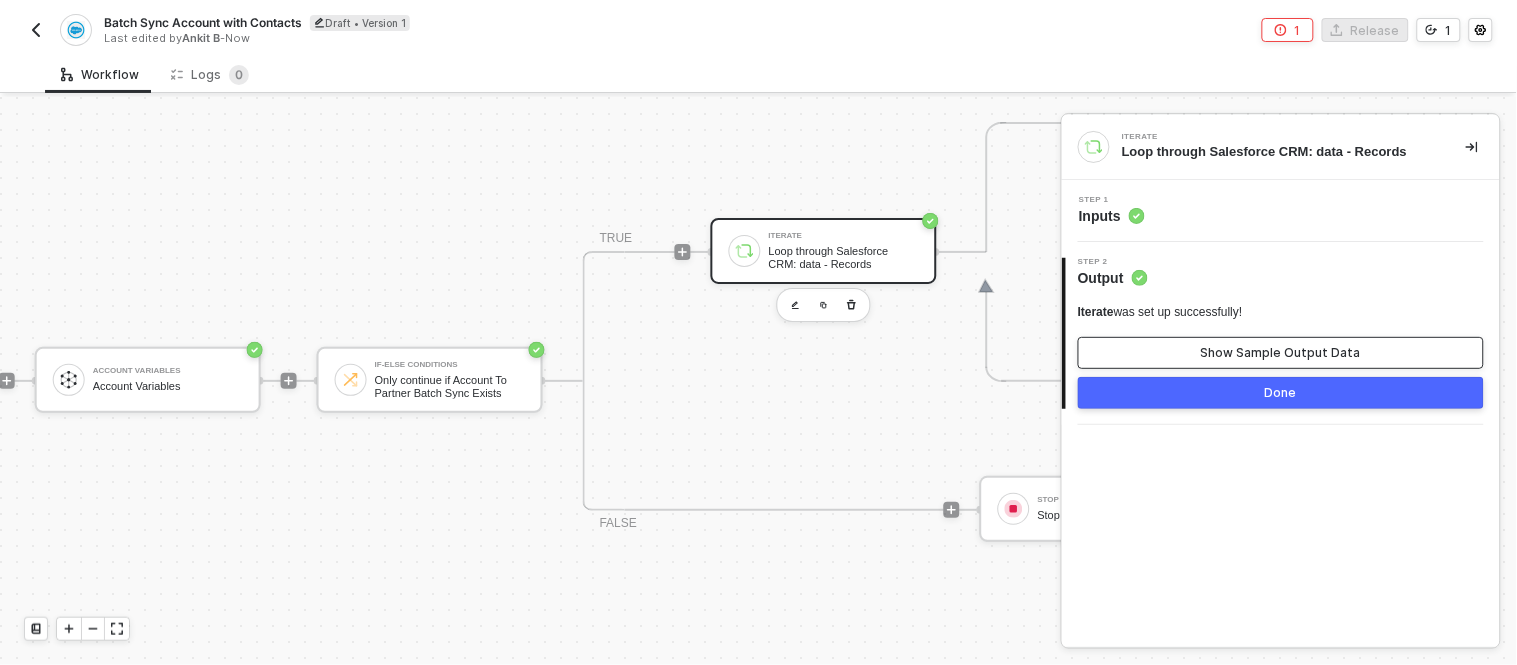 click on "Show Sample Output Data" at bounding box center (1281, 353) 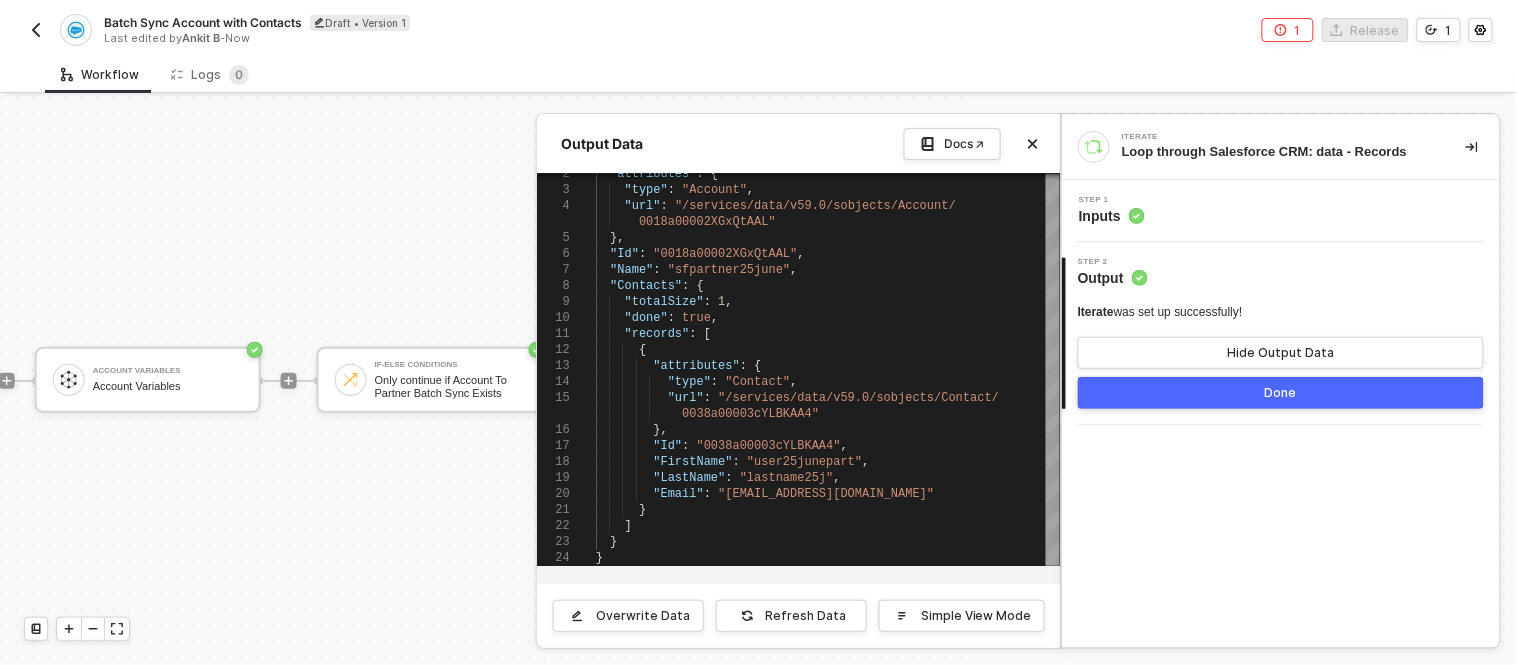 click on "Done" at bounding box center [1281, 393] 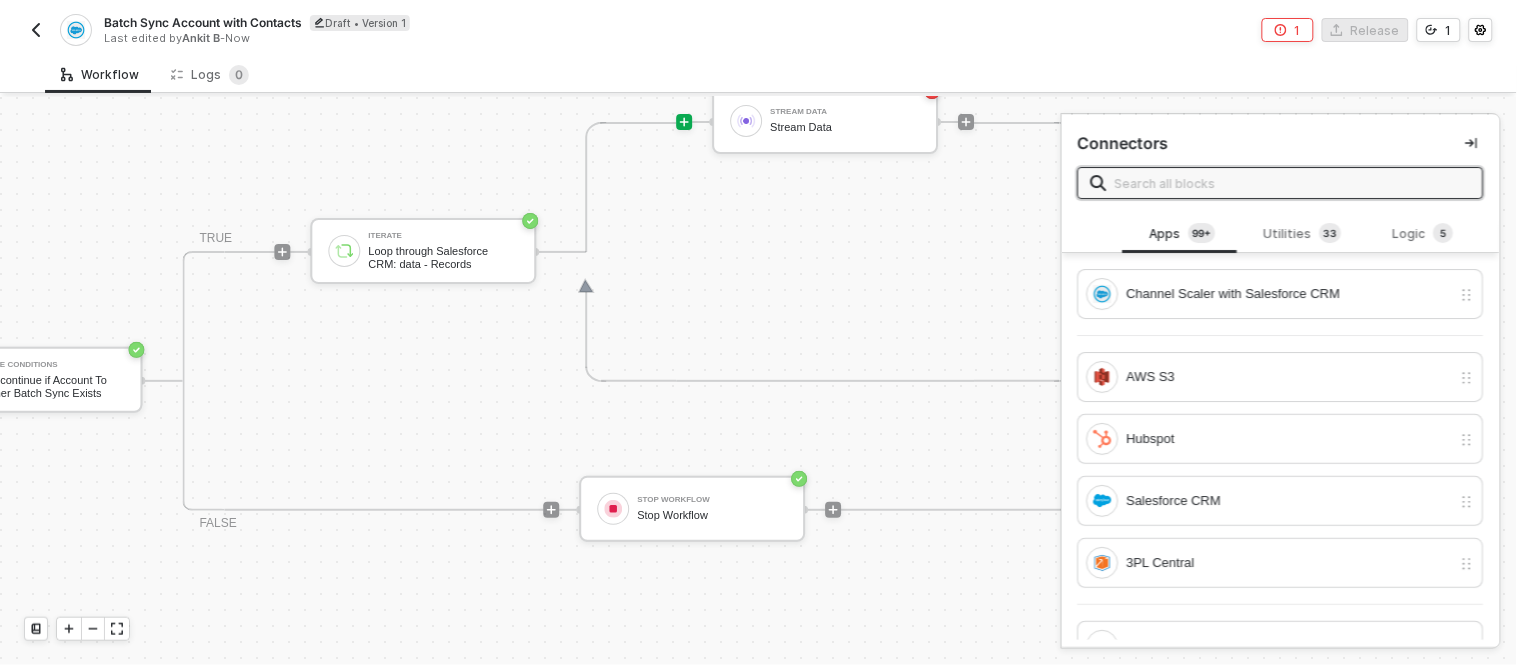 scroll, scrollTop: 0, scrollLeft: 952, axis: horizontal 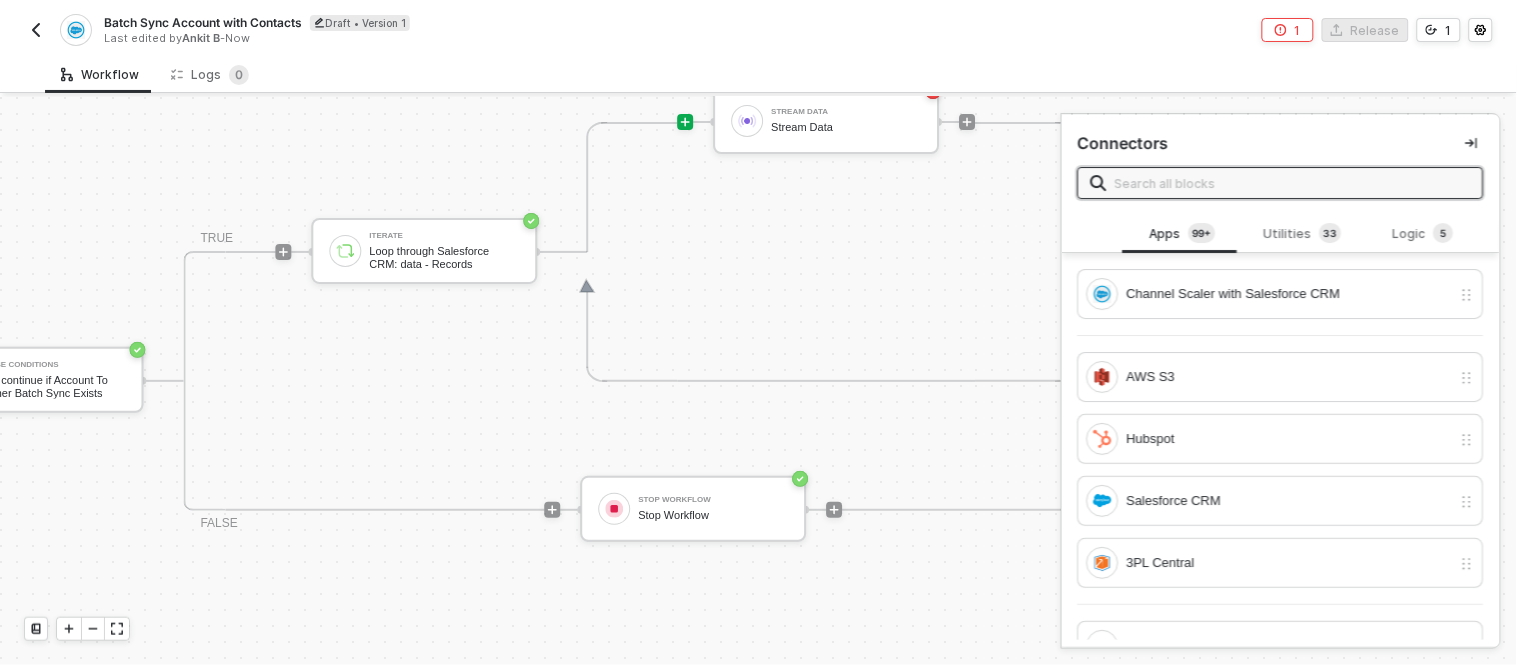 click on "Stream Data Stream Data" at bounding box center [845, 122] 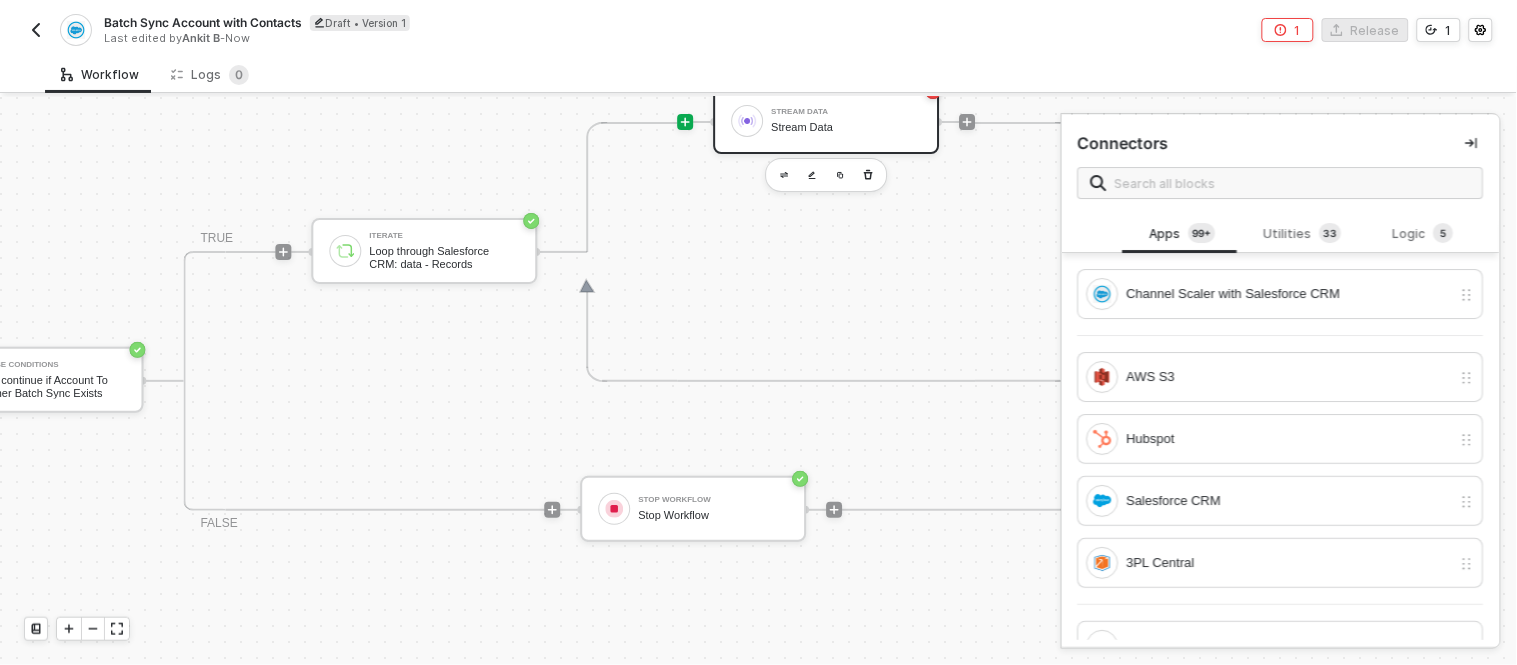 click on "Stream Data Stream Data" at bounding box center (847, 121) 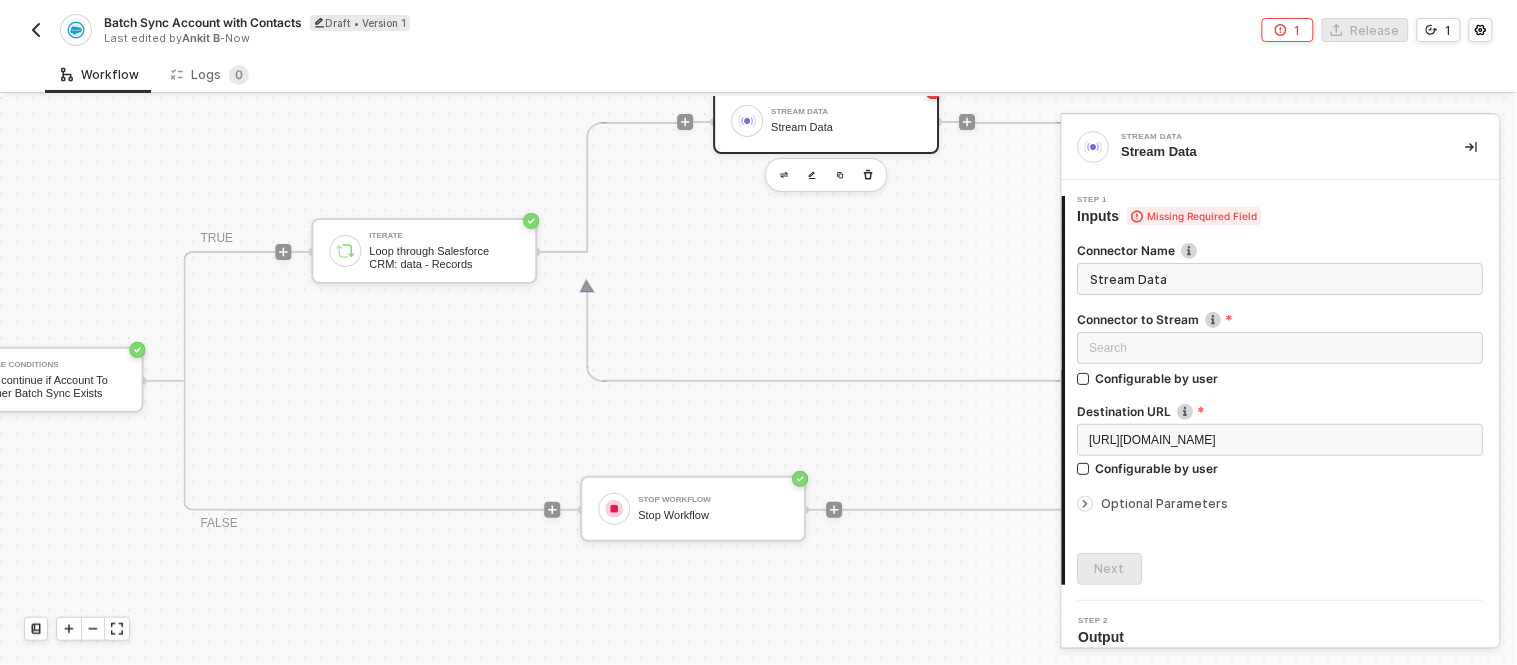 scroll, scrollTop: 15, scrollLeft: 0, axis: vertical 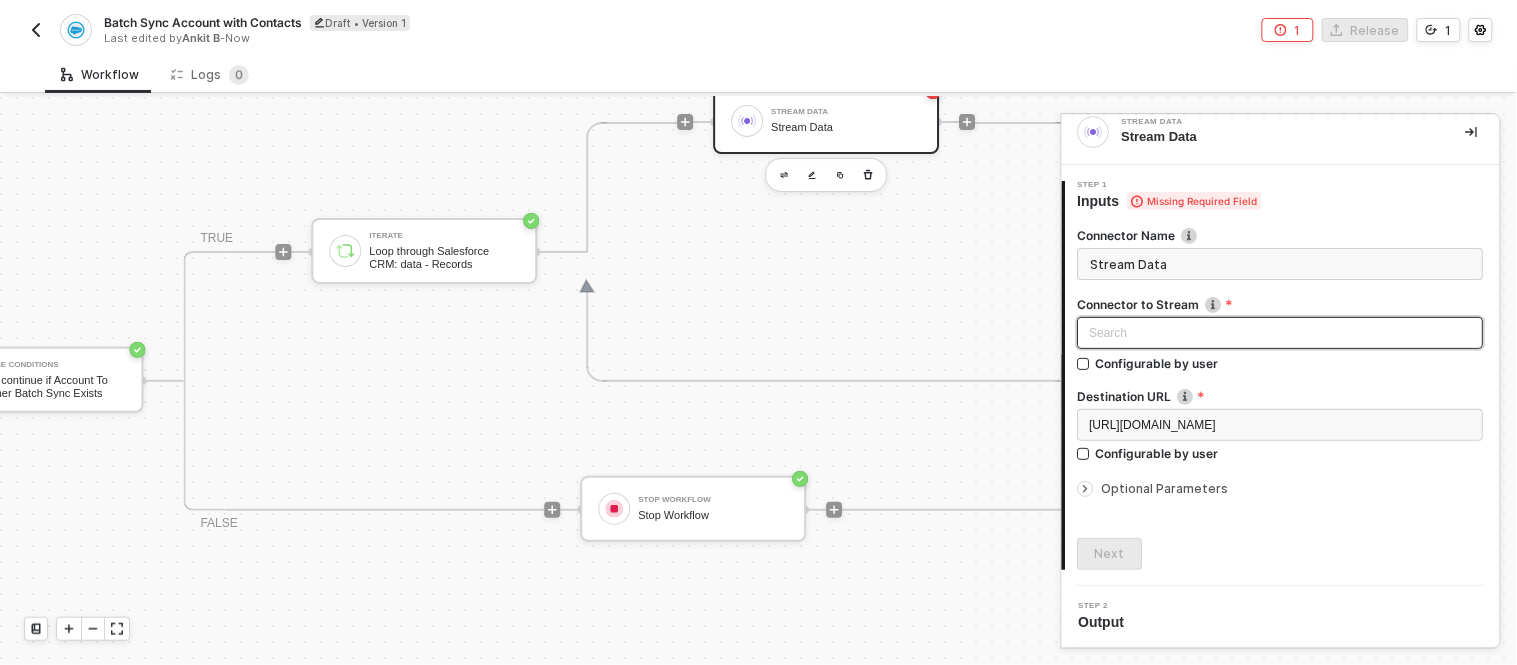 click on "Search" at bounding box center [1281, 333] 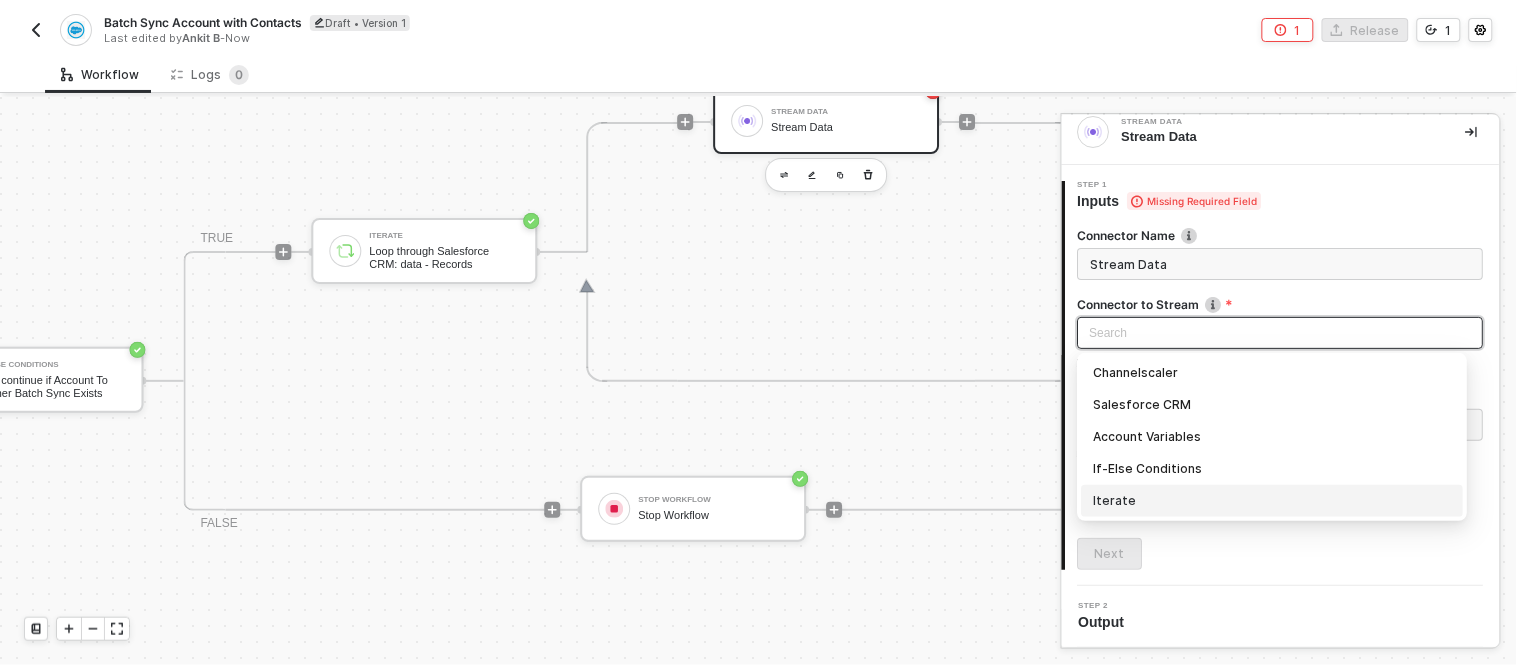 click on "Iterate" at bounding box center (1273, 501) 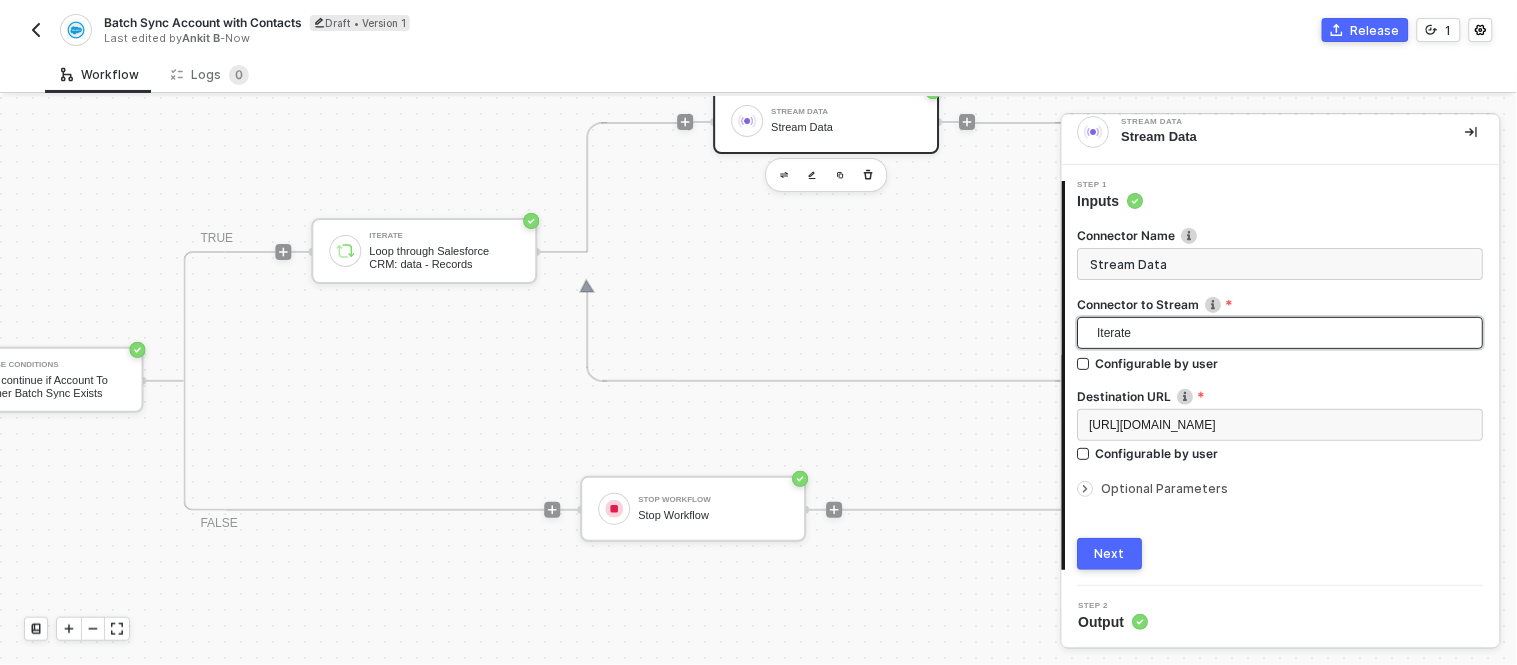 click on "Iterate" at bounding box center (1285, 333) 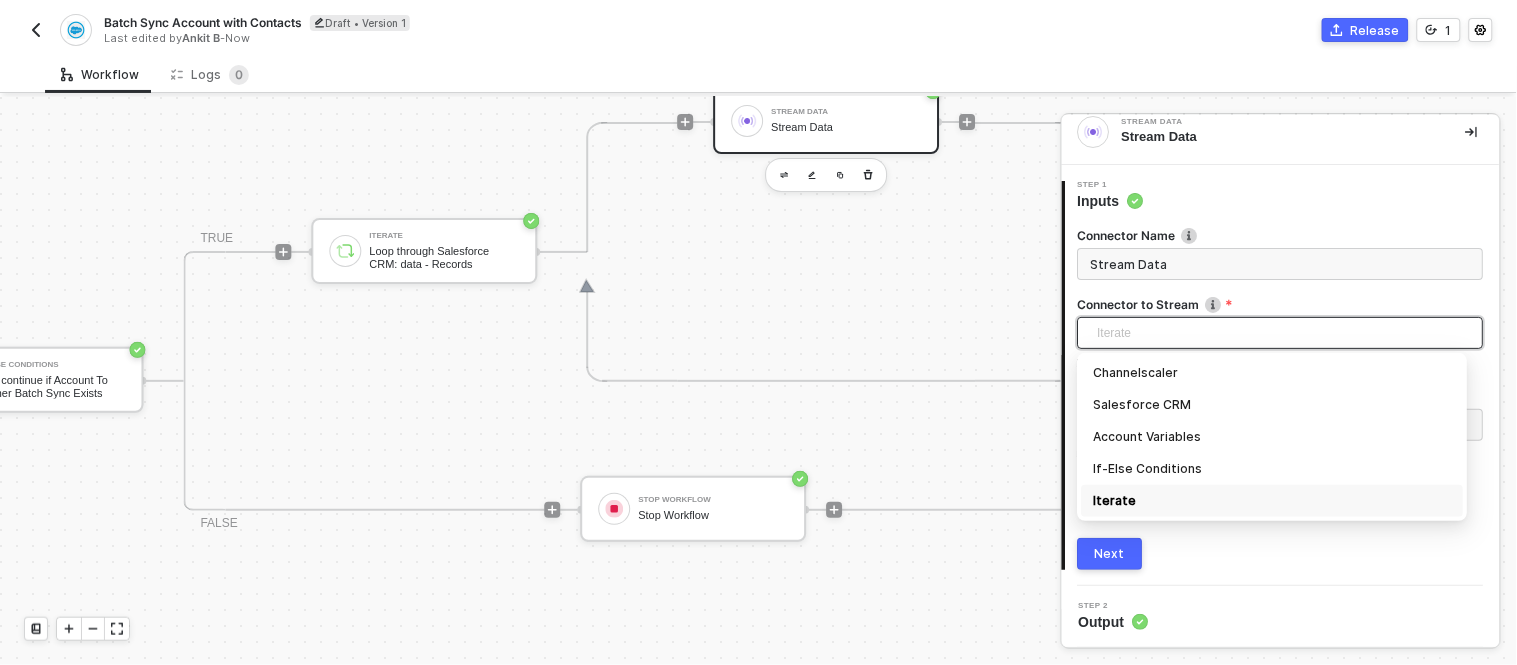 click on "Iterate" at bounding box center [1273, 501] 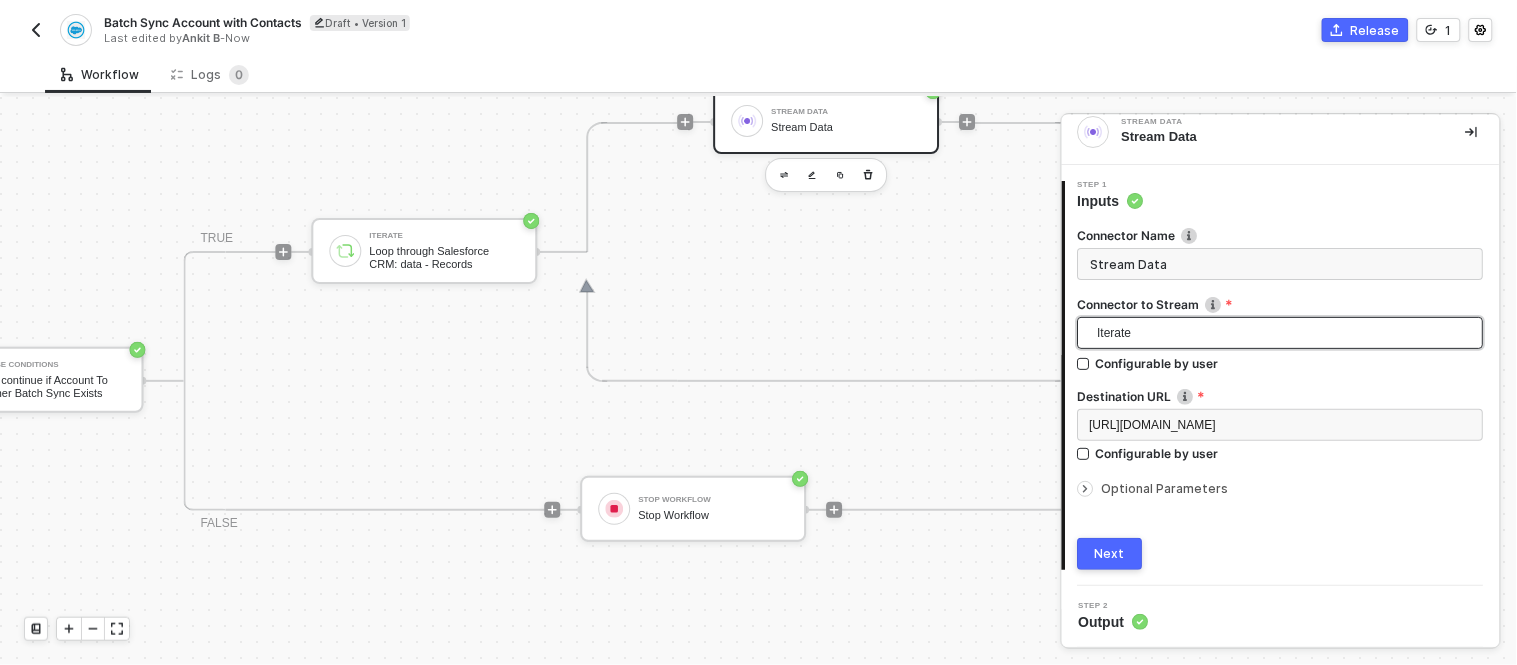 click at bounding box center [1086, 489] 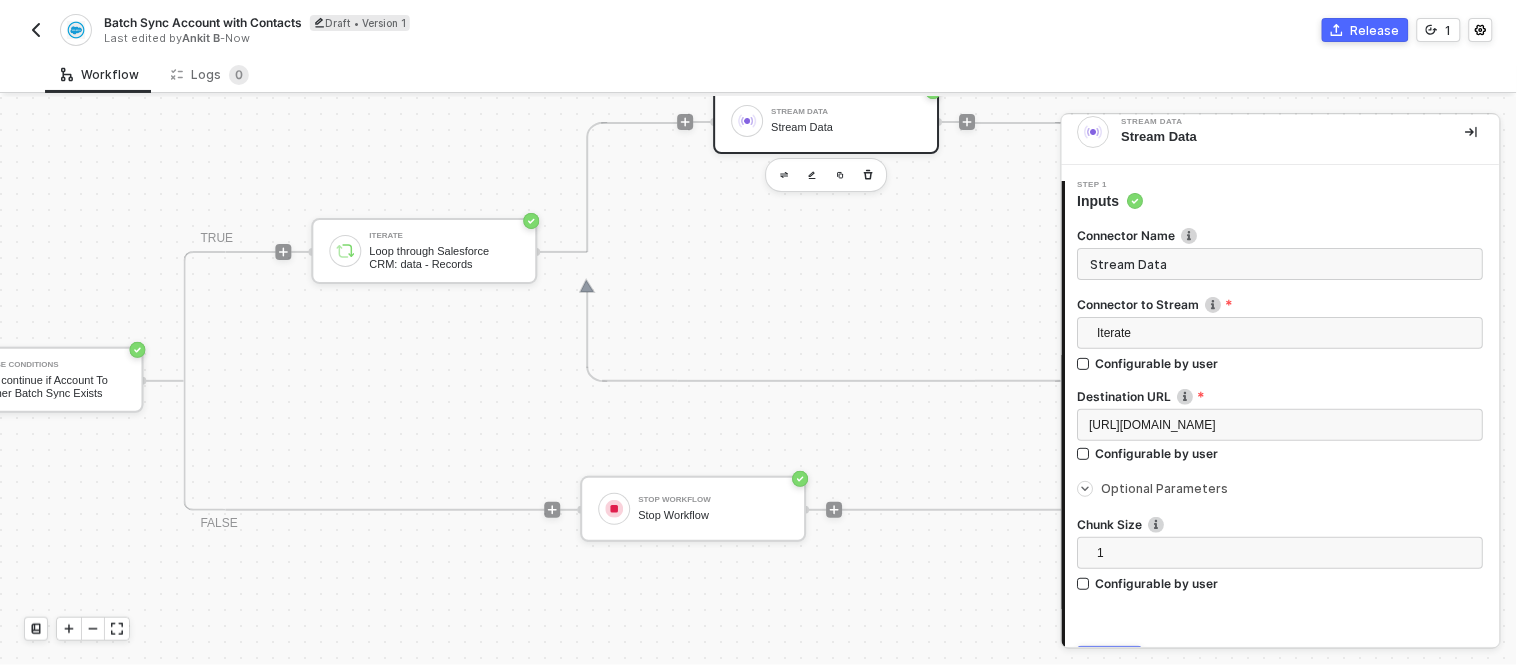 scroll, scrollTop: 123, scrollLeft: 0, axis: vertical 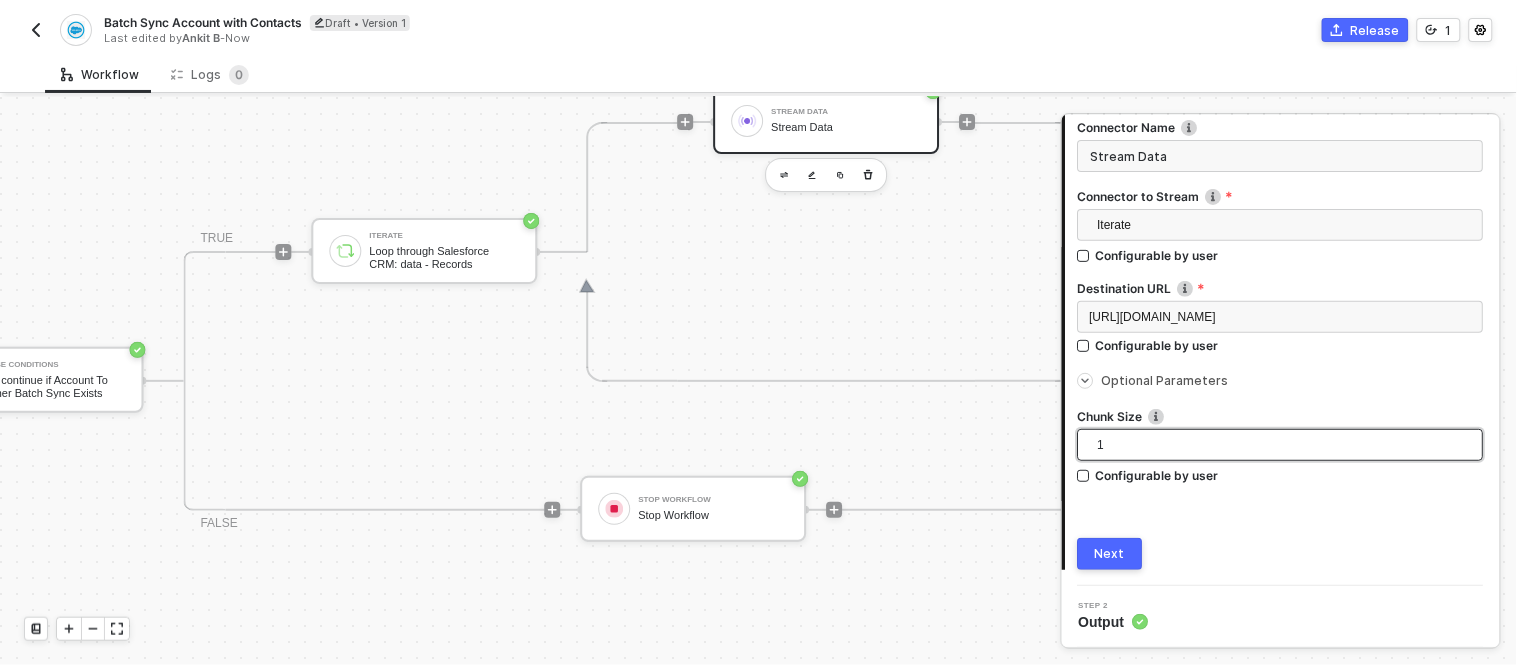 click on "1" at bounding box center (1285, 445) 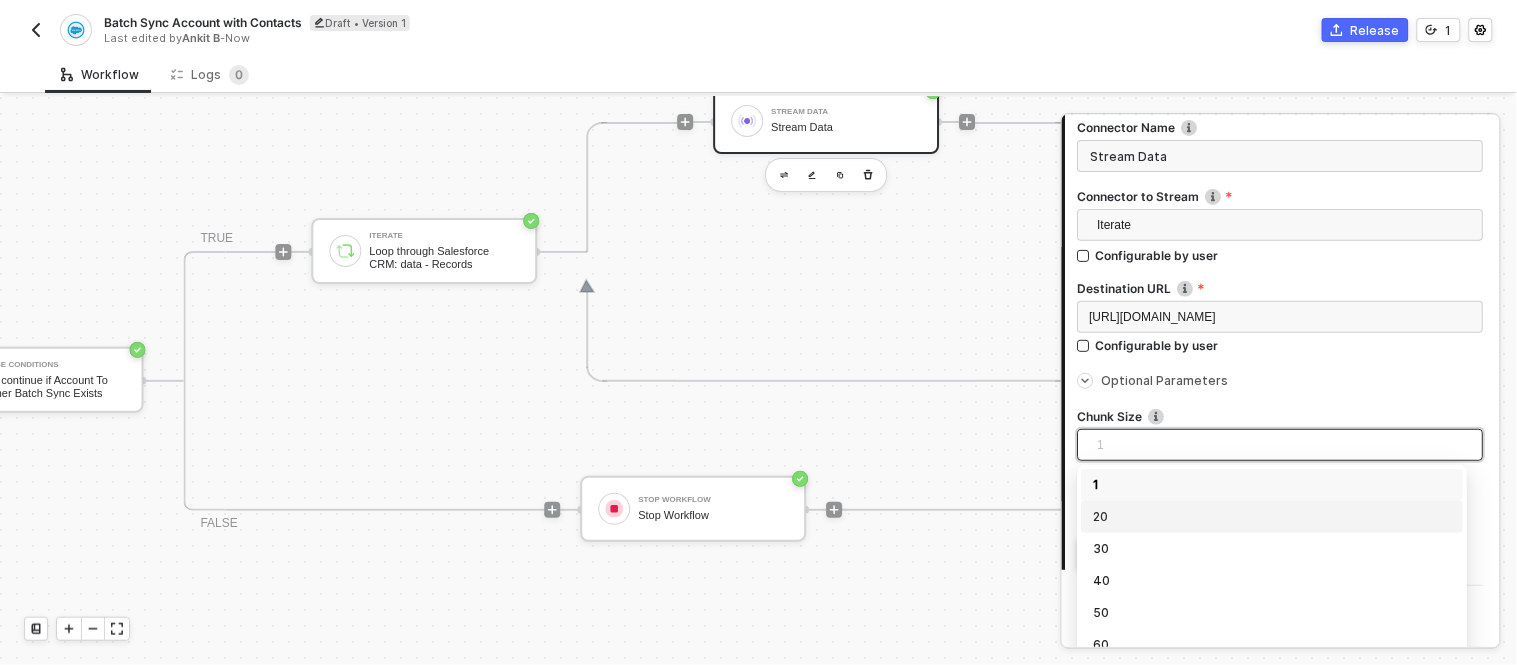 click on "20" at bounding box center [1273, 517] 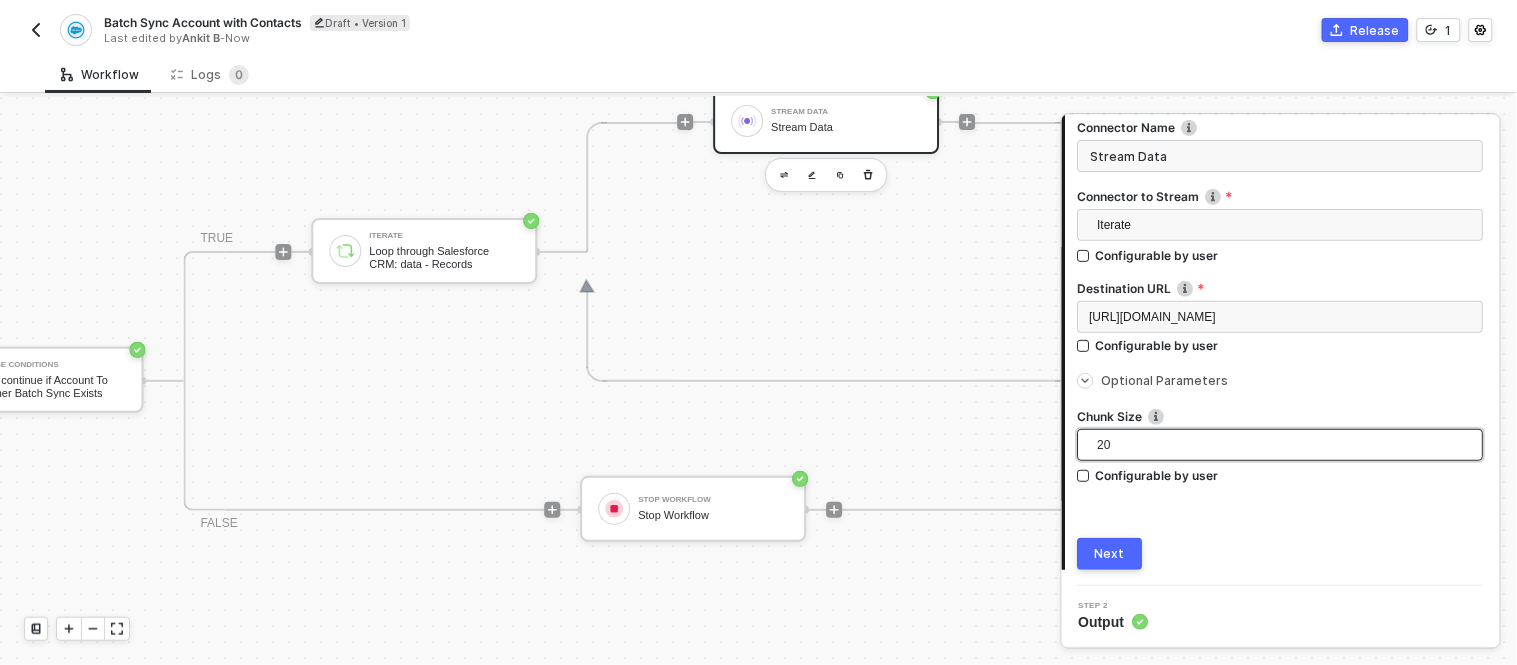 click on "Next" at bounding box center (1110, 554) 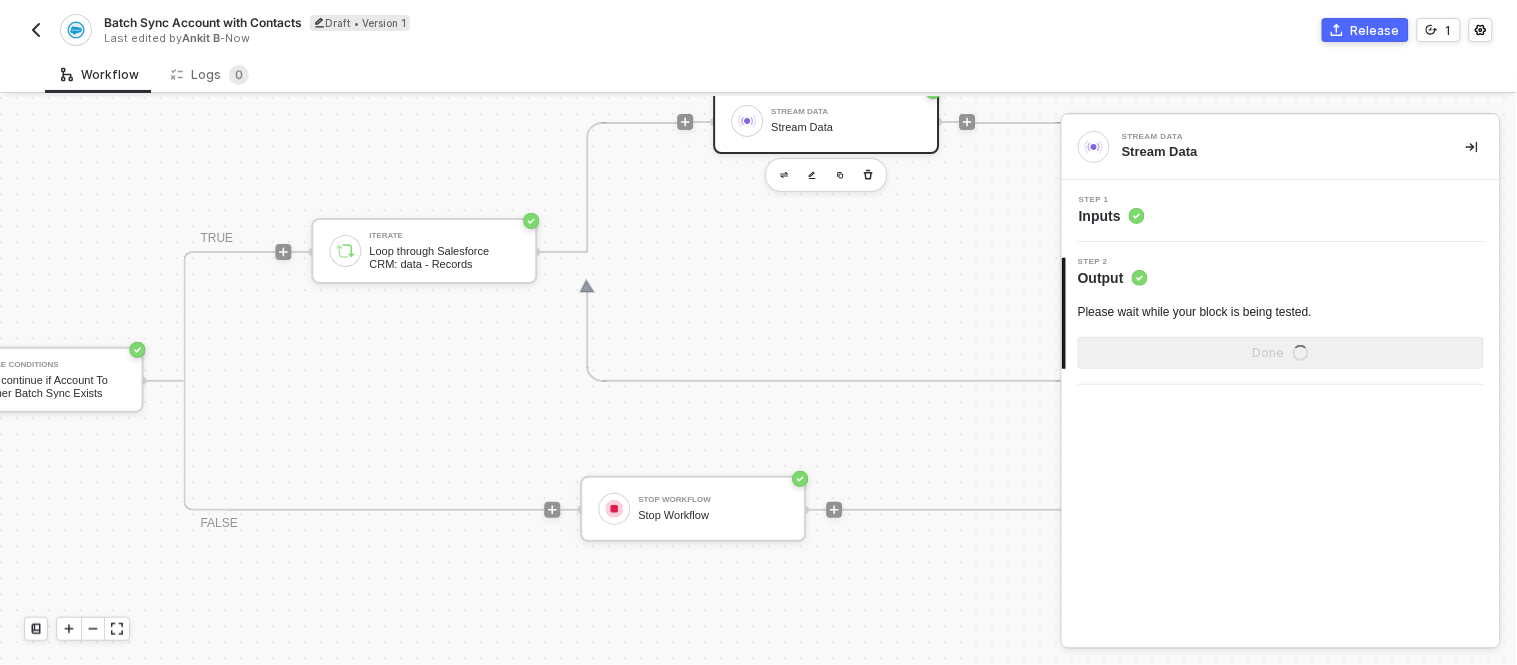 scroll, scrollTop: 0, scrollLeft: 0, axis: both 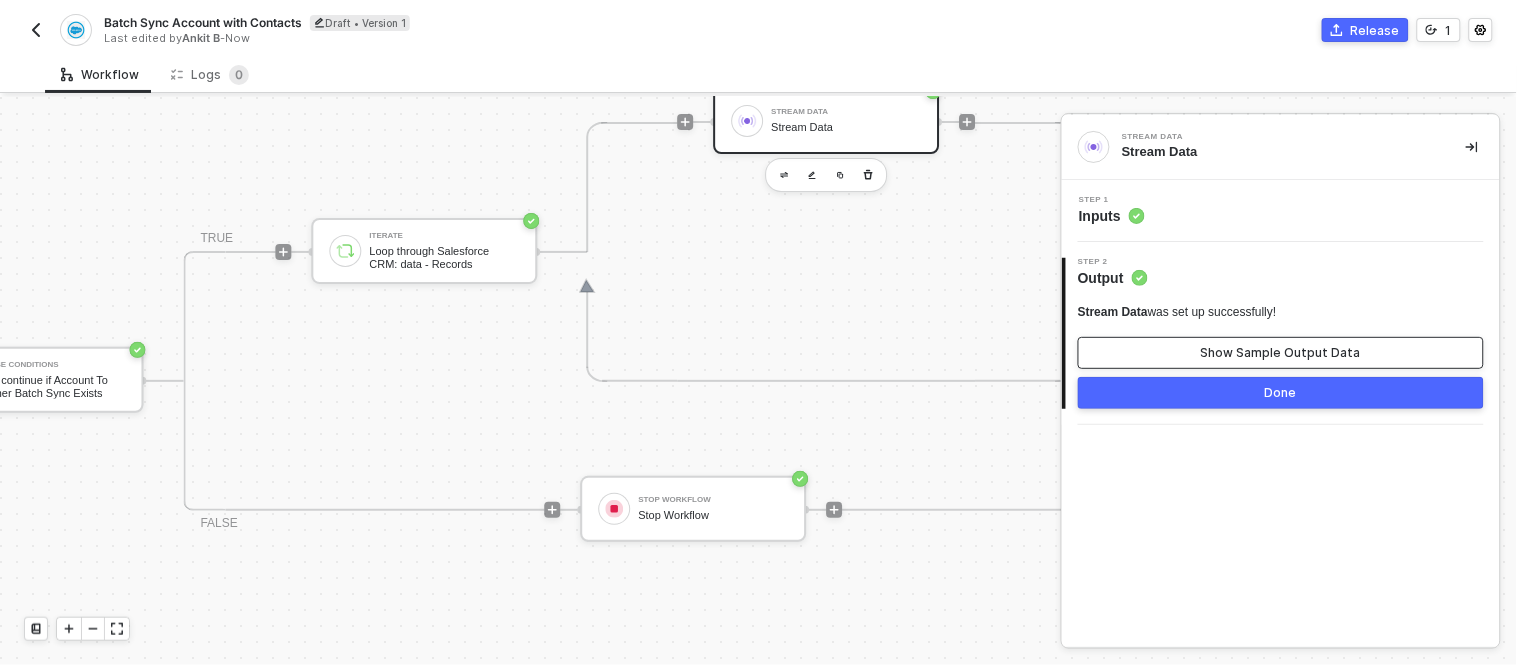 click on "Show Sample Output Data" at bounding box center [1281, 353] 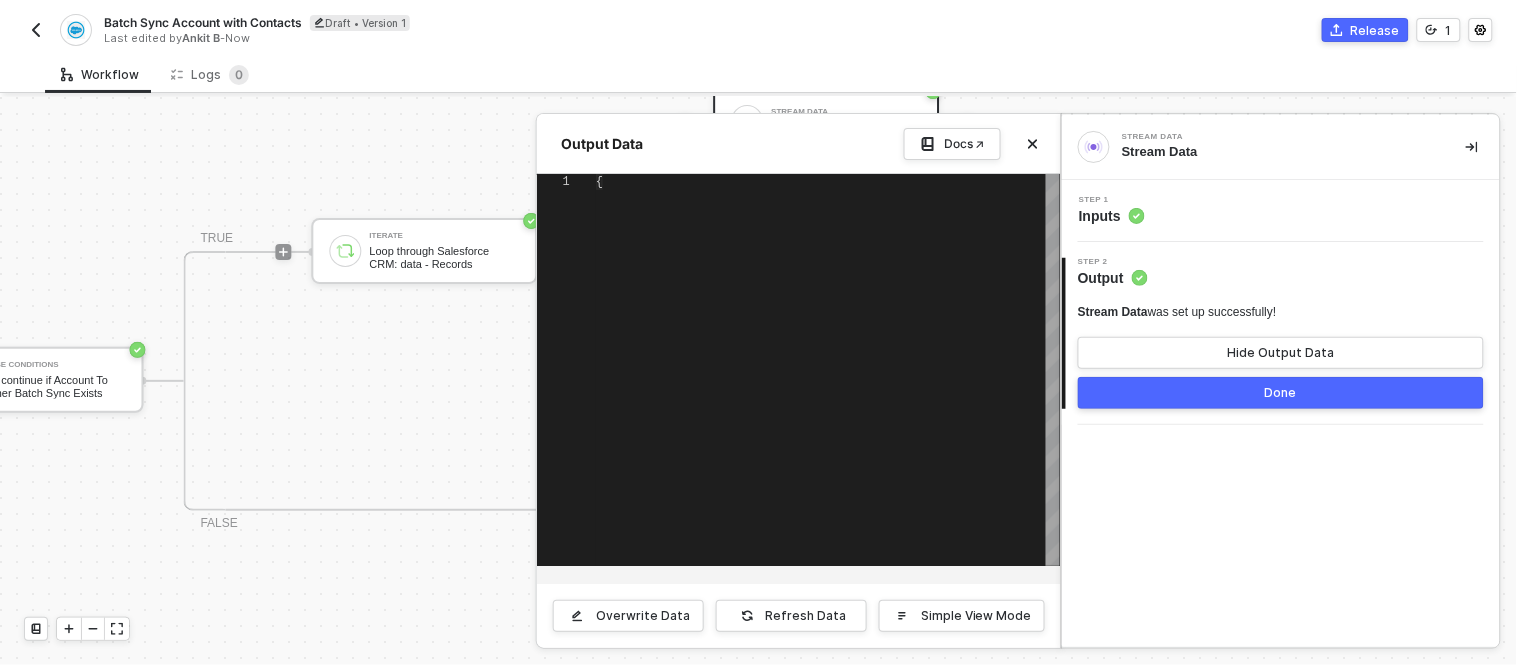 type on "{
"data": [
"This URL has no default content configured. <a href=\"https://[DOMAIN_NAME]/#!/edit/ed330ee0-0175-40c5-8c30-4c66f28b1bf1\">Change response in [DOMAIN_NAME]</a>."
],
"streamDataCount": 1
}" 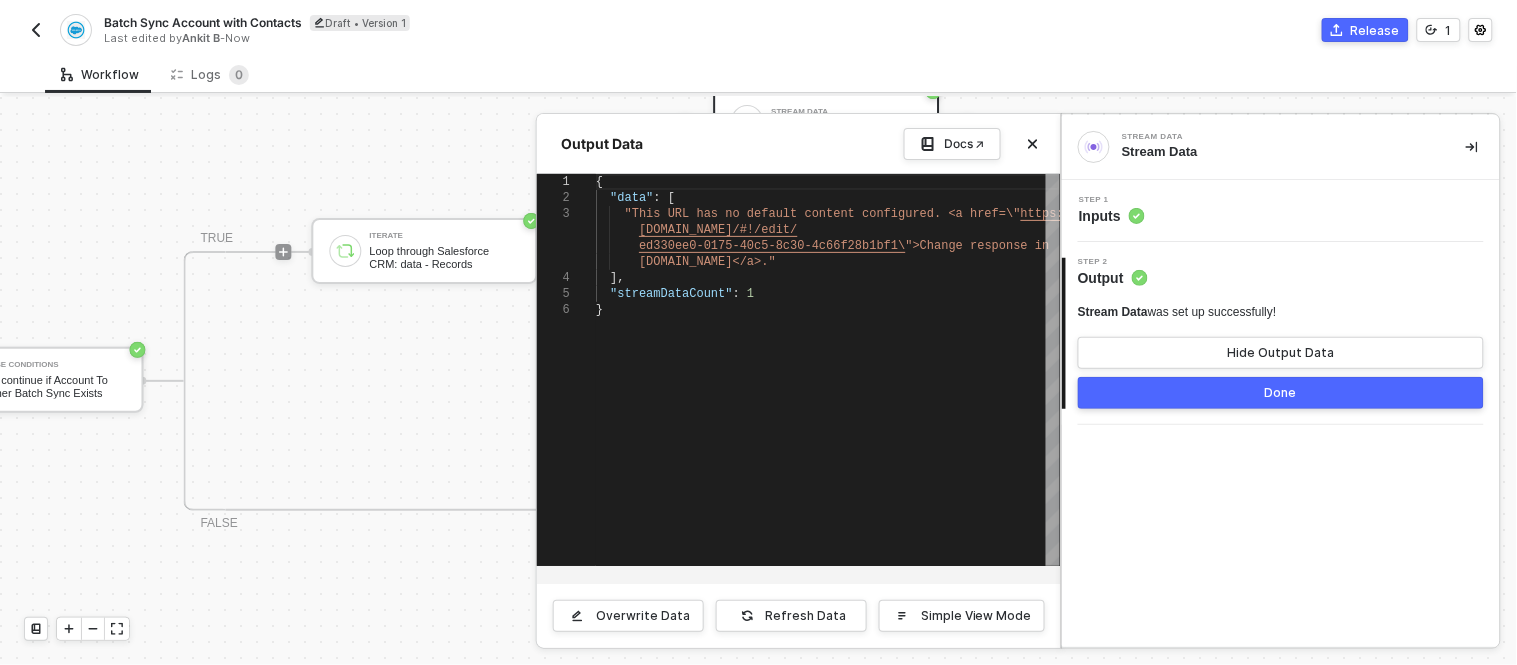 click on "Done" at bounding box center [1281, 393] 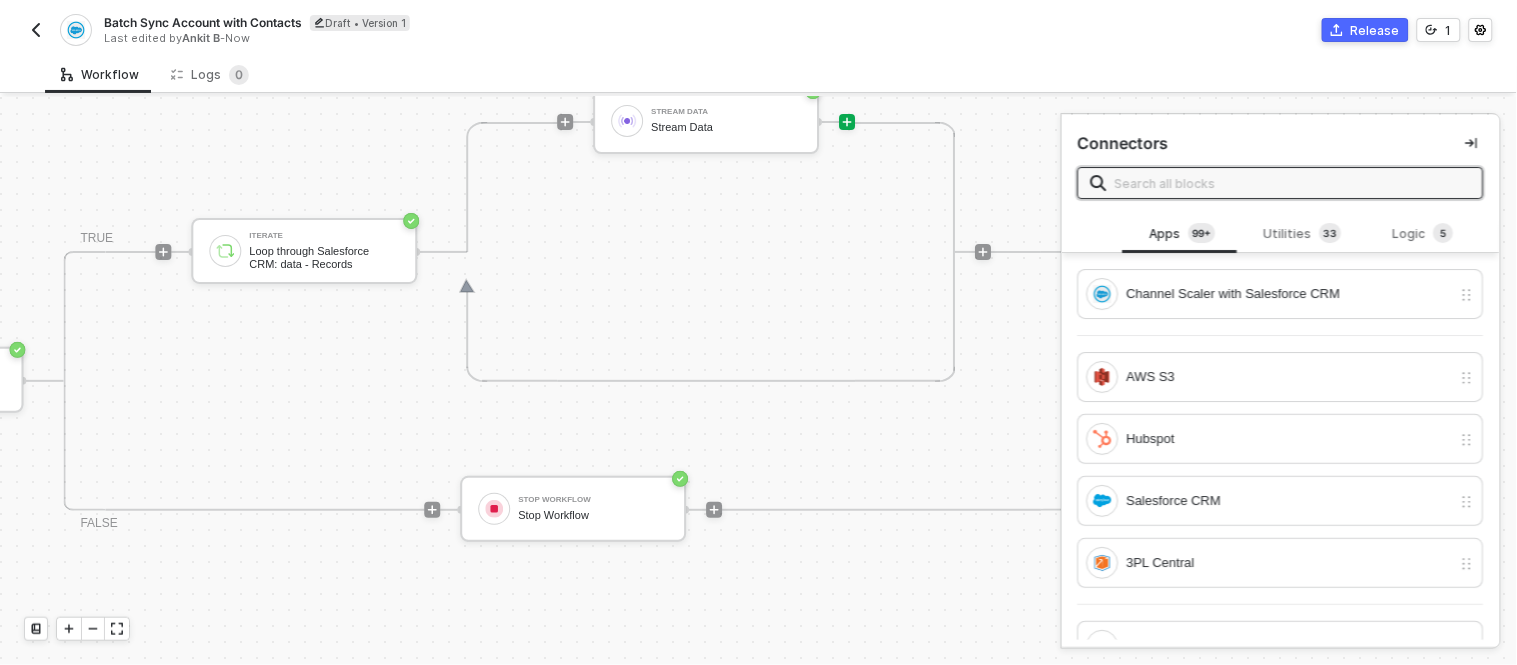 scroll, scrollTop: 0, scrollLeft: 1048, axis: horizontal 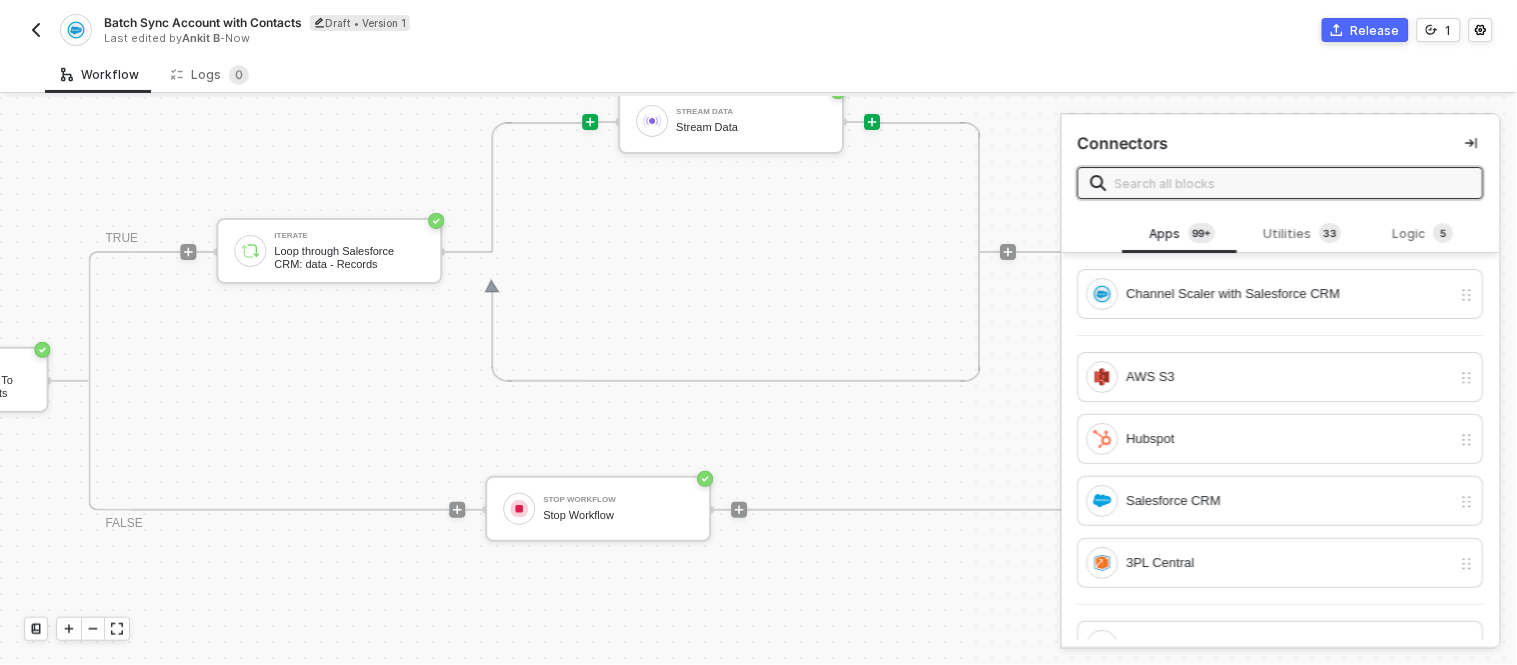 click 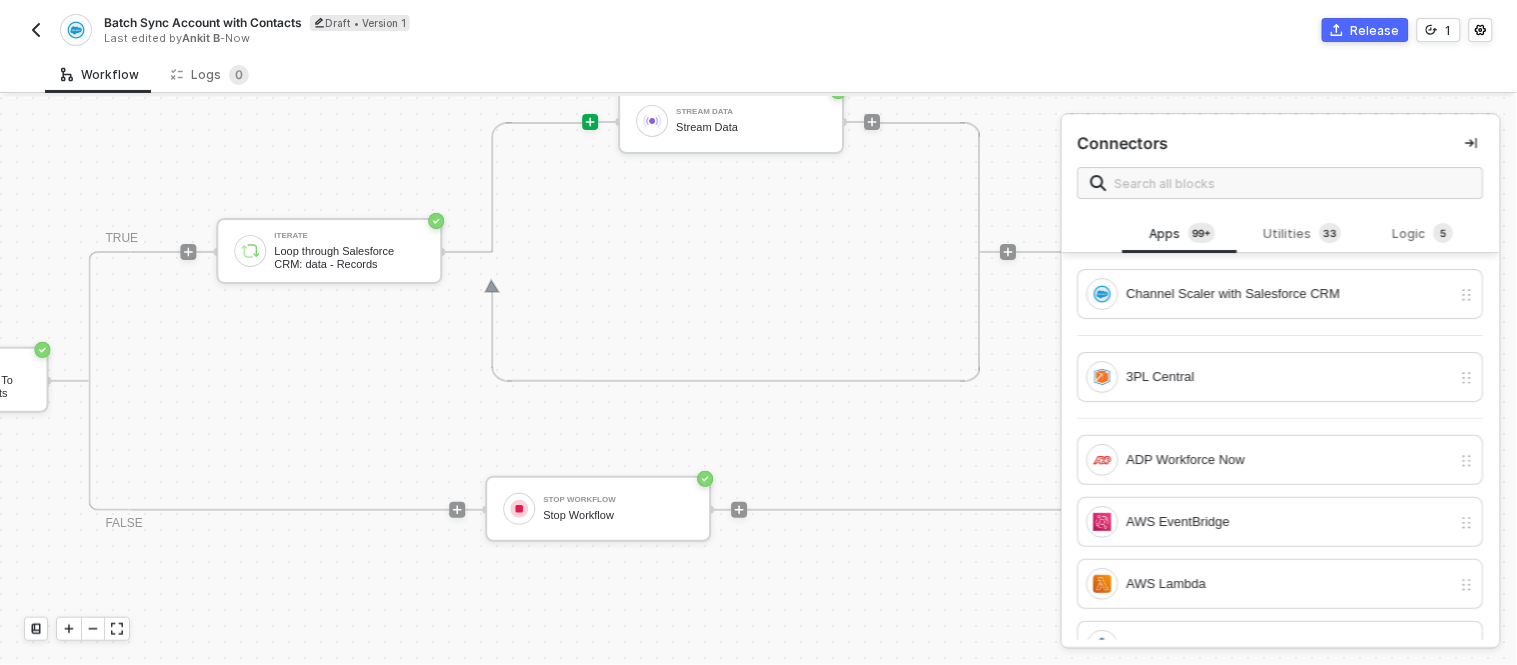 click on "Connectors" at bounding box center (1281, 165) 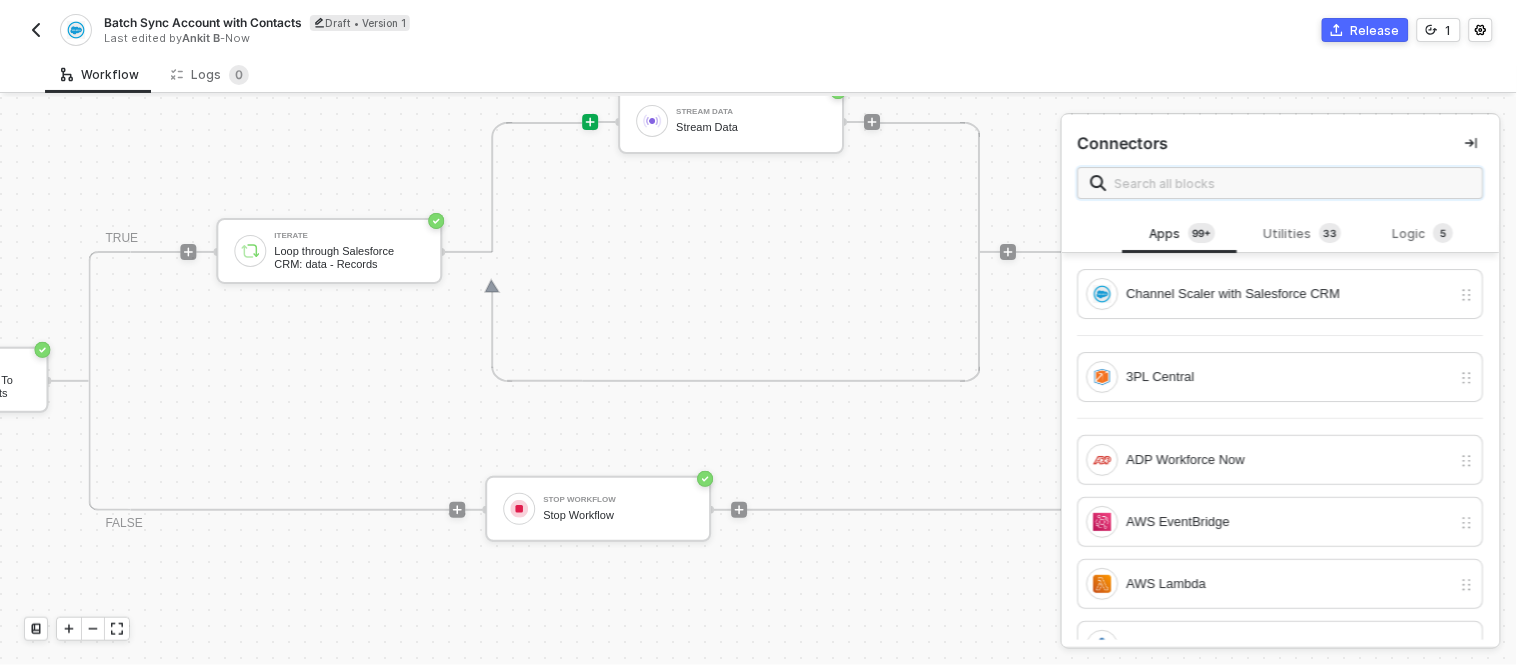 click at bounding box center [1293, 183] 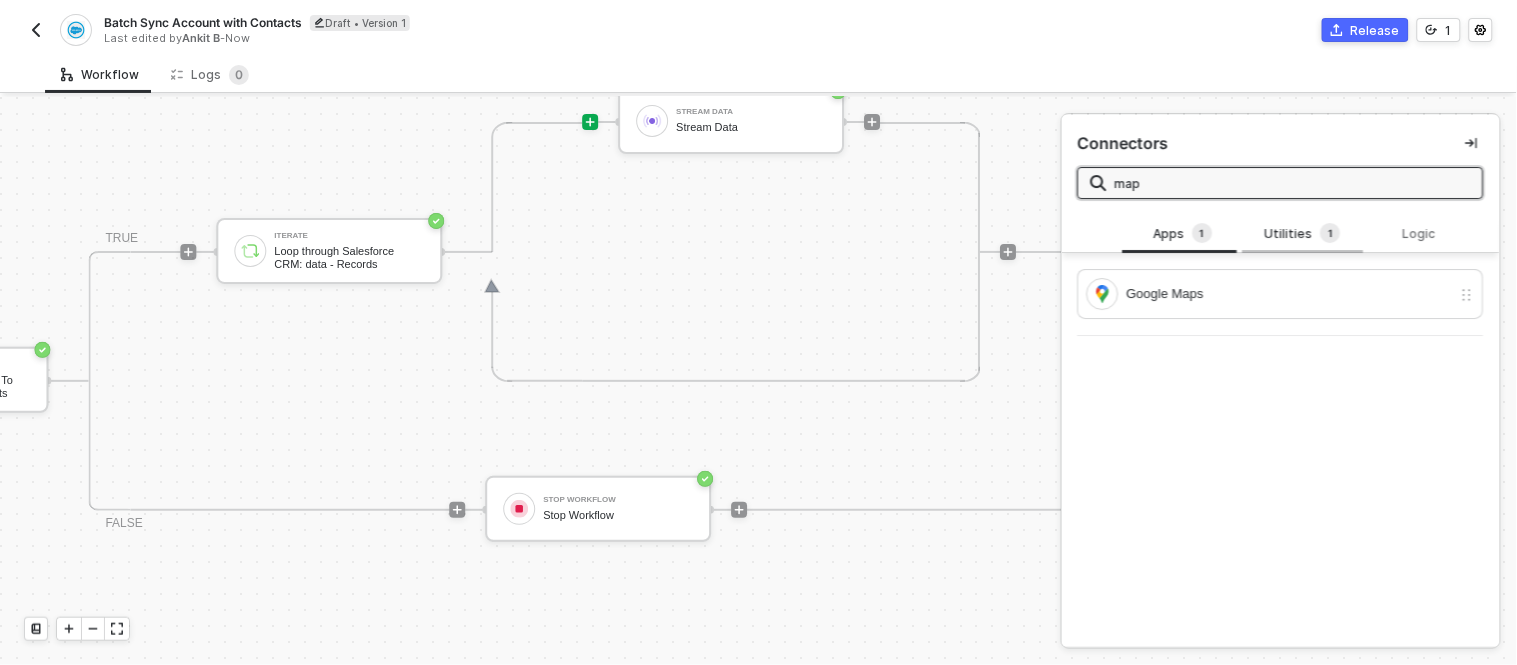 type on "map" 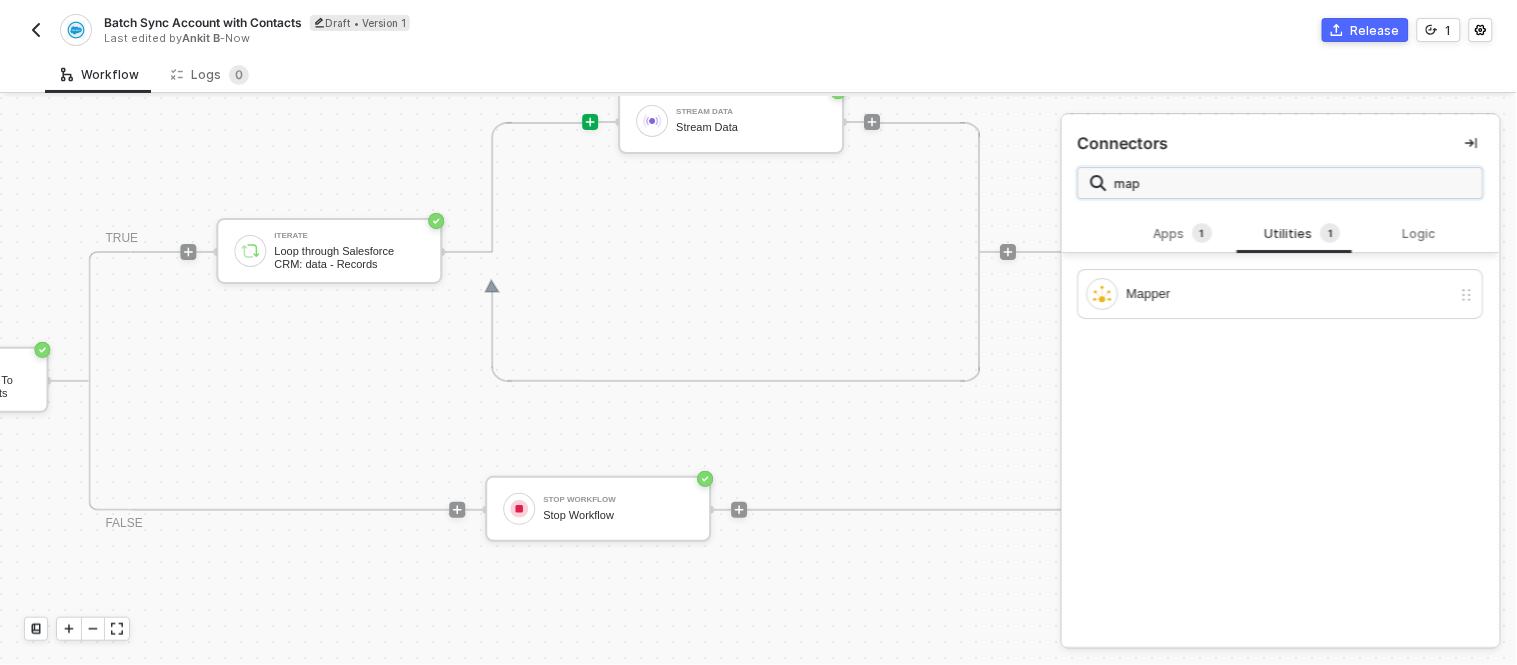 click on "map" at bounding box center [1293, 183] 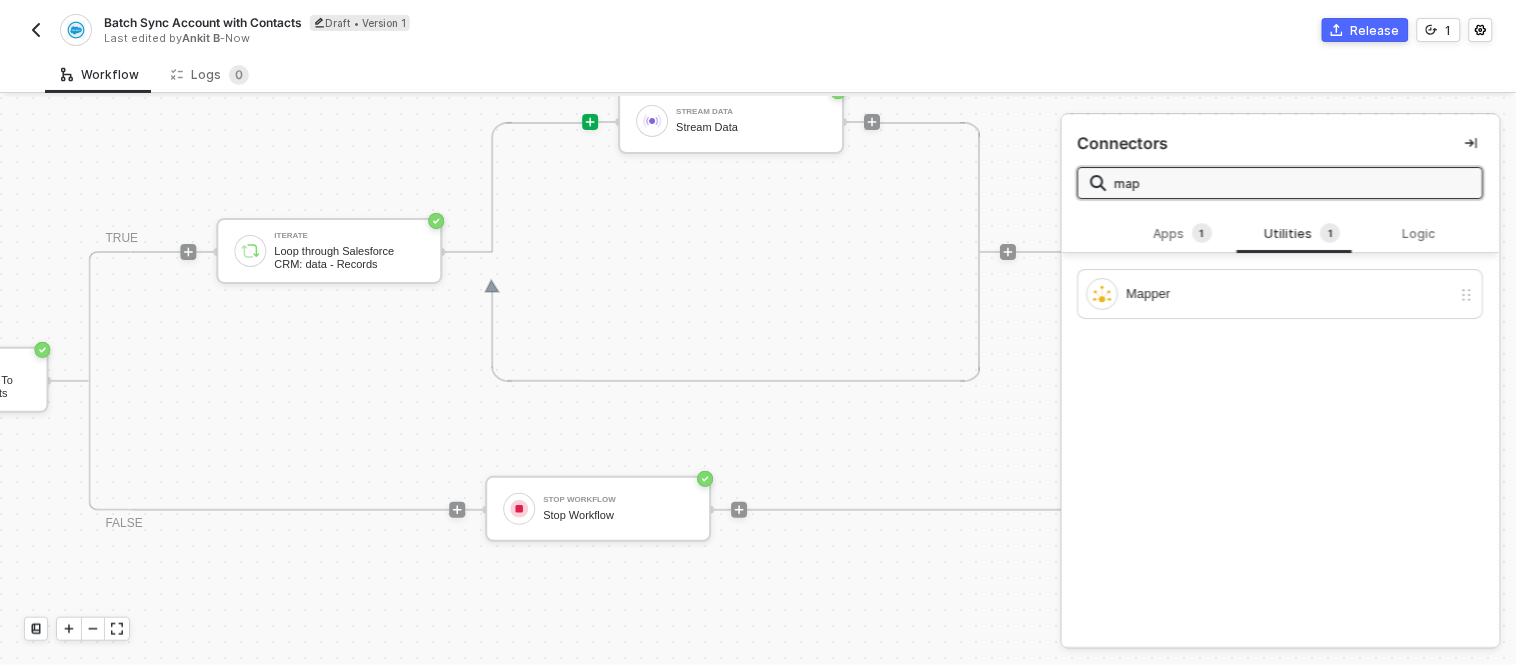 click on "map" at bounding box center [1293, 183] 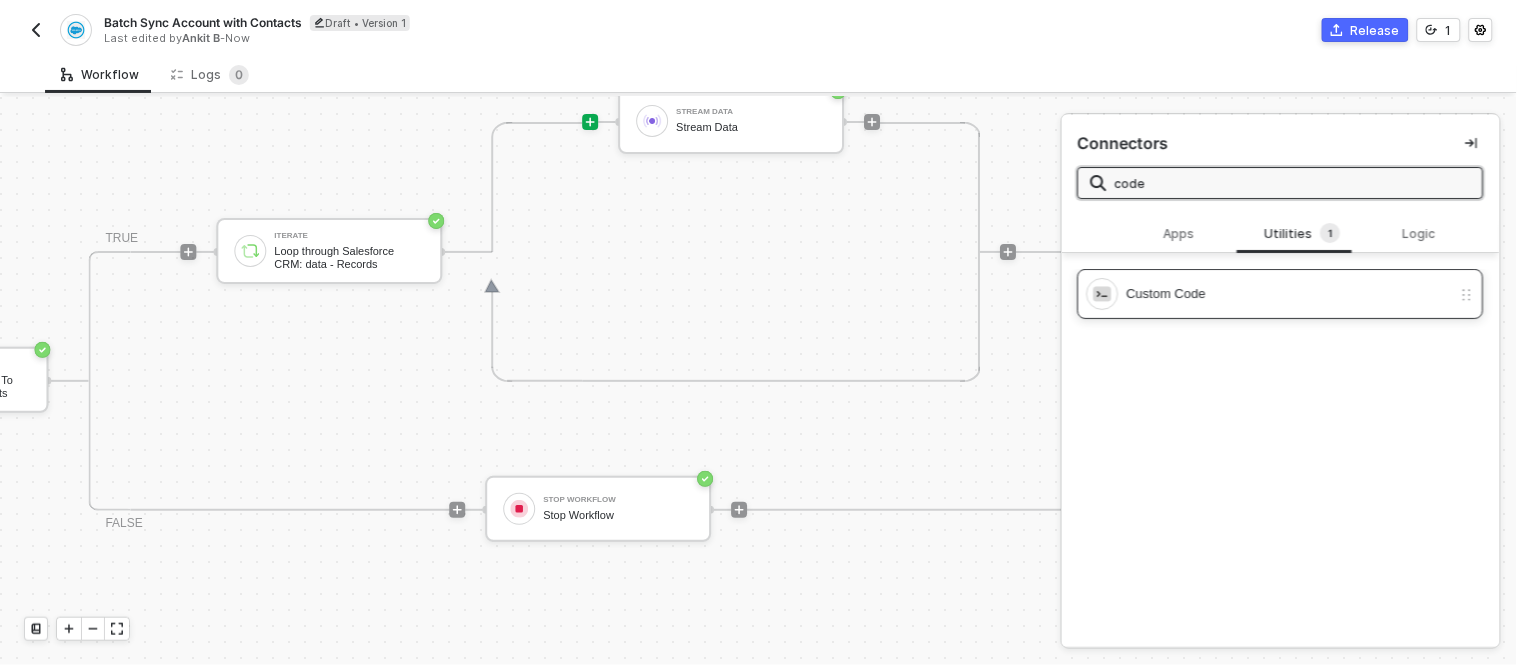 type on "code" 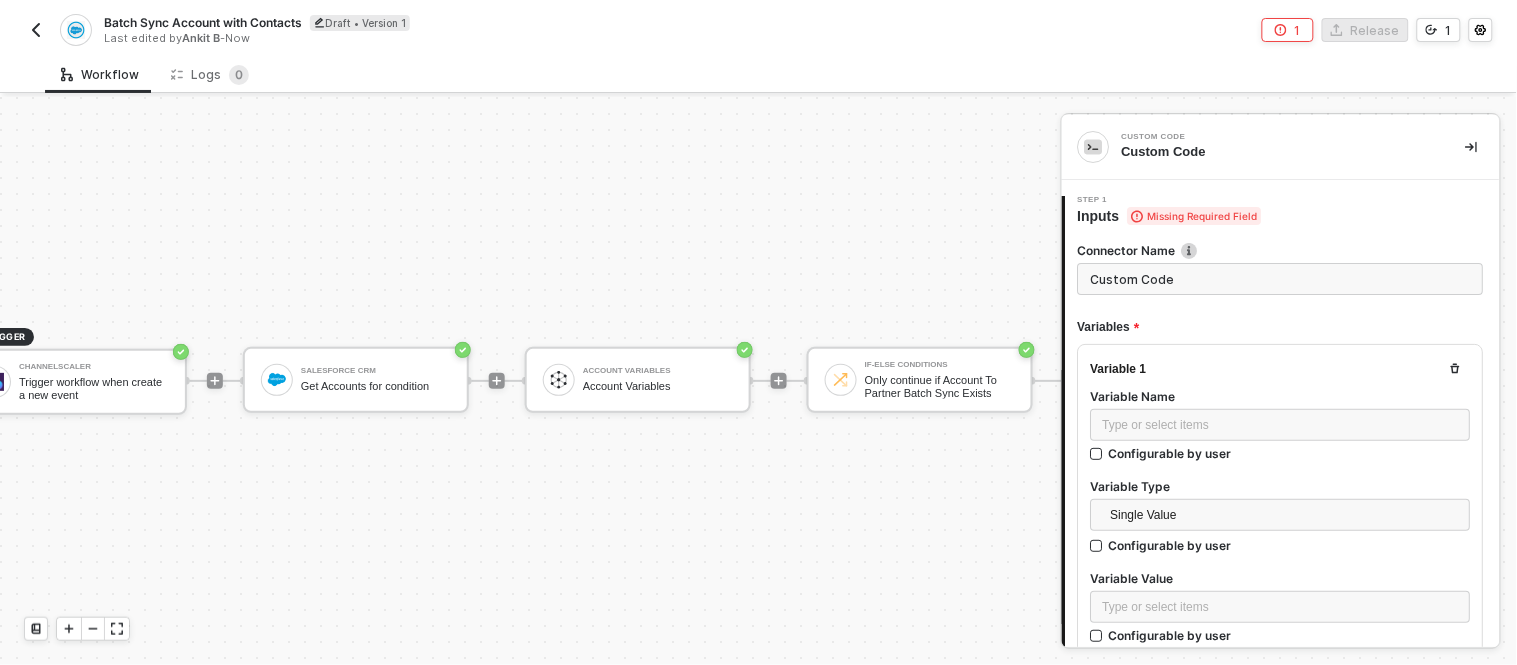 scroll, scrollTop: 0, scrollLeft: 0, axis: both 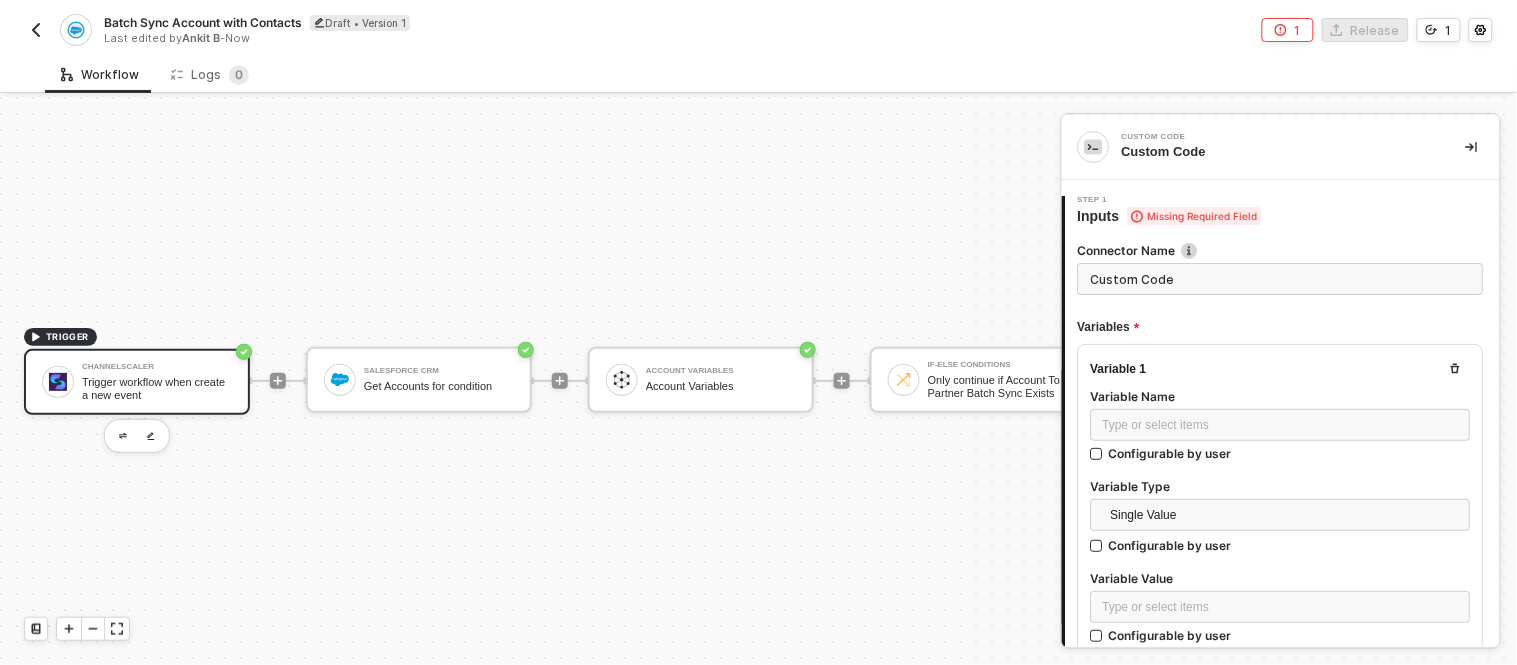click on "Trigger workflow when create a new event" at bounding box center [157, 388] 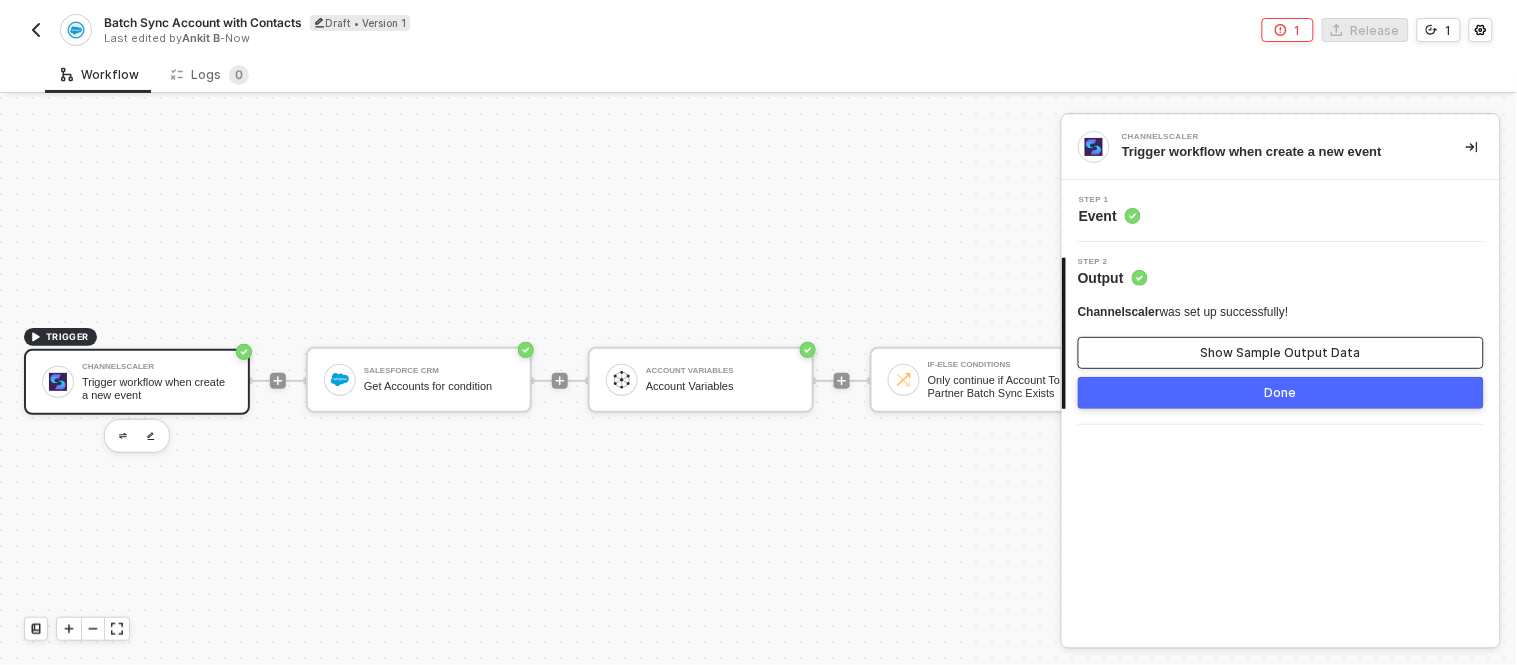 click on "Show Sample Output Data" at bounding box center (1281, 353) 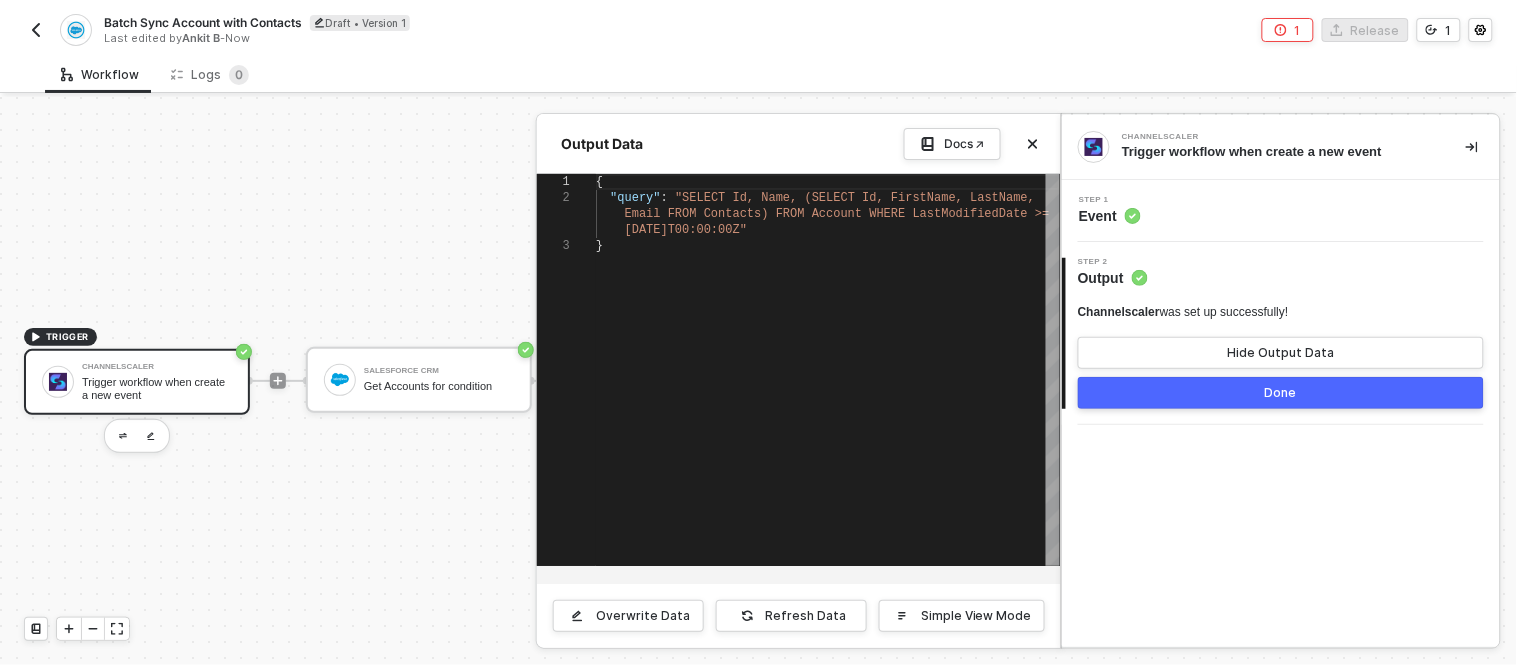 click on "Email FROM Contacts) FROM Account WHERE LastModifi" at bounding box center (805, 214) 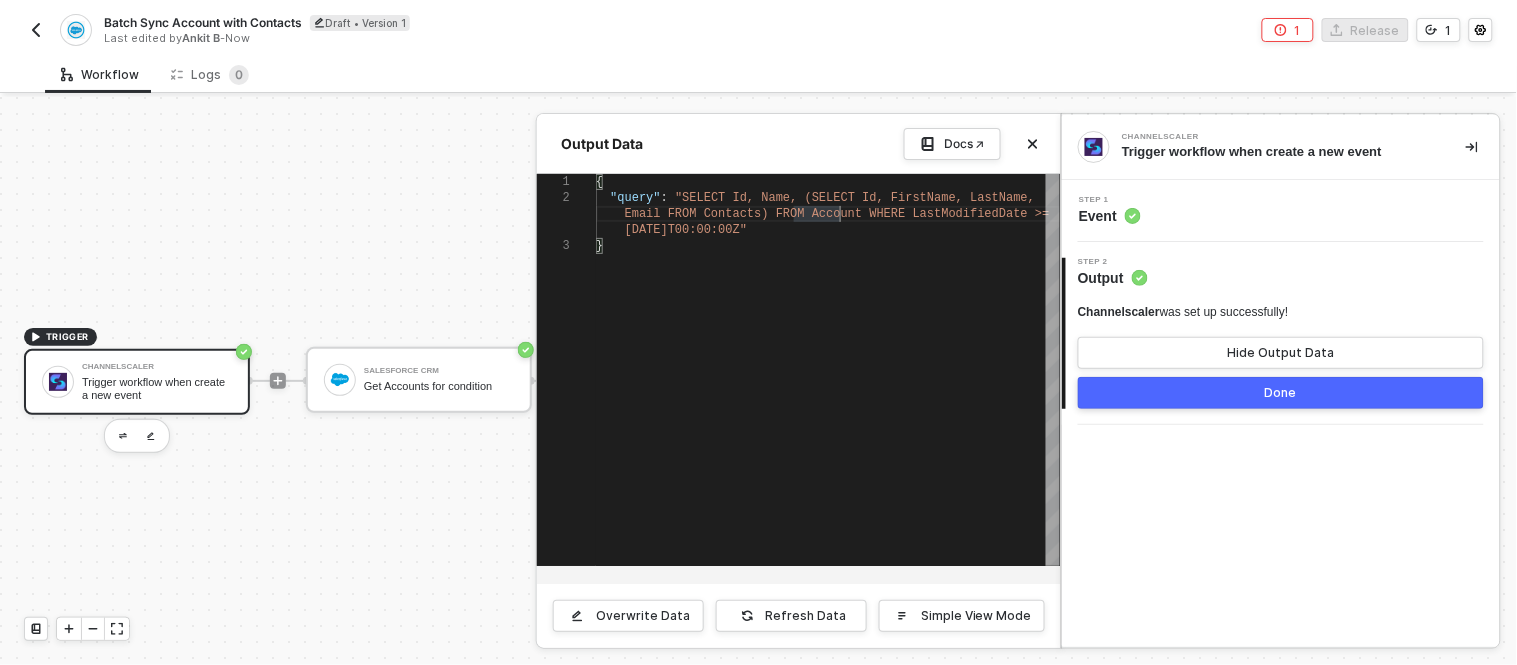 click on ""SELECT Id, Name, (SELECT Id, FirstName, LastName," at bounding box center [855, 198] 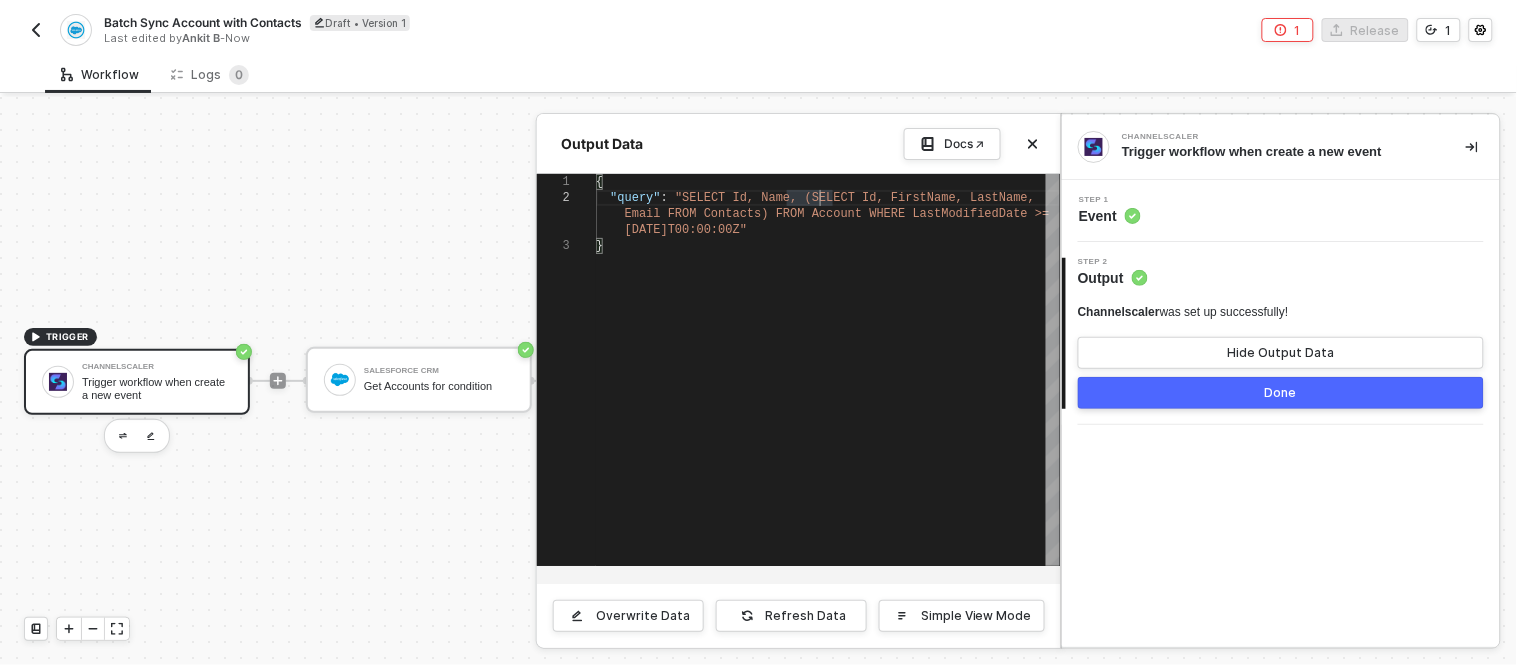 click on ""SELECT Id, Name, (SELECT Id, FirstName, LastName," at bounding box center (855, 198) 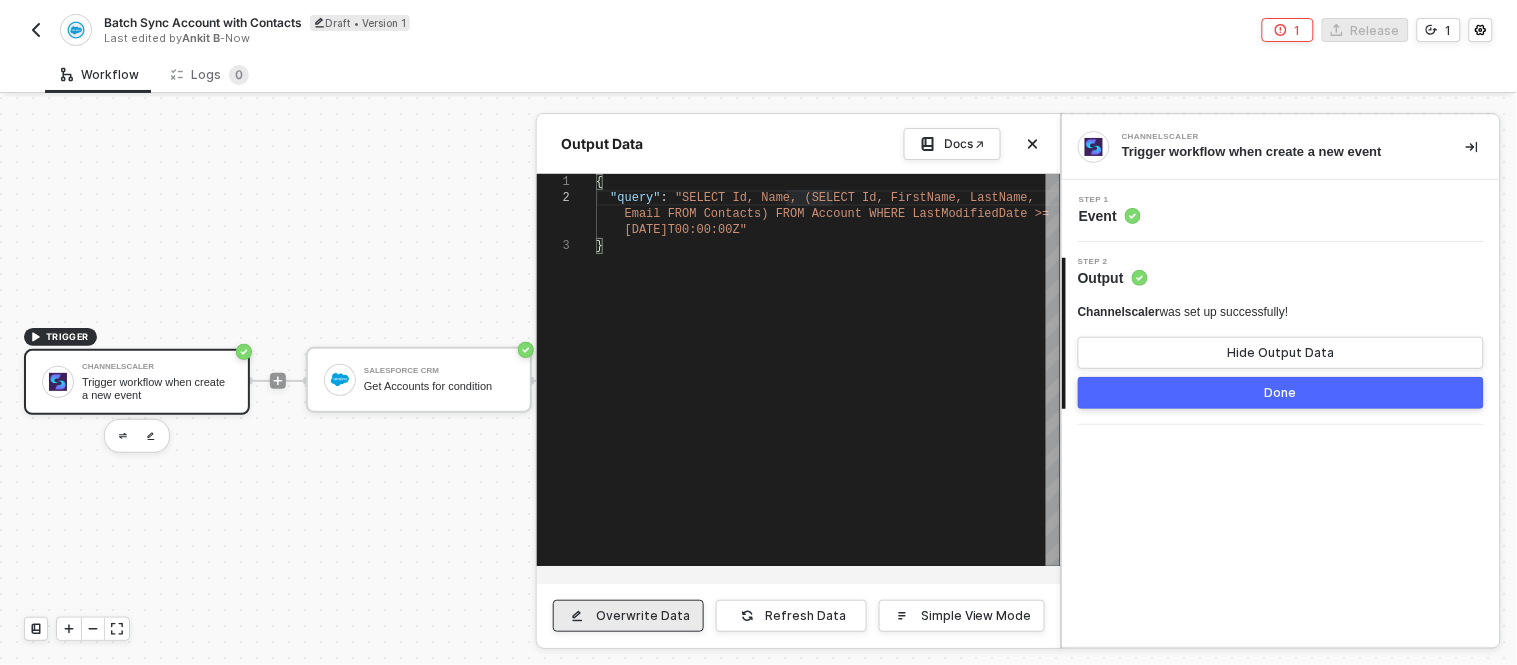 click on "Overwrite Data" at bounding box center [643, 616] 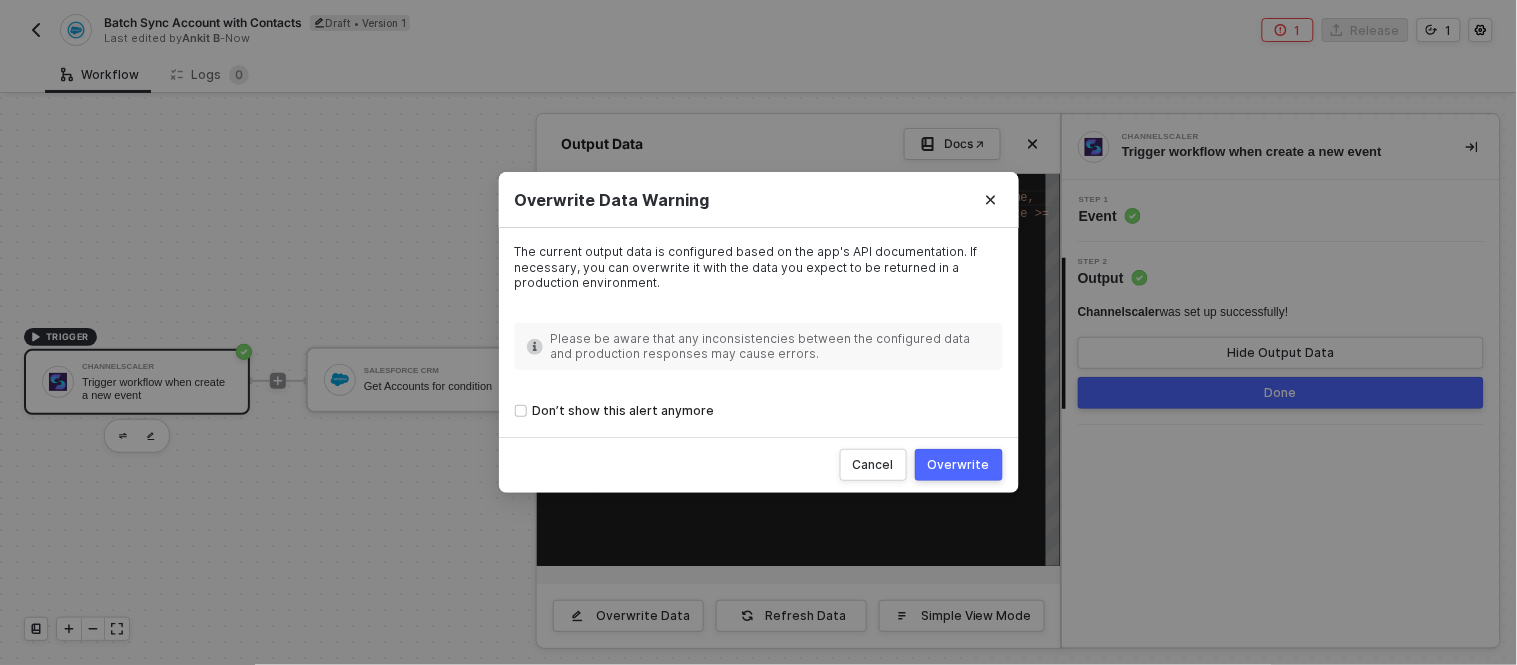 click on "Overwrite" at bounding box center [959, 465] 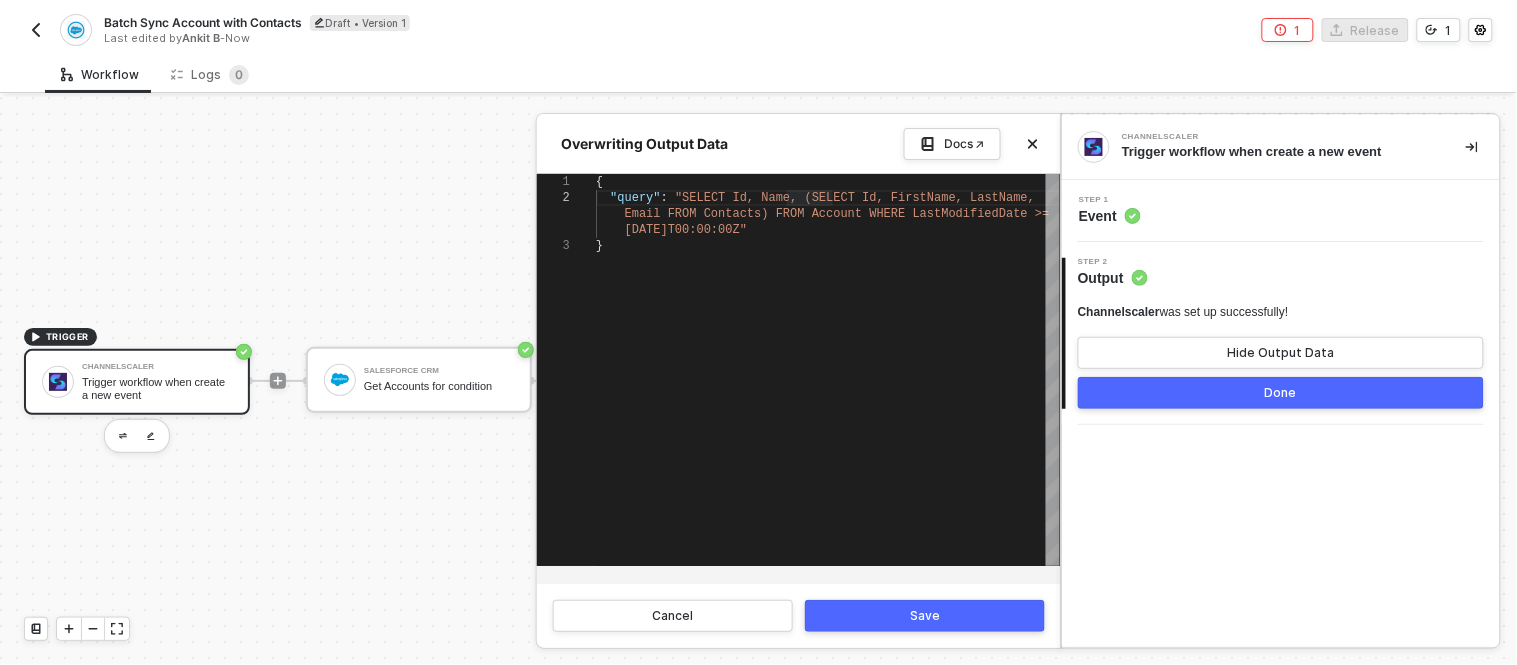 click on ""SELECT Id, Name, (SELECT Id, FirstName, LastName," at bounding box center (855, 198) 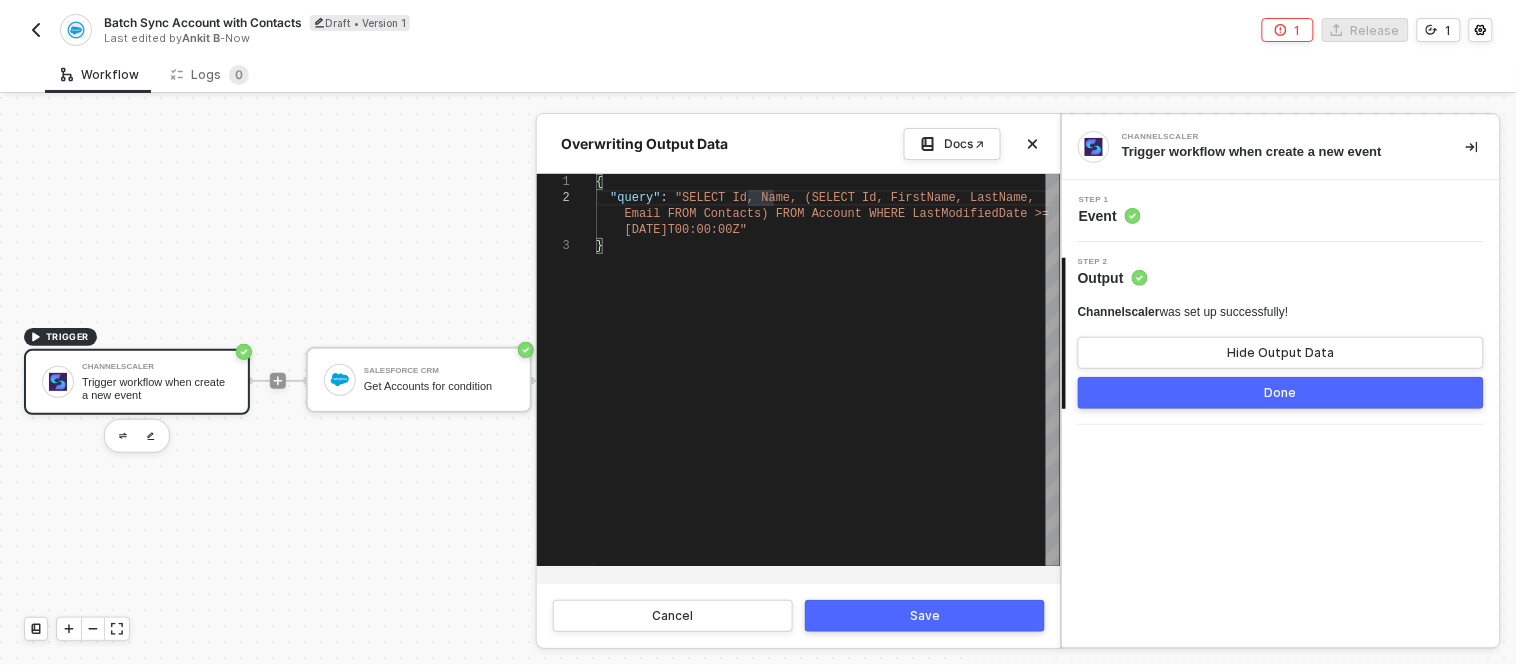 click on ""SELECT Id, Name, (SELECT Id, FirstName, LastName," at bounding box center [855, 198] 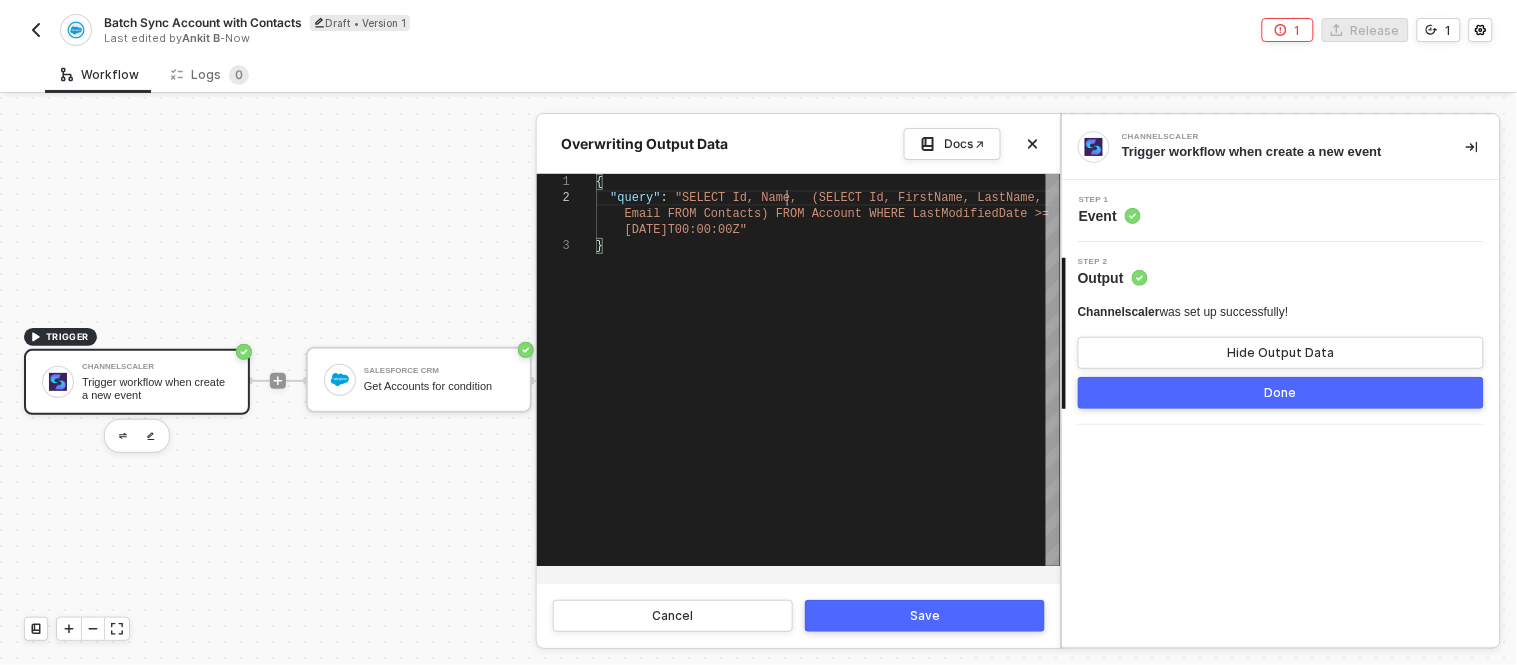 scroll, scrollTop: 15, scrollLeft: 191, axis: both 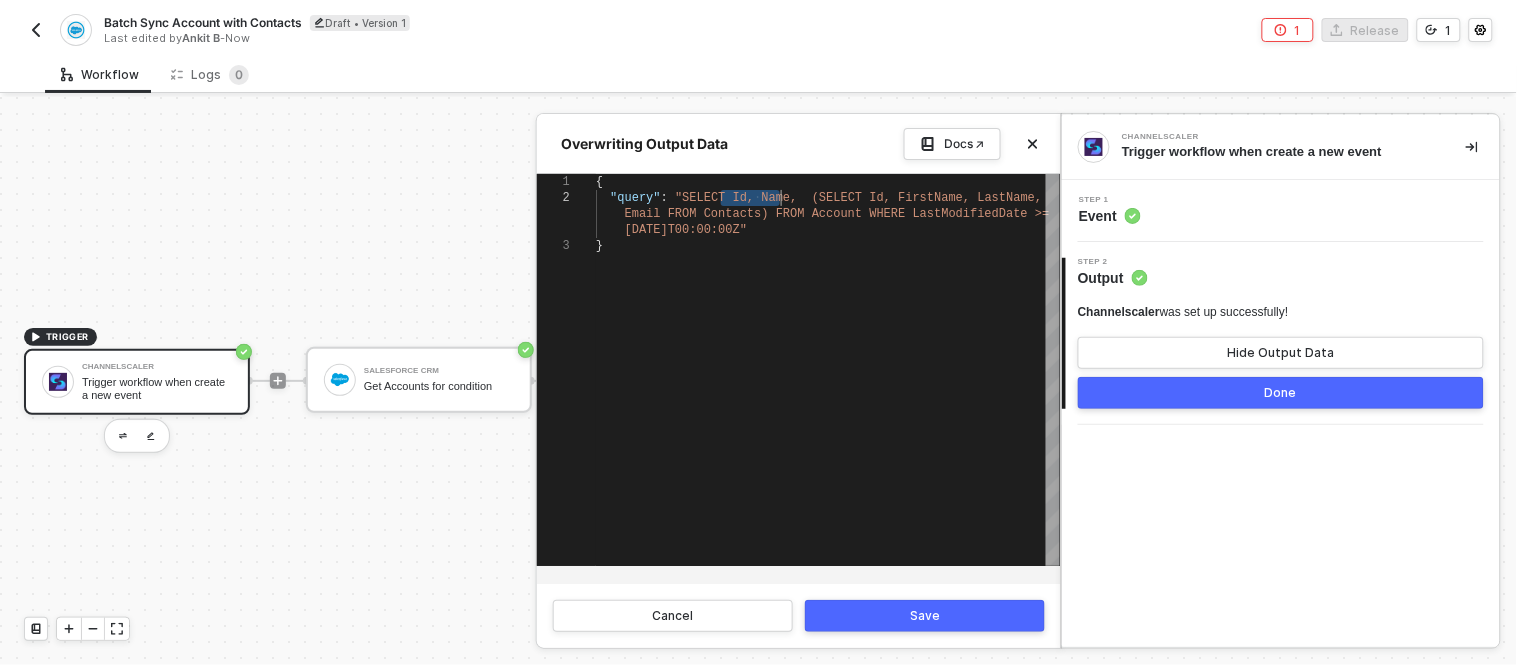 drag, startPoint x: 721, startPoint y: 195, endPoint x: 782, endPoint y: 197, distance: 61.03278 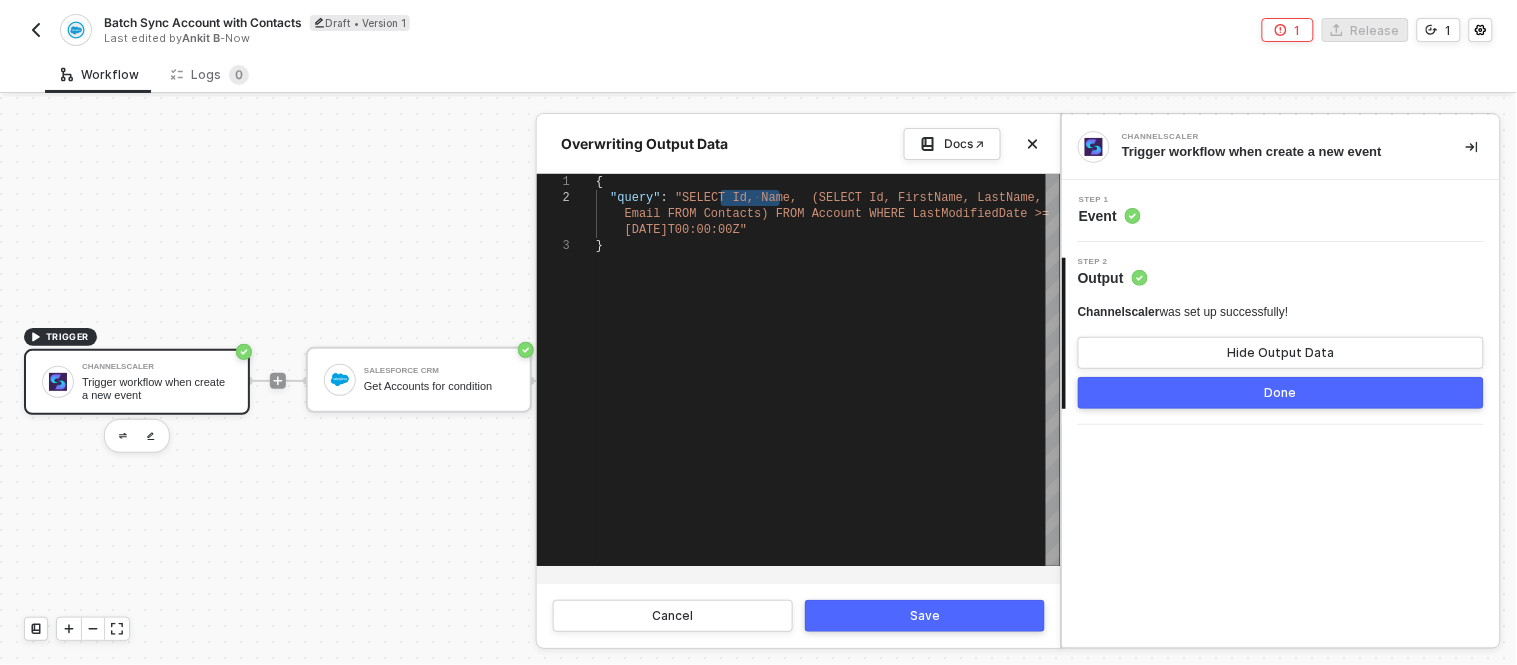 paste on "Allbound_Account_Type__c, Allbound_Sales_Region__c, Allbound_Status__c, Allbound_ID__c, AB_Distributor__c, AB_preferred_partner_lookup__c, AB_preferred_partner_picklist__c, AB_User__c" 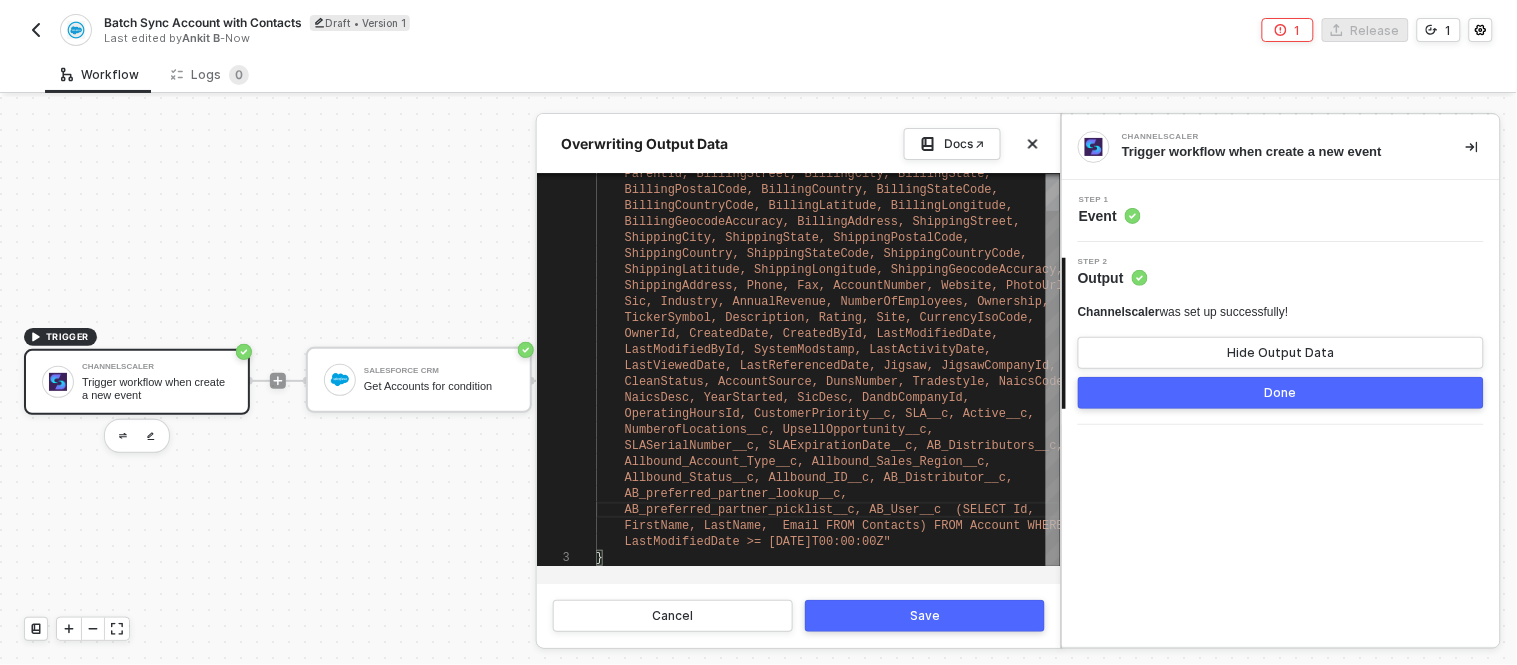 scroll, scrollTop: 13, scrollLeft: 1211, axis: both 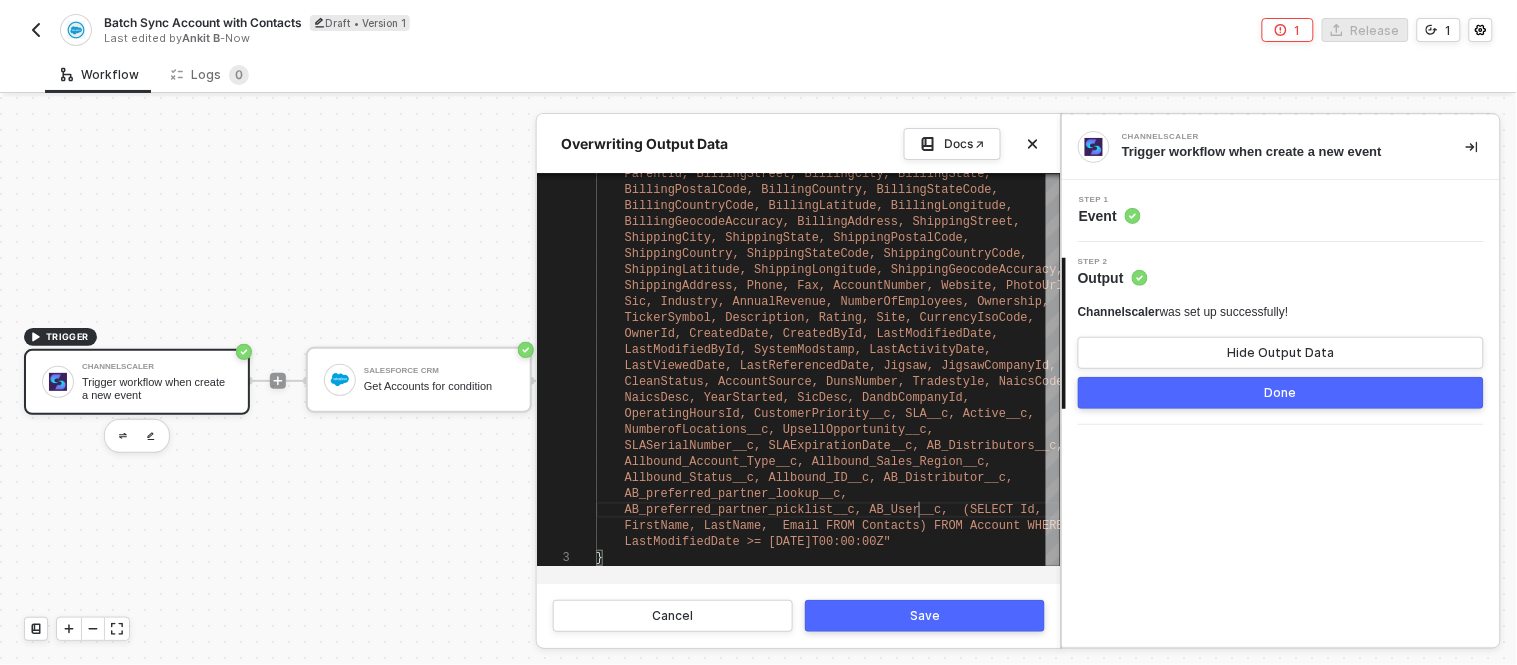 click on "Save" at bounding box center [925, 616] 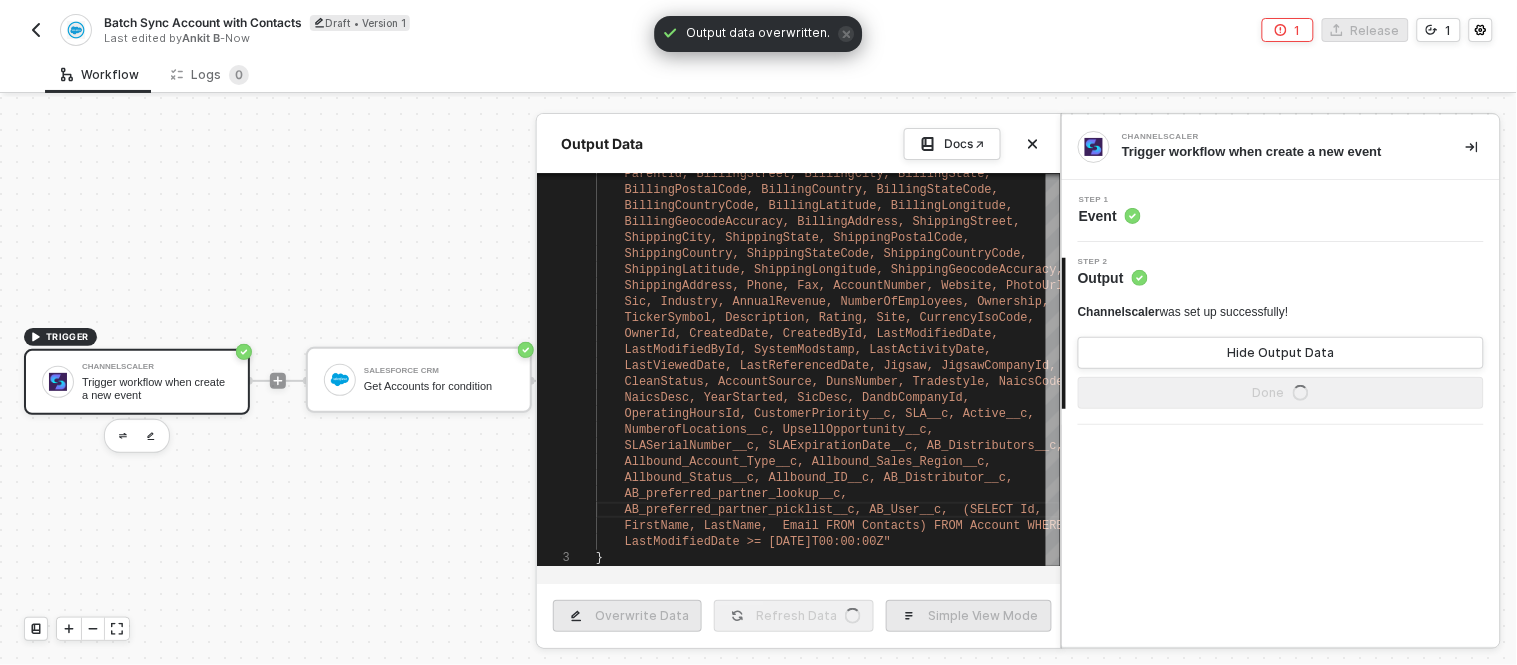 type on "{
"query": "SELECT Id, IsDeleted, MasterRecordId, Name, Type, ParentId, BillingStreet, BillingCity, BillingState, BillingPostalCode, BillingCountry, BillingStateCode, BillingCountryCode, BillingLatitude, BillingLongitude, BillingGeocodeAccuracy, BillingAddress, ShippingStreet, ShippingCity, ShippingState, ShippingPostalCode, ShippingCountry, ShippingStateCode, ShippingCountryCode, ShippingLatitude, ShippingLongitude, ShippingGeocodeAccuracy, ShippingAddress, Phone, Fax, AccountNumber, Website," 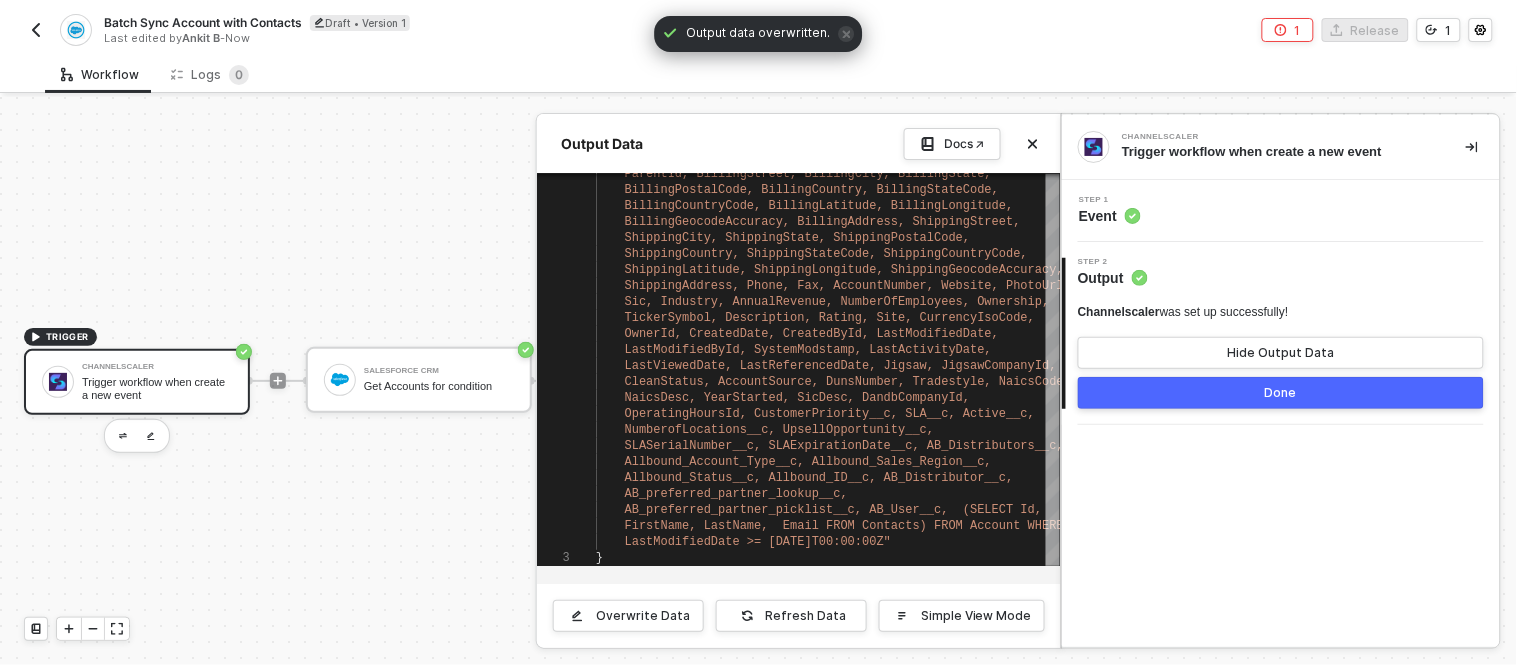 click on "Done" at bounding box center (1281, 393) 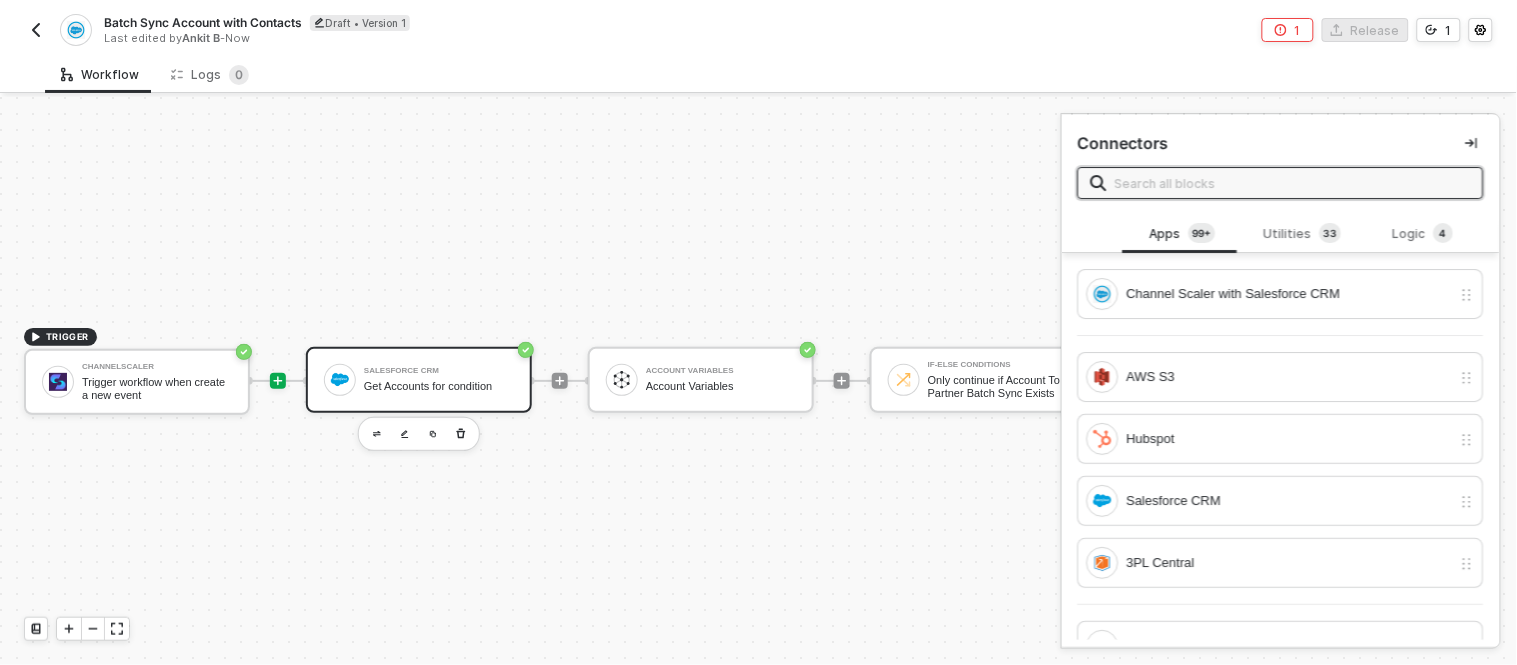 click on "Get Accounts for condition" at bounding box center (439, 386) 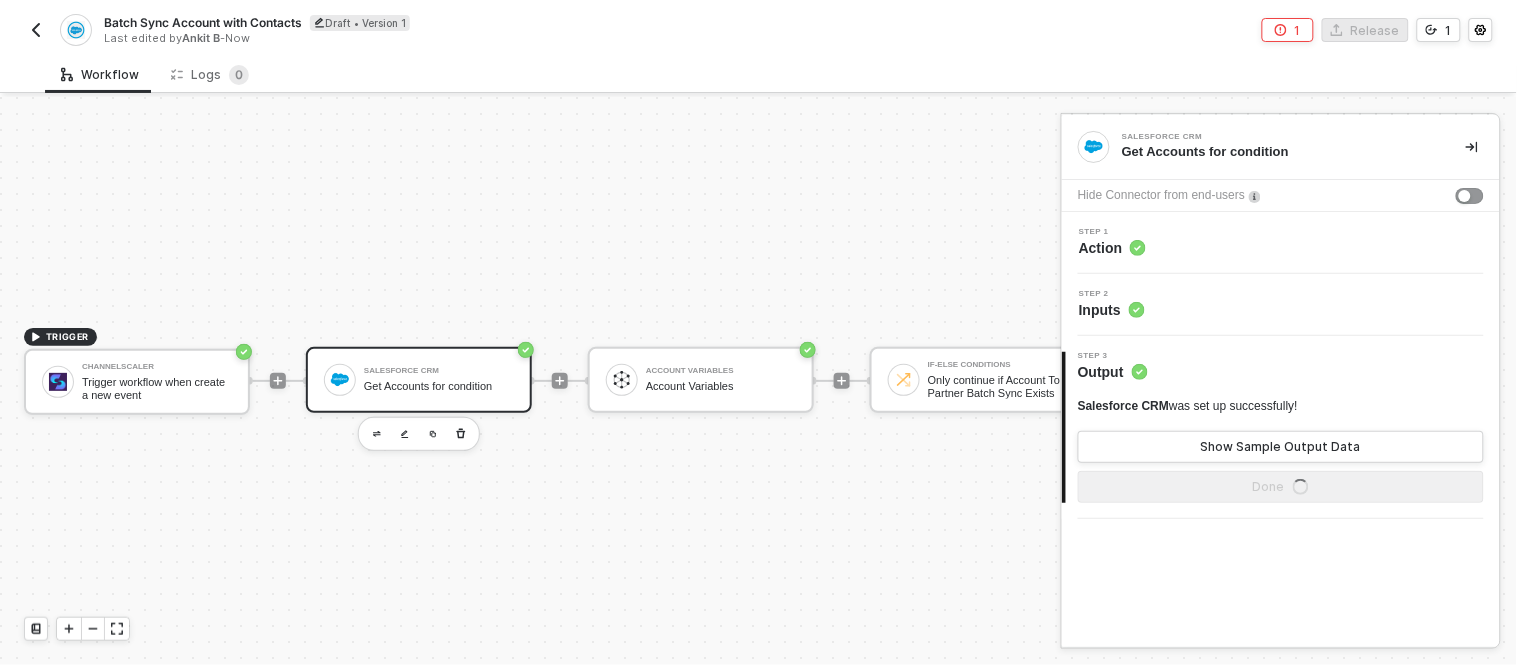 click 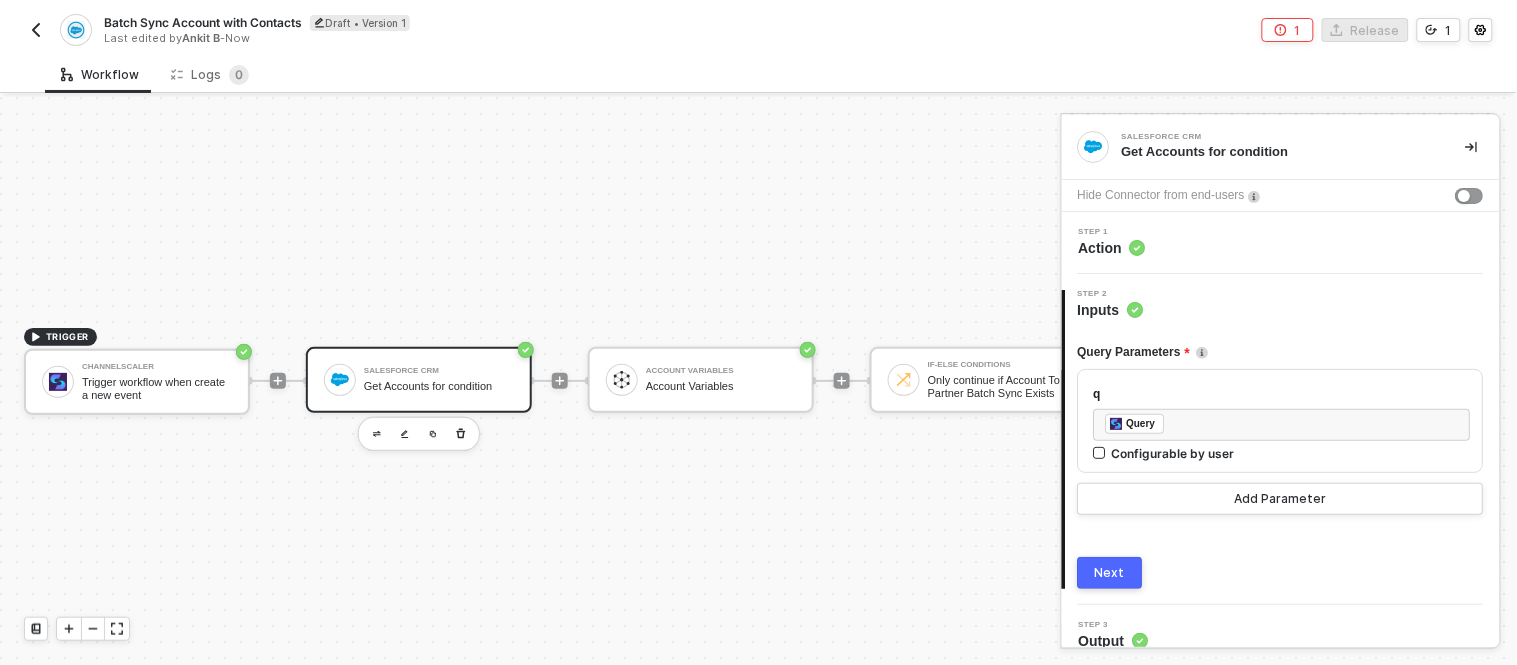 click on "Next" at bounding box center (1111, 573) 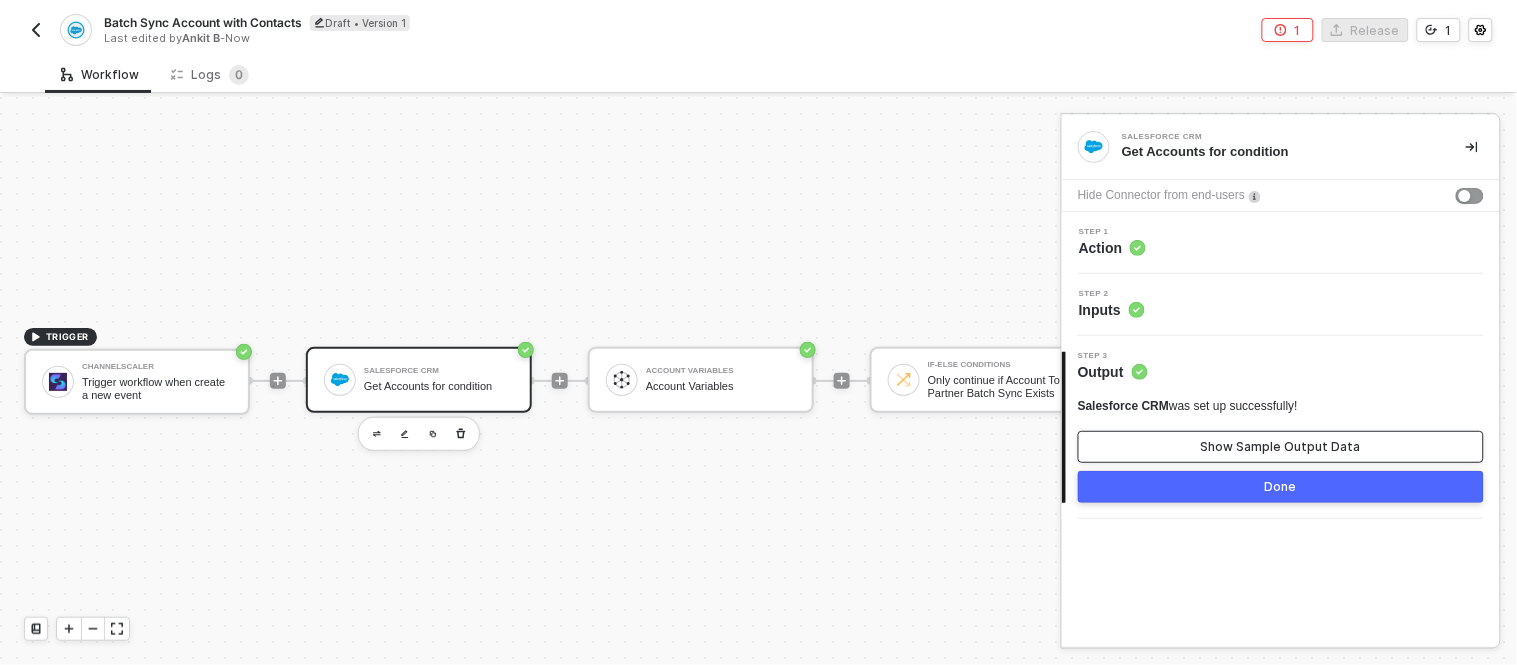 click on "Show Sample Output Data" at bounding box center (1281, 447) 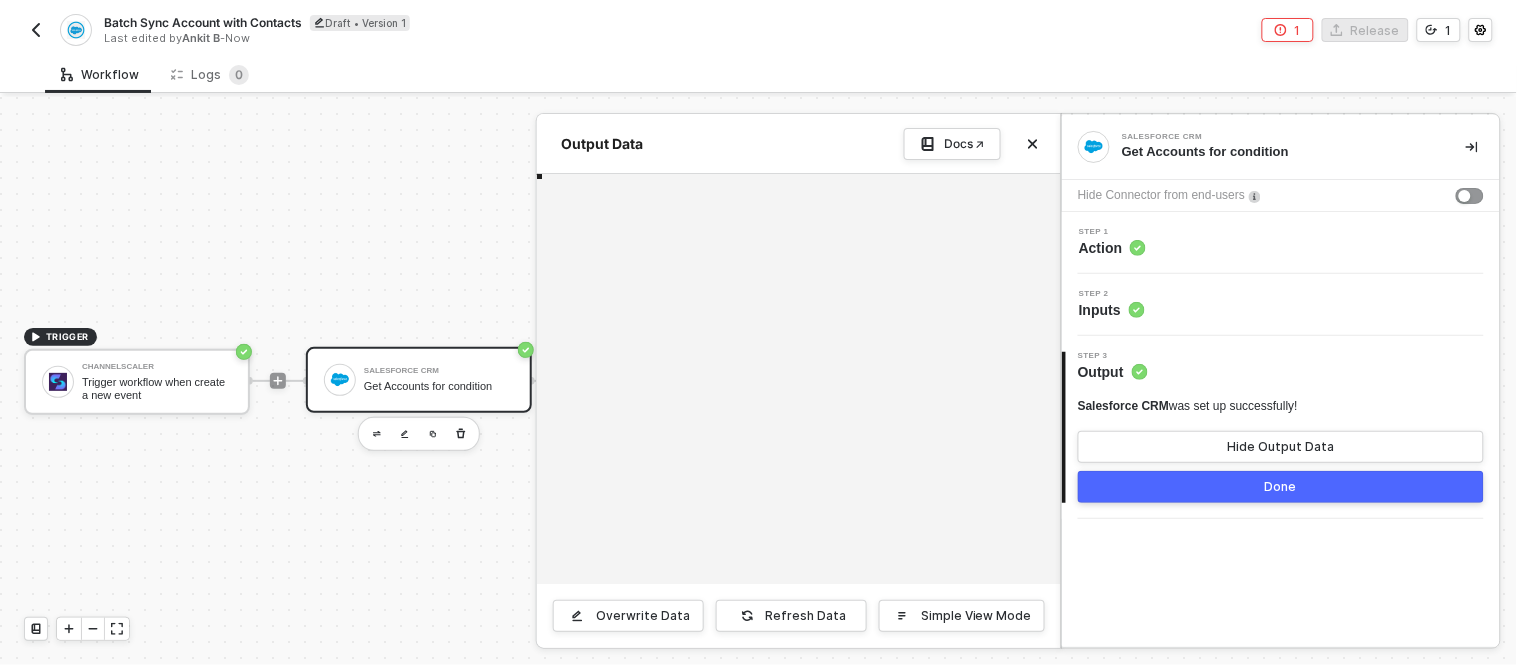 click on "Hide Output Data" at bounding box center (1281, 447) 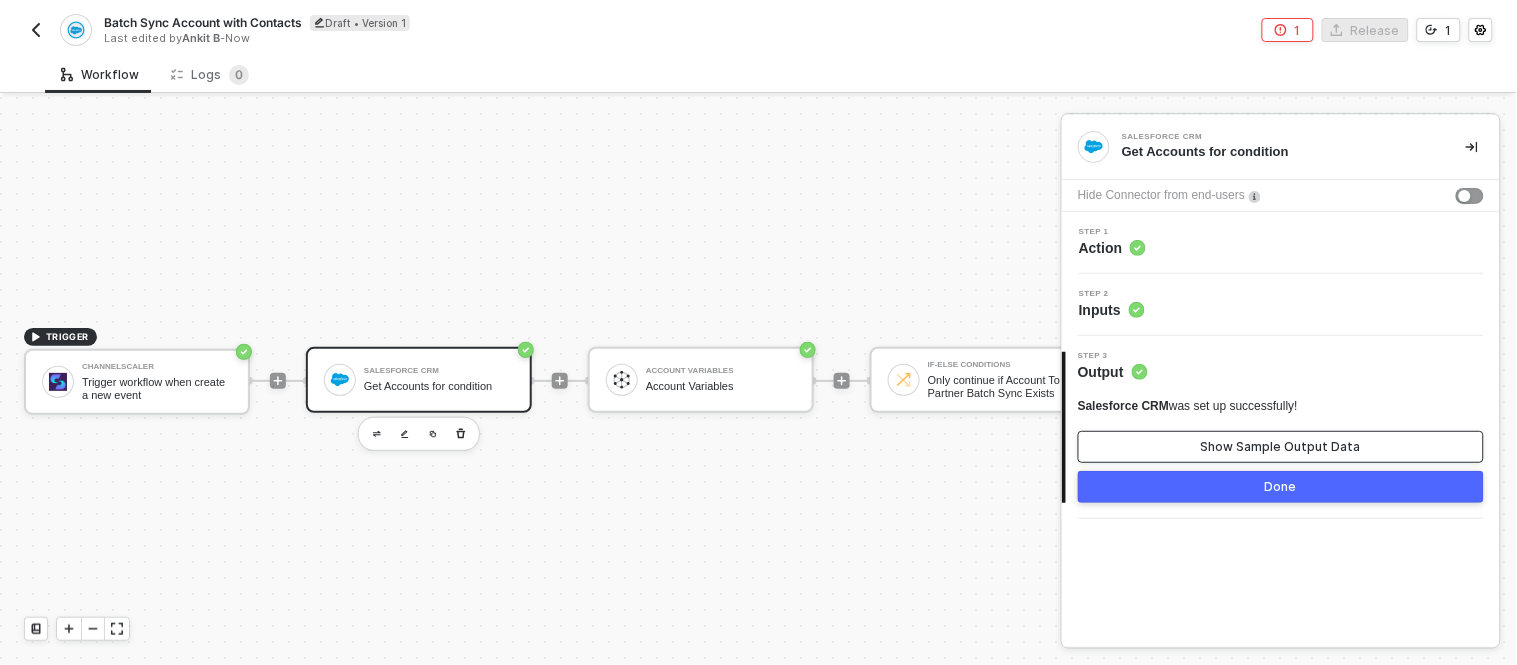 click on "Show Sample Output Data" at bounding box center (1281, 447) 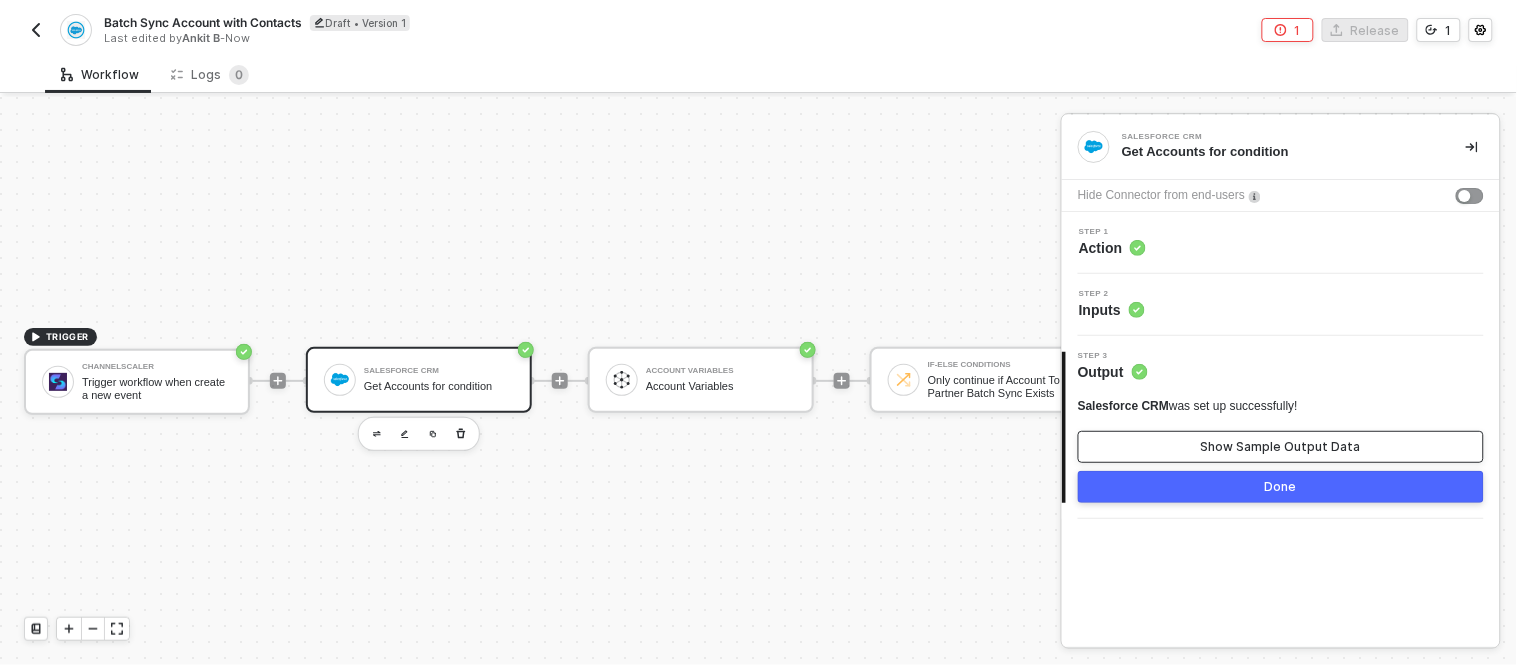 click on "Show Sample Output Data" at bounding box center [1281, 447] 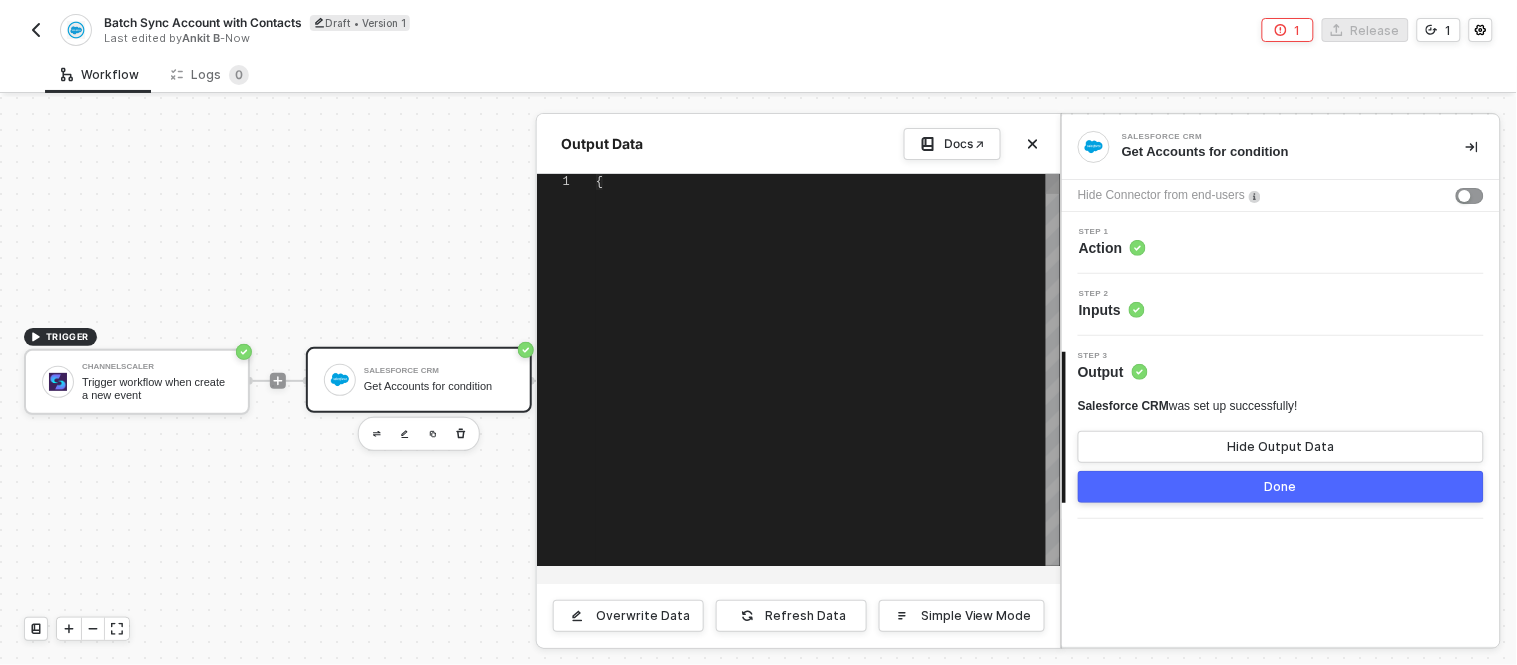 type on "{
"data": {
"totalSize": 42,
"done": true,
"records": [
{
"attributes": {
"type": "Account",
"url": "/services/data/v59.0/sobjects/Account/0018a00002XHE8QAAX"" 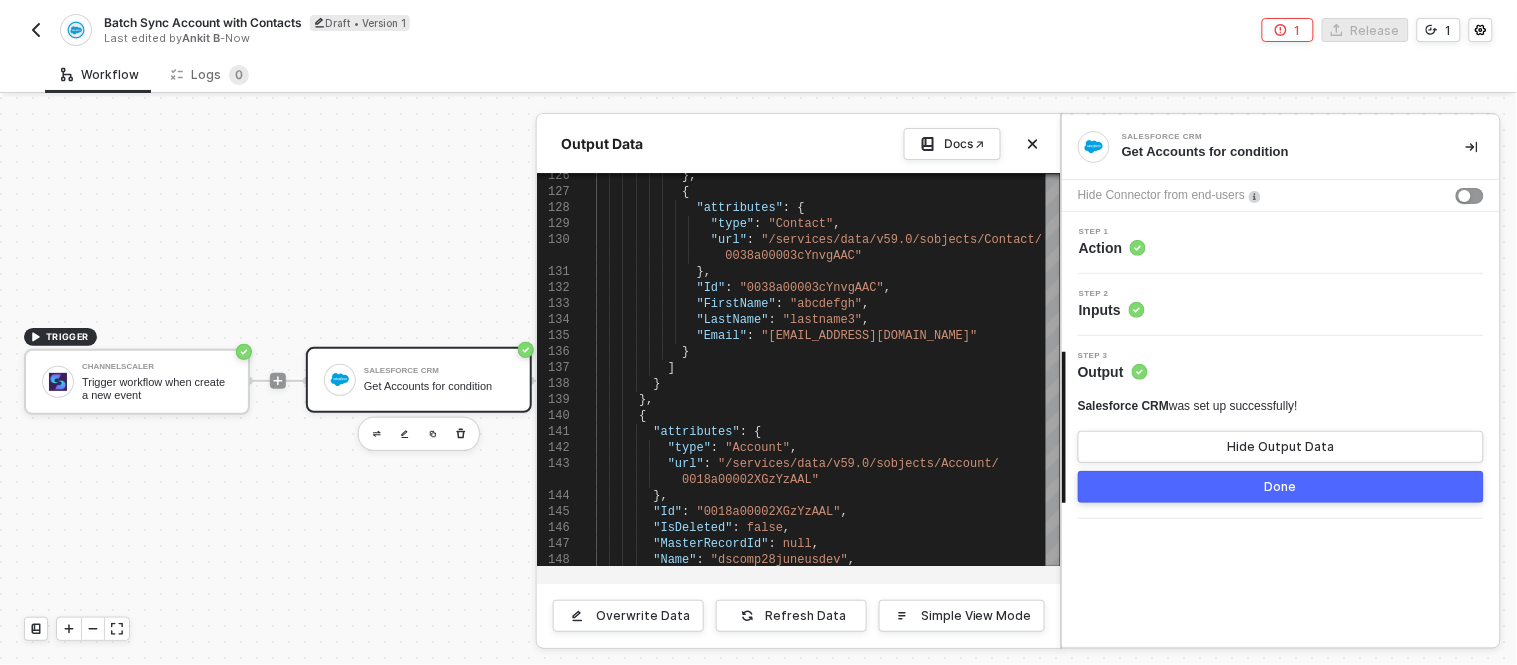 click on "Done" at bounding box center [1281, 487] 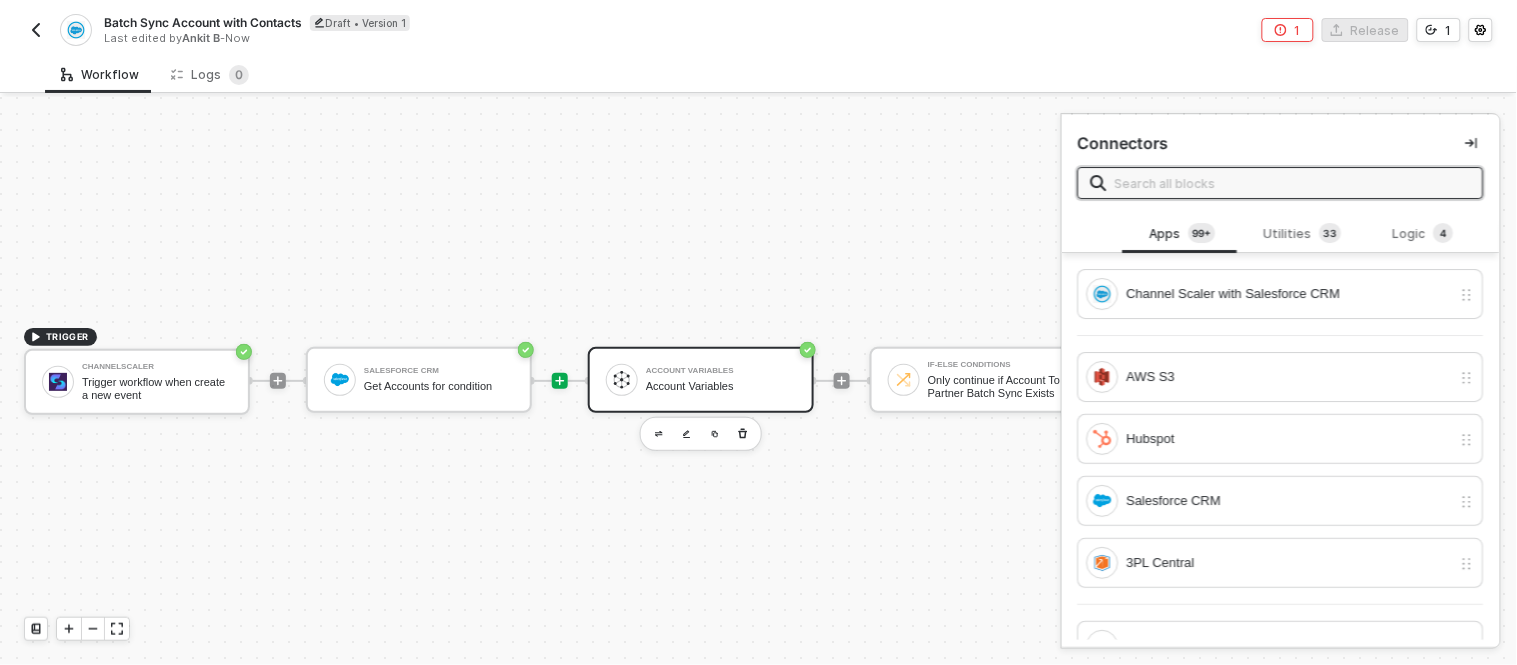 click on "Account Variables Account Variables" at bounding box center (721, 380) 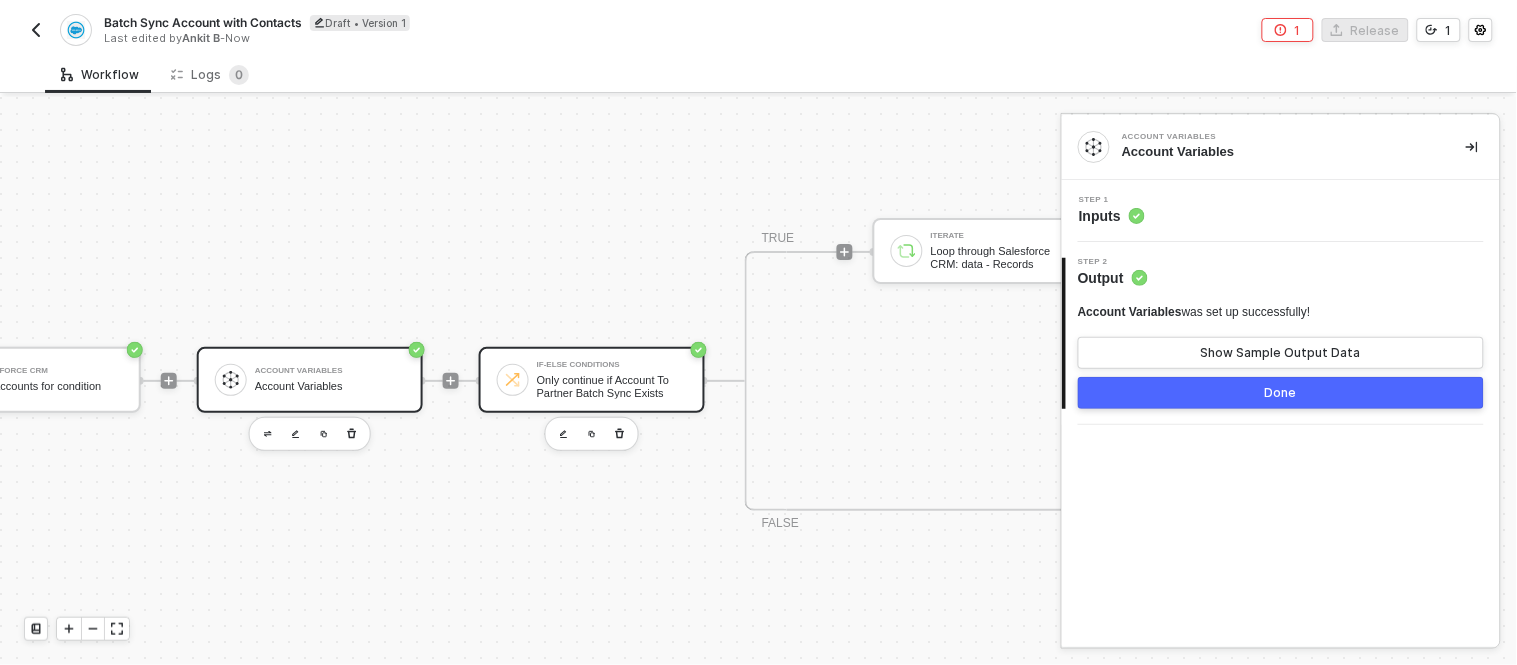 click on "If-Else Conditions" at bounding box center [612, 365] 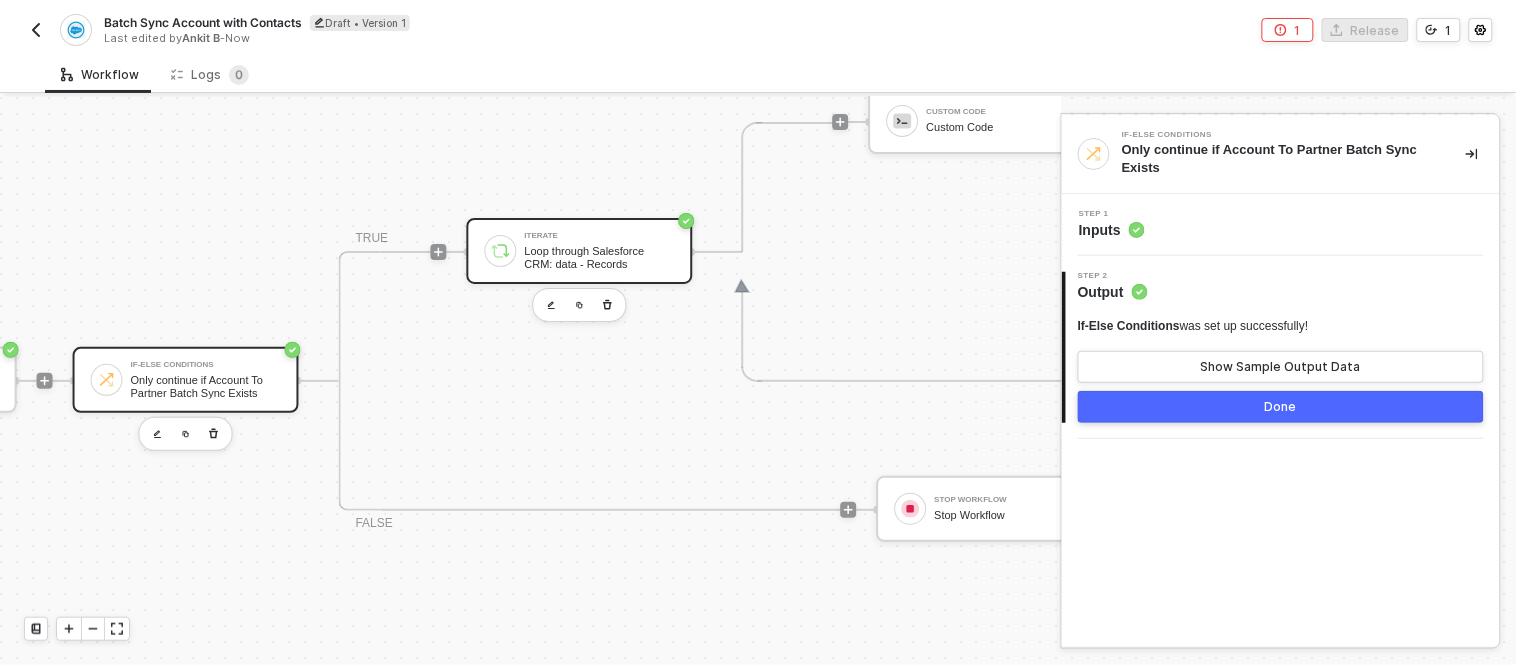 scroll, scrollTop: 0, scrollLeft: 798, axis: horizontal 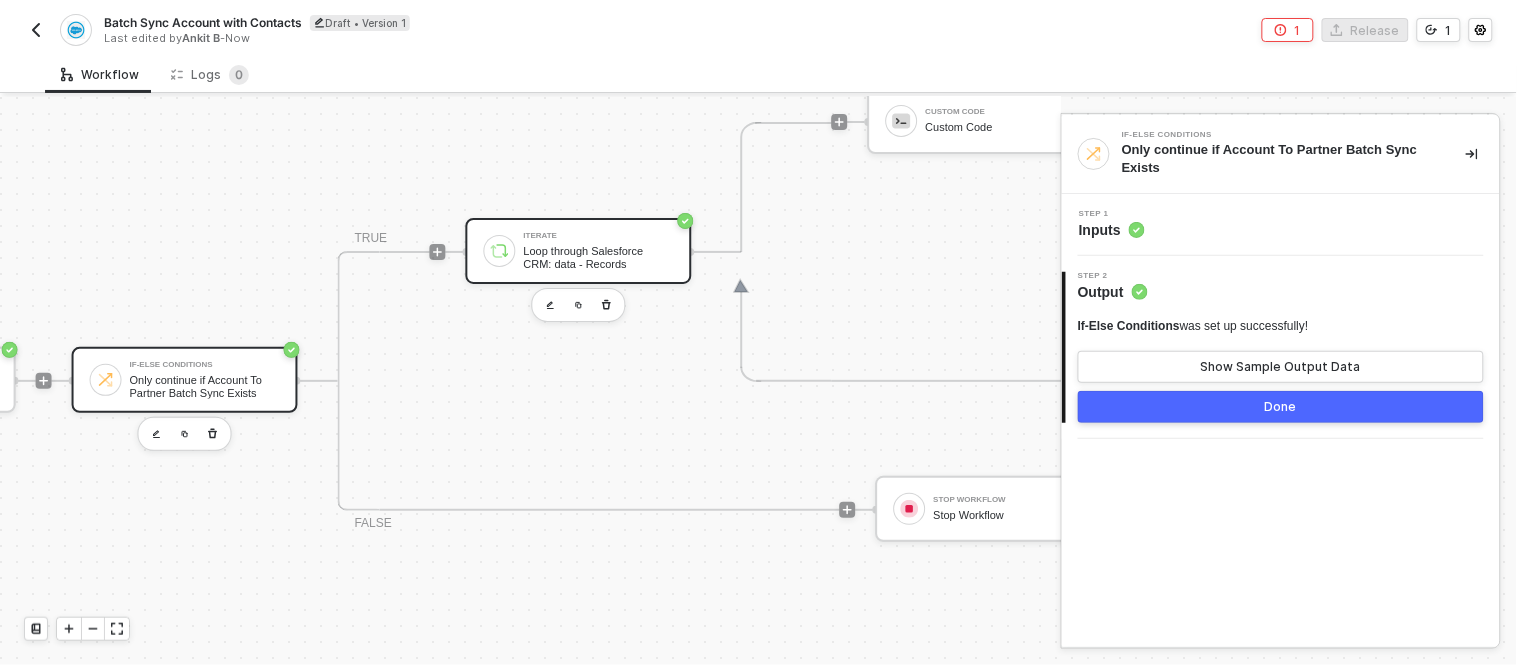 click on "Loop through Salesforce CRM:  data - Records" at bounding box center [599, 257] 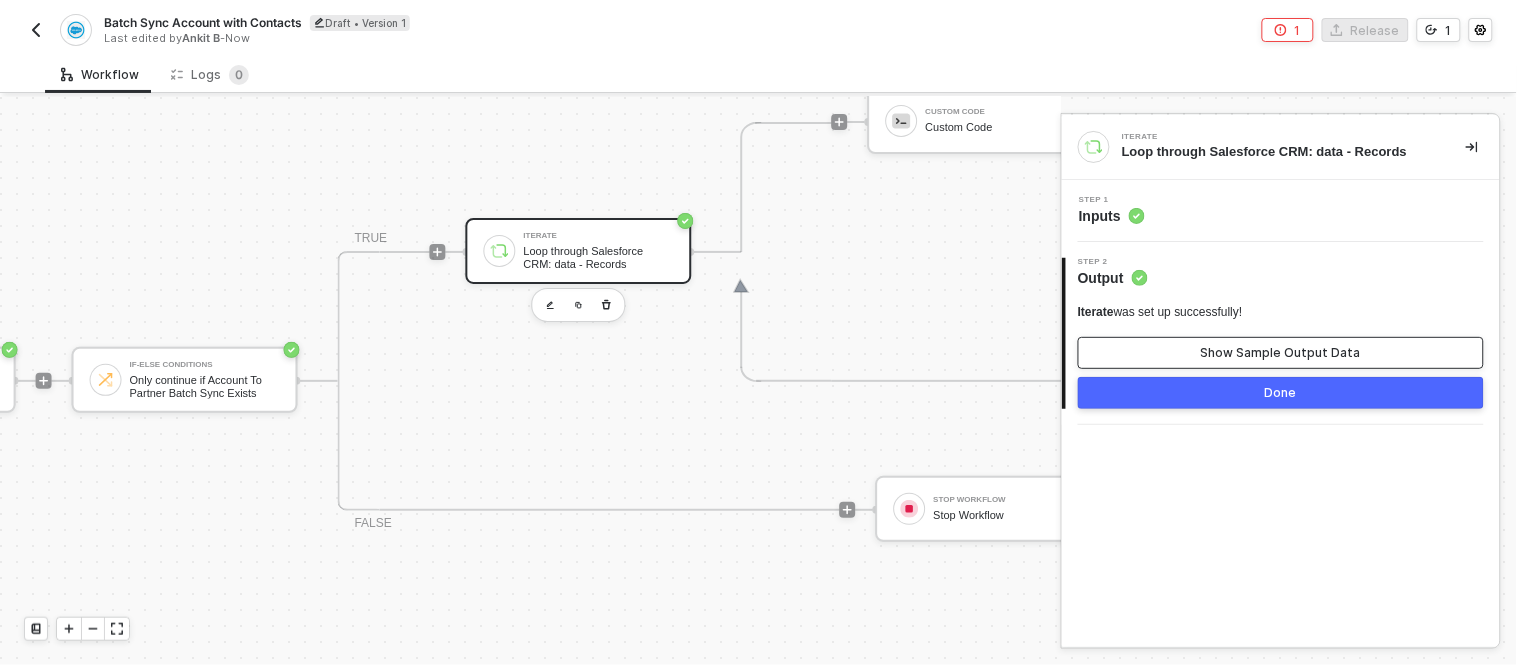 click on "Show Sample Output Data" at bounding box center (1281, 353) 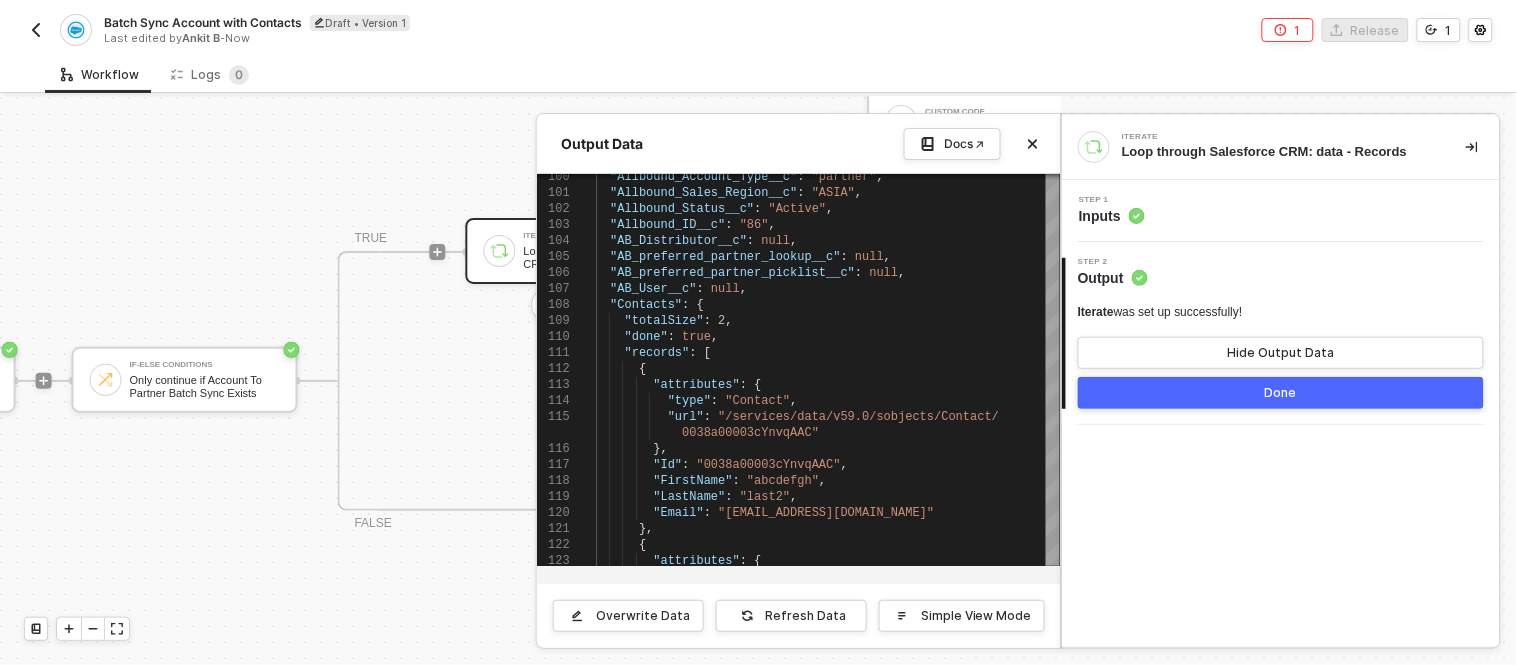 click on "Done" at bounding box center (1281, 393) 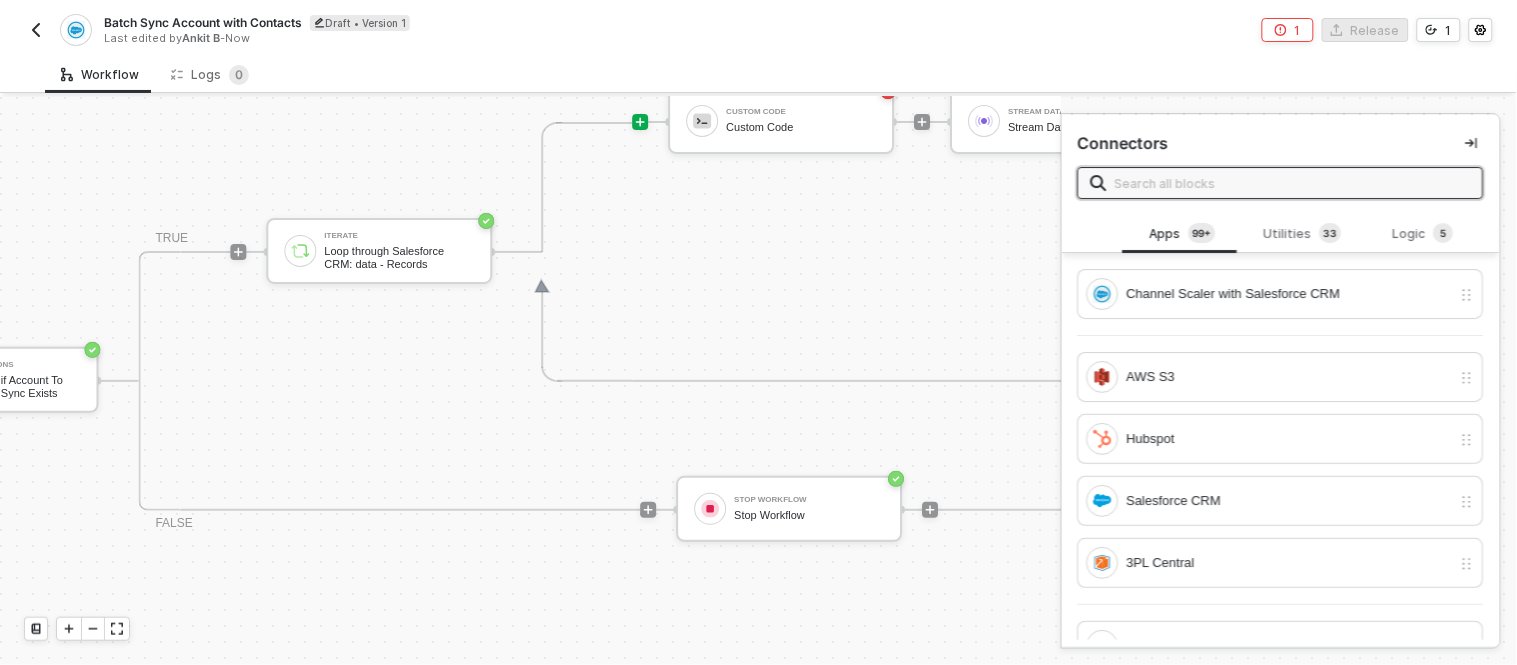 scroll, scrollTop: 0, scrollLeft: 1000, axis: horizontal 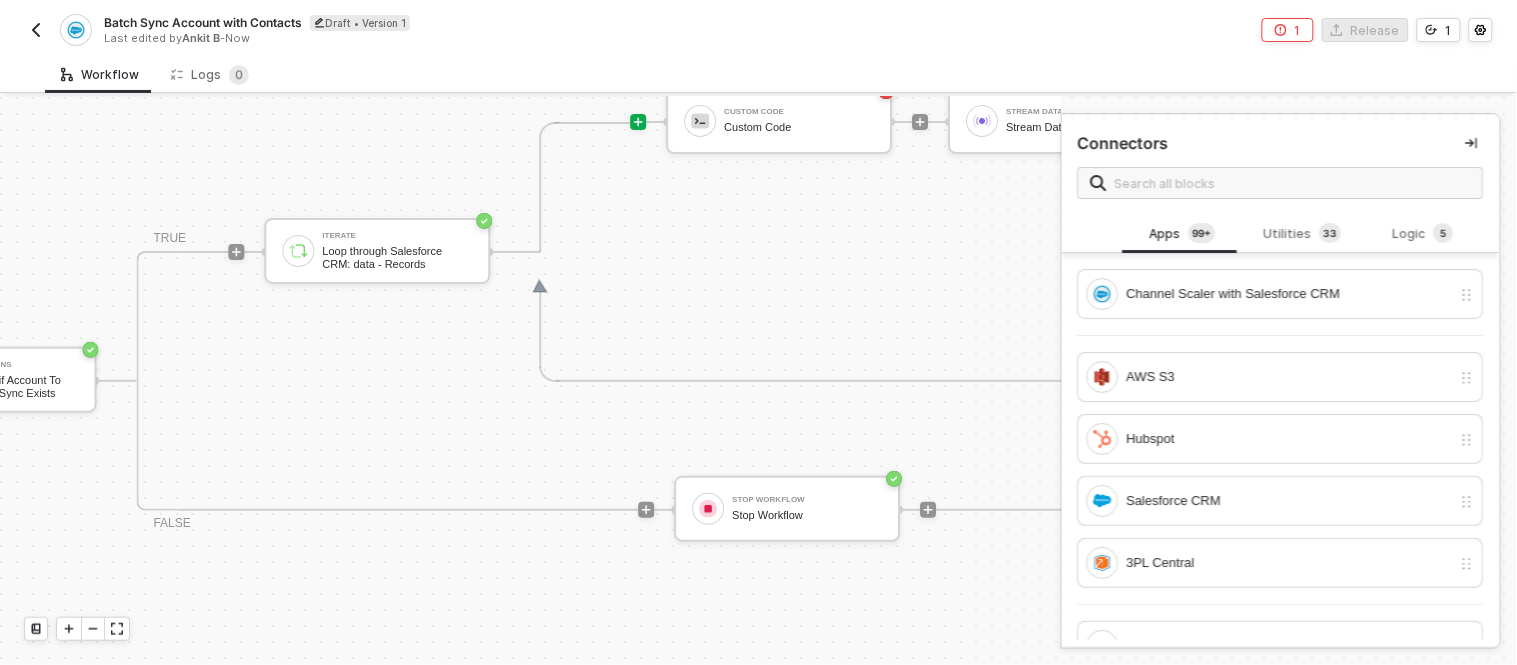 click on "Custom Code Custom Code Stream Data Stream Data" at bounding box center [938, 122] 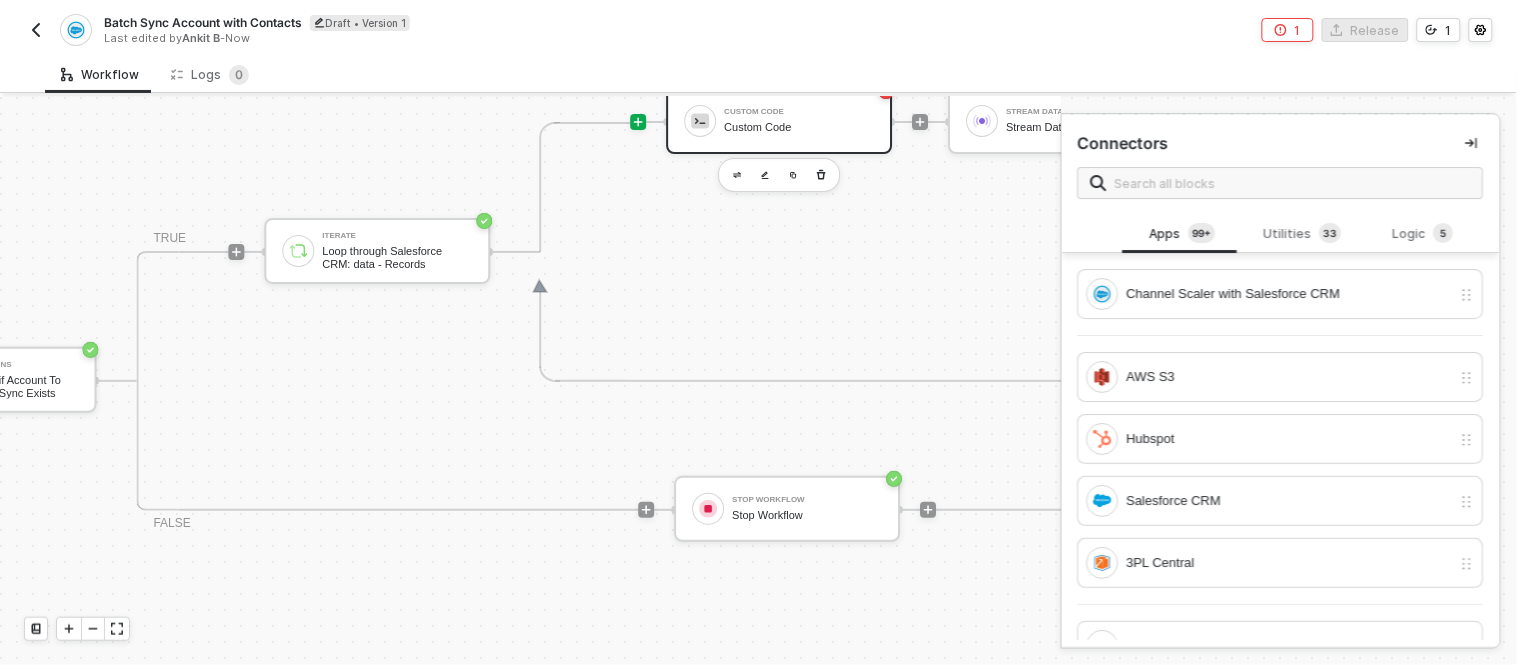 click on "Custom Code Custom Code" at bounding box center (779, 121) 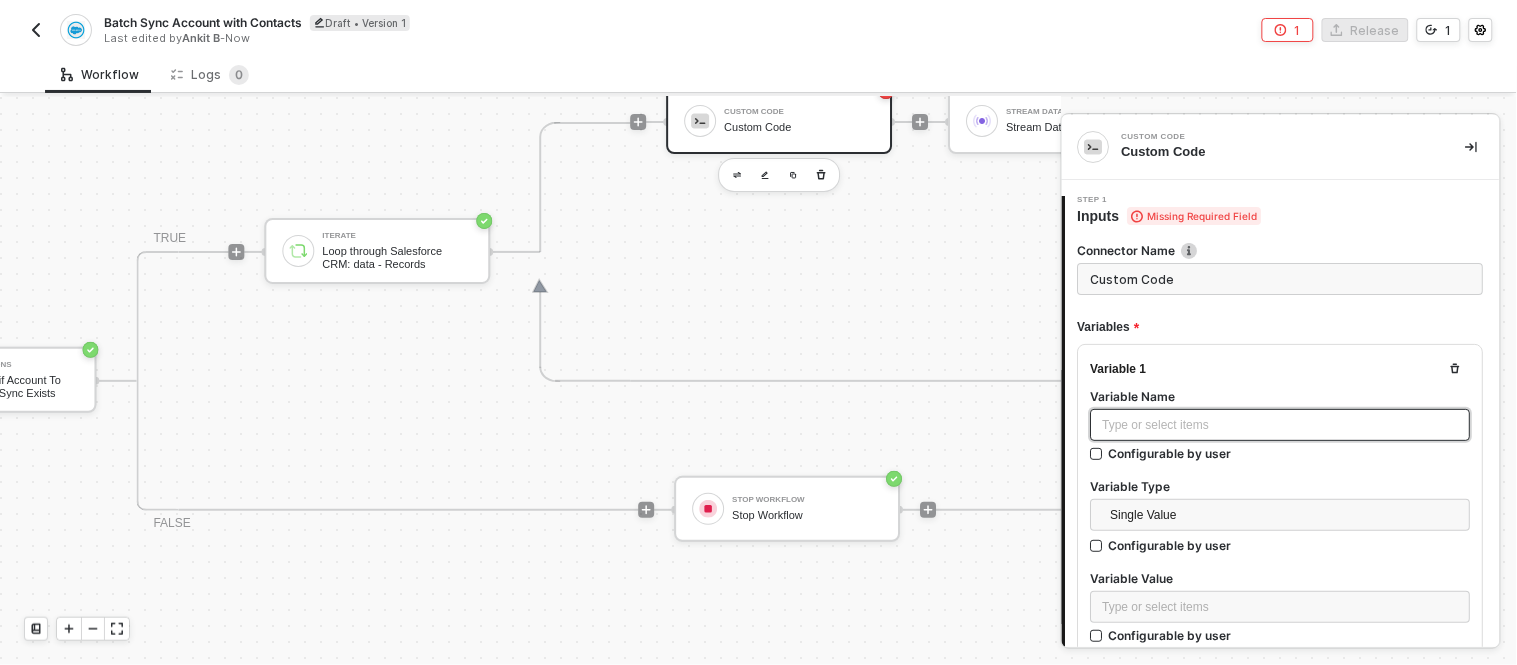 click on "Type or select items ﻿" at bounding box center (1281, 425) 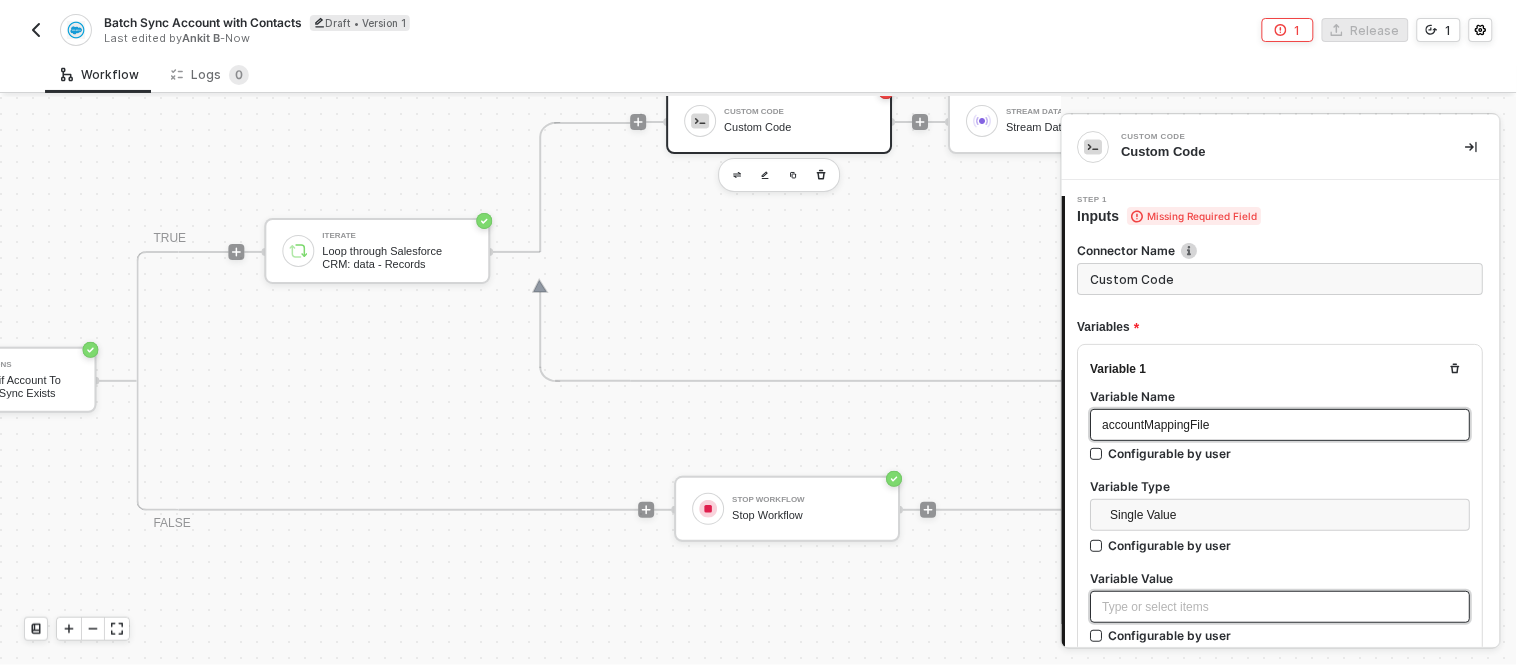 click on "Type or select items ﻿" at bounding box center (1281, 607) 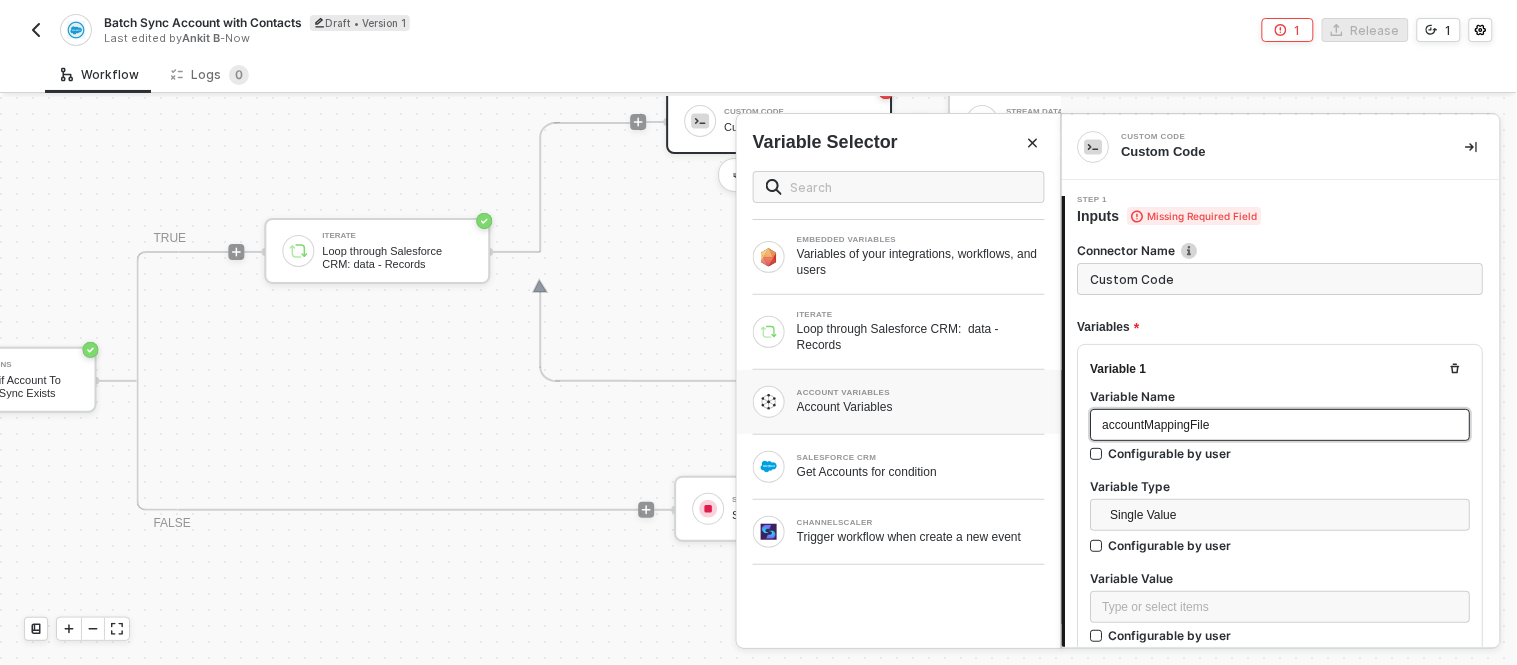 click on "Account Variables" at bounding box center (921, 407) 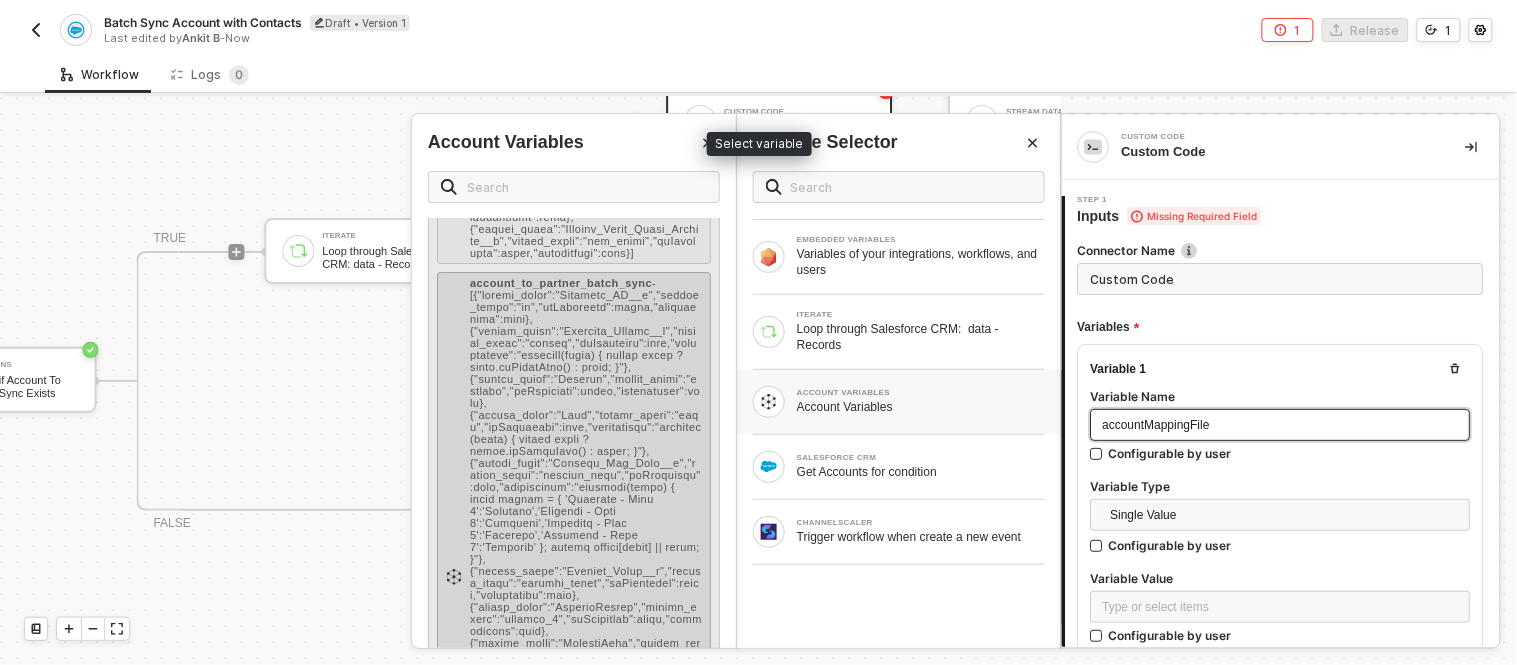 scroll, scrollTop: 9846, scrollLeft: 0, axis: vertical 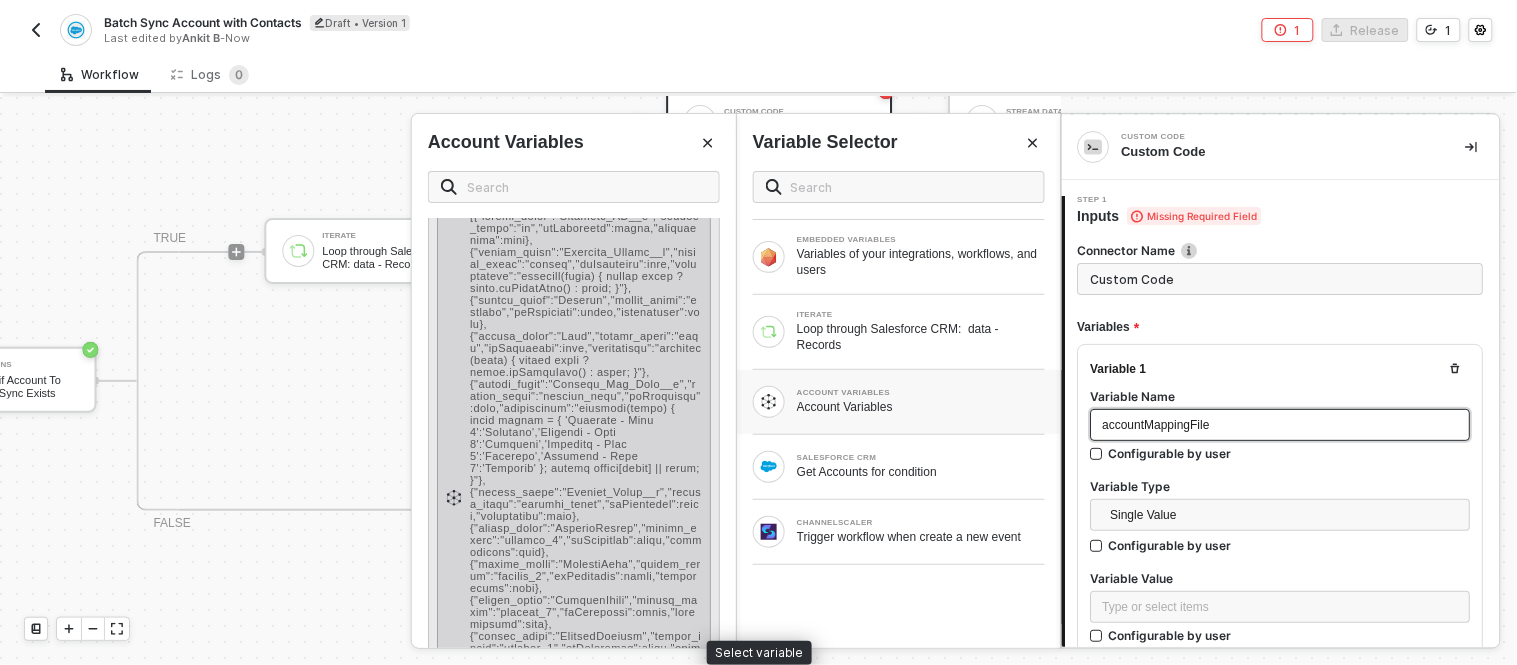 click on "-" at bounding box center (586, 498) 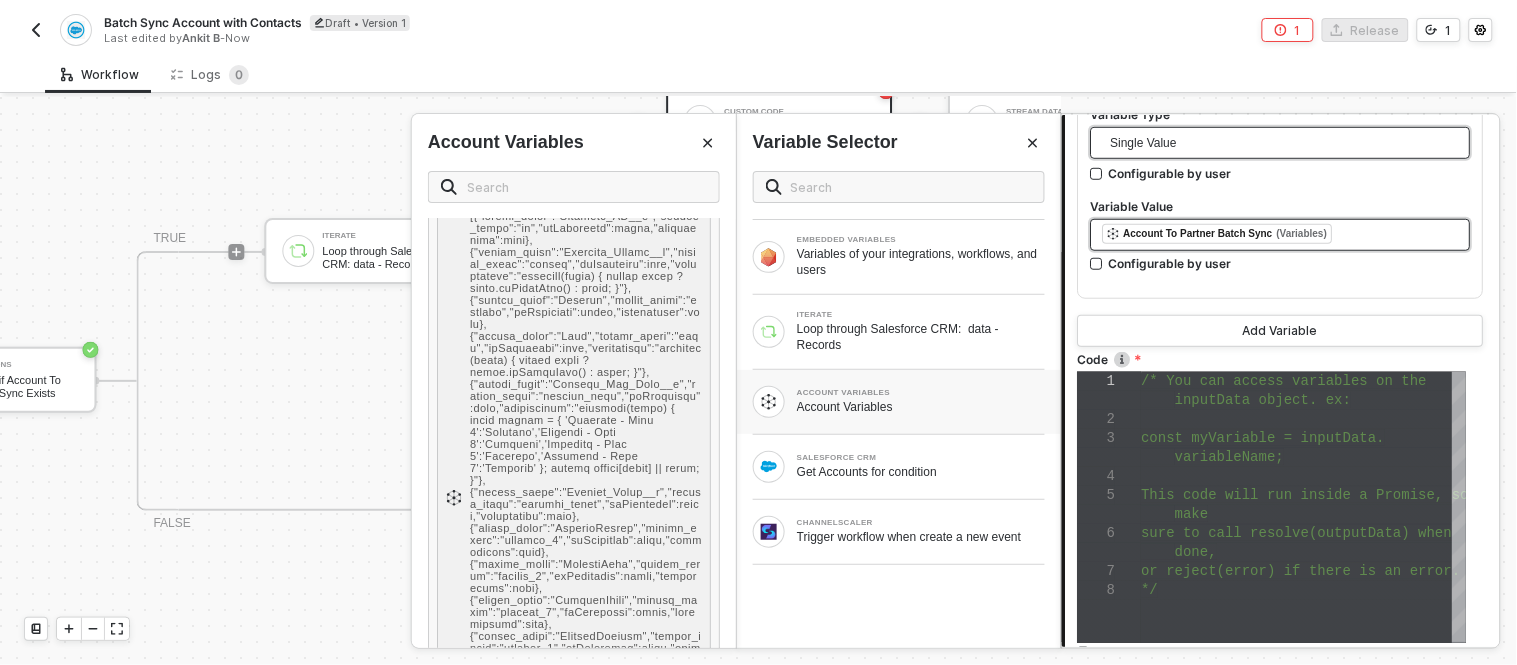 scroll, scrollTop: 376, scrollLeft: 0, axis: vertical 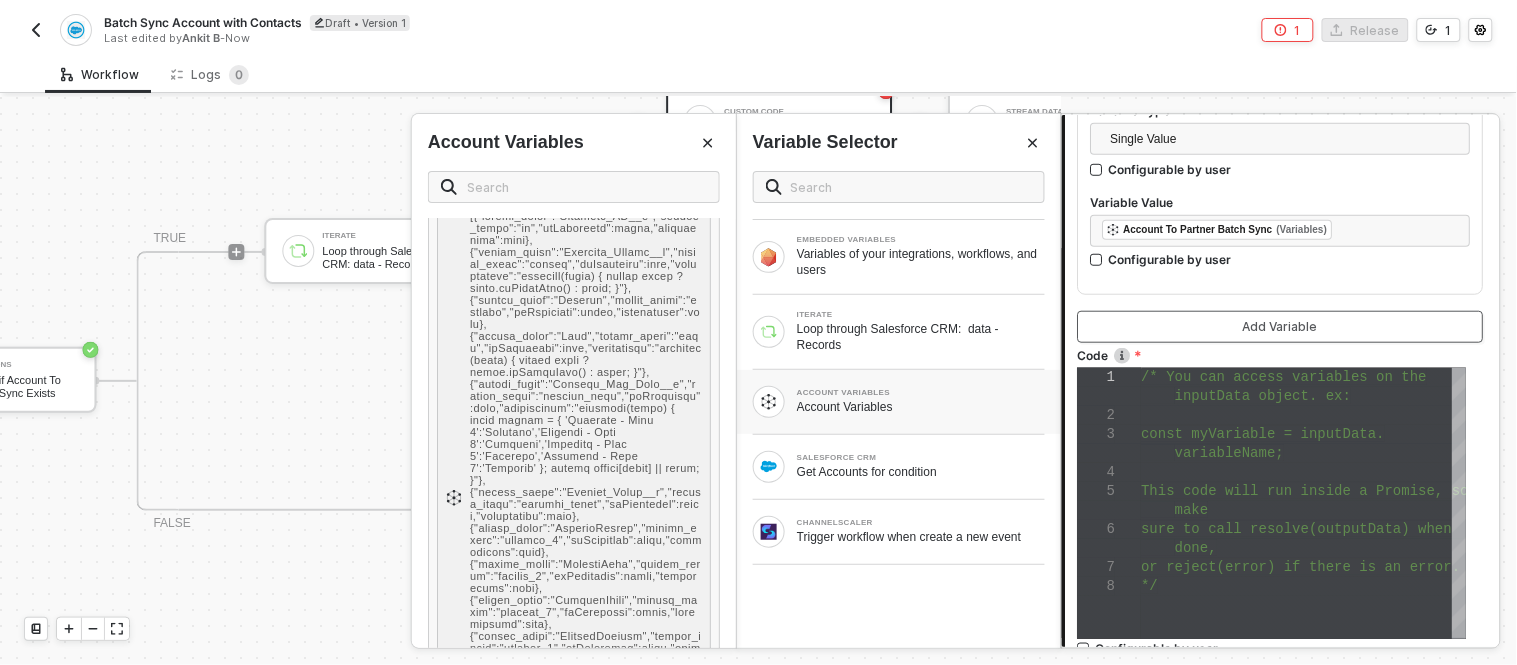 click on "Add Variable" at bounding box center [1281, 327] 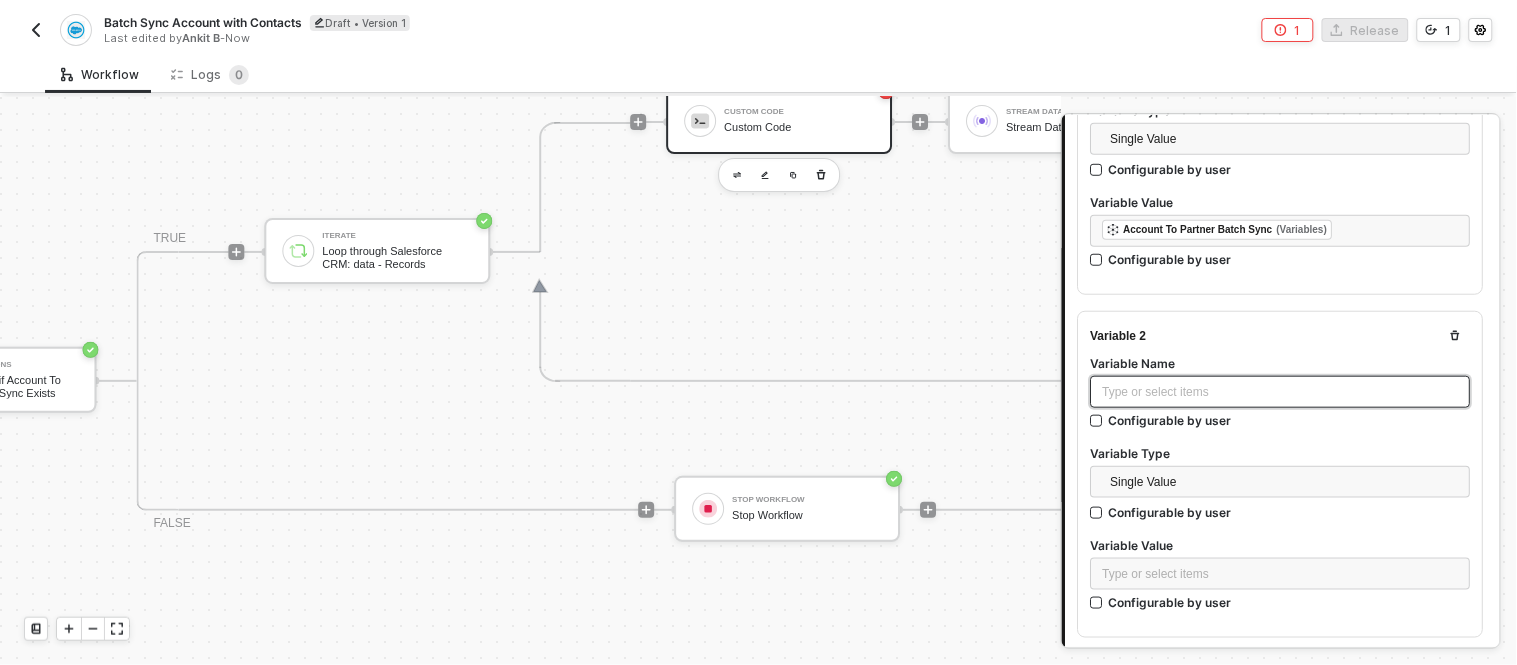 click on "Type or select items ﻿" at bounding box center (1281, 392) 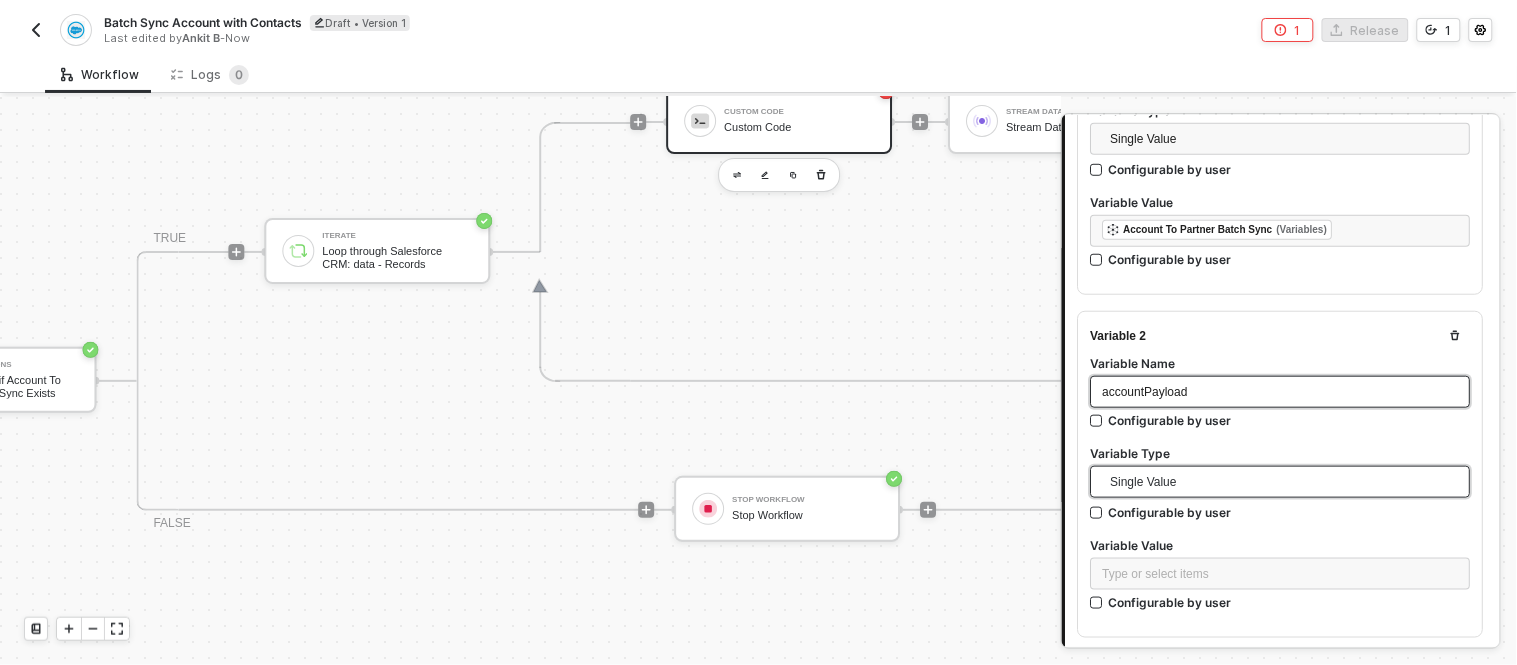 click on "Single Value" at bounding box center (1285, 482) 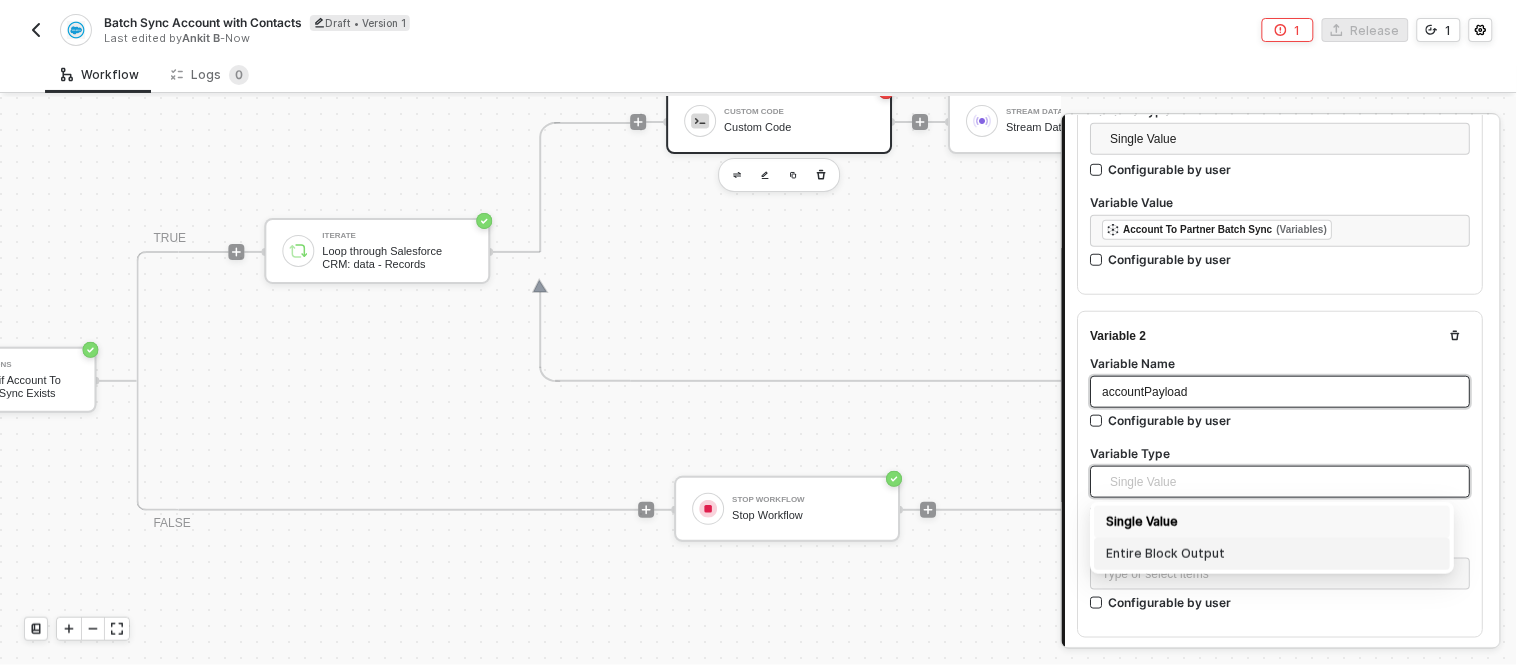 click on "Entire Block Output" at bounding box center (1273, 554) 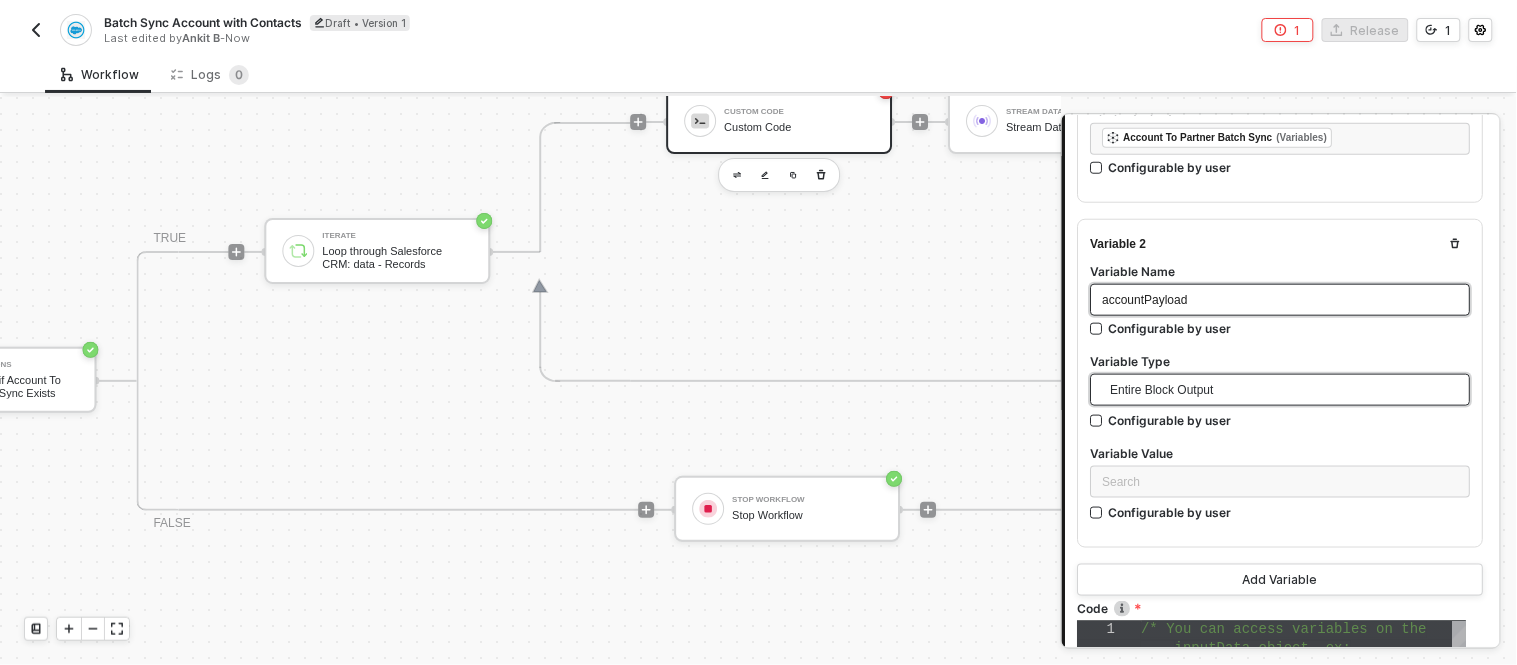 scroll, scrollTop: 487, scrollLeft: 0, axis: vertical 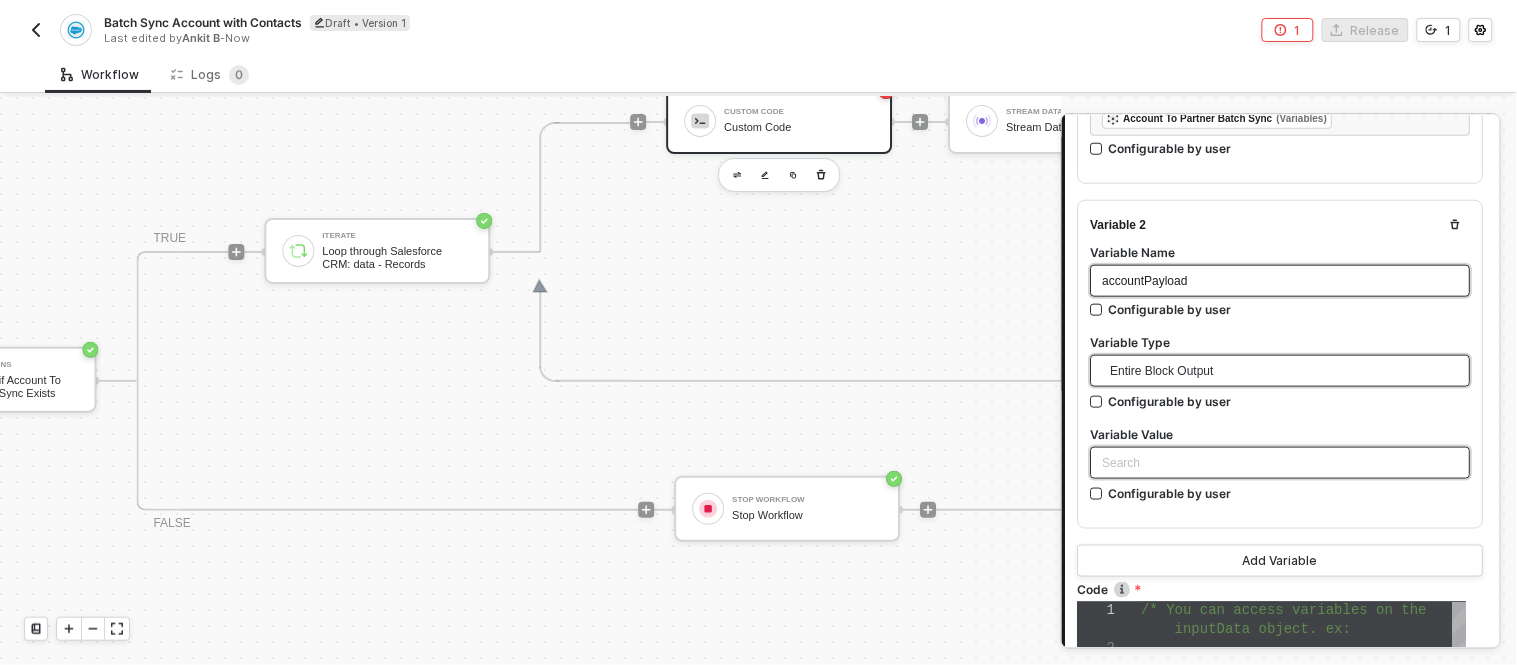 click on "Search" at bounding box center (1281, 463) 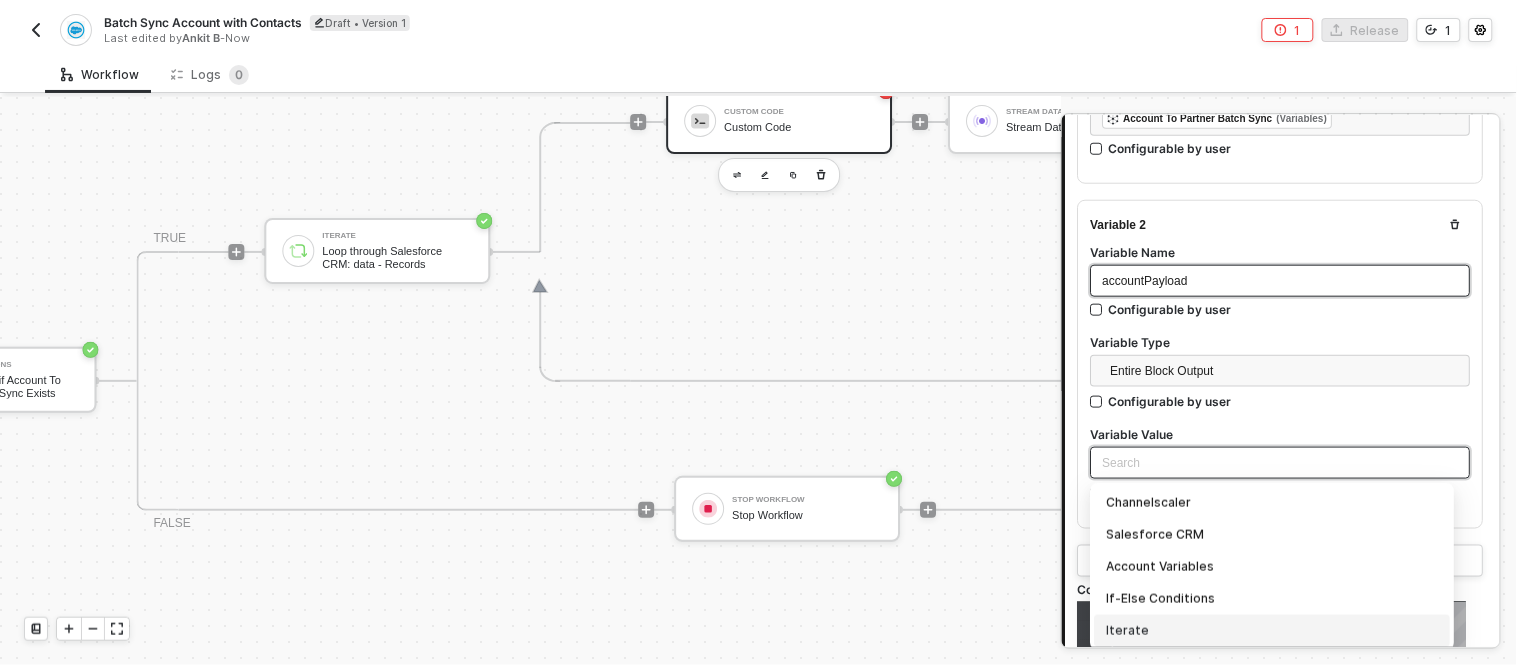 click on "Iterate" at bounding box center (1273, 631) 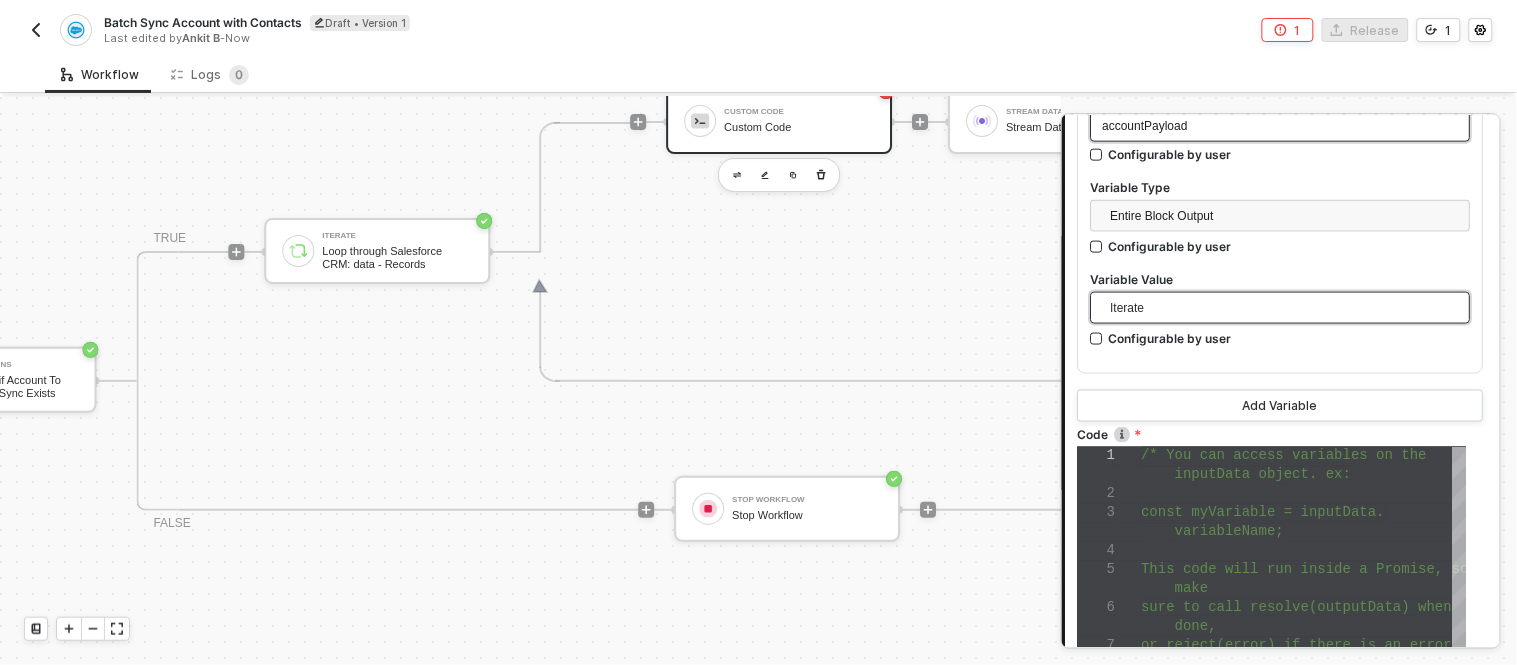 scroll, scrollTop: 644, scrollLeft: 0, axis: vertical 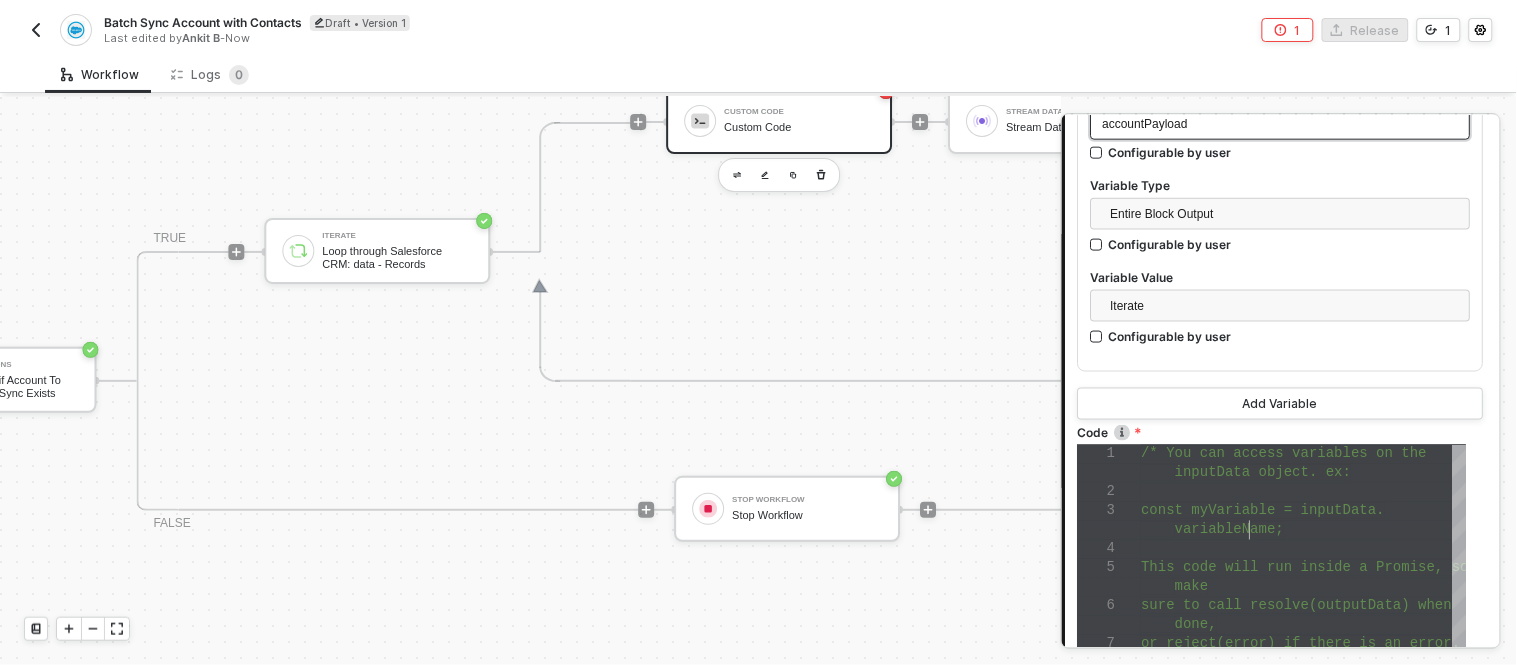 click on "variableName;" at bounding box center (1230, 530) 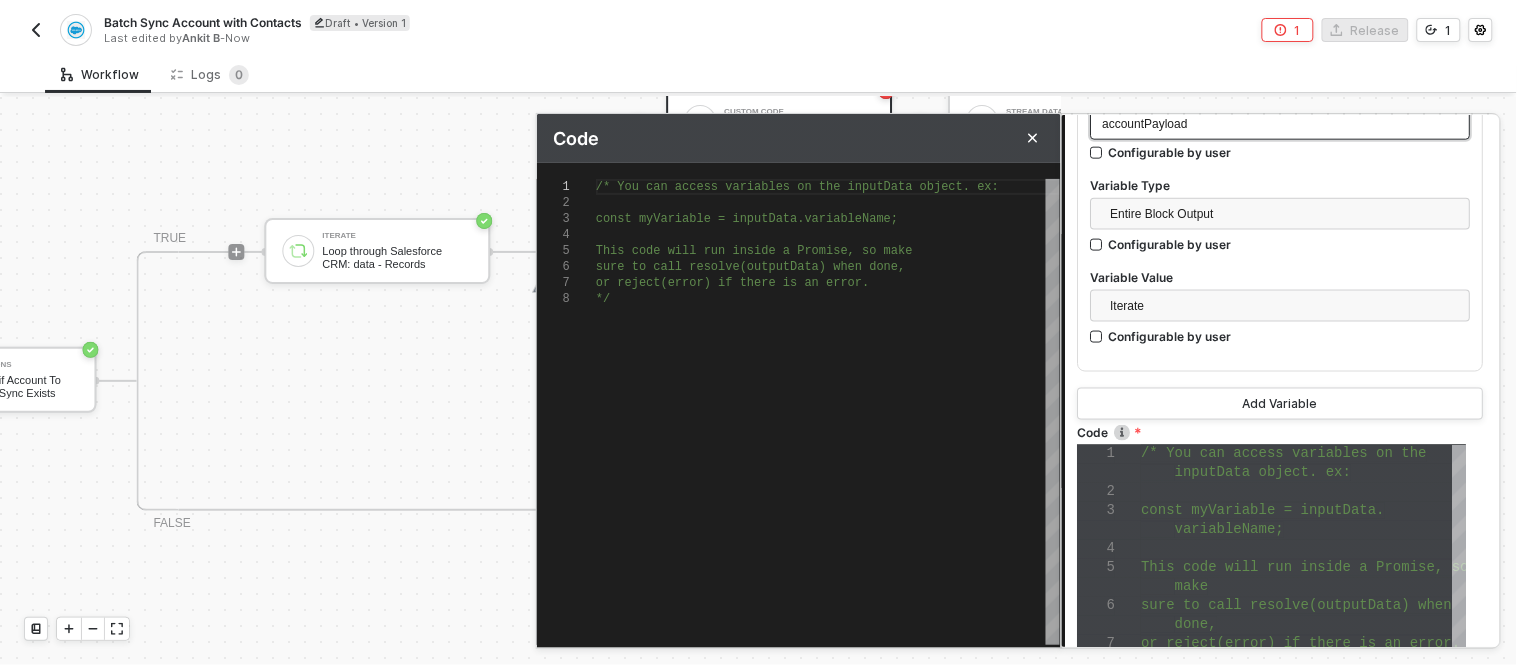 click on "/* You can access variables on the inputData objec t. ex: const myVariable = inputData.variableName; This code will run inside a Promise, so make sure to call resolve(outputData) when done, or reject(error) if there is an error. */" at bounding box center [828, 412] 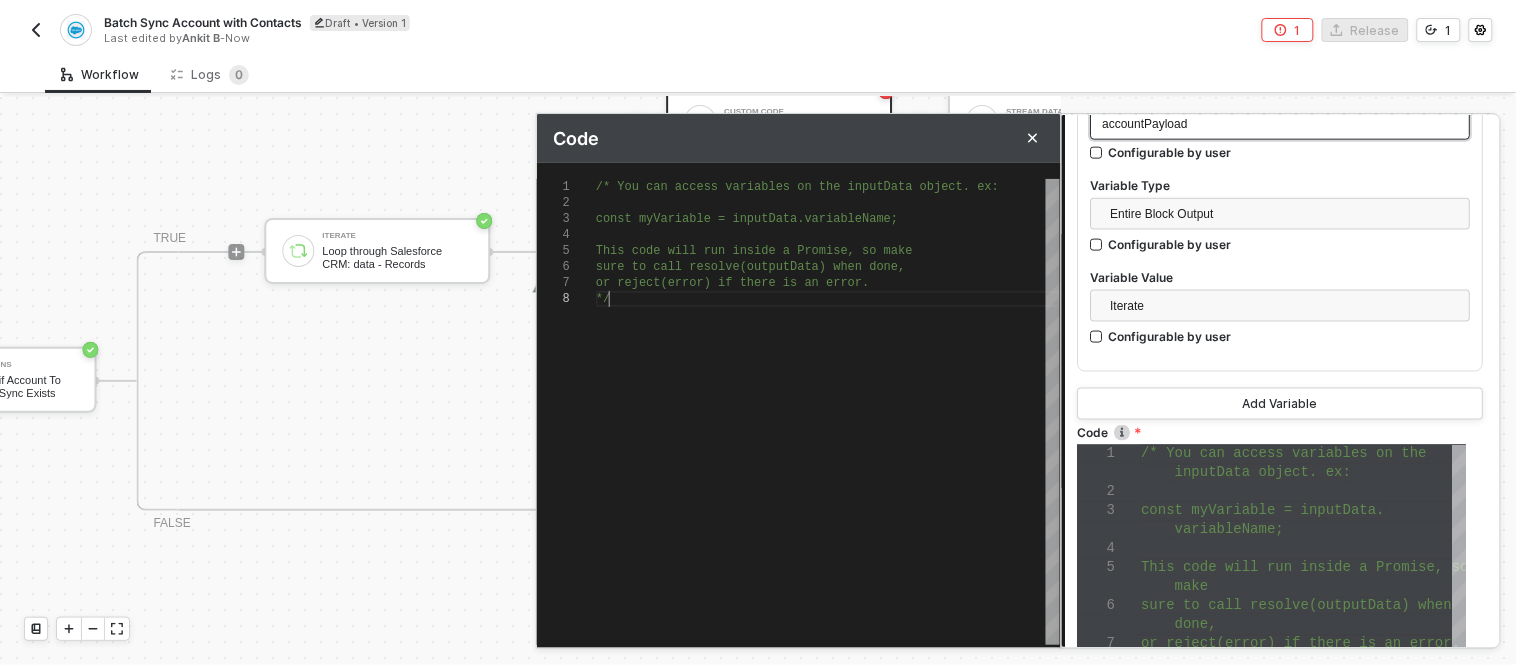 scroll, scrollTop: 0, scrollLeft: 11, axis: horizontal 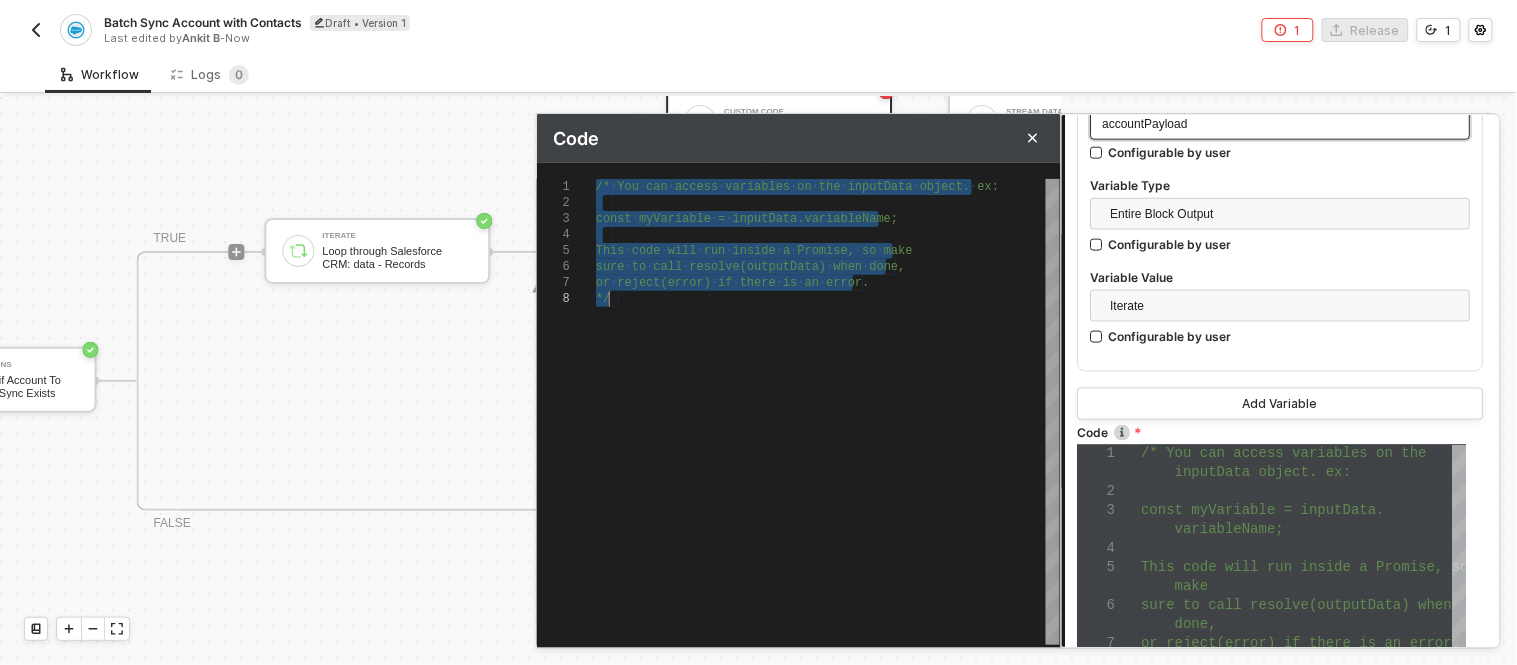 paste on "});
}
// Add contacts to result
result.Contacts = contacts;
resolve(result);" 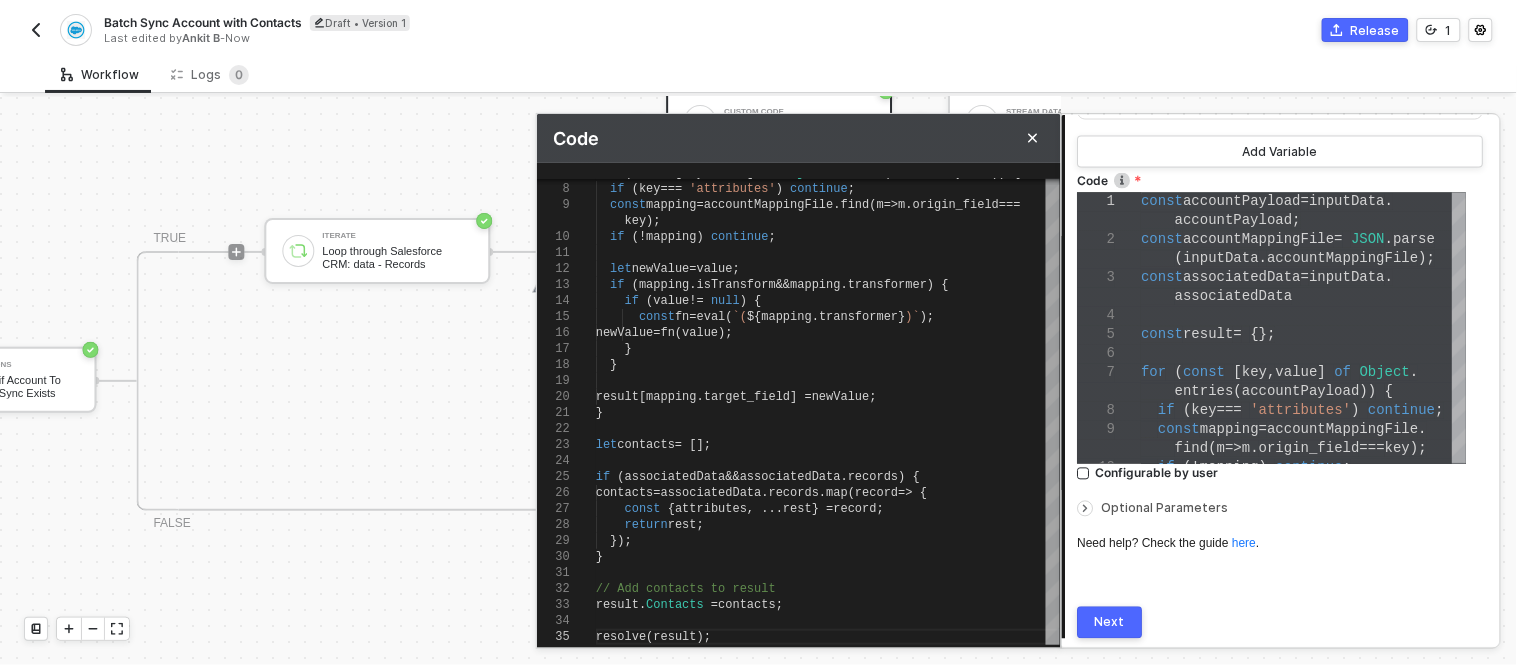 scroll, scrollTop: 964, scrollLeft: 0, axis: vertical 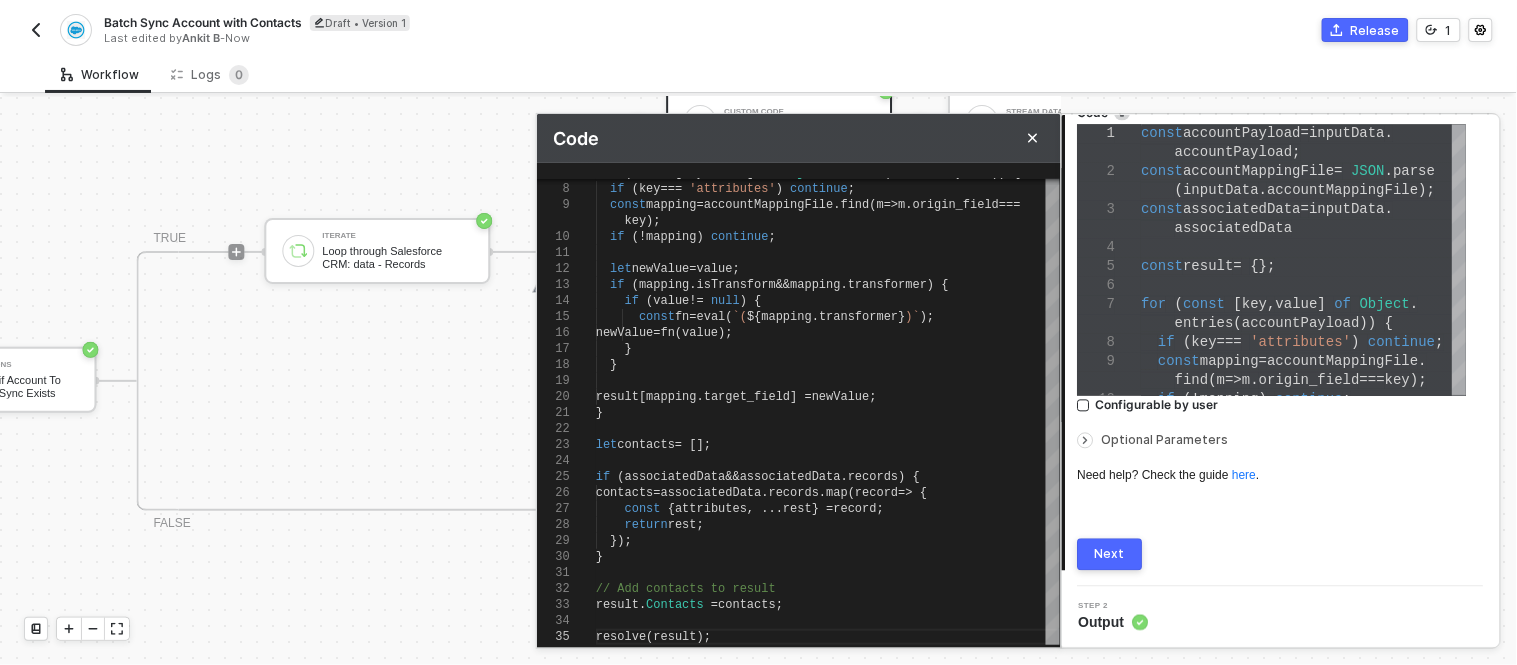 click on "Next" at bounding box center [1111, 555] 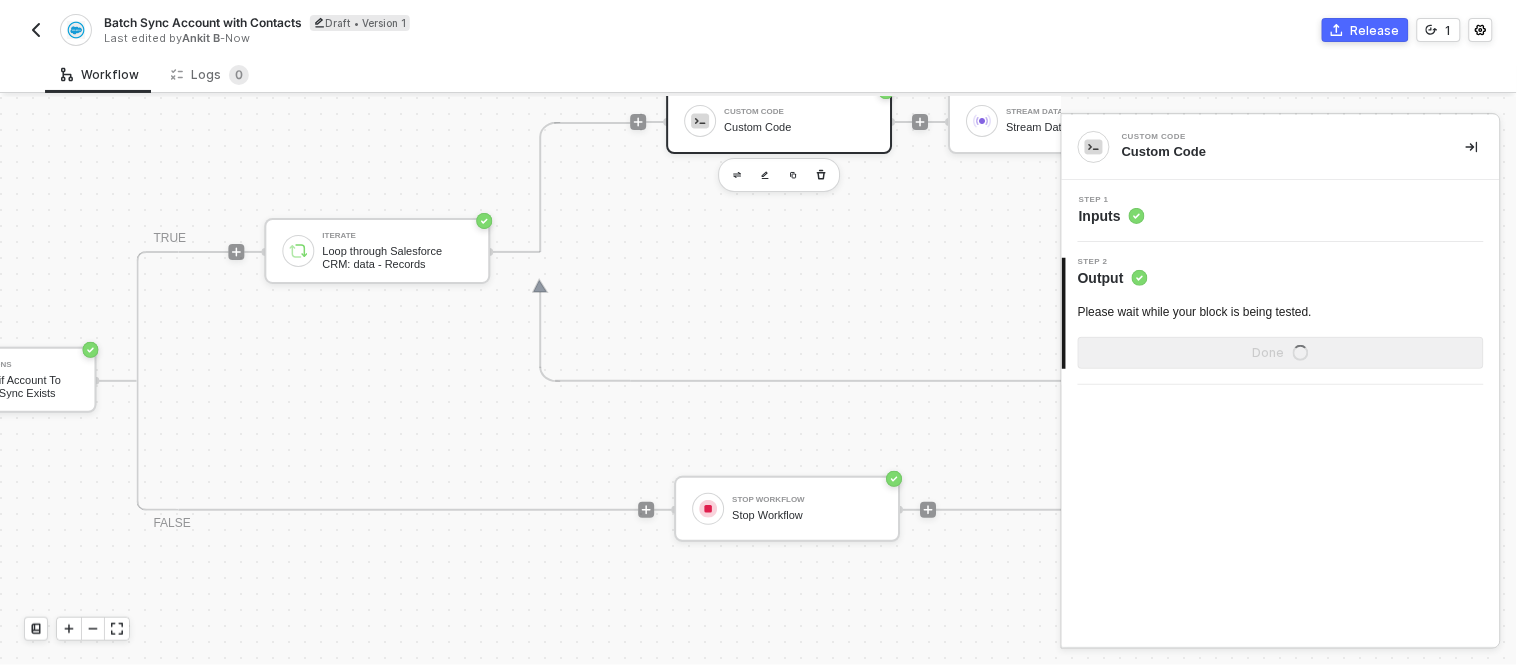 scroll, scrollTop: 0, scrollLeft: 0, axis: both 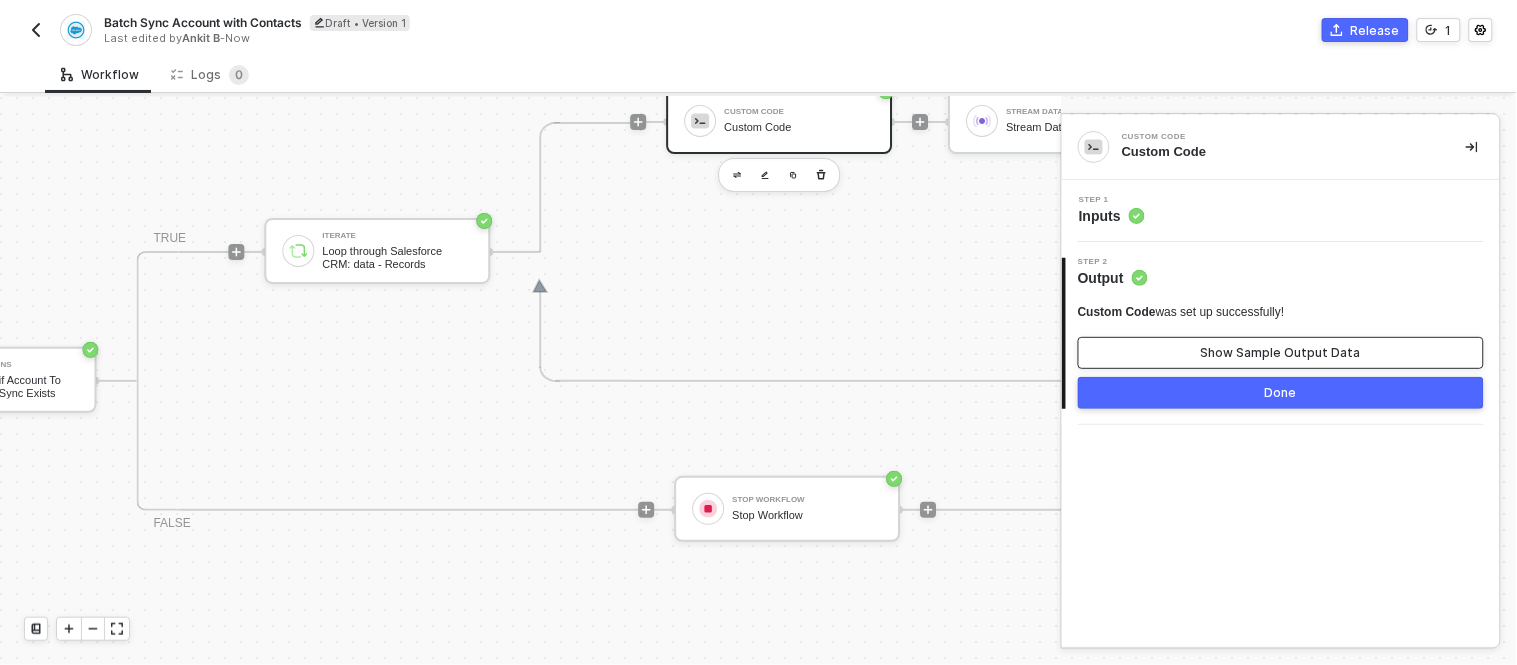 click on "Show Sample Output Data" at bounding box center (1281, 353) 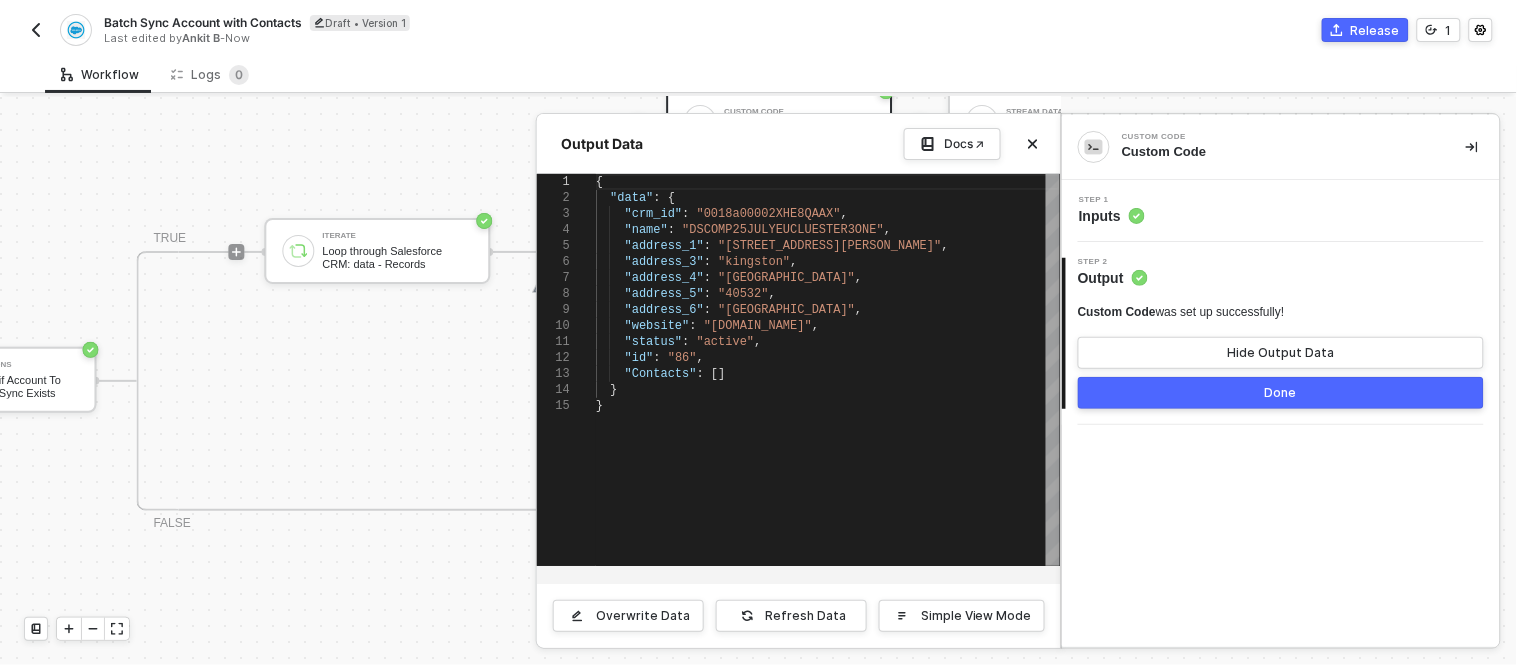 click on "Done" at bounding box center (1281, 393) 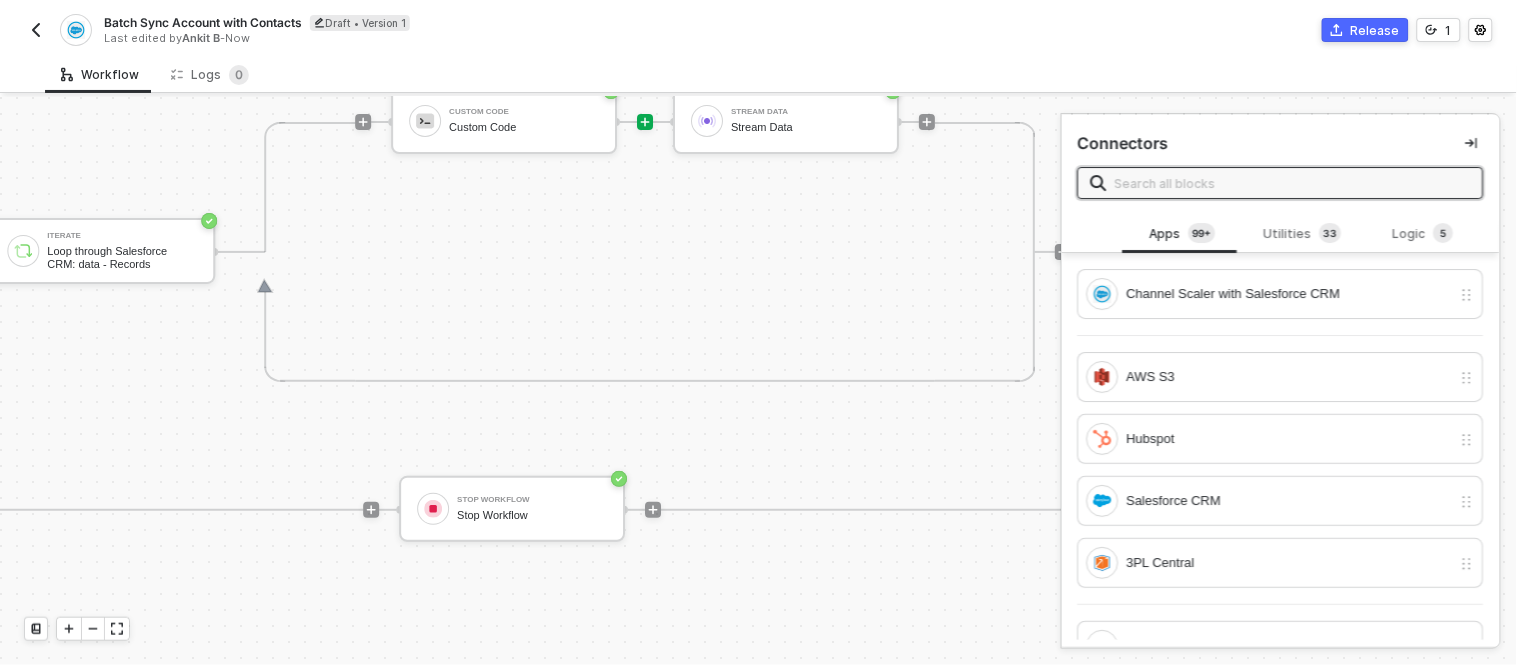 scroll, scrollTop: 0, scrollLeft: 1276, axis: horizontal 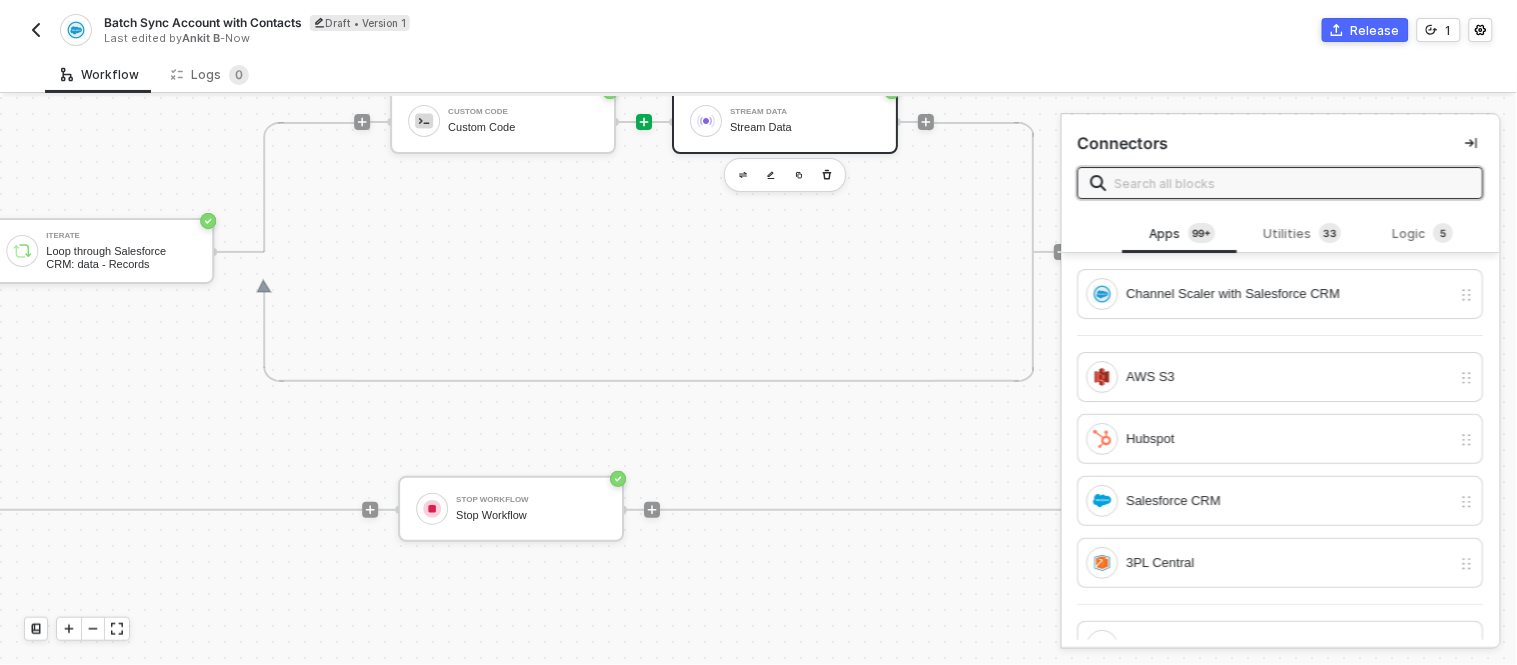 click on "Stream Data Stream Data" at bounding box center (805, 121) 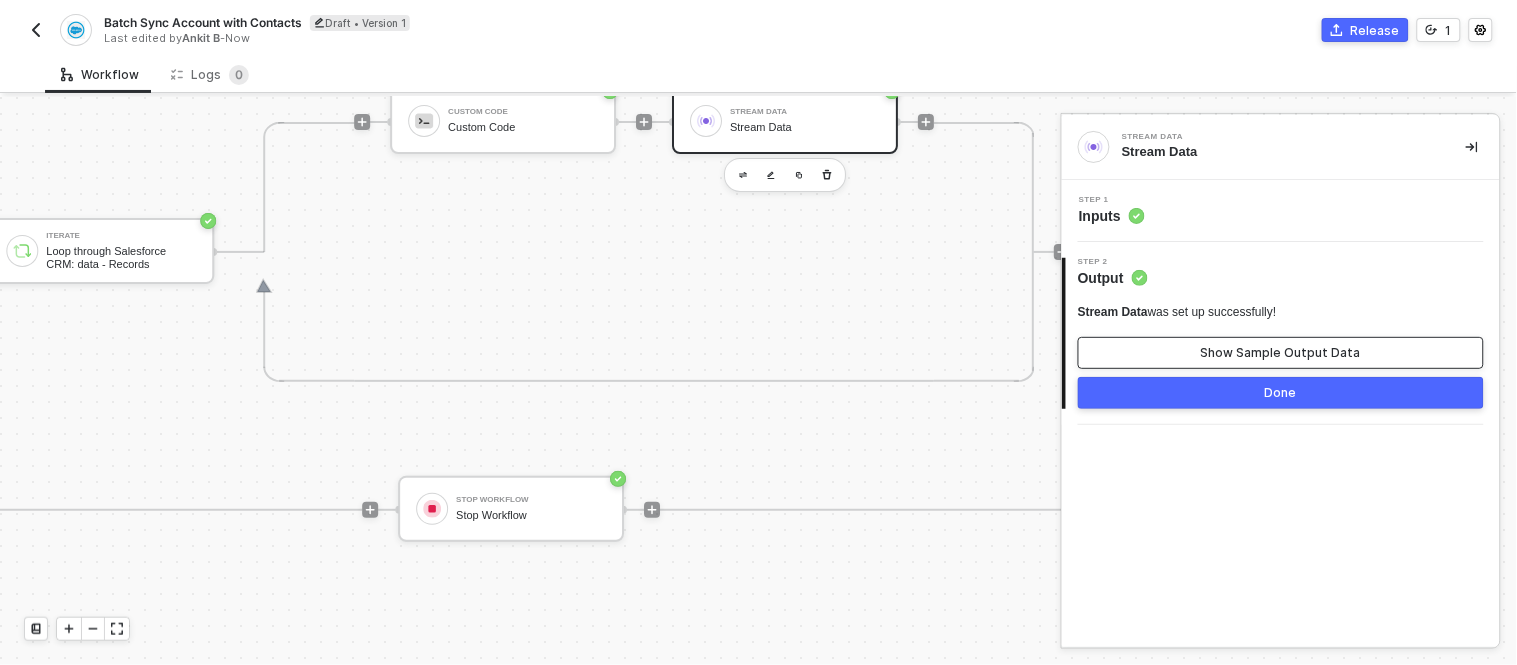 click on "Show Sample Output Data" at bounding box center [1281, 353] 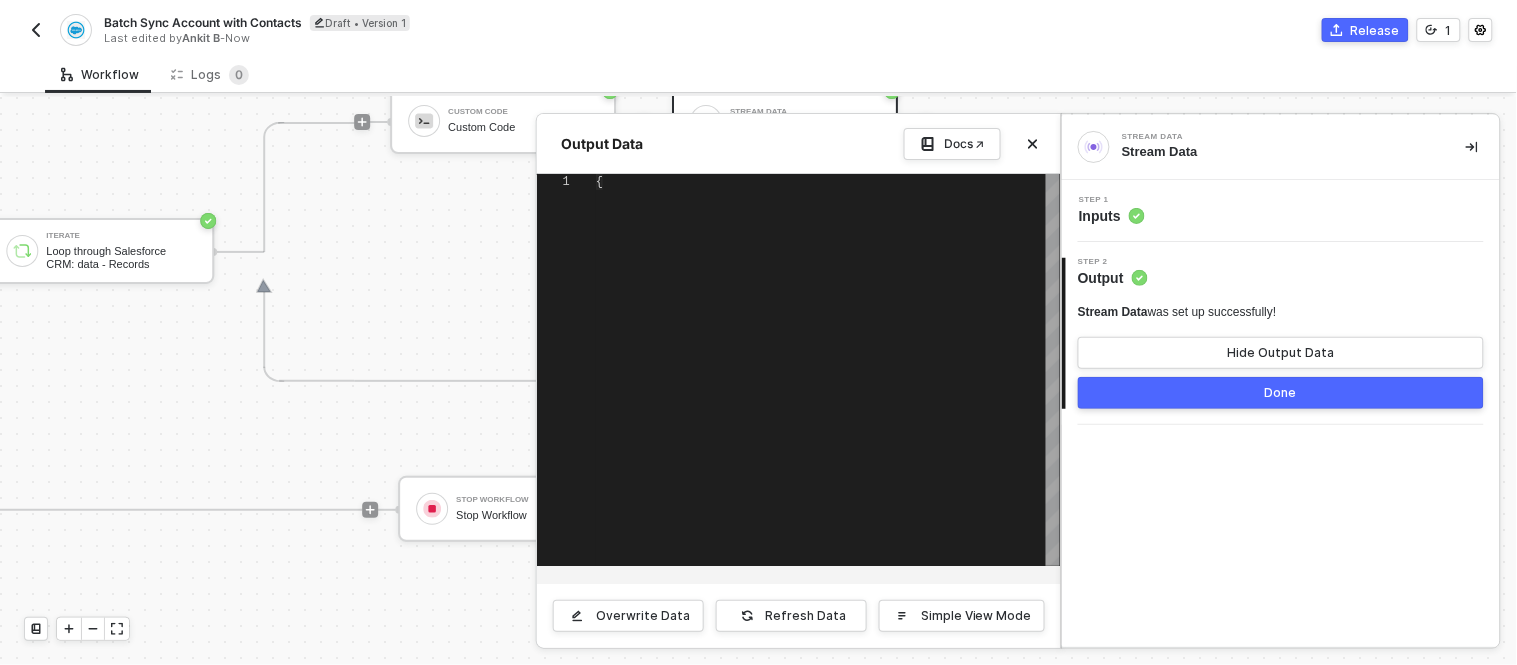 type on "{
"data": [
"This URL has no default content configured. <a href=\"https://[DOMAIN_NAME]/#!/edit/ed330ee0-0175-40c5-8c30-4c66f28b1bf1\">Change response in [DOMAIN_NAME]</a>."
],
"streamDataCount": 1
}" 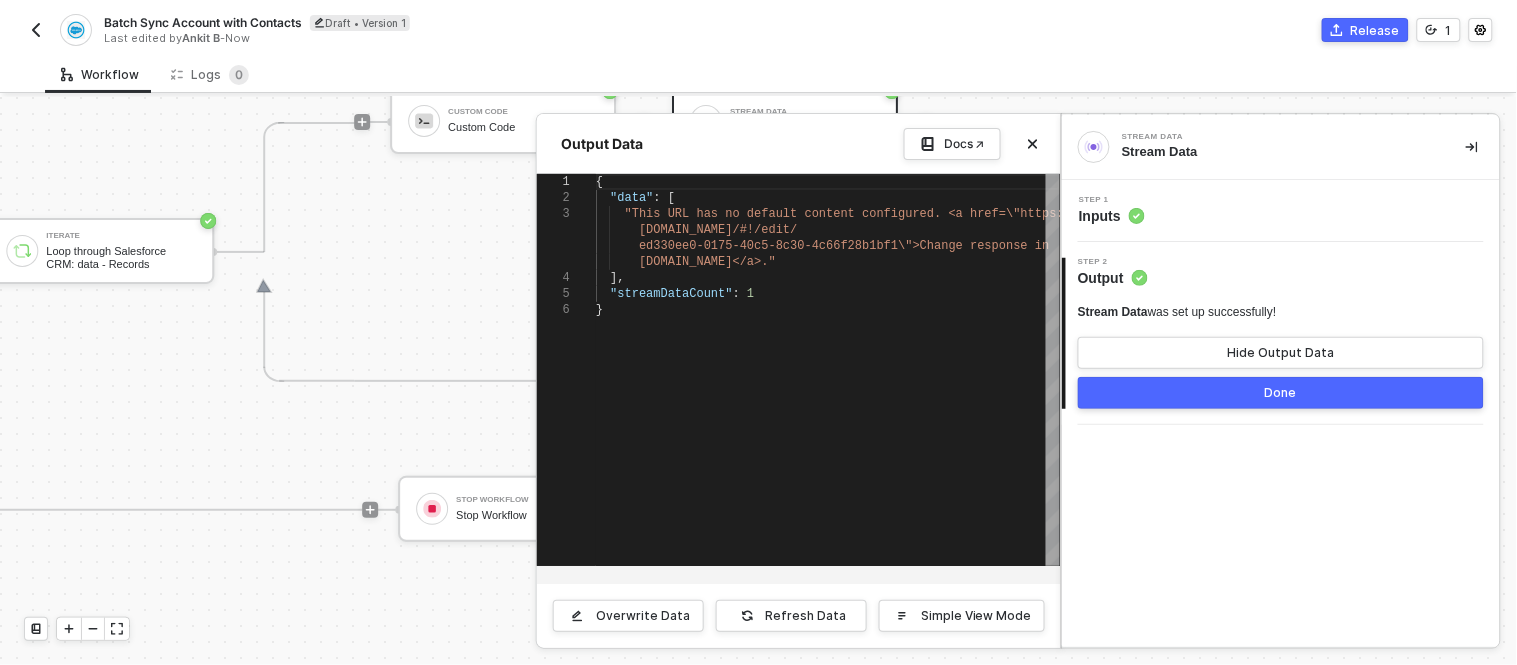 click on "Done" at bounding box center (1281, 393) 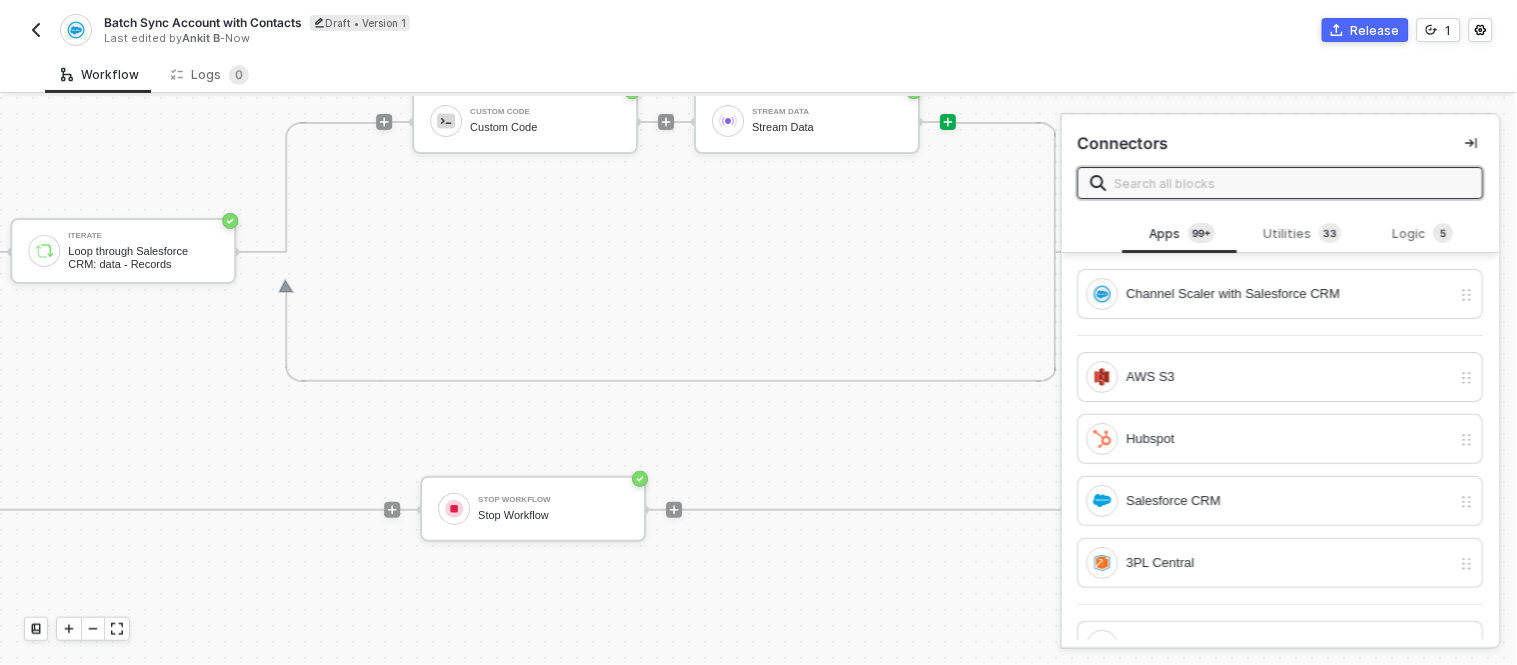 scroll, scrollTop: 0, scrollLeft: 1251, axis: horizontal 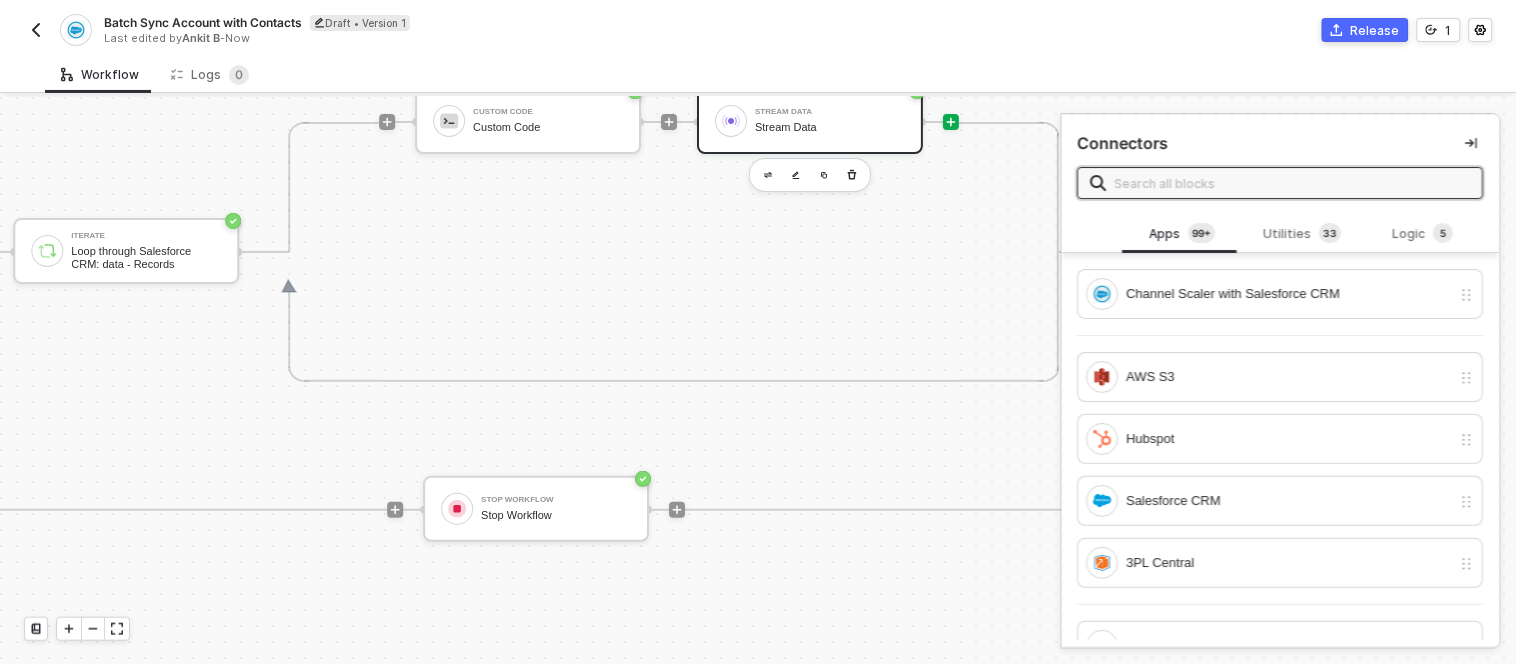 click on "Stream Data Stream Data" at bounding box center [830, 121] 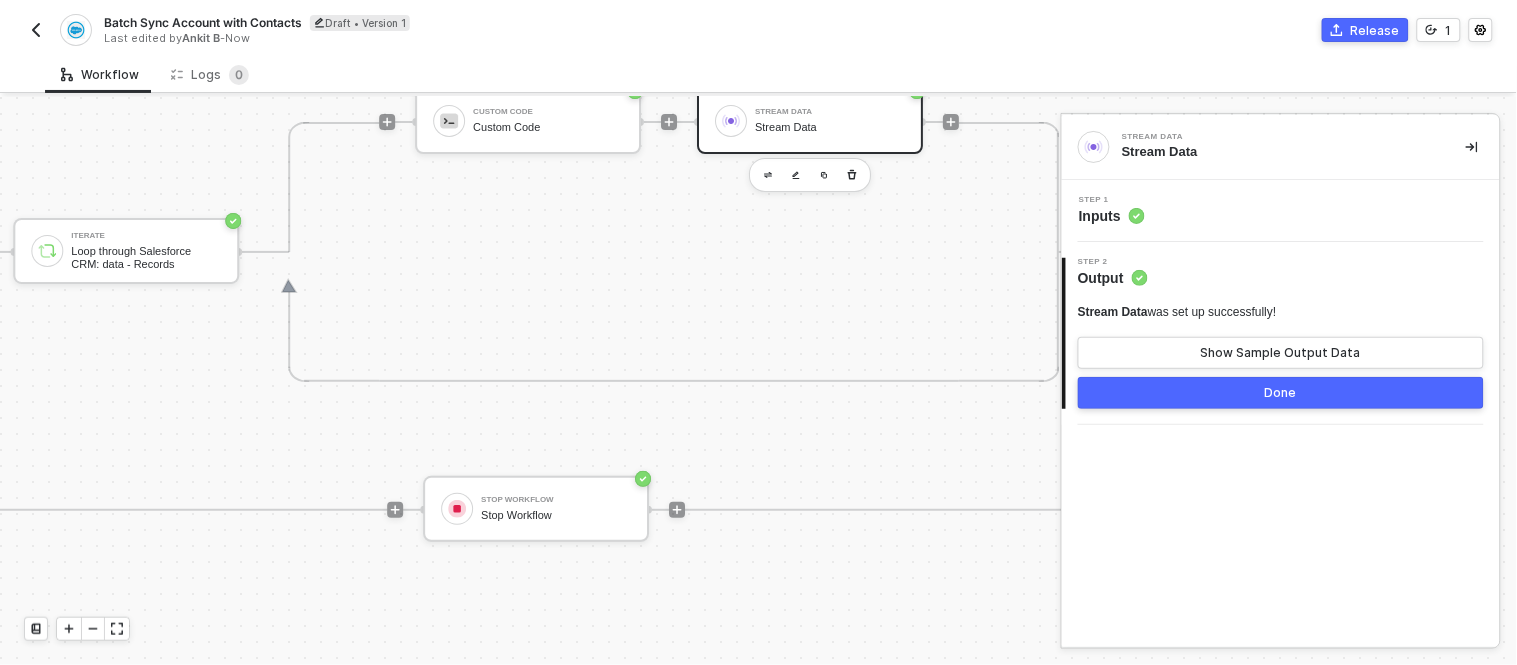 click on "Done" at bounding box center (1281, 393) 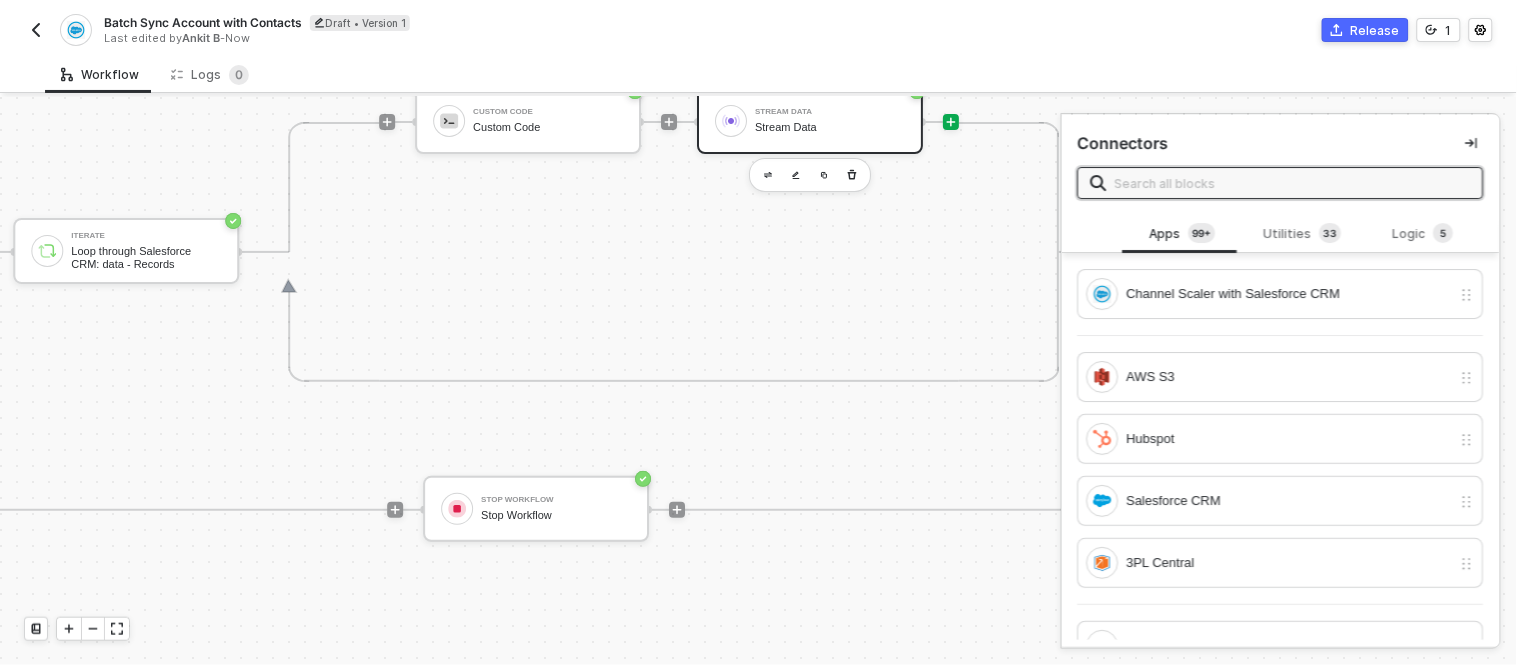 click on "Stream Data" at bounding box center (830, 127) 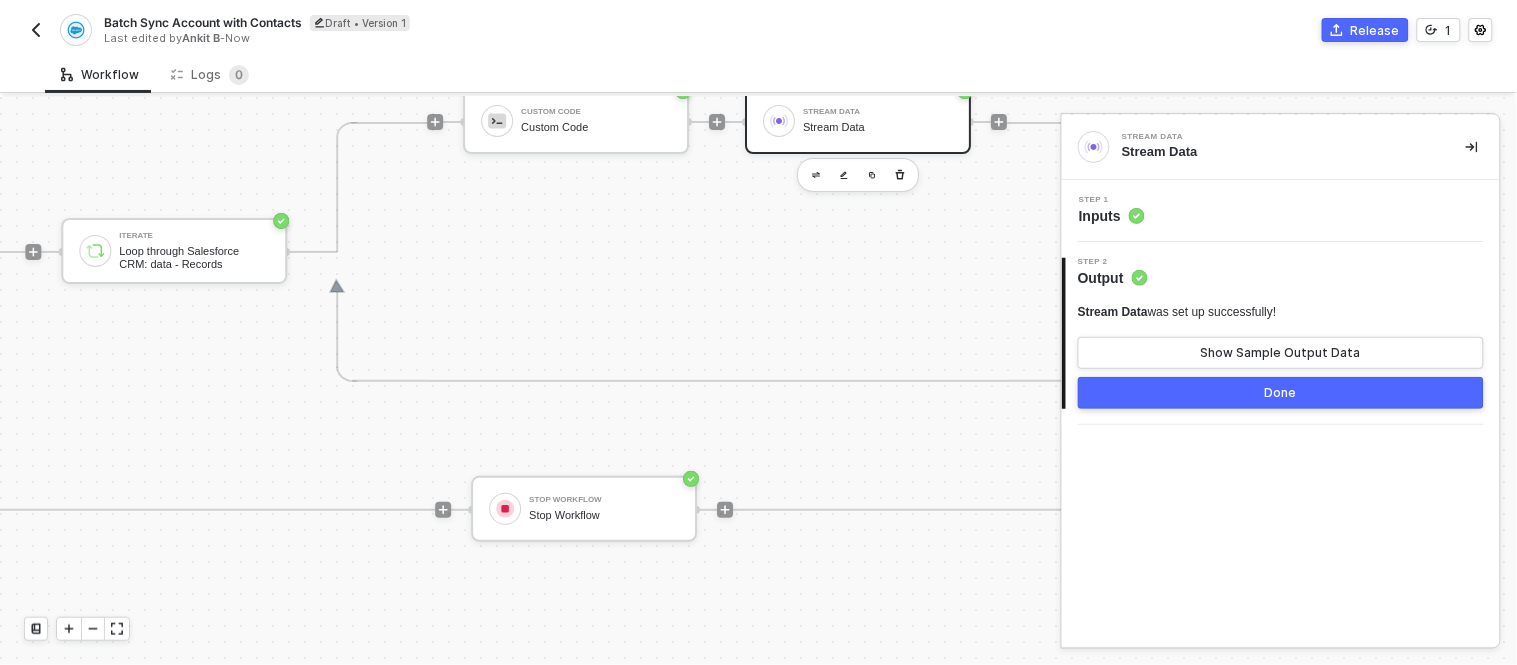 scroll, scrollTop: 0, scrollLeft: 1202, axis: horizontal 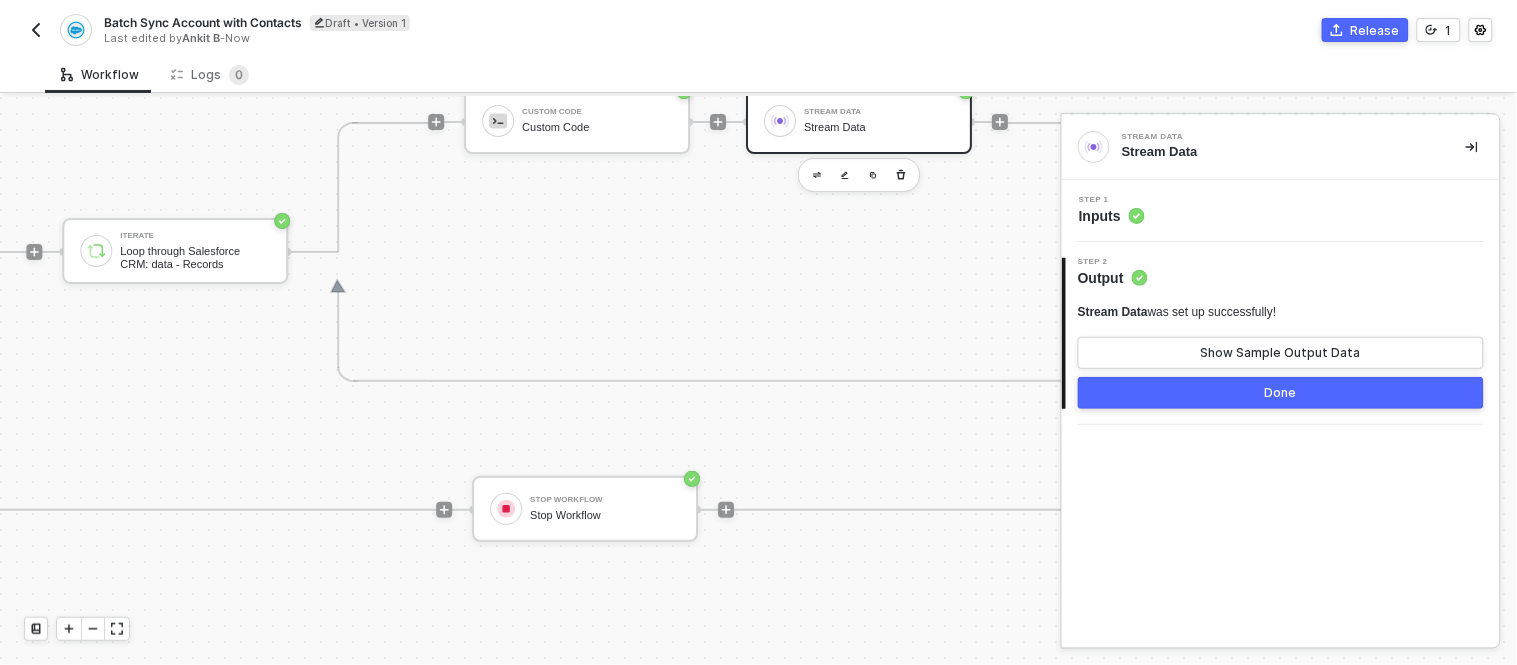 click on "Step 1 Inputs" at bounding box center (1281, 211) 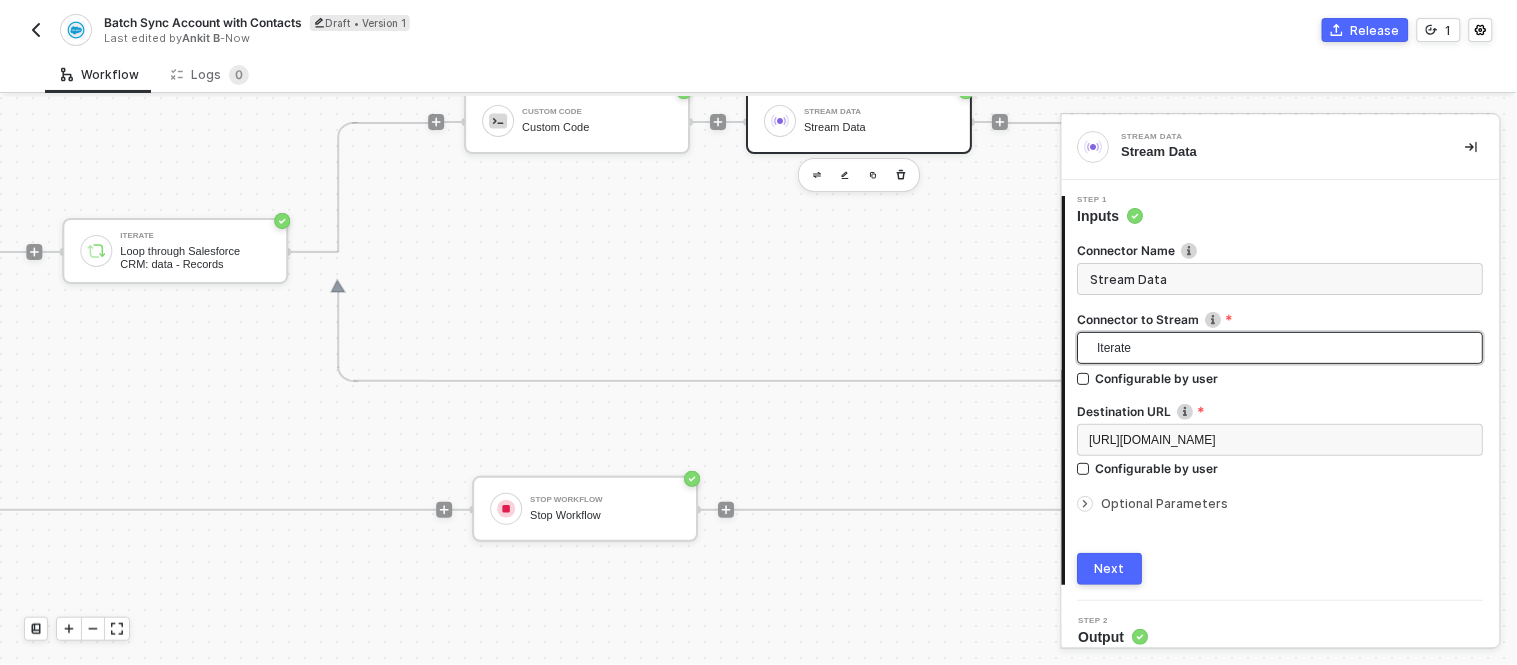 click on "Iterate" at bounding box center (1285, 348) 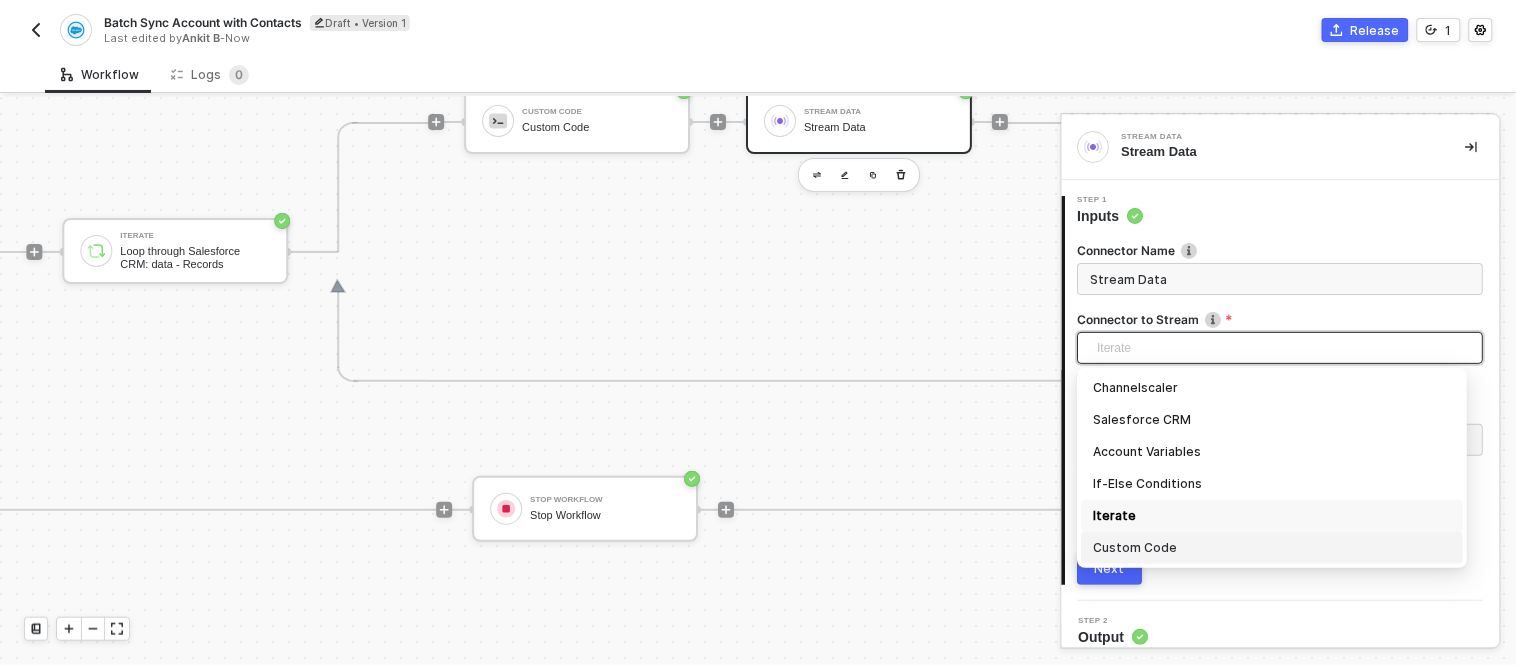 click on "Custom Code" at bounding box center [1273, 548] 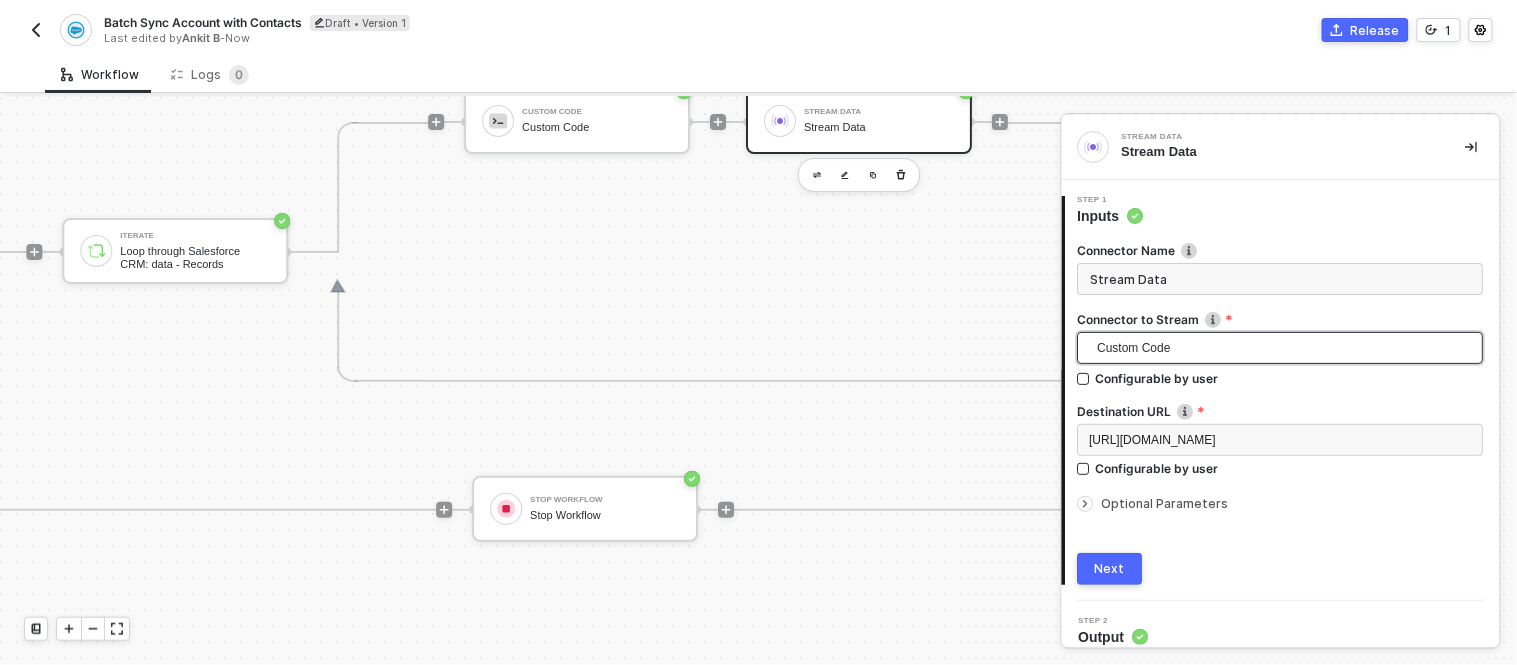 click on "Next" at bounding box center (1111, 569) 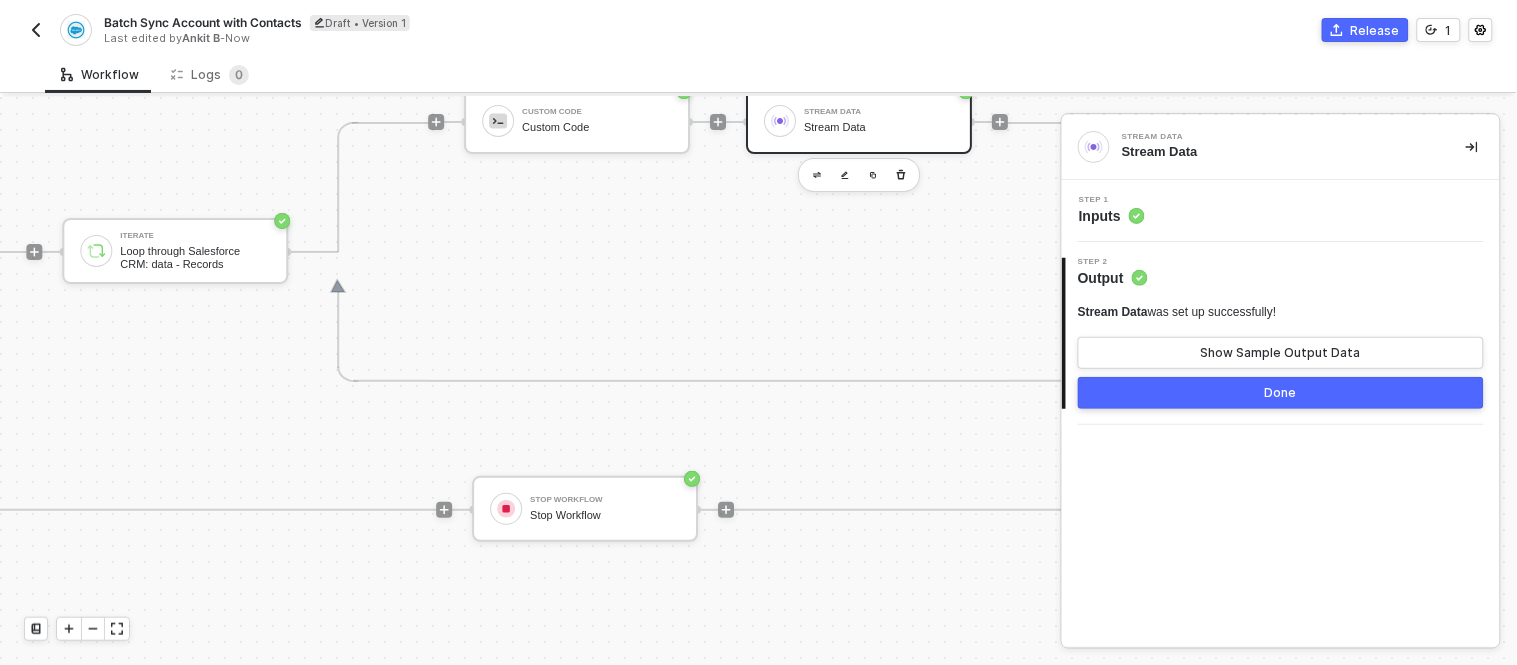 click on "Done" at bounding box center (1281, 393) 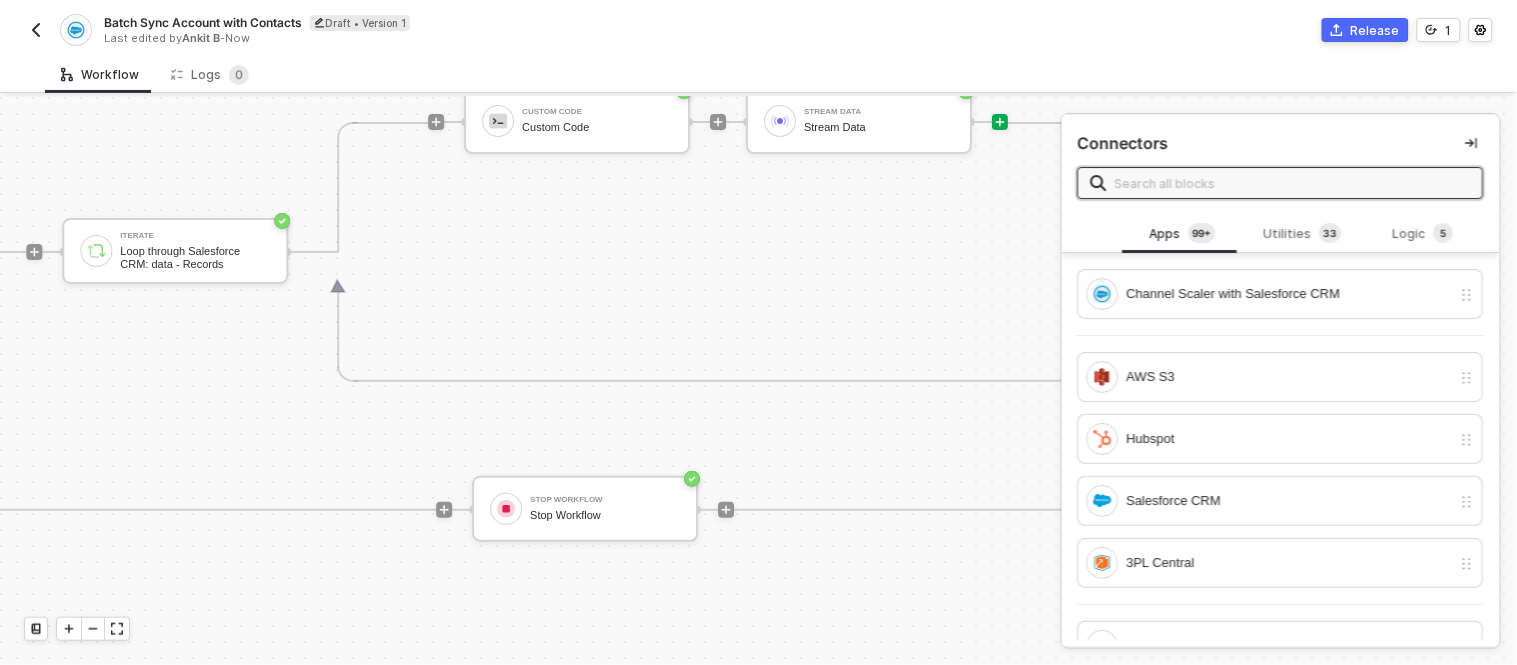 click on "Custom Code Custom Code Stream Data Stream Data" at bounding box center [718, 252] 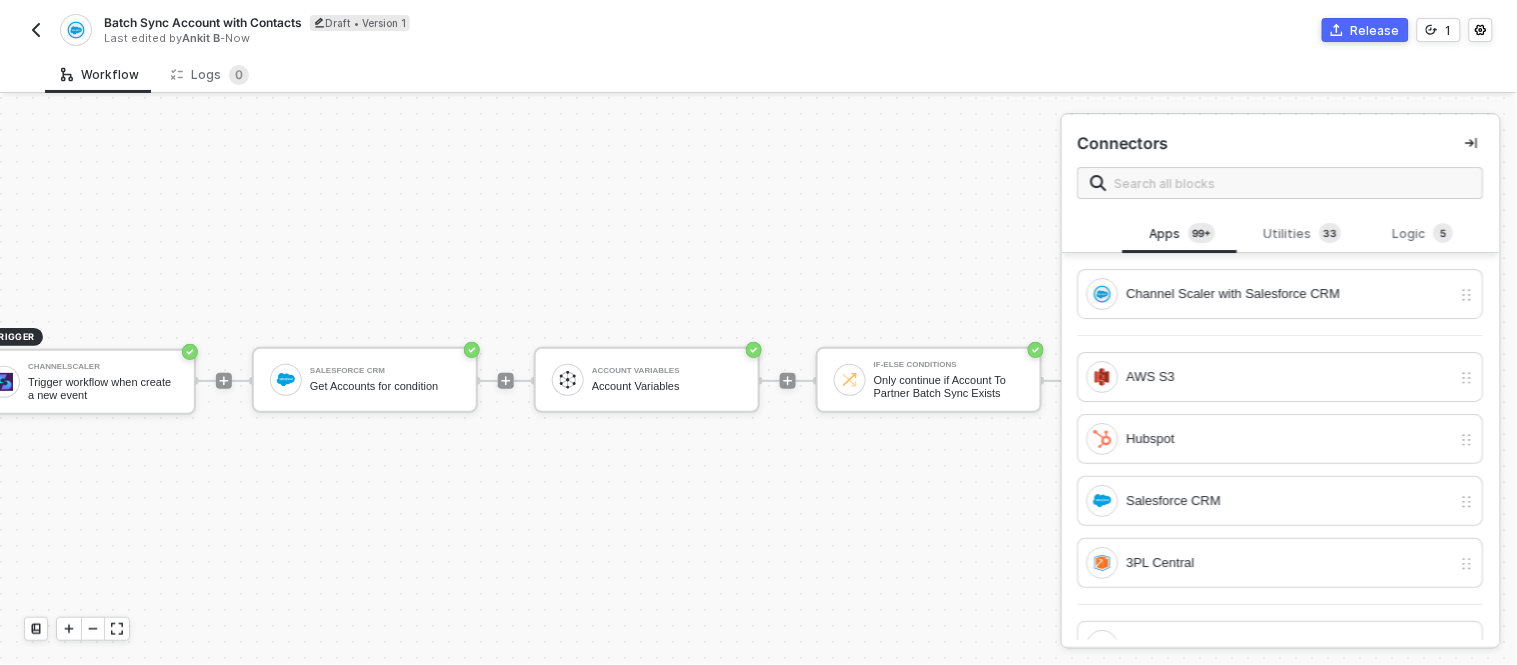 scroll, scrollTop: 0, scrollLeft: 57, axis: horizontal 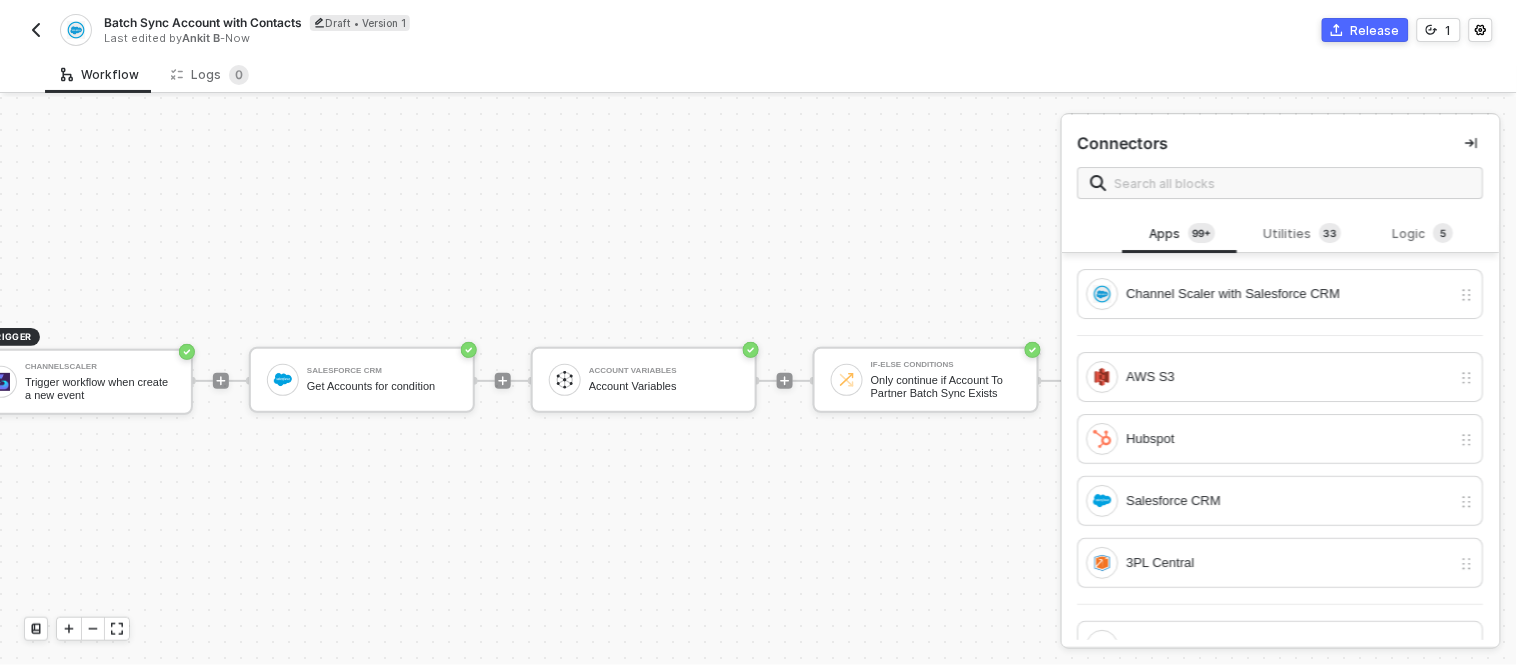 click on "Release" at bounding box center (1375, 30) 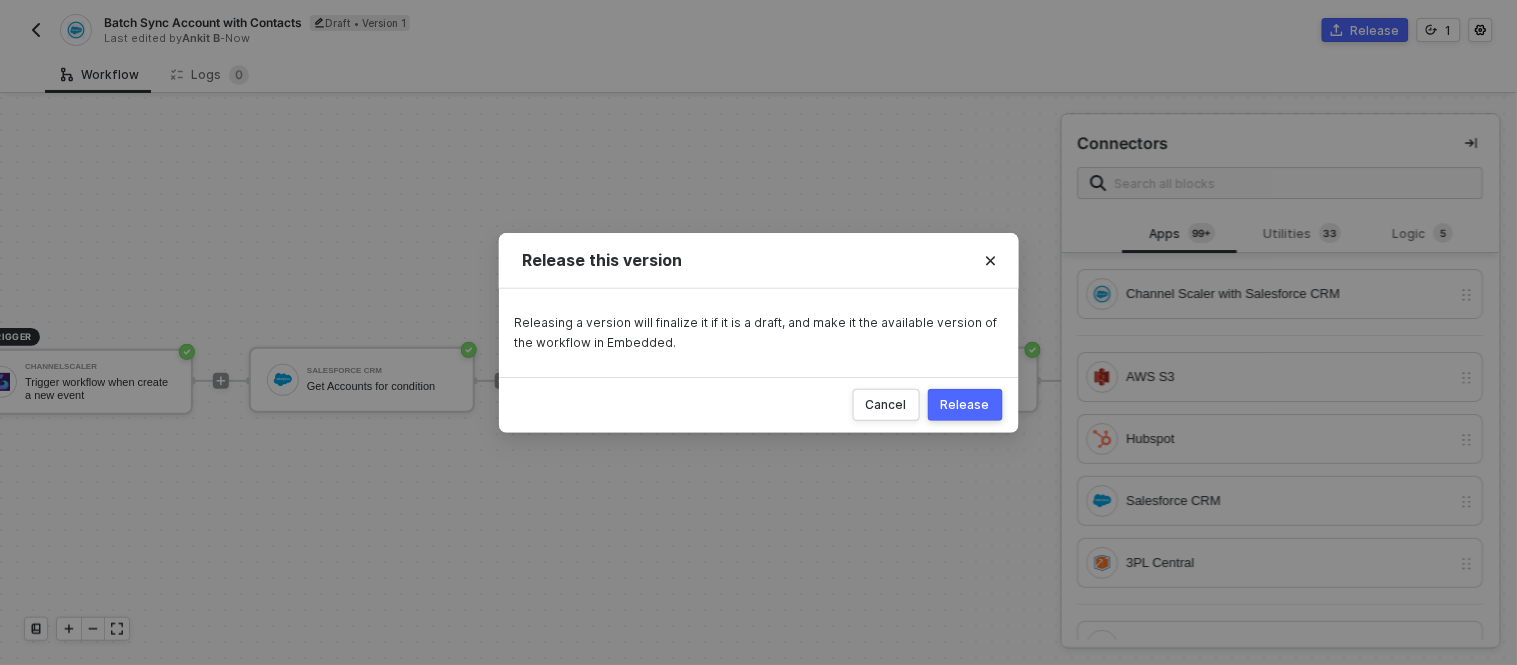 click on "Release" at bounding box center [965, 405] 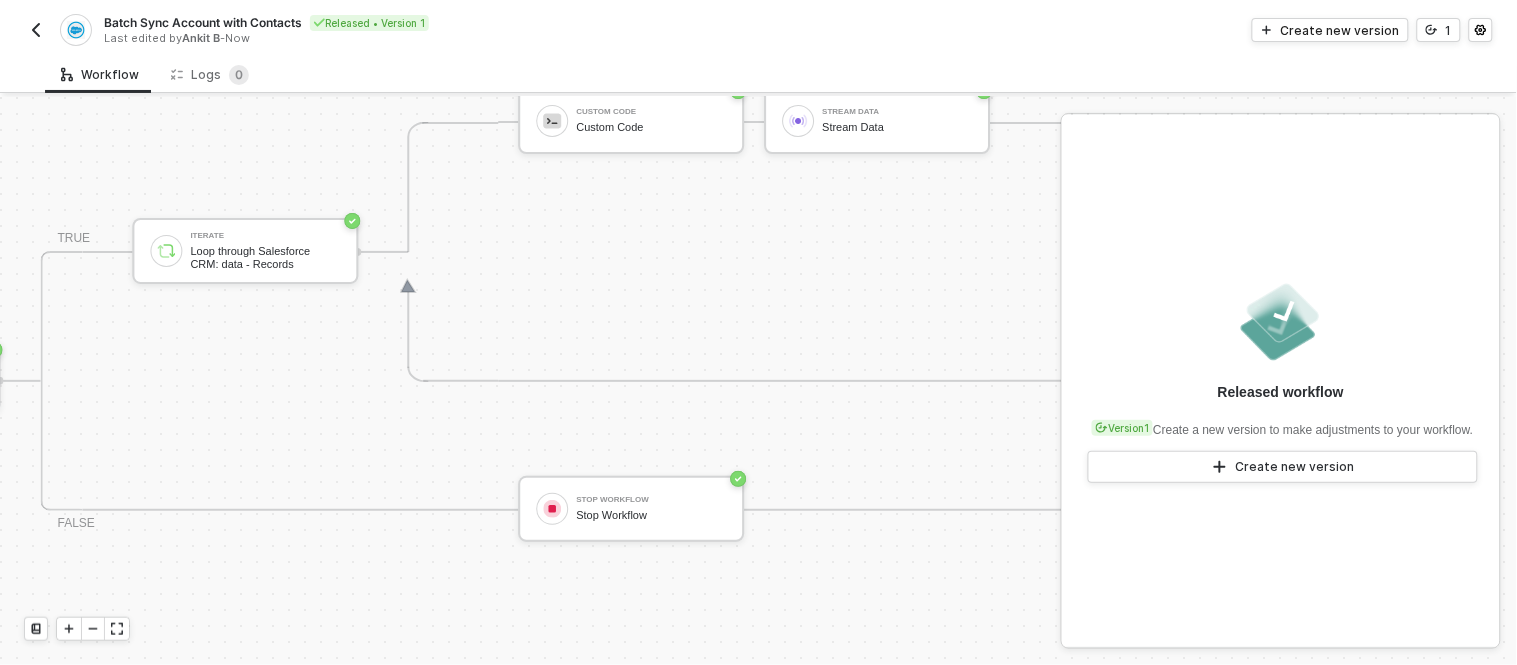 scroll, scrollTop: 0, scrollLeft: 987, axis: horizontal 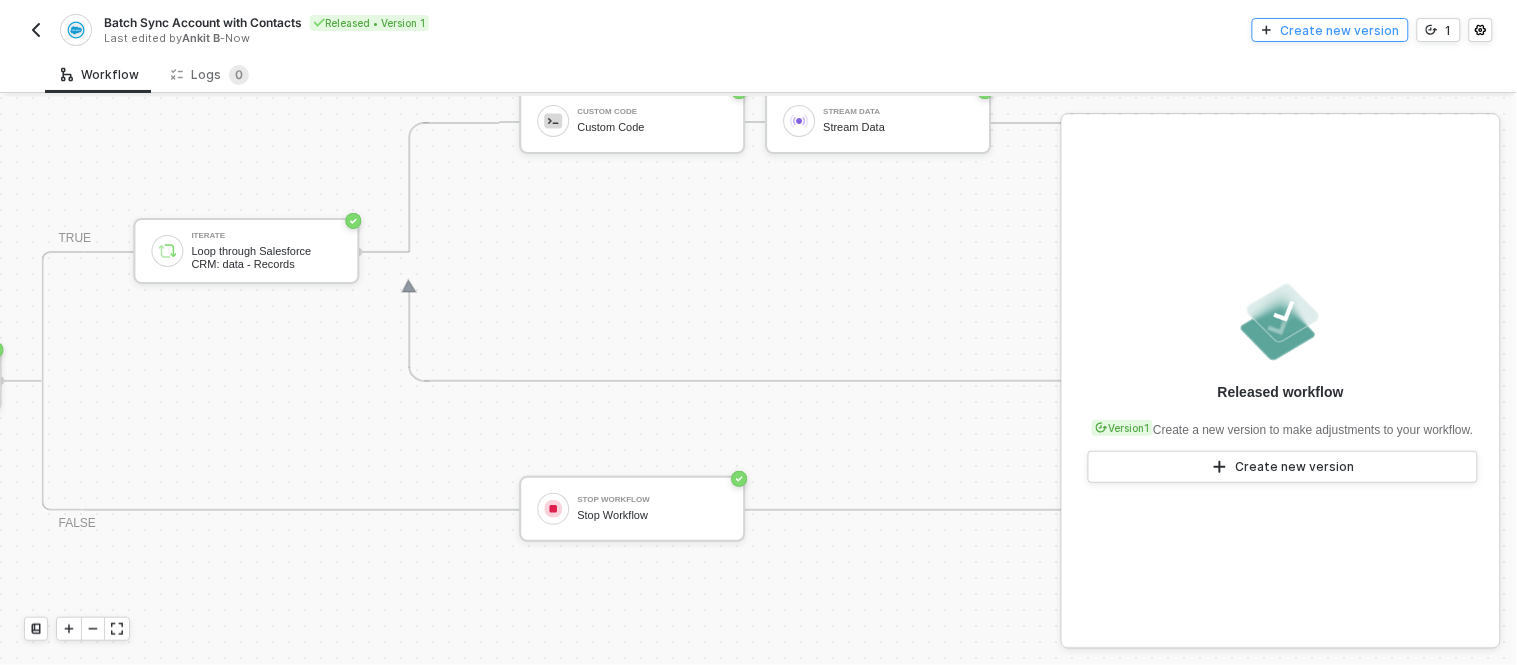 click on "Create new version" at bounding box center (1330, 30) 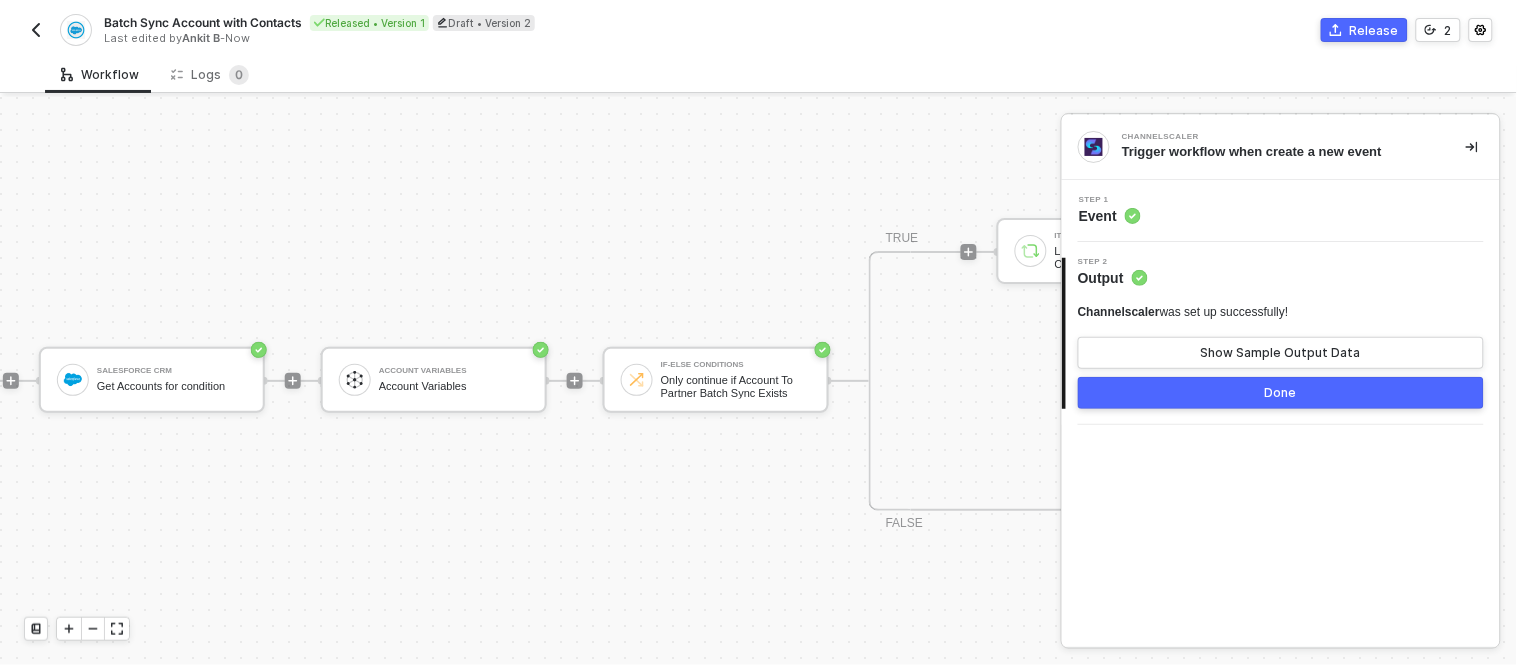 scroll, scrollTop: 0, scrollLeft: 0, axis: both 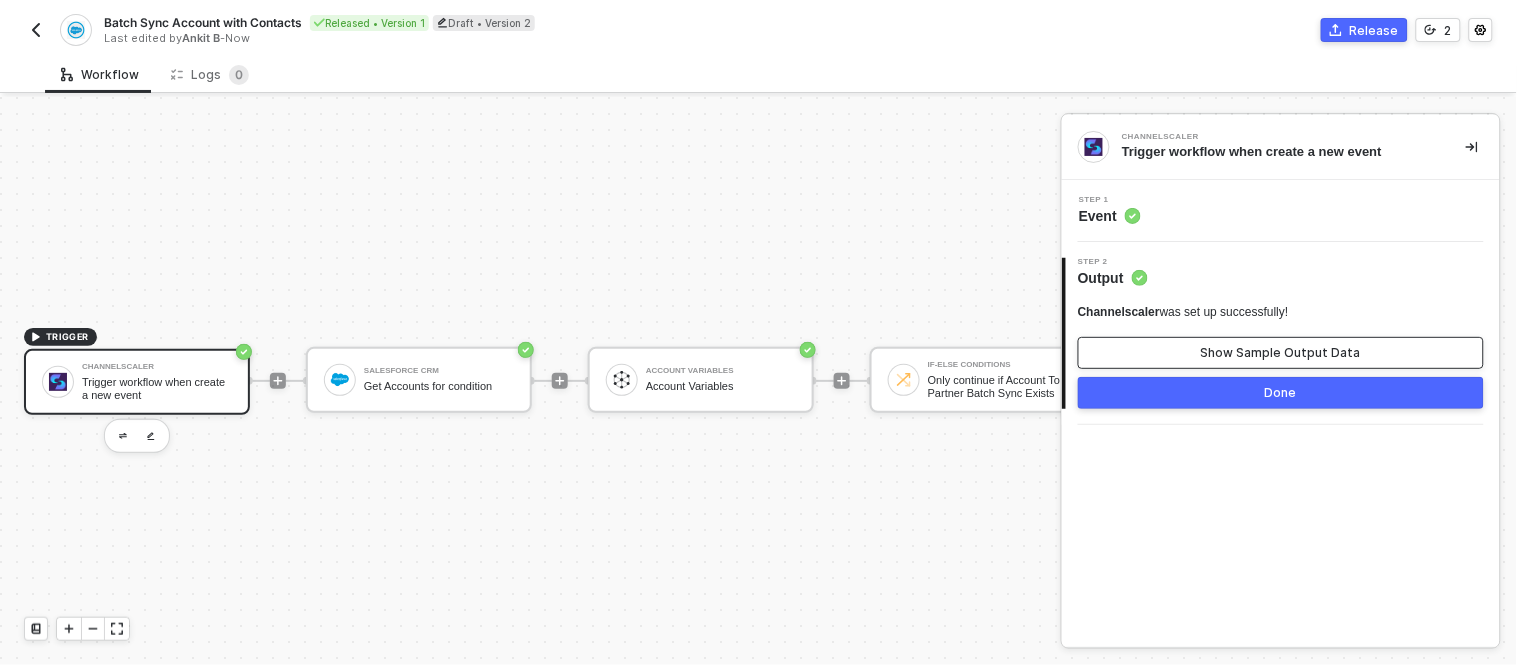 click on "Show Sample Output Data" at bounding box center (1281, 353) 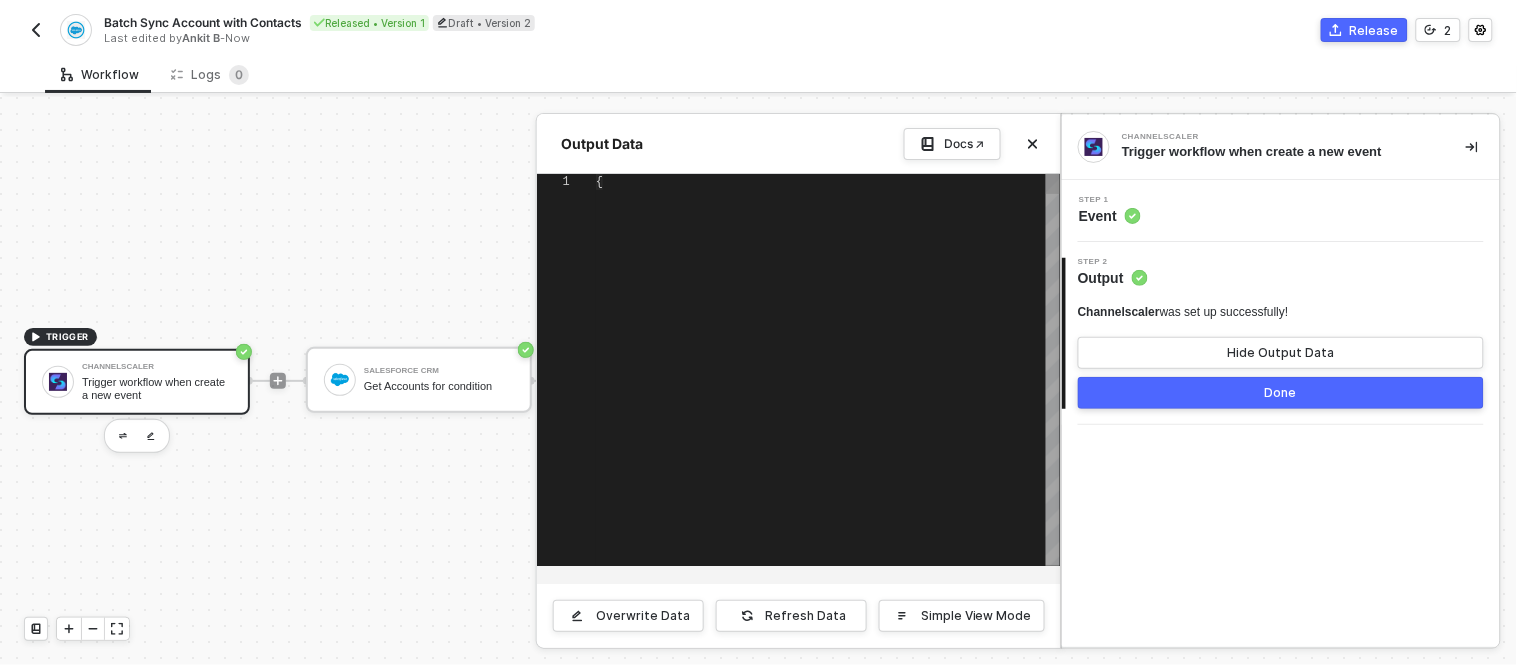 type on "{
"query": "SELECT Id, IsDeleted, MasterRecordId, Name, Type, ParentId, BillingStreet, BillingCity, BillingState, BillingPostalCode, BillingCountry, BillingStateCode, BillingCountryCode, BillingLatitude, BillingLongitude, BillingGeocodeAccuracy, BillingAddress, ShippingStreet, ShippingCity, ShippingState, ShippingPostalCode, ShippingCountry, ShippingStateCode, ShippingCountryCode, ShippingLatitude, ShippingLongitude, ShippingGeocodeAccuracy, ShippingAddress, Phone, Fax, AccountNumber, Website," 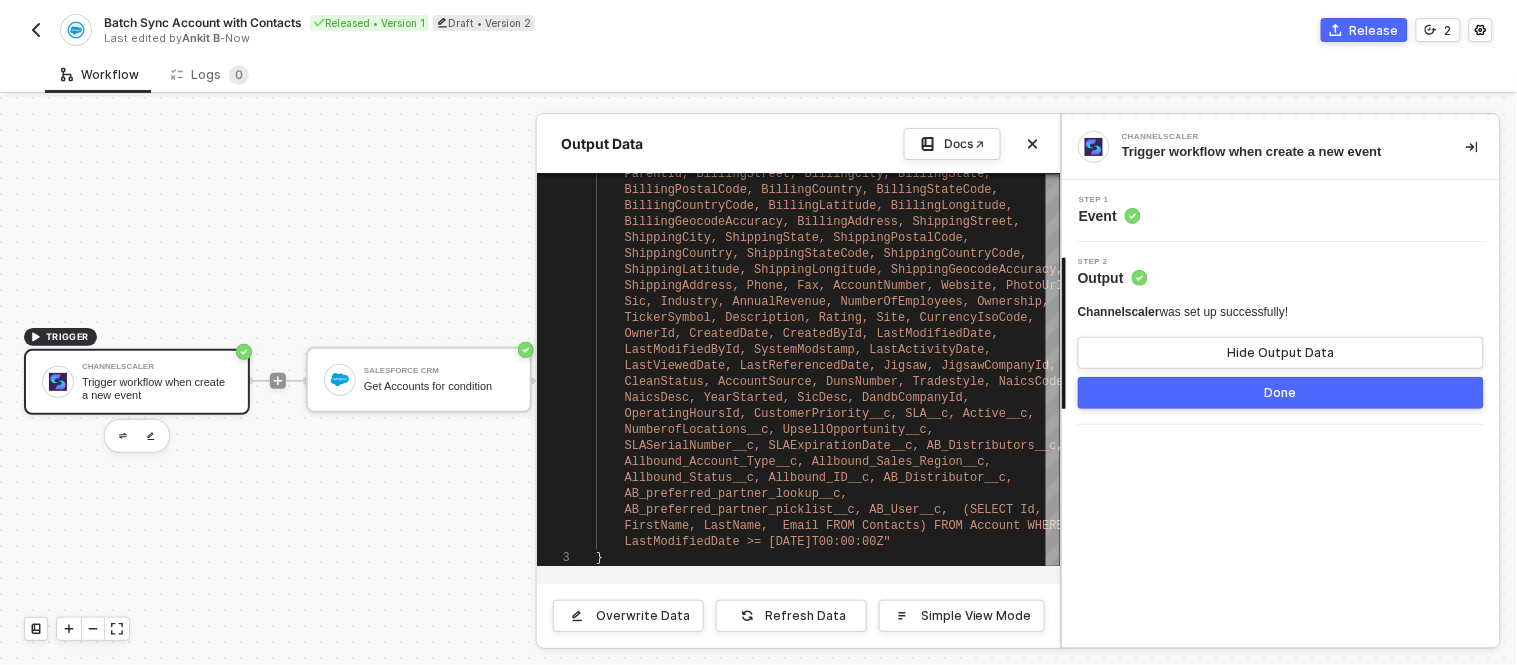 click at bounding box center [758, 381] 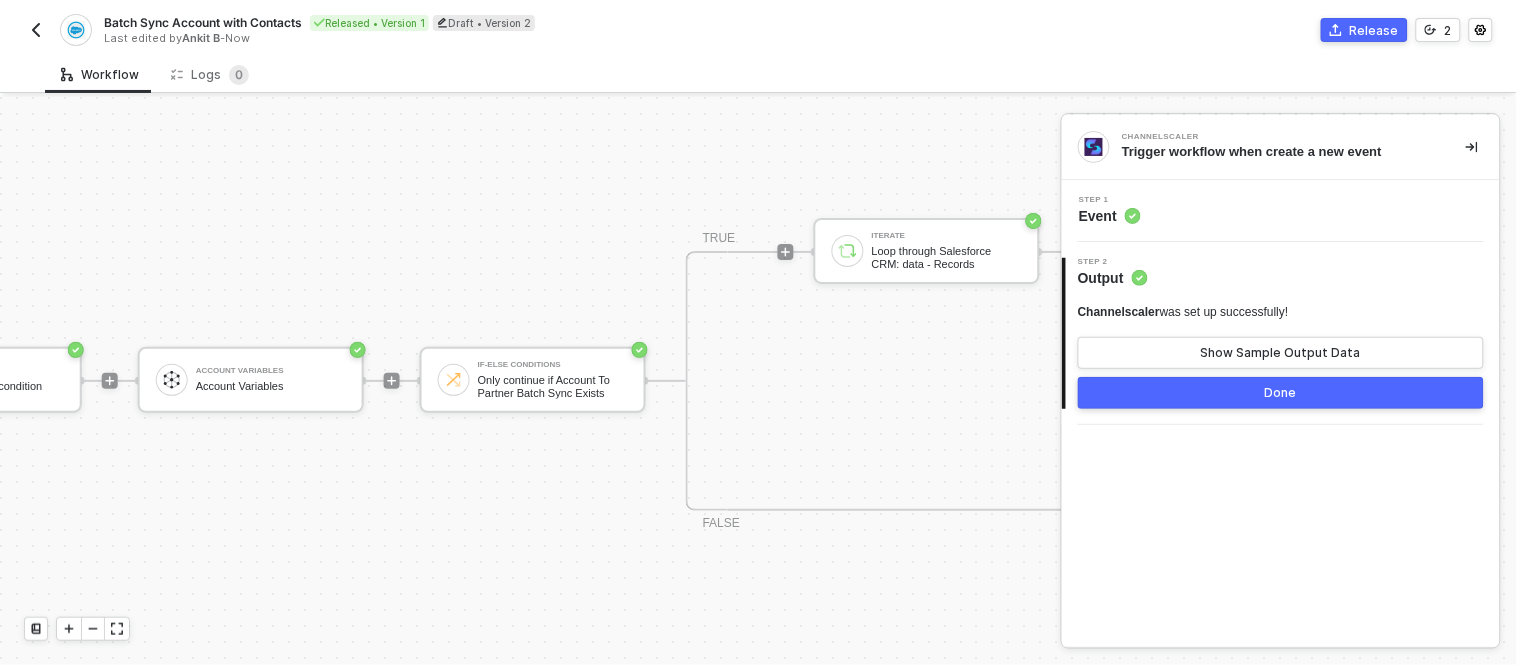 scroll, scrollTop: 0, scrollLeft: 0, axis: both 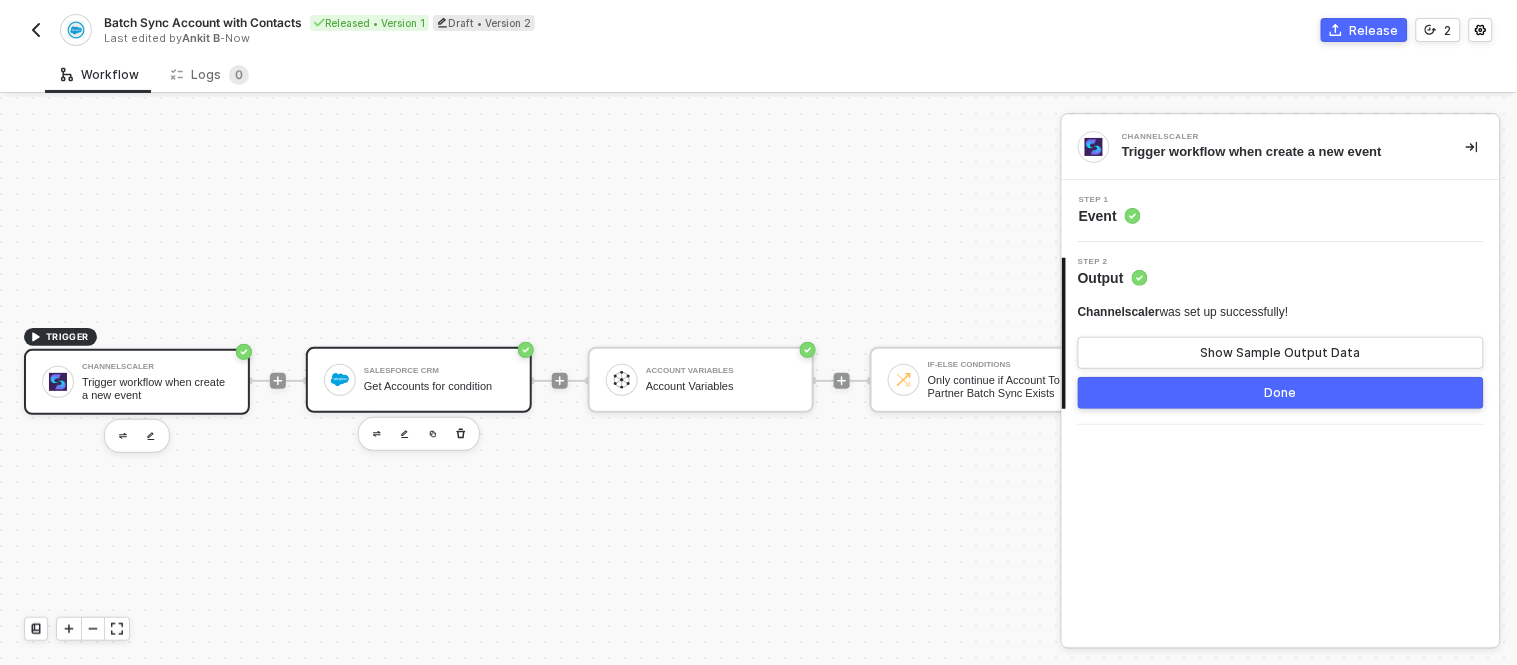 click on "Salesforce CRM Get Accounts for condition" at bounding box center (419, 380) 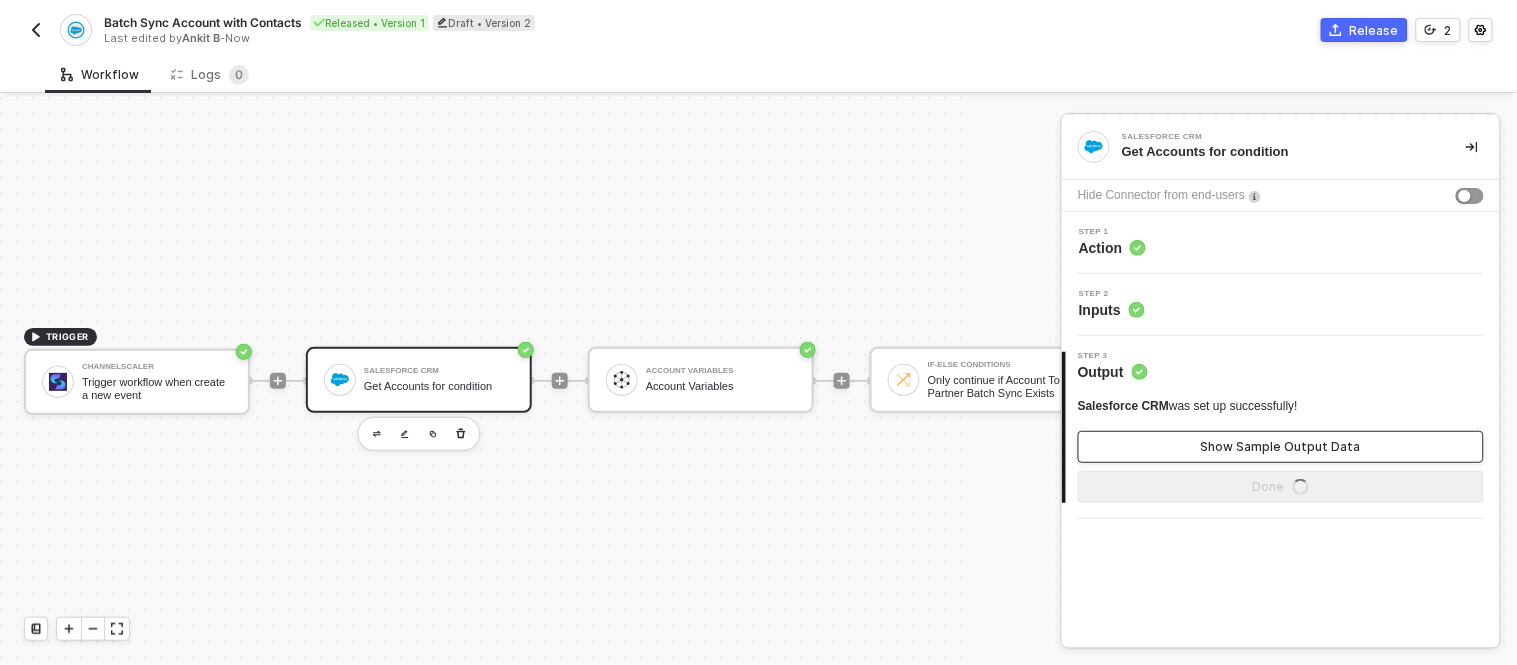 click on "Show Sample Output Data" at bounding box center (1281, 447) 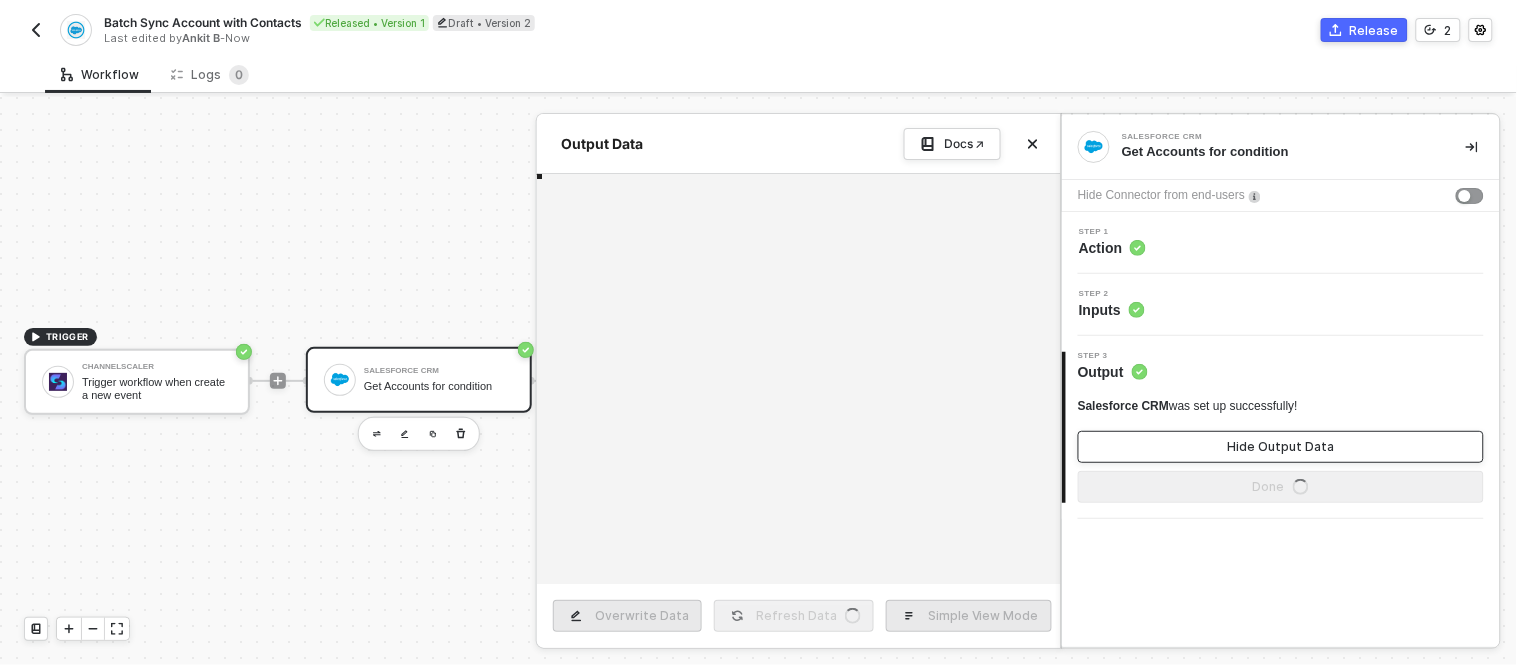click on "Hide Output Data" at bounding box center [1281, 447] 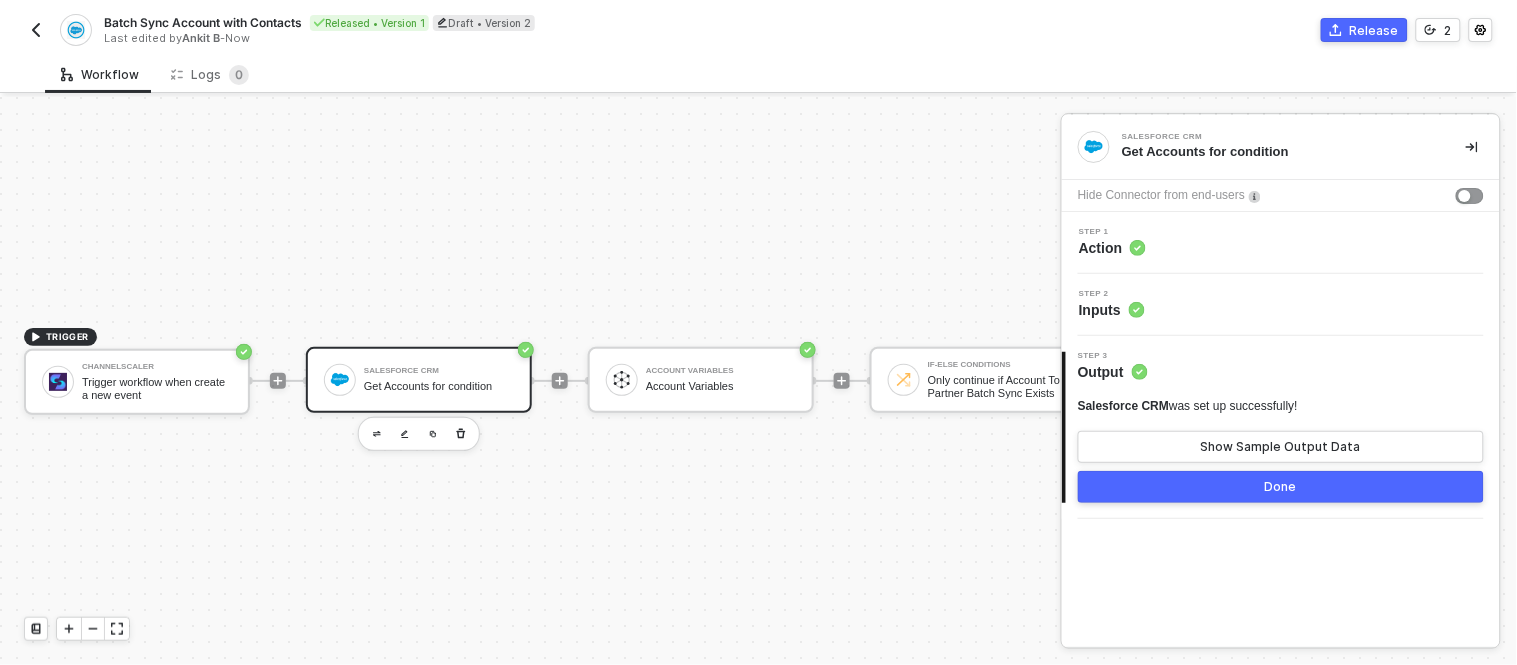 click on "Get Accounts for condition" at bounding box center [439, 386] 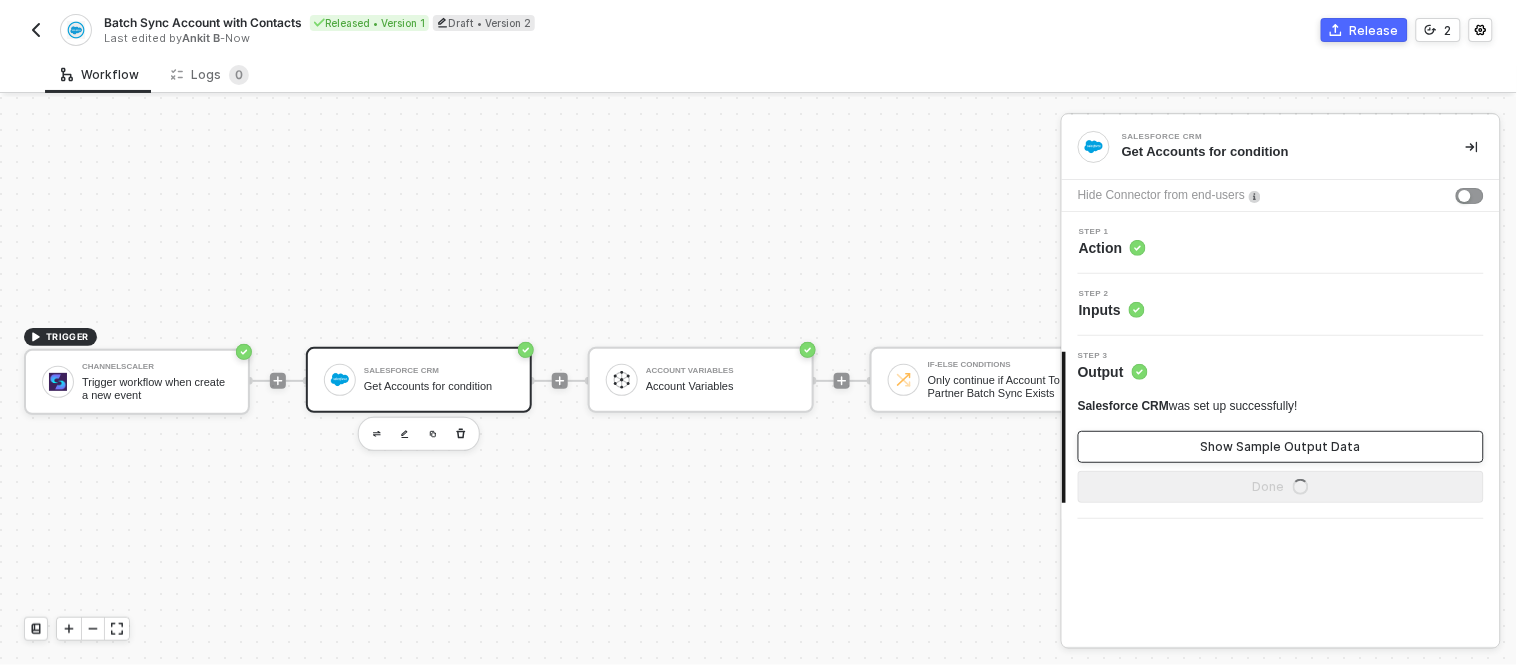 click on "Show Sample Output Data" at bounding box center [1281, 447] 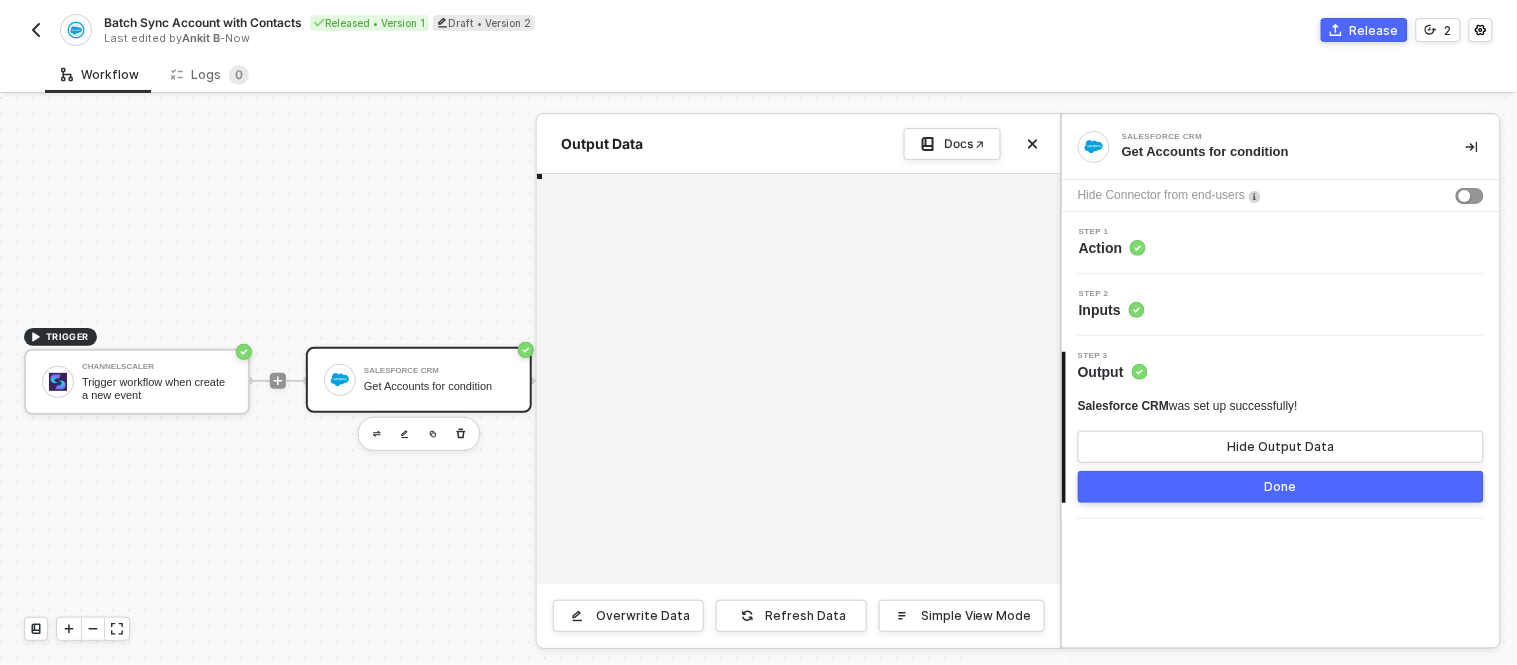 type on "{
"data": {
"totalSize": 42,
"done": true,
"records": [
{
"attributes": {
"type": "Account",
"url": "/services/data/v59.0/sobjects/Account/0018a00002XHE8QAAX"" 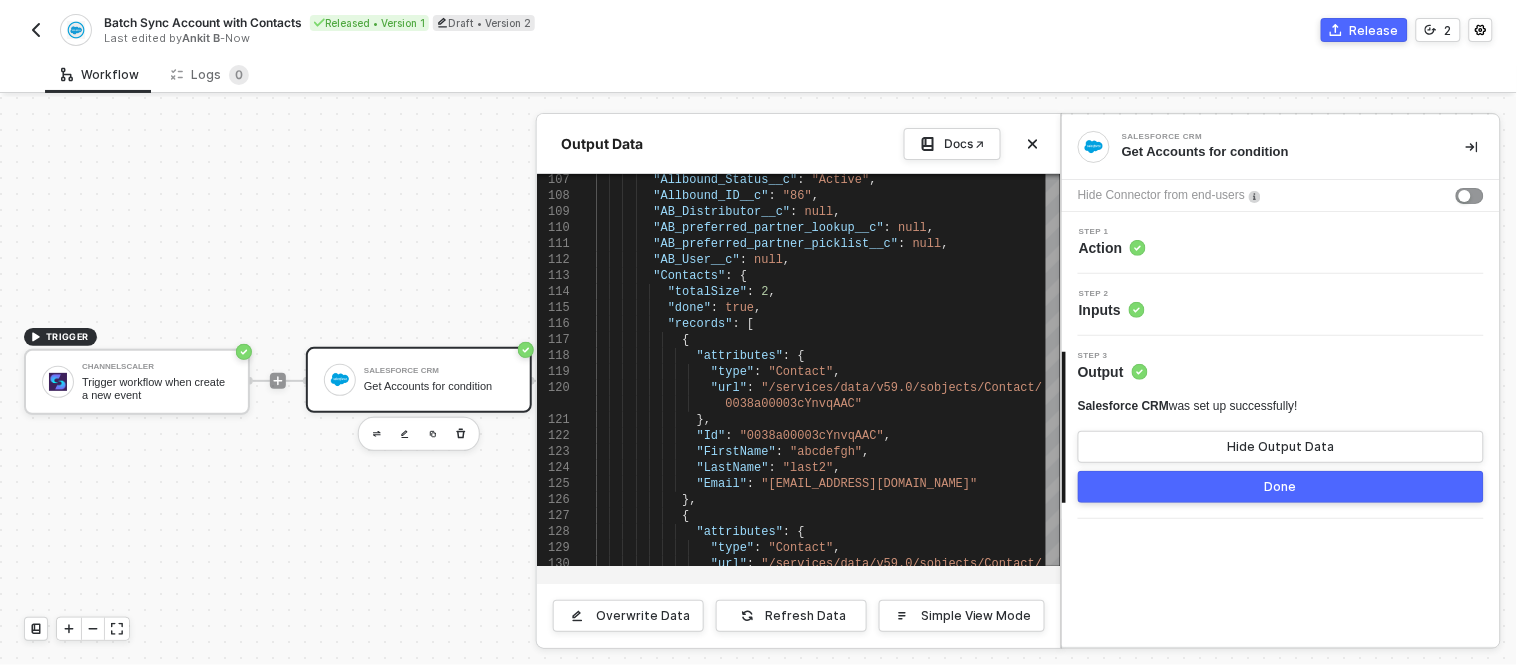 click at bounding box center [758, 381] 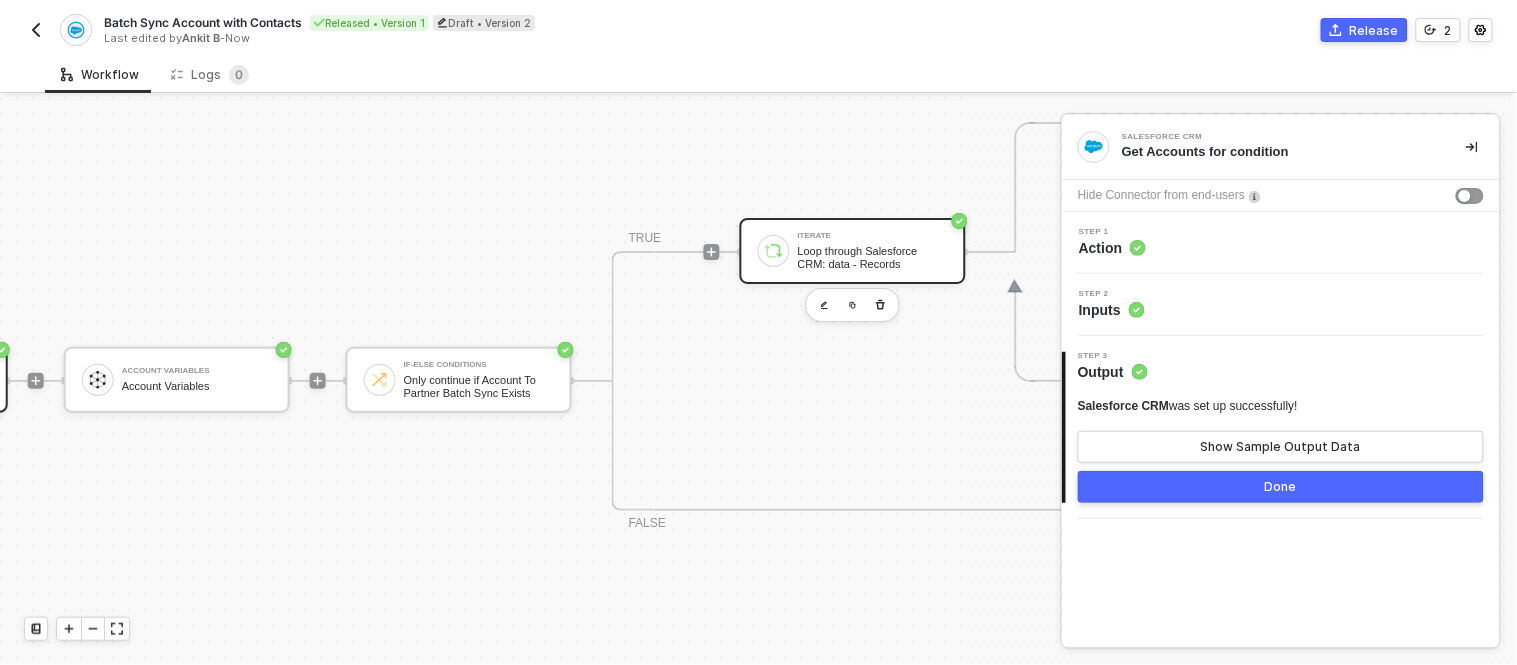 scroll, scrollTop: 0, scrollLeft: 525, axis: horizontal 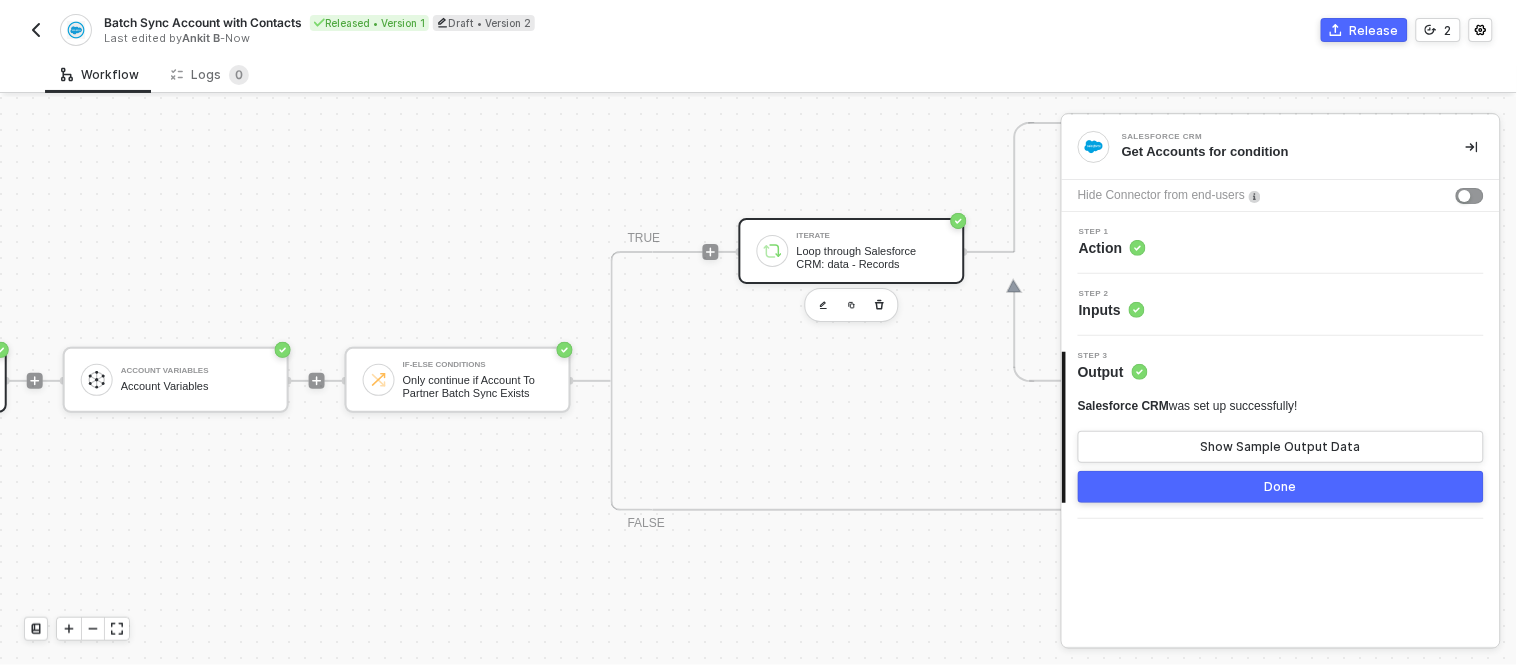 click on "Loop through Salesforce CRM:  data - Records" at bounding box center (872, 257) 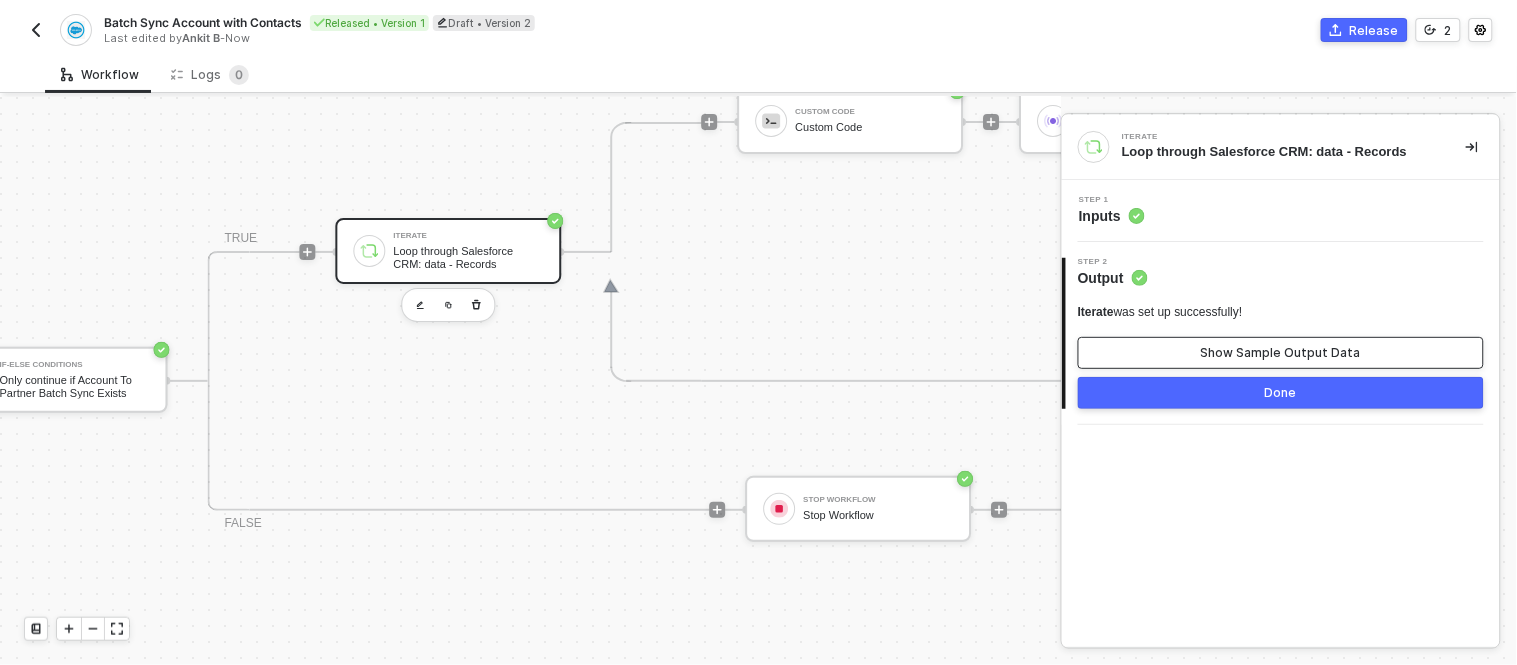 scroll, scrollTop: 0, scrollLeft: 930, axis: horizontal 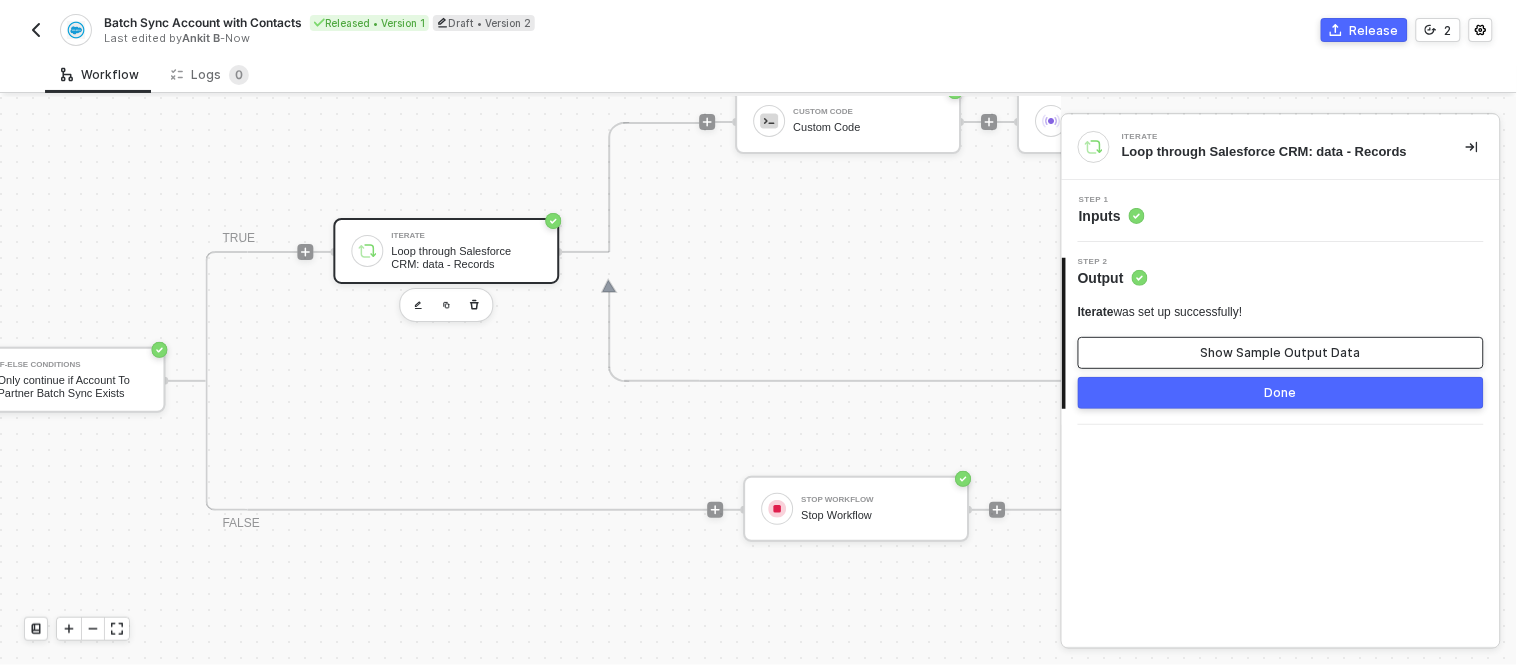 click on "Show Sample Output Data" at bounding box center (1281, 353) 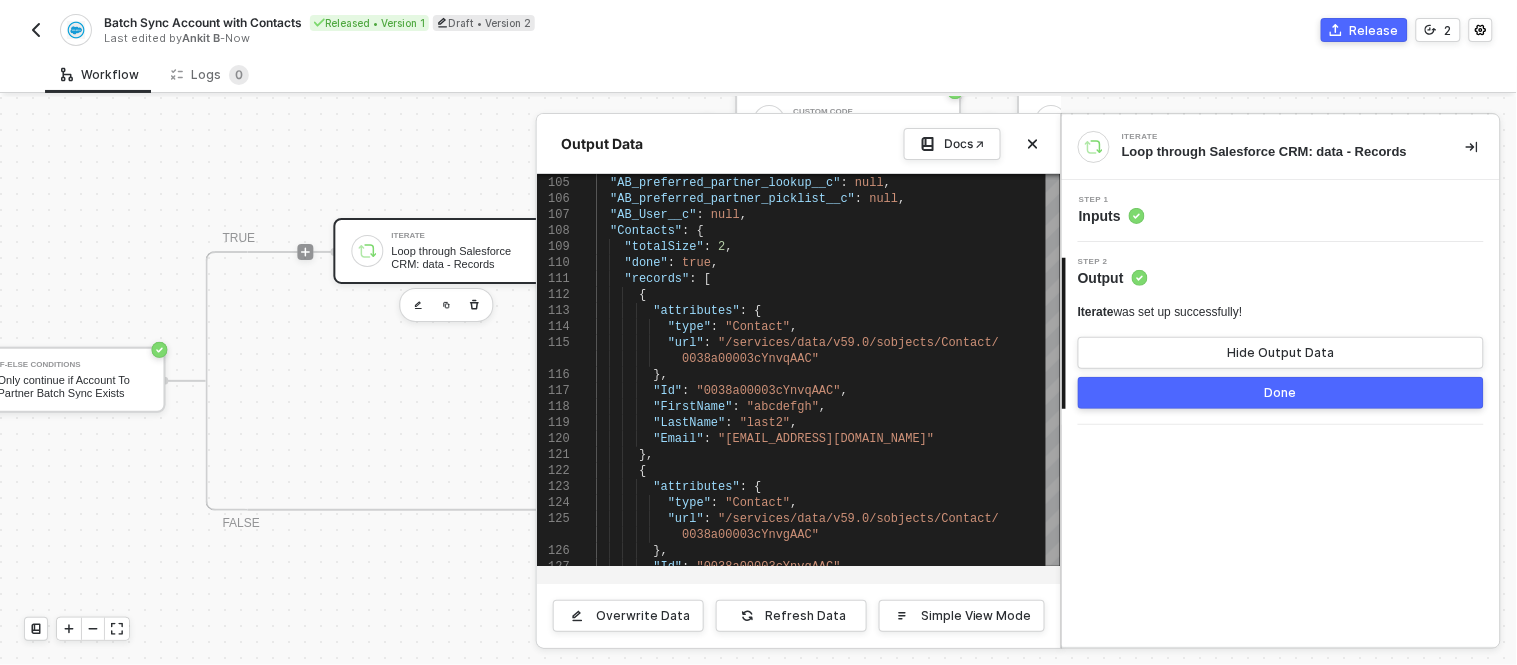 click at bounding box center (758, 381) 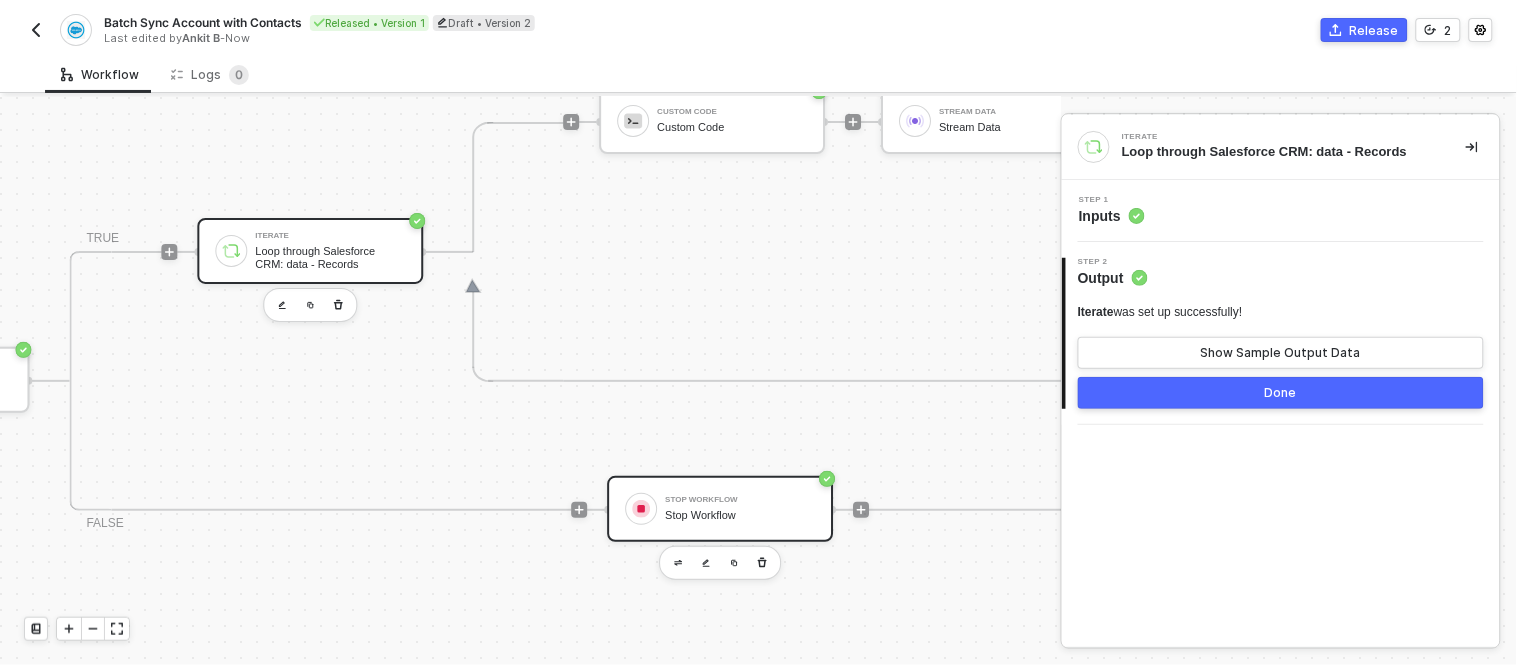 scroll, scrollTop: 0, scrollLeft: 1066, axis: horizontal 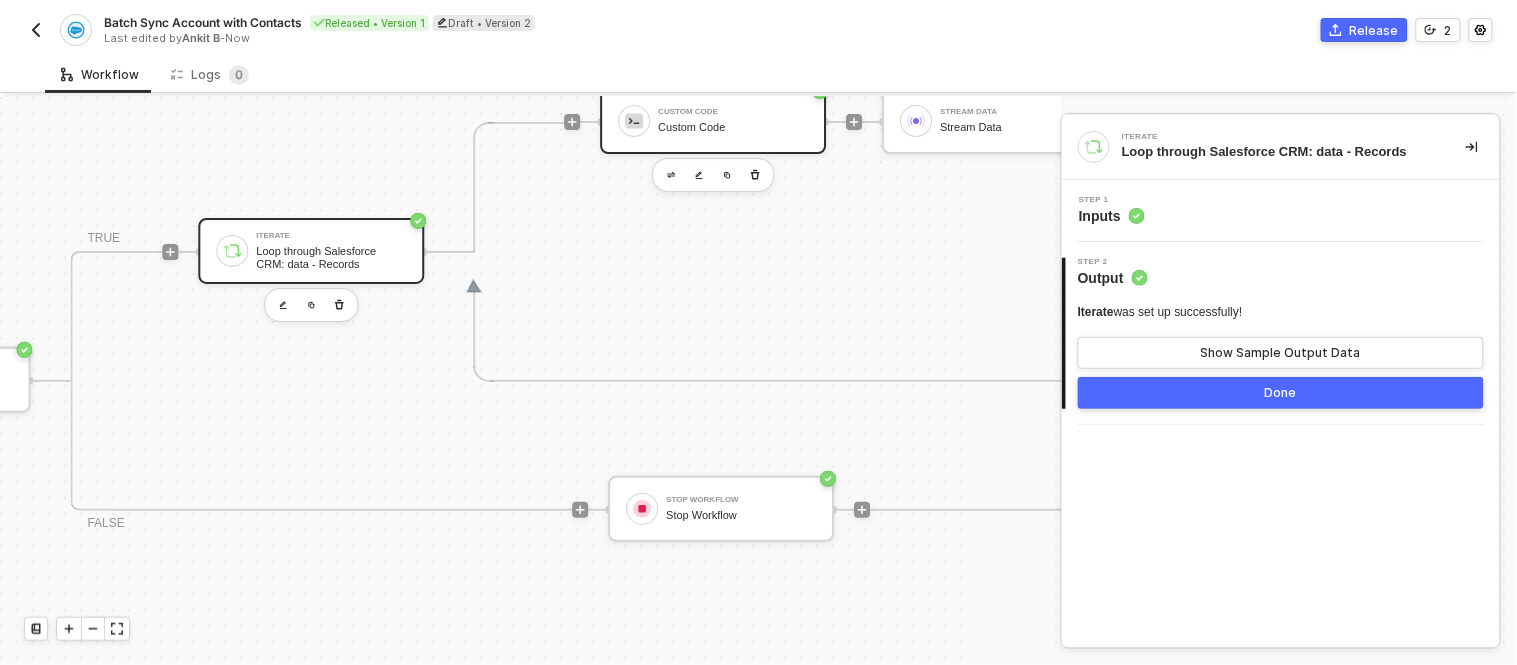click on "Custom Code Custom Code" at bounding box center [733, 121] 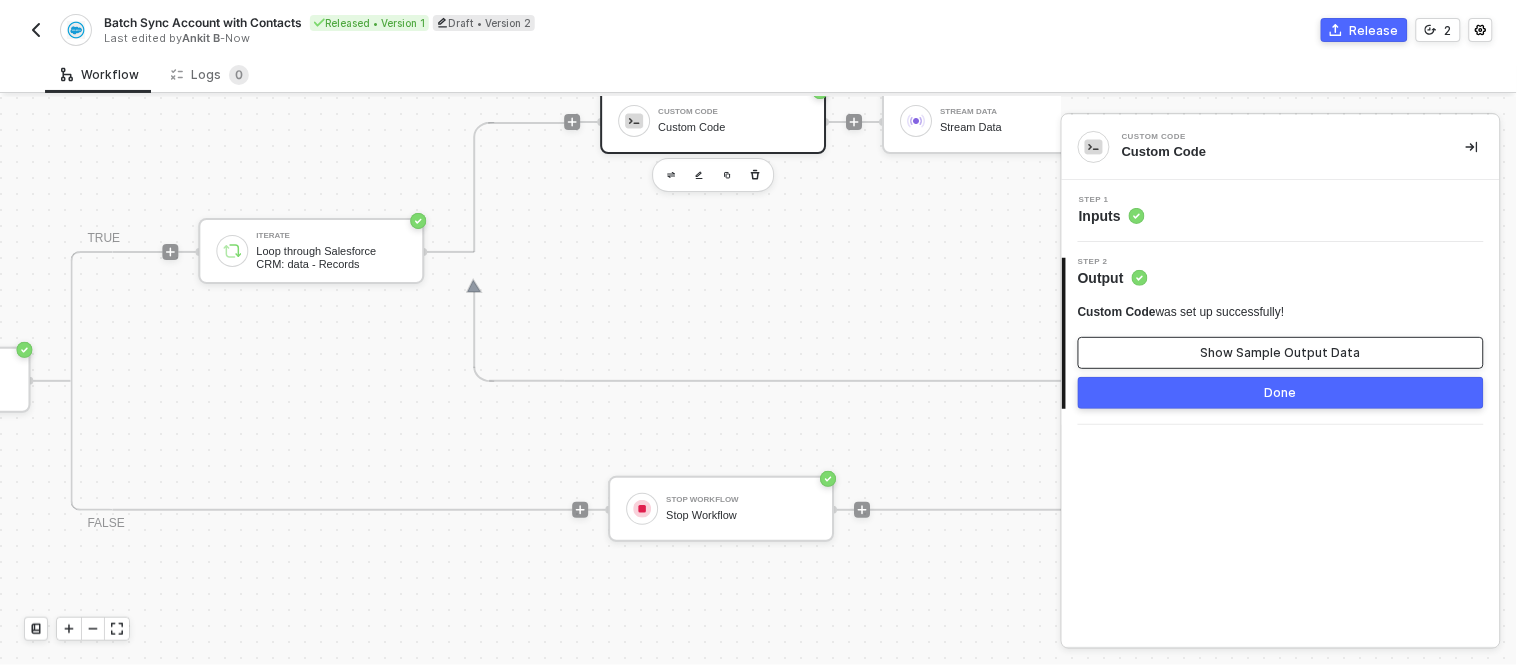 click on "Show Sample Output Data" at bounding box center [1281, 353] 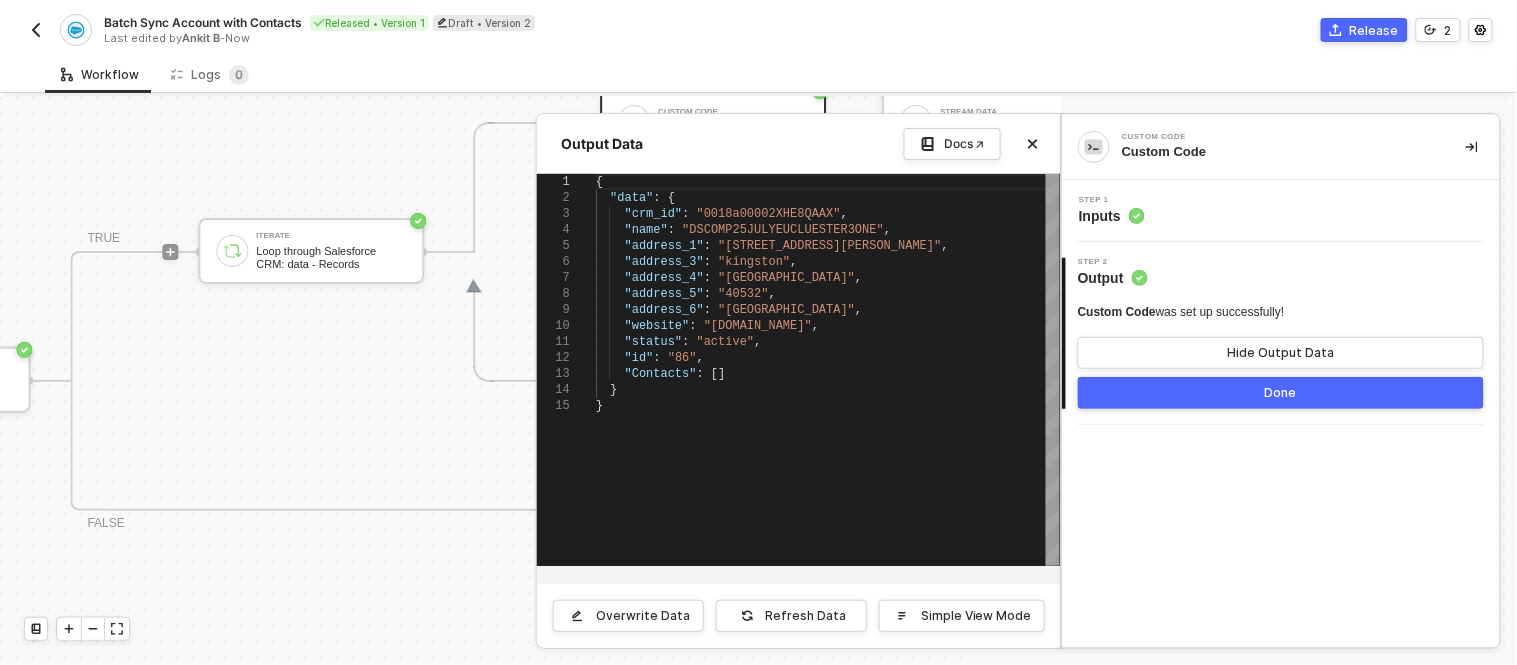 click on "Inputs" at bounding box center (1112, 216) 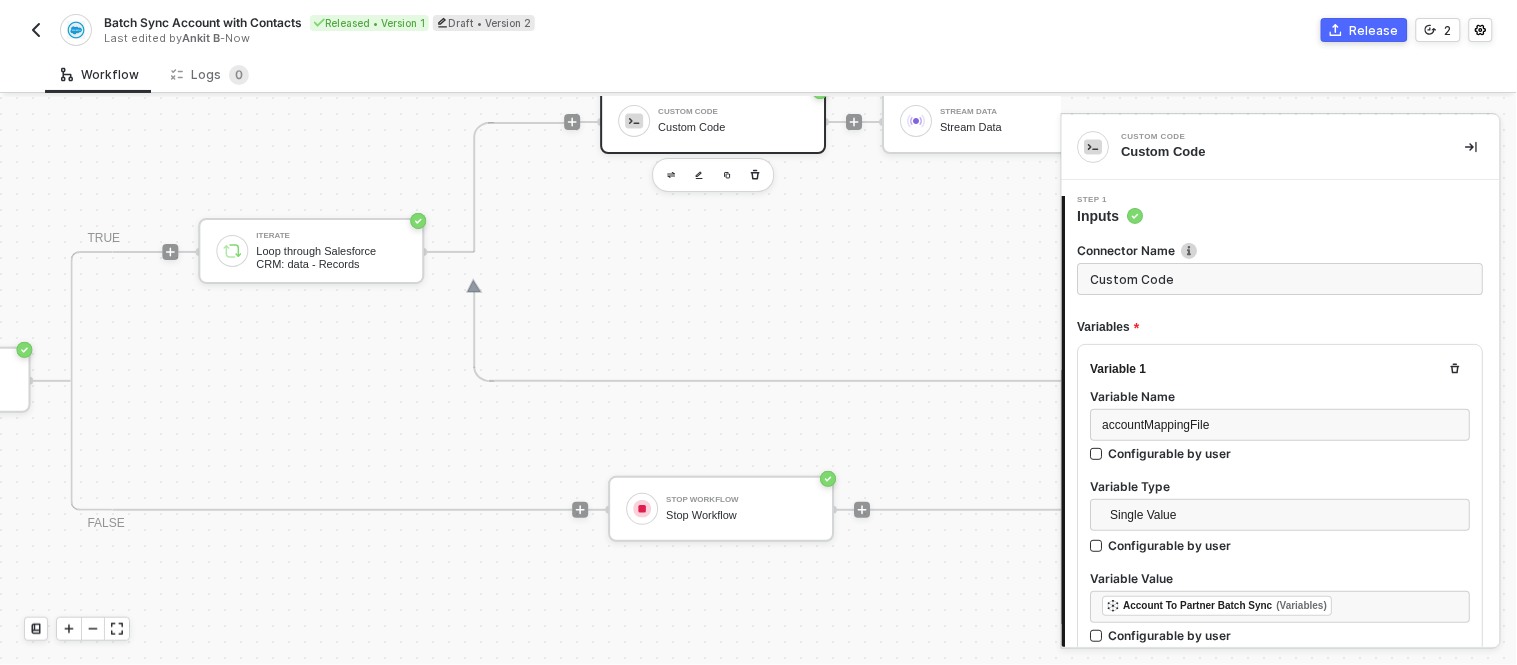type on "const accountPayload = inputData.accountPayload;
const accountMappingFile = JSON.parse(inputData.accountMappingFile);
const associatedData = inputData.associatedData
const result = {};
for (const [key, value] of Object." 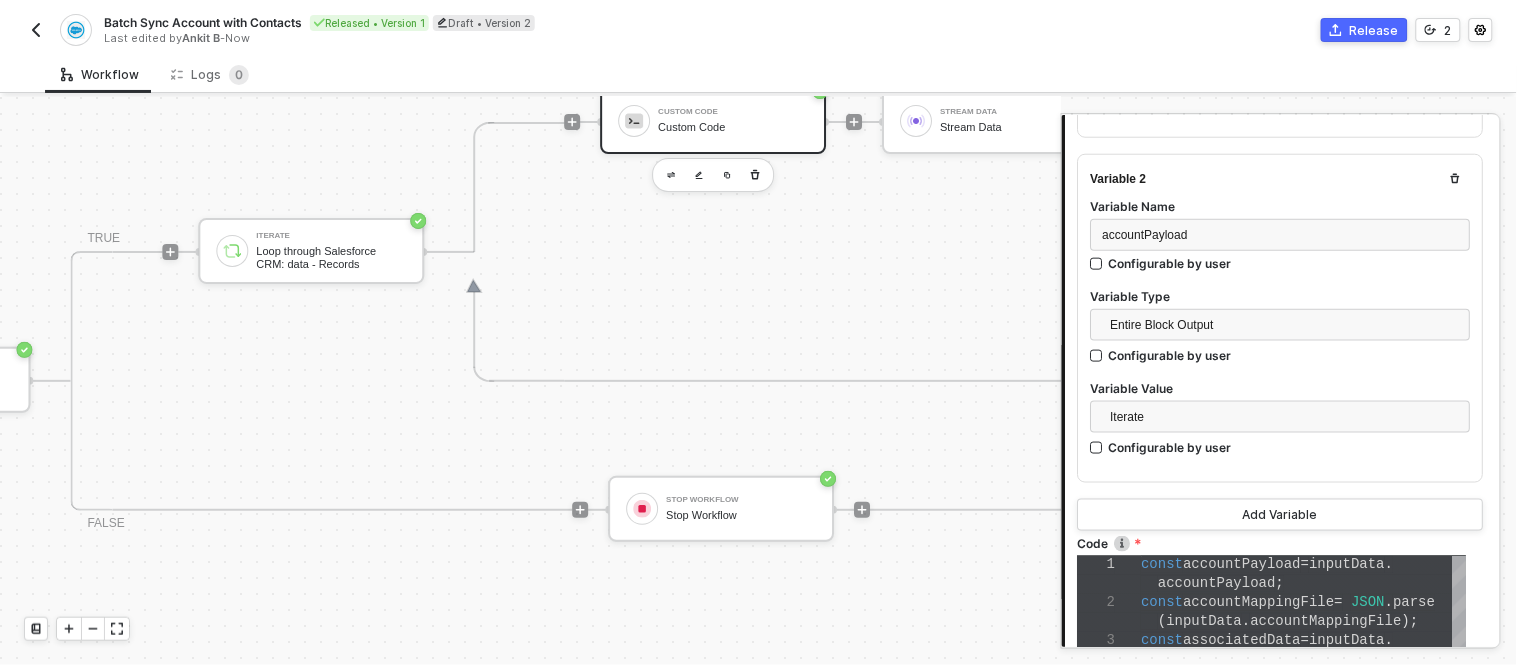 scroll, scrollTop: 631, scrollLeft: 0, axis: vertical 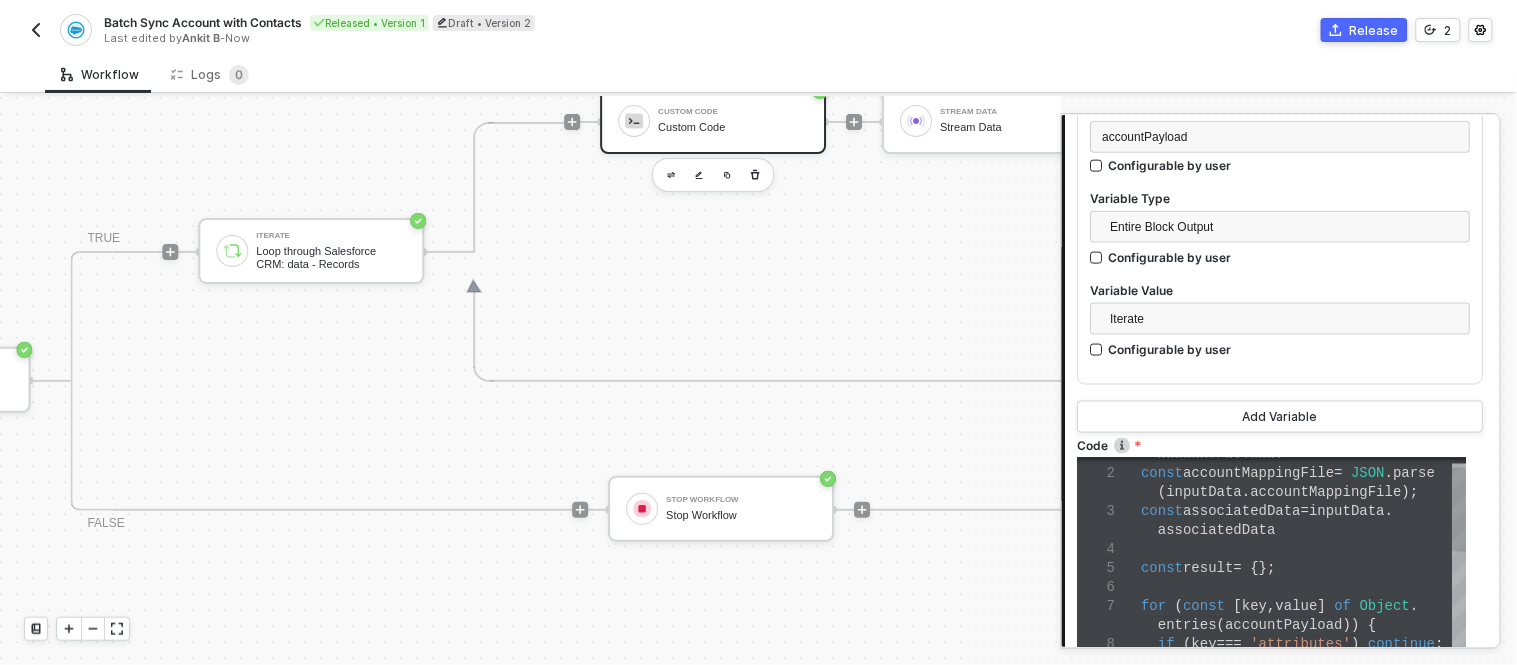 click on "accountMappingFile" at bounding box center [1259, 474] 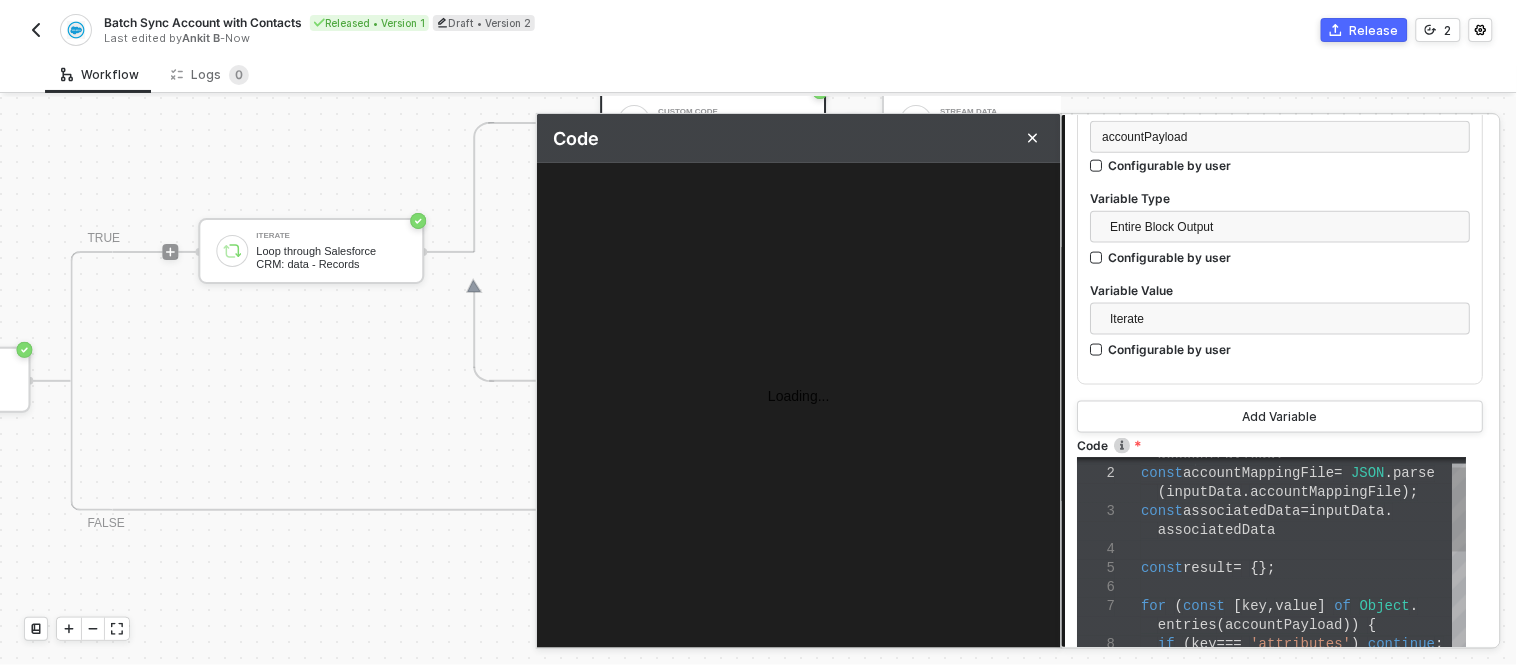 type on "const accountPayload = inputData.accountPayload;
const accountMappingFile = JSON.parse(inputData.accountMappingFile);
const associatedData = inputData.associatedData
const result = {};
for (const [key, value] of Object.entries(accountPayload)) {
if (key === 'attributes') continue;
const mapping = accountMappingFile.find(m => m.origin_field ===" 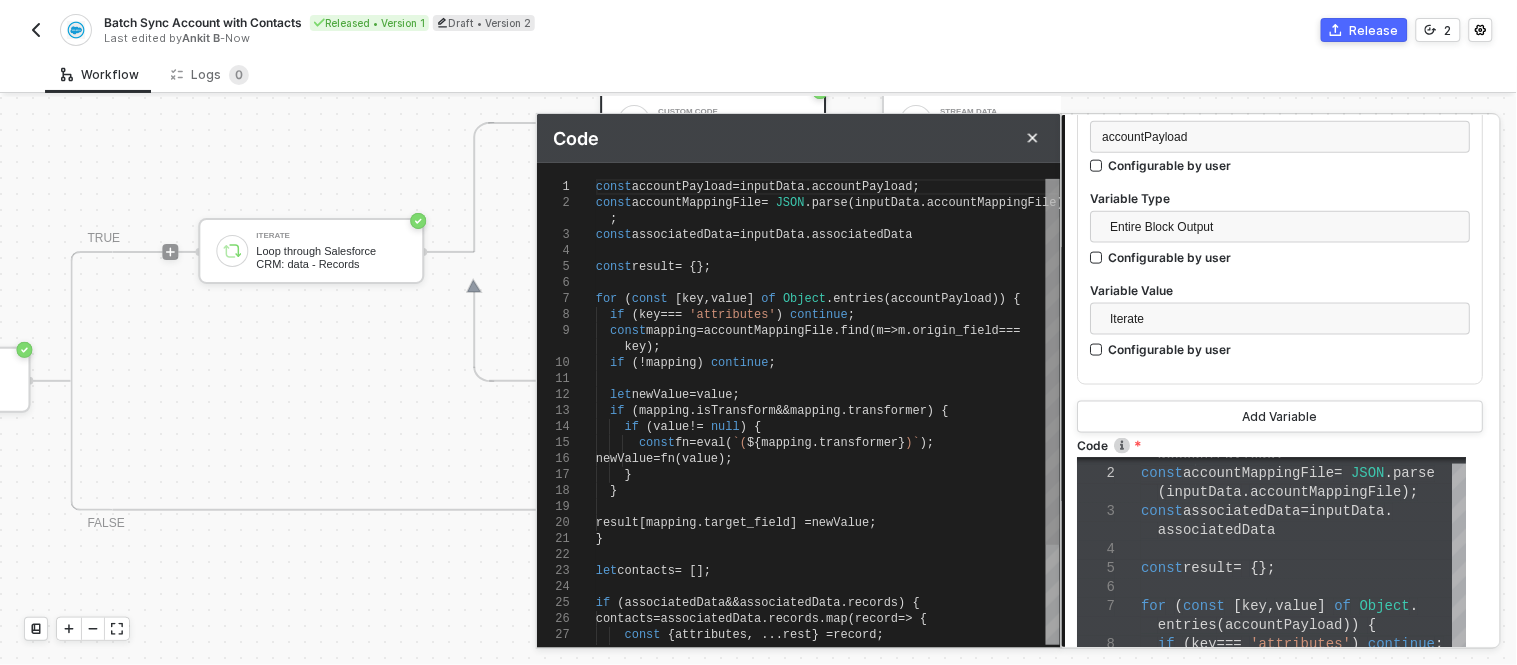 scroll, scrollTop: 0, scrollLeft: 433, axis: horizontal 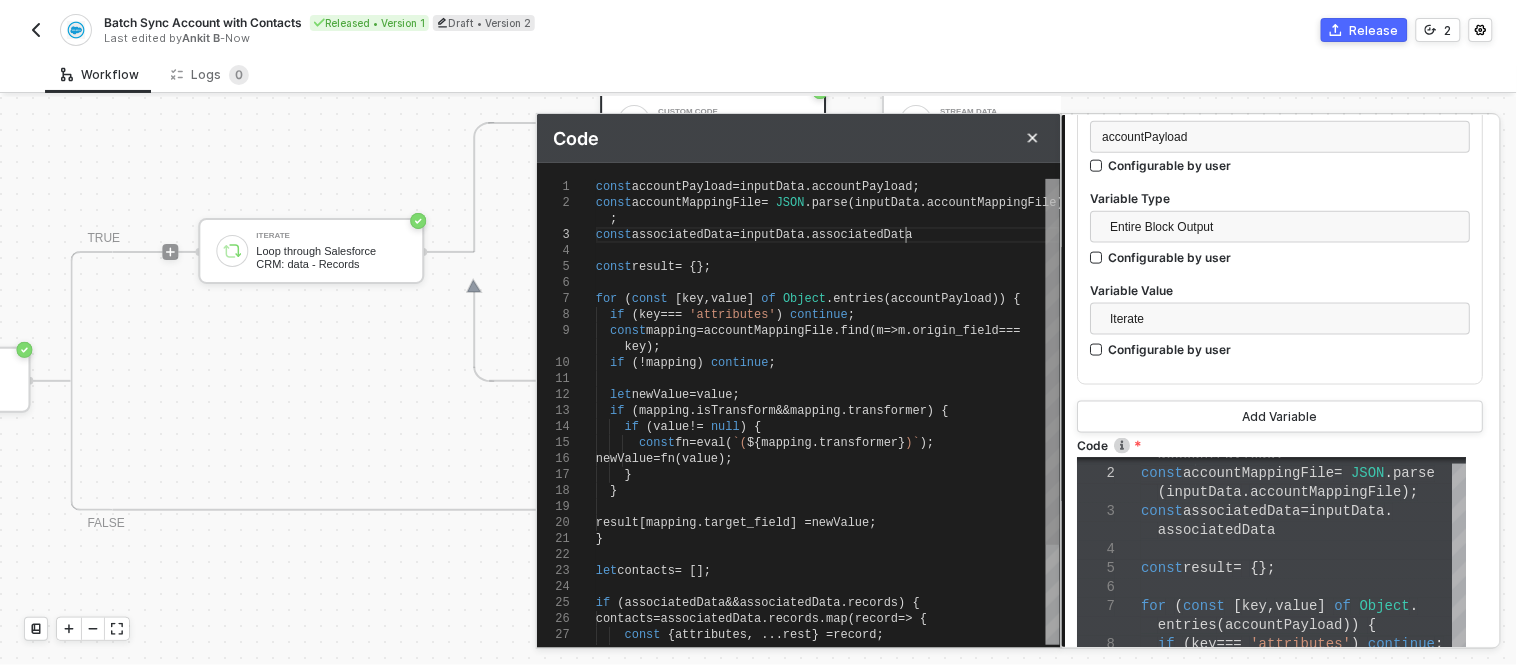 click on "const  associatedData  =  inputData . associatedData" at bounding box center [828, 235] 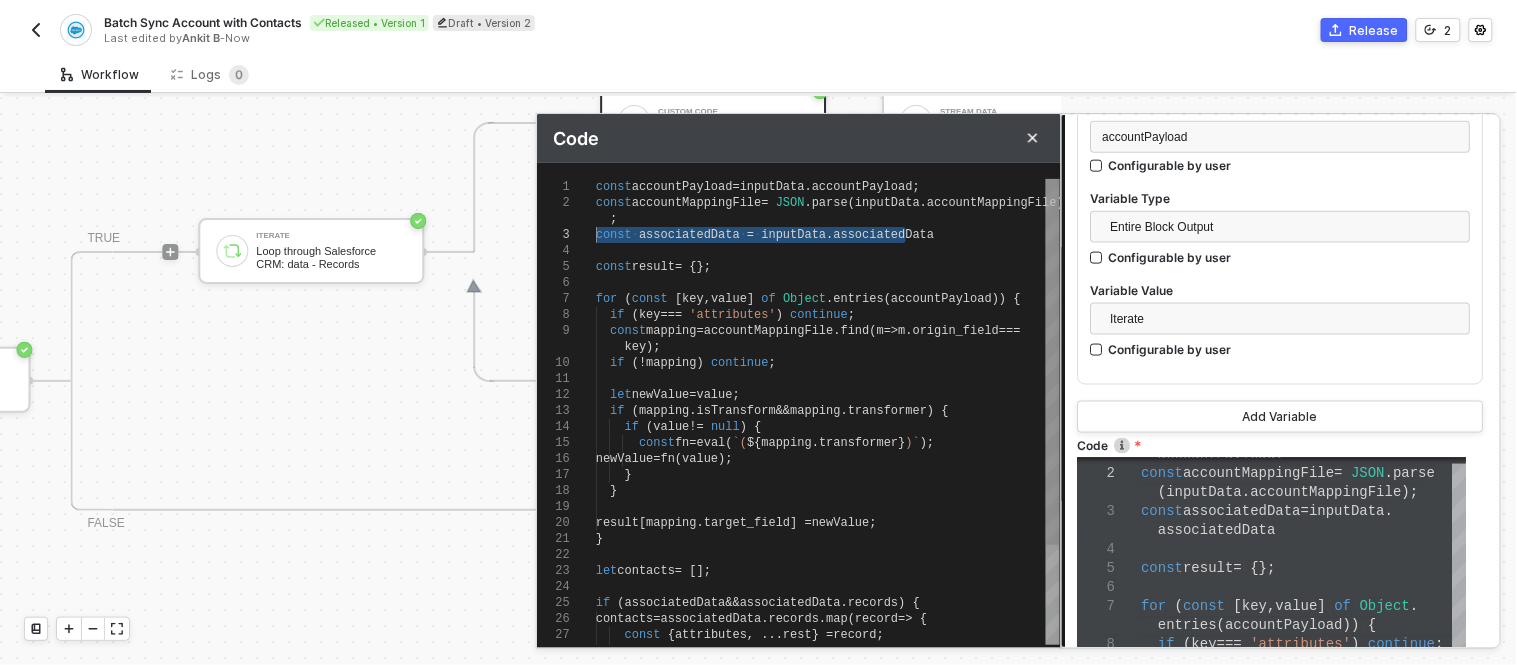 drag, startPoint x: 922, startPoint y: 233, endPoint x: 597, endPoint y: 237, distance: 325.02463 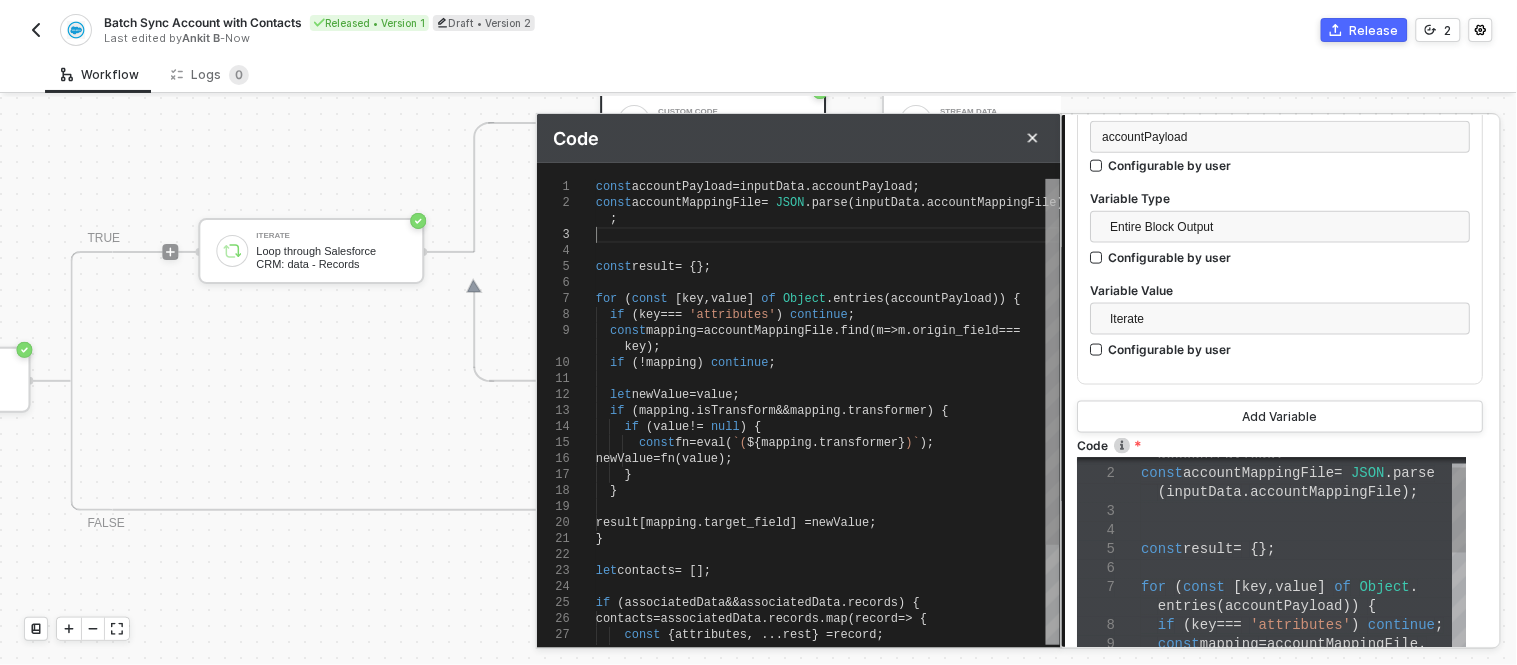type on "const accountPayload = inputData.accountPayload;
const accountMappingFile = JSON.parse(inputData.accountMappingFile);
const result = {};
for (const [key, value] of Object.entries(accountPayload)) {
if (key === 'attributes') continue;
const mapping = accountMappingFile.find(m => m.origin_field === key);" 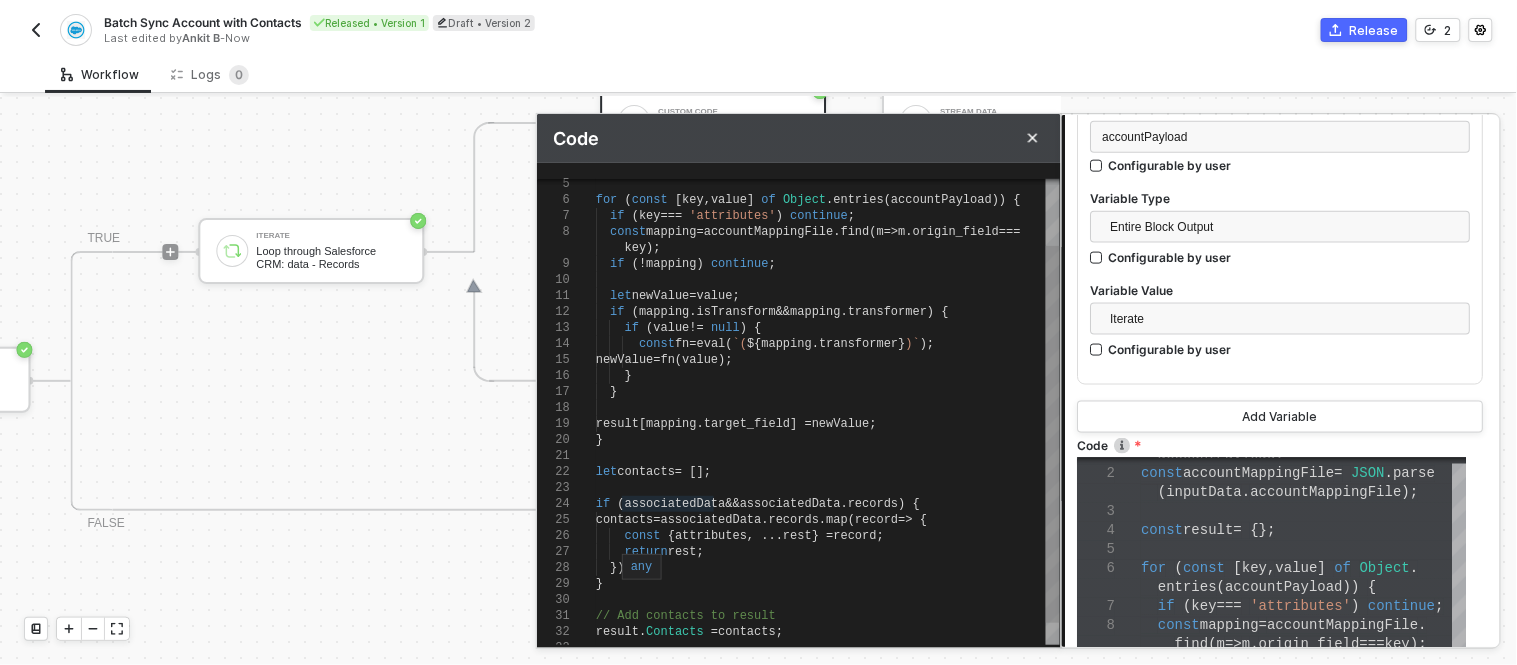 click on "associatedData" at bounding box center (675, 504) 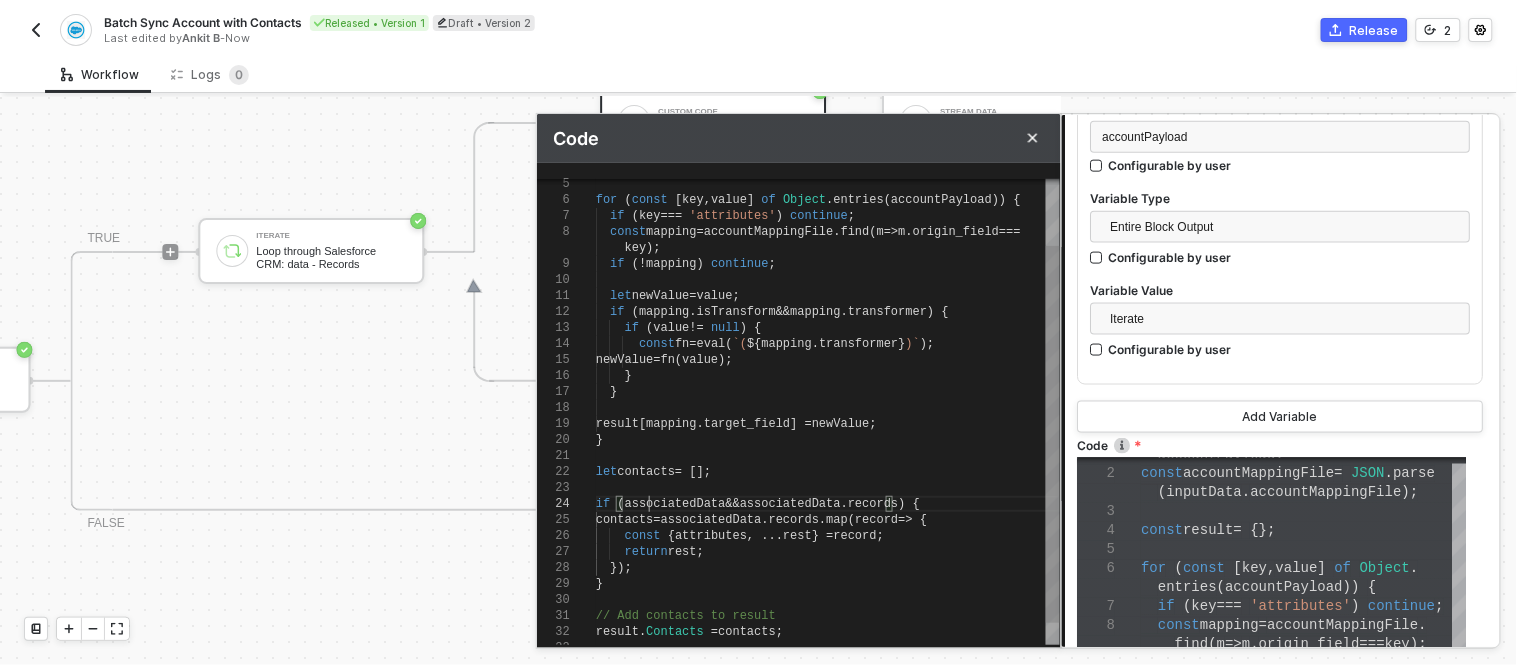 scroll, scrollTop: 0, scrollLeft: 335, axis: horizontal 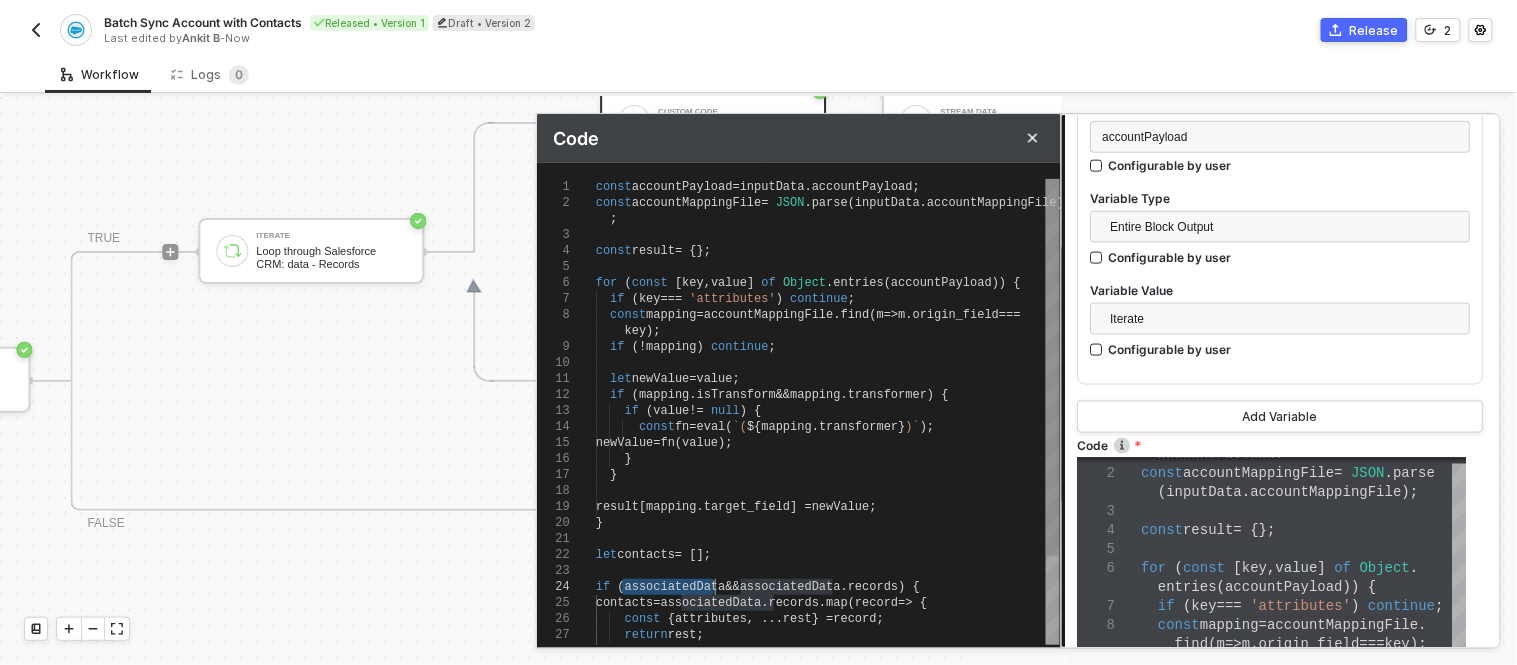 click on "for   ( const   [ key ,  value ]   of   Object . entries ( accountPayload ))   {    if   ( key  ===   'attributes' )   continue ;    const  mapping  =  accountMappingFile . find ( m  =>  m . origin_field  ===        key );    if   (! mapping )   continue ;    let  newValue  =  value ;    if   ( mapping . isTransform  &&  mapping . transformer )   {      if   ( value  !=   null )   {        const  fn  =  eval ( `( ${ mapping . transformer } )` );       newValue  =  fn ( value );      }    }   result [ mapping . target_field ]   =  newValue ; } let  contacts  =   []; if   ( associatedData  &&  associatedData . records )   {   contacts  =  associatedData . records . map ( record  =>   {      const   {  attributes ,   ... rest  }   =  record ;      return  rest ;    }); const  result  =   {};    ; const  accountMappingFile  =   JSON . parse ( inputData . accountMappingFile ) const  accountPayload  =" at bounding box center (500596, 500179) 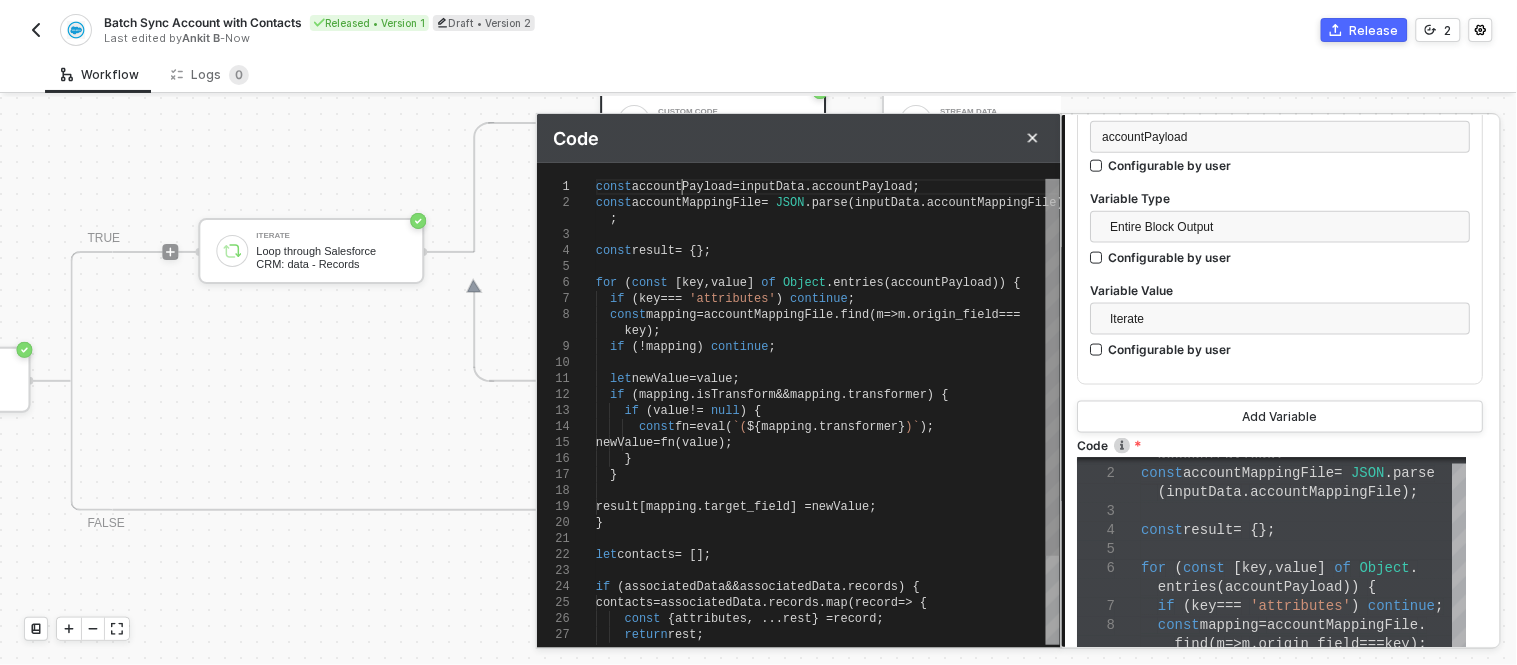 click on "for   ( const   [ key ,  value ]   of   Object . entries ( accountPayload ))   {    if   ( key  ===   'attributes' )   continue ;    const  mapping  =  accountMappingFile . find ( m  =>  m . origin_field  ===        key );    if   (! mapping )   continue ;    let  newValue  =  value ;    if   ( mapping . isTransform  &&  mapping . transformer )   {      if   ( value  !=   null )   {        const  fn  =  eval ( `( ${ mapping . transformer } )` );       newValue  =  fn ( value );      }    }   result [ mapping . target_field ]   =  newValue ; } let  contacts  =   []; if   ( associatedData  &&  associatedData . records )   {   contacts  =  associatedData . records . map ( record  =>   {      const   {  attributes ,   ... rest  }   =  record ;      return  rest ;    }); const  result  =   {};    ; const  accountMappingFile  =   JSON . parse ( inputData . accountMappingFile ) const  accountPayload  =" at bounding box center (500596, 500179) 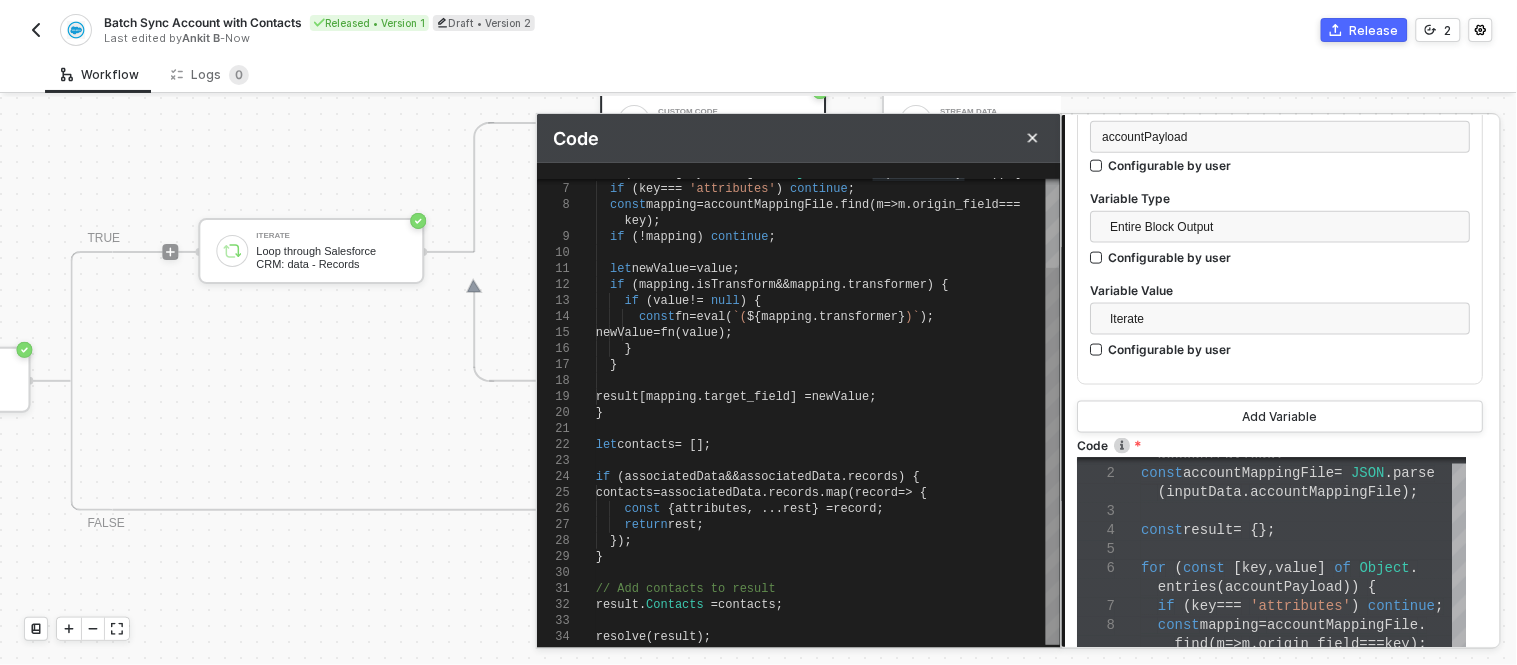 click on "associatedData" at bounding box center (675, 477) 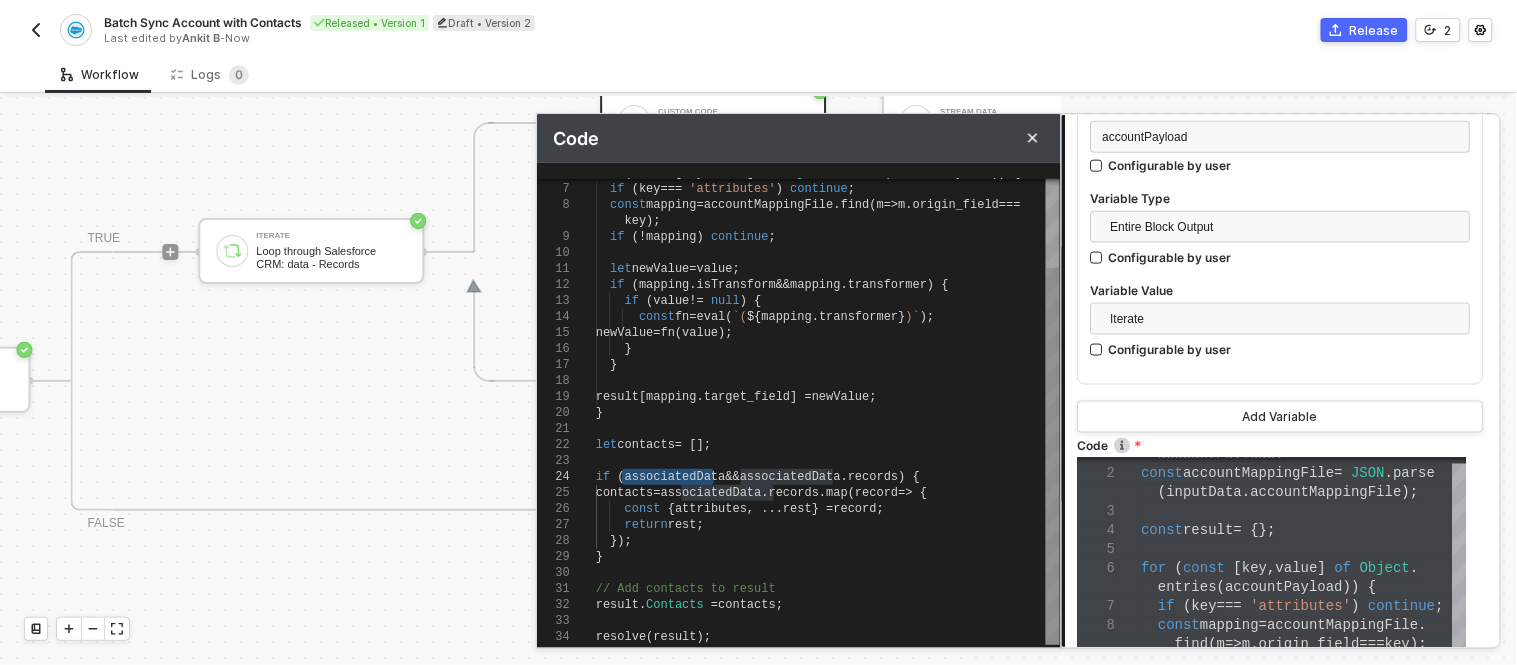 paste on "ccountPayload" 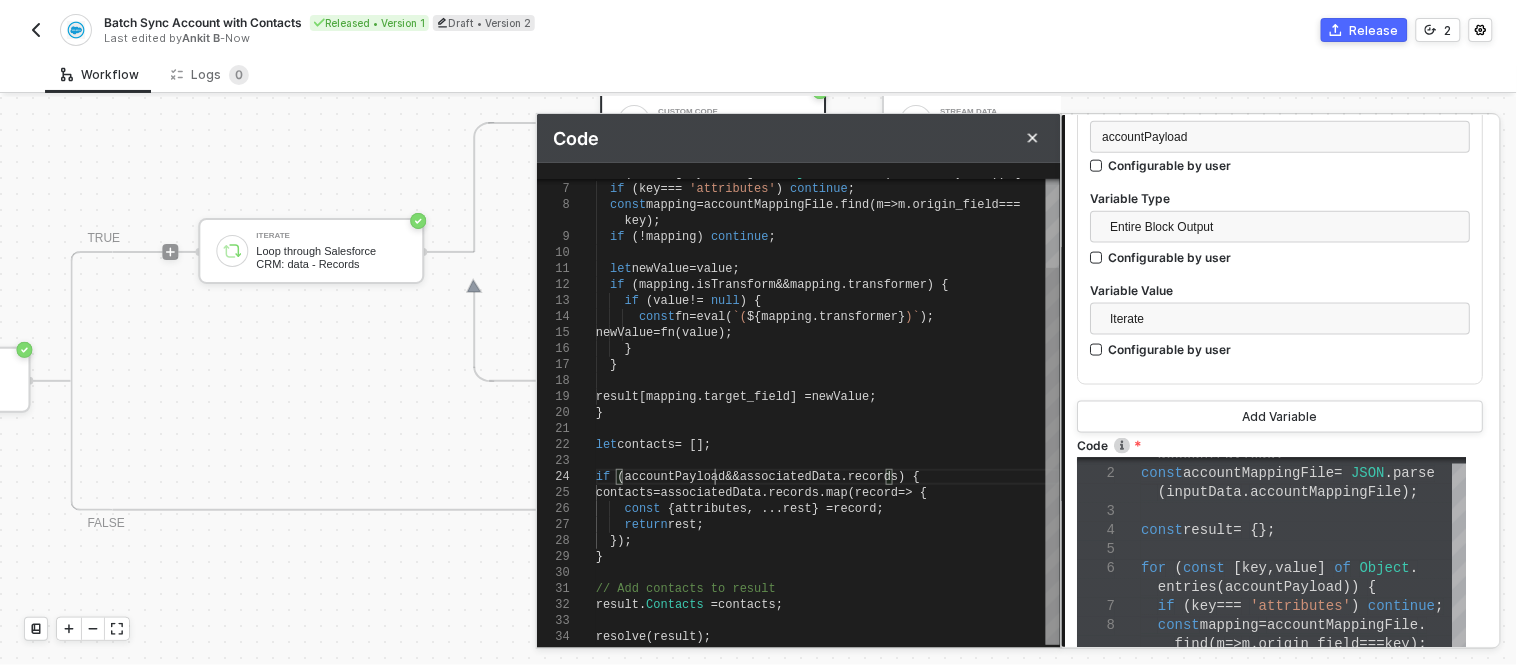 click on "associatedData" at bounding box center (790, 477) 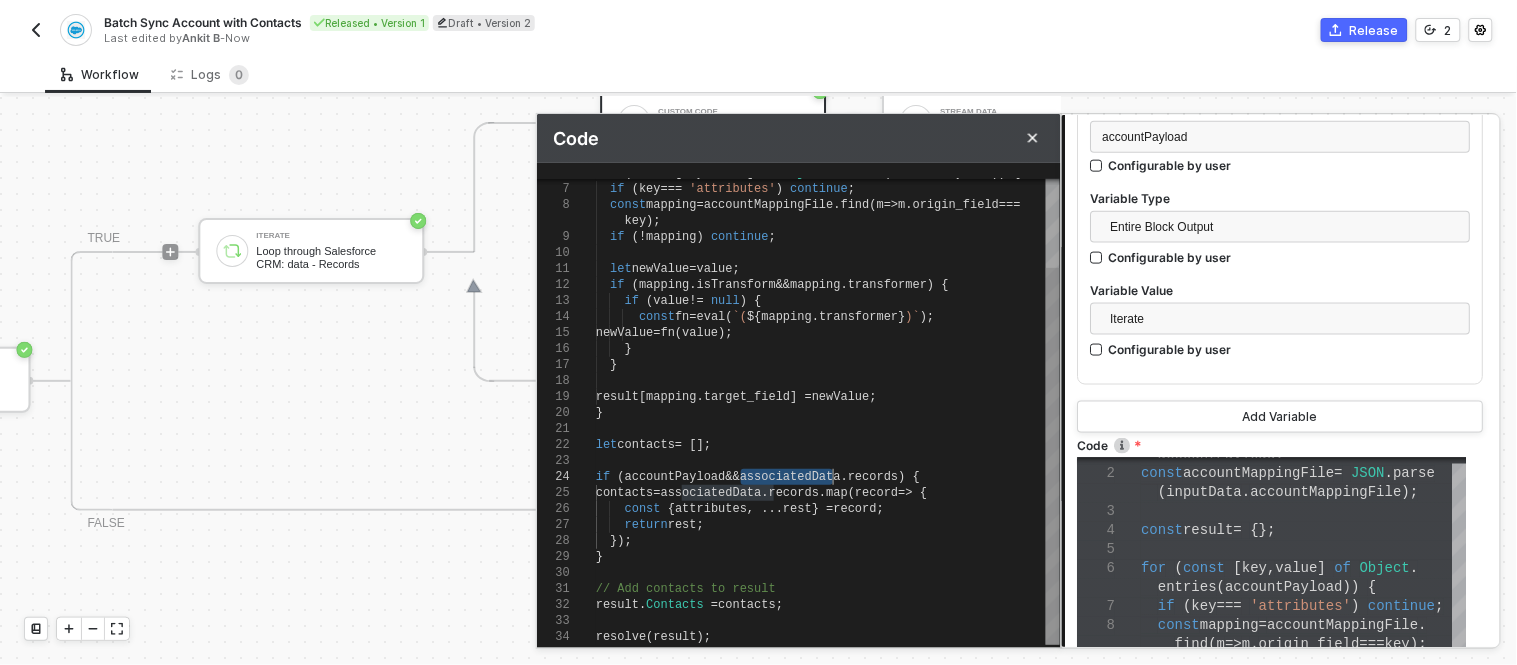 paste on "ccountPayload" 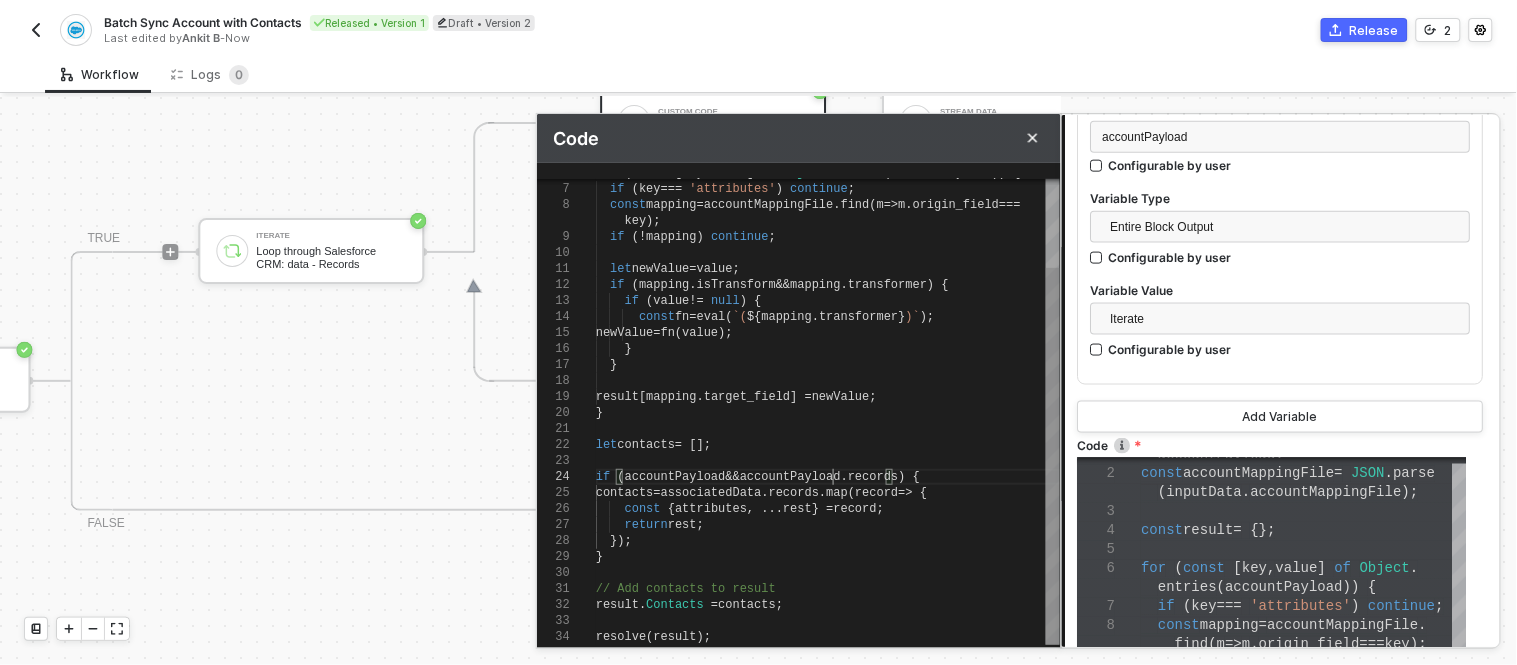 click on "records" at bounding box center (873, 477) 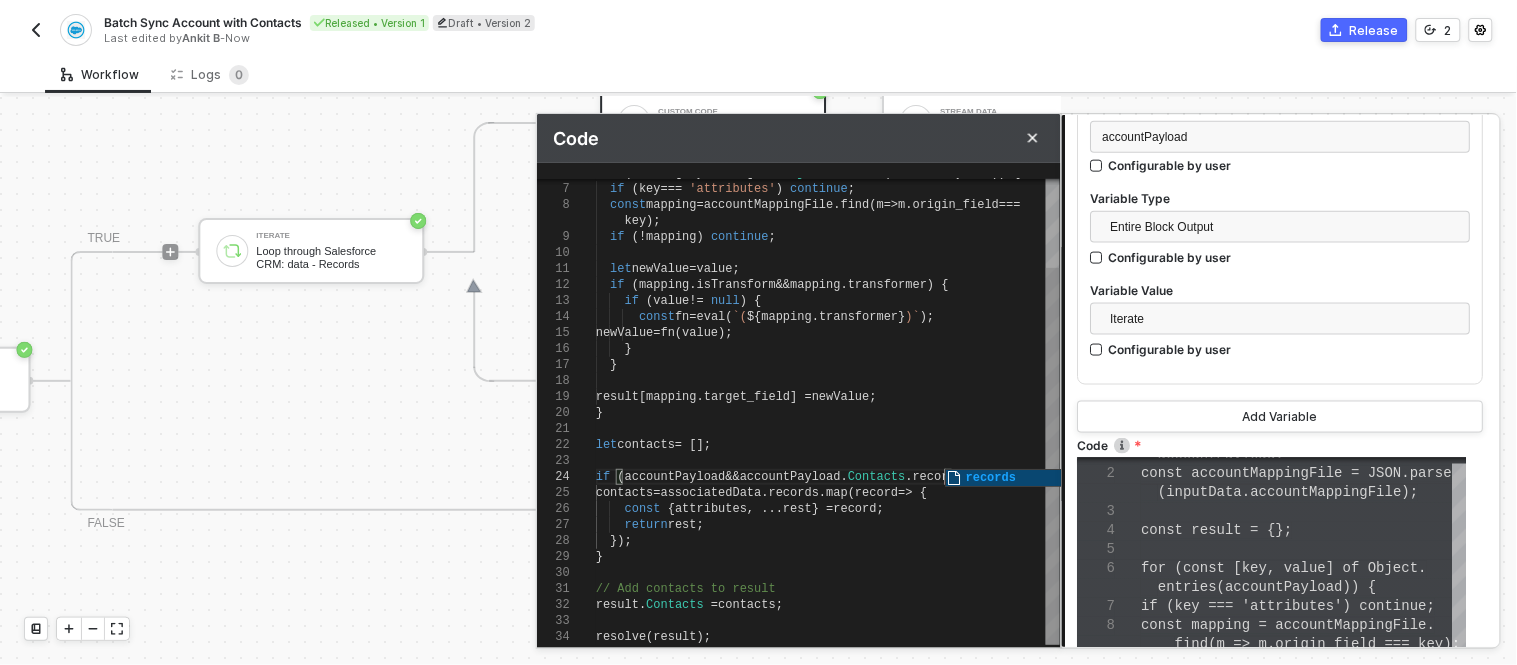 scroll, scrollTop: 80, scrollLeft: 355, axis: both 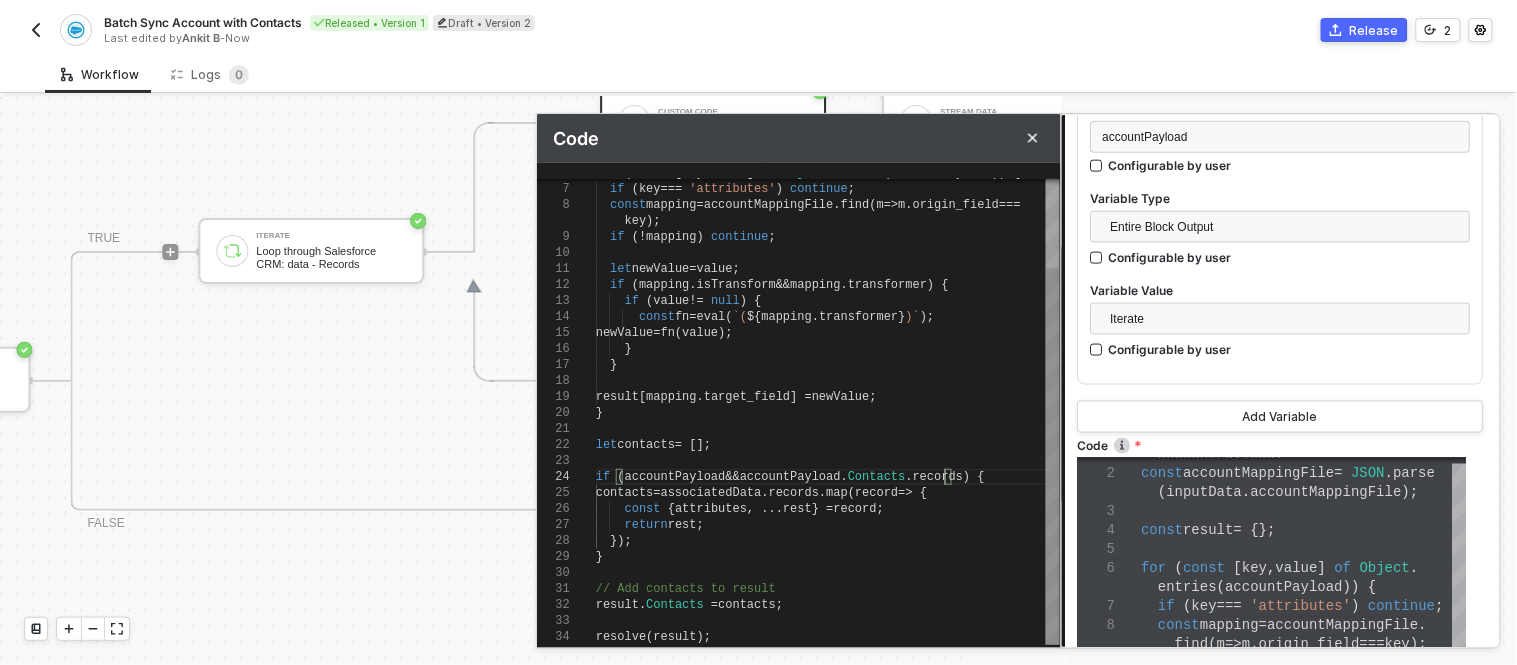 click on "return  rest ;" at bounding box center (828, 525) 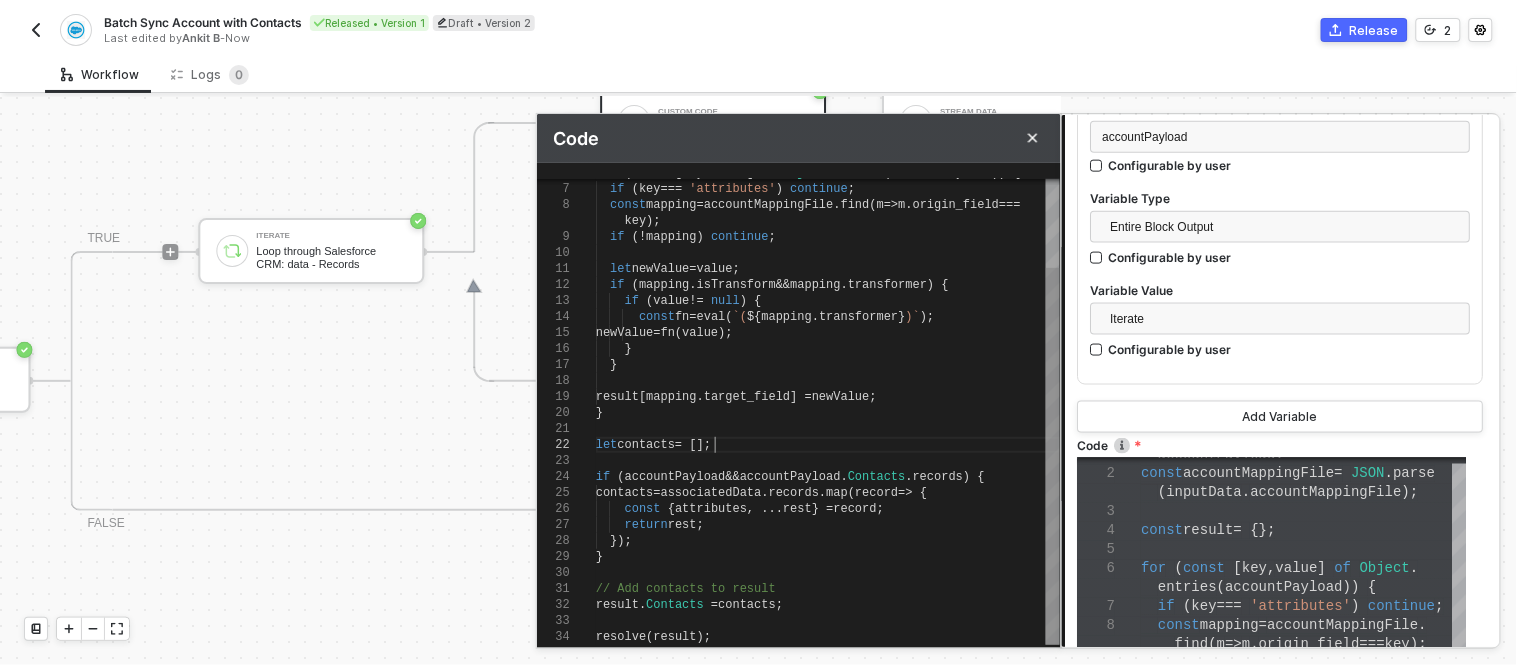 click on "let  contacts  =   [];" at bounding box center [828, 445] 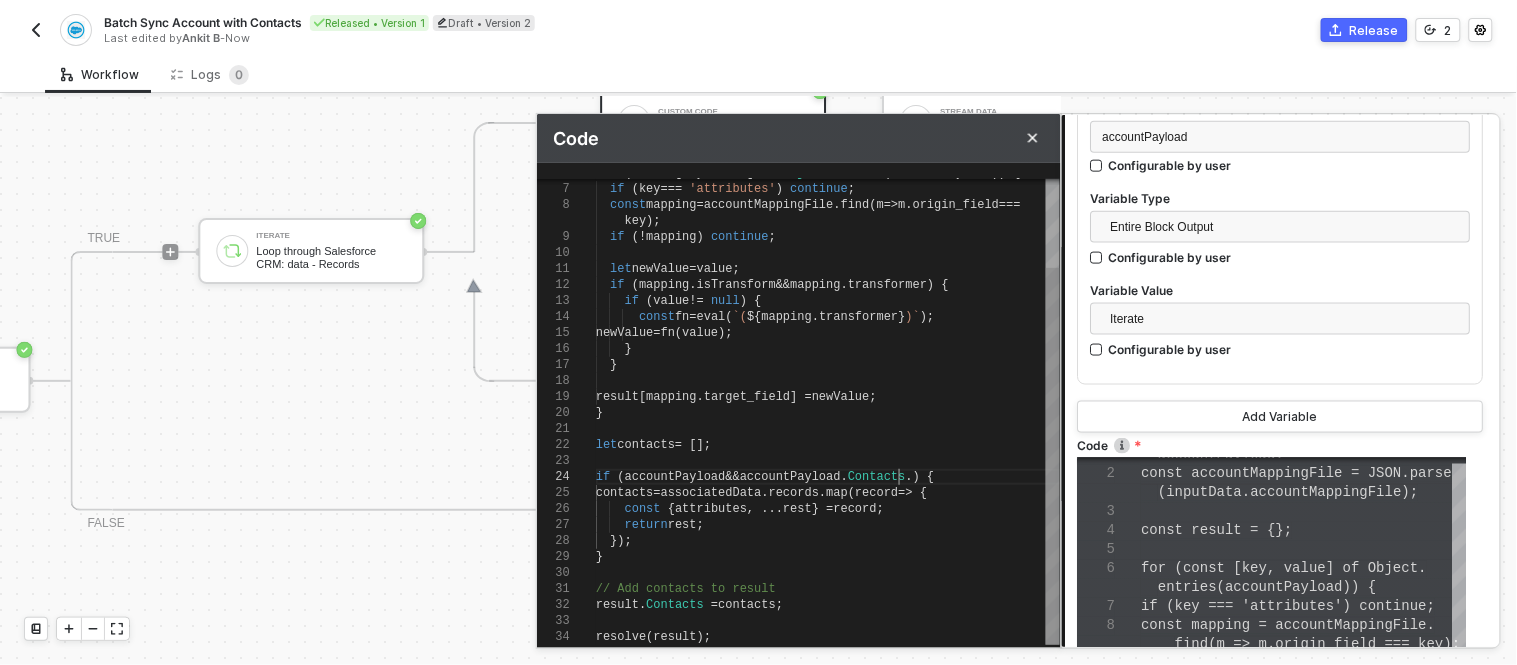 scroll, scrollTop: 80, scrollLeft: 335, axis: both 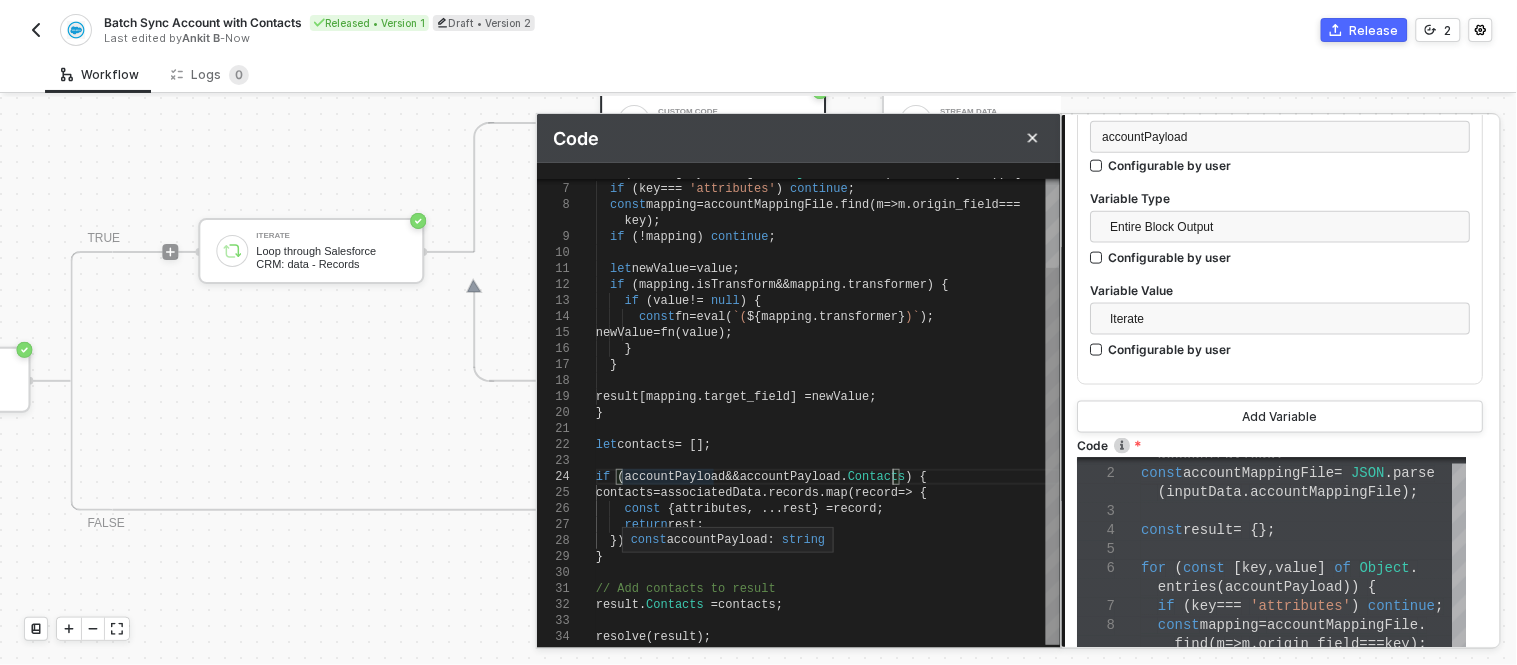 click on "accountPayload" at bounding box center (675, 477) 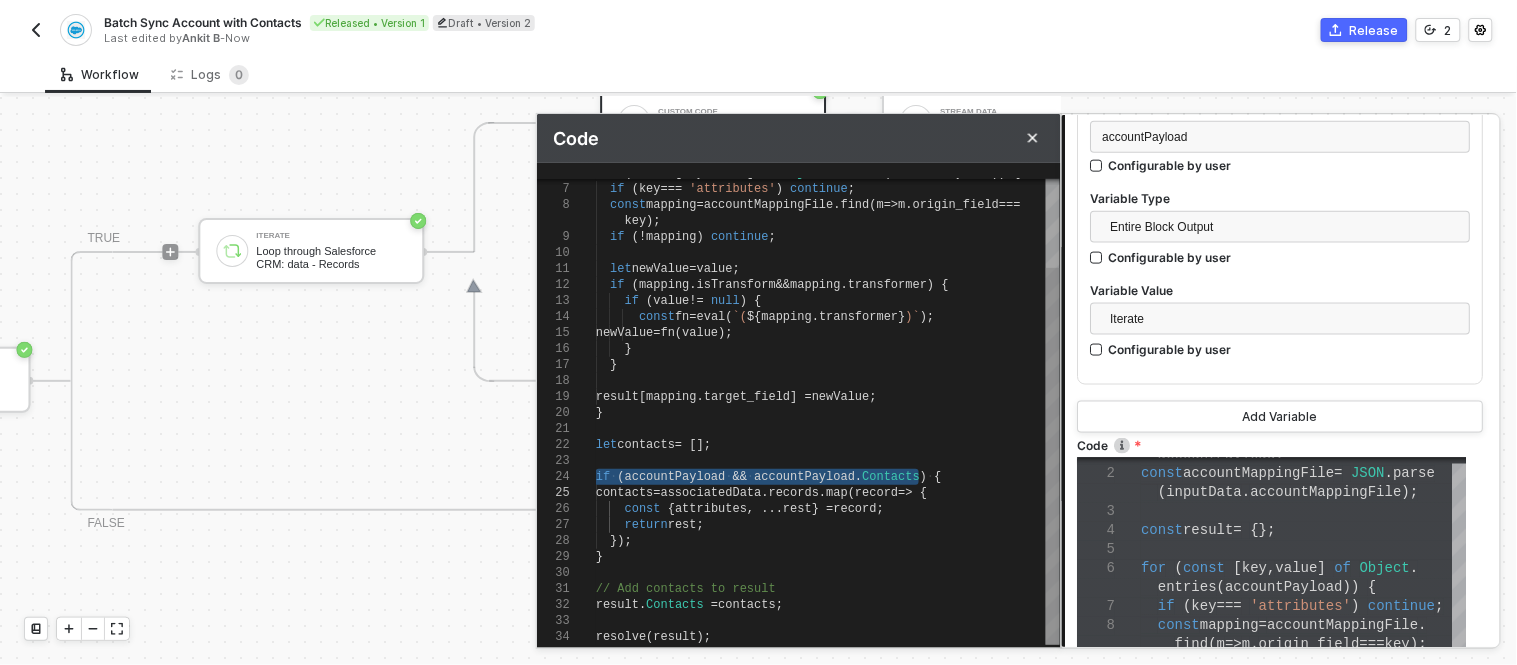 click on "accountPayload" at bounding box center [804, 477] 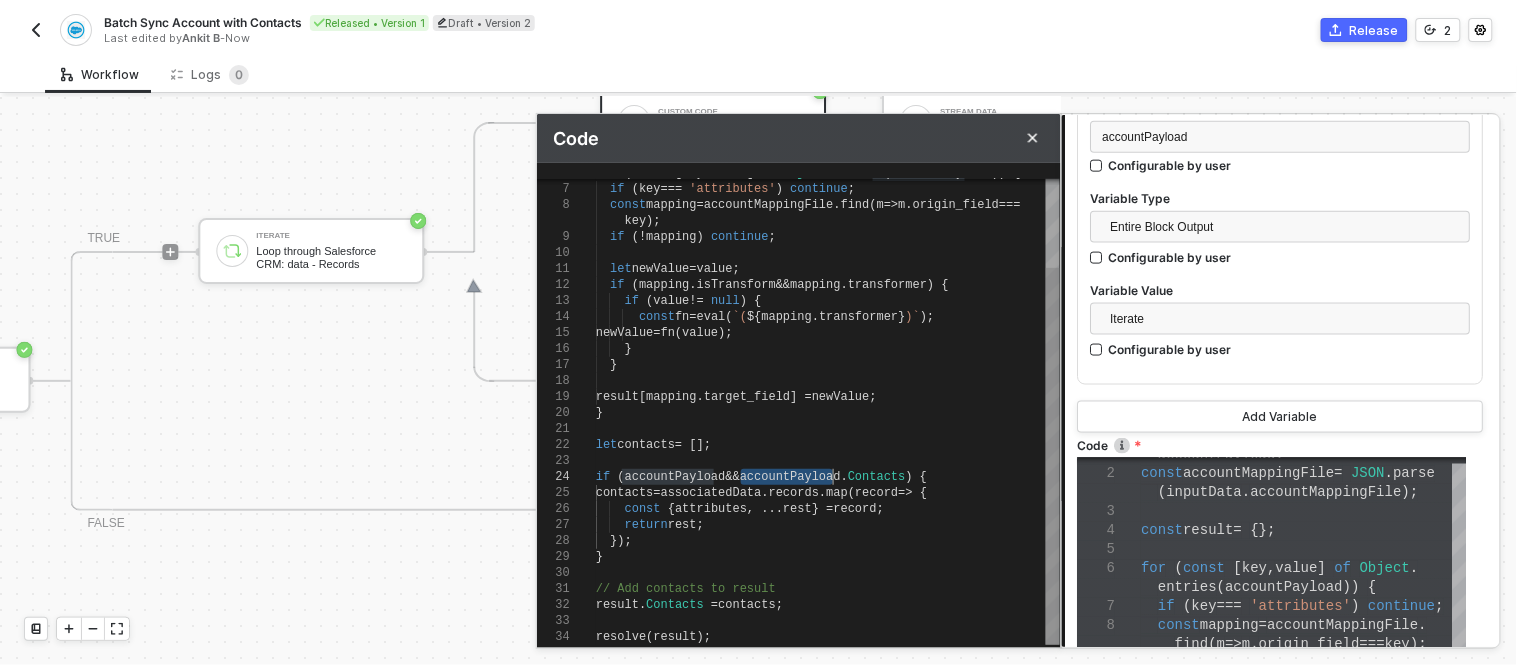 click on "for   ( const   [ key ,  value ]   of   Object . entries ( accountPayload ))   {    if   ( key  ===   'attributes' )   continue ;    const  mapping  =  accountMappingFile . find ( m  =>  m . origin_field  ===        key );    if   (! mapping )   continue ;    let  newValue  =  value ;    if   ( mapping . isTransform  &&  mapping . transformer )   {      if   ( value  !=   null )   {        const  fn  =  eval ( `( ${ mapping . transformer } )` );       newValue  =  fn ( value );      }    }   result [ mapping . target_field ]   =  newValue ; } let  contacts  =   []; if   ( accountPayload  &&  accountPayload . Contacts )   {   contacts  =  associatedData . records . map ( record  =>   {      const   {  attributes ,   ... rest  }   =  record ;      return  rest ;    }); } // Add contacts to result result . Contacts   =  contacts ; resolve ( result );" at bounding box center [500596, 500069] 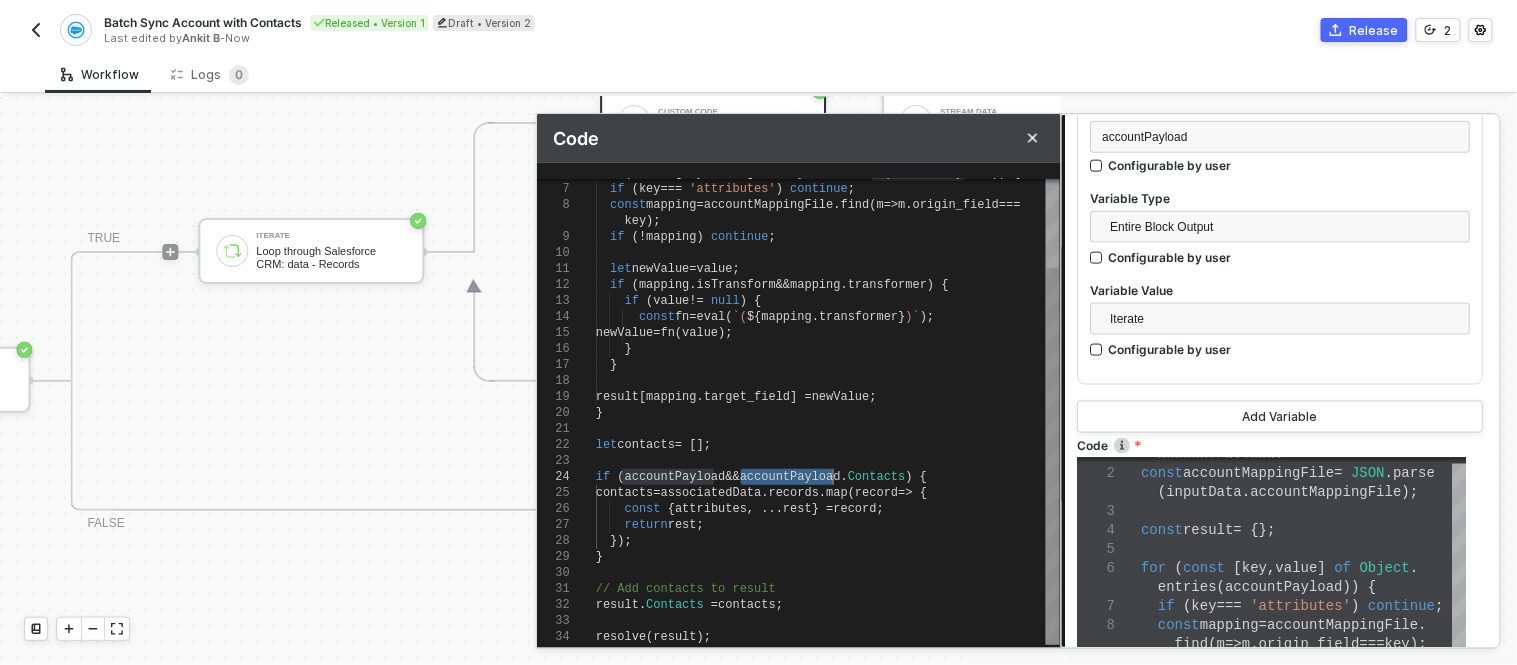click on "for   ( const   [ key ,  value ]   of   Object . entries ( accountPayload ))   {    if   ( key  ===   'attributes' )   continue ;    const  mapping  =  accountMappingFile . find ( m  =>  m . origin_field  ===        key );    if   (! mapping )   continue ;    let  newValue  =  value ;    if   ( mapping . isTransform  &&  mapping . transformer )   {      if   ( value  !=   null )   {        const  fn  =  eval ( `( ${ mapping . transformer } )` );       newValue  =  fn ( value );      }    }   result [ mapping . target_field ]   =  newValue ; } let  contacts  =   []; if   ( accountPayload  &&  accountPayload . Contacts )   {   contacts  =  associatedData . records . map ( record  =>   {      const   {  attributes ,   ... rest  }   =  record ;      return  rest ;    }); } // Add contacts to result result . Contacts   =  contacts ; resolve ( result );" at bounding box center [500596, 500069] 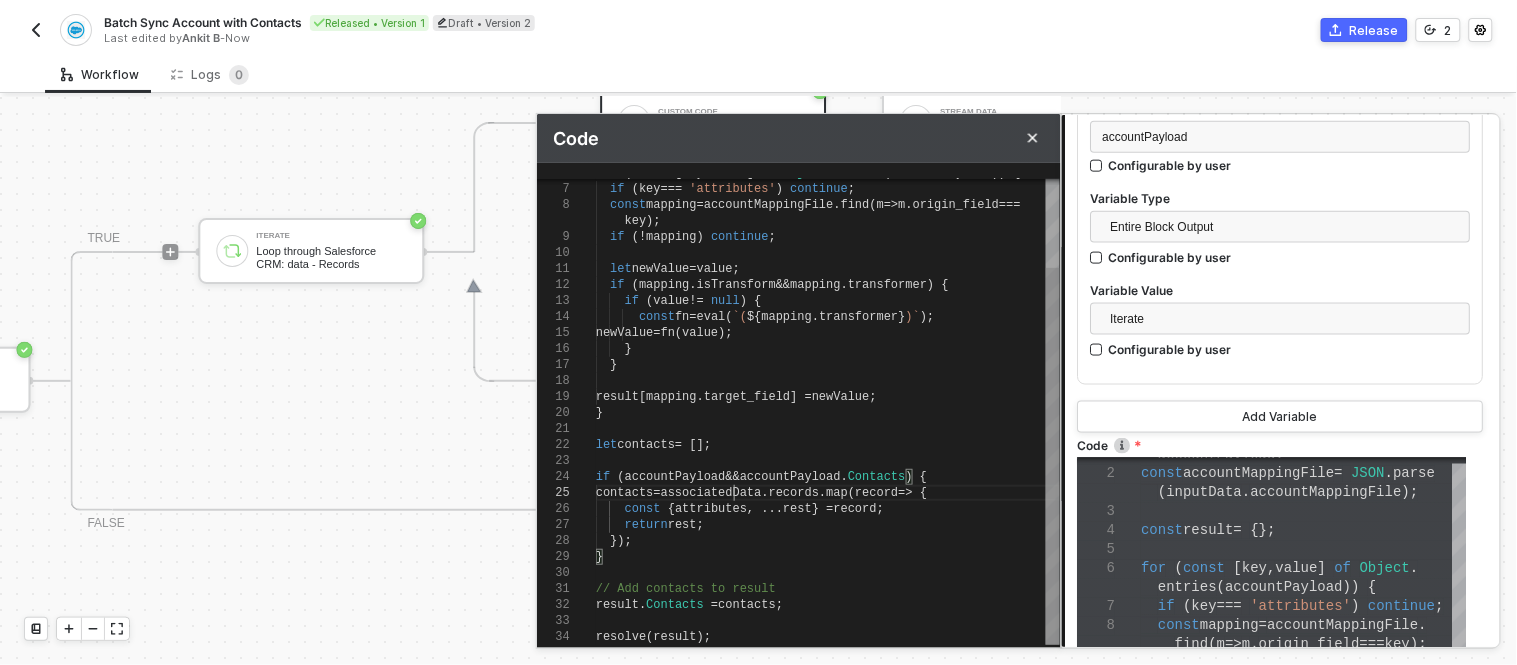 click on "for   ( const   [ key ,  value ]   of   Object . entries ( accountPayload ))   {    if   ( key  ===   'attributes' )   continue ;    const  mapping  =  accountMappingFile . find ( m  =>  m . origin_field  ===        key );    if   (! mapping )   continue ;    let  newValue  =  value ;    if   ( mapping . isTransform  &&  mapping . transformer )   {      if   ( value  !=   null )   {        const  fn  =  eval ( `( ${ mapping . transformer } )` );       newValue  =  fn ( value );      }    }   result [ mapping . target_field ]   =  newValue ; } let  contacts  =   []; if   ( accountPayload  &&  accountPayload . Contacts )   {   contacts  =  associatedData . records . map ( record  =>   {      const   {  attributes ,   ... rest  }   =  record ;      return  rest ;    }); } // Add contacts to result result . Contacts   =  contacts ; resolve ( result );" at bounding box center (500596, 500069) 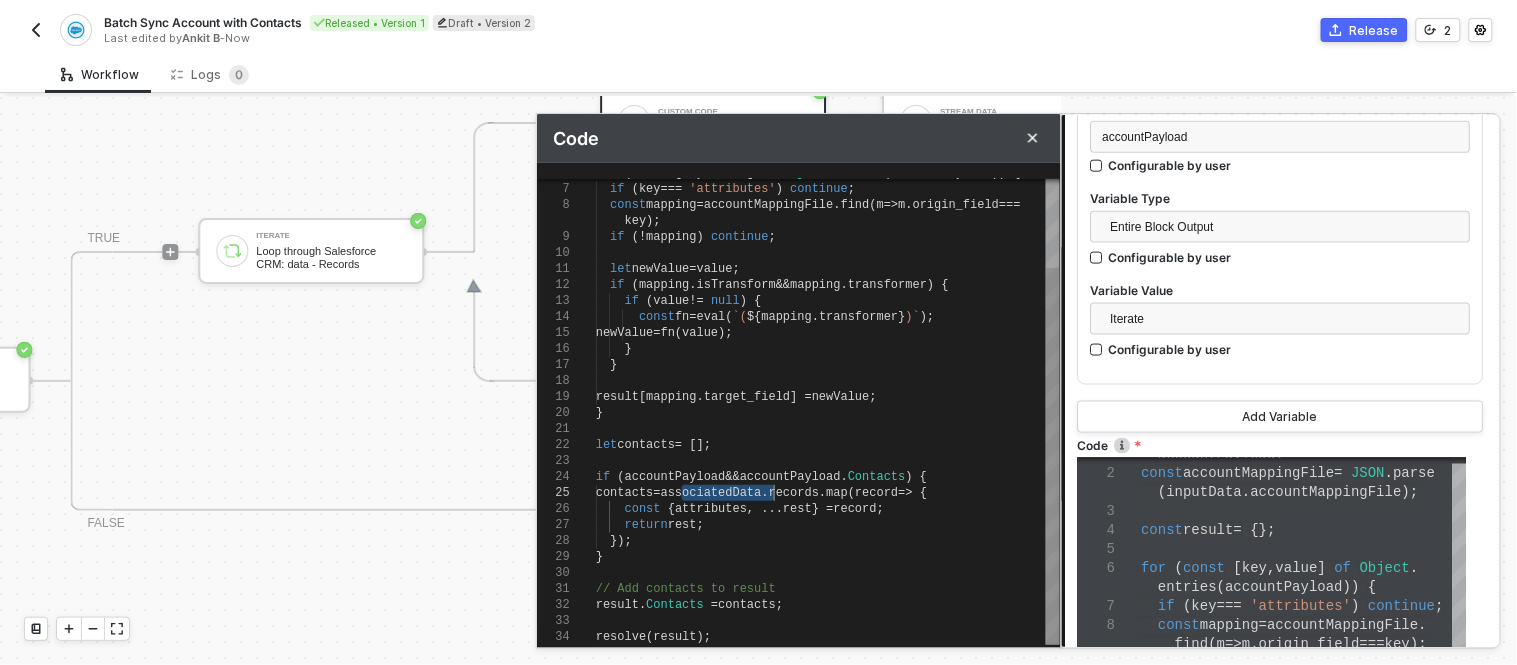 paste on "ccountPayload" 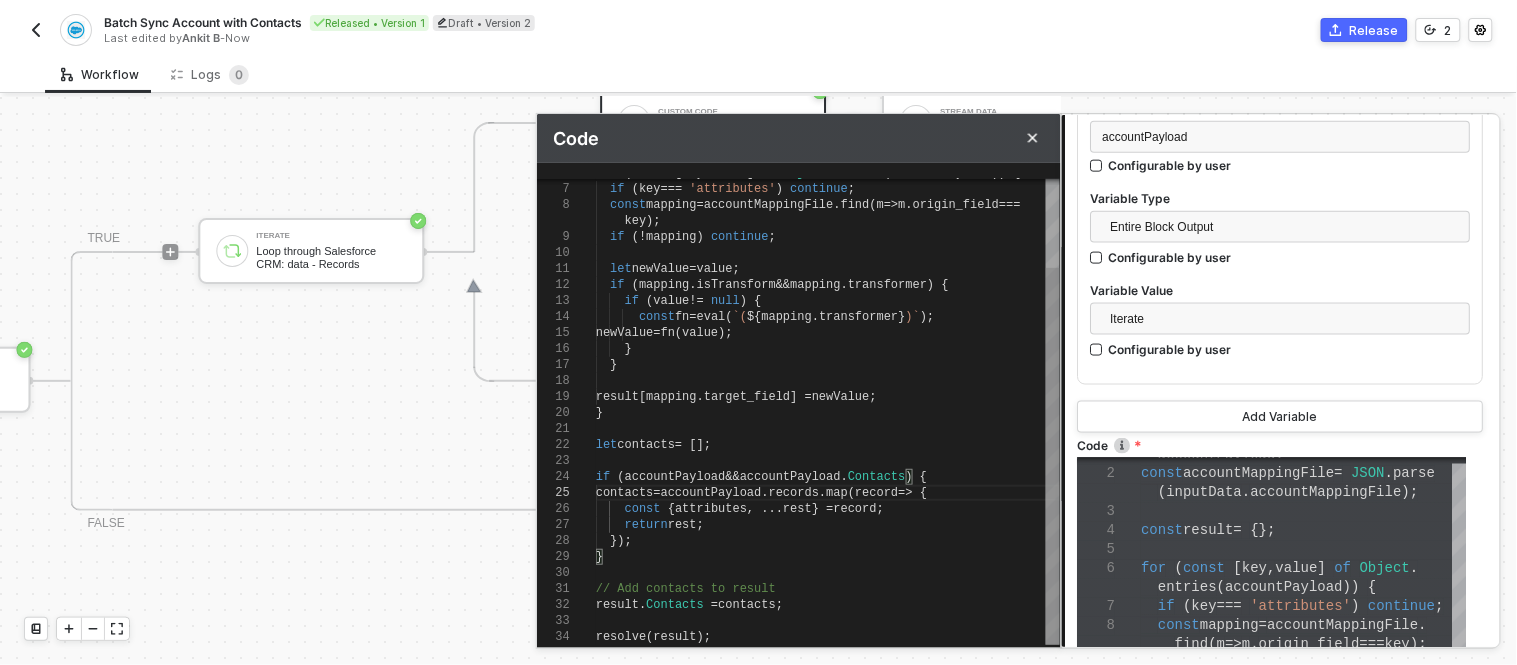 click on "for   ( const   [ key ,  value ]   of   Object . entries ( accountPayload ))   {    if   ( key  ===   'attributes' )   continue ;    const  mapping  =  accountMappingFile . find ( m  =>  m . origin_field  ===        key );    if   (! mapping )   continue ;    let  newValue  =  value ;    if   ( mapping . isTransform  &&  mapping . transformer )   {      if   ( value  !=   null )   {        const  fn  =  eval ( `( ${ mapping . transformer } )` );       newValue  =  fn ( value );      }    }   result [ mapping . target_field ]   =  newValue ; } let  contacts  =   []; if   ( accountPayload  &&  accountPayload . Contacts )   {   contacts  =  accountPayload . records . map ( record  =>   {      const   {  attributes ,   ... rest  }   =  record ;      return  rest ;    }); } // Add contacts to result result . Contacts   =  contacts ; resolve ( result );" at bounding box center (500596, 500069) 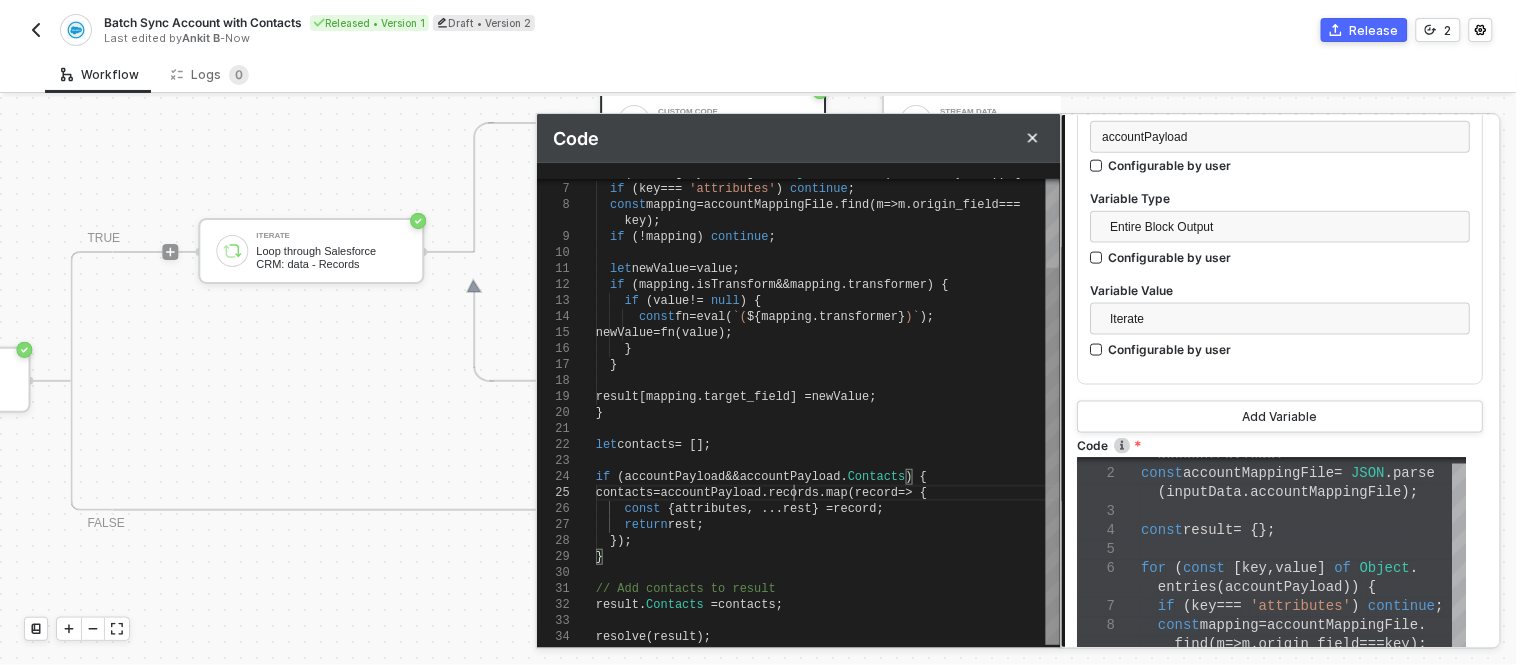 click on "for   ( const   [ key ,  value ]   of   Object . entries ( accountPayload ))   {    if   ( key  ===   'attributes' )   continue ;    const  mapping  =  accountMappingFile . find ( m  =>  m . origin_field  ===        key );    if   (! mapping )   continue ;    let  newValue  =  value ;    if   ( mapping . isTransform  &&  mapping . transformer )   {      if   ( value  !=   null )   {        const  fn  =  eval ( `( ${ mapping . transformer } )` );       newValue  =  fn ( value );      }    }   result [ mapping . target_field ]   =  newValue ; } let  contacts  =   []; if   ( accountPayload  &&  accountPayload . Contacts )   {   contacts  =  accountPayload . records . map ( record  =>   {      const   {  attributes ,   ... rest  }   =  record ;      return  rest ;    }); } // Add contacts to result result . Contacts   =  contacts ; resolve ( result );" at bounding box center (500596, 500069) 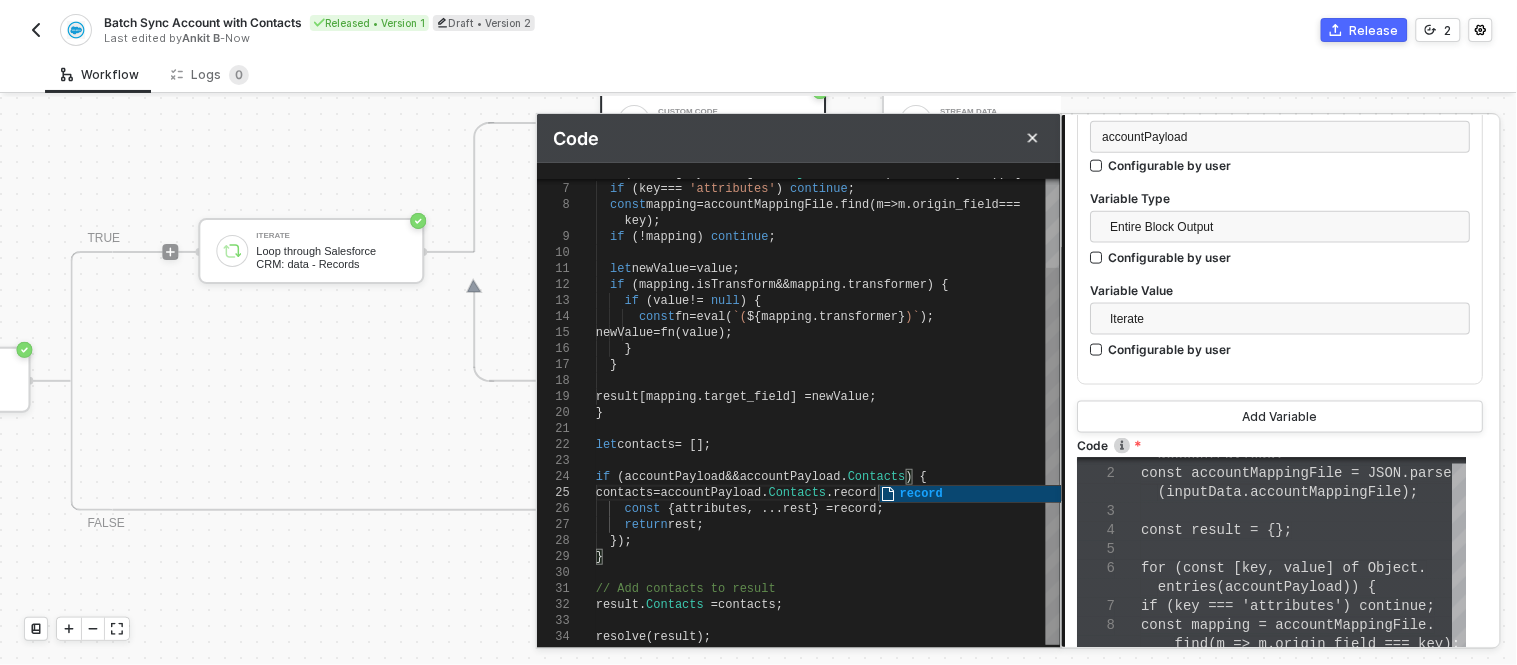 scroll, scrollTop: 95, scrollLeft: 288, axis: both 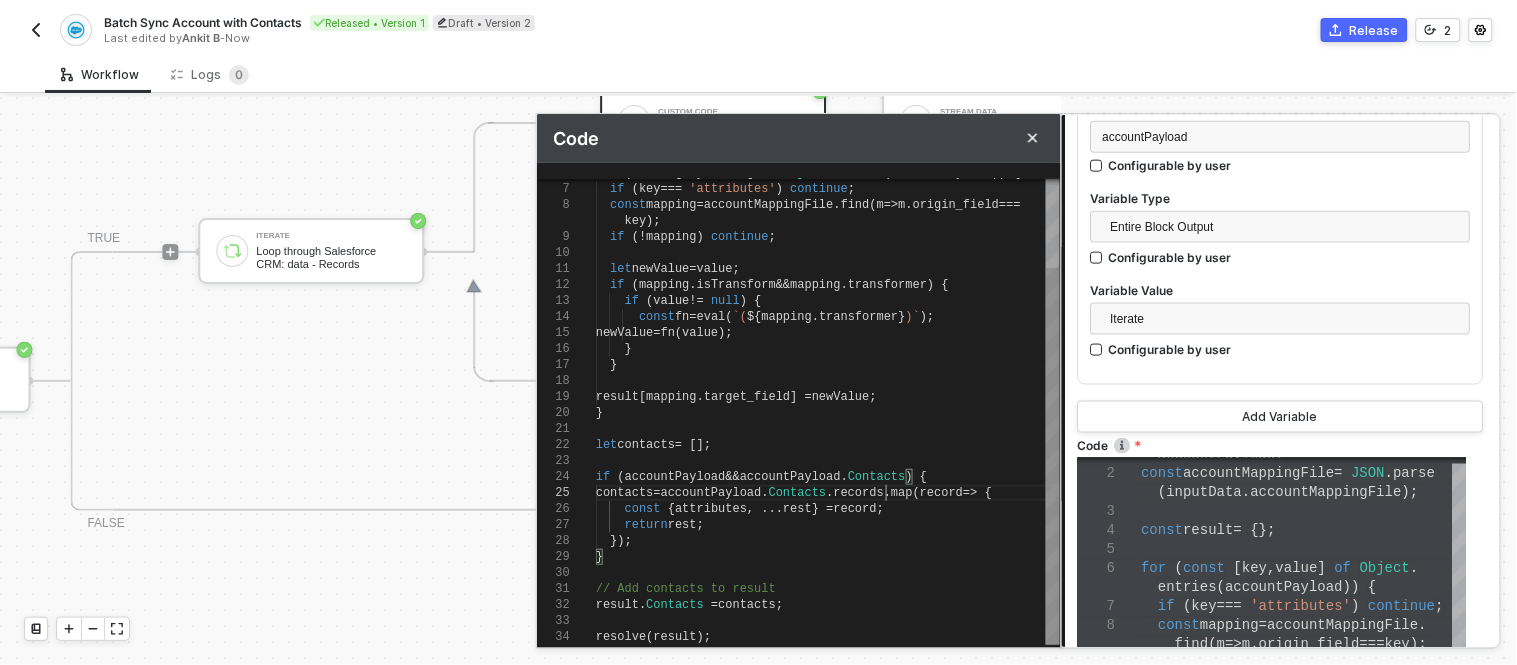 click on "return  rest ;" at bounding box center [828, 525] 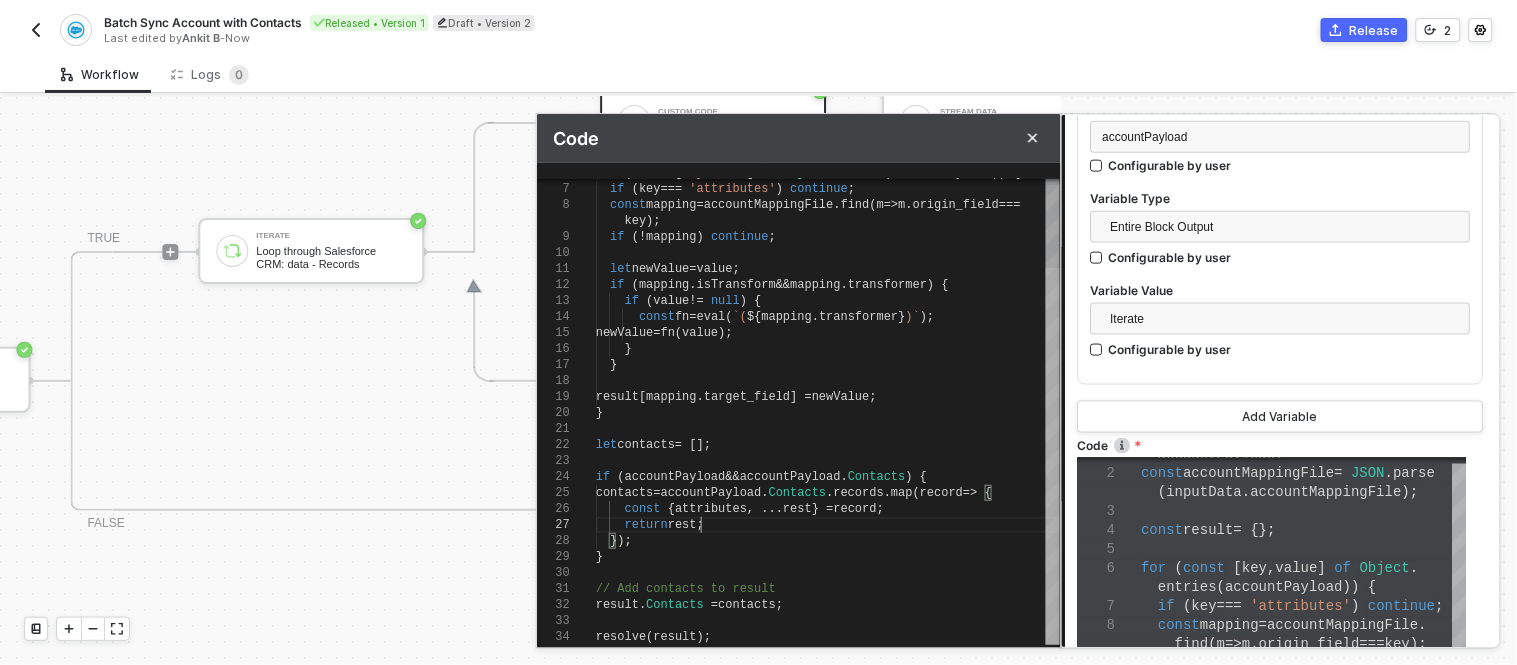 drag, startPoint x: 1051, startPoint y: 452, endPoint x: 1051, endPoint y: 508, distance: 56 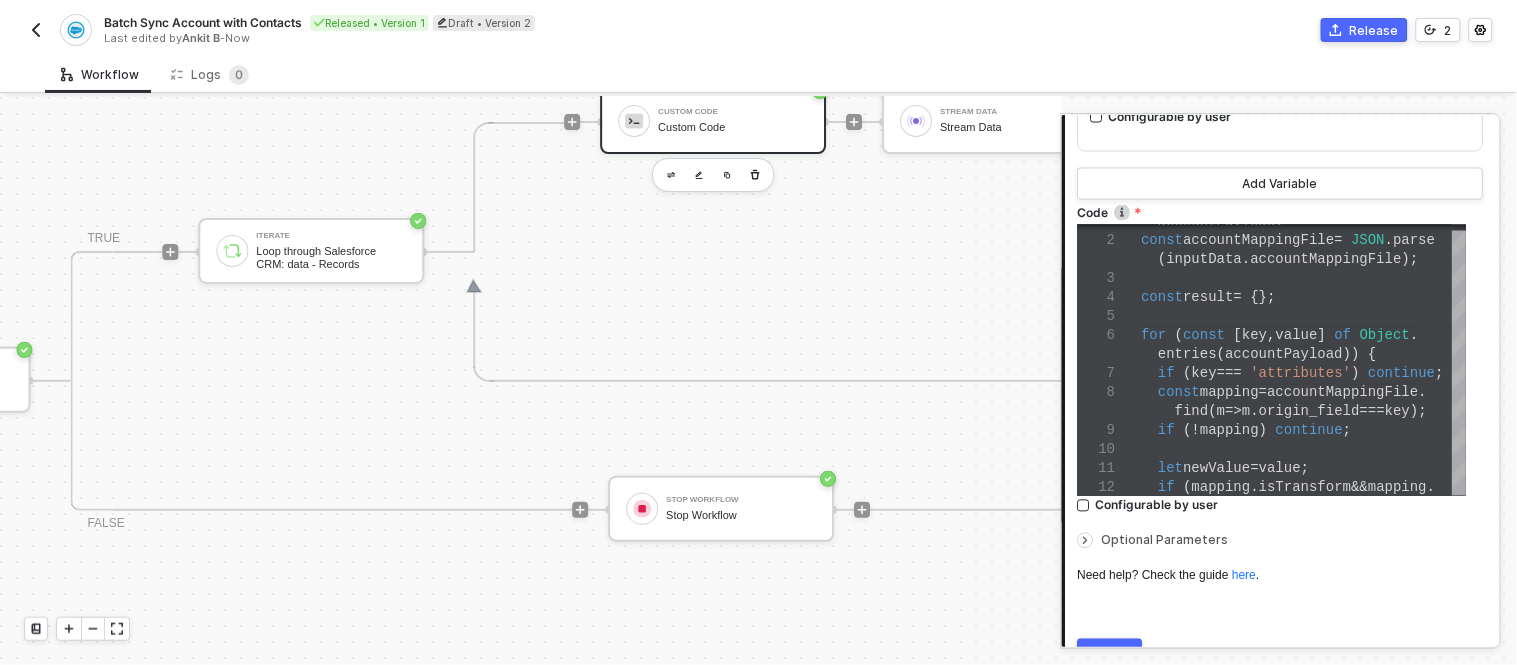 scroll, scrollTop: 813, scrollLeft: 0, axis: vertical 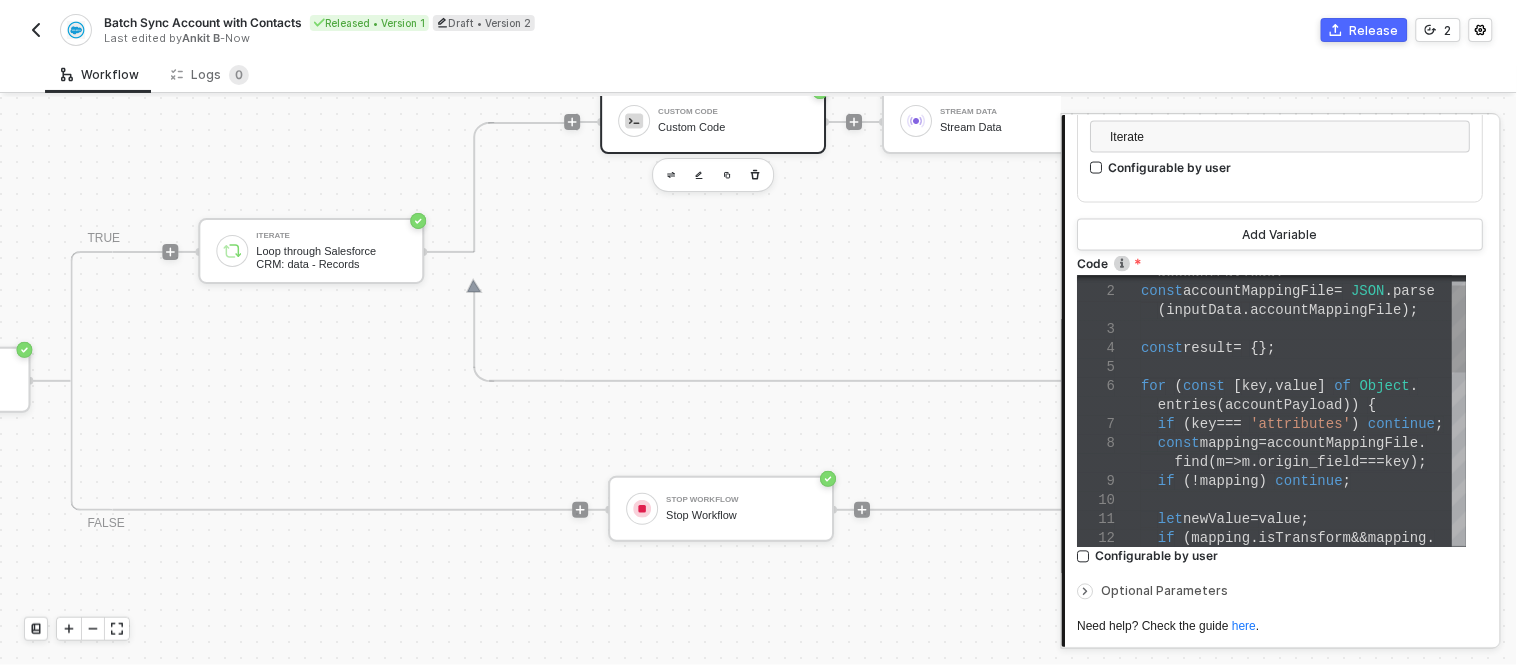 click on "if   ( key  ===   'attributes' )   continue ;" at bounding box center (1304, 425) 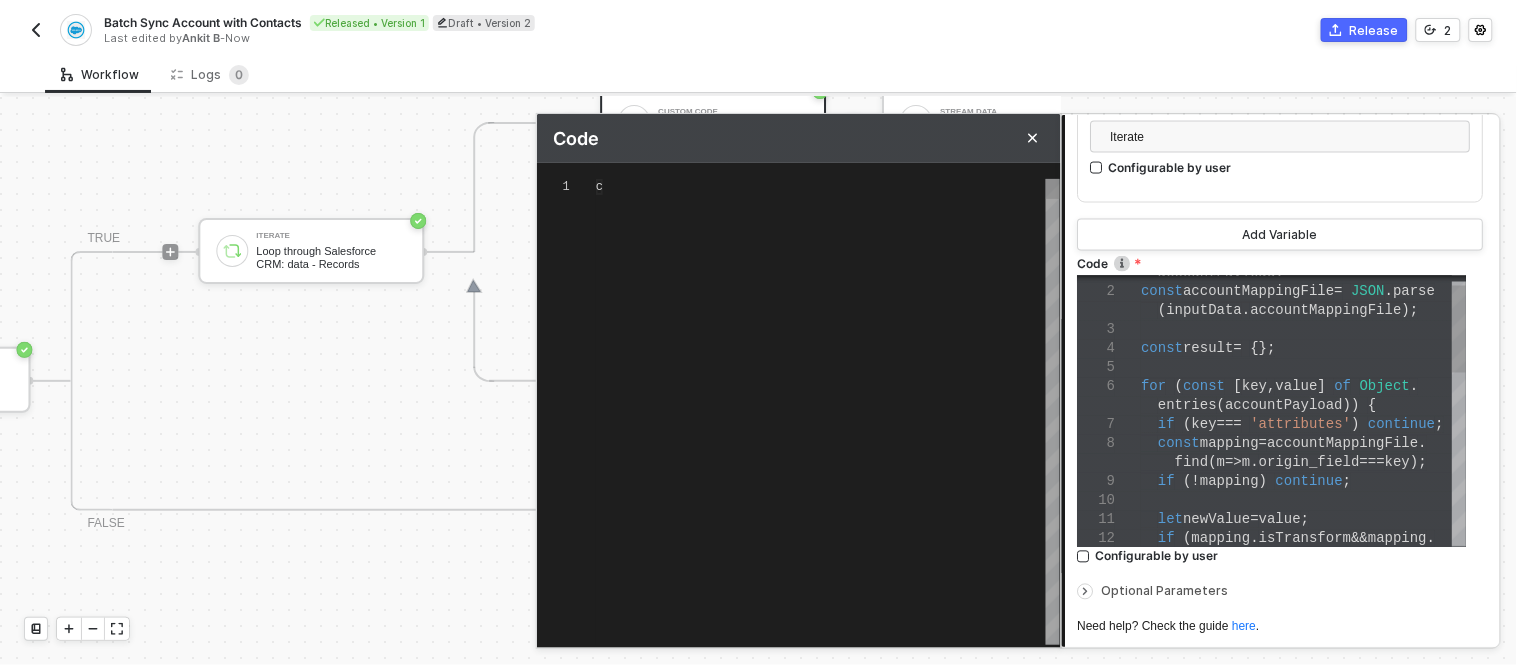 type on "const accountPayload = inputData.accountPayload;
const accountMappingFile = JSON.parse(inputData.accountMappingFile);
const result = {};
for (const [key, value] of Object.entries(accountPayload)) {
if (key === 'attributes') continue;
const mapping = accountMappingFile.find(m => m.origin_field === key);" 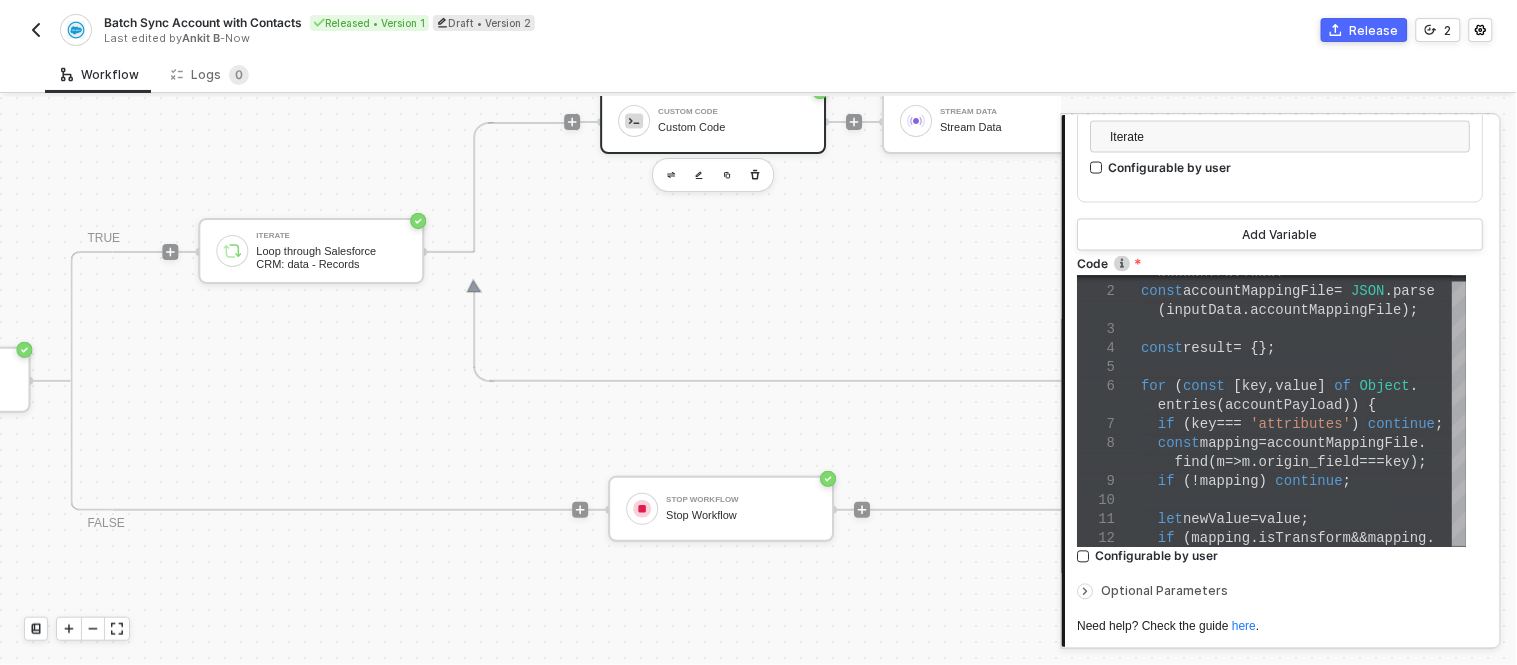 scroll, scrollTop: 964, scrollLeft: 0, axis: vertical 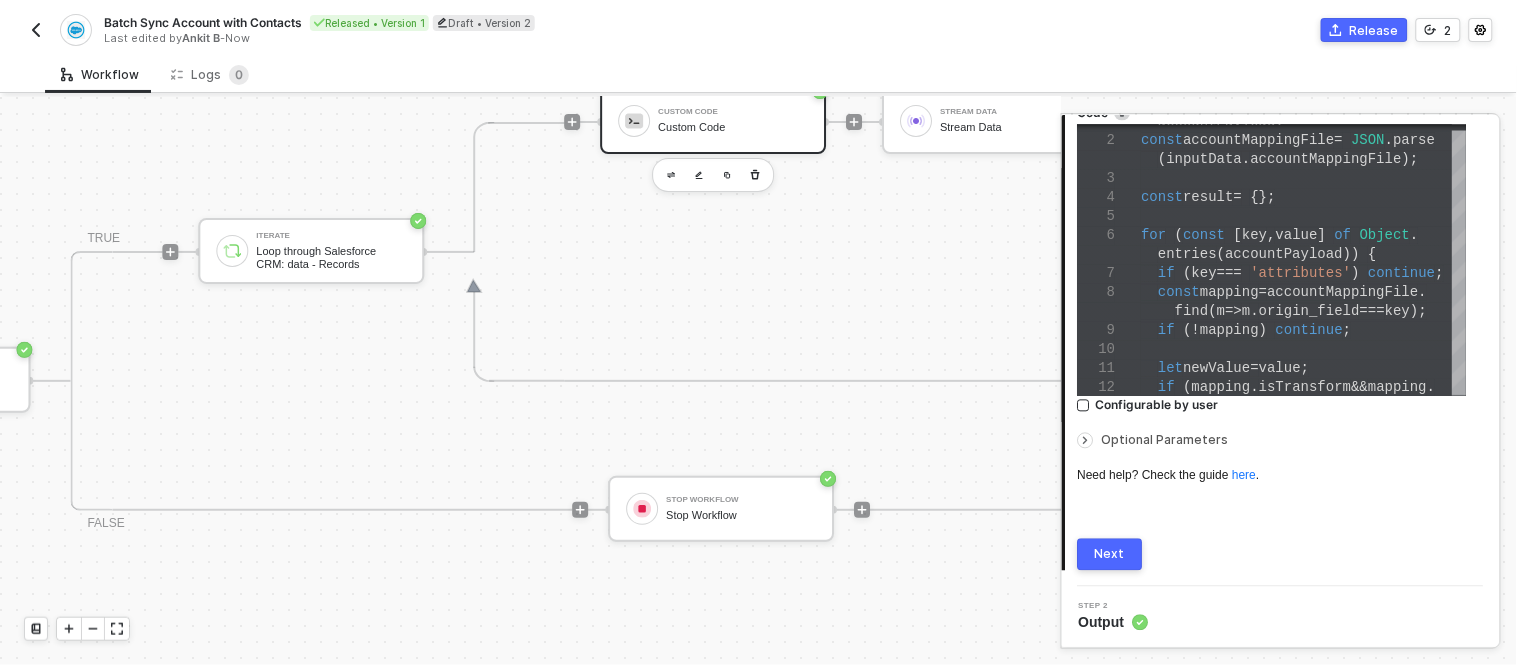 click on "Next" at bounding box center [1111, 555] 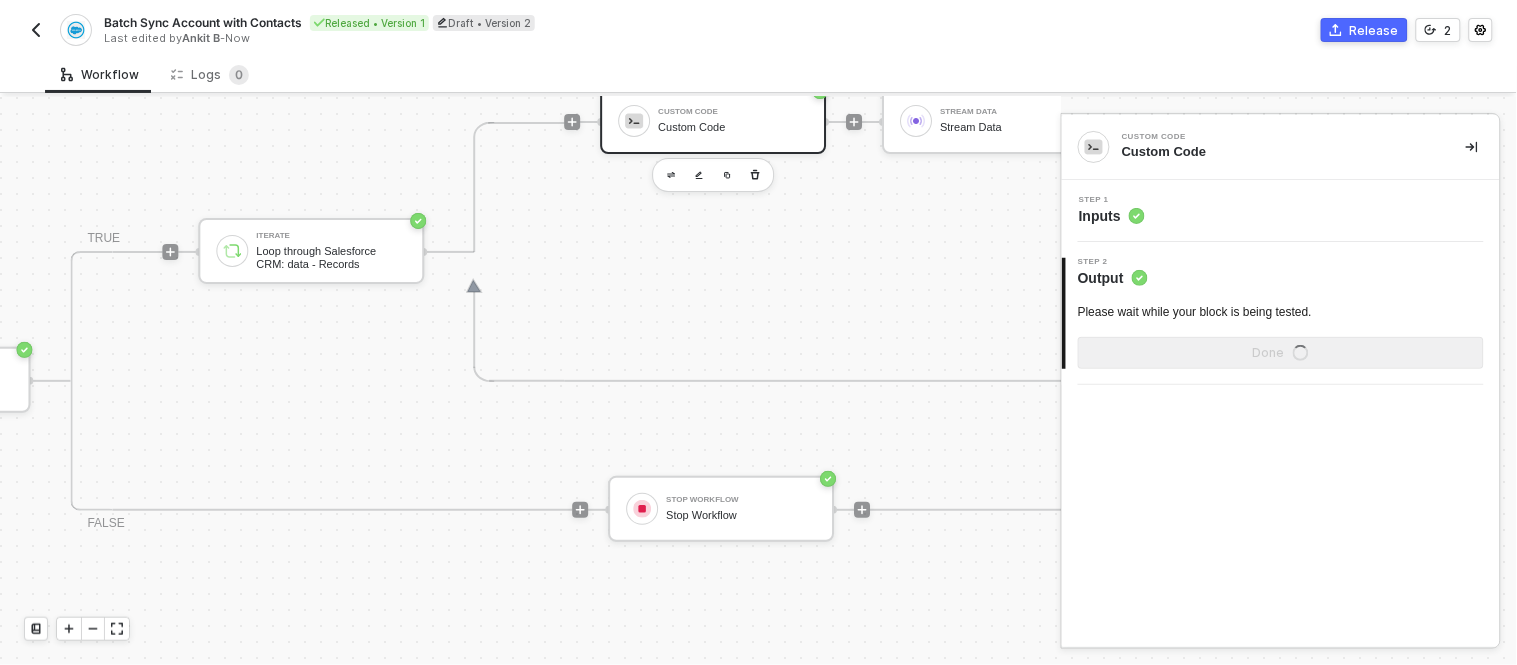 scroll, scrollTop: 0, scrollLeft: 0, axis: both 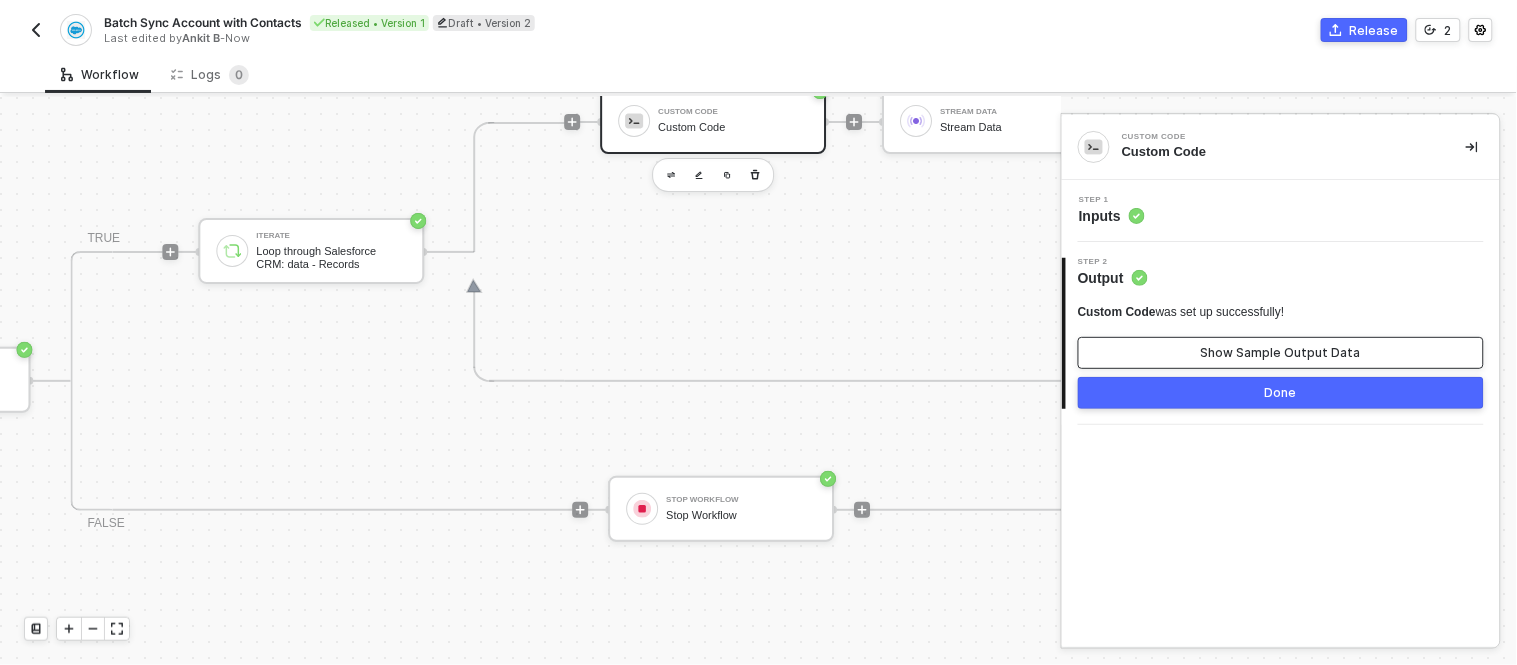 click on "Show Sample Output Data" at bounding box center (1281, 353) 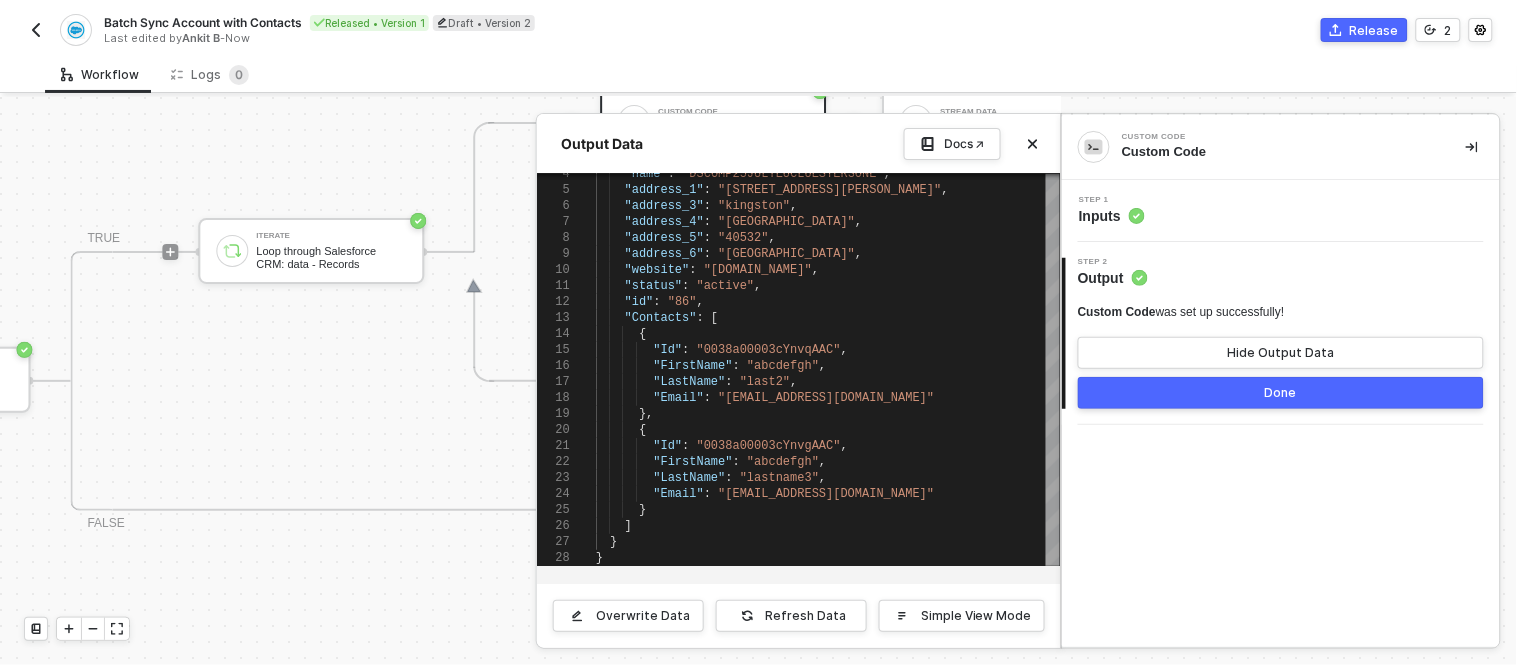 click on "Done" at bounding box center [1281, 393] 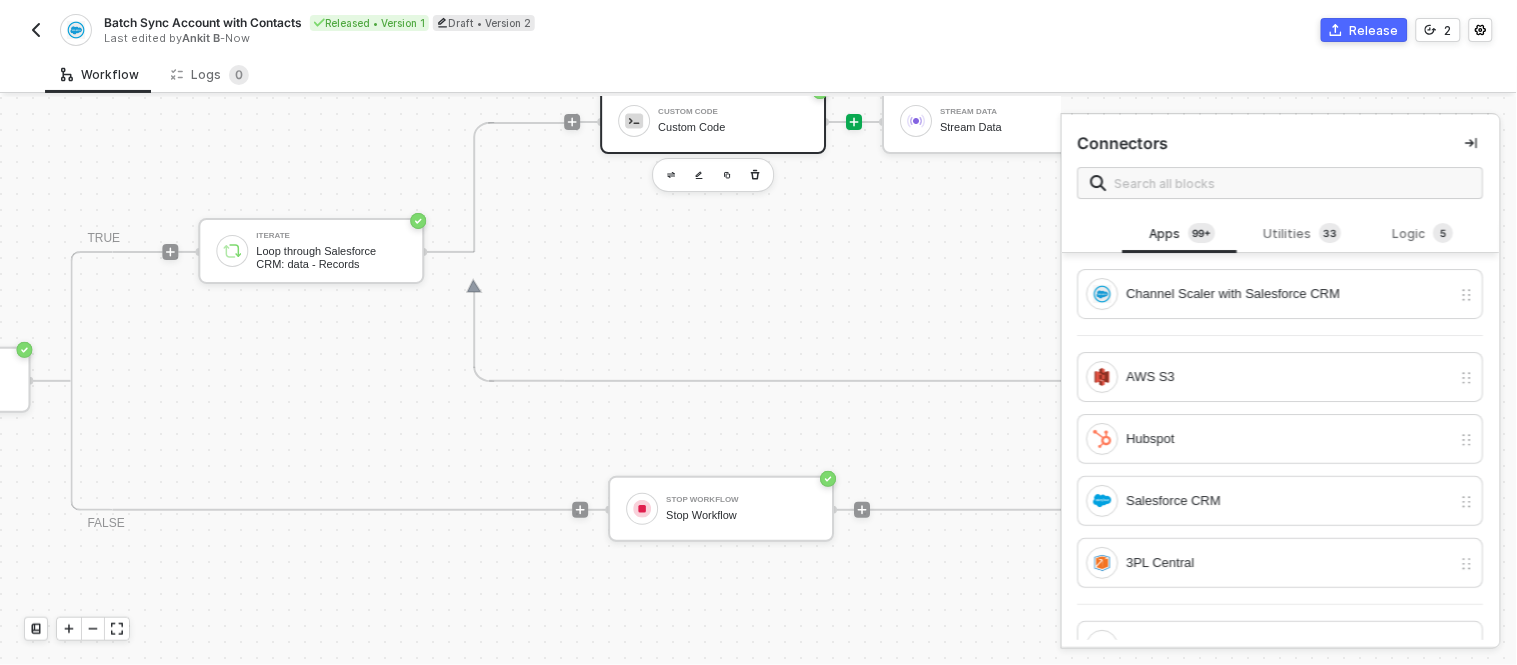 click on "Custom Code Custom Code" at bounding box center (733, 121) 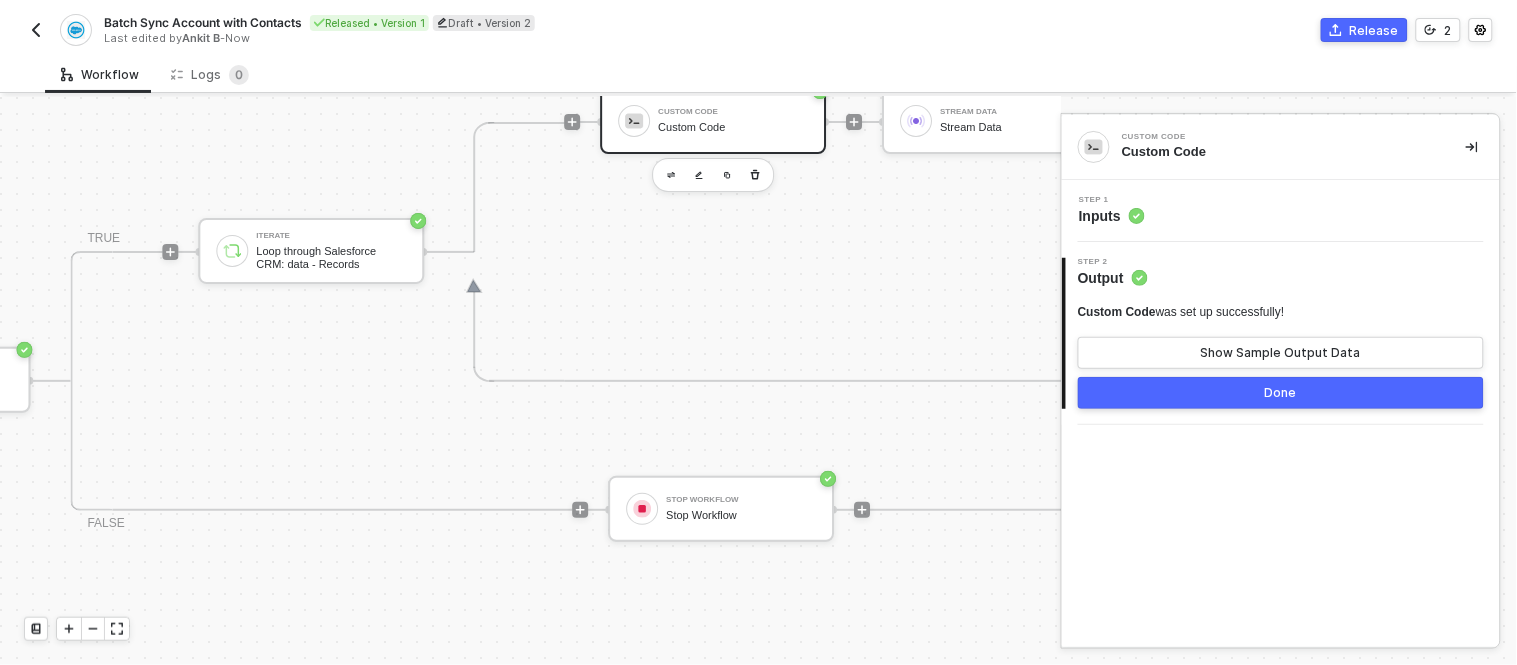 click 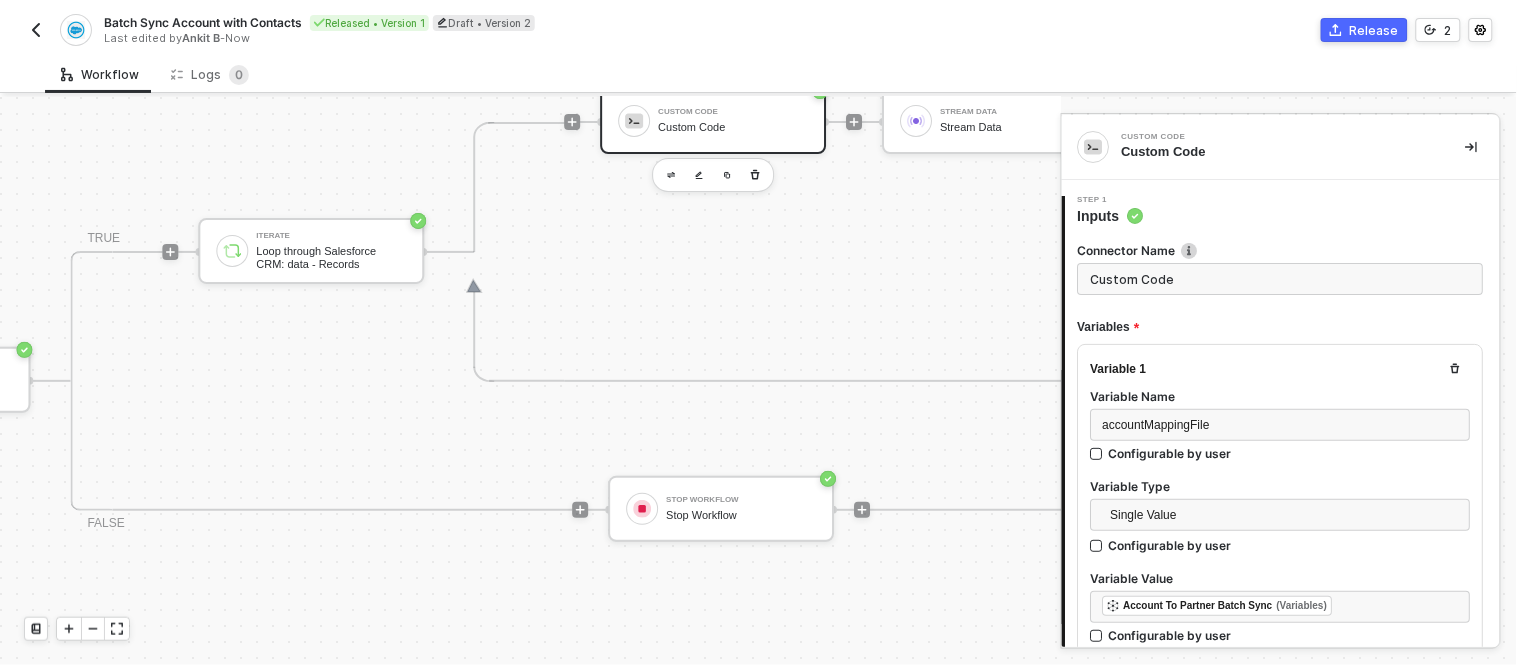 type on "const accountPayload = inputData.accountPayload;
const accountMappingFile = JSON.parse(inputData.accountMappingFile);
const result = {};
for (const [key, value] of Object.entries(accountPayload)) {
if (key === 'attributes') continue;" 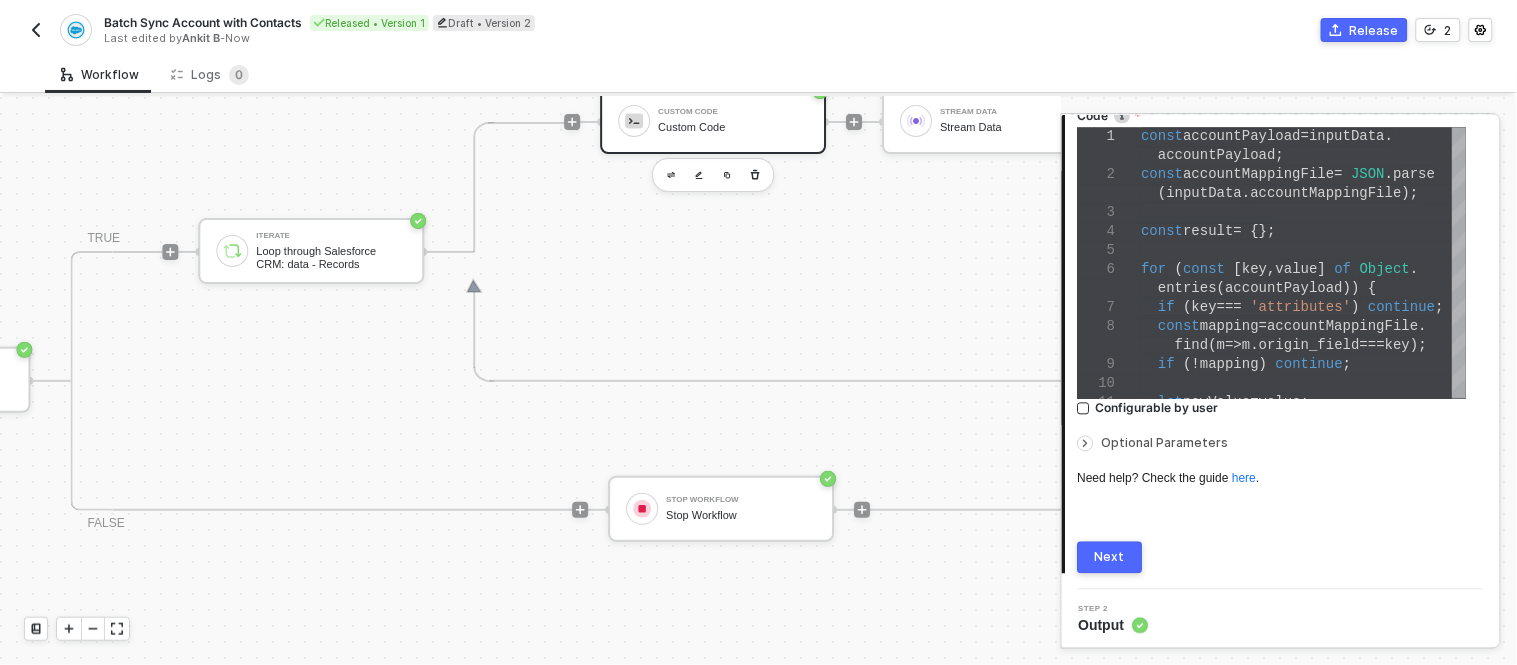 scroll, scrollTop: 964, scrollLeft: 0, axis: vertical 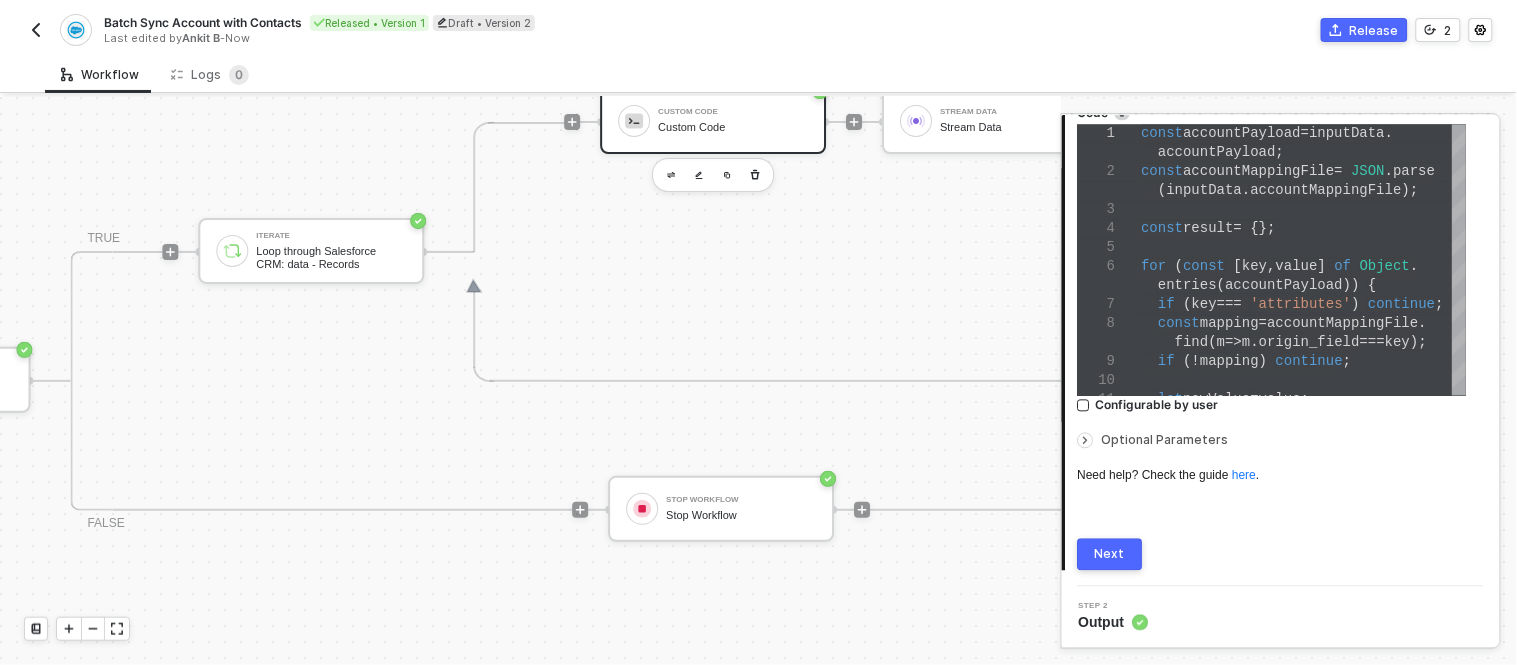 click at bounding box center [1090, 441] 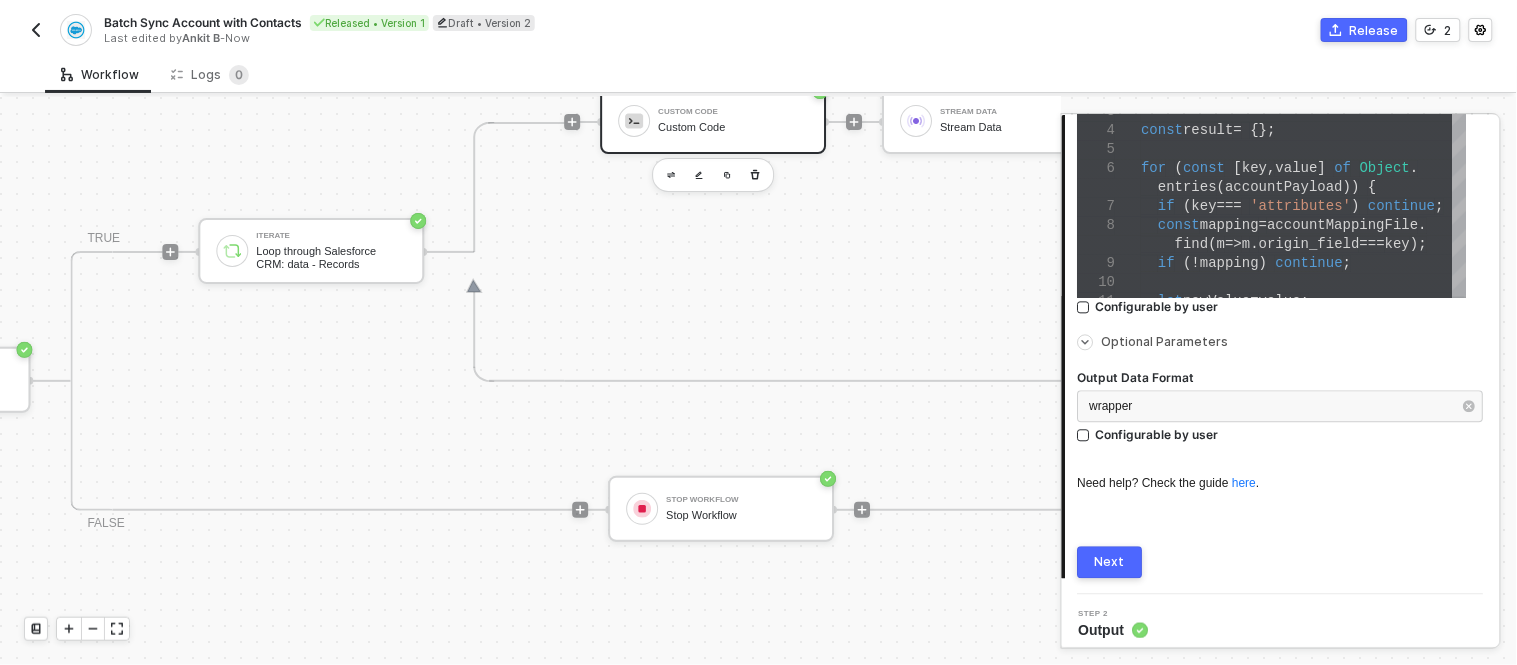 scroll, scrollTop: 1062, scrollLeft: 0, axis: vertical 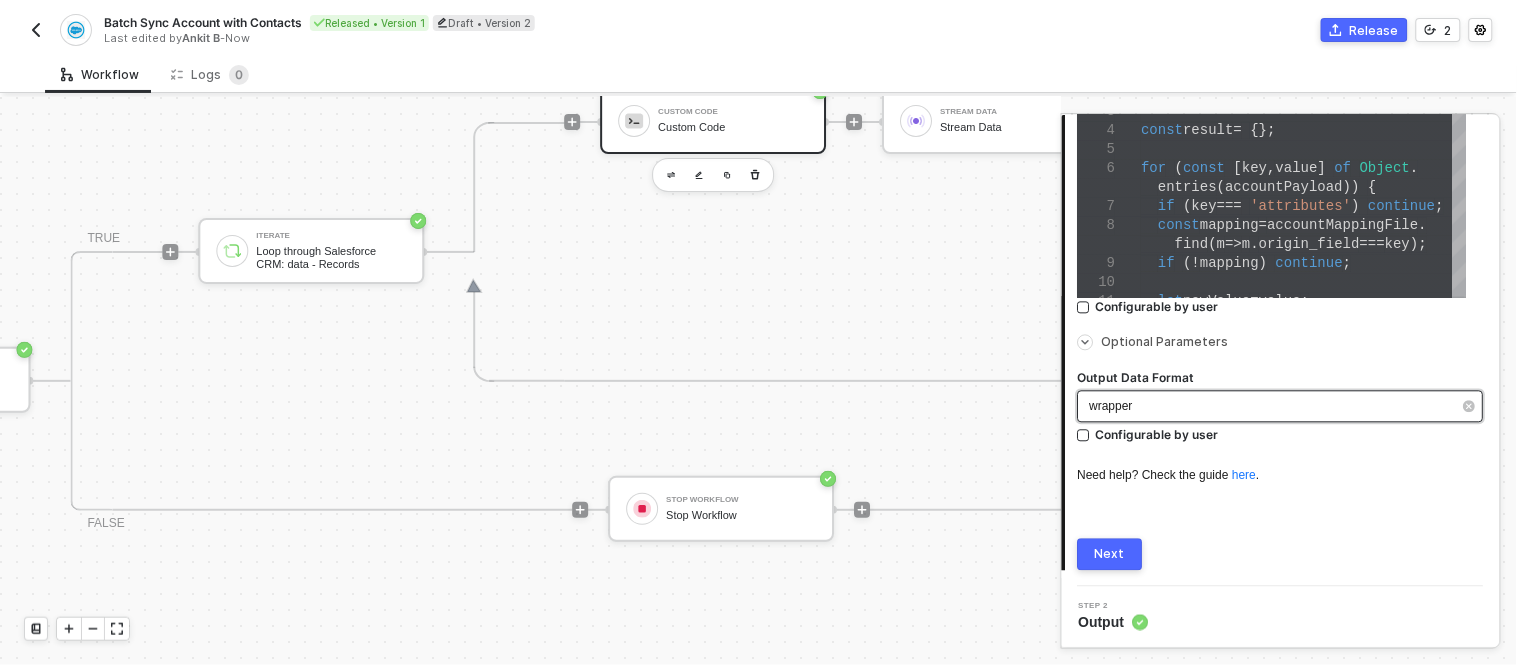 click on "wrapper" at bounding box center (1271, 407) 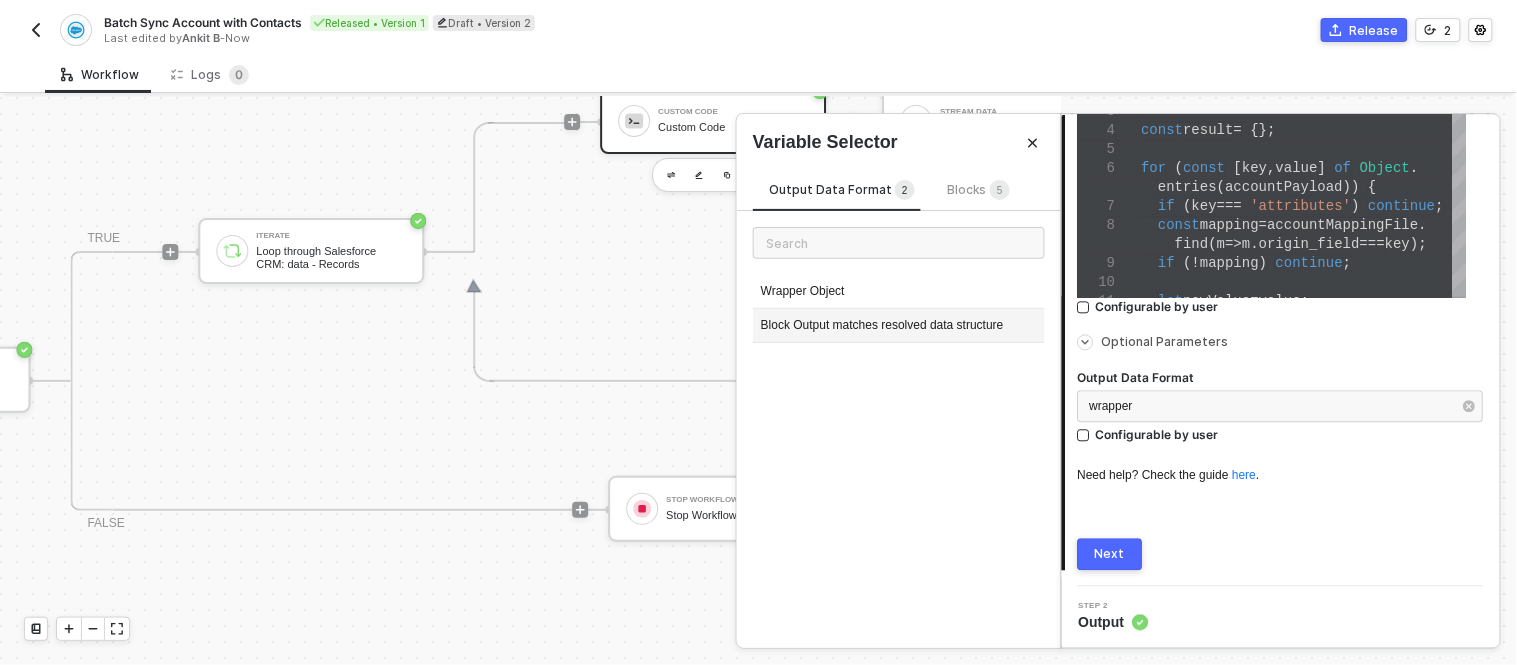 click on "Block Output matches resolved data structure" at bounding box center (899, 326) 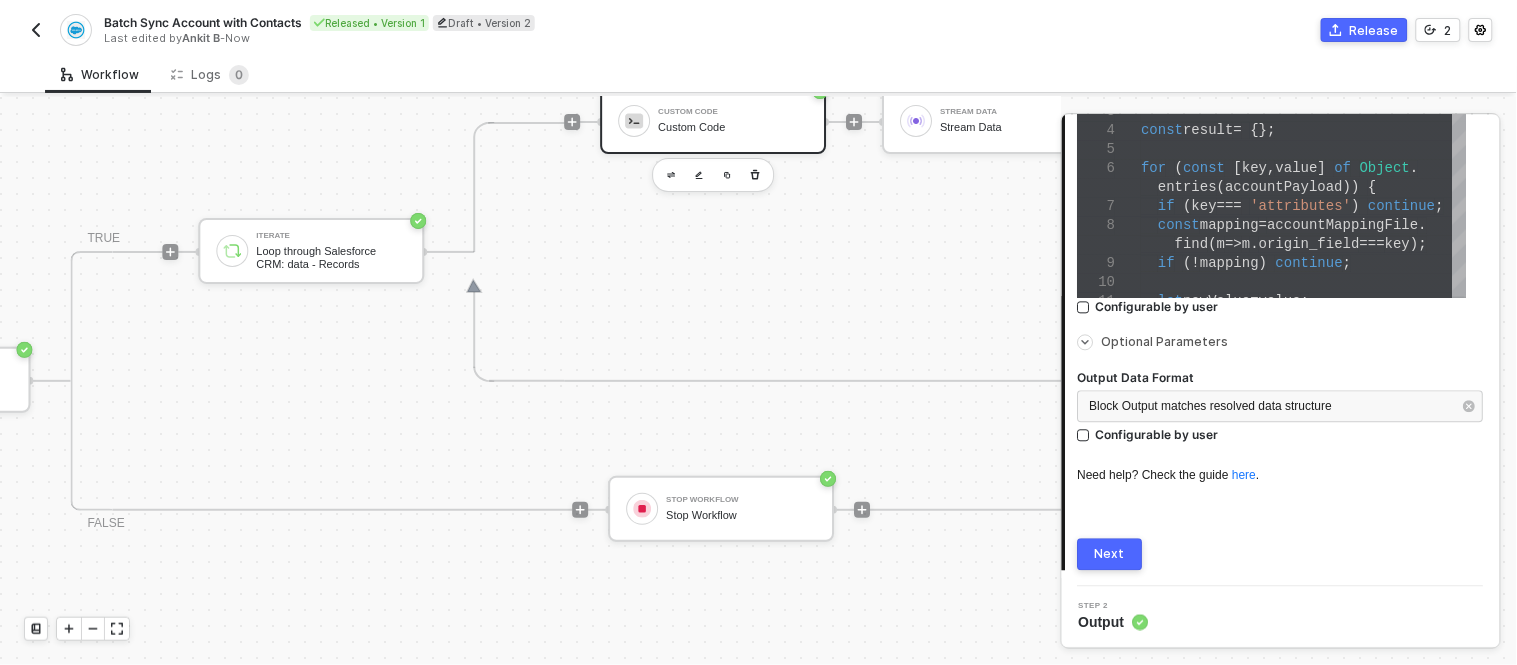 click on "Next" at bounding box center (1111, 555) 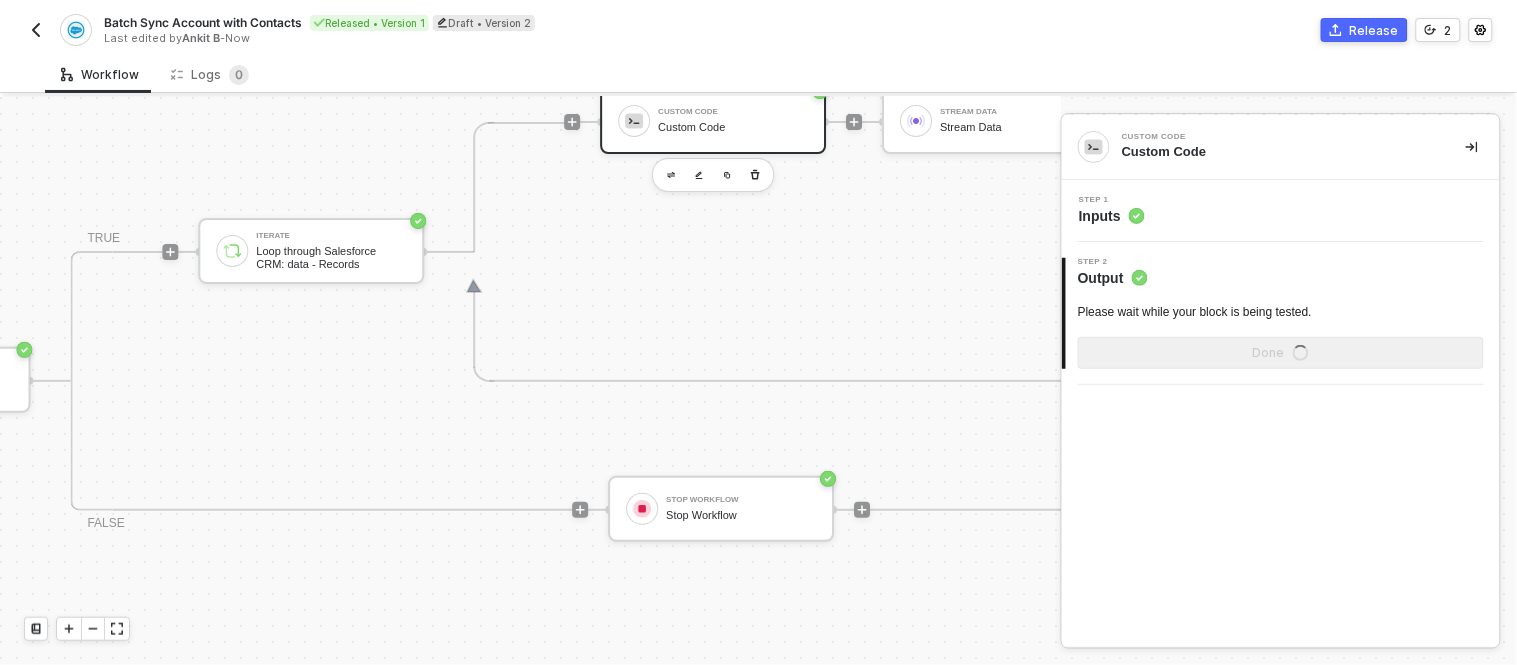 scroll, scrollTop: 0, scrollLeft: 0, axis: both 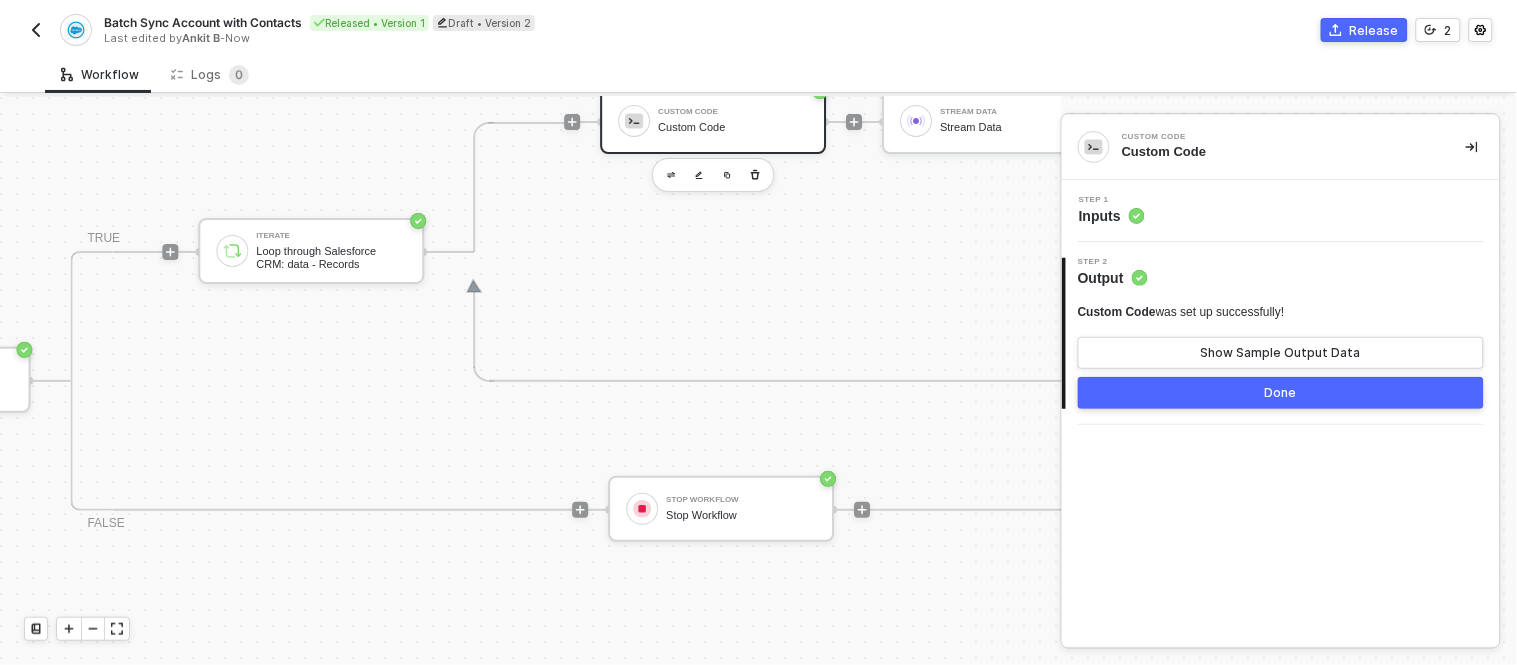 click on "Done" at bounding box center [1281, 393] 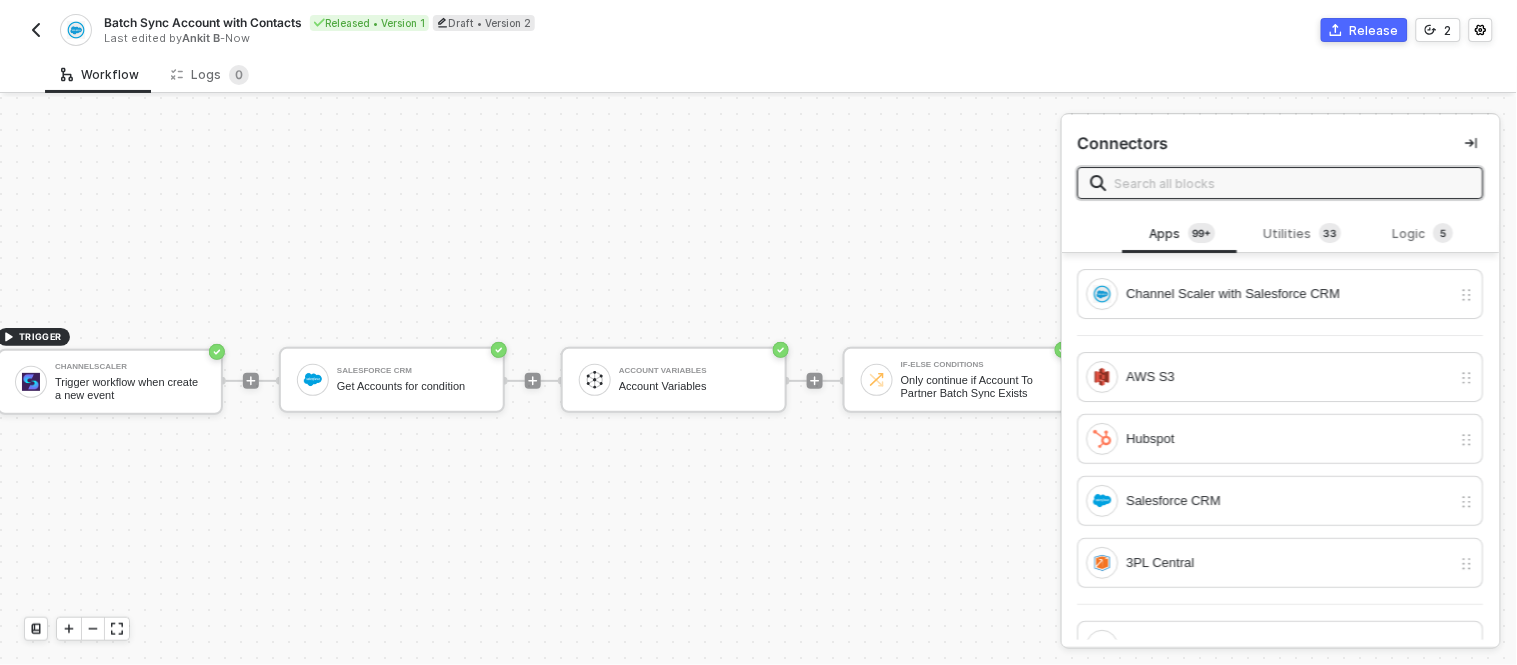 scroll, scrollTop: 0, scrollLeft: 0, axis: both 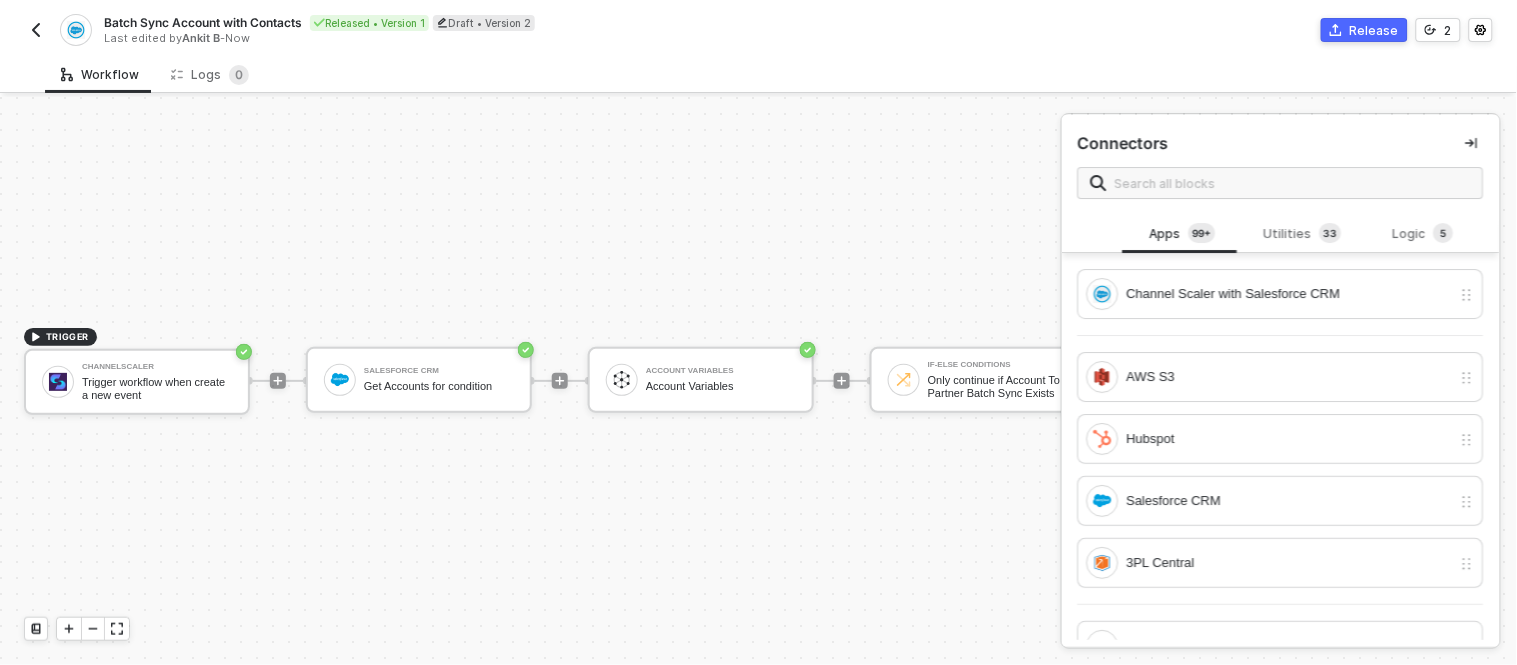 click at bounding box center (36, 30) 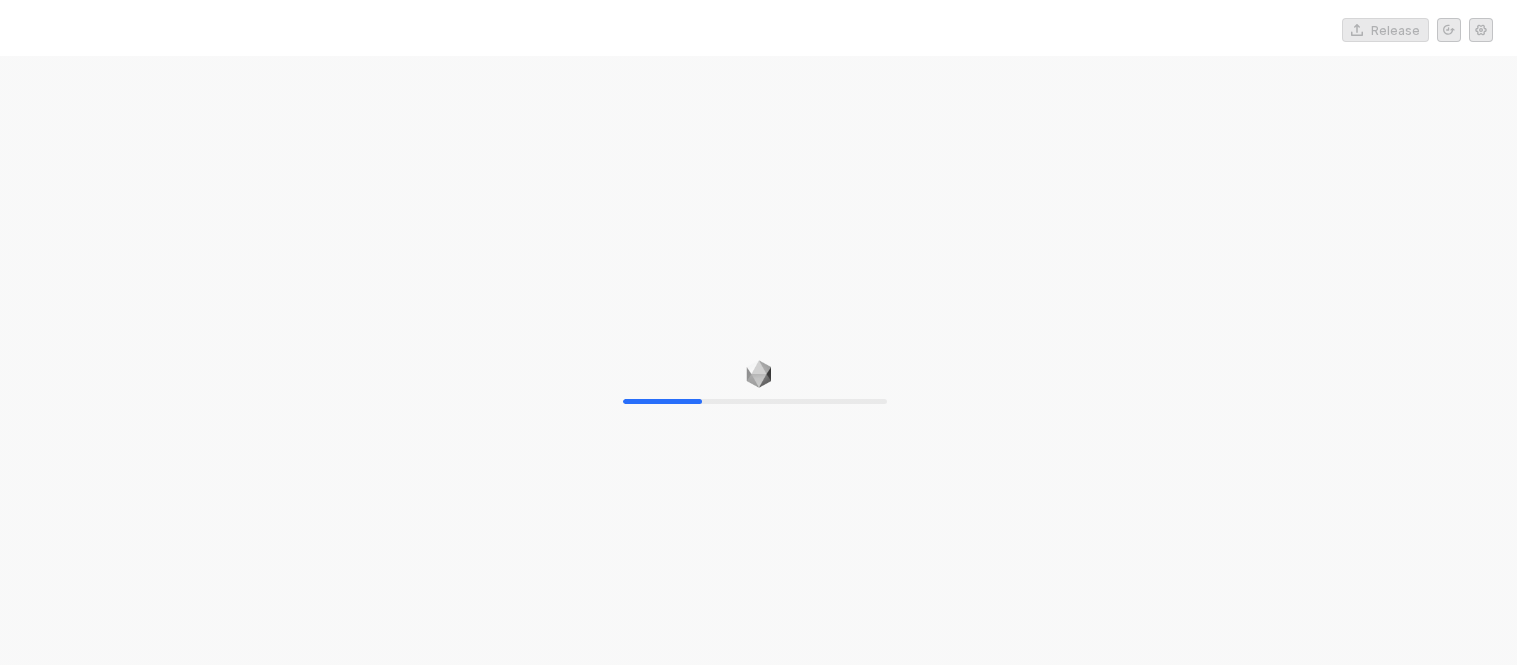 scroll, scrollTop: 0, scrollLeft: 0, axis: both 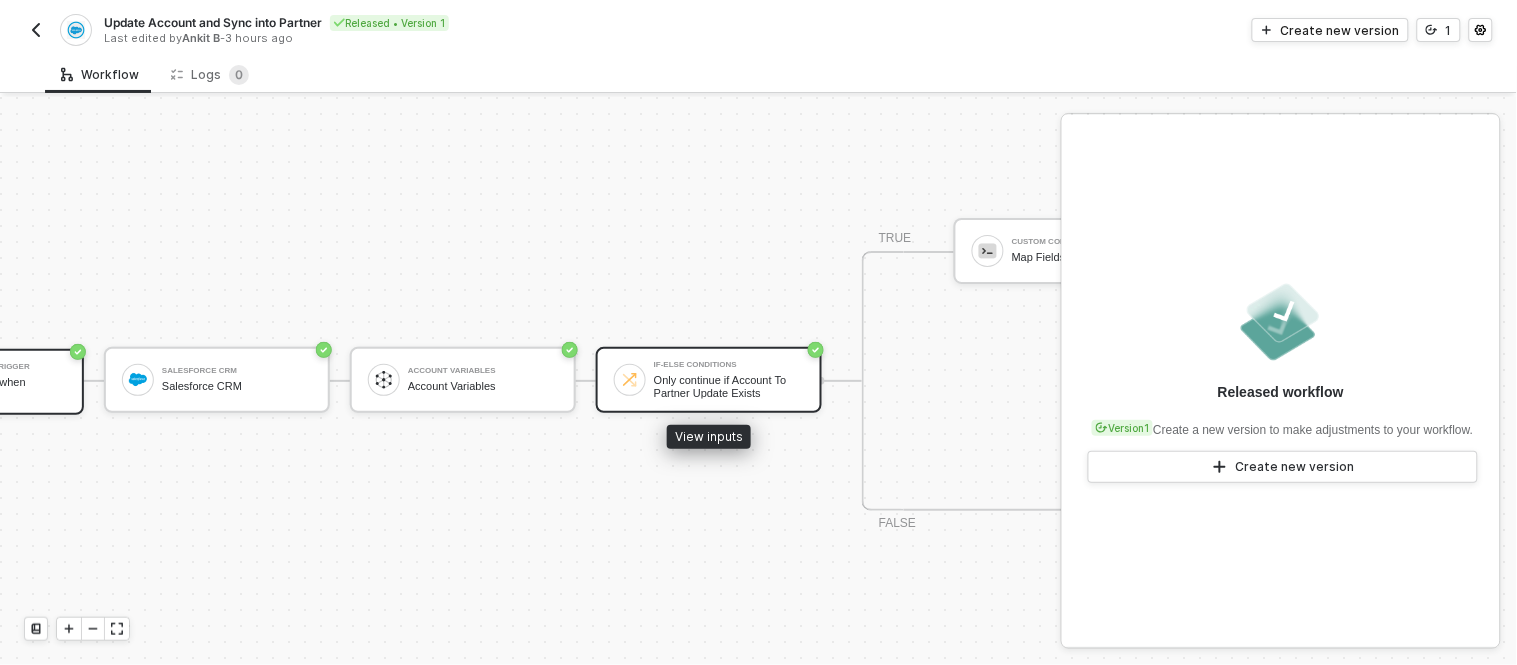 click on "Only continue if Account To Partner Update Exists" at bounding box center (729, 386) 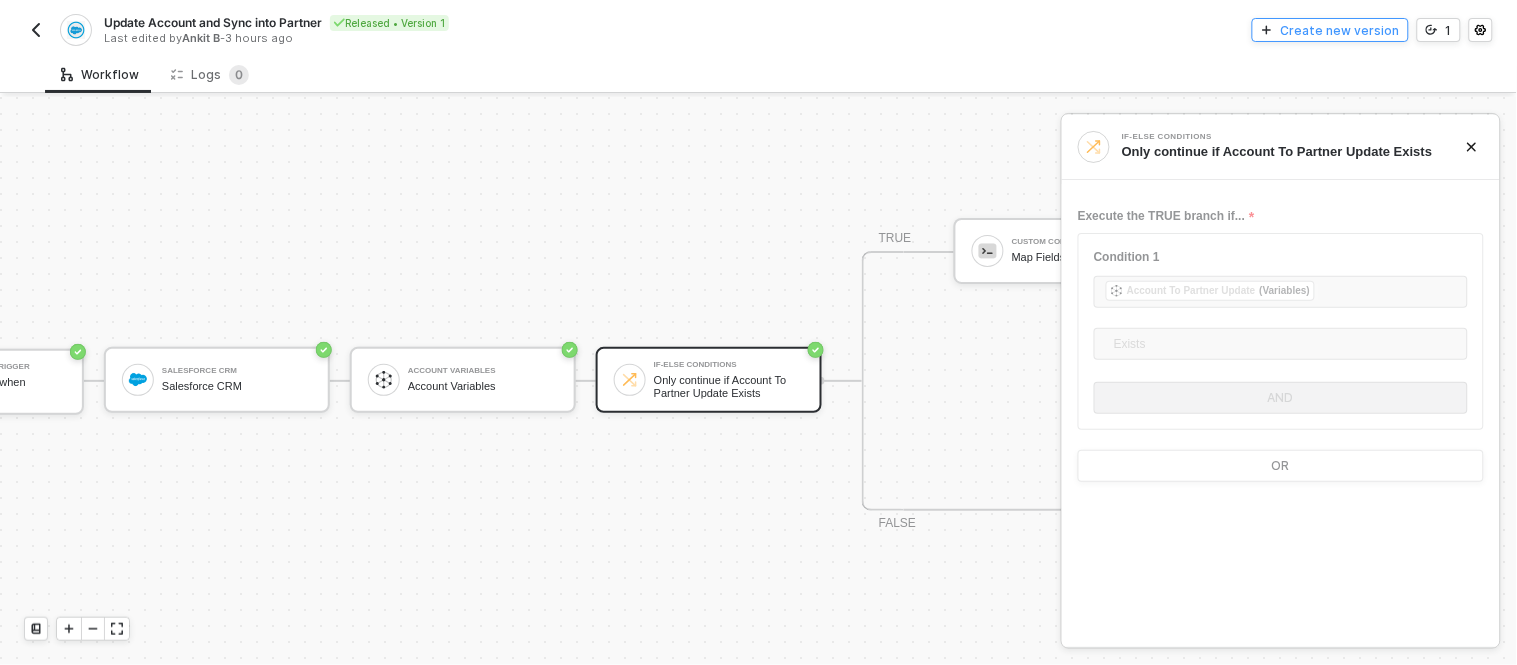 click on "Create new version" at bounding box center (1340, 30) 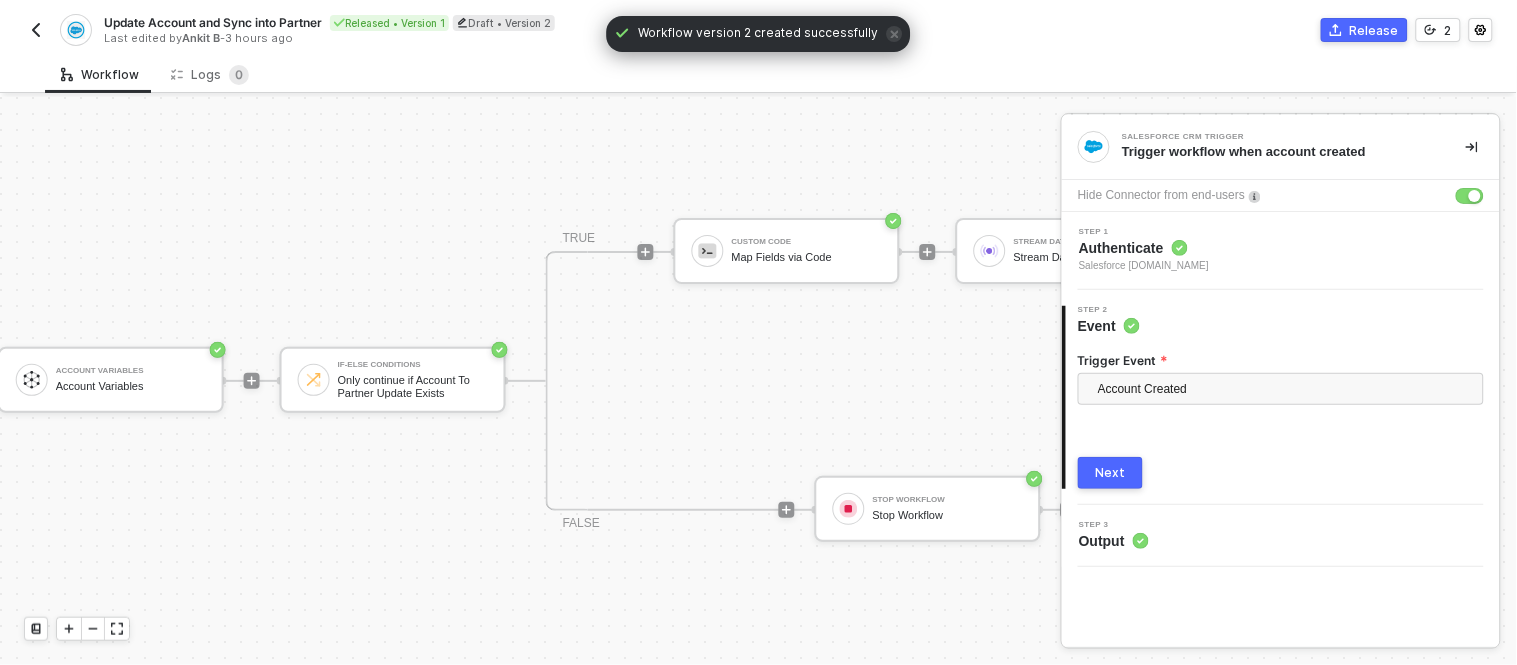 scroll, scrollTop: 0, scrollLeft: 592, axis: horizontal 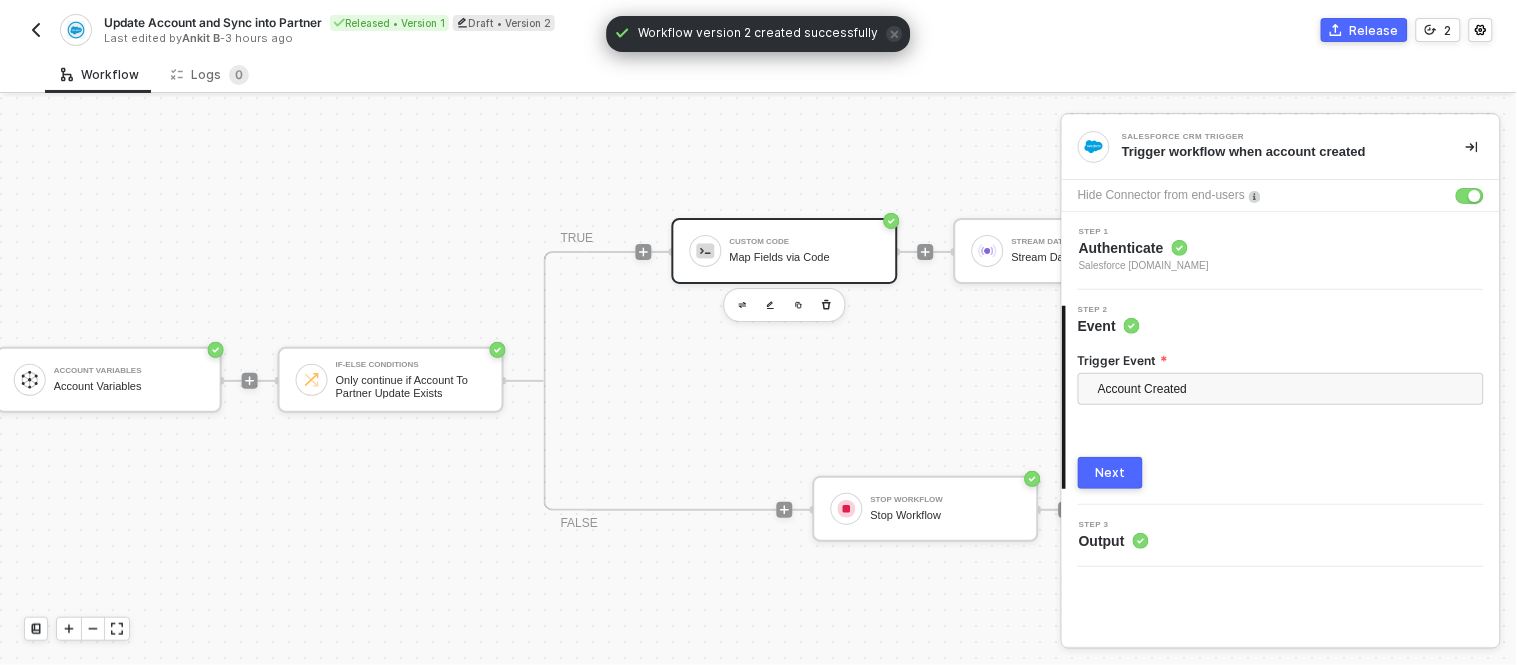 click on "Custom Code" at bounding box center [805, 242] 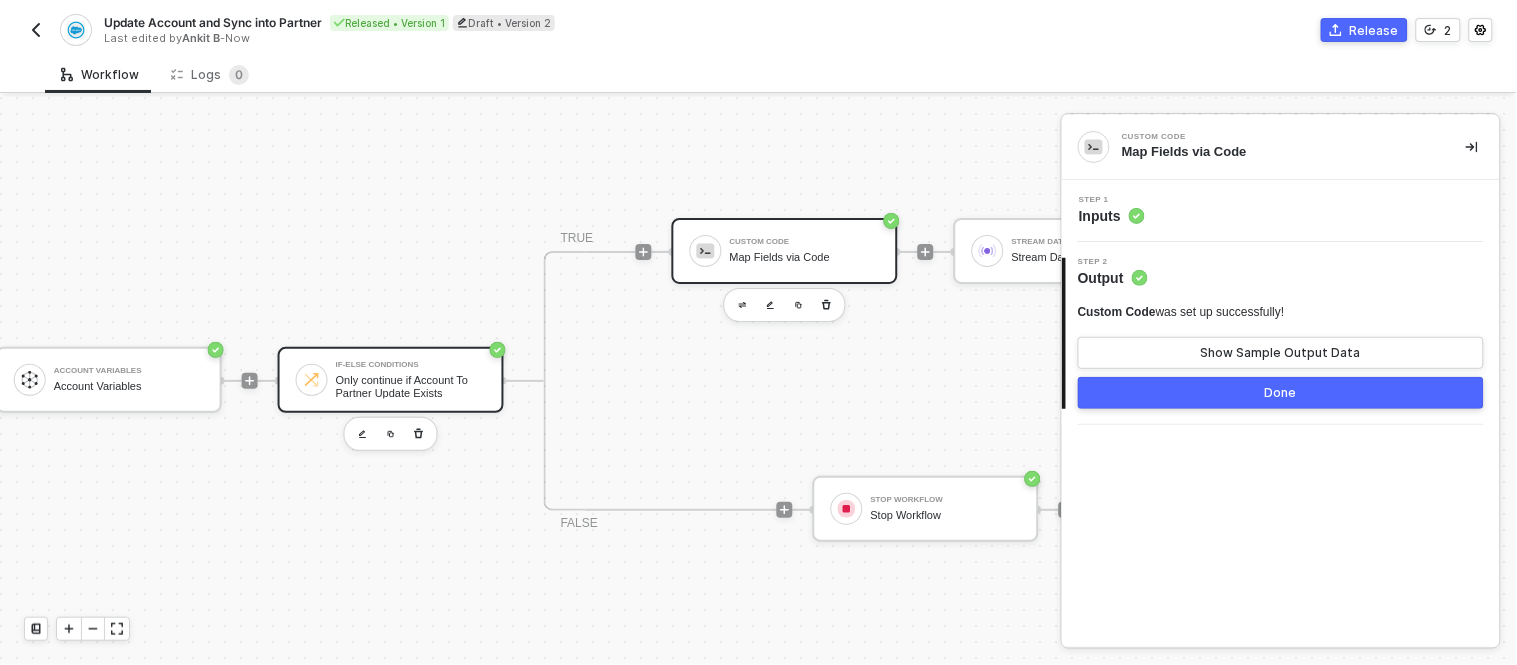 click on "If-Else Conditions" at bounding box center [411, 365] 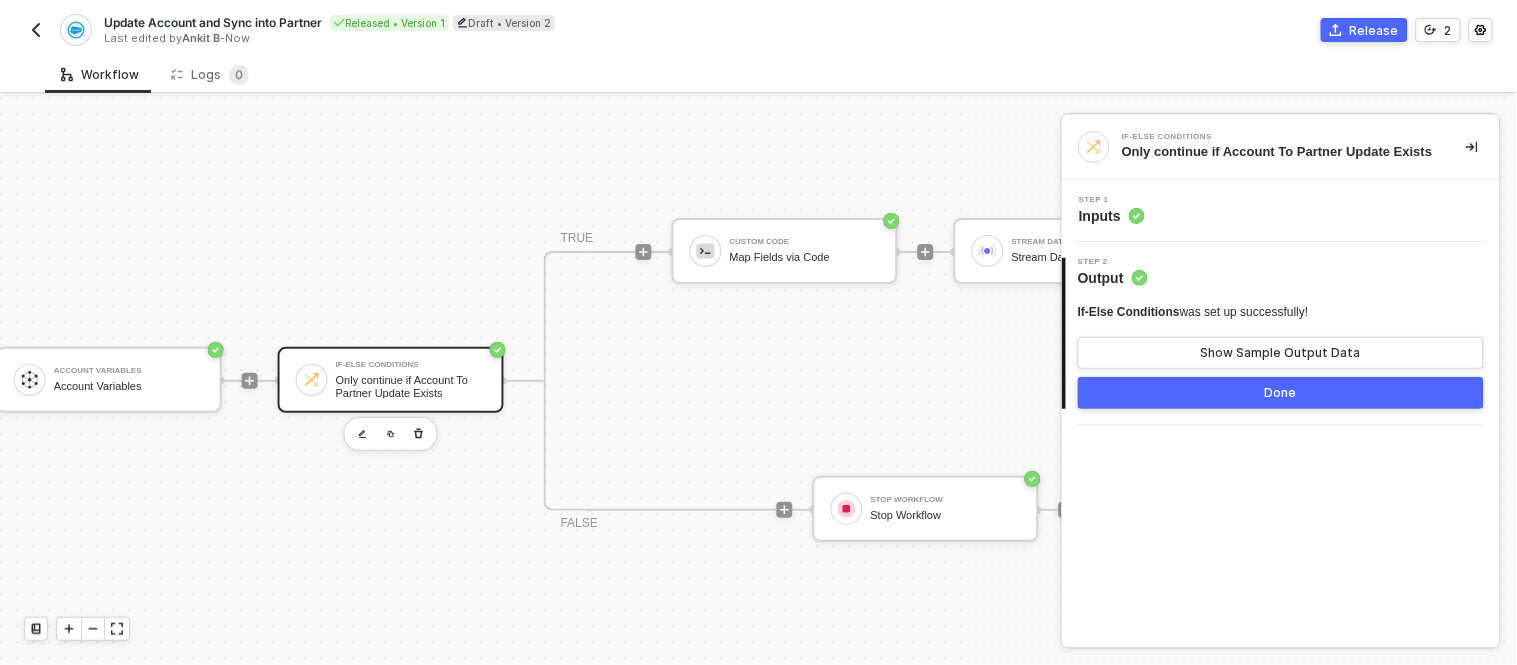 click on "Step 1 Inputs" at bounding box center (1281, 211) 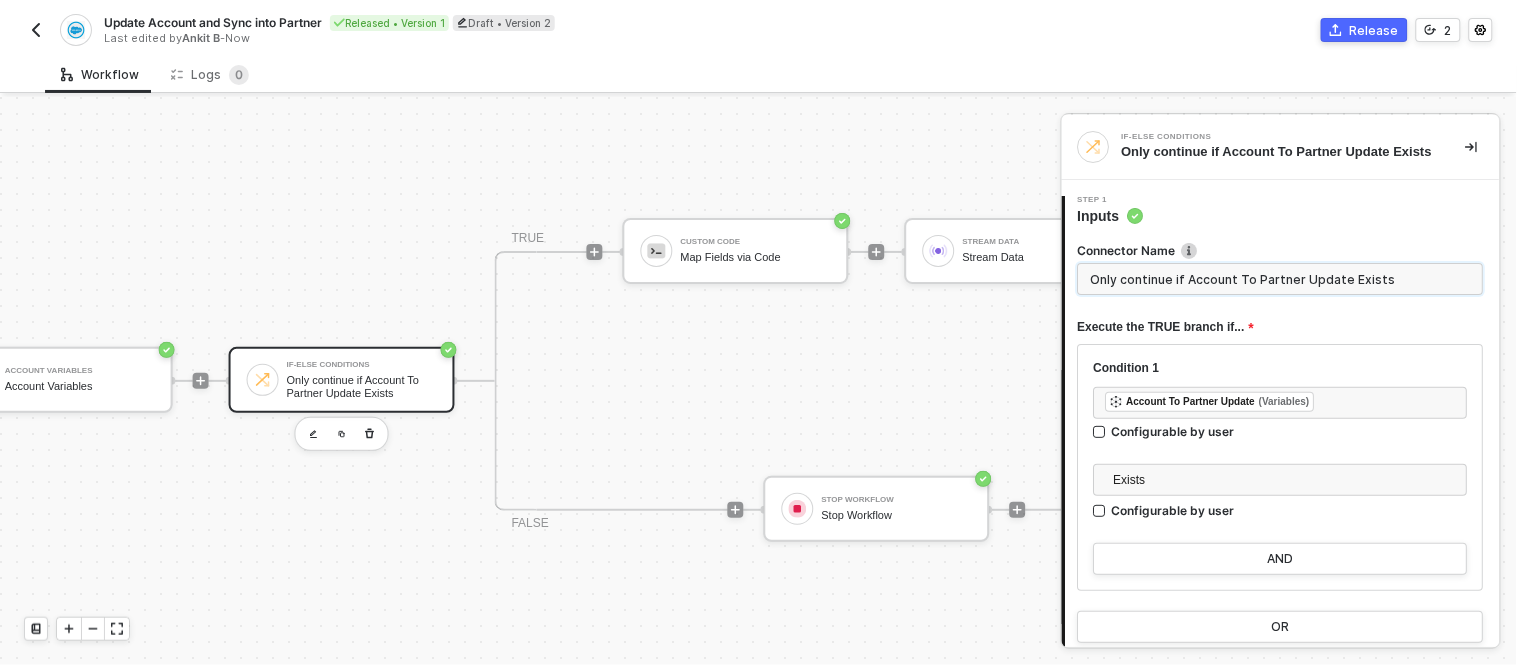 scroll, scrollTop: 0, scrollLeft: 642, axis: horizontal 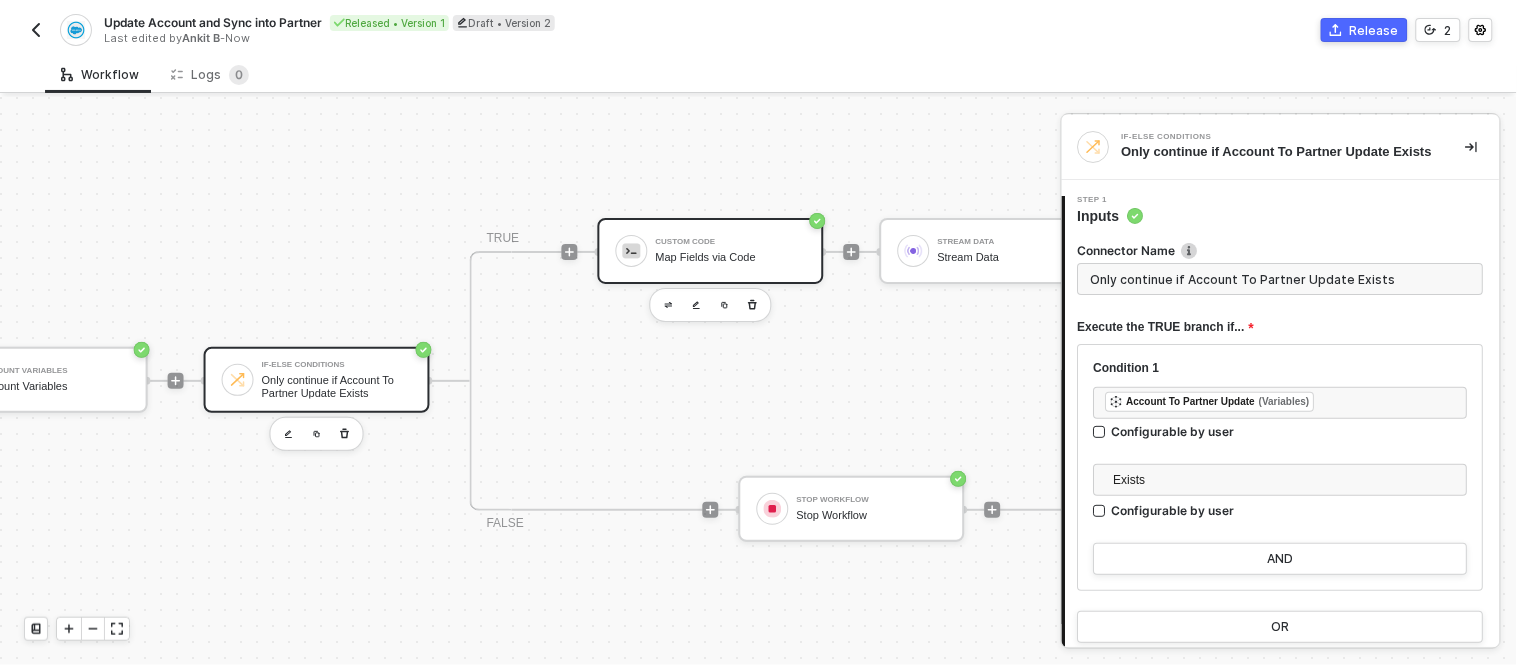 click on "Custom Code Map Fields via Code" at bounding box center (731, 251) 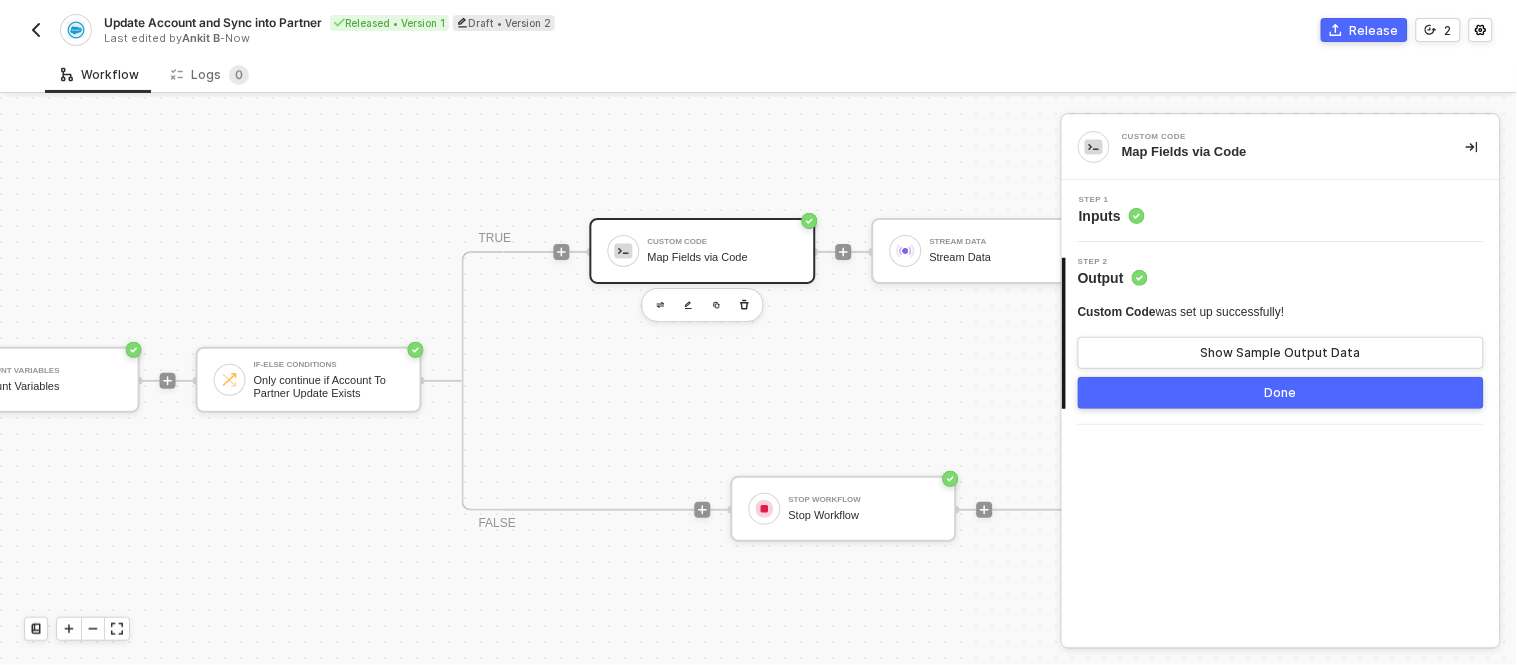 scroll, scrollTop: 0, scrollLeft: 675, axis: horizontal 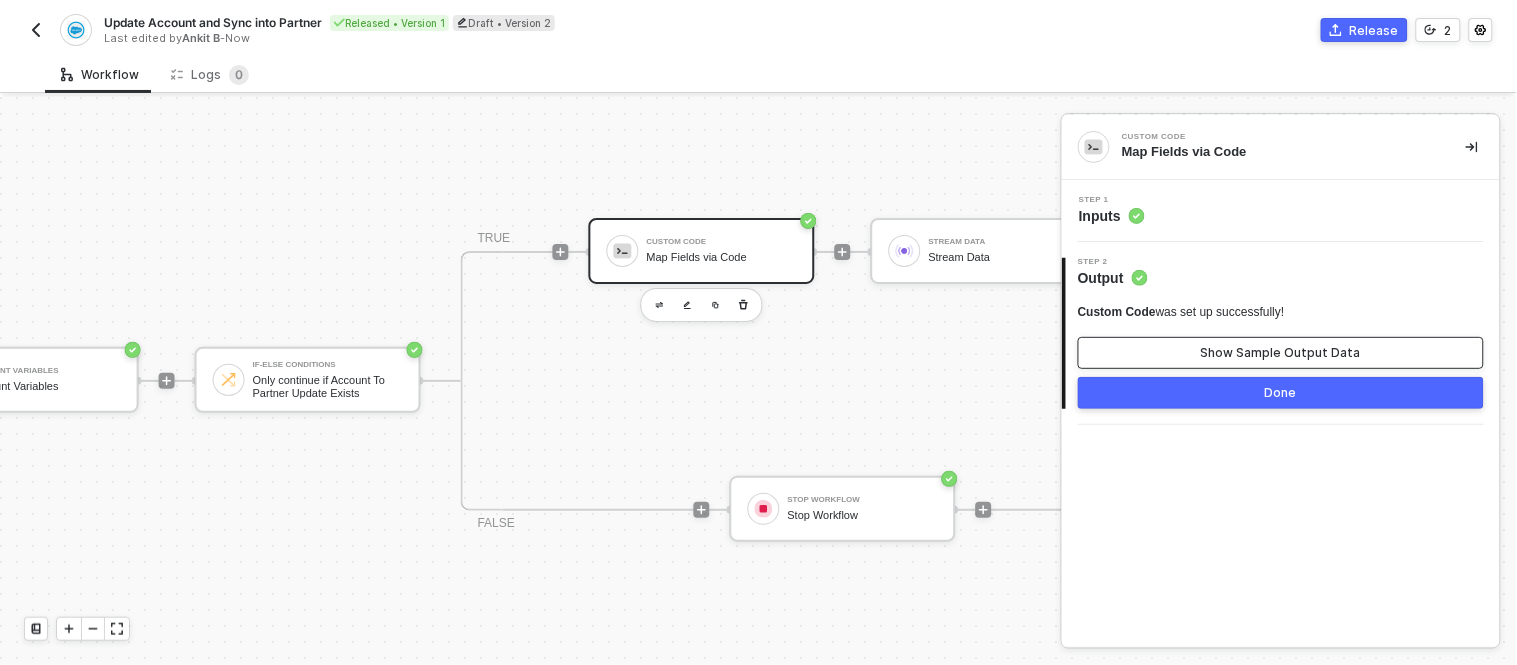 click on "Show Sample Output Data" at bounding box center (1281, 353) 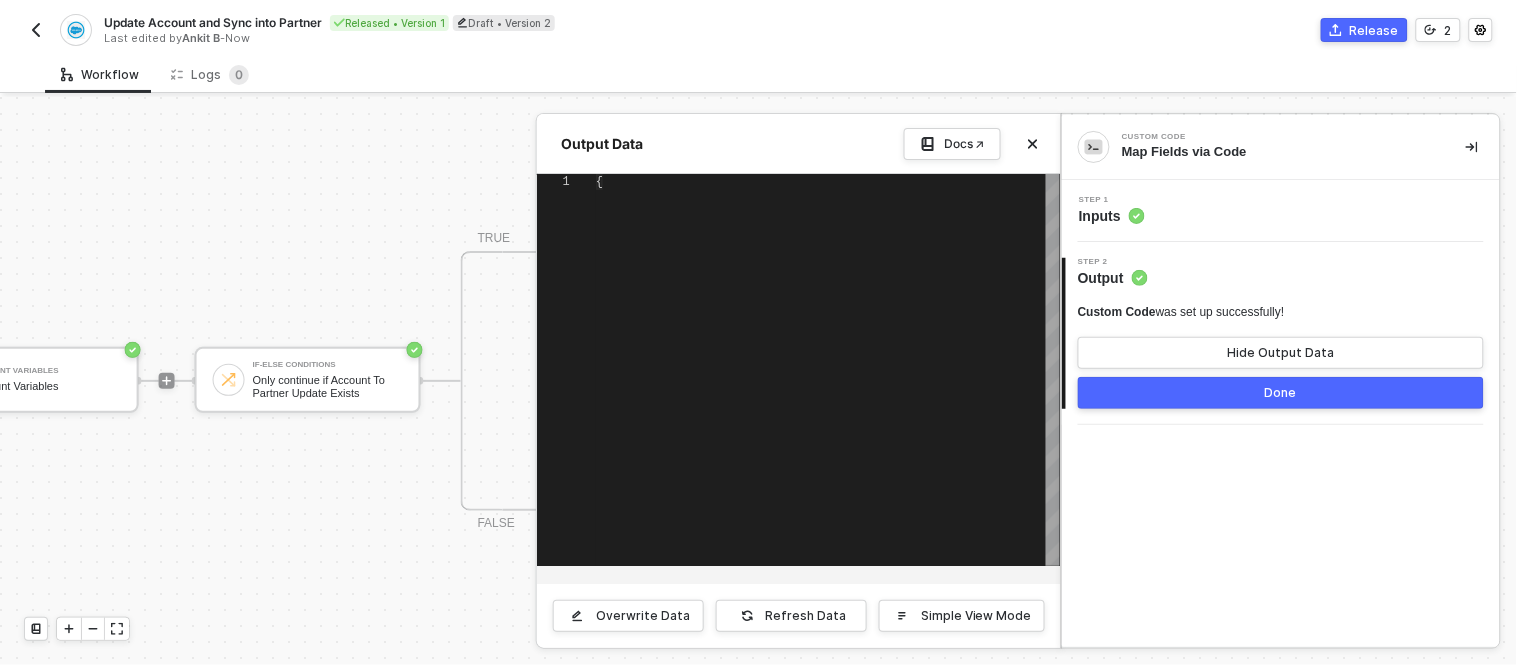 type on "{
"crm_id": "0018a00002XGxQtAAL",
"name": "SFPARTNER25JUNE",
"address_1": "4053 waldeck street",
"address_3": "kingston",
"address_4": "New York",
"address_5": "45034",
"address_6": "United States",
"website": "www.sfpartner25june.com",
"status": "active"," 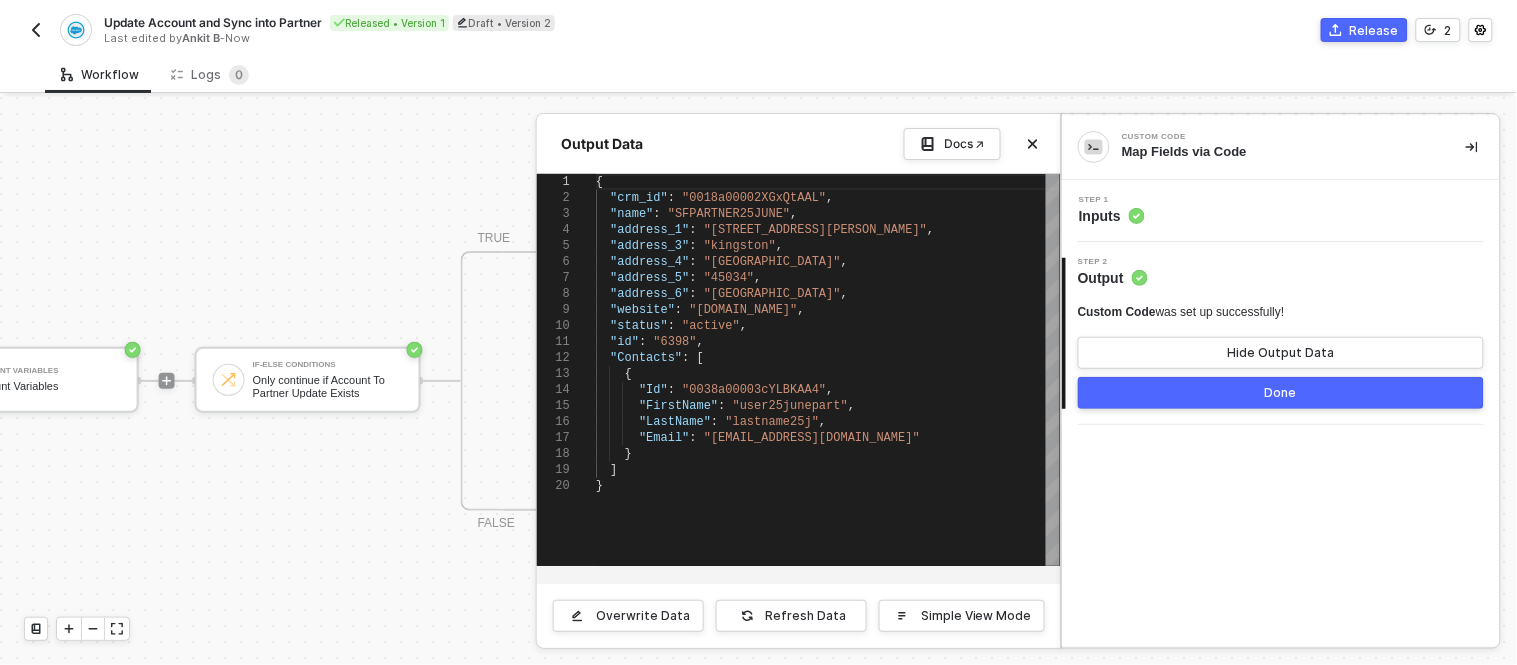 click on ""crm_id"" at bounding box center (639, 198) 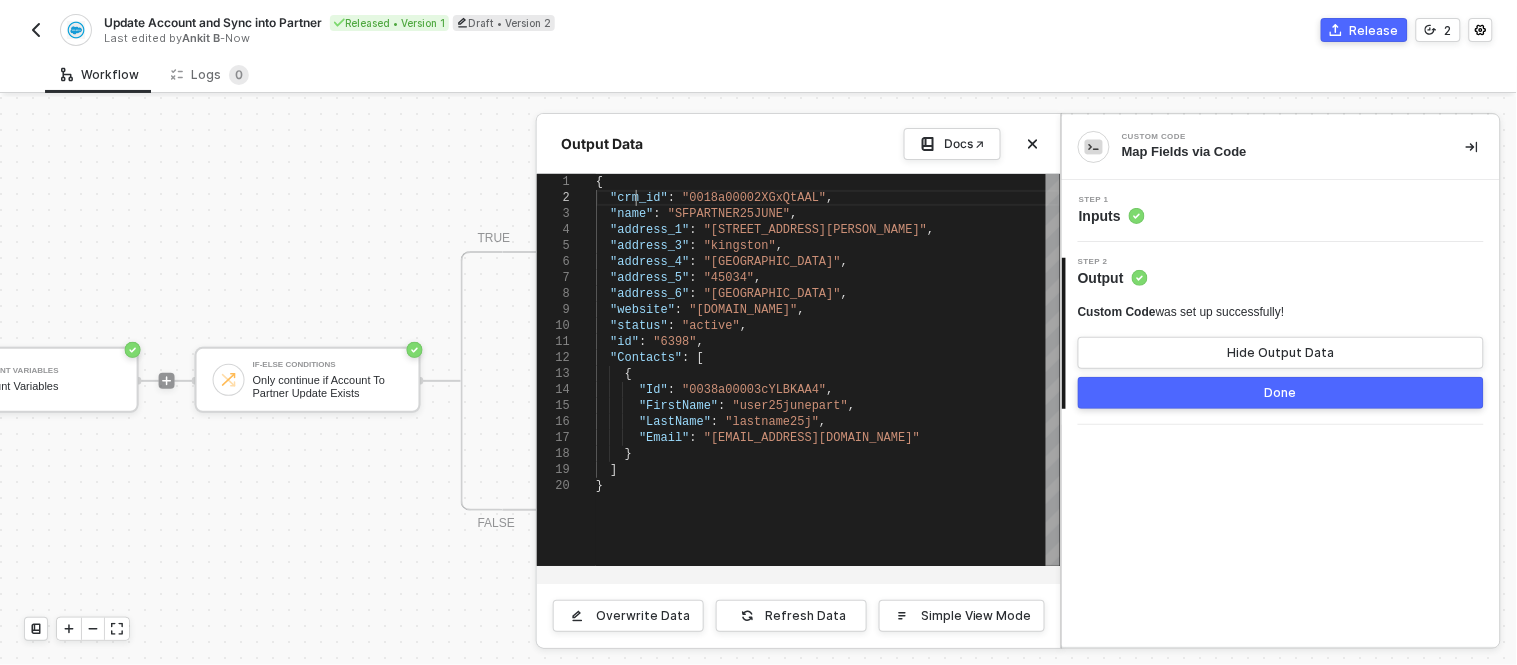 scroll, scrollTop: 0, scrollLeft: 0, axis: both 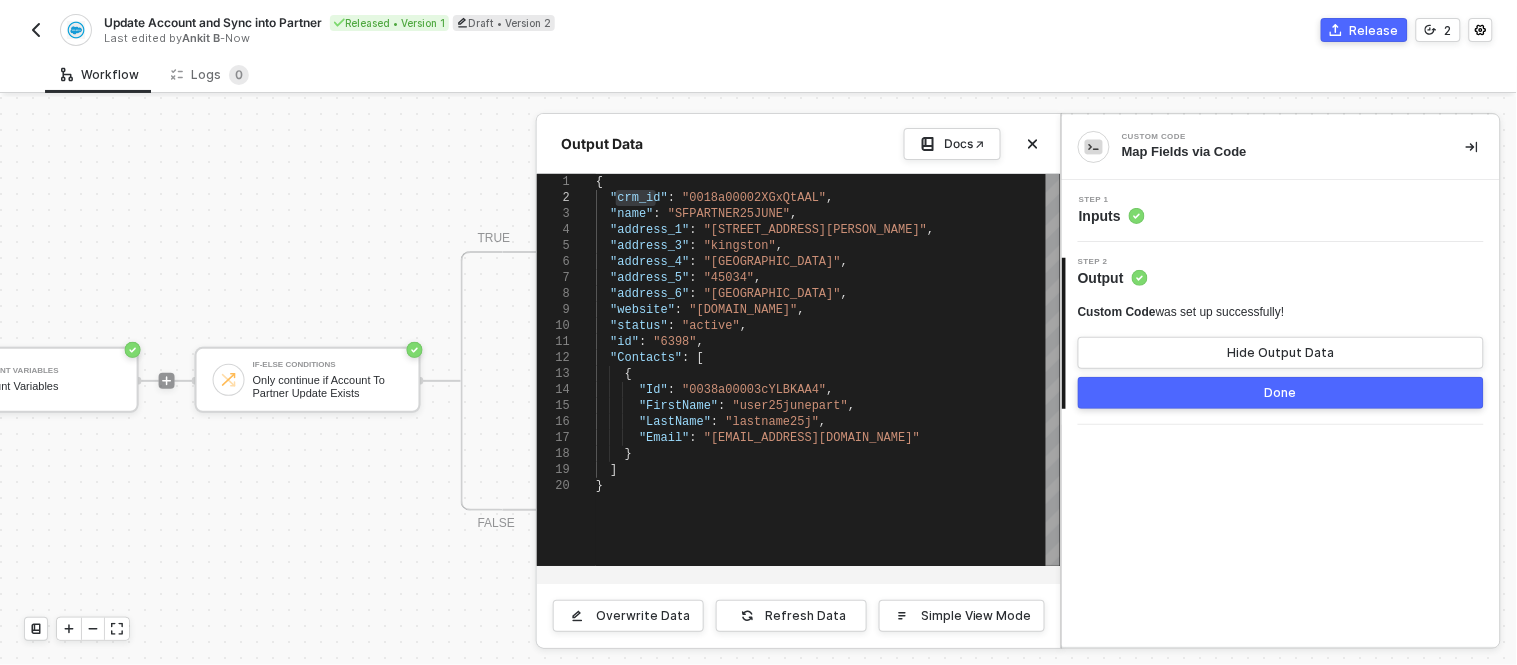 click at bounding box center [758, 381] 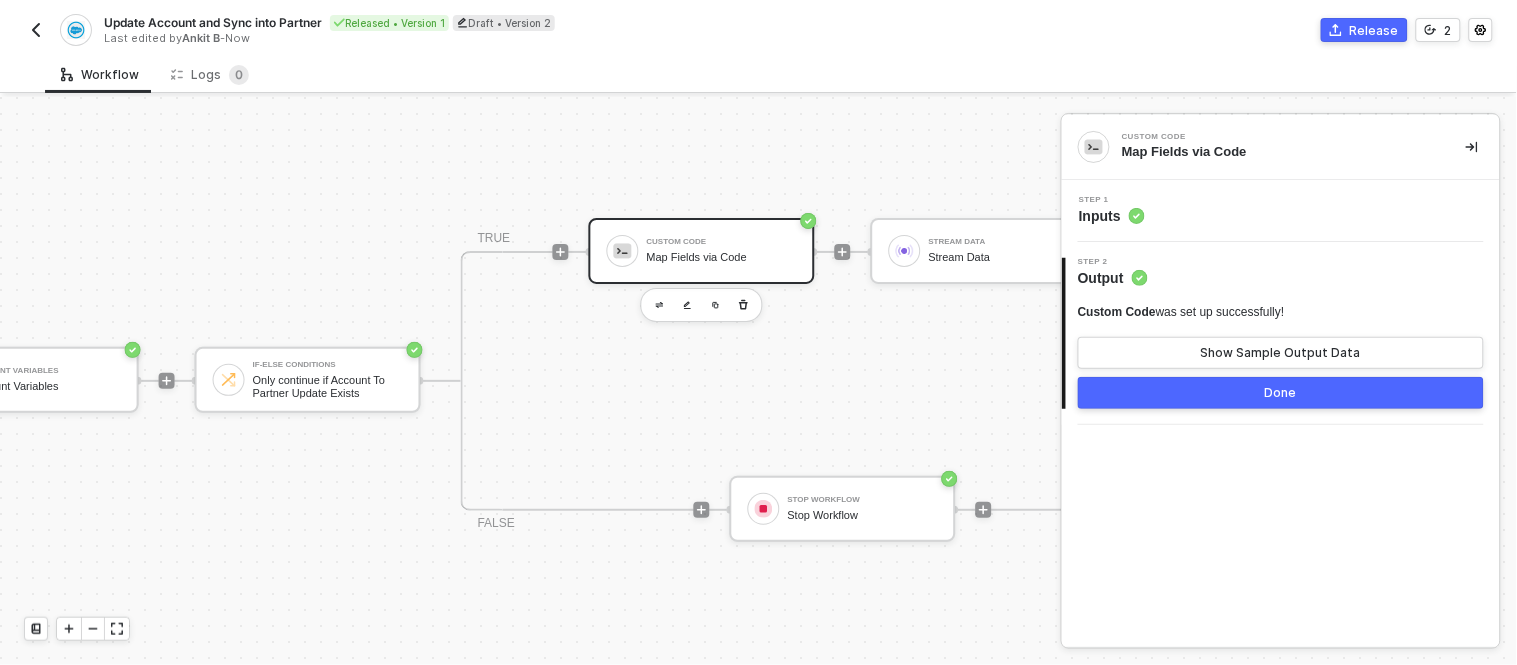 scroll, scrollTop: 0, scrollLeft: 0, axis: both 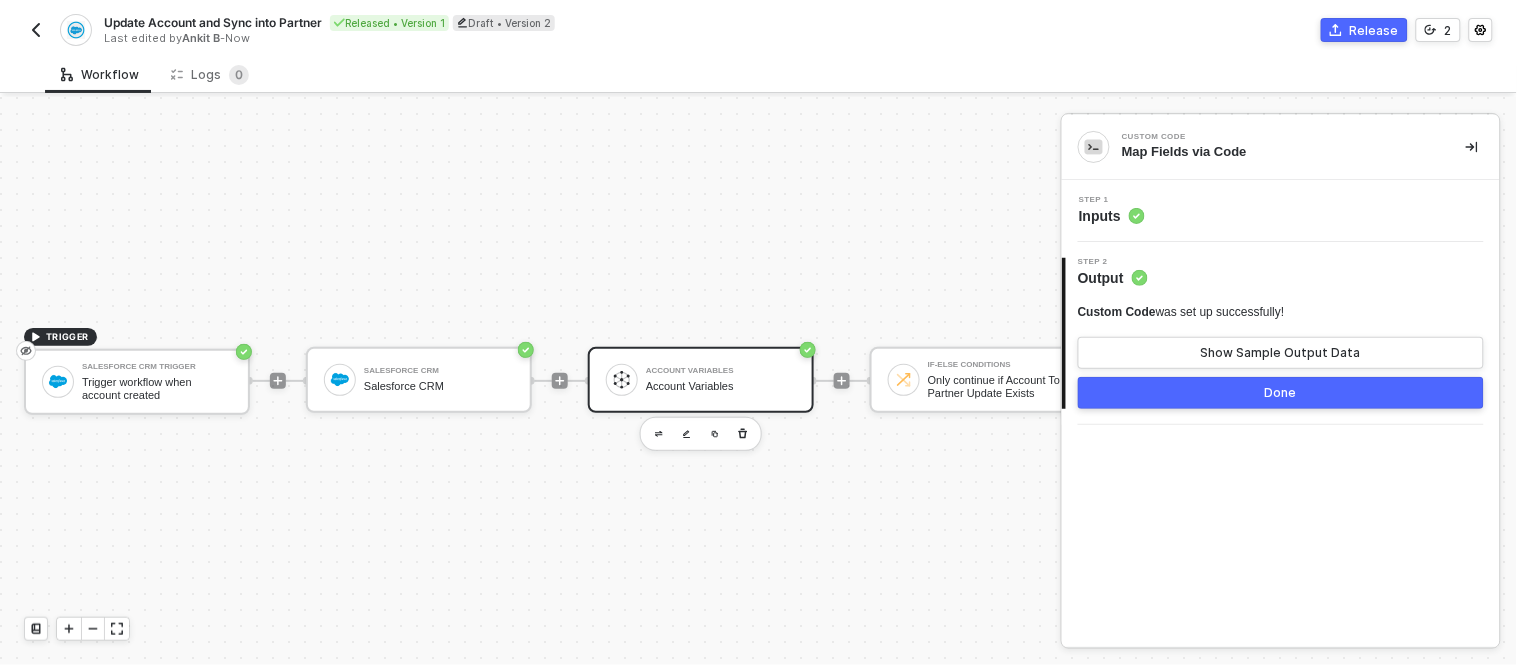 click on "Account Variables Account Variables" at bounding box center [721, 380] 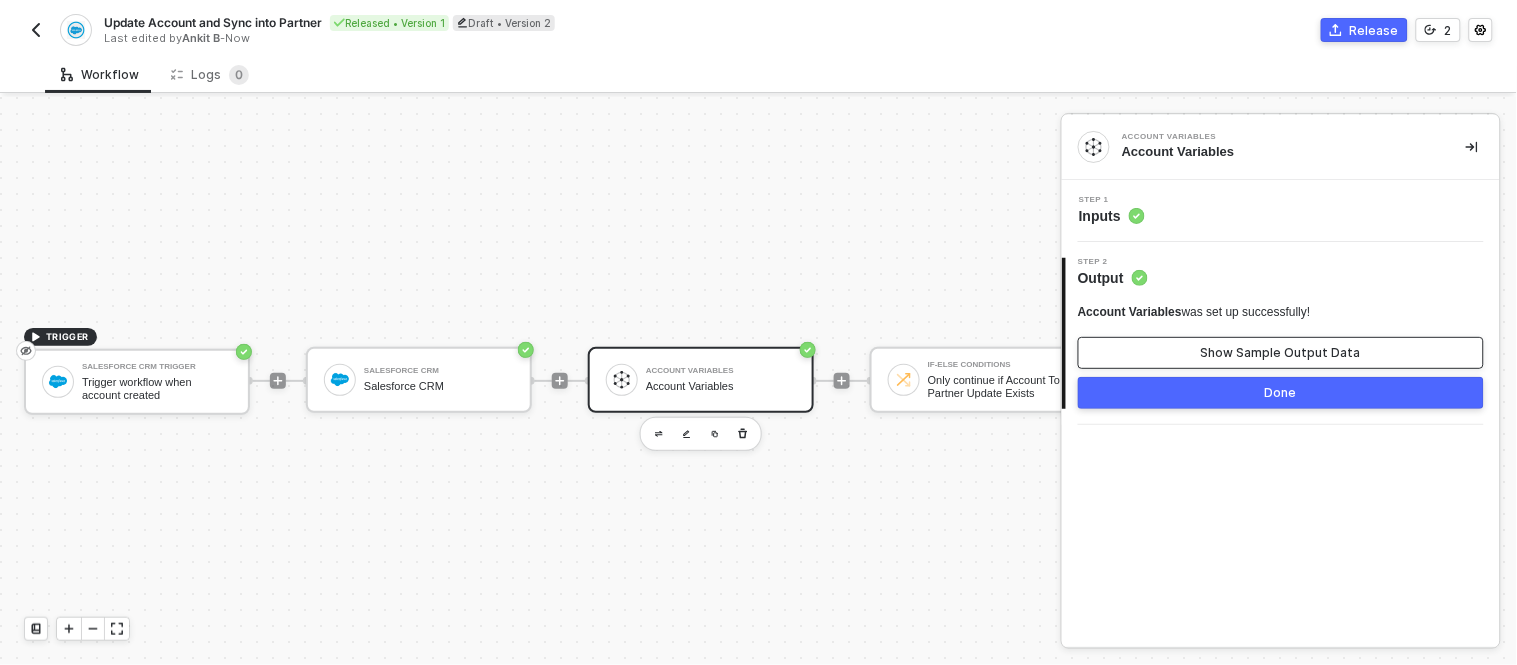 click on "Show Sample Output Data" at bounding box center (1281, 353) 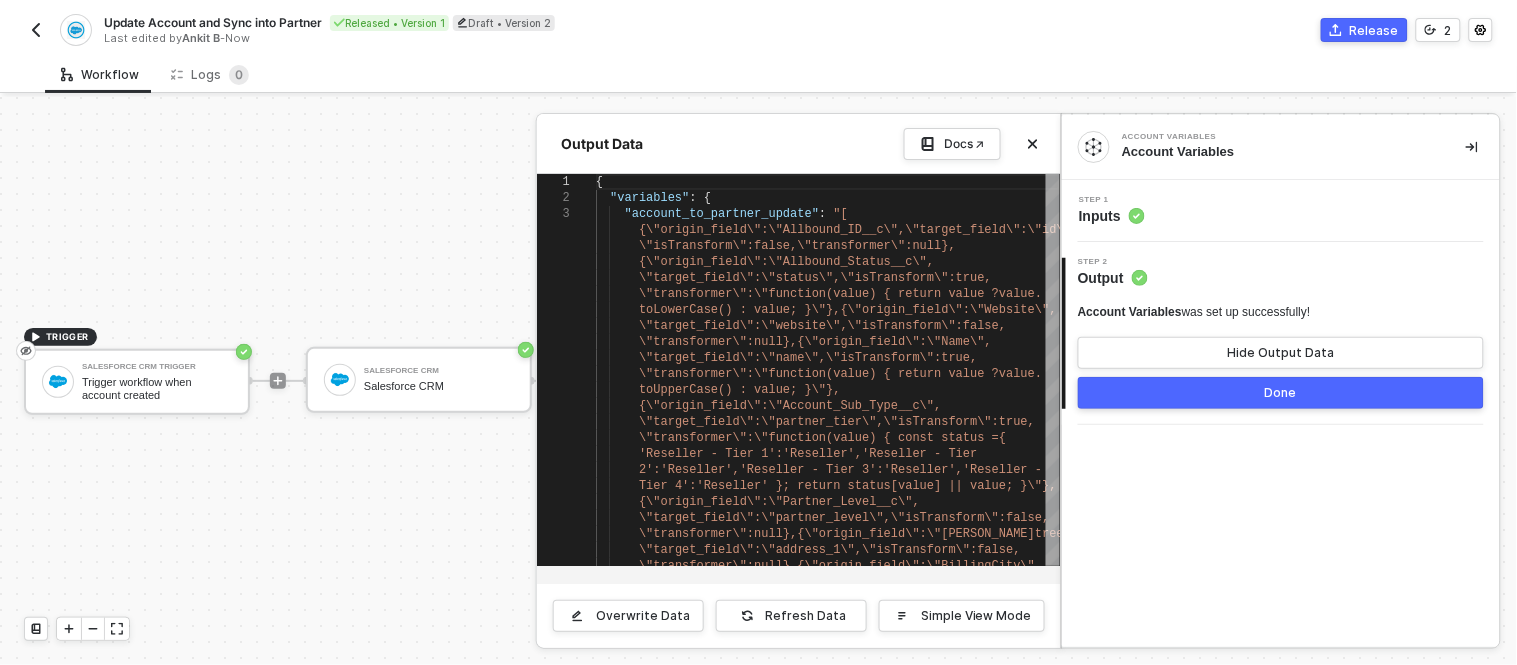 click at bounding box center [758, 381] 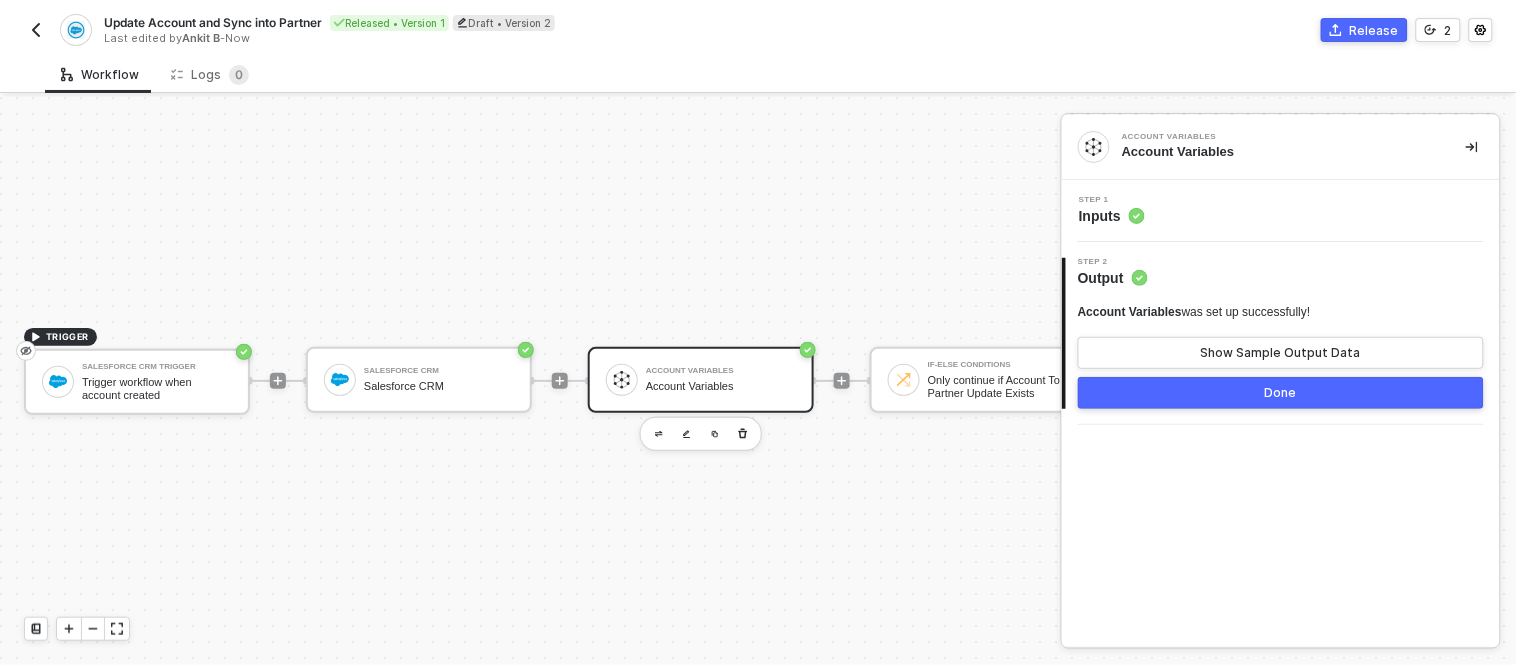 click on "Trigger workflow when account created" at bounding box center [157, 388] 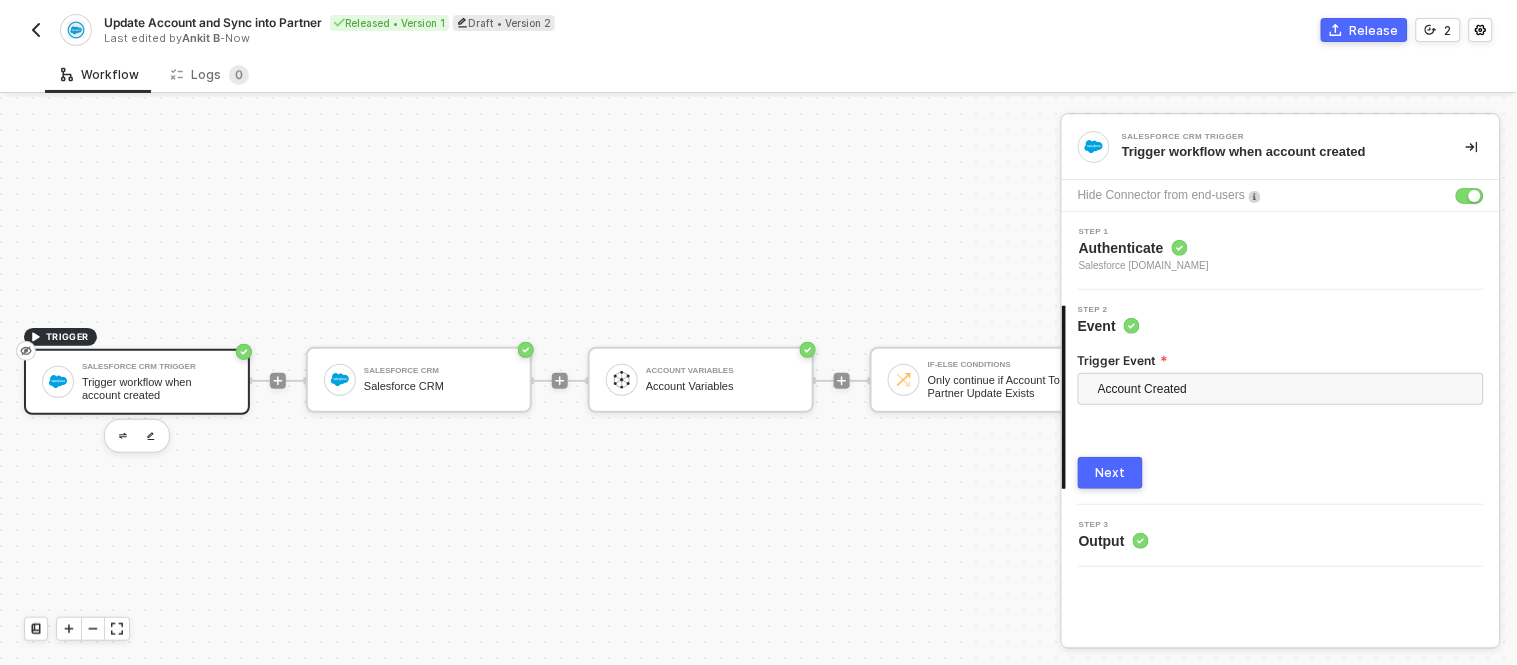 click on "Step 3 Output" at bounding box center (1283, 536) 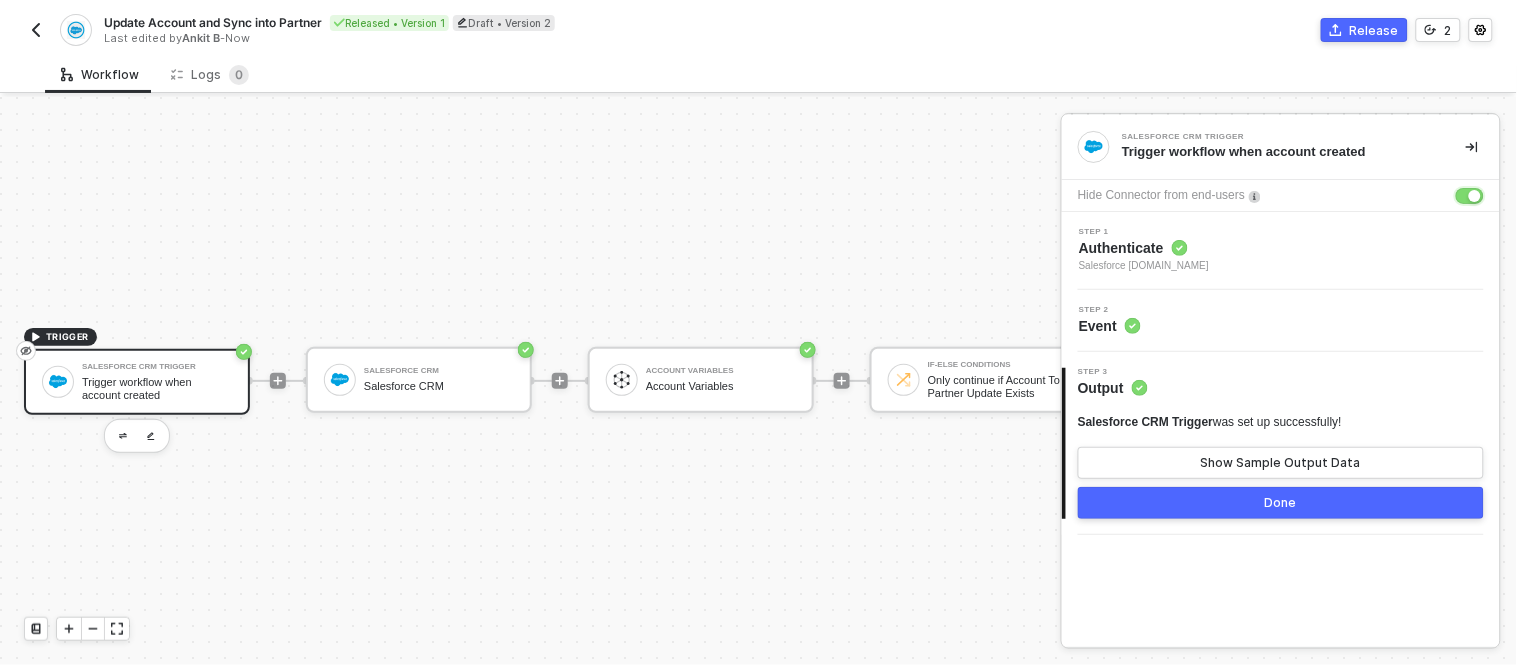 click at bounding box center [1470, 196] 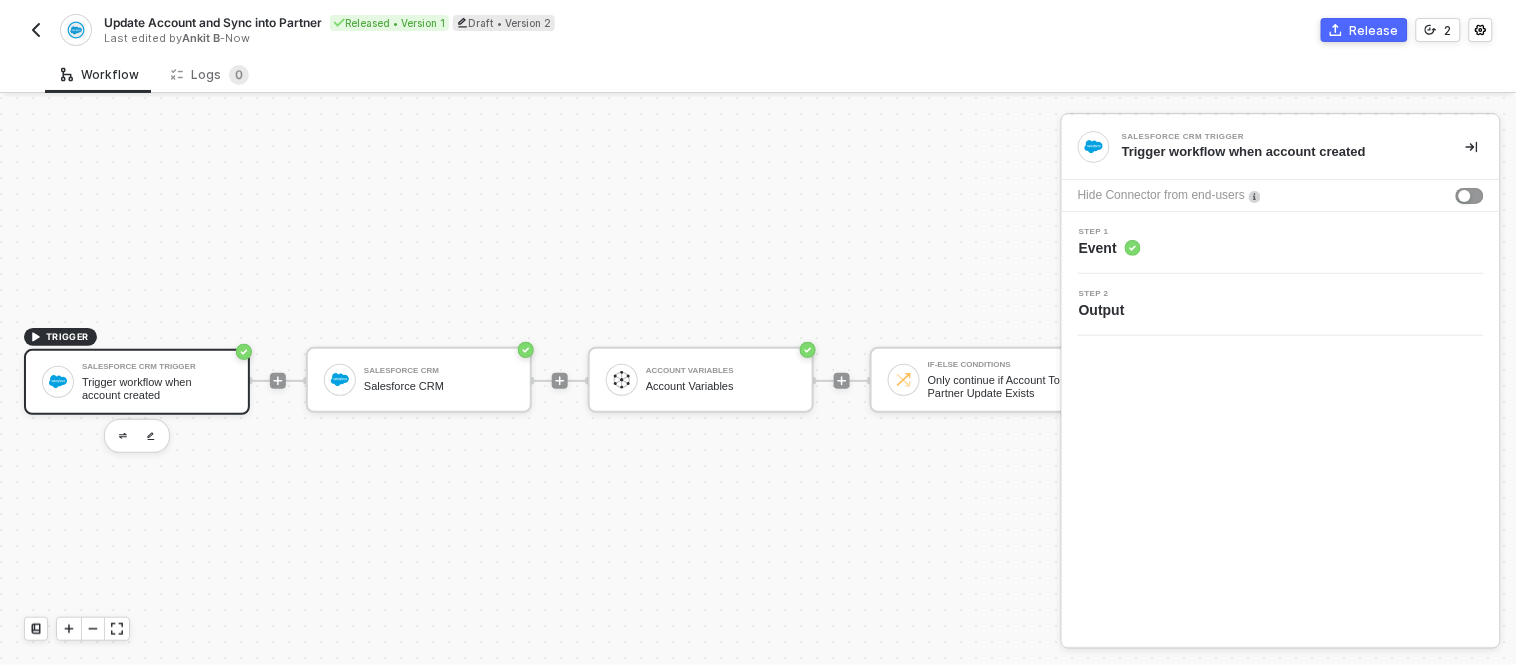 click on "Step 2 Output" at bounding box center (1283, 305) 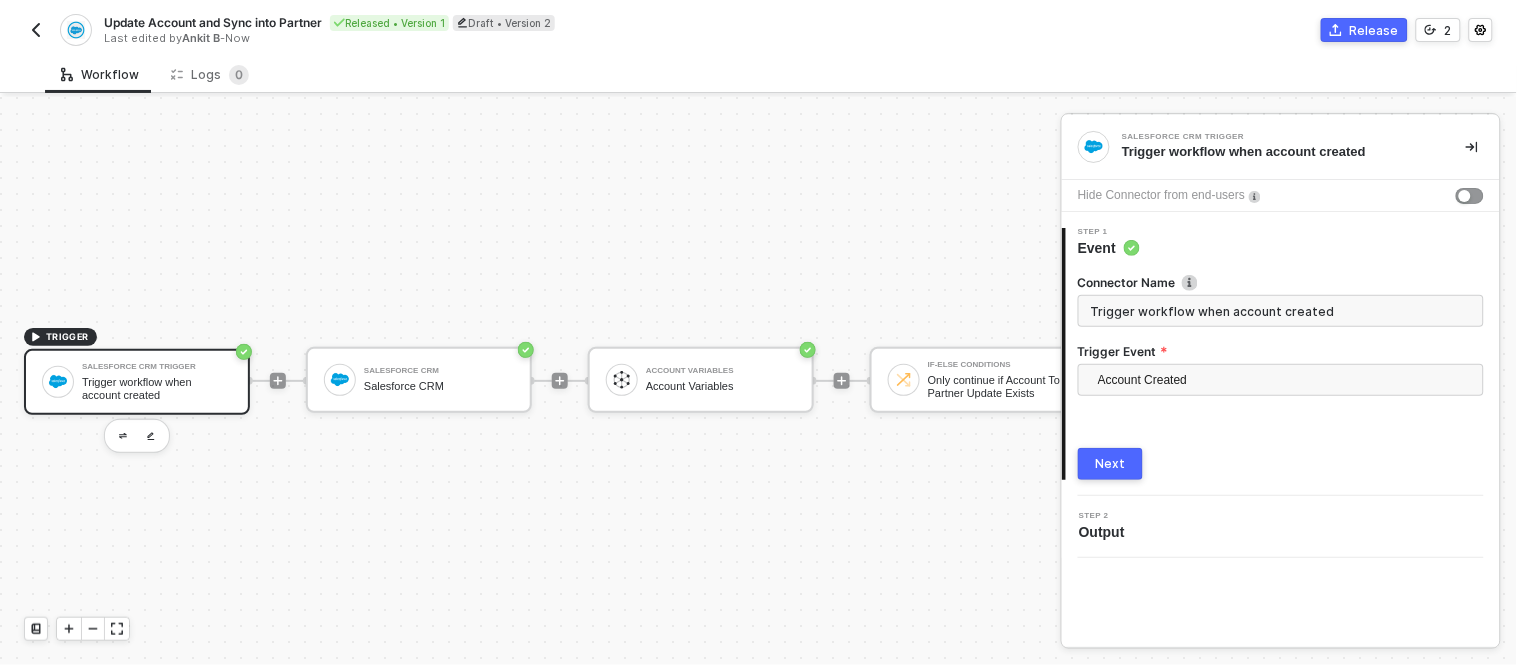 click on "Next" at bounding box center [1110, 464] 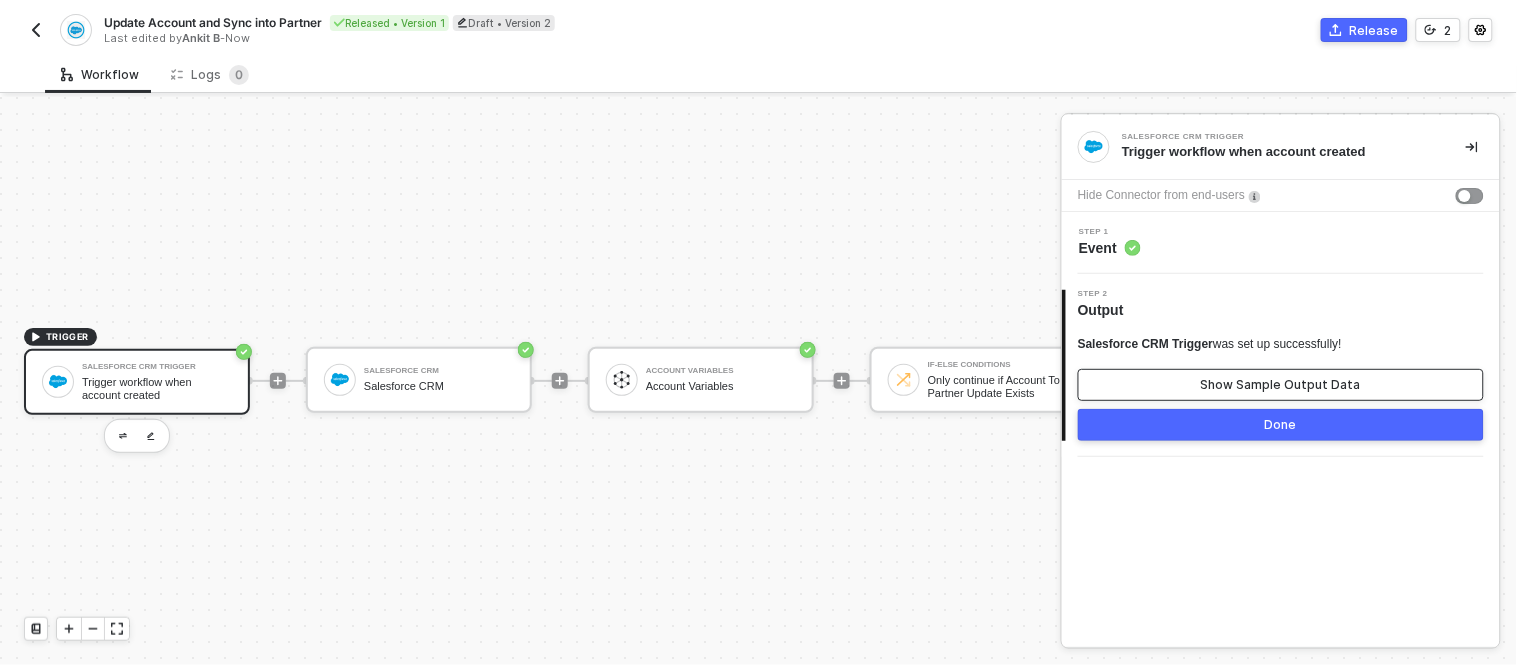 click on "Show Sample Output Data" at bounding box center [1281, 385] 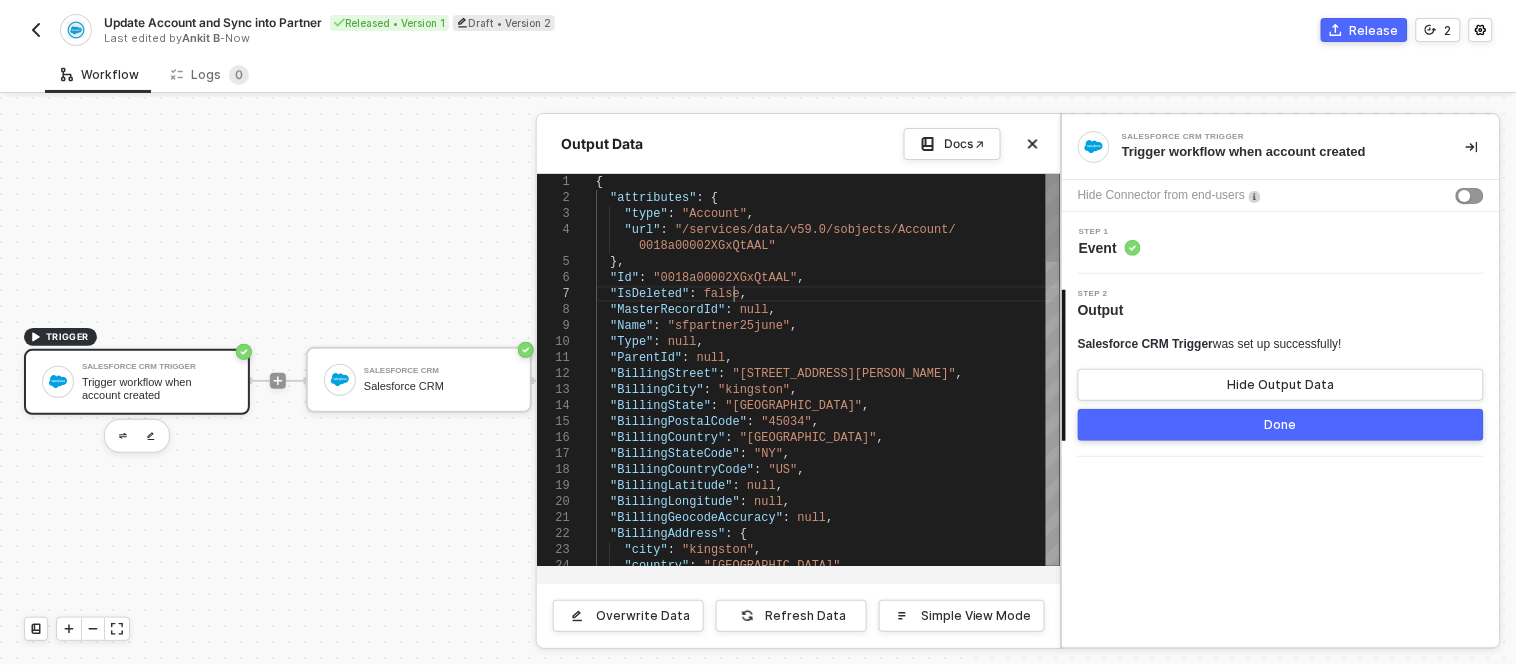 scroll, scrollTop: 0, scrollLeft: 0, axis: both 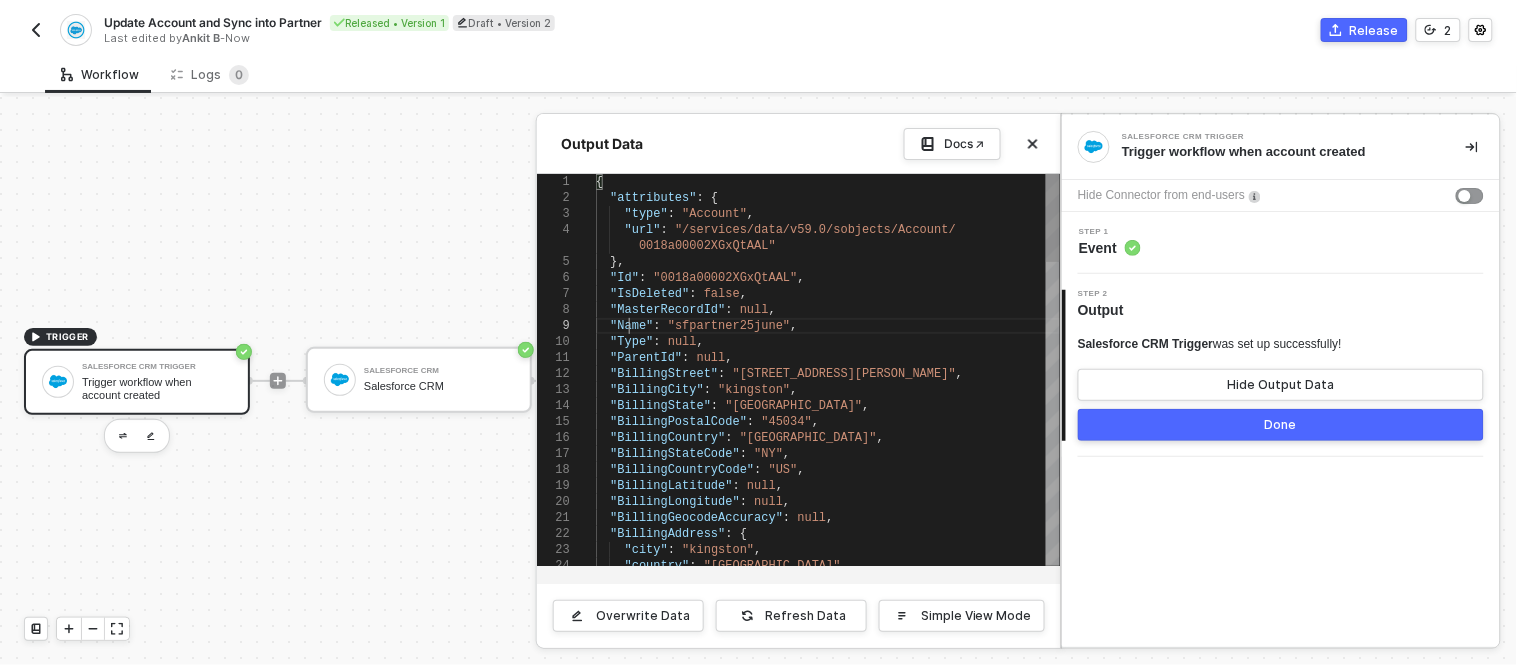 click on ""attributes" :   {      "type" :   "Account" ,      "url" :   "/services/data/v59.0/sobjects/Account/        0018a00002XGxQtAAL"    },    "Id" :   "0018a00002XGxQtAAL" ,    "IsDeleted" :   false ,    "MasterRecordId" :   null ,    "Name" :   "sfpartner25june" ,    "Type" :   null ,    "ParentId" :   null ,    "BillingStreet" :   "4053 waldeck street" ,    "BillingCity" :   "kingston" ,    "BillingState" :   "New York" ,    "BillingPostalCode" :   "45034" ,    "BillingCountry" :   "United States" ,    "BillingStateCode" :   "NY" ,    "BillingCountryCode" :   "US" ,    "BillingLatitude" :   null ,    "BillingLongitude" :   null ,    "BillingGeocodeAccuracy" :   null ,    "BillingAddress" :   {      "city" :   "kingston" ,      "country" :   "United States" , {" at bounding box center (500596, 500174) 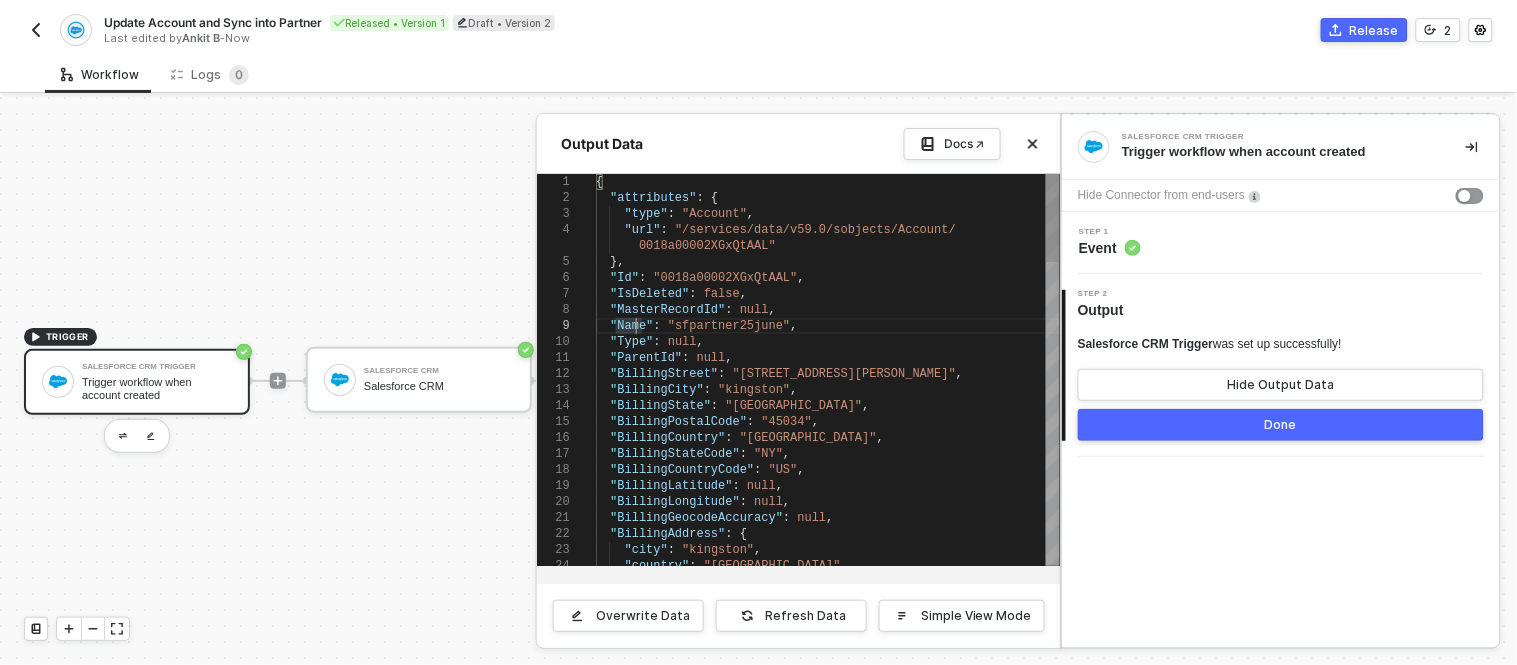 click on ""Name"" at bounding box center (631, 326) 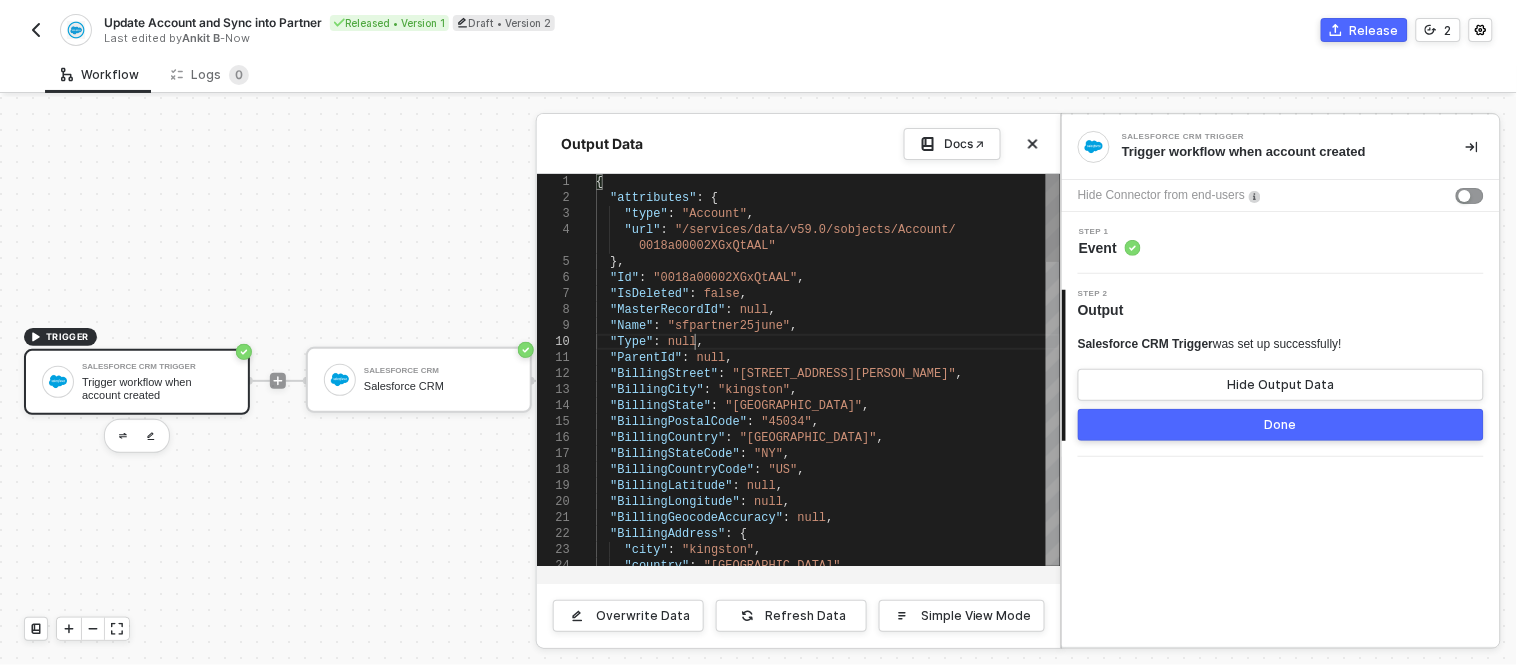 click on ""Type" :   null ," at bounding box center (828, 342) 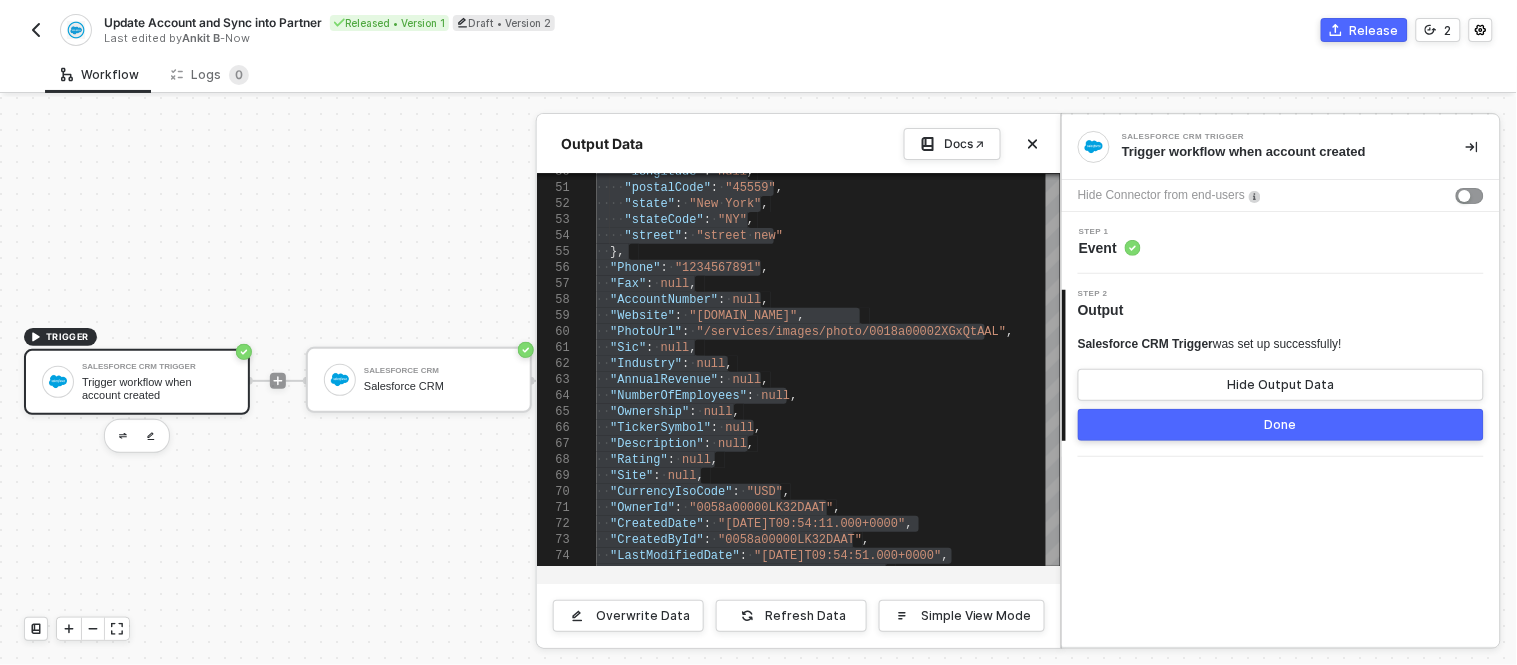 click at bounding box center [758, 381] 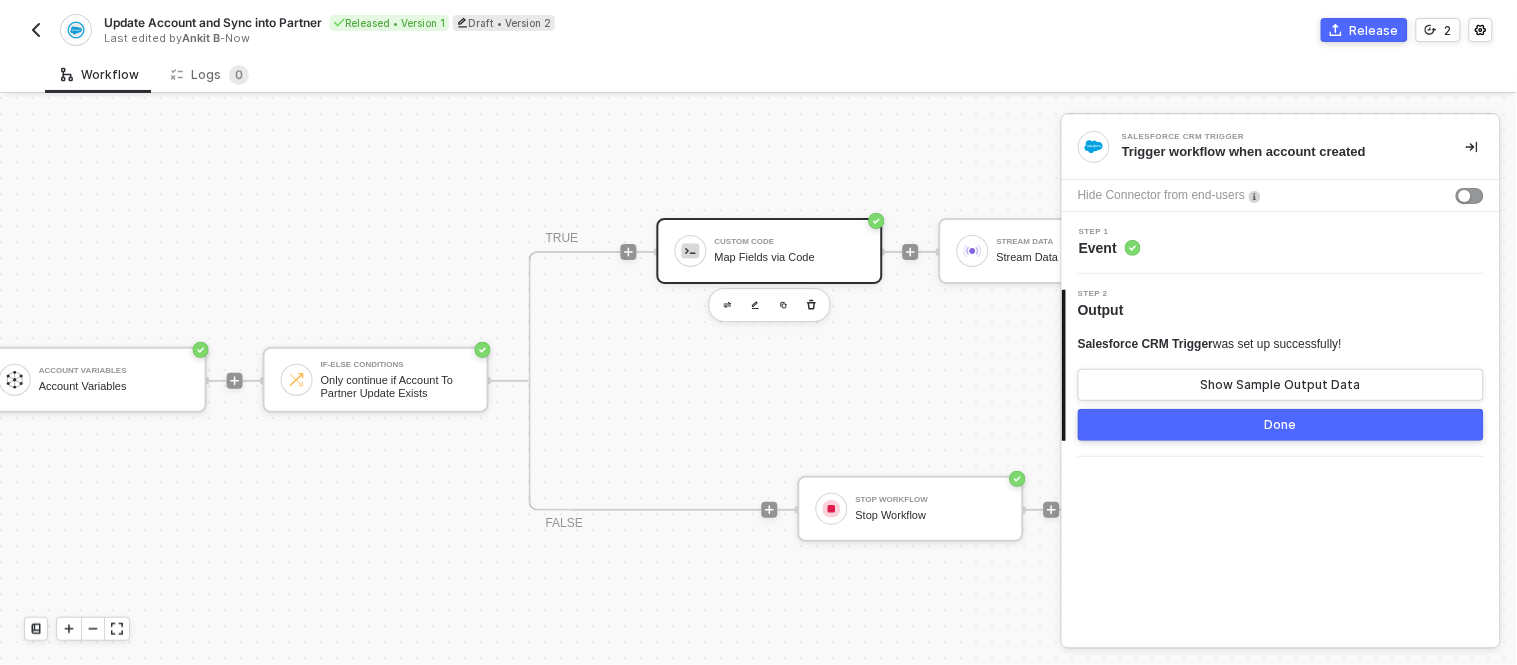 click on "Custom Code Map Fields via Code" at bounding box center [790, 251] 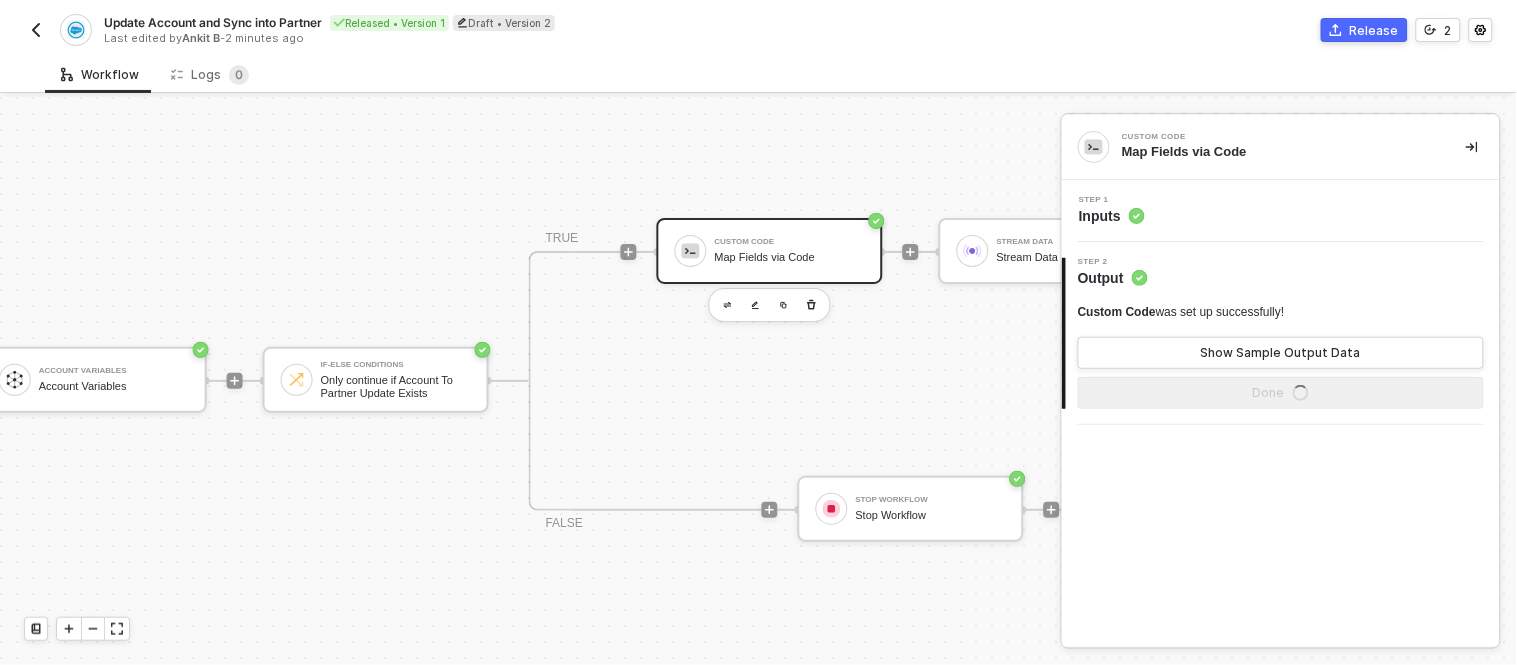 scroll, scrollTop: 0, scrollLeft: 608, axis: horizontal 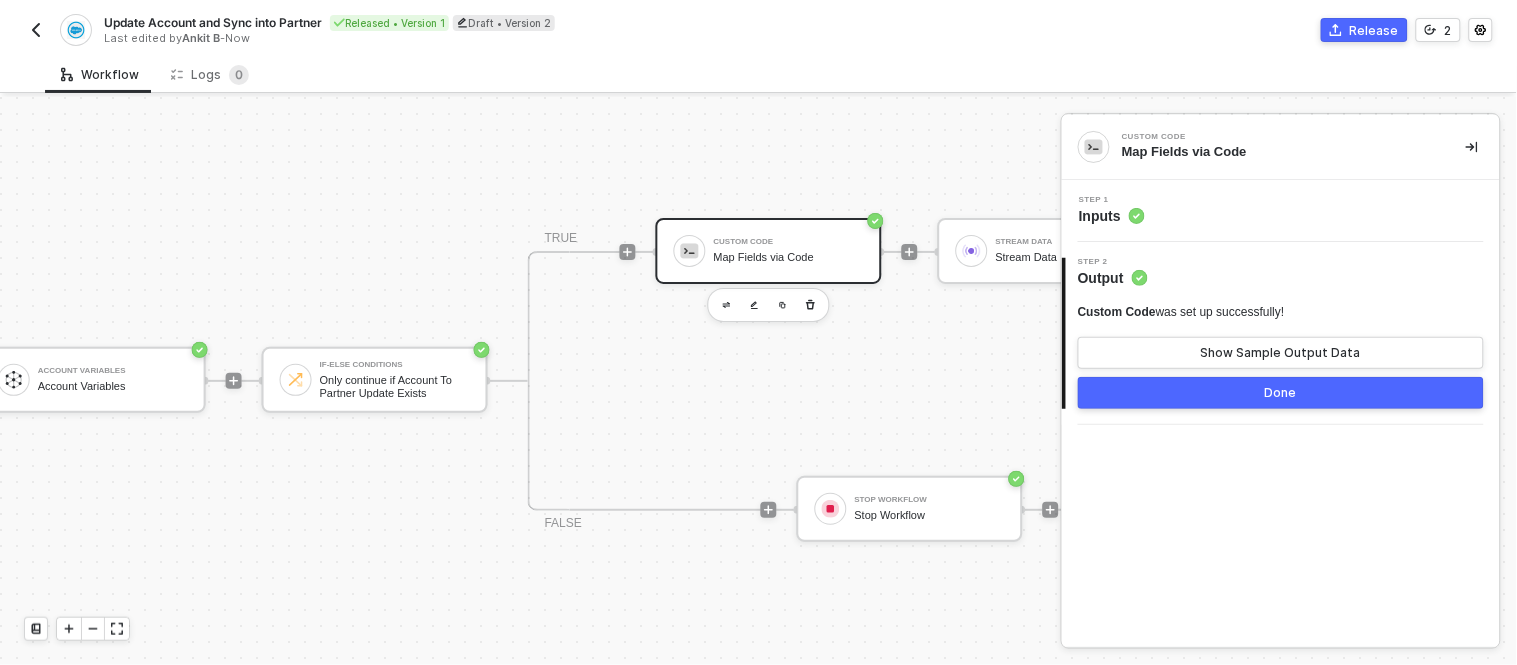 click on "Step 1 Inputs" at bounding box center [1283, 211] 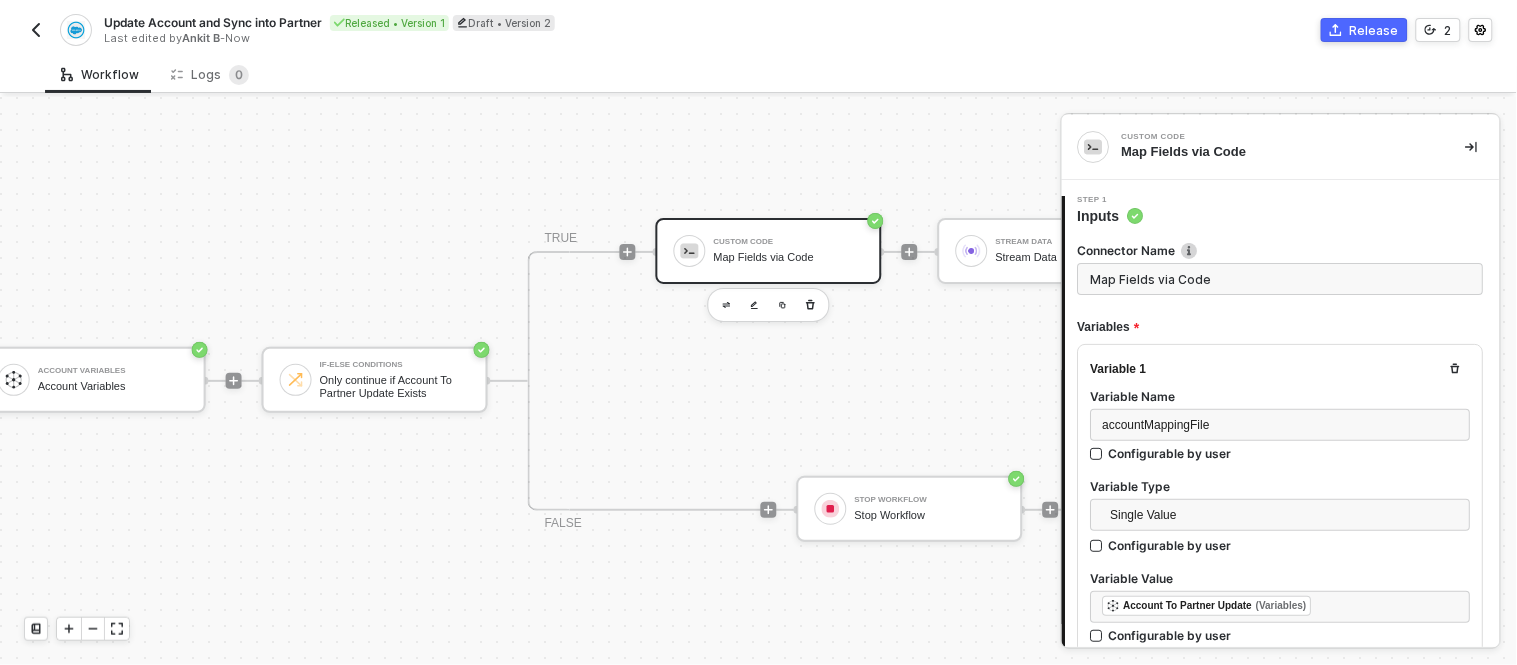 type on "const accountPayload = inputData.accountPayload;
const accountMappingFile = JSON.parse(inputData.accountMappingFile);
const associatedData = inputData.associatedData
const result = {};
for (const [key, value] of Object." 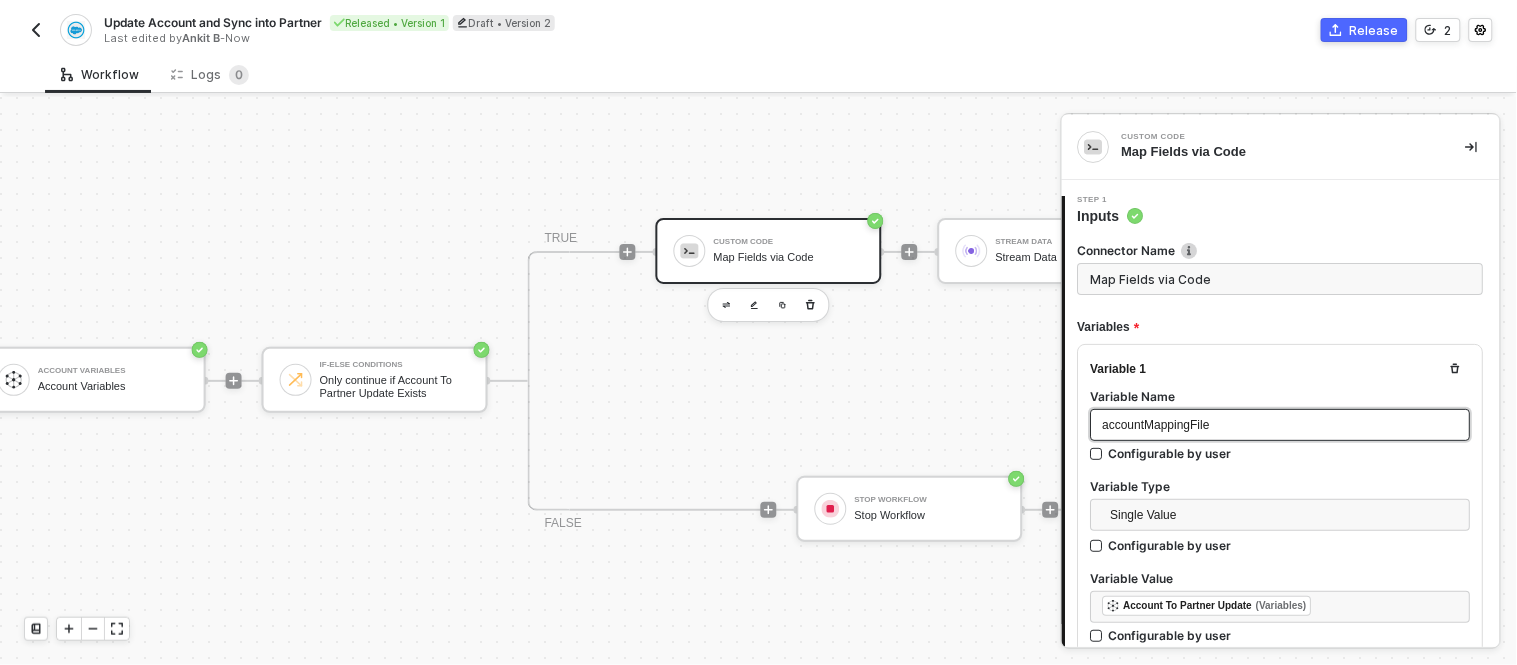 click on "accountMappingFile" at bounding box center [1156, 425] 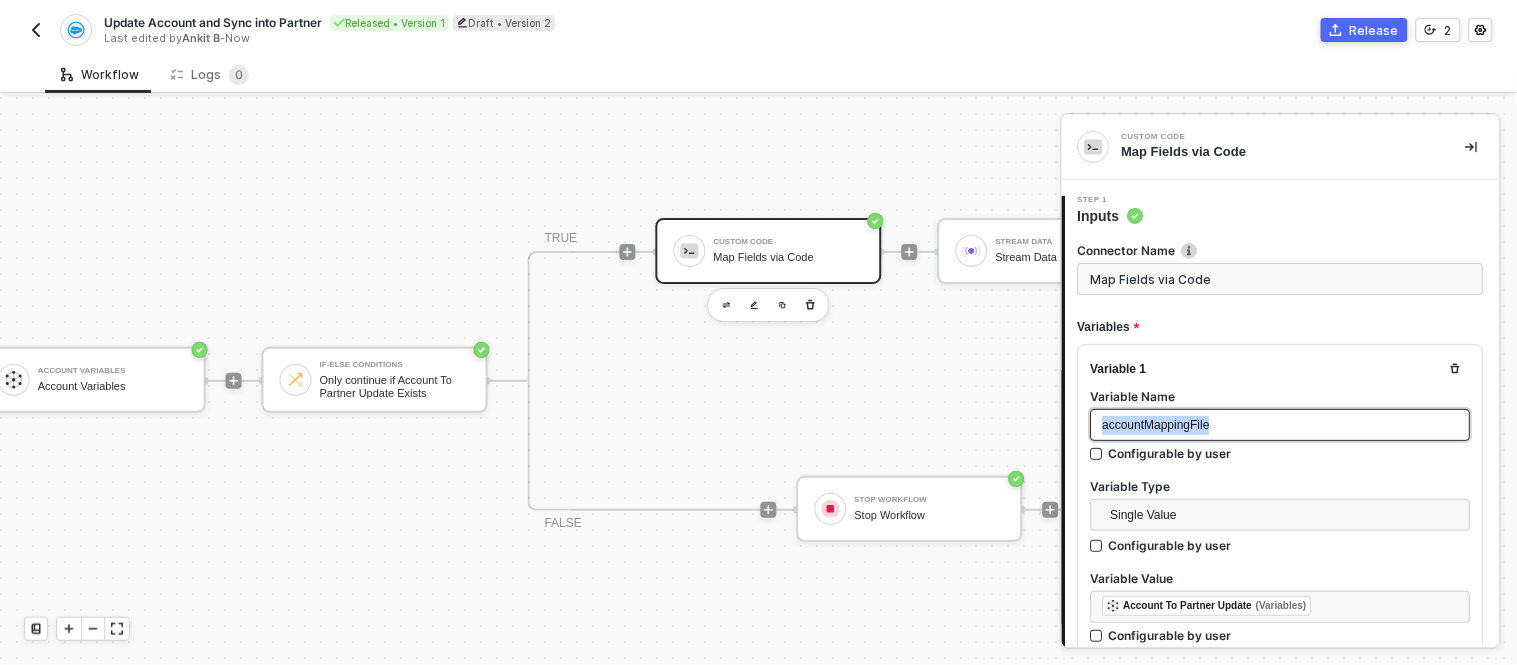 click on "accountMappingFile" at bounding box center [1156, 425] 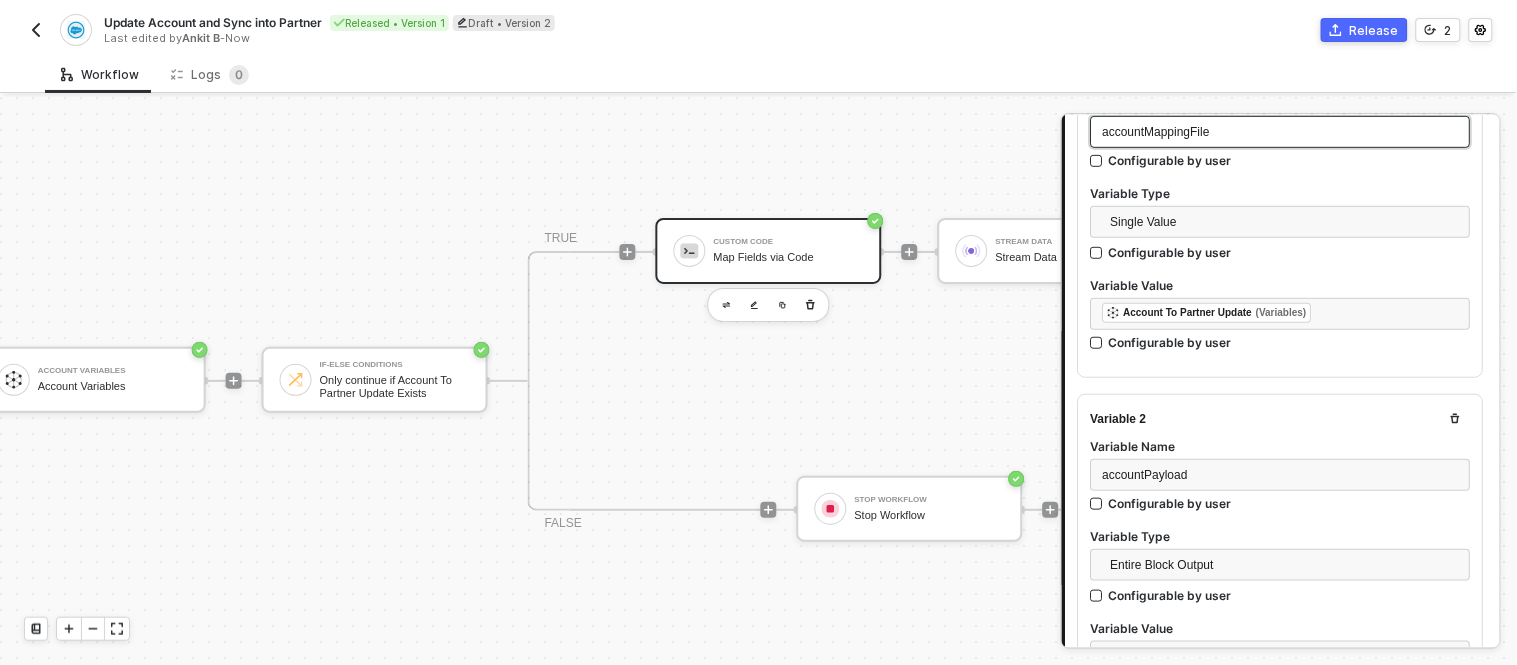 scroll, scrollTop: 292, scrollLeft: 0, axis: vertical 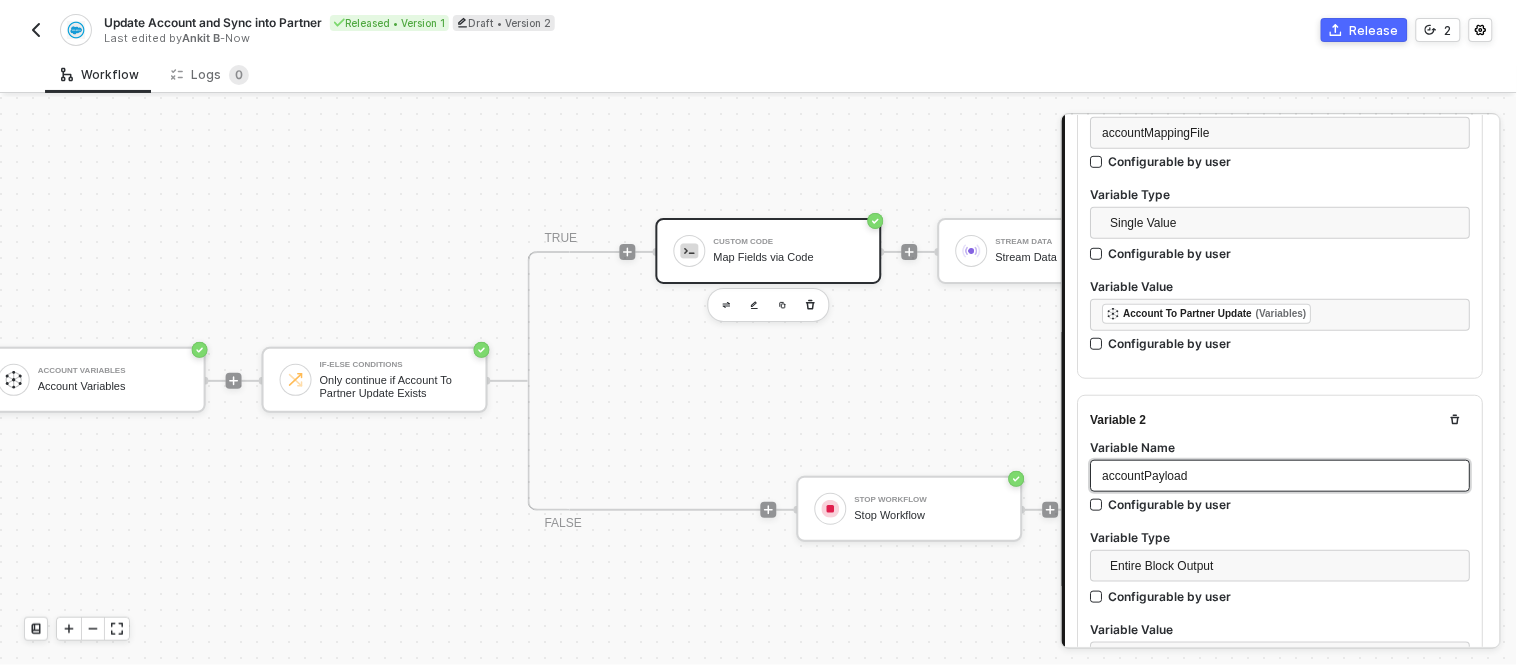 click on "accountPayload" at bounding box center [1281, 476] 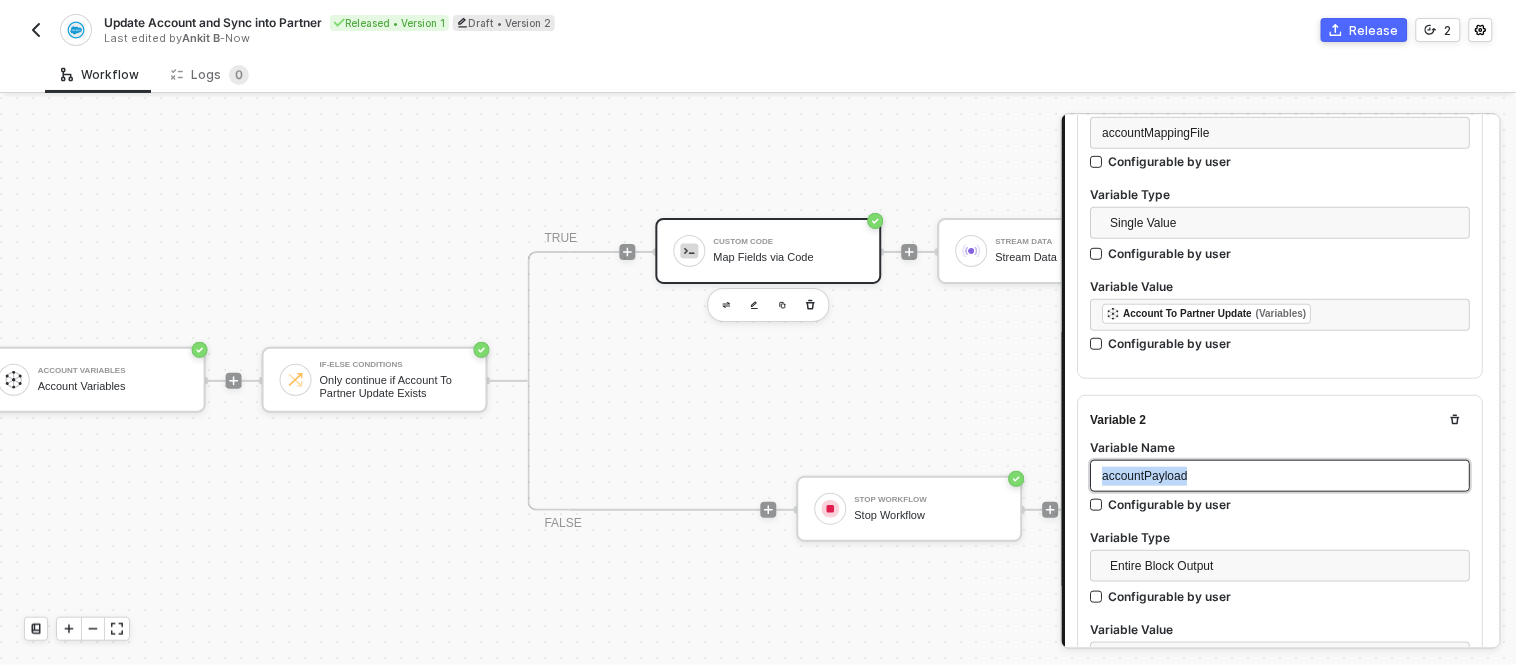 click on "accountPayload" at bounding box center (1145, 476) 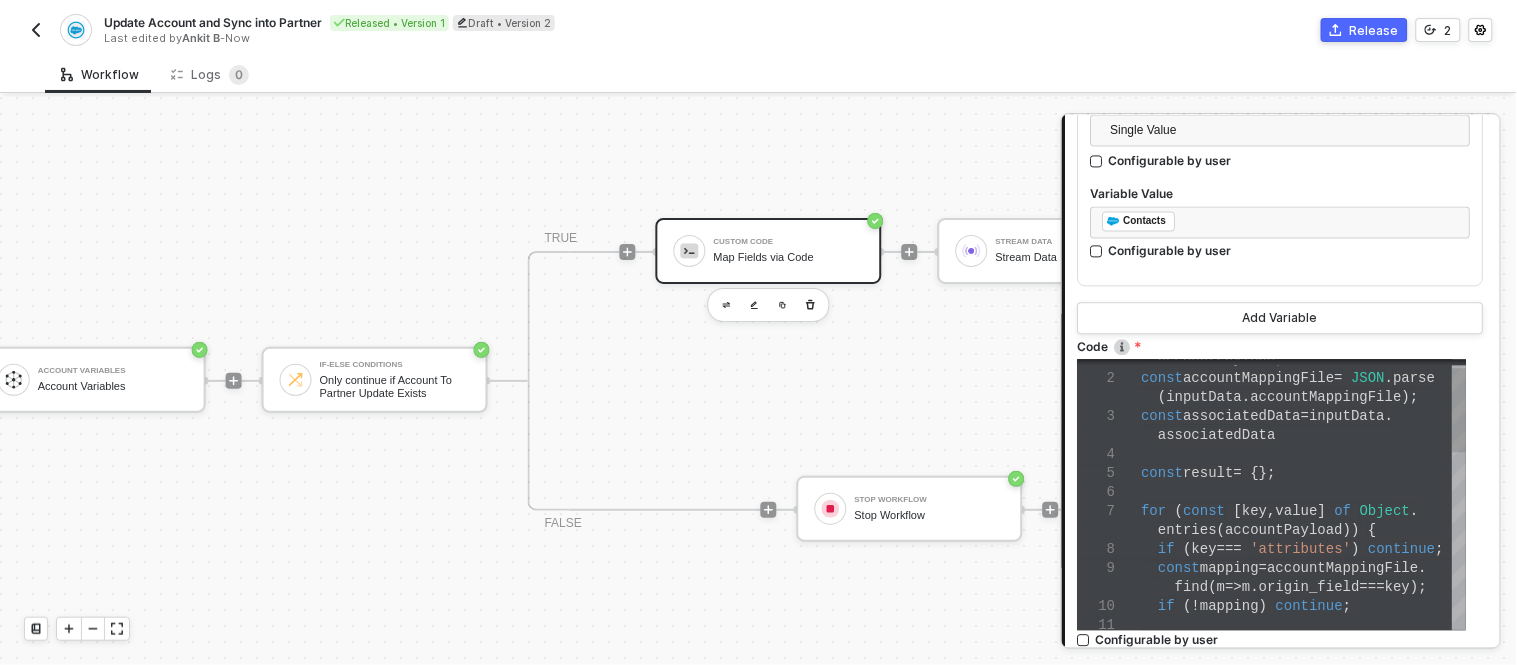 scroll, scrollTop: 1074, scrollLeft: 0, axis: vertical 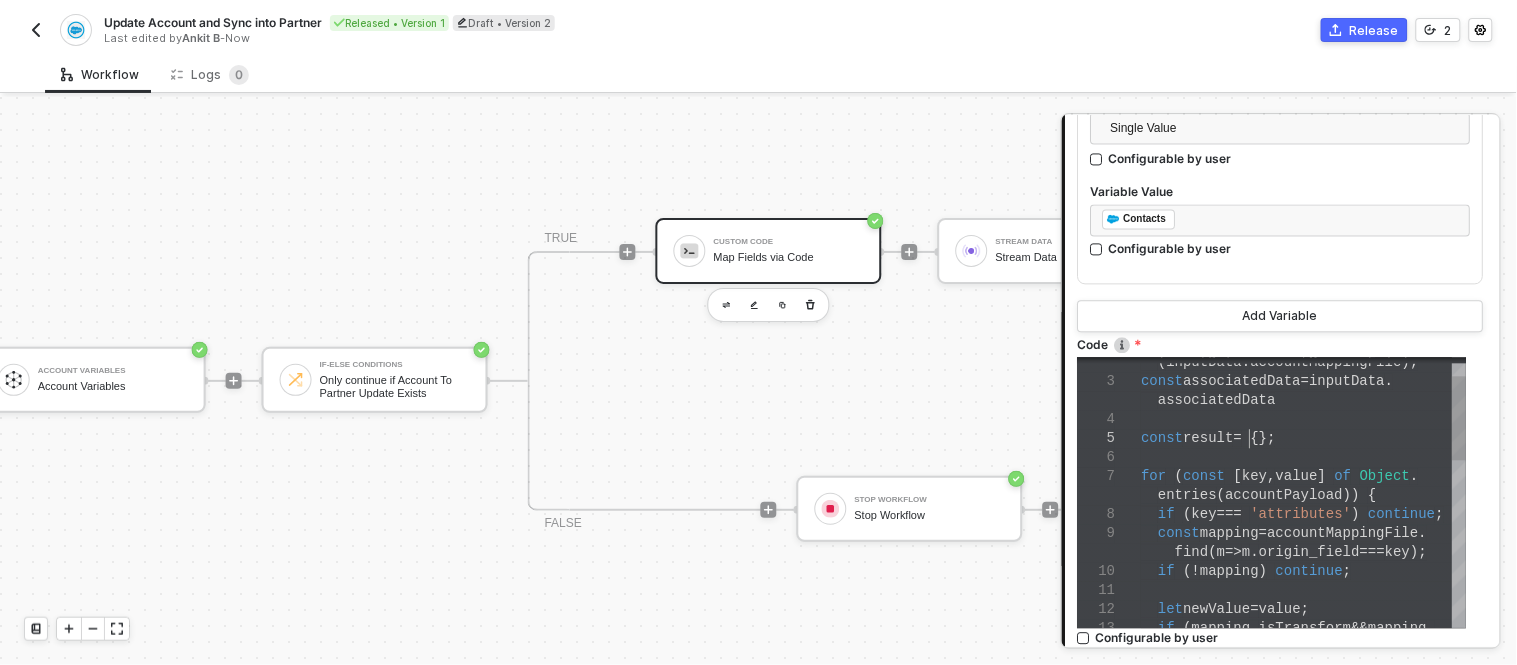 click on "( inputData . accountMappingFile ); const  associatedData  =  inputData .    associatedData const  result  =   {}; for   ( const   [ key ,  value ]   of   Object .    entries ( accountPayload ))   {    if   ( key  ===   'attributes' )   continue ;    const  mapping  =  accountMappingFile .      find ( m  =>  m . origin_field  ===  key );    if   (! mapping )   continue ;    let  newValue  =  value ;    if   ( mapping . isTransform  &&  mapping ." at bounding box center [501142, 500297] 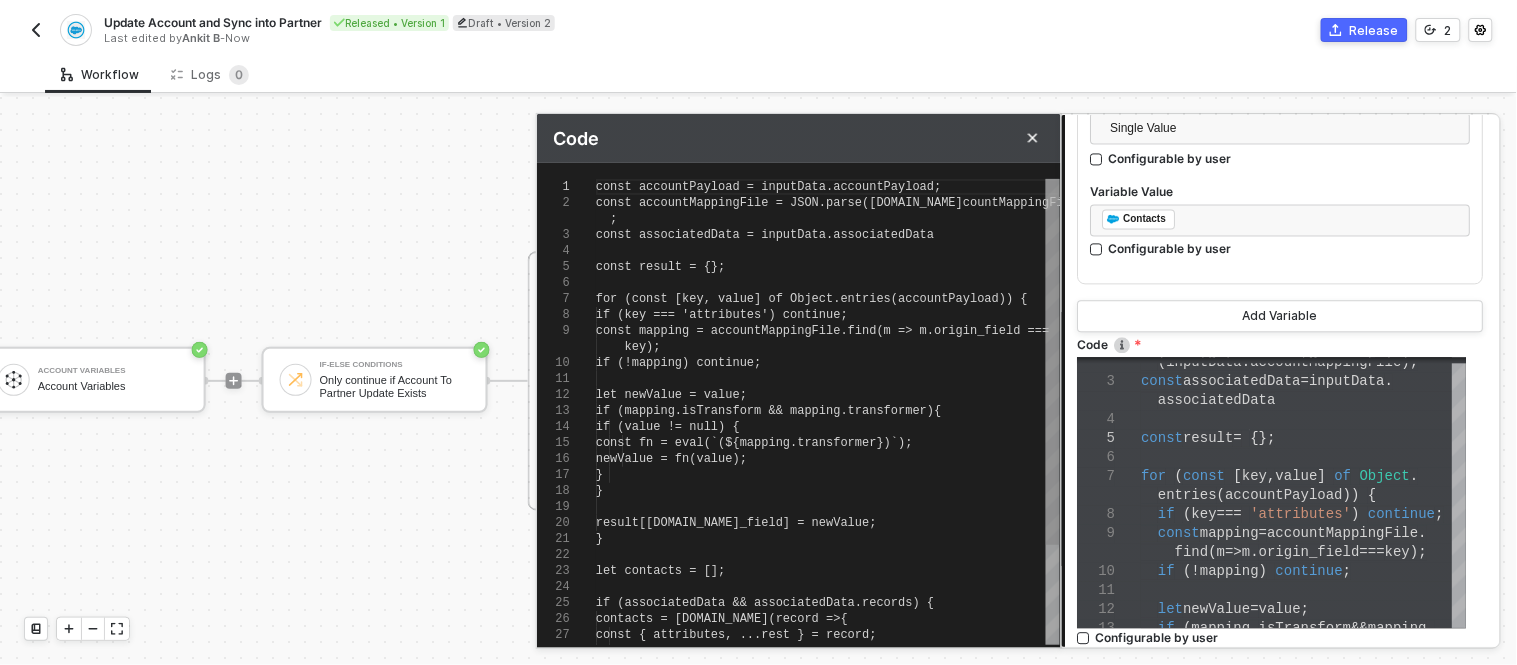 scroll, scrollTop: 0, scrollLeft: 335, axis: horizontal 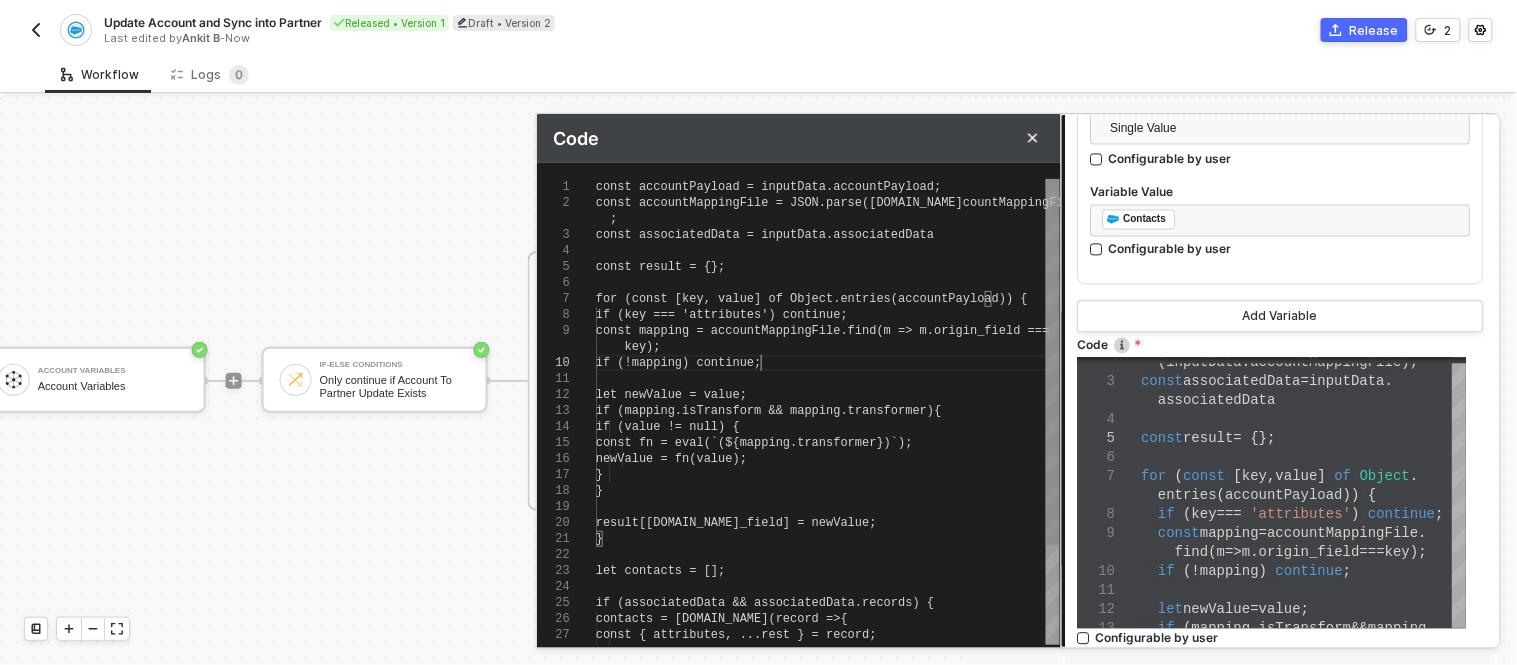 click on "if (!mapping) continue;" at bounding box center [828, 363] 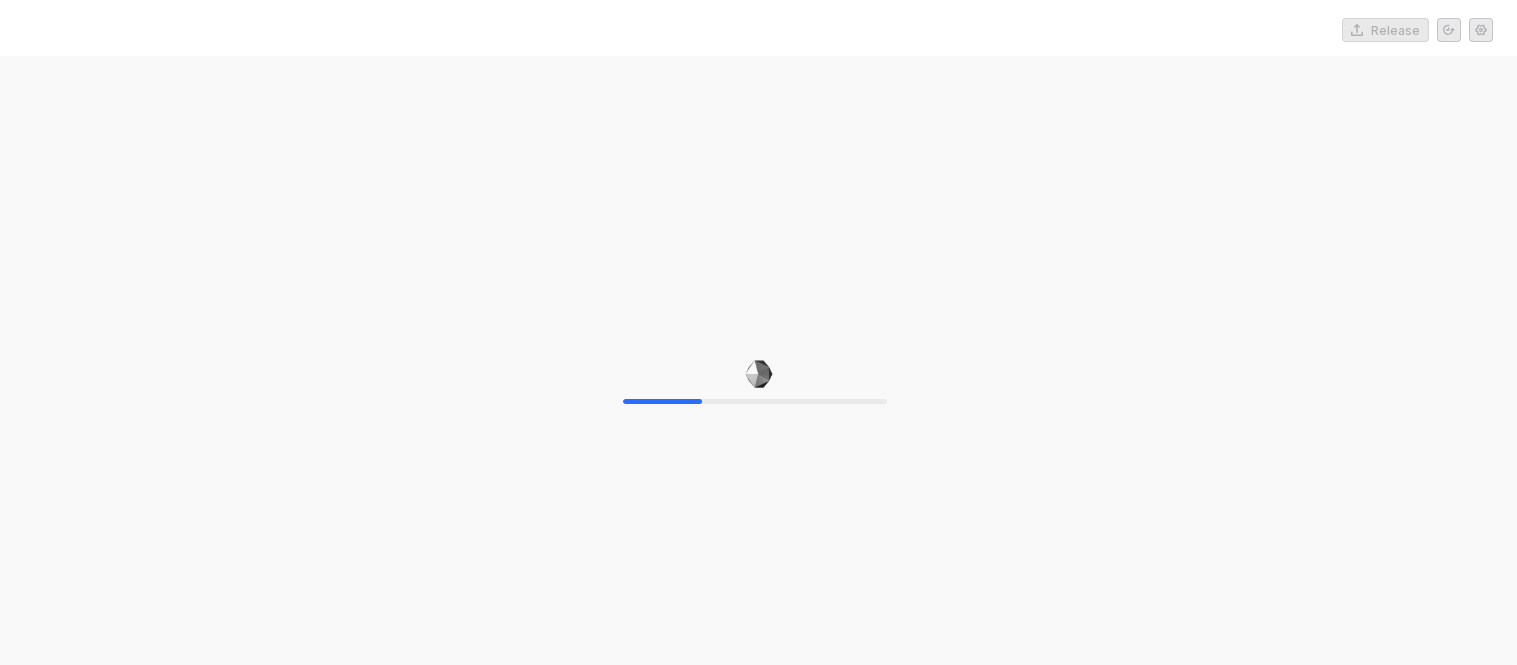 scroll, scrollTop: 0, scrollLeft: 0, axis: both 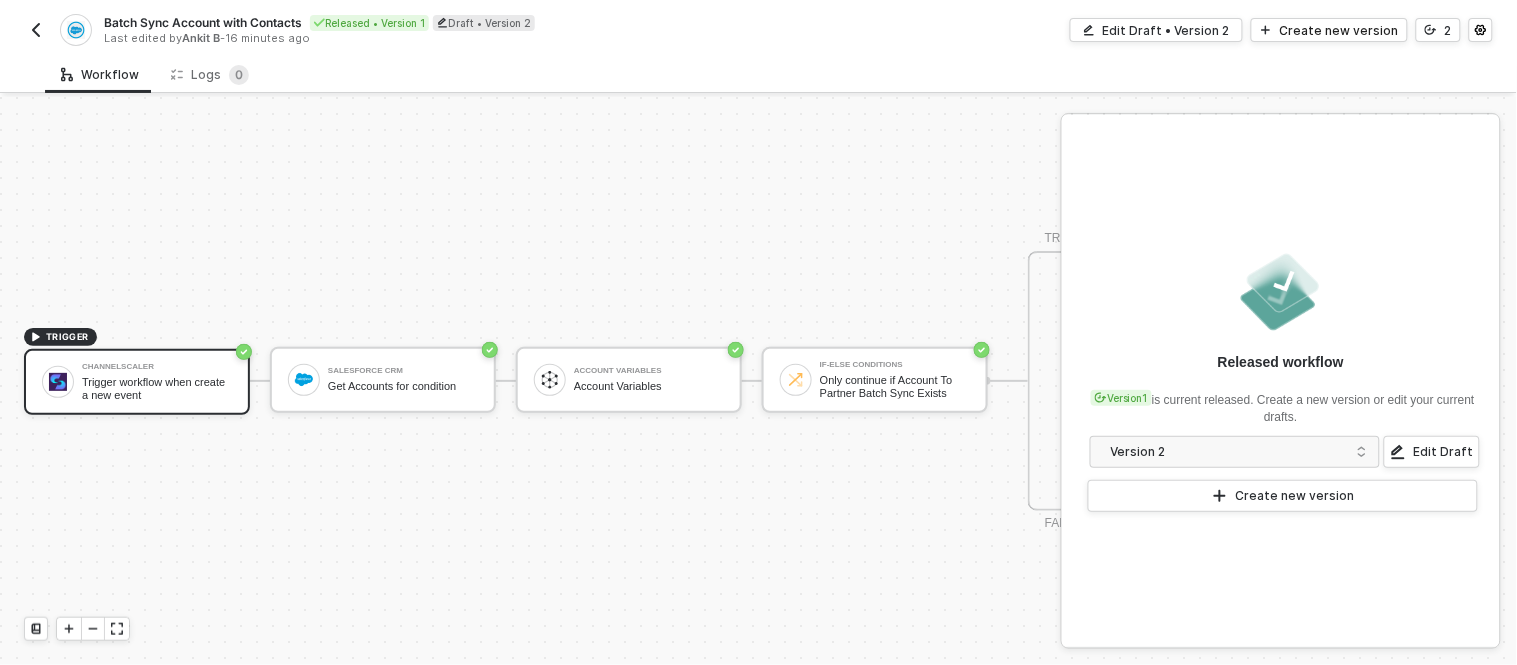 click on "Batch Sync Account with Contacts" at bounding box center (203, 22) 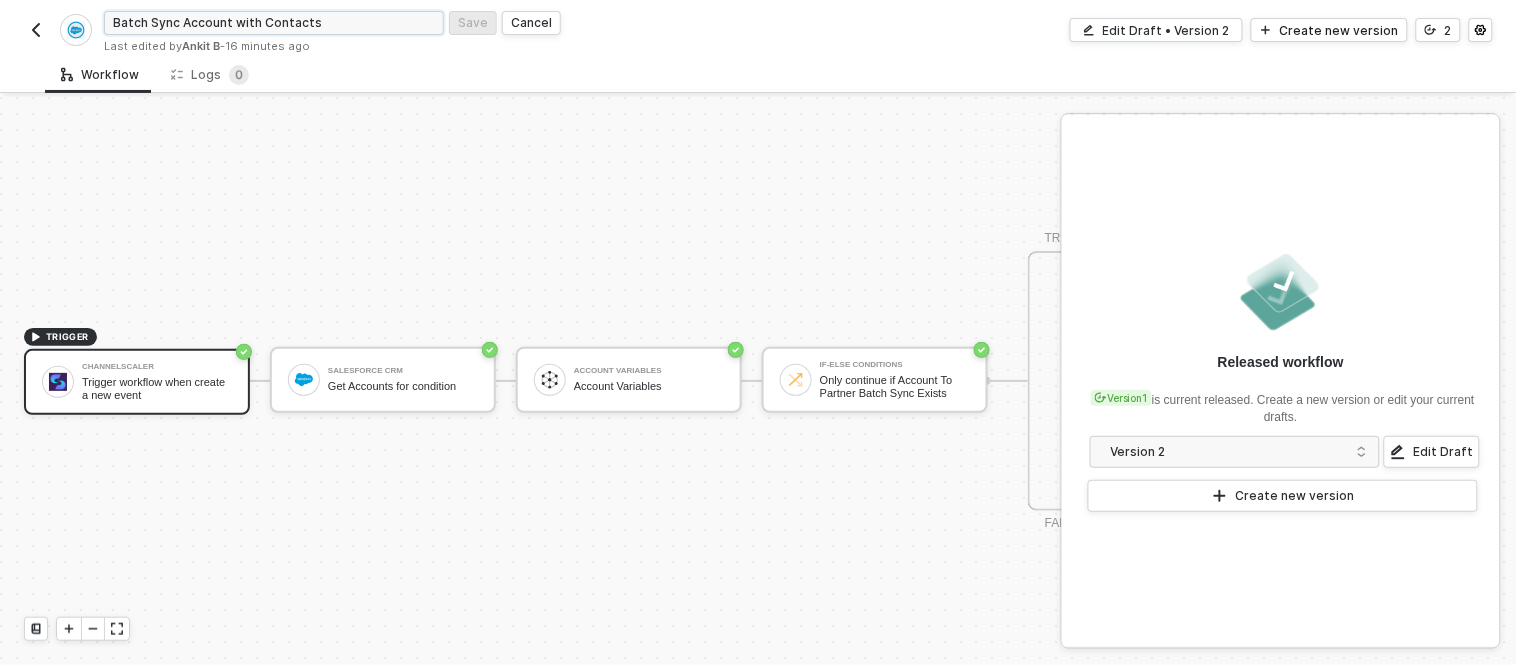 click on "Batch Sync Account with Contacts" at bounding box center (274, 23) 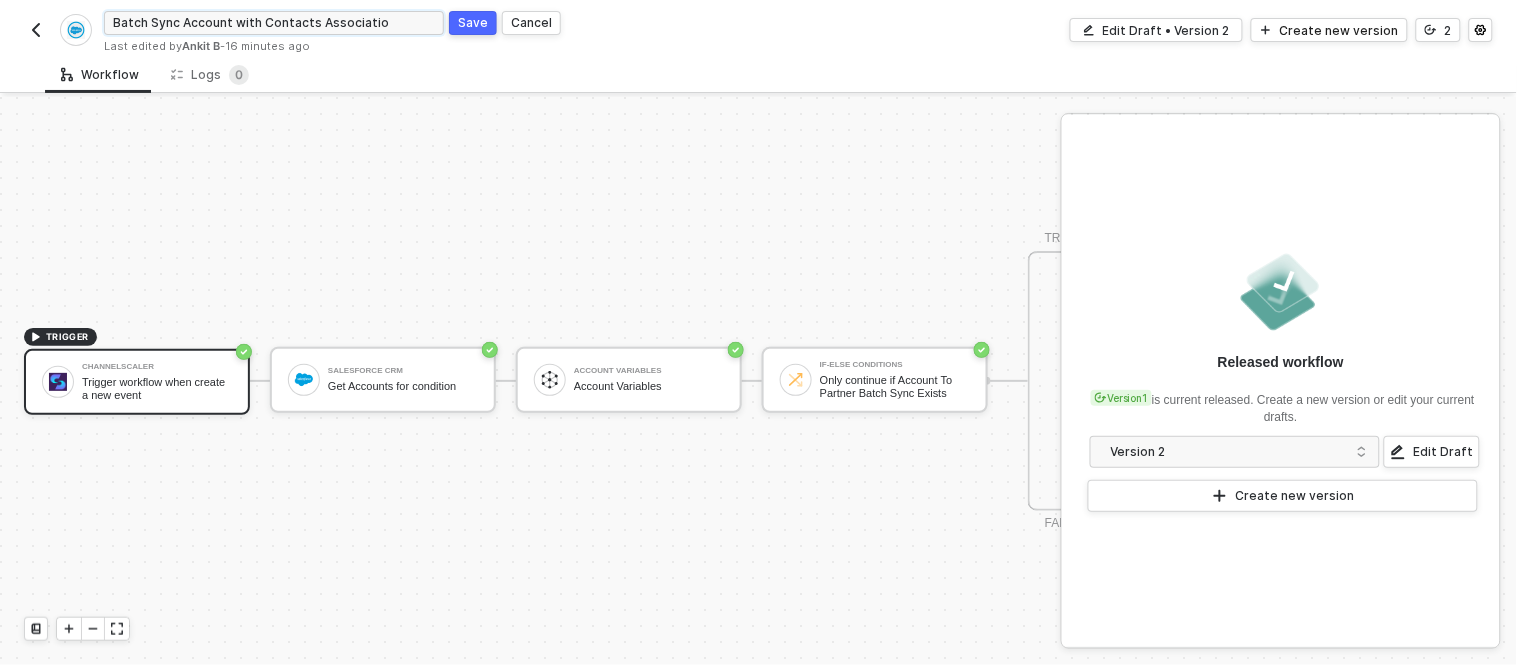 type on "Batch Sync Account with Contacts Association" 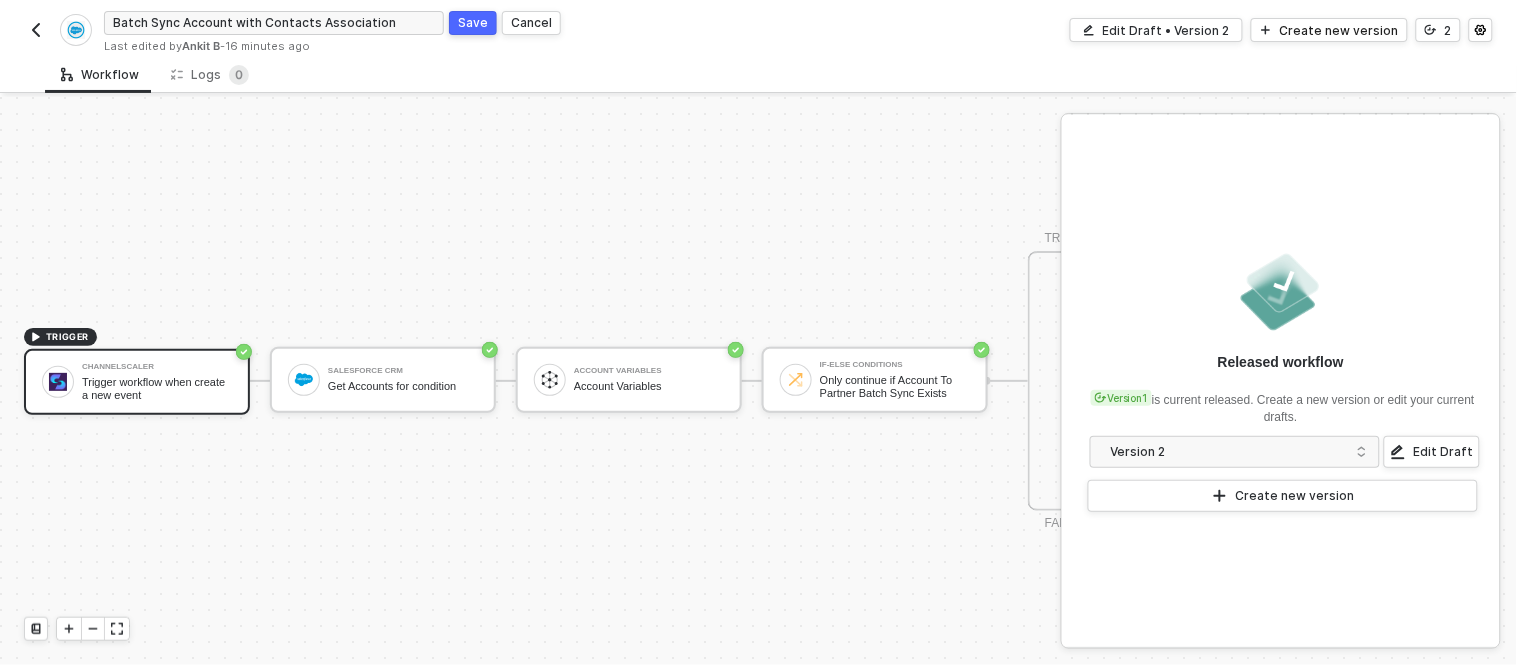 click on "Save" at bounding box center (473, 22) 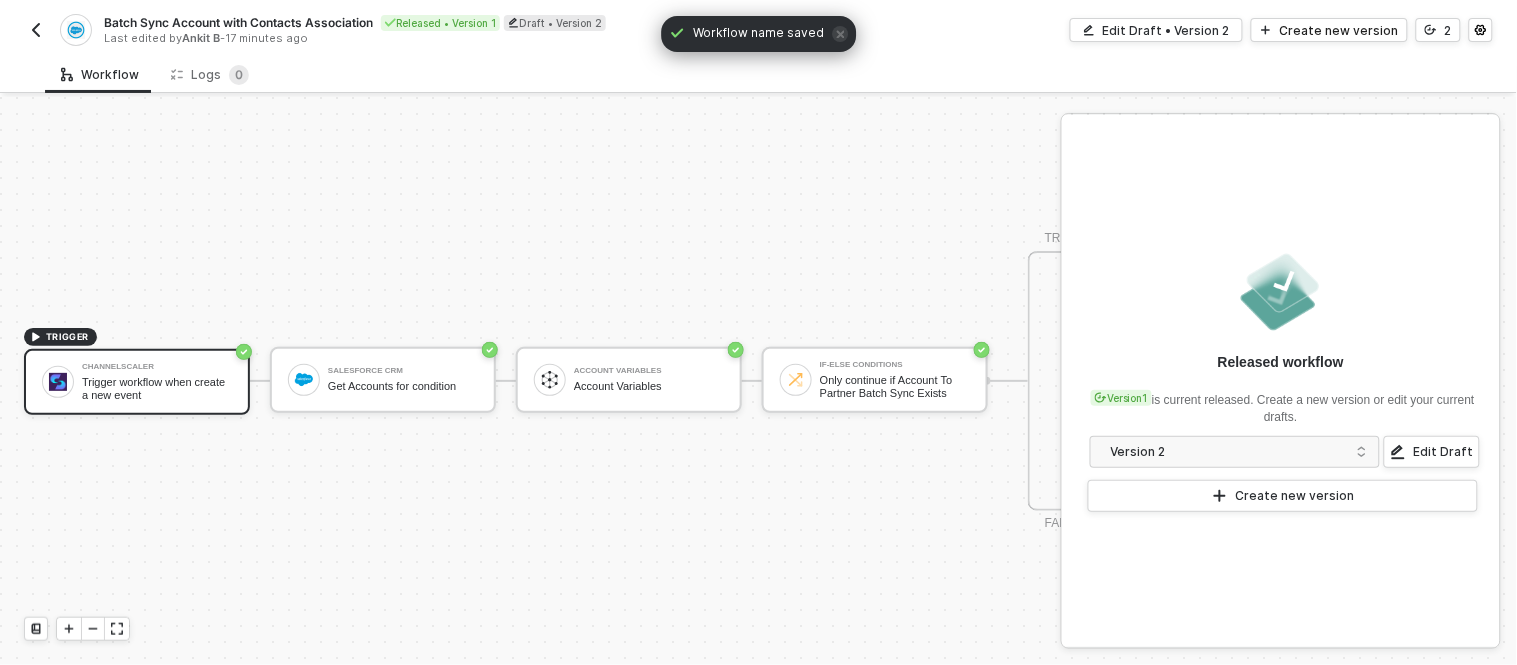 click at bounding box center [36, 30] 